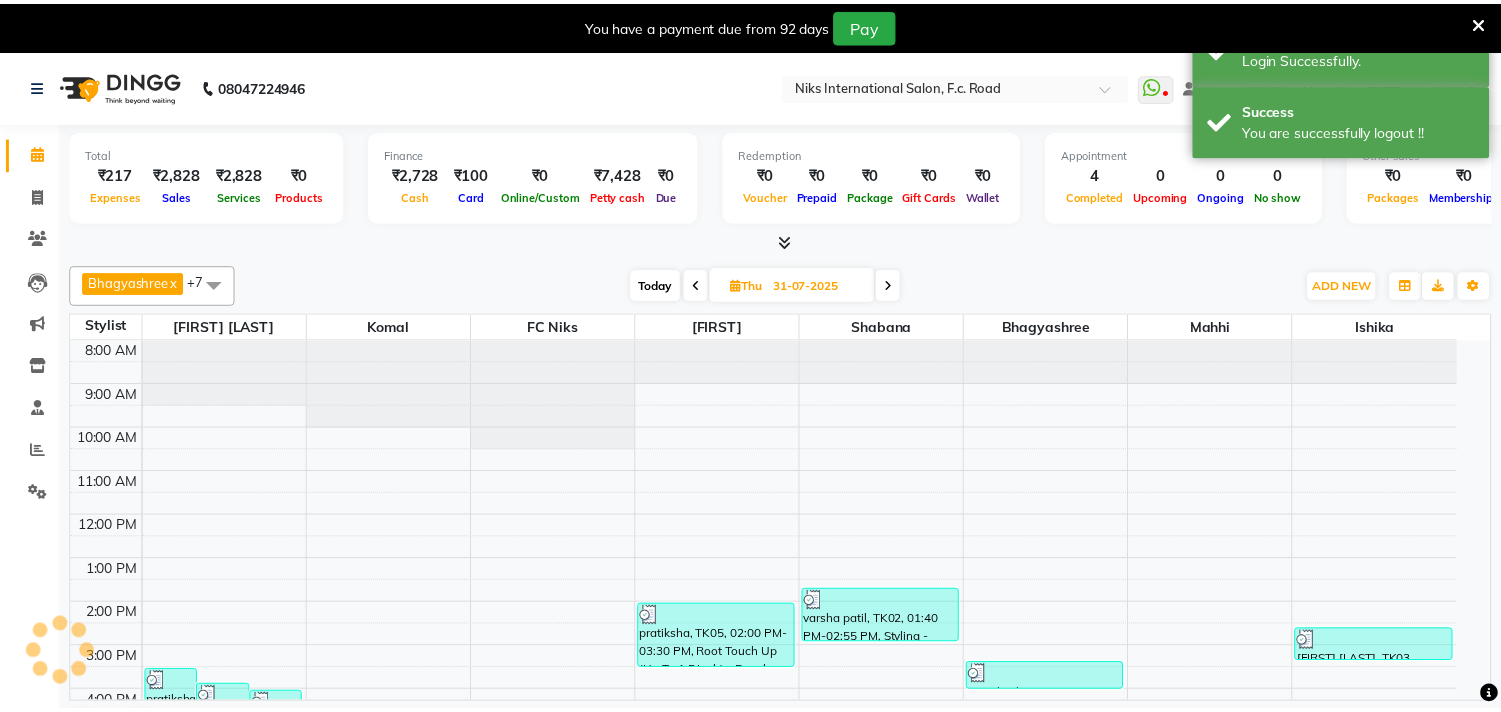scroll, scrollTop: 0, scrollLeft: 0, axis: both 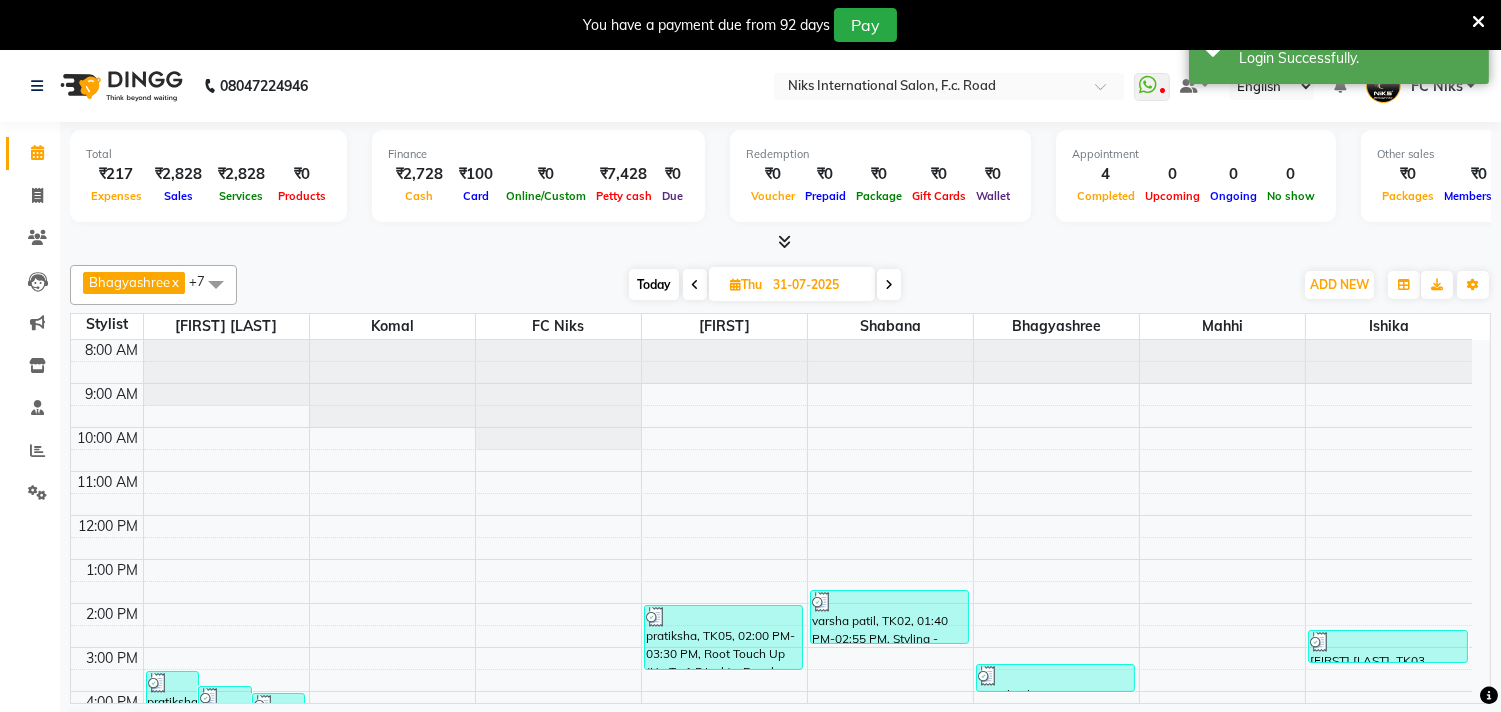 click at bounding box center (1478, 22) 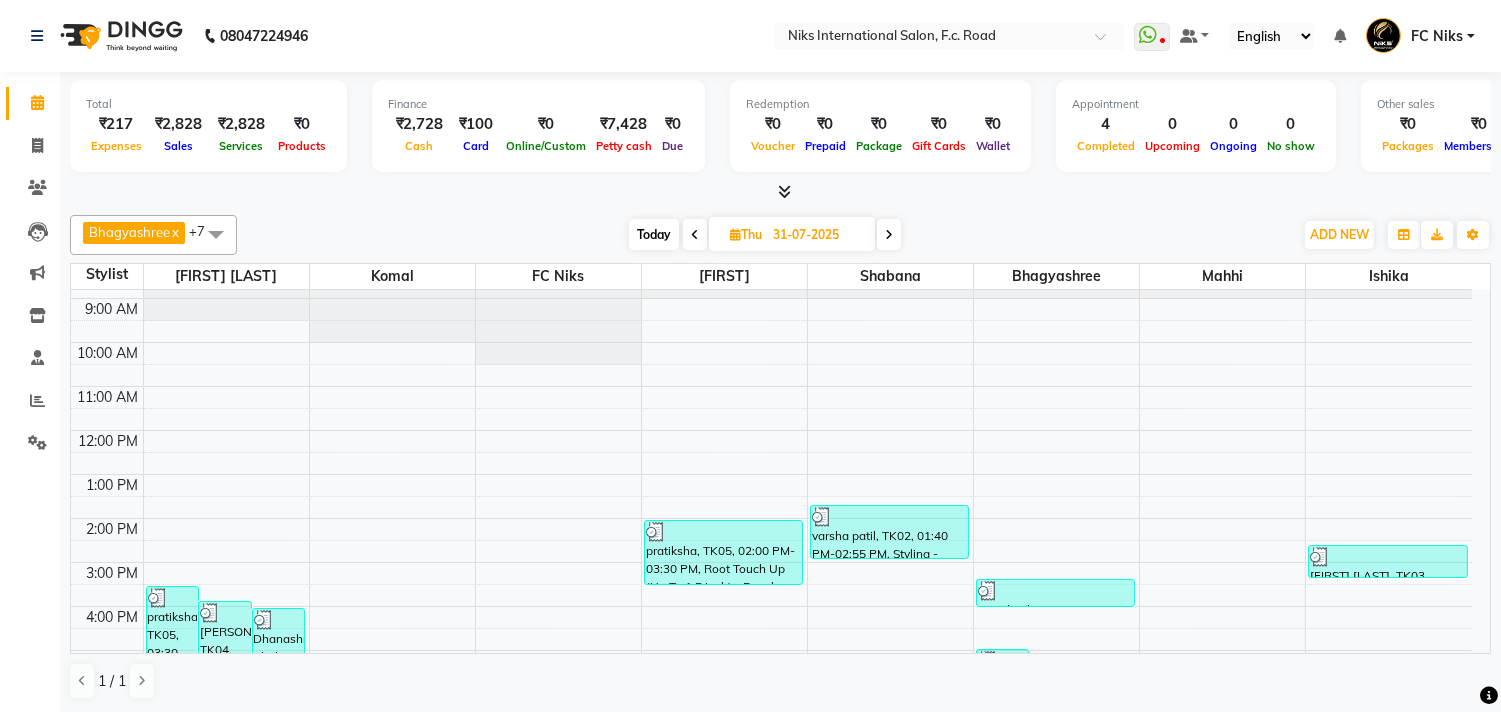 scroll, scrollTop: 222, scrollLeft: 0, axis: vertical 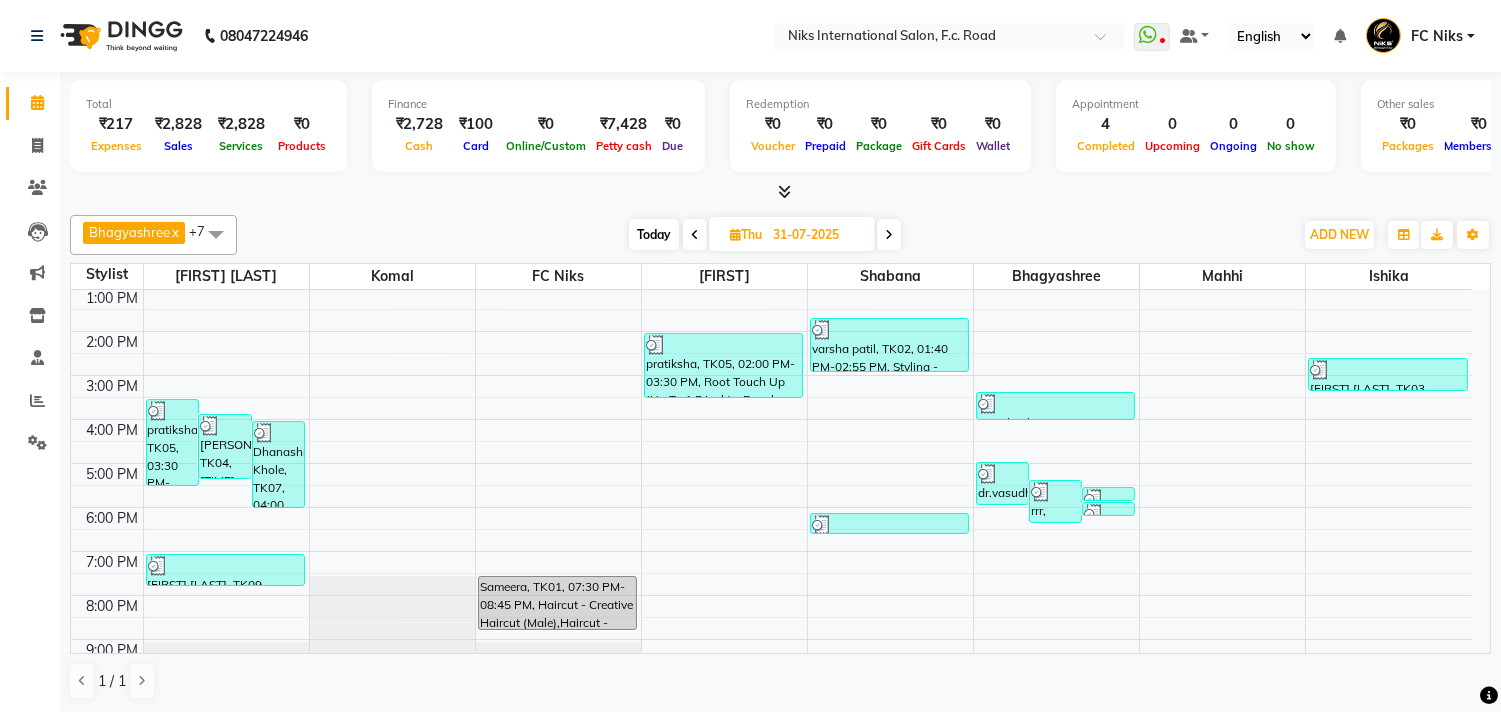click on "Today" at bounding box center (654, 234) 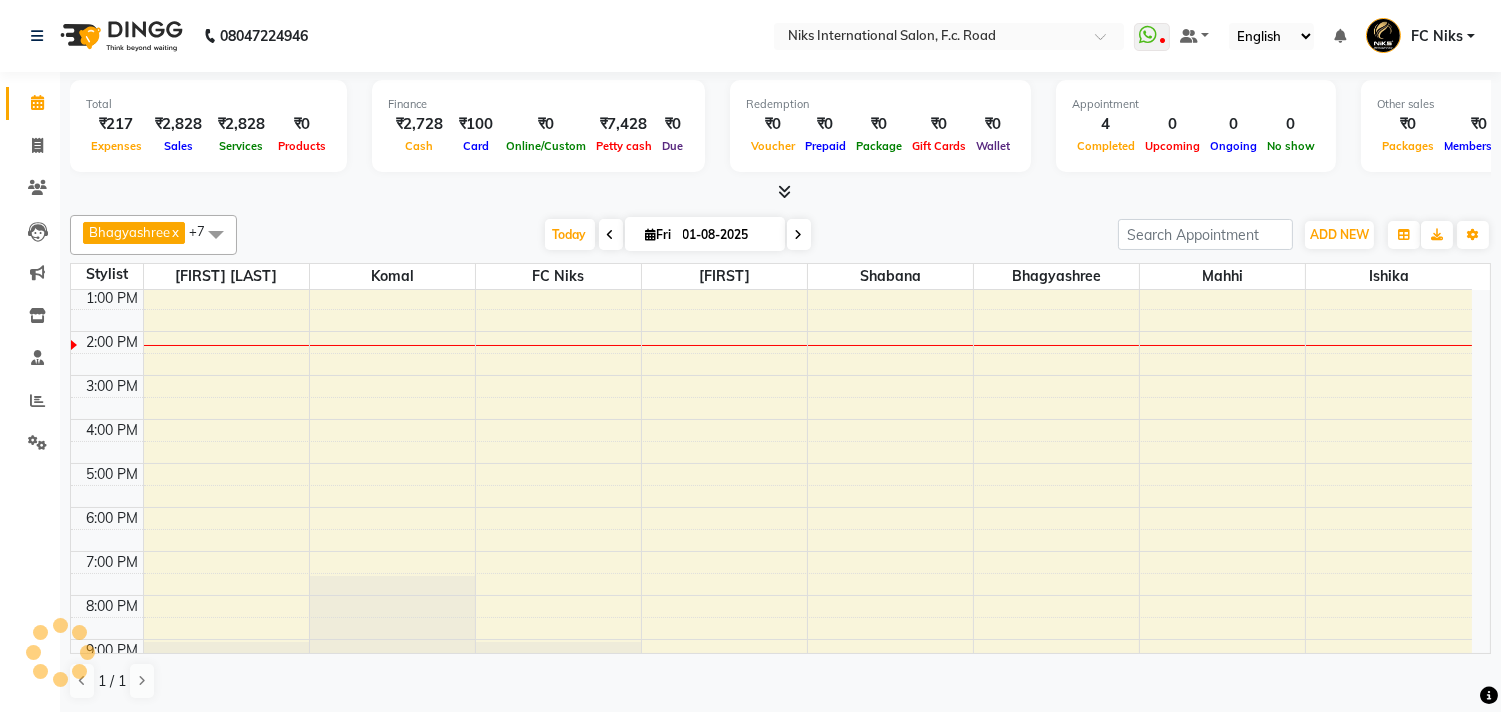 scroll, scrollTop: 265, scrollLeft: 0, axis: vertical 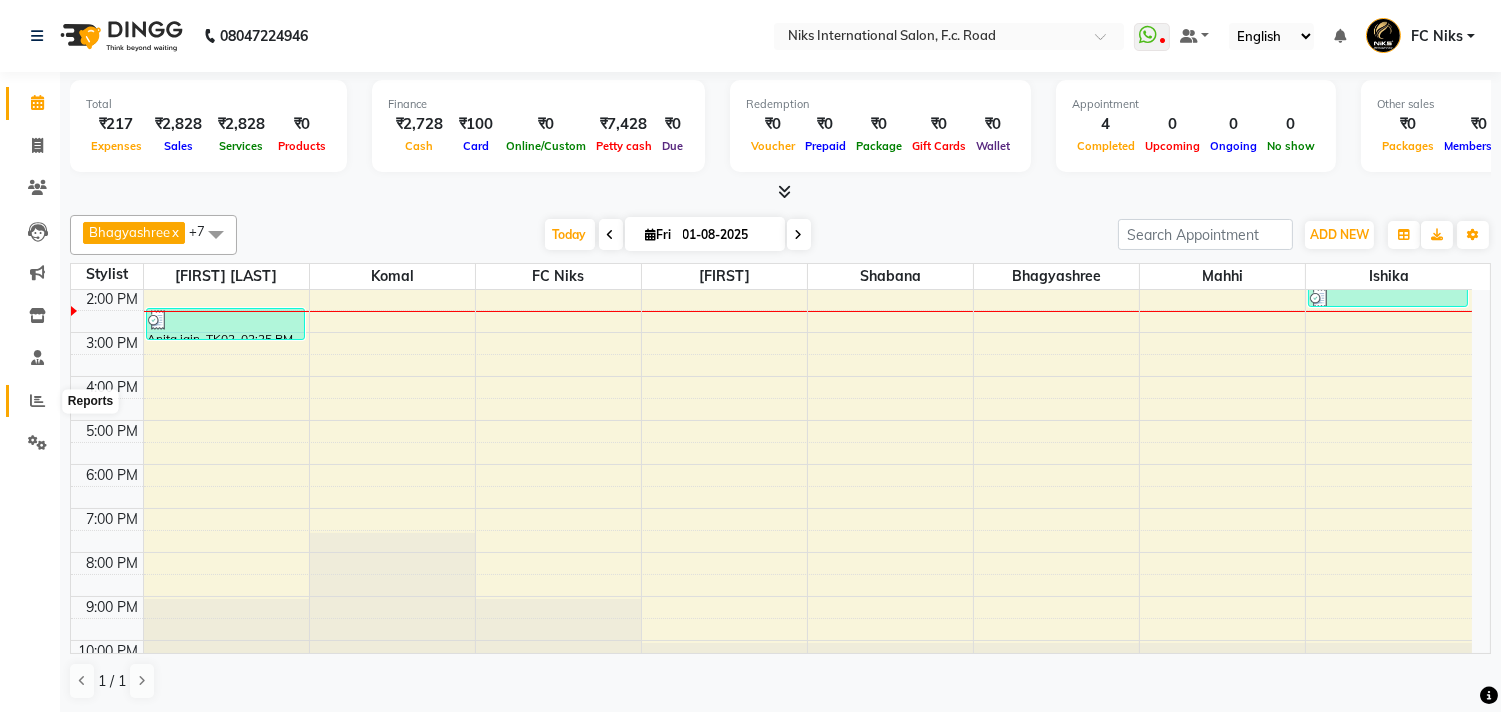 click 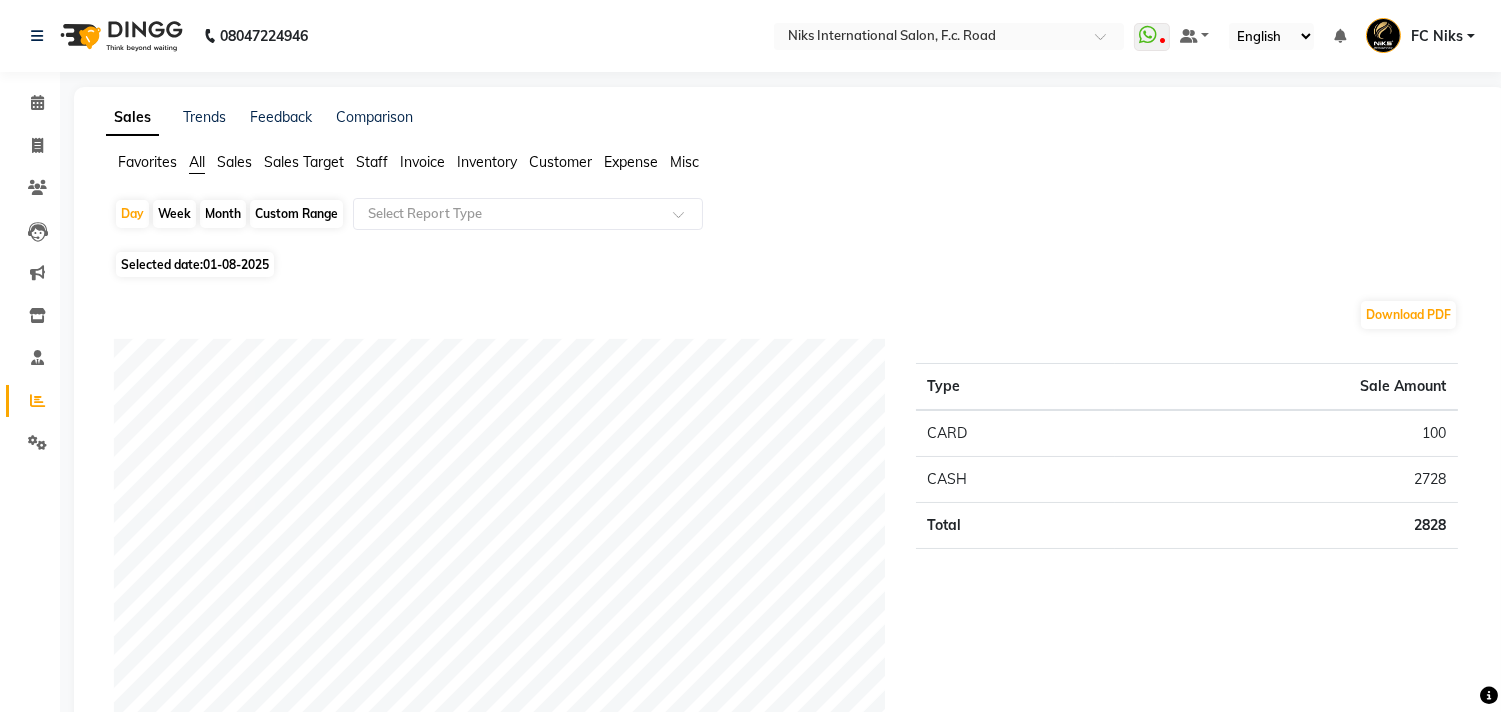 click on "Staff" 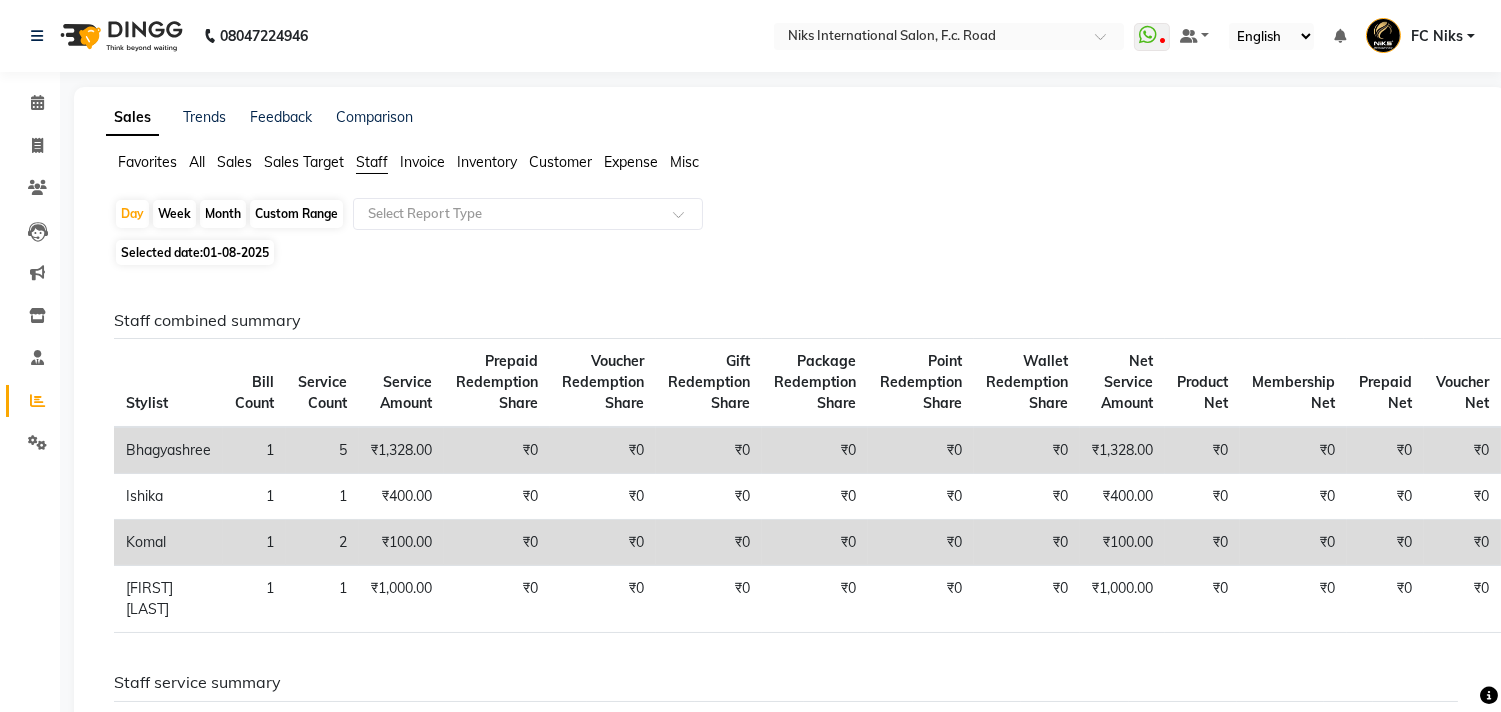 click on "Month" 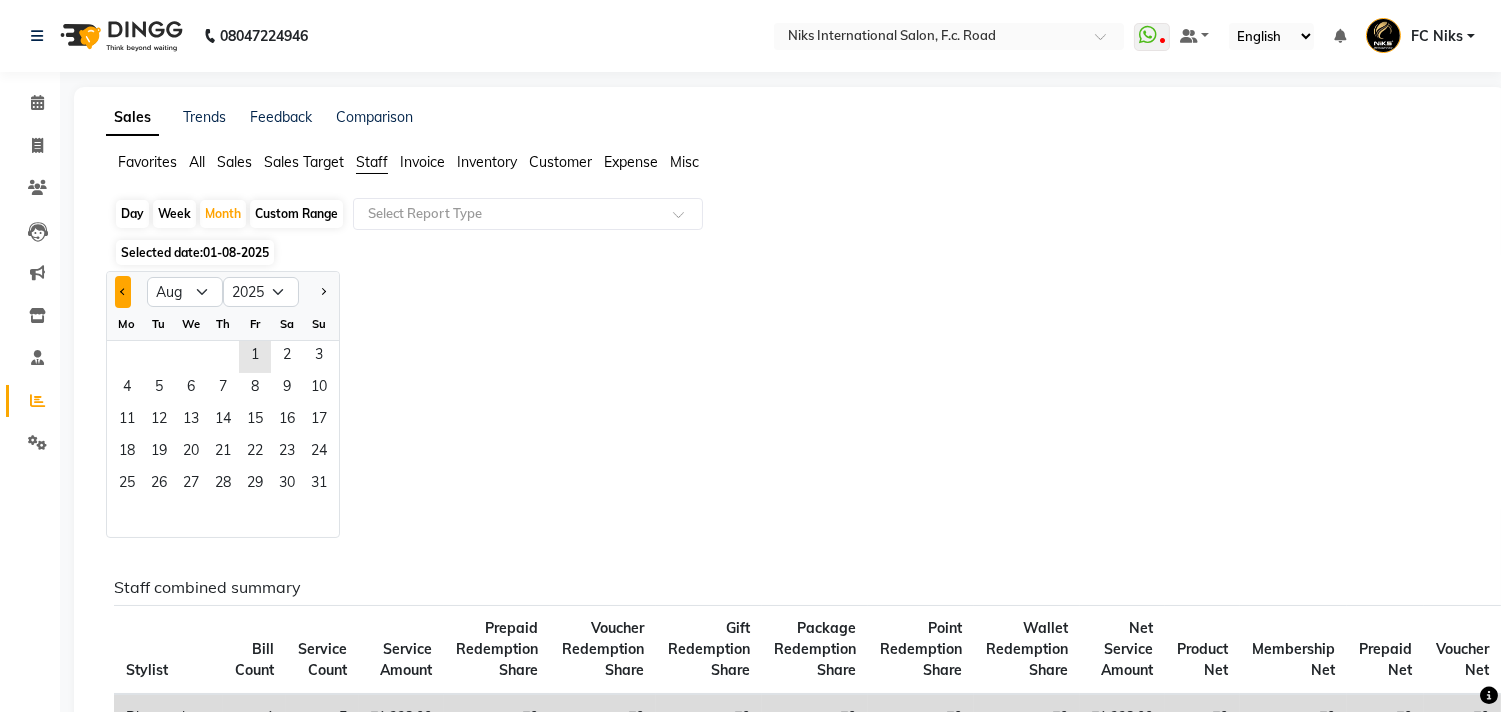 click 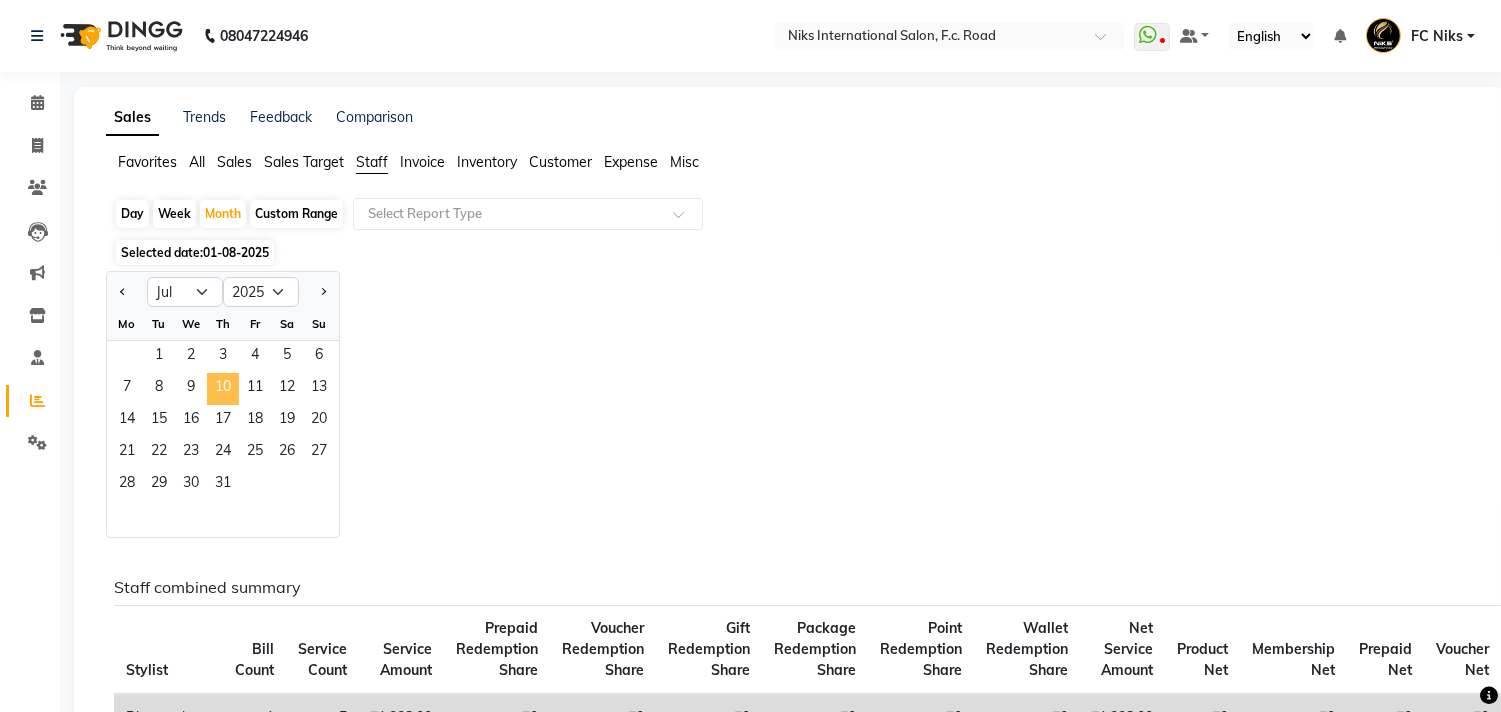 click on "10" 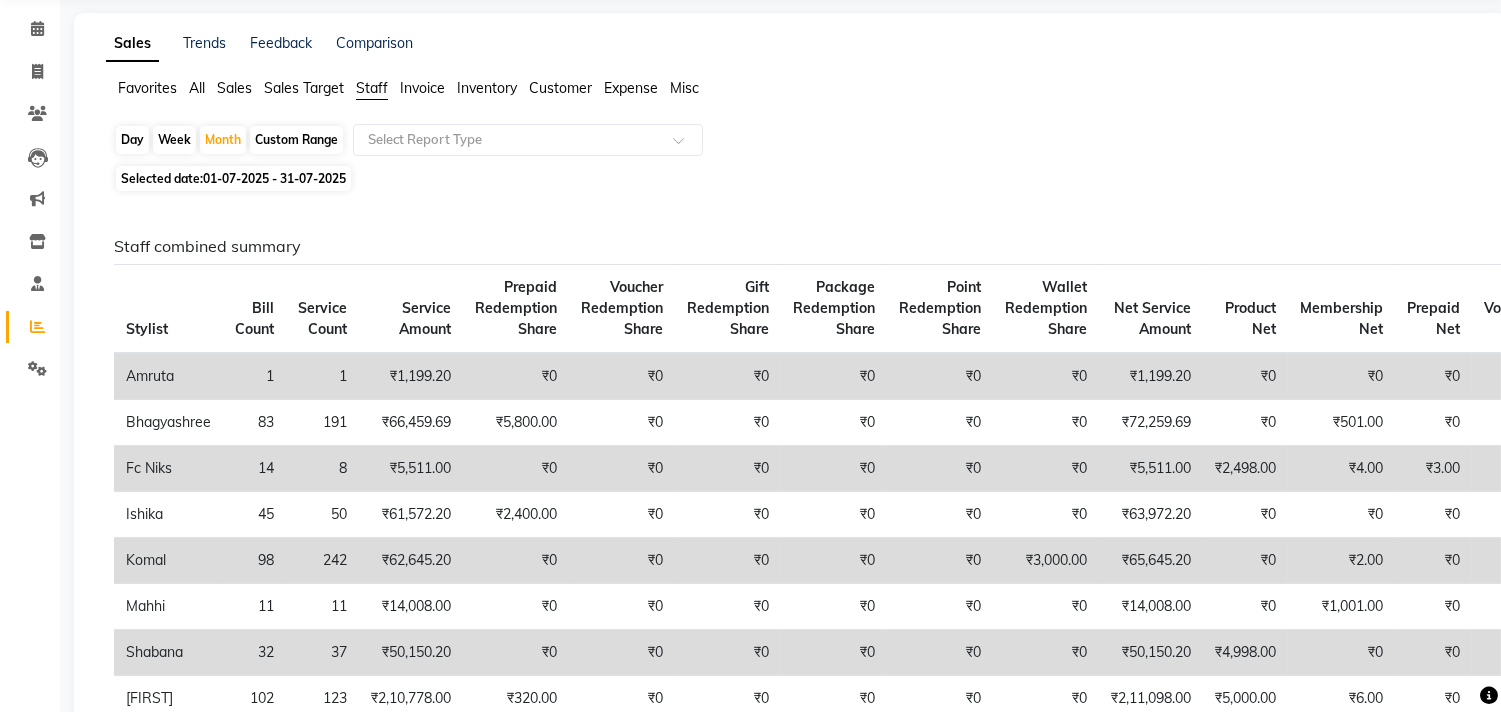 scroll, scrollTop: 0, scrollLeft: 0, axis: both 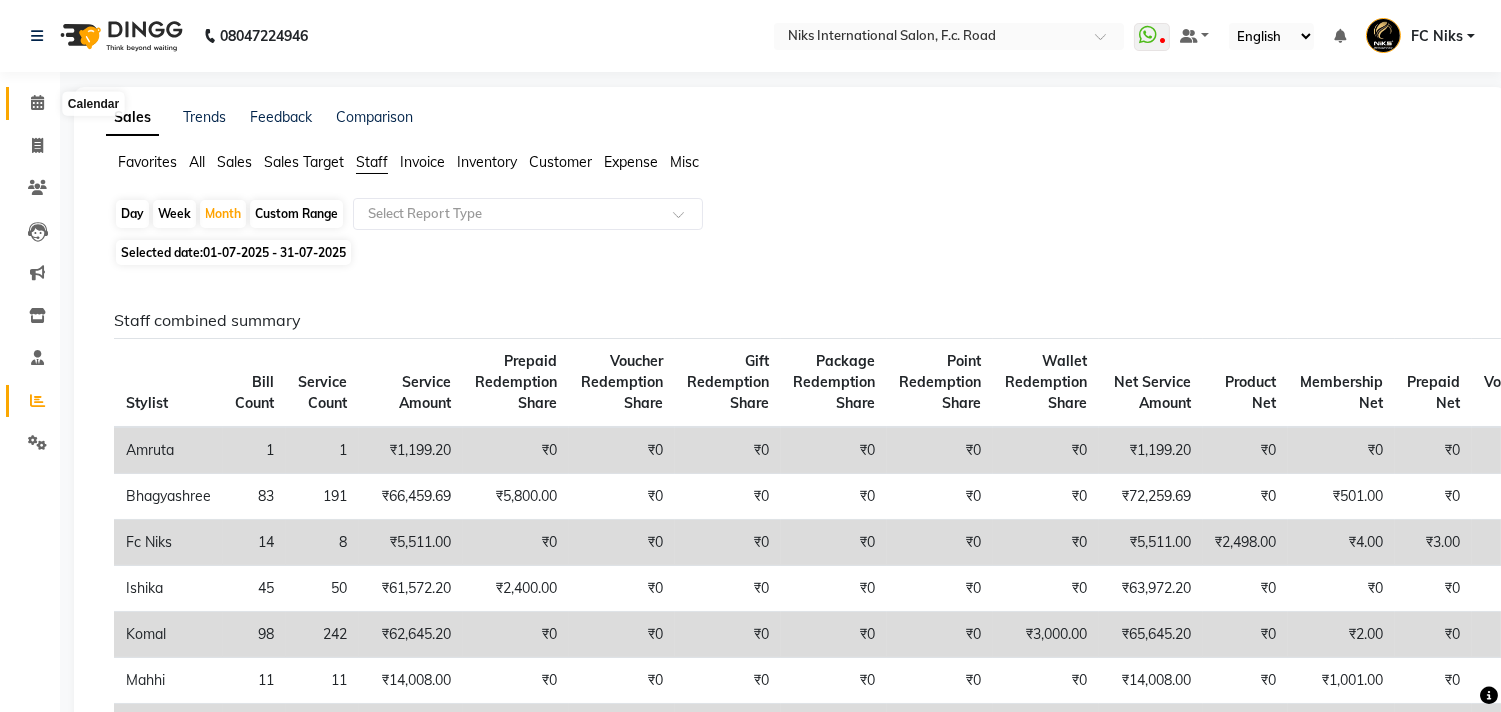 click 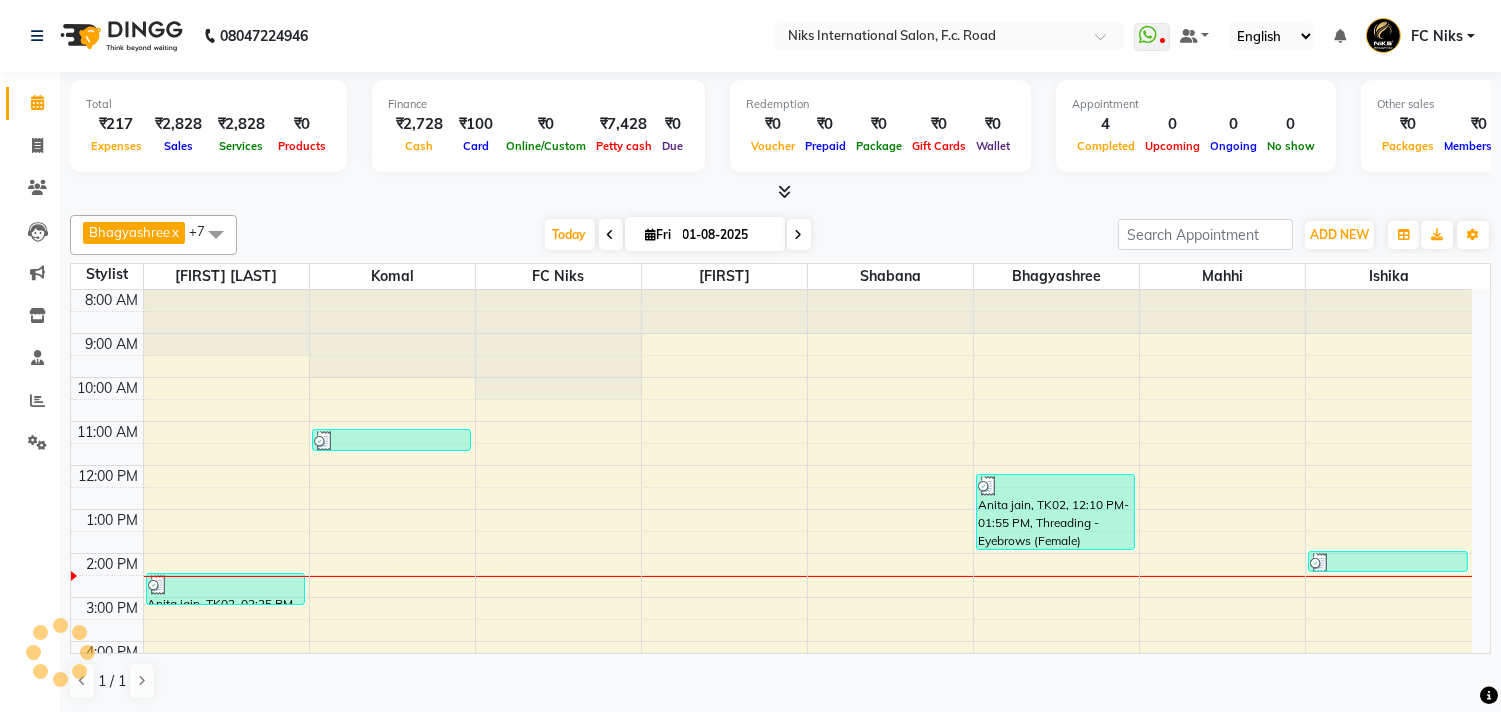 scroll, scrollTop: 0, scrollLeft: 0, axis: both 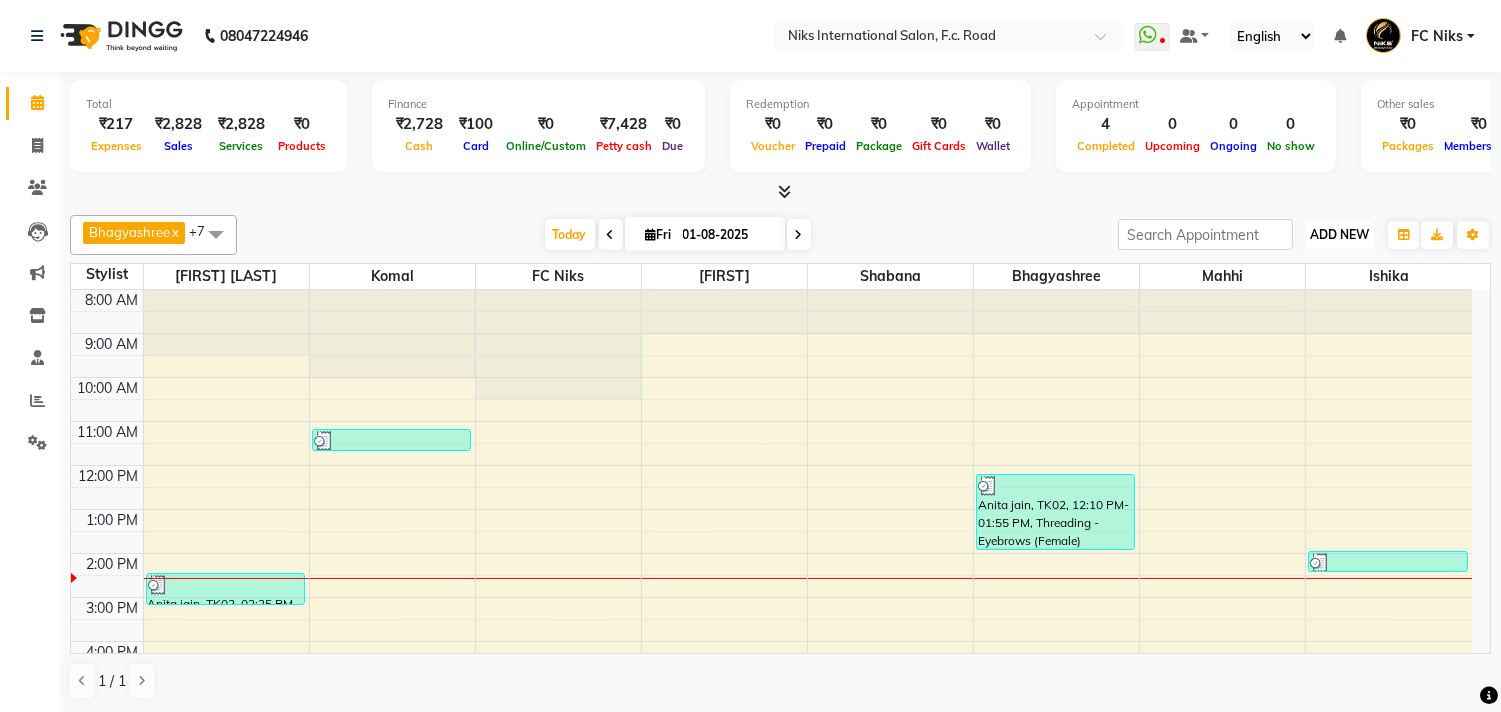 click on "ADD NEW" at bounding box center [1339, 234] 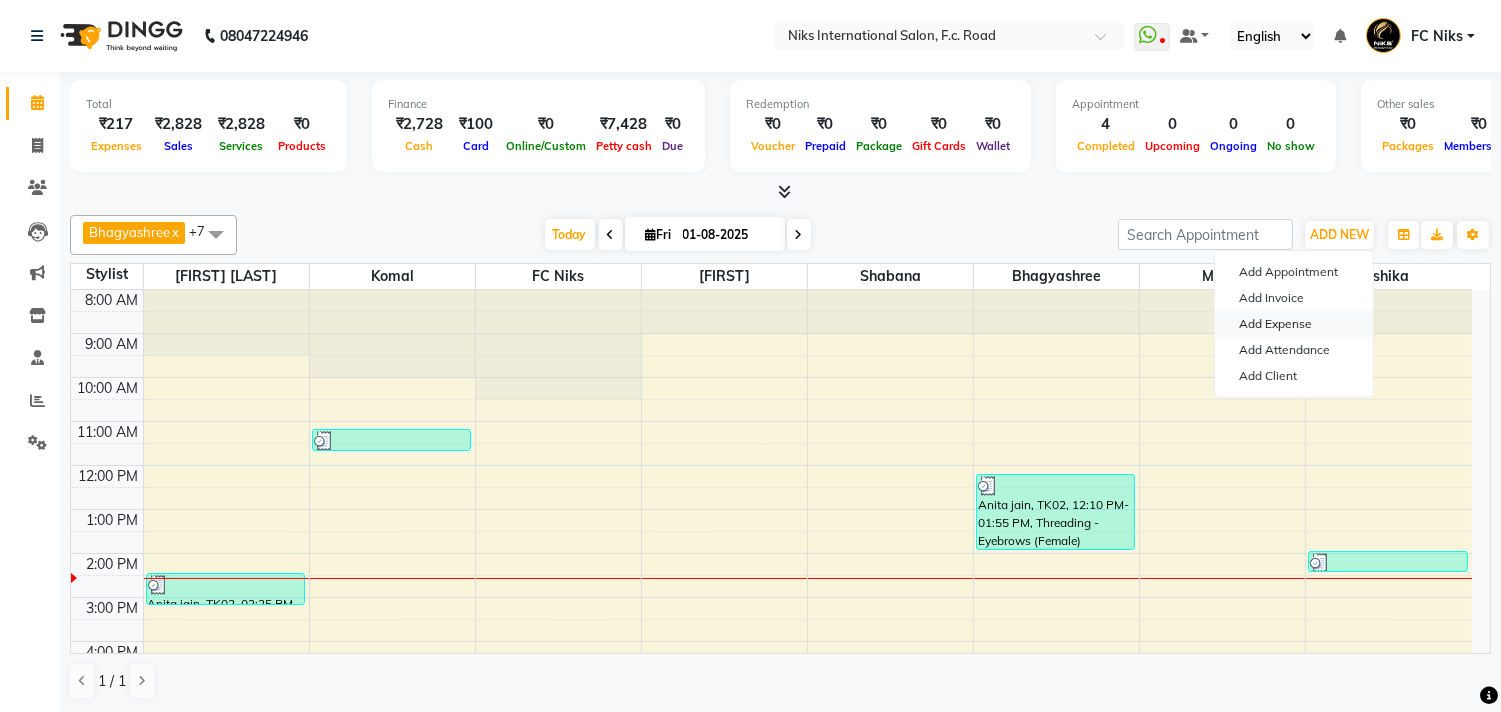 click on "Add Expense" at bounding box center [1294, 324] 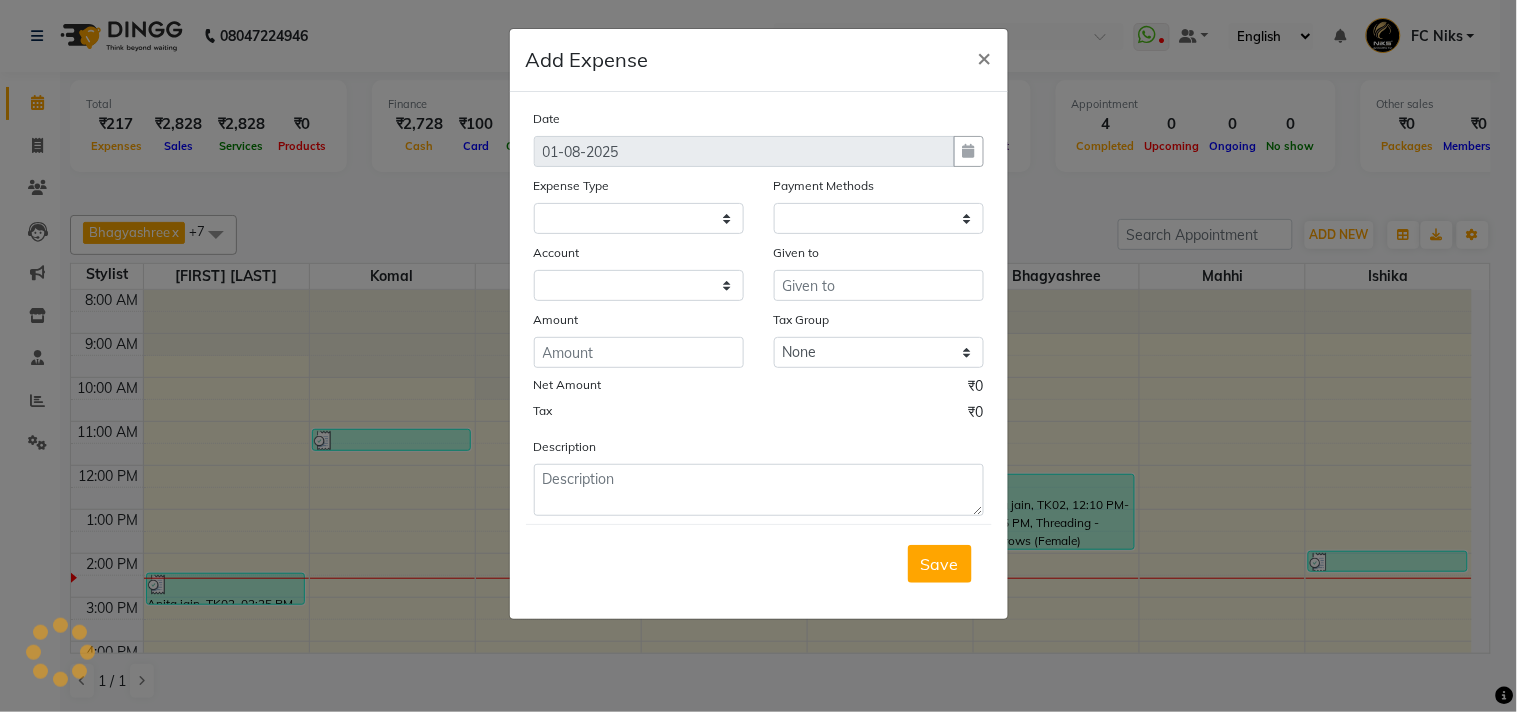 select 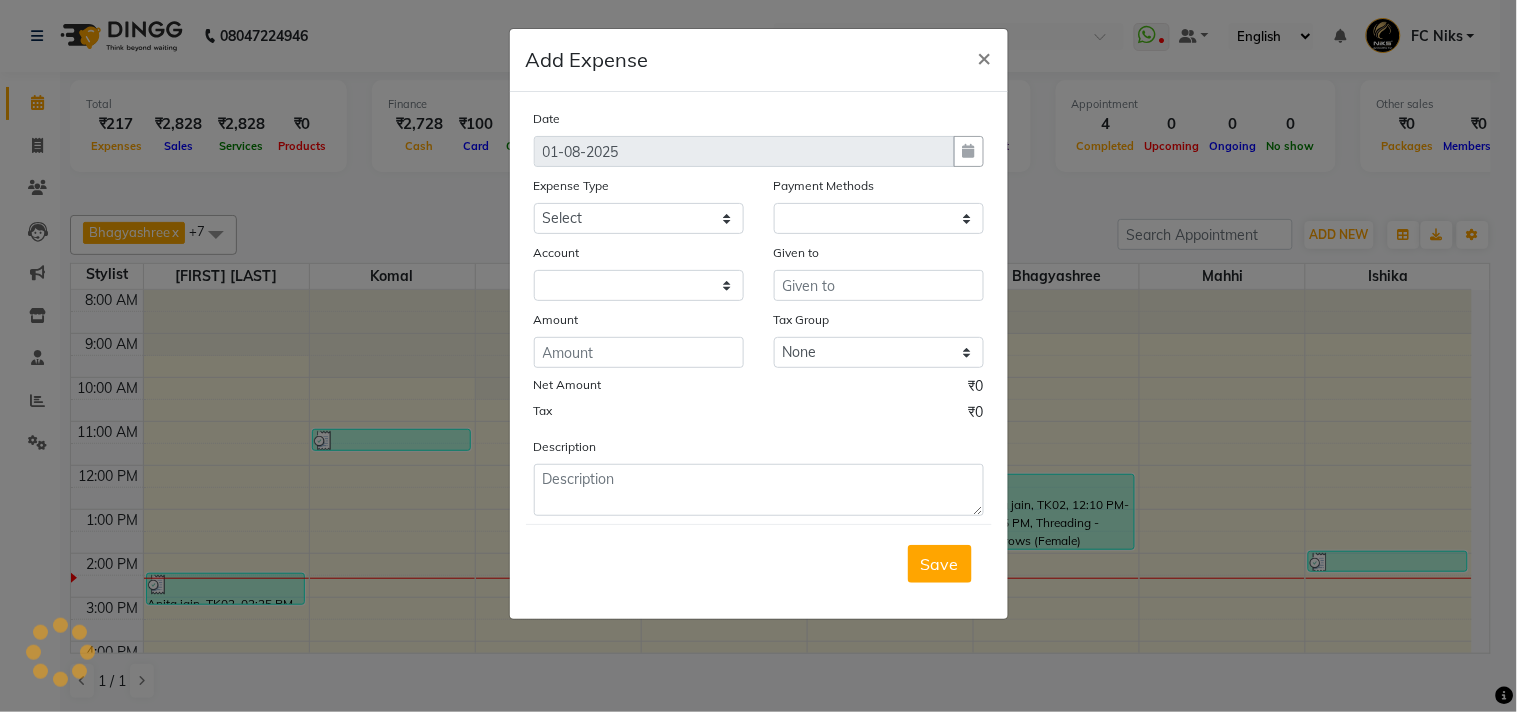 select on "1" 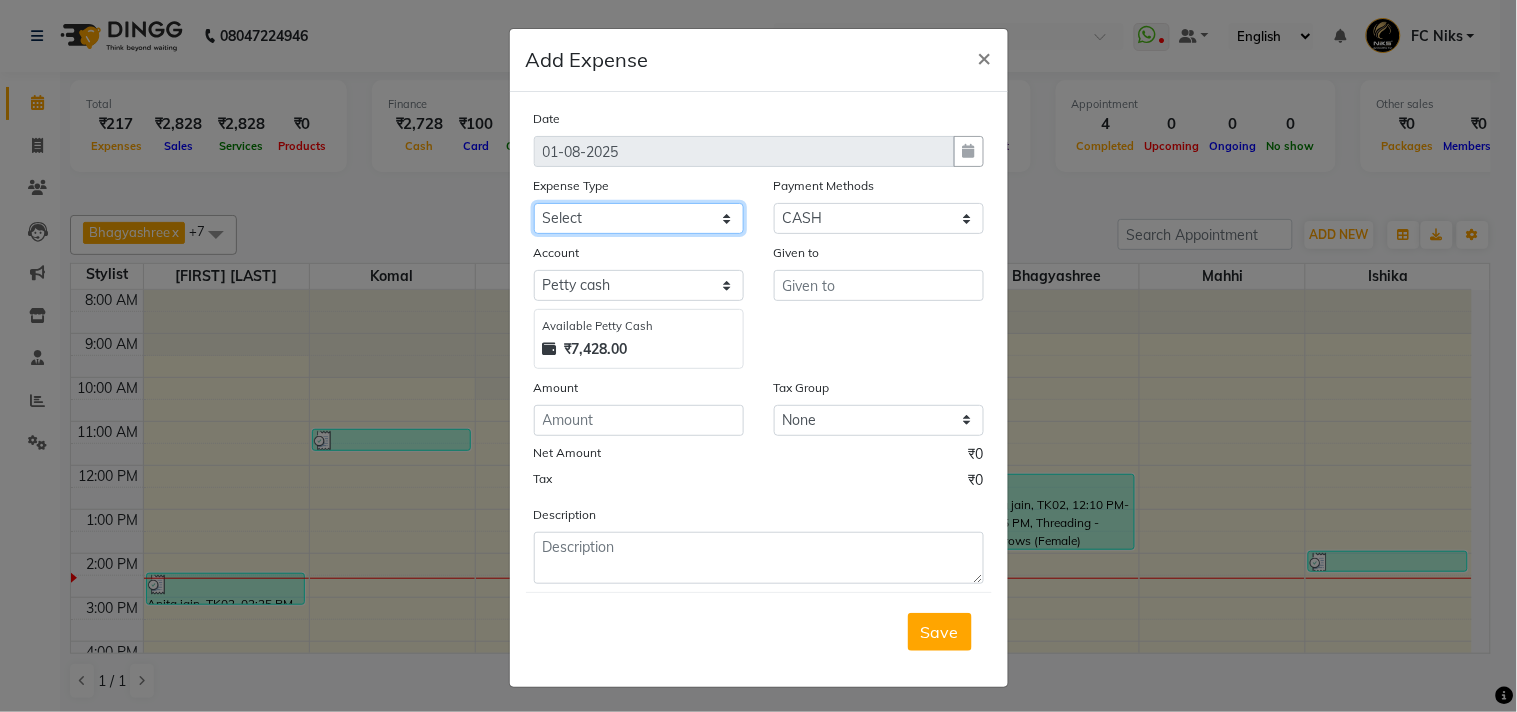click on "Select Cash transfer to hub Client Snacks Donation Equipment Maintenance Miscellaneous Other Pantry Product Salary Staff Refreshment Tea & Refreshment Travalling" 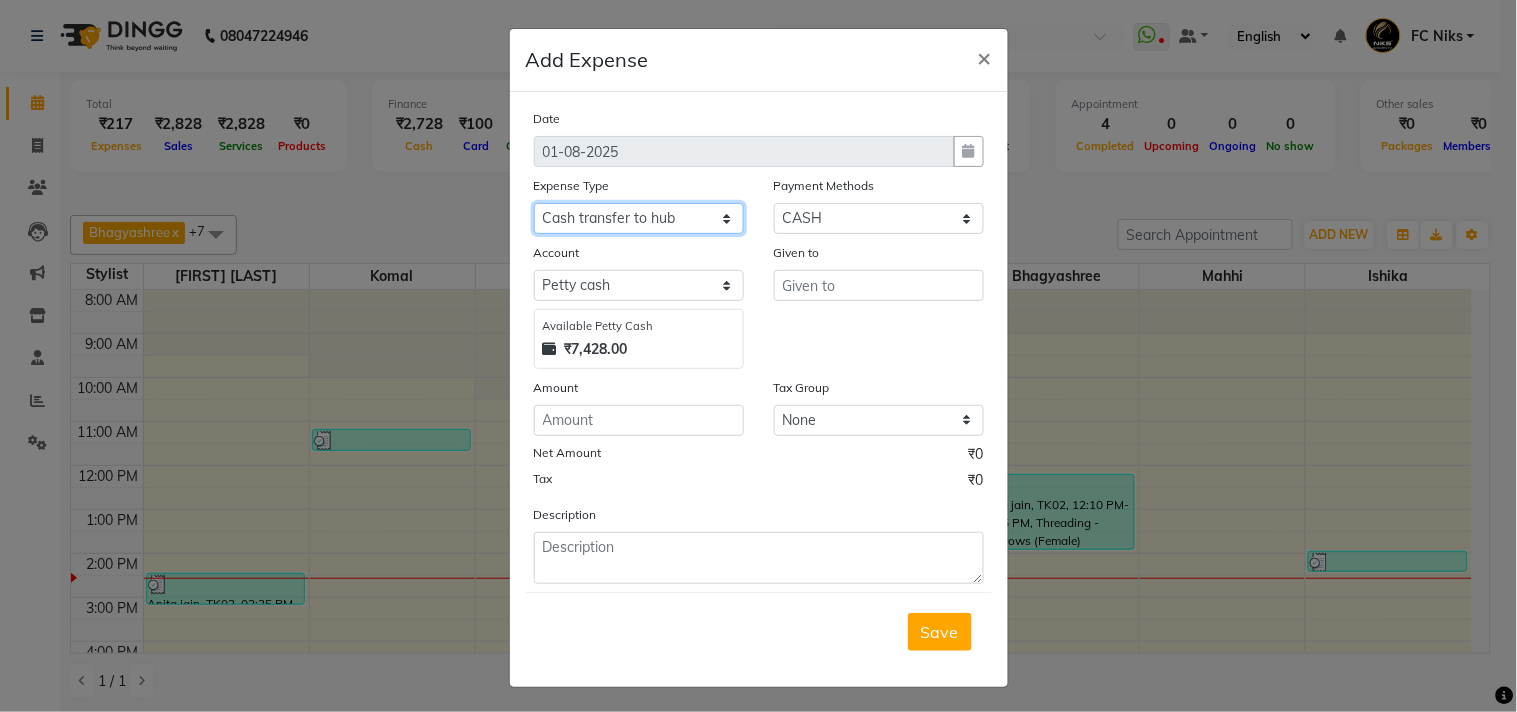 click on "Select Cash transfer to hub Client Snacks Donation Equipment Maintenance Miscellaneous Other Pantry Product Salary Staff Refreshment Tea & Refreshment Travalling" 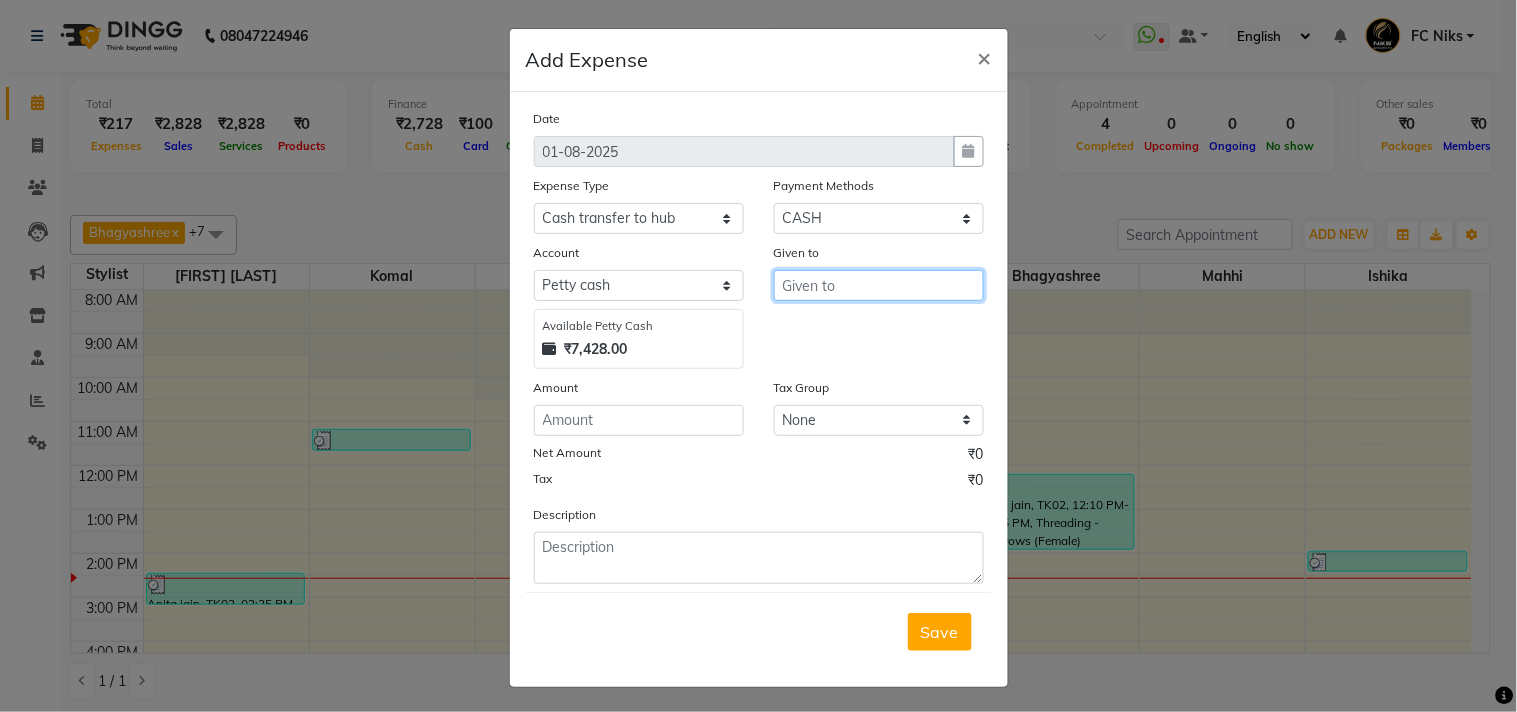 click at bounding box center [879, 285] 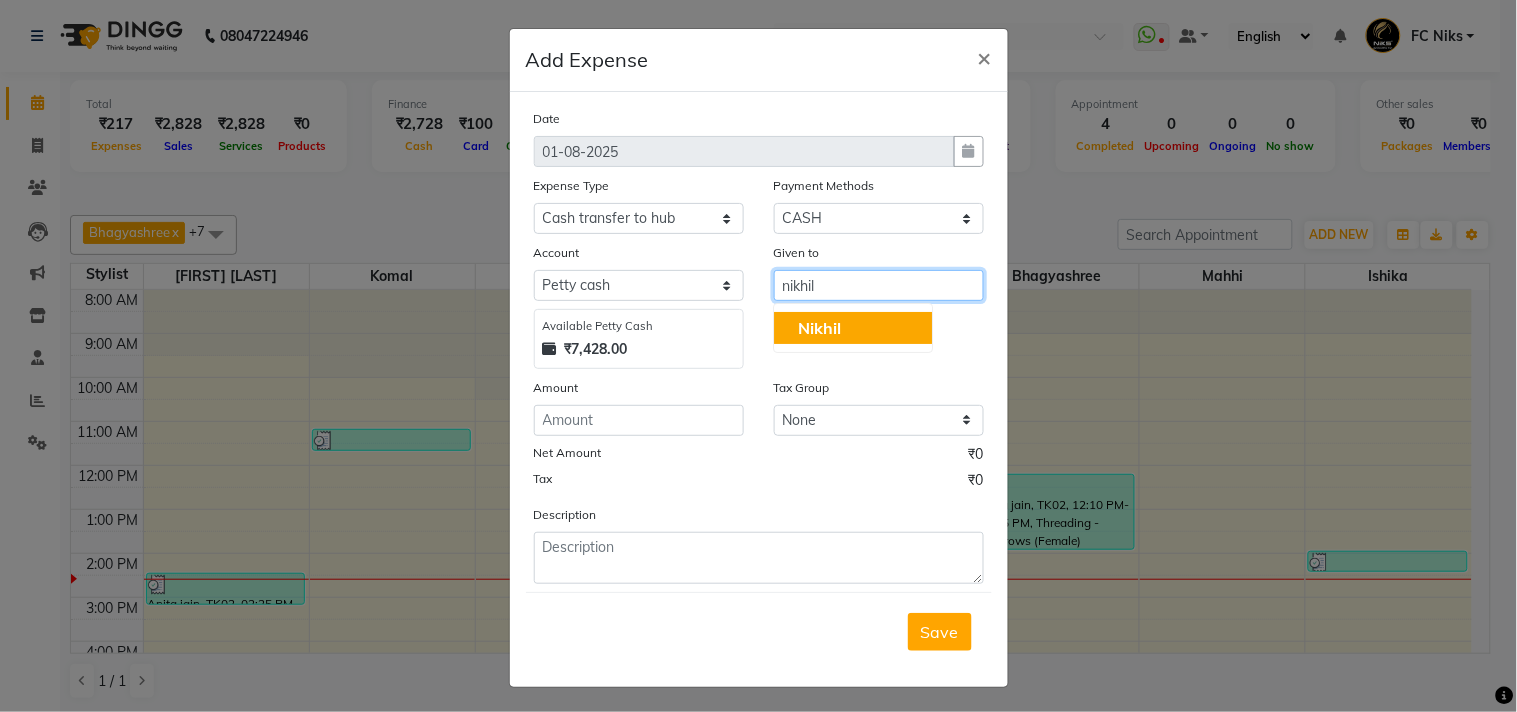 click on "Nikhil" at bounding box center [853, 328] 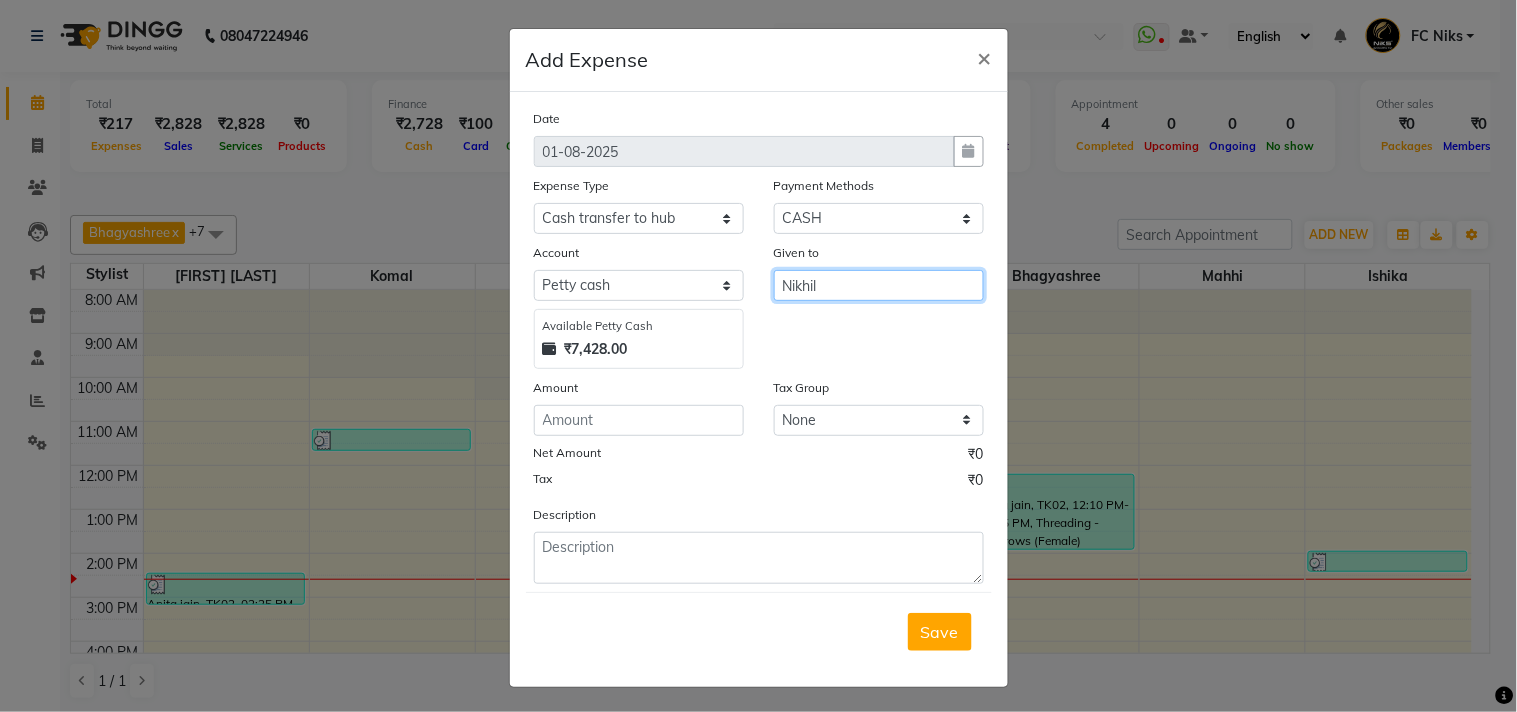 type on "Nikhil" 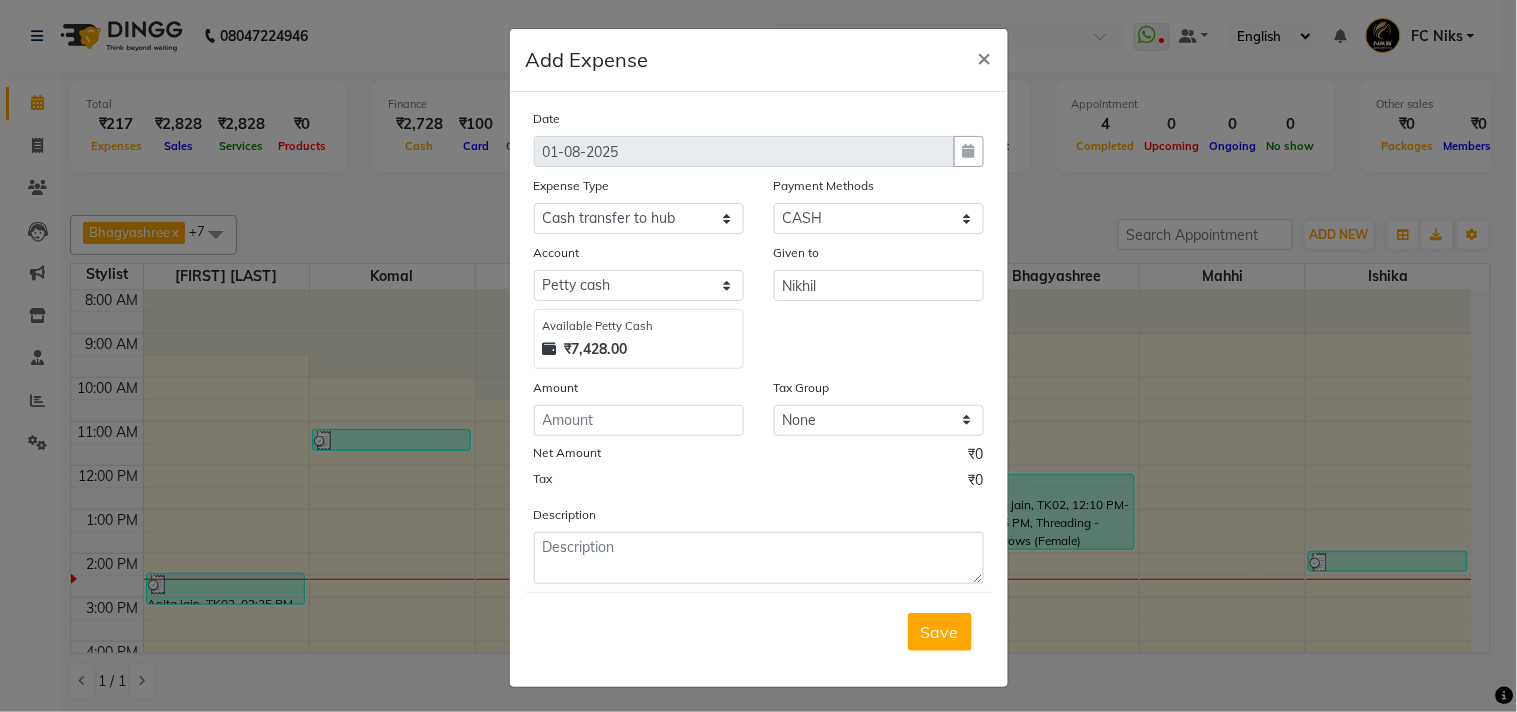 click on "Date 01-08-2025 Expense Type Select Cash transfer to hub Client Snacks Donation Equipment Maintenance Miscellaneous Other Pantry Product Salary Staff Refreshment Tea & Refreshment Travalling Payment Methods Select Points CARD Prepaid UPI Voucher Package CASH GPay Wallet LUZO Gift Card Account Select Default account Petty cash Available Petty Cash ₹7,428.00 Given to Nikhil Amount Tax Group None Net Amount ₹0 Tax ₹0 Description" 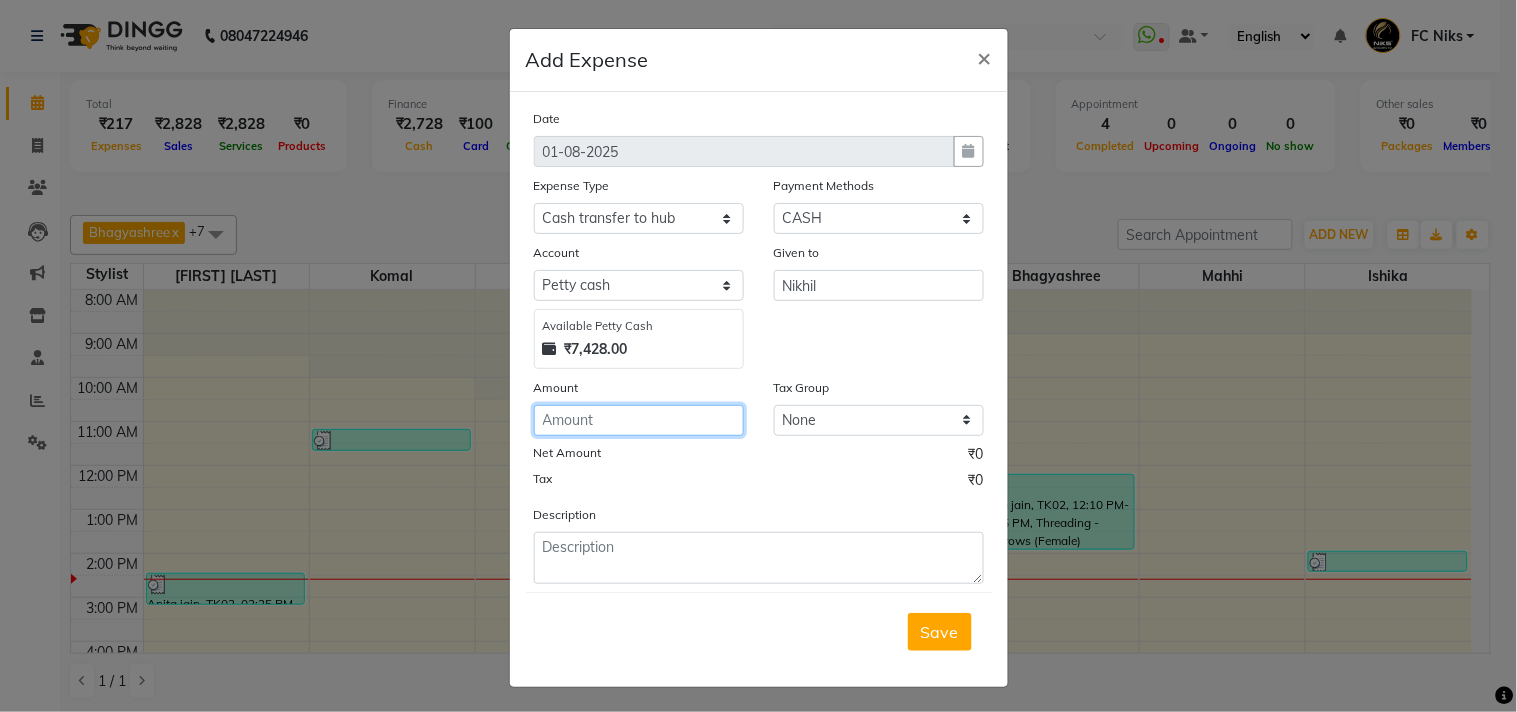 click 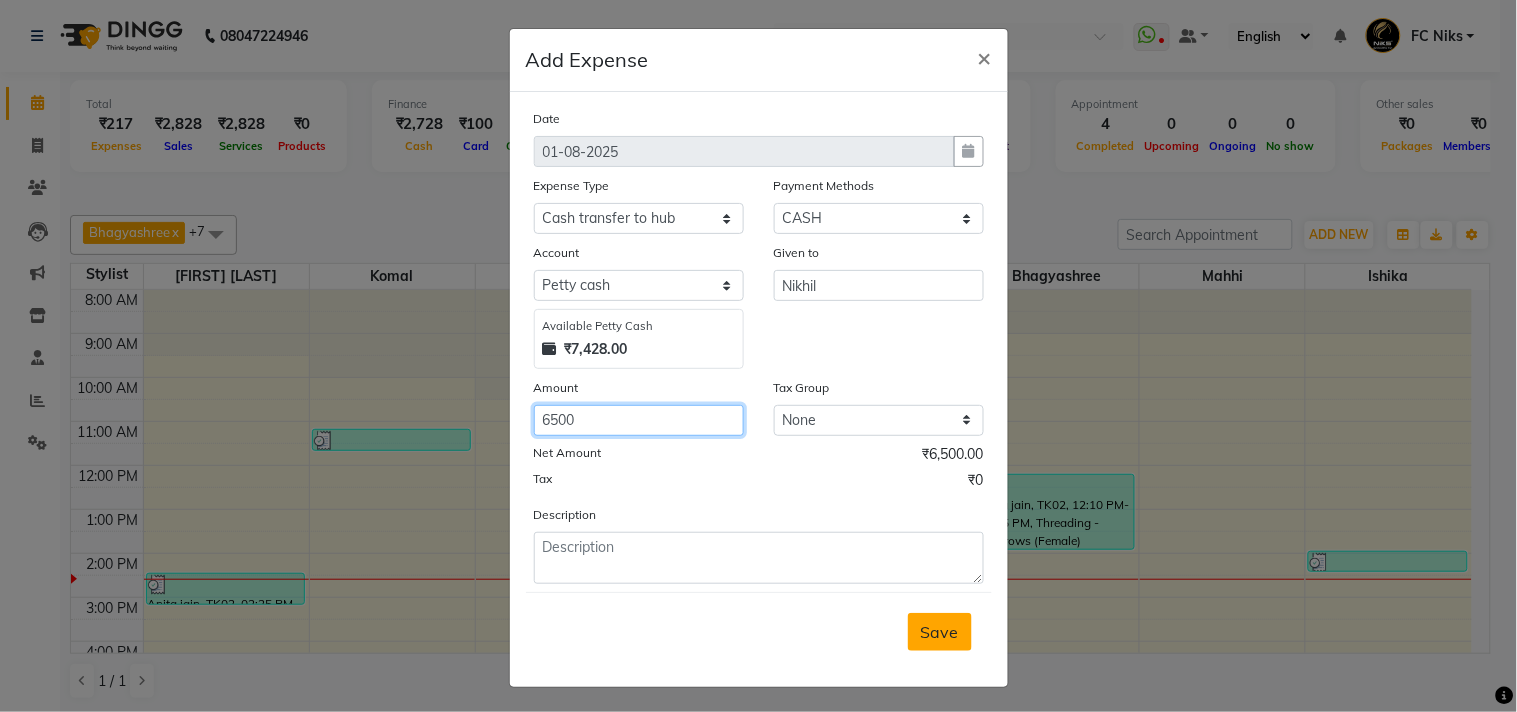 type on "6500" 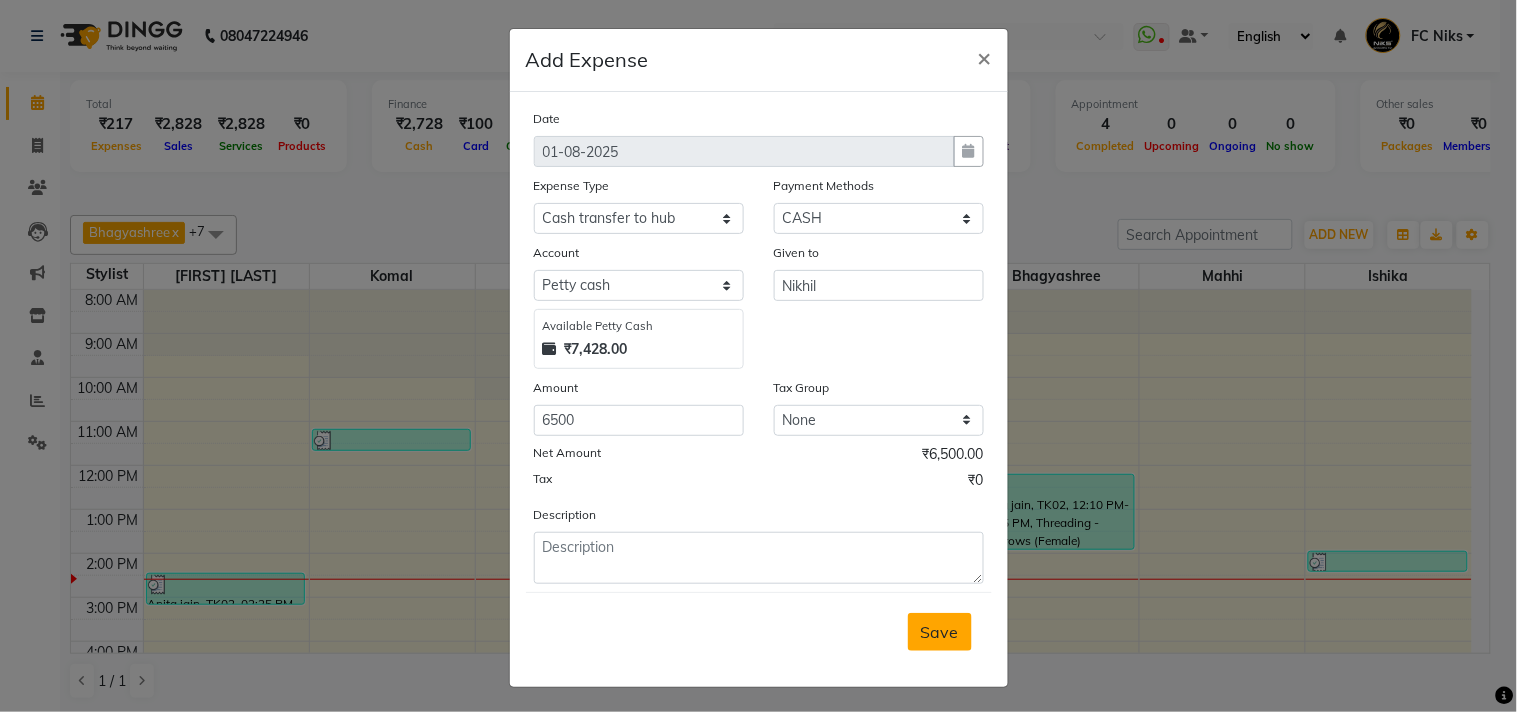 click on "Save" at bounding box center [940, 632] 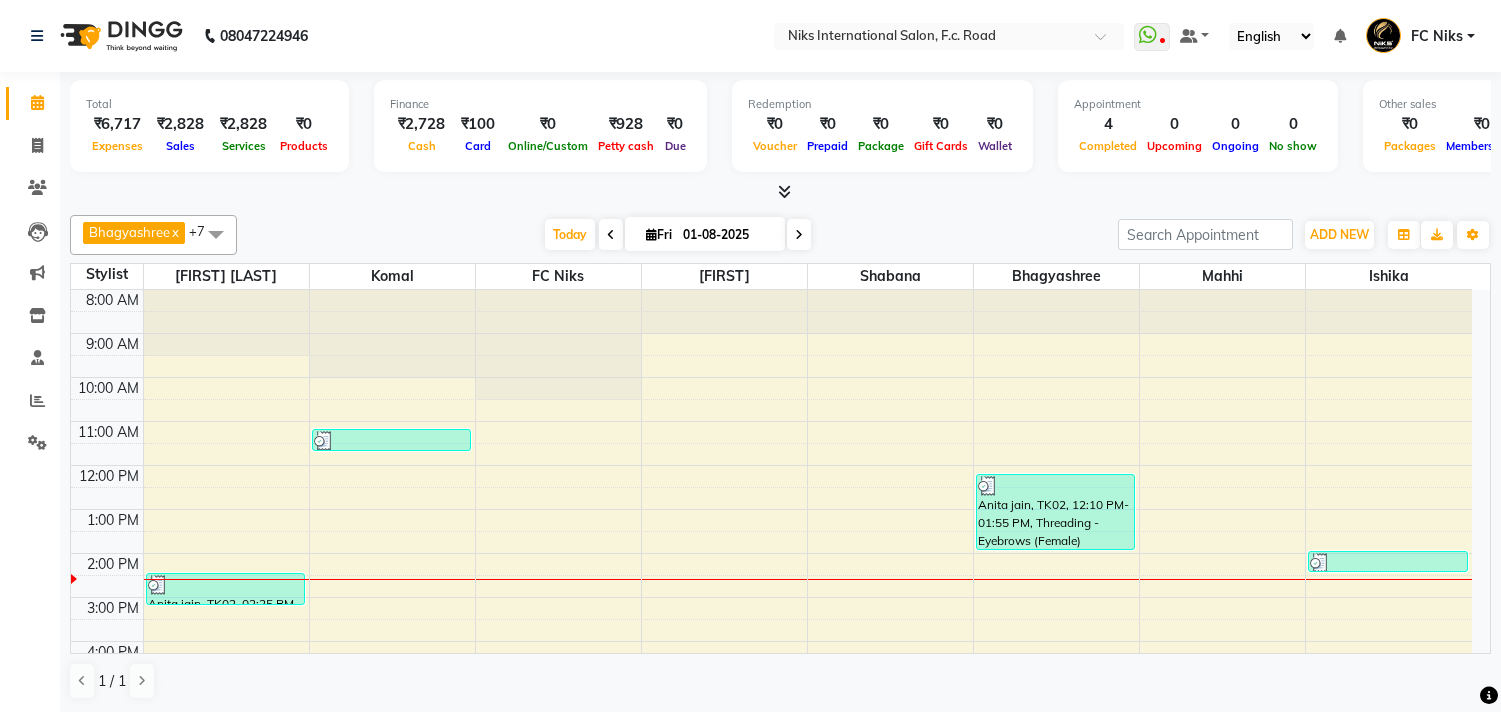 scroll, scrollTop: 0, scrollLeft: 0, axis: both 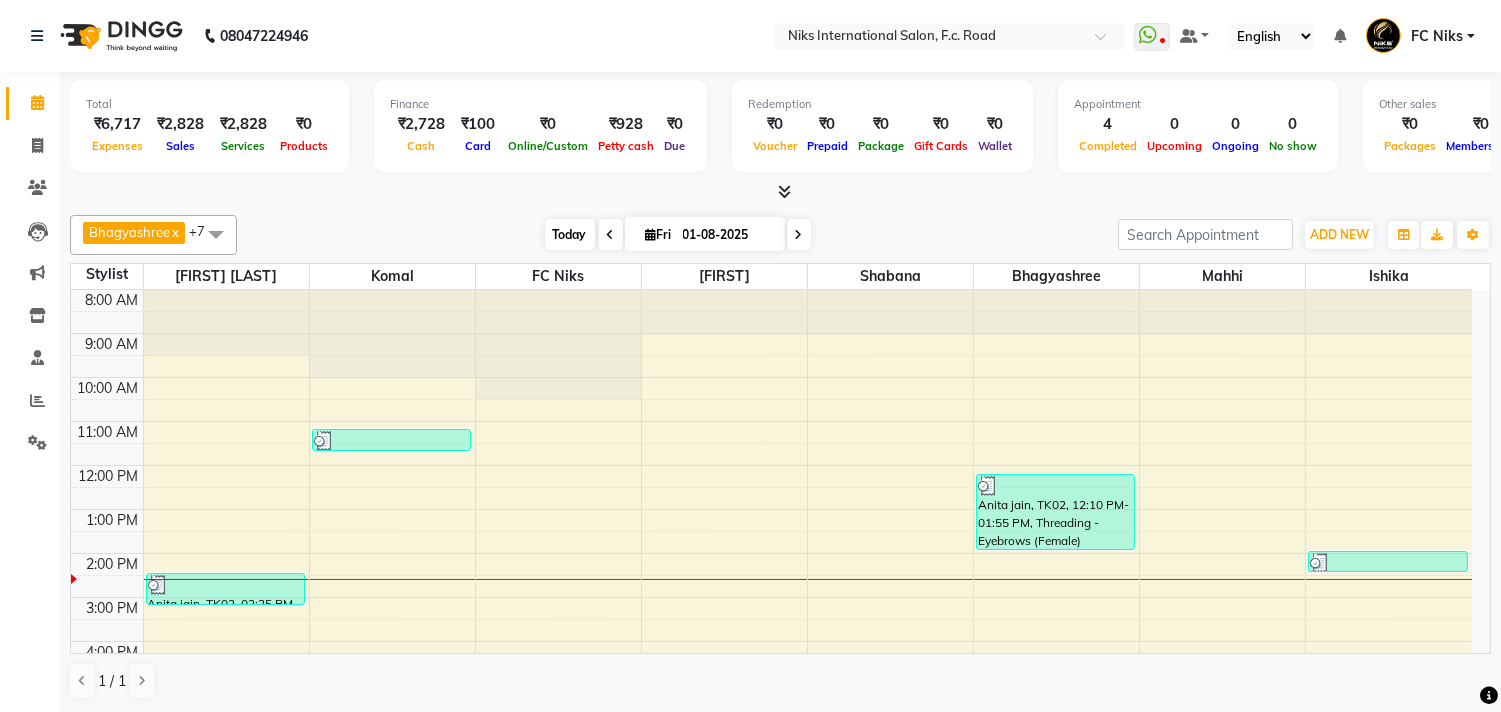click on "Today" at bounding box center (570, 234) 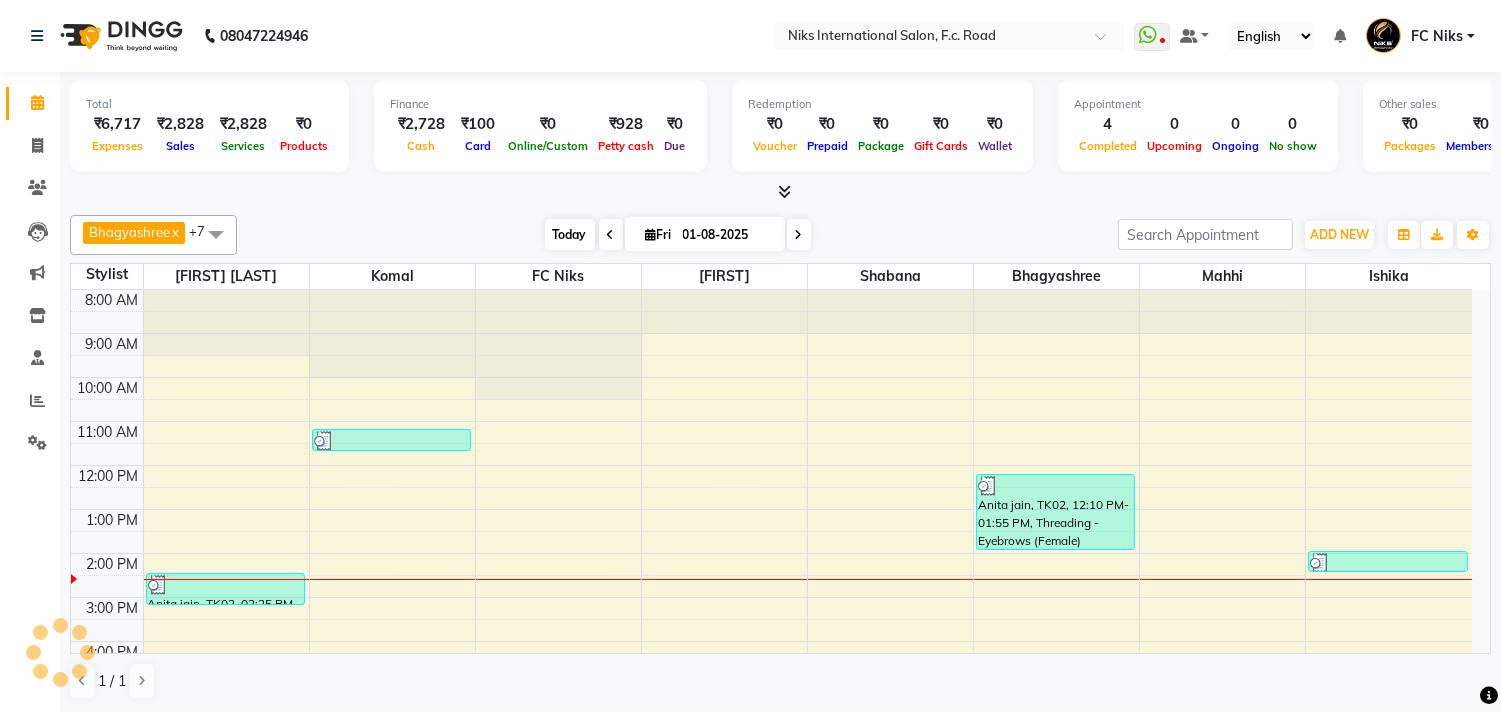 scroll, scrollTop: 265, scrollLeft: 0, axis: vertical 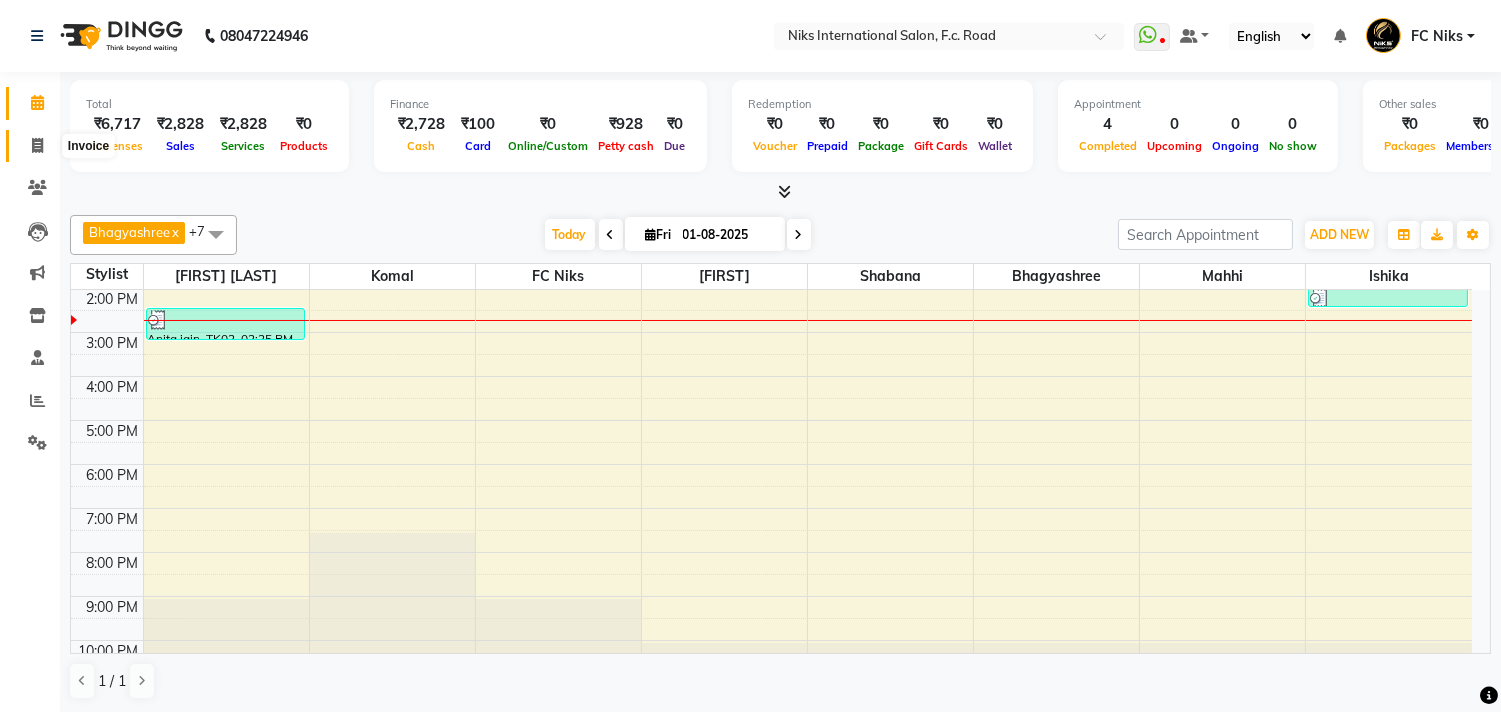 click 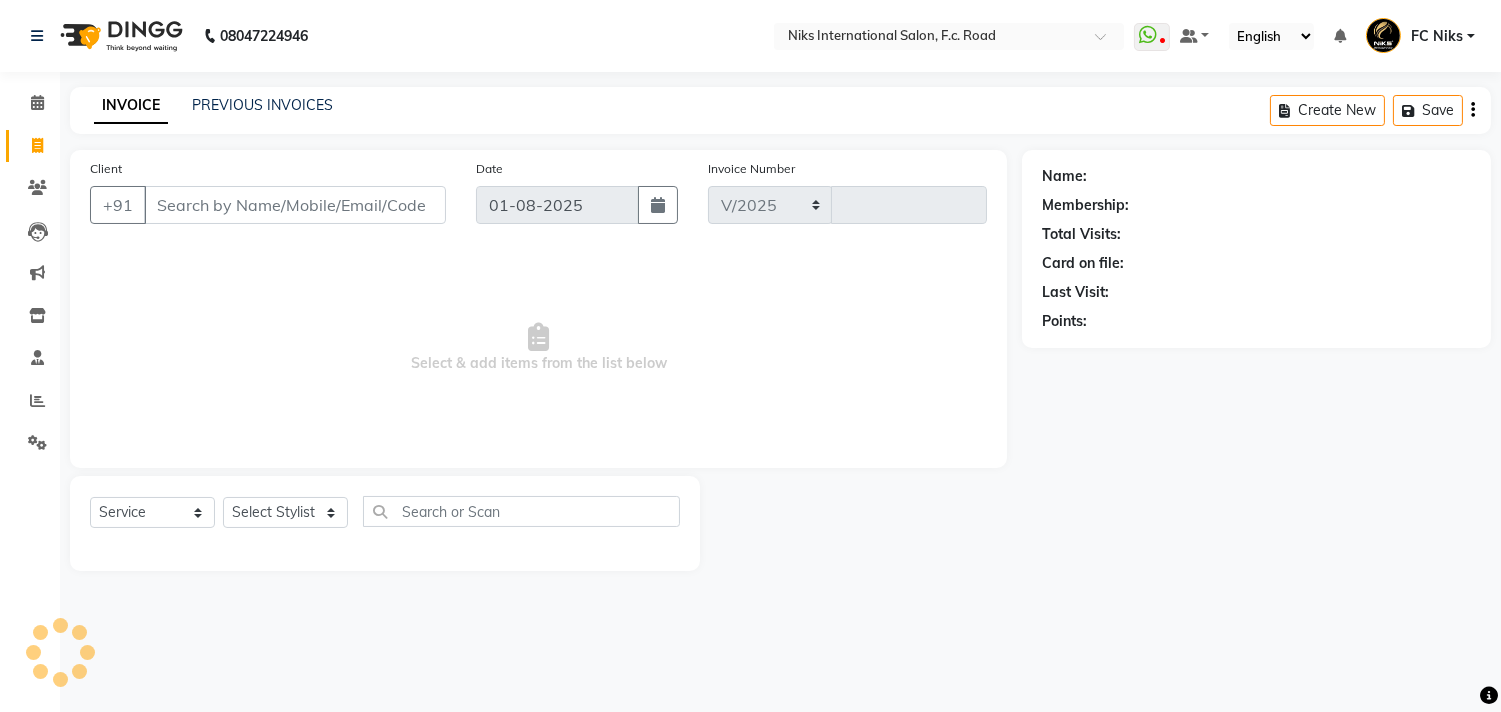 select on "7" 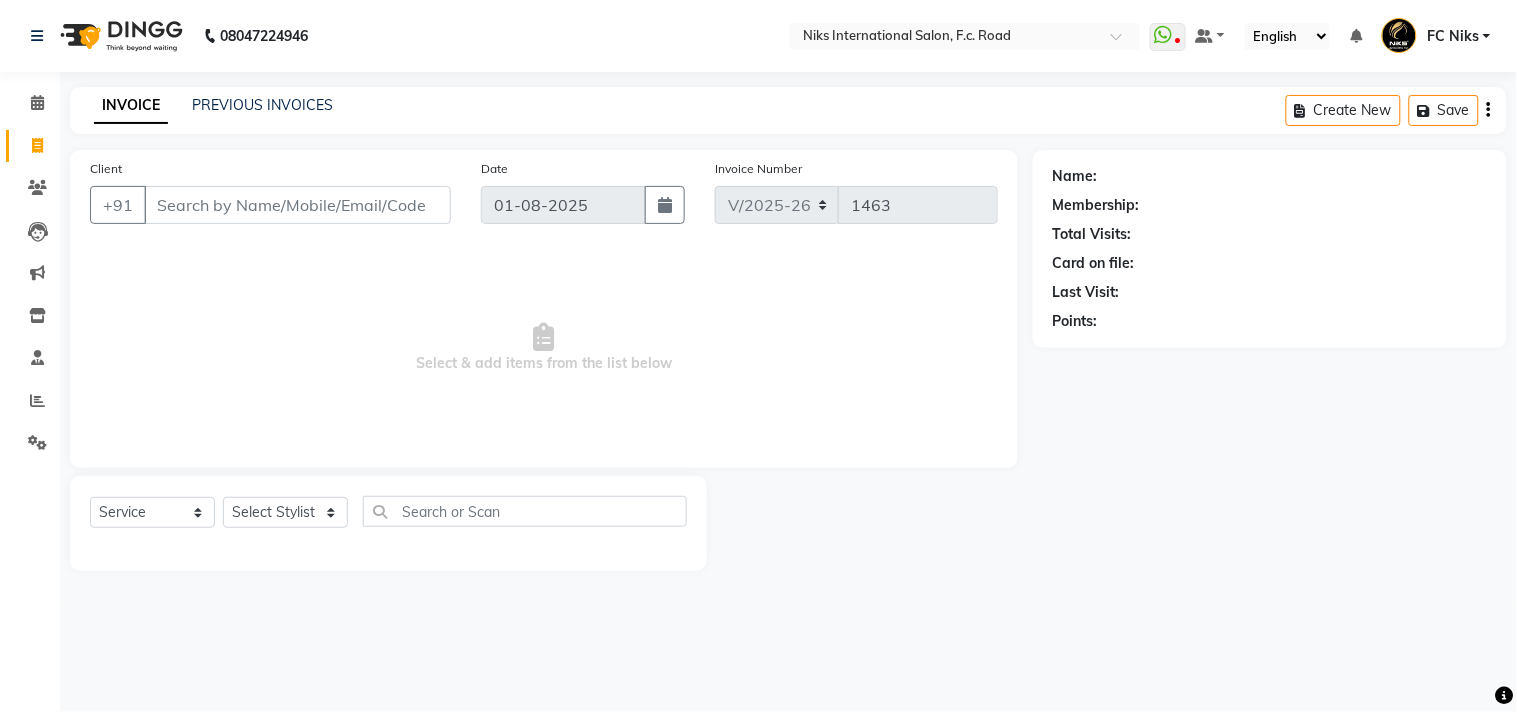 click on "Select  Service  Product  Membership  Package Voucher Prepaid Gift Card  Select Stylist Abhishek Amruta Bhagyashree CA Devkar FC Niks Ishika Kirti Komal Krishi Mahhi Nakshatra Nikhil Rajesh Savita Shabana Shrikant Gaikwad Soham" 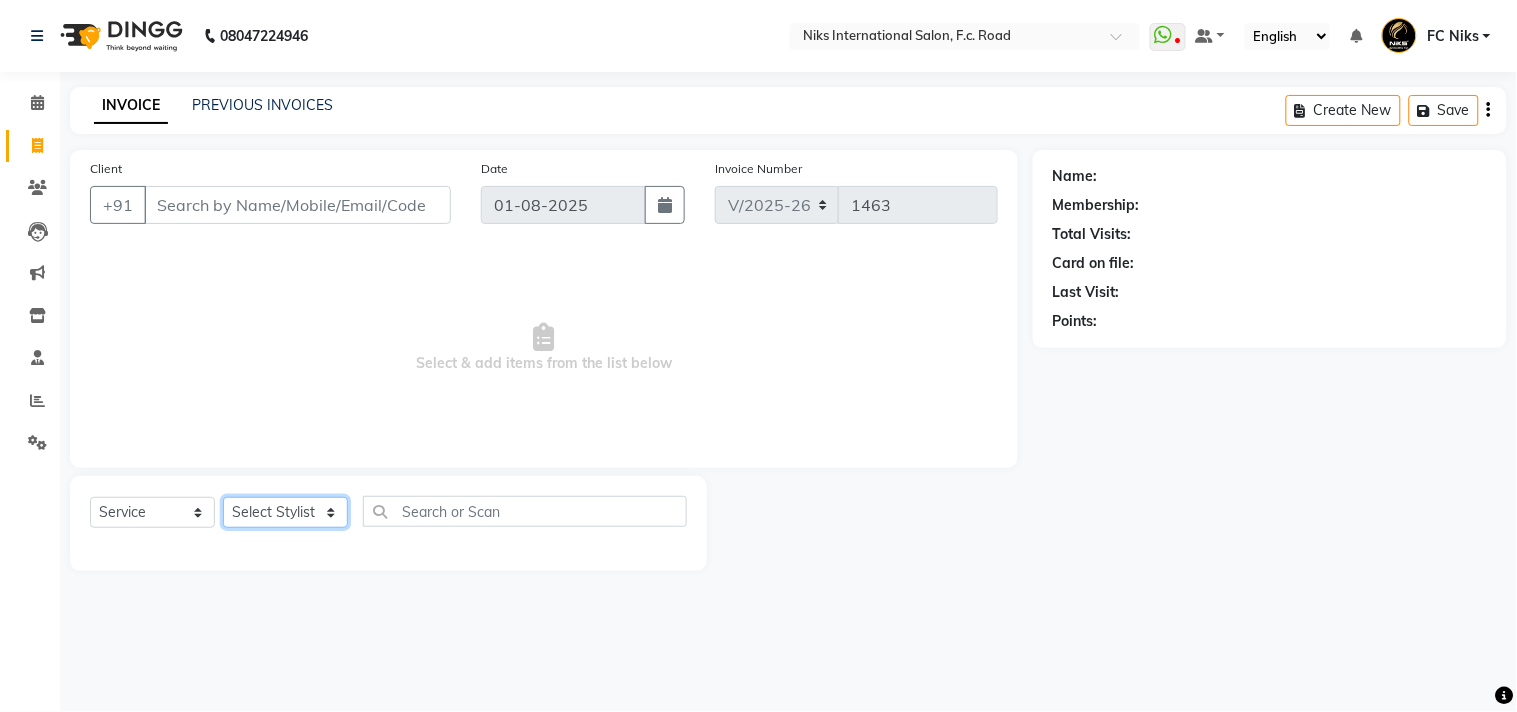 click on "Select Stylist Abhishek Amruta Bhagyashree CA Devkar FC Niks Ishika Kirti Komal Krishi Mahhi Nakshatra Nikhil Rajesh Savita Shabana Shrikant Gaikwad Soham" 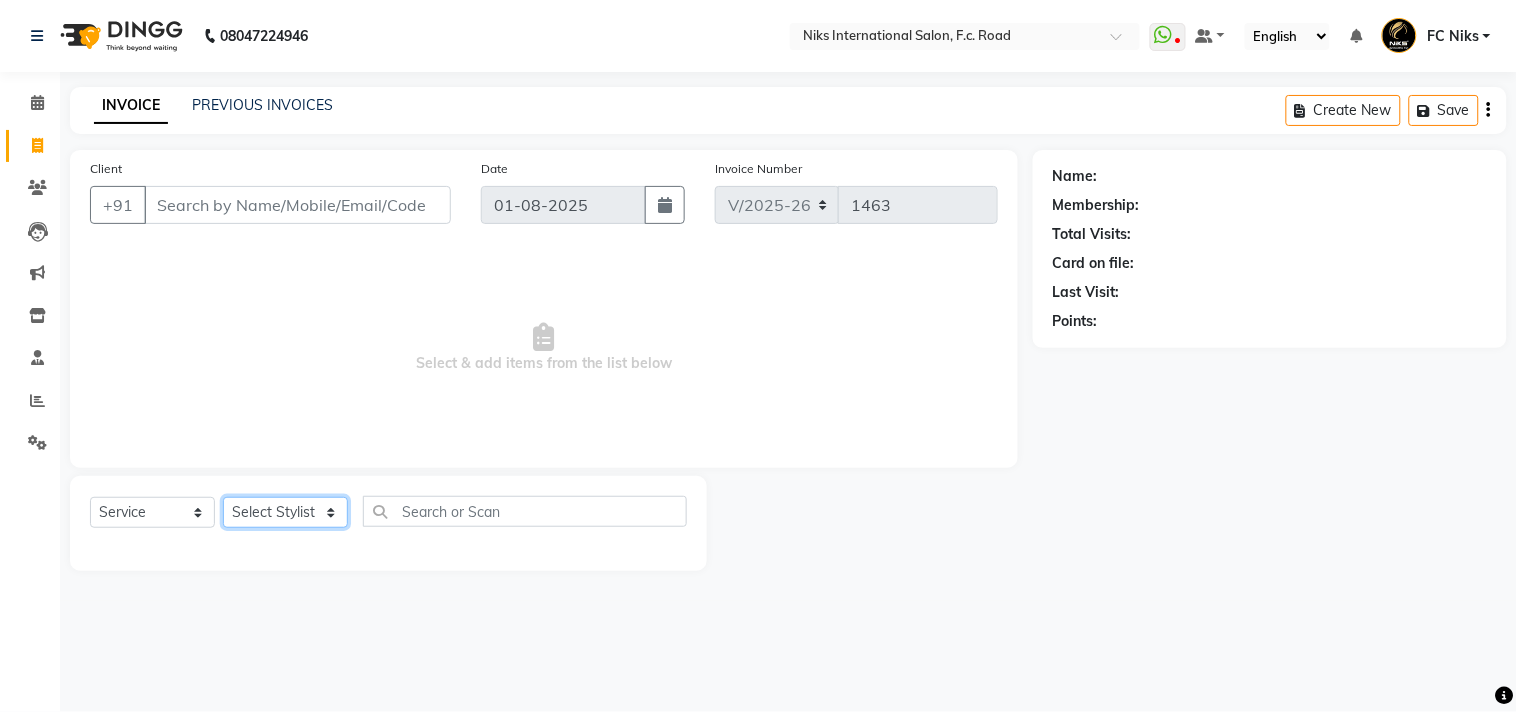 select on "160" 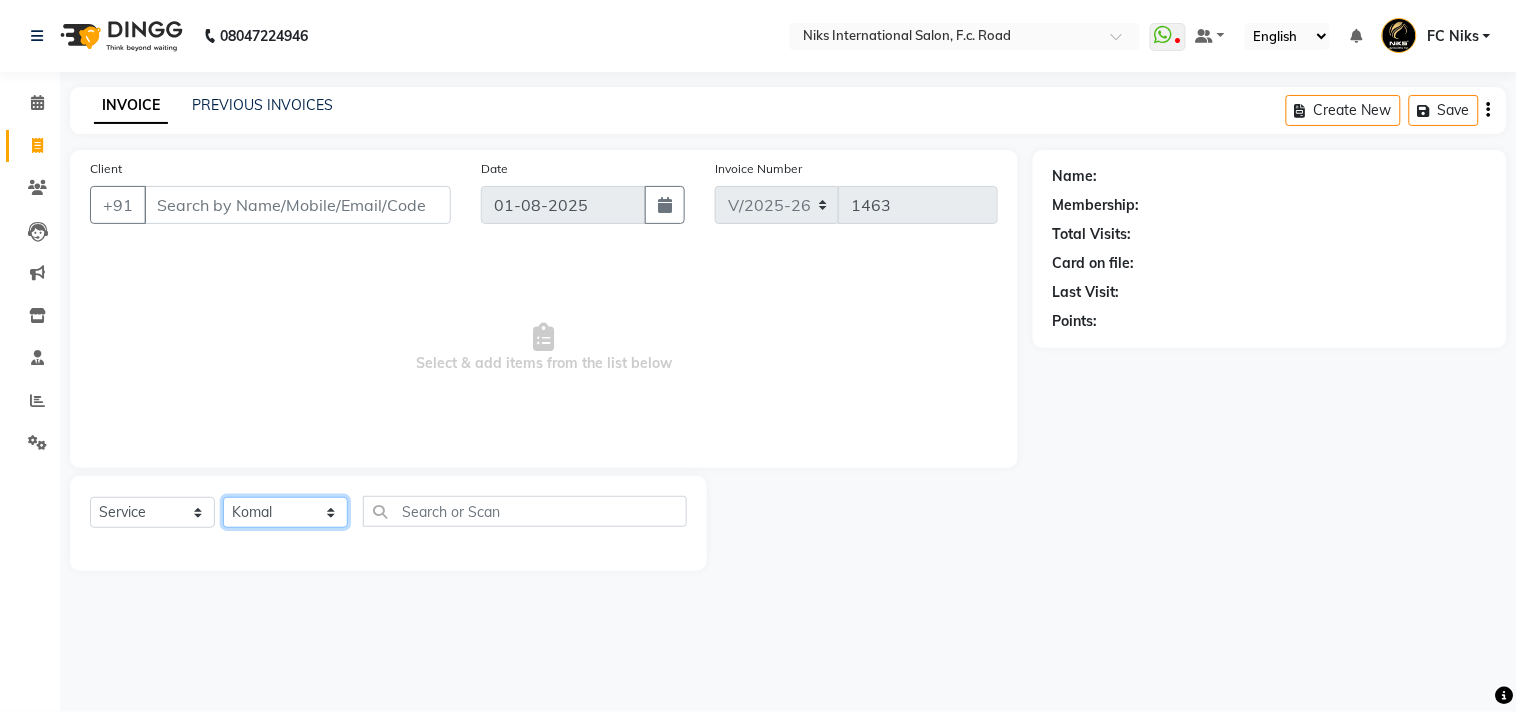 click on "Select Stylist Abhishek Amruta Bhagyashree CA Devkar FC Niks Ishika Kirti Komal Krishi Mahhi Nakshatra Nikhil Rajesh Savita Shabana Shrikant Gaikwad Soham" 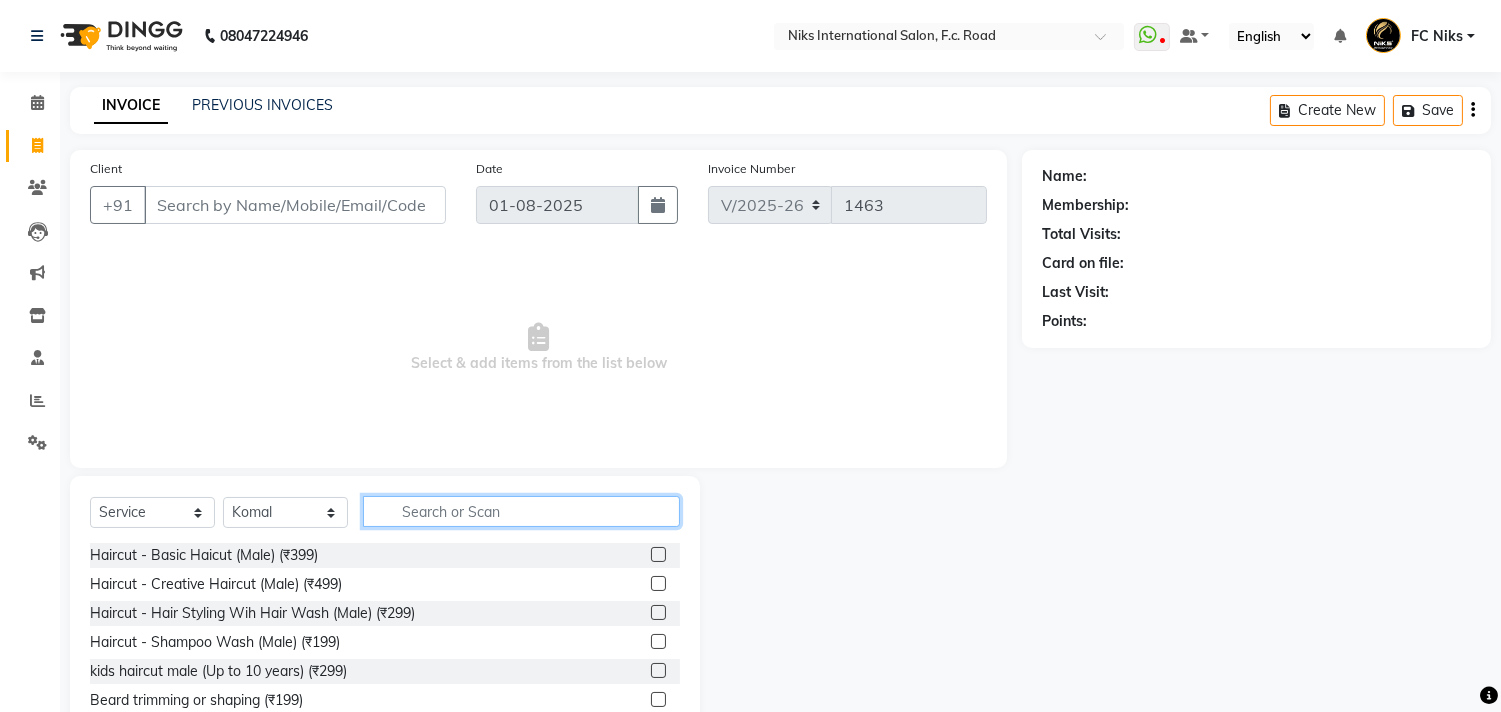click 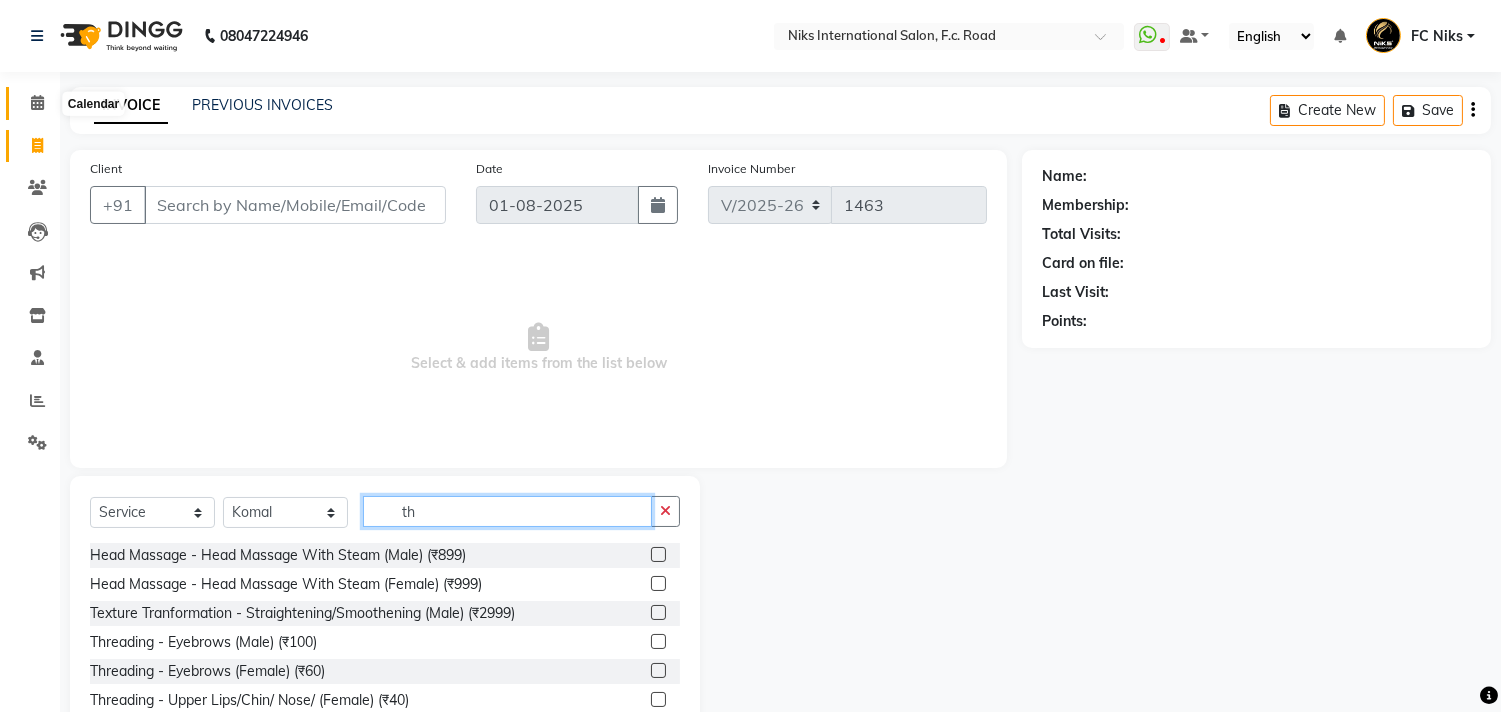 type on "th" 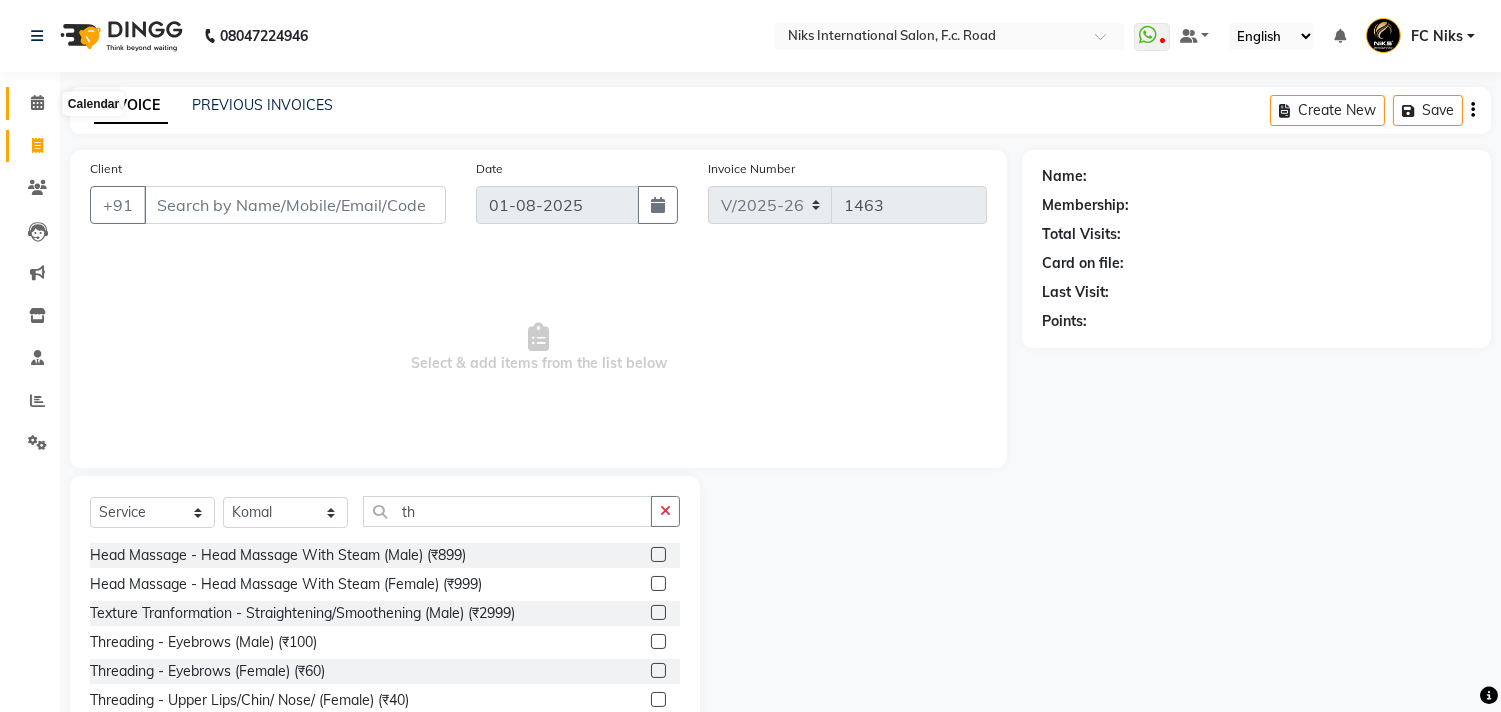 click 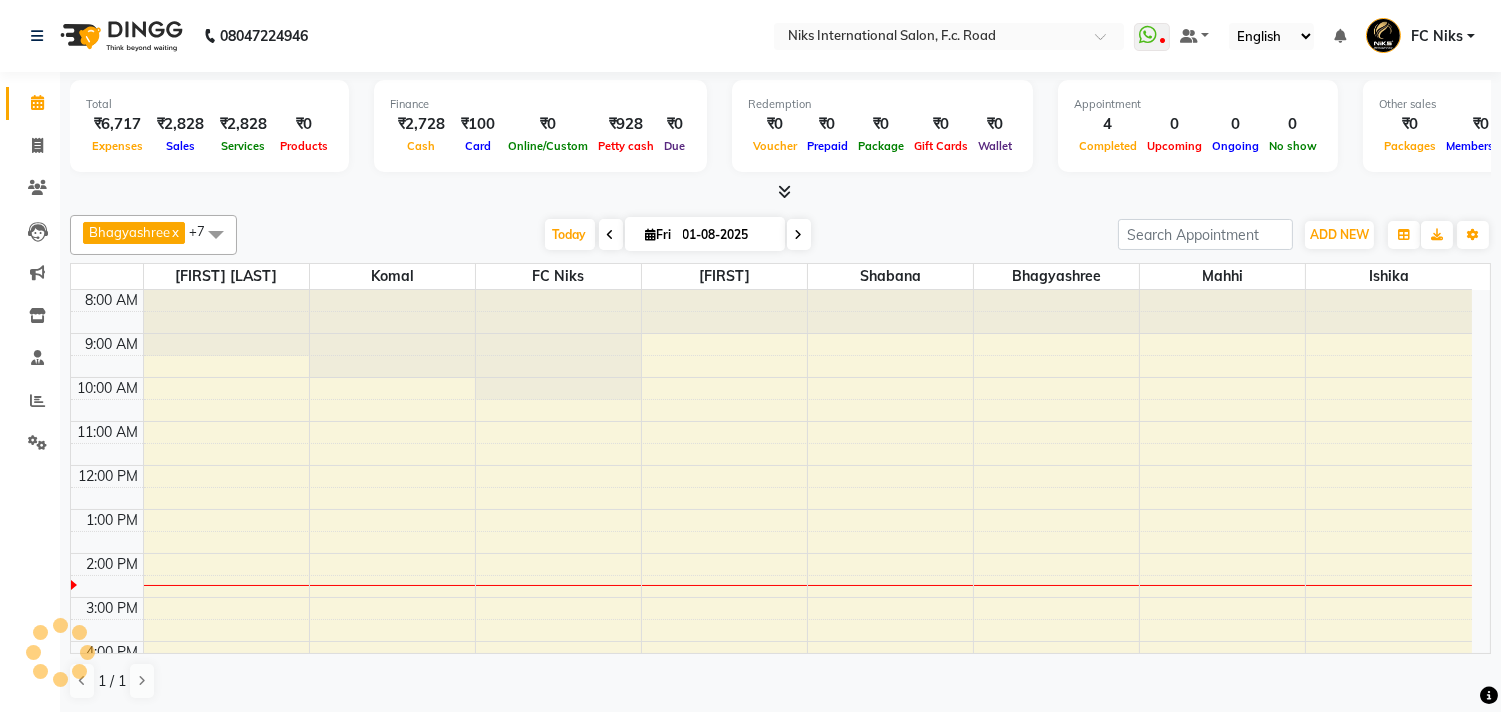 scroll, scrollTop: 0, scrollLeft: 0, axis: both 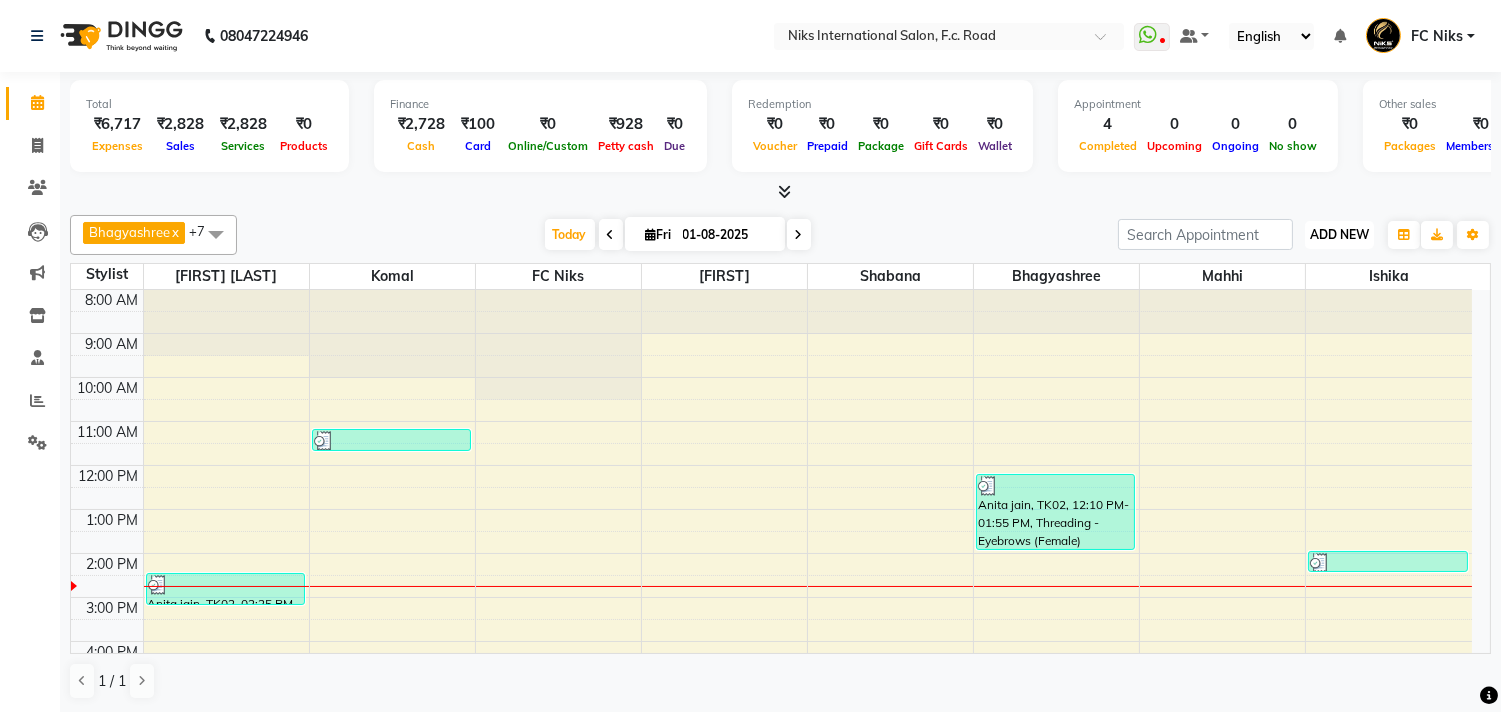 click on "ADD NEW" at bounding box center [1339, 234] 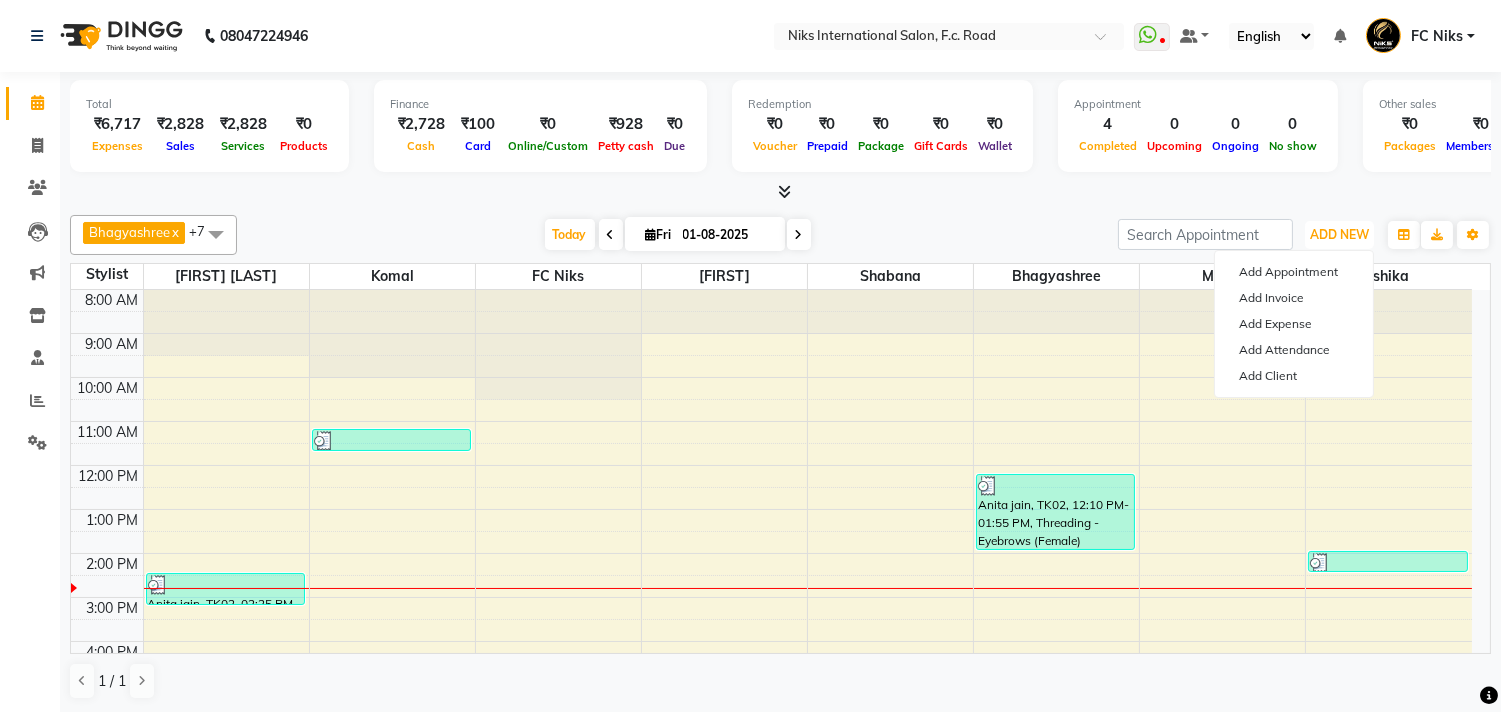 scroll, scrollTop: 298, scrollLeft: 0, axis: vertical 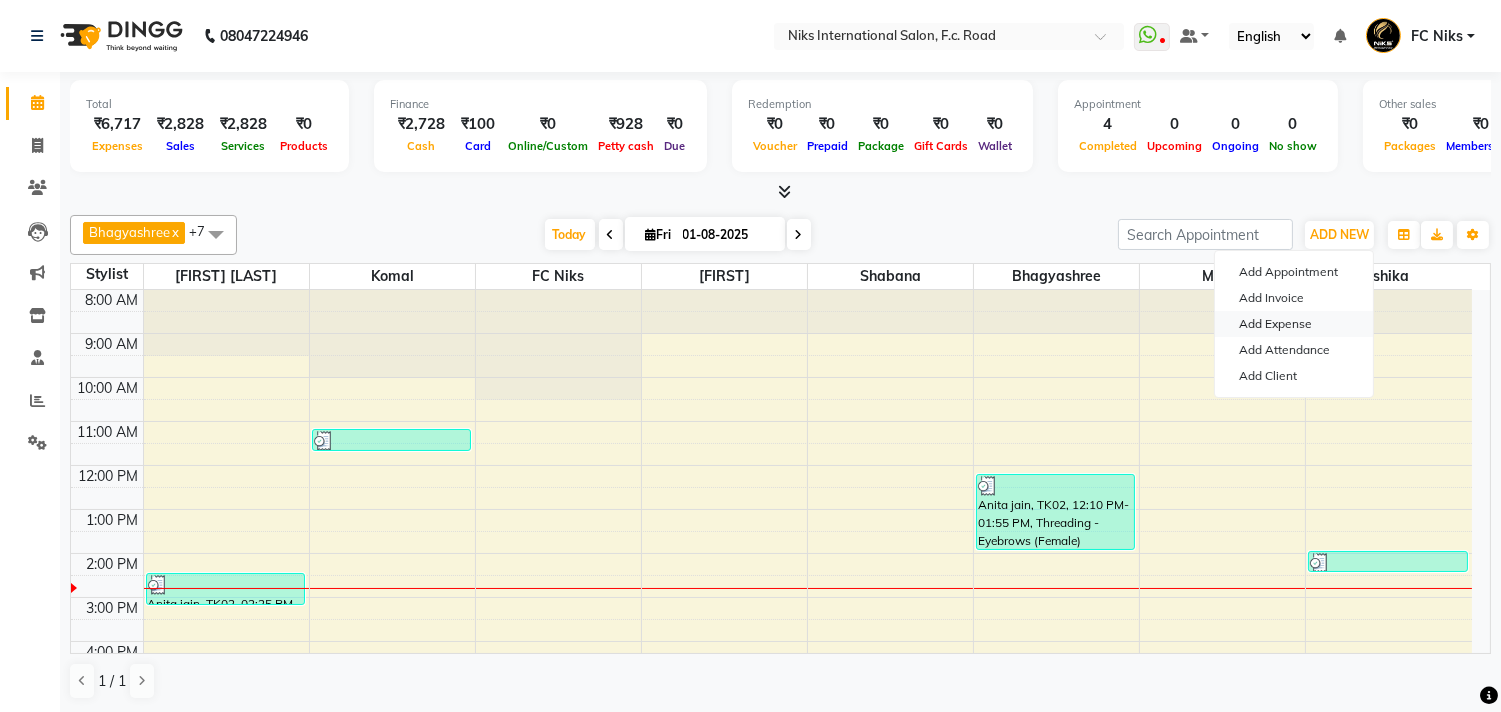 click on "Add Expense" at bounding box center [1294, 324] 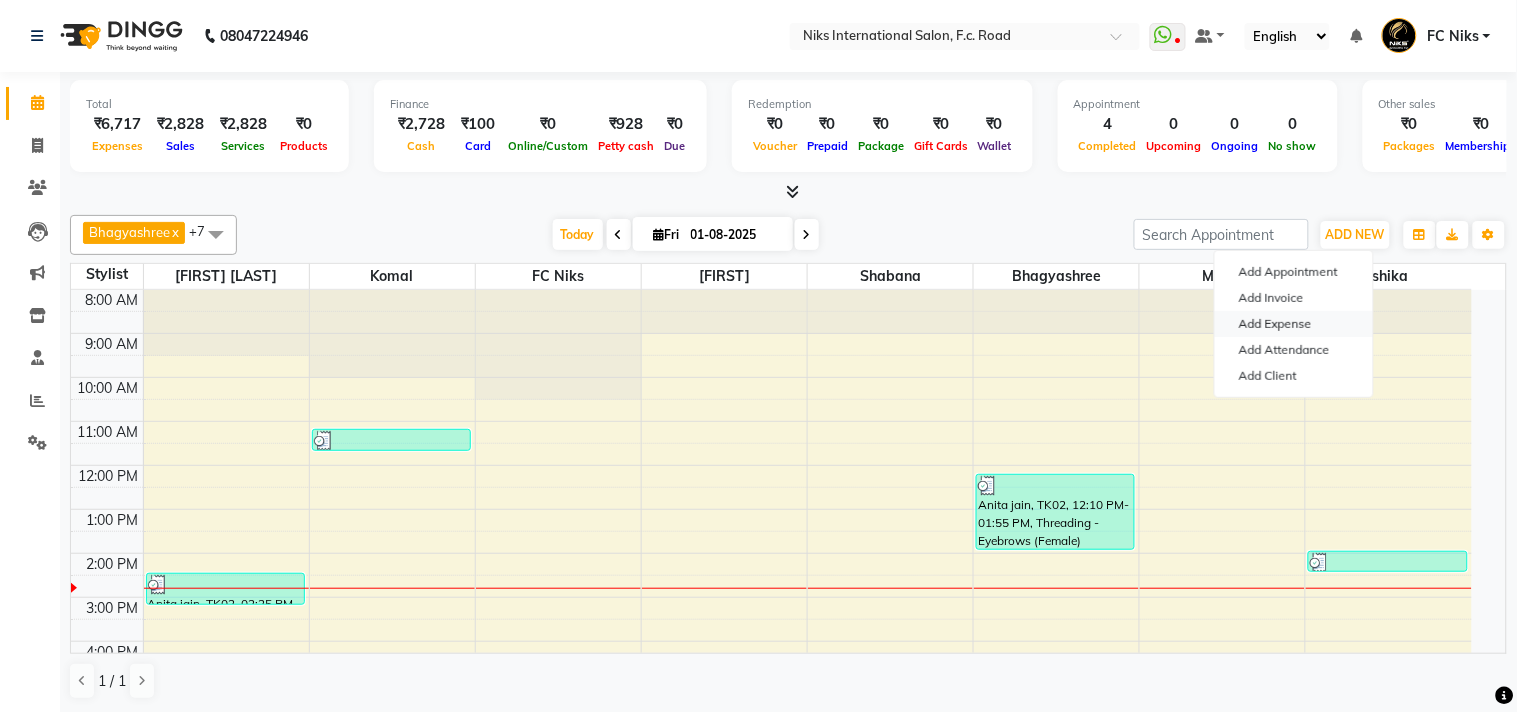 select on "1" 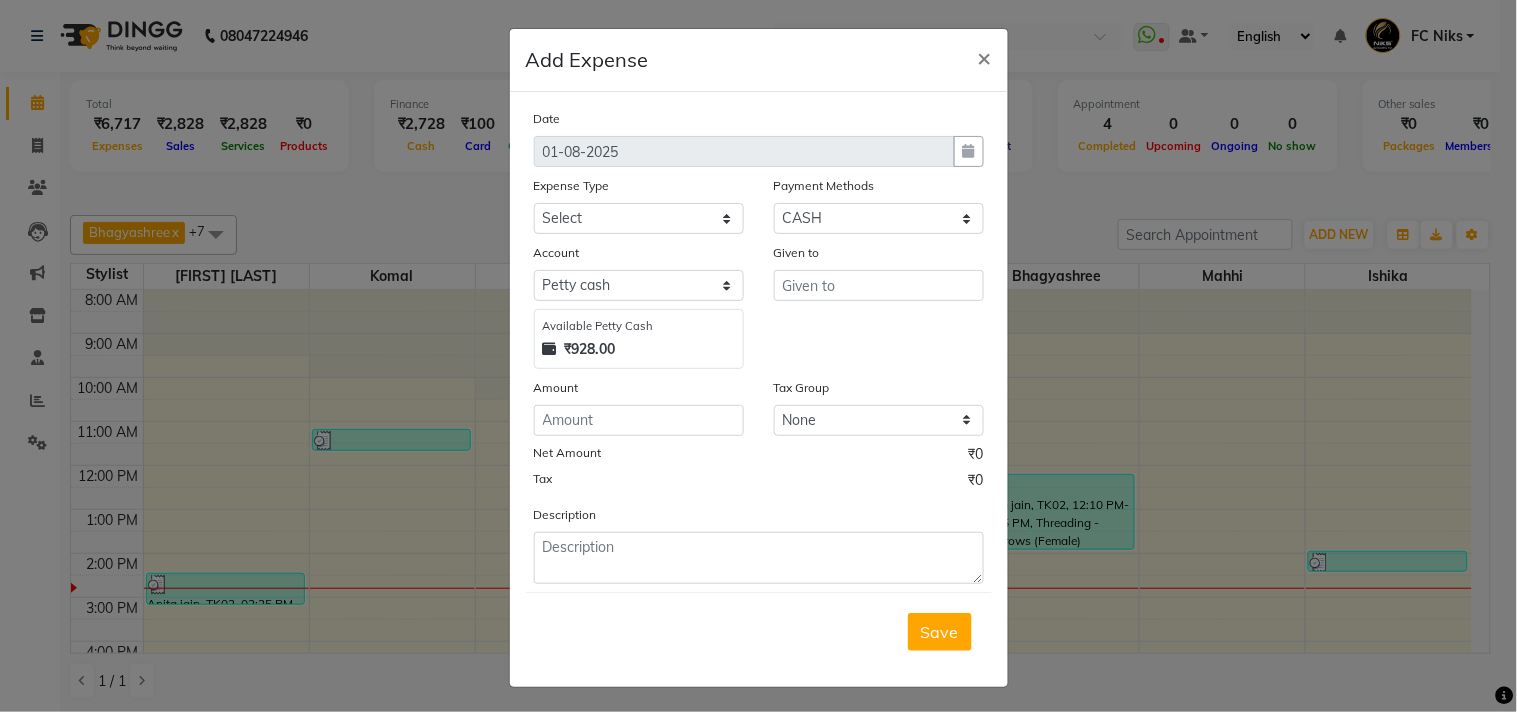 click on "Add Expense  × Date 01-08-2025 Expense Type Select Cash transfer to hub Client Snacks Donation Equipment Maintenance Miscellaneous Other Pantry Product Salary Staff Refreshment Tea & Refreshment Travalling Payment Methods Select Points CARD Prepaid UPI Voucher Package CASH GPay Wallet LUZO Gift Card Account Select Default account Petty cash Available Petty Cash ₹928.00 Given to Amount Tax Group None Net Amount ₹0 Tax ₹0 Description  Save" 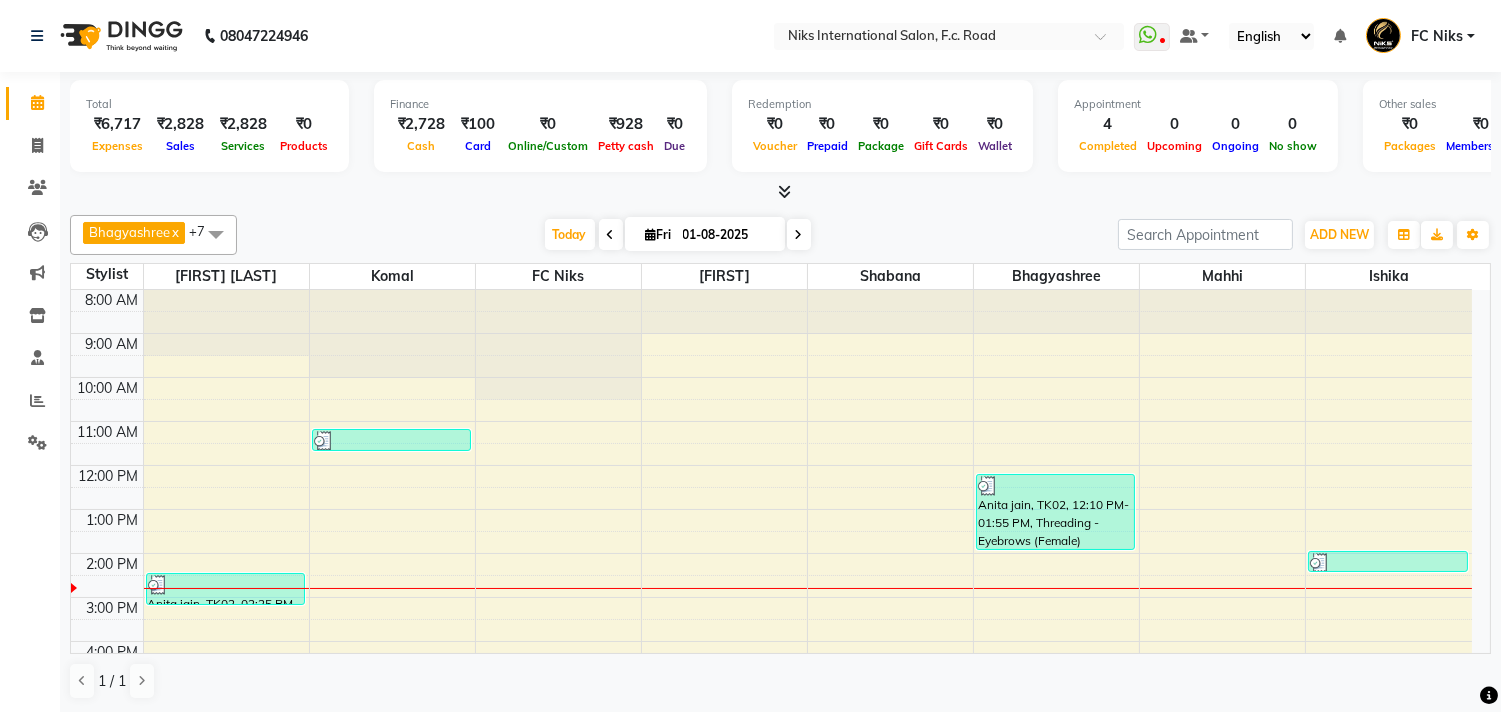 scroll, scrollTop: 298, scrollLeft: 0, axis: vertical 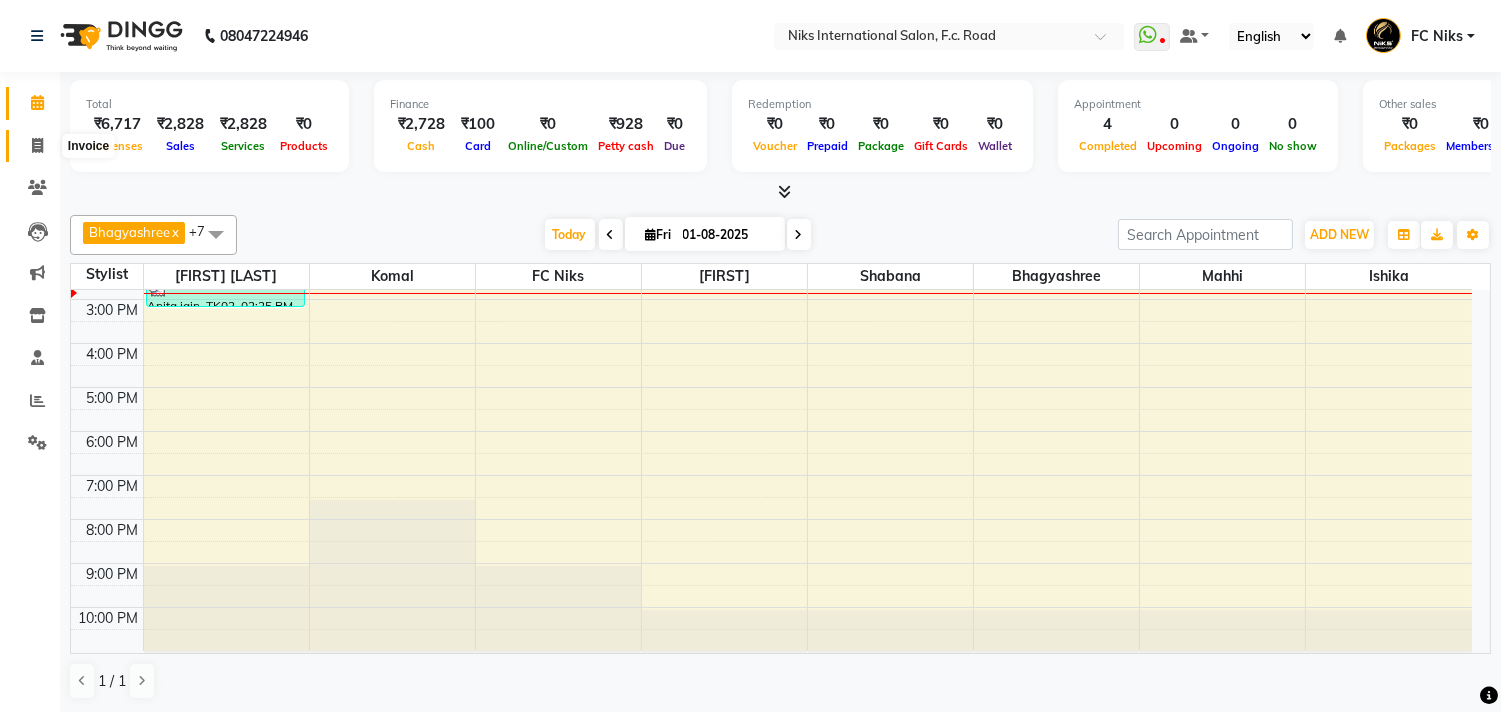 click 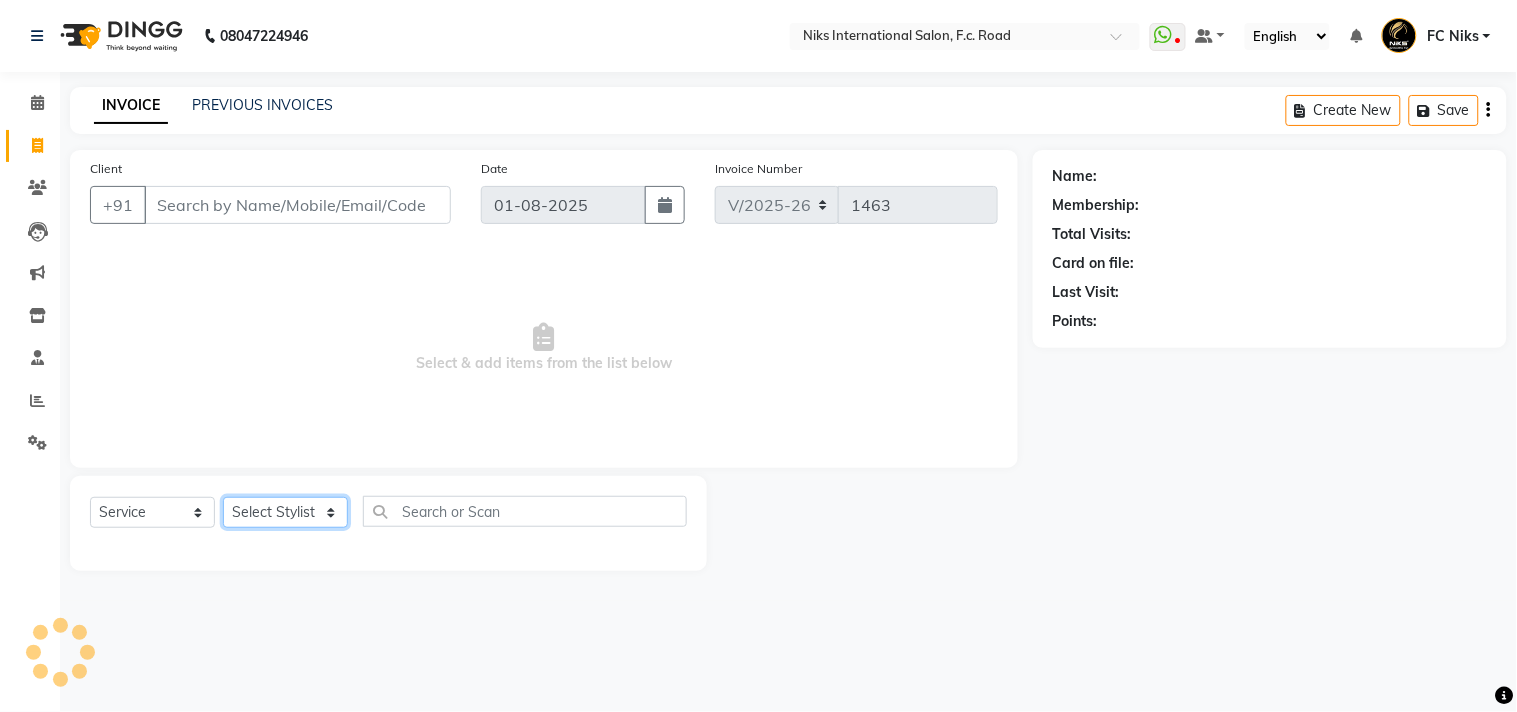 click on "Select Stylist Abhishek Amruta Bhagyashree CA Devkar FC Niks Ishika Kirti Komal Krishi Mahhi Nakshatra Nikhil Rajesh Savita Shabana Shrikant Gaikwad Soham" 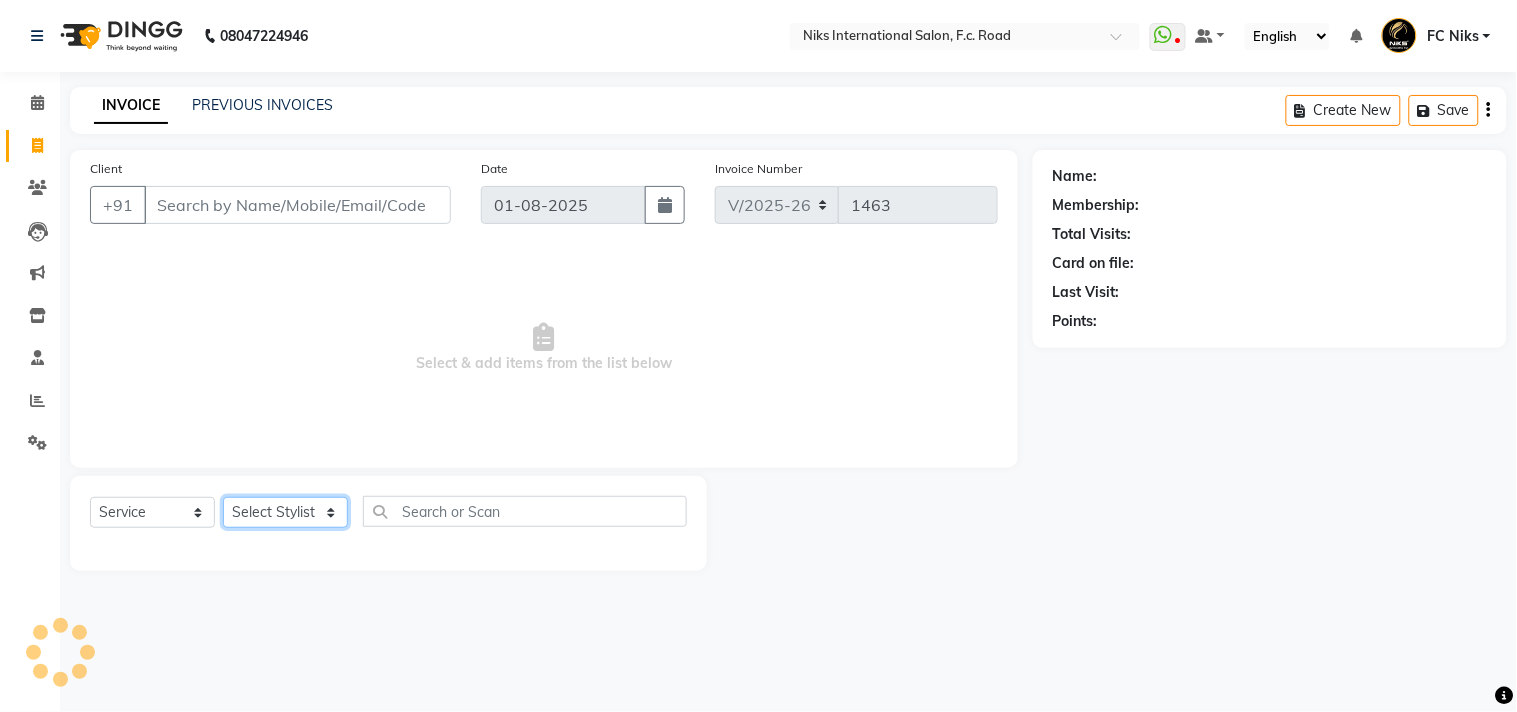 select on "160" 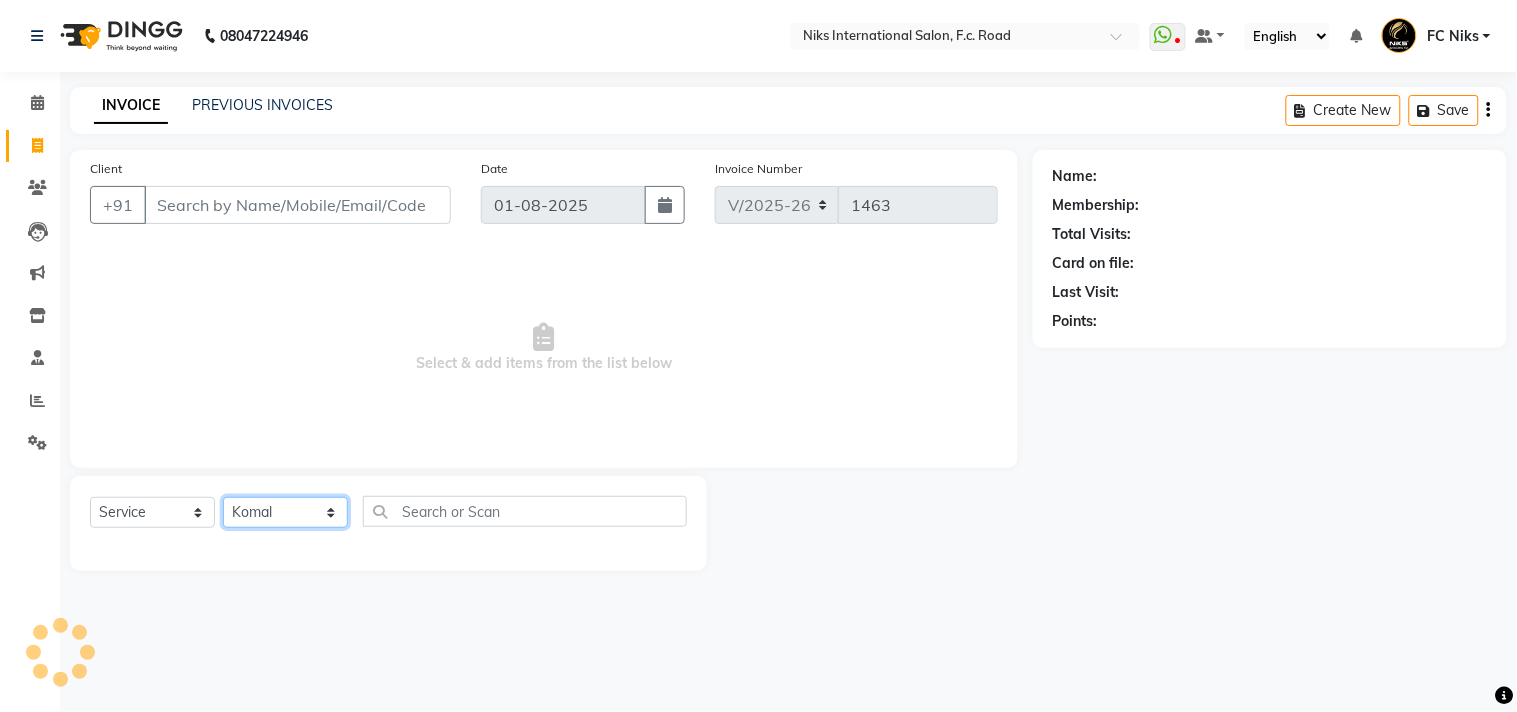 click on "Select Stylist Abhishek Amruta Bhagyashree CA Devkar FC Niks Ishika Kirti Komal Krishi Mahhi Nakshatra Nikhil Rajesh Savita Shabana Shrikant Gaikwad Soham" 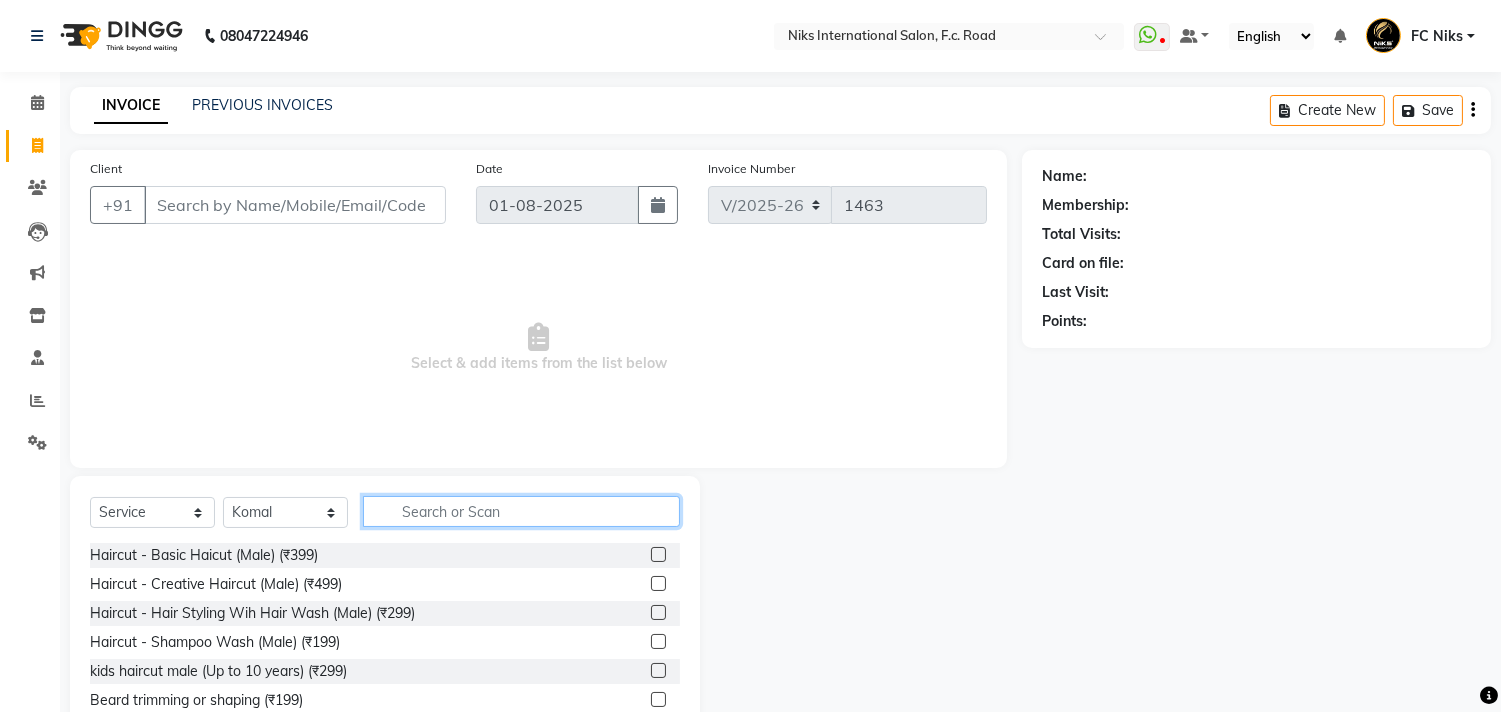 click 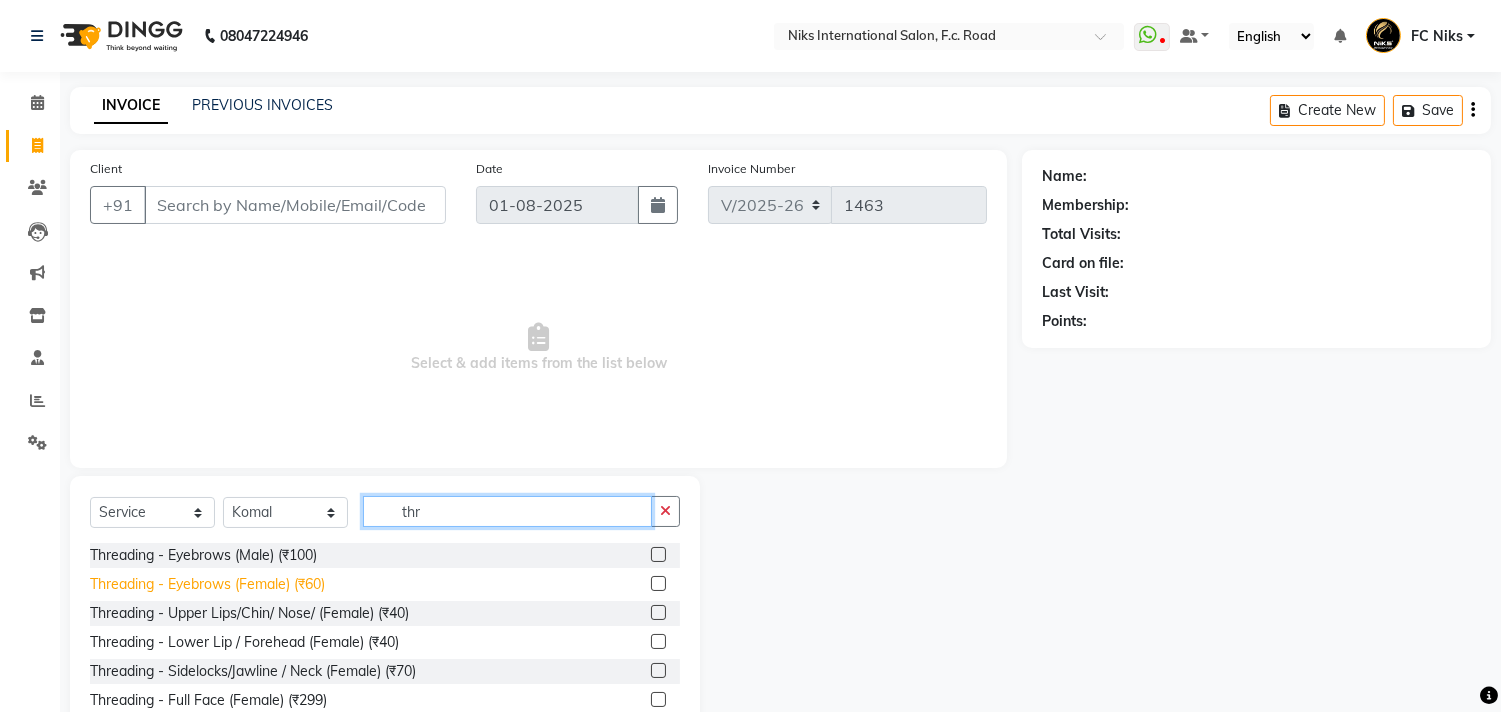 type on "thr" 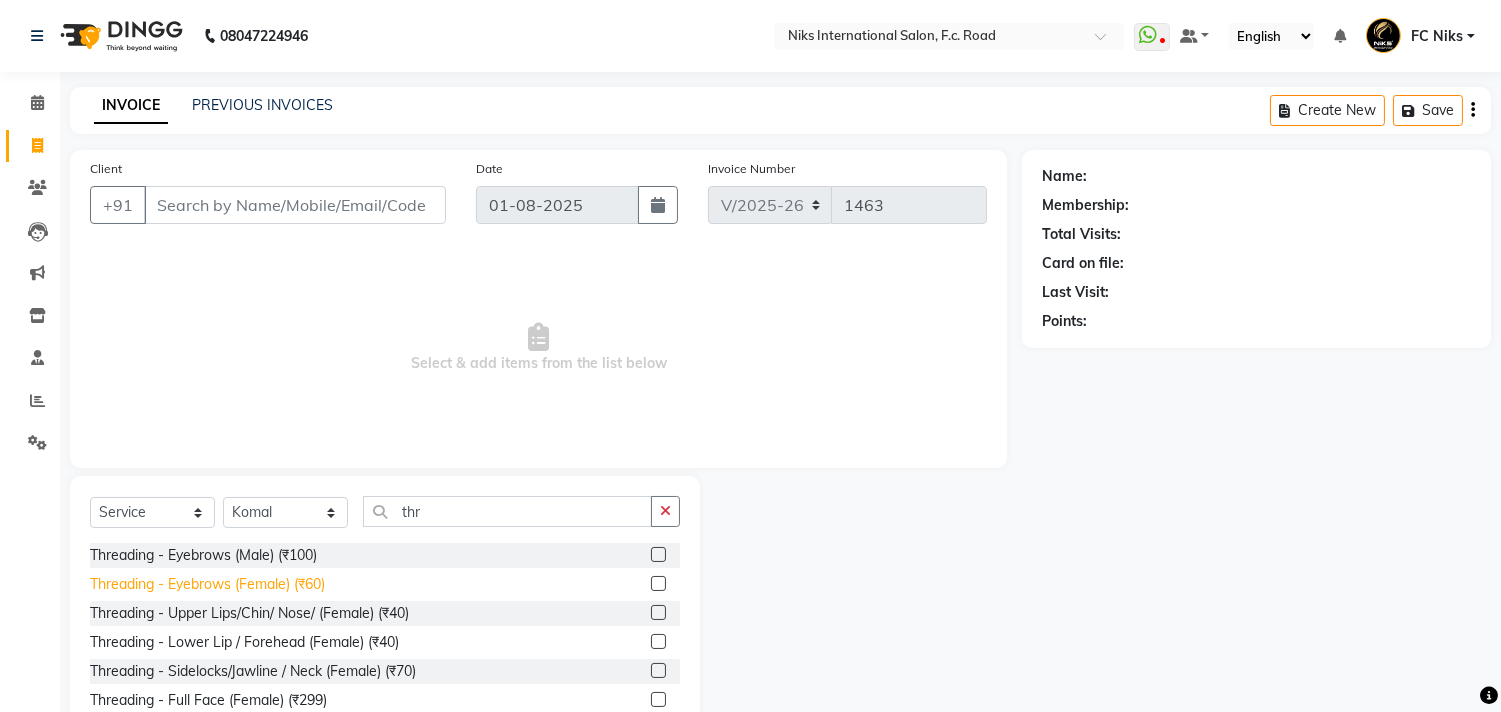 click on "Threading - Eyebrows (Female) (₹60)" 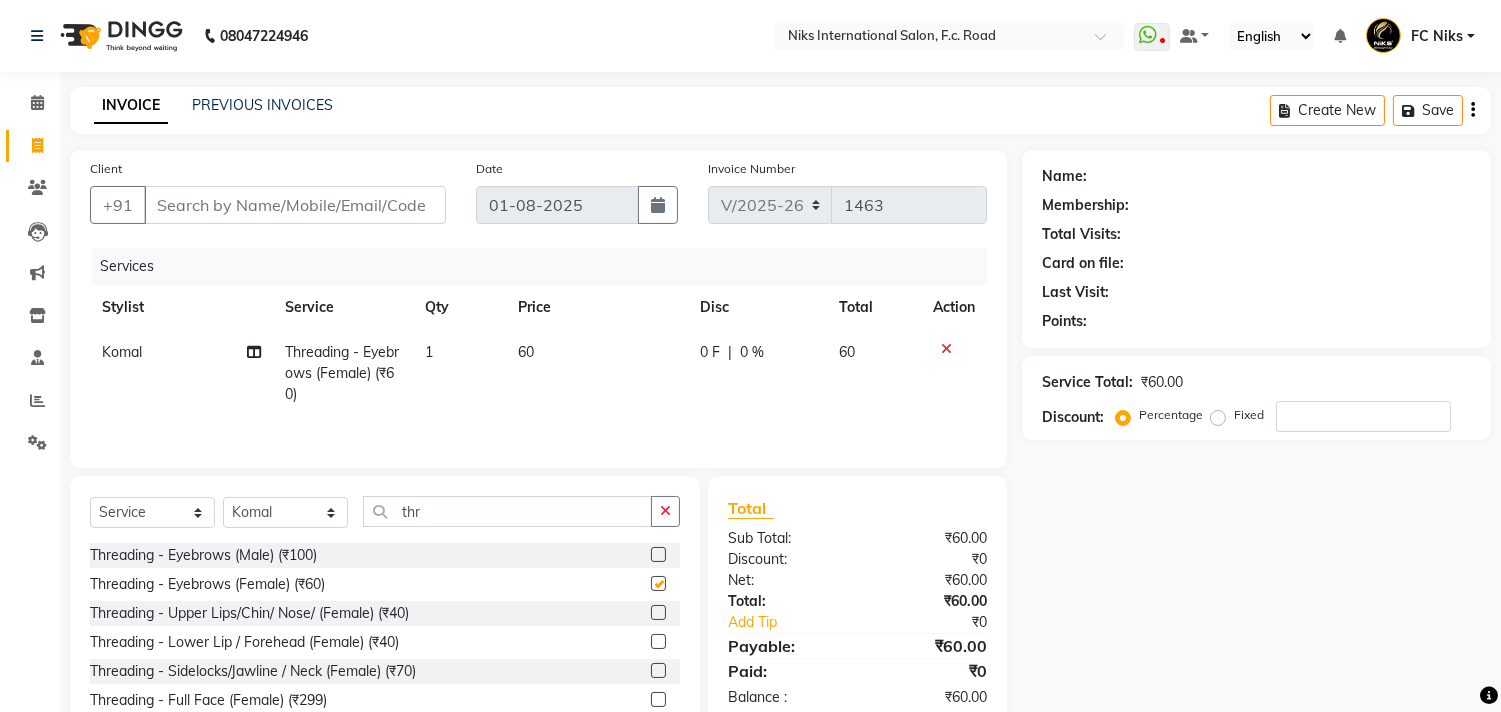 checkbox on "false" 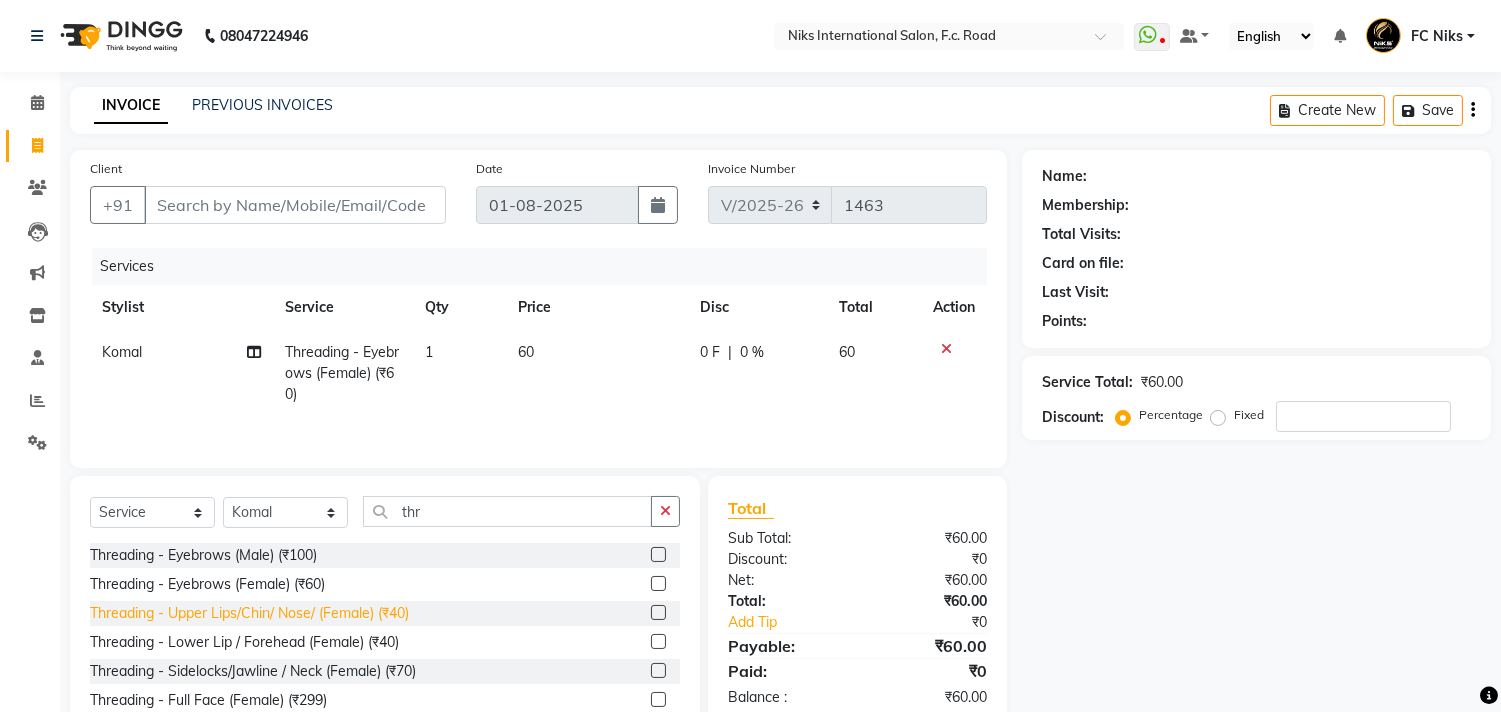 click on "Threading - Upper Lips/Chin/ Nose/ (Female) (₹40)" 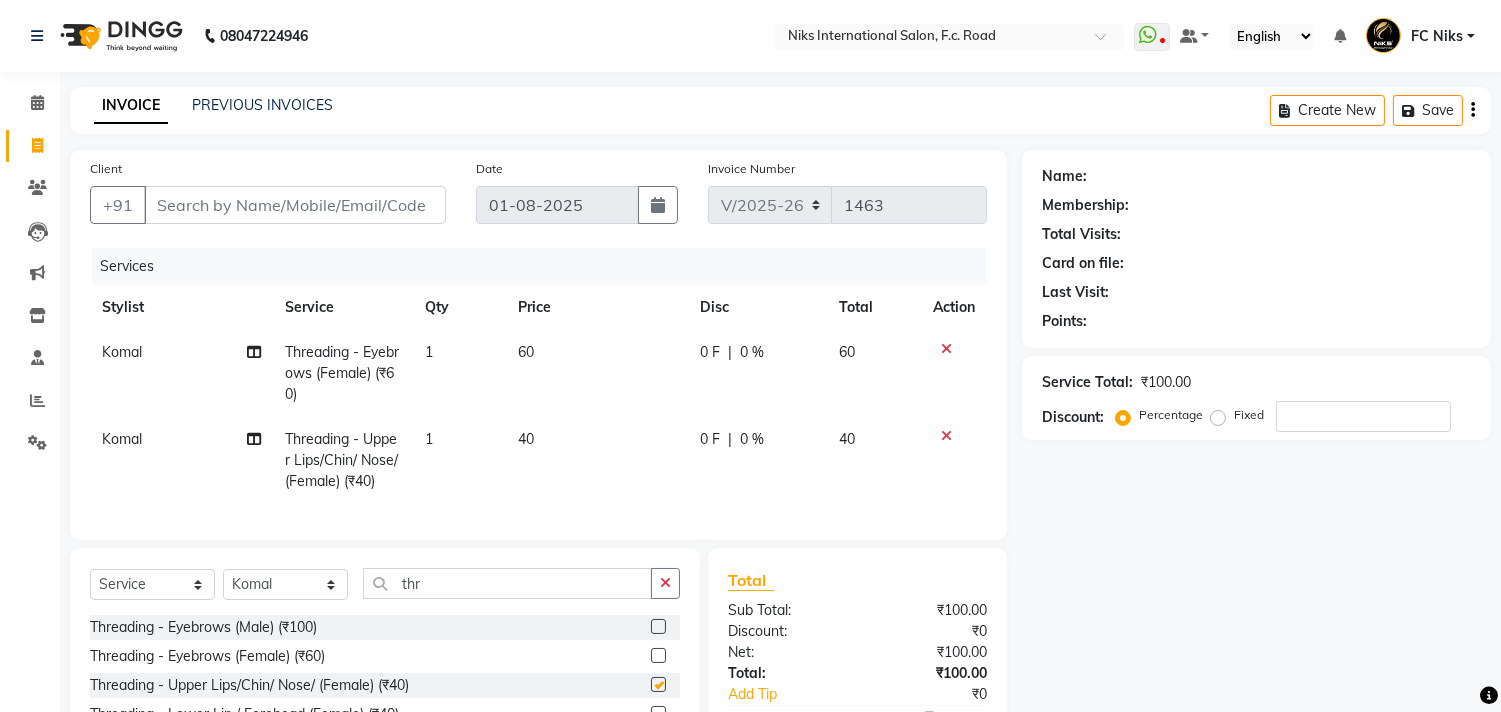 checkbox on "false" 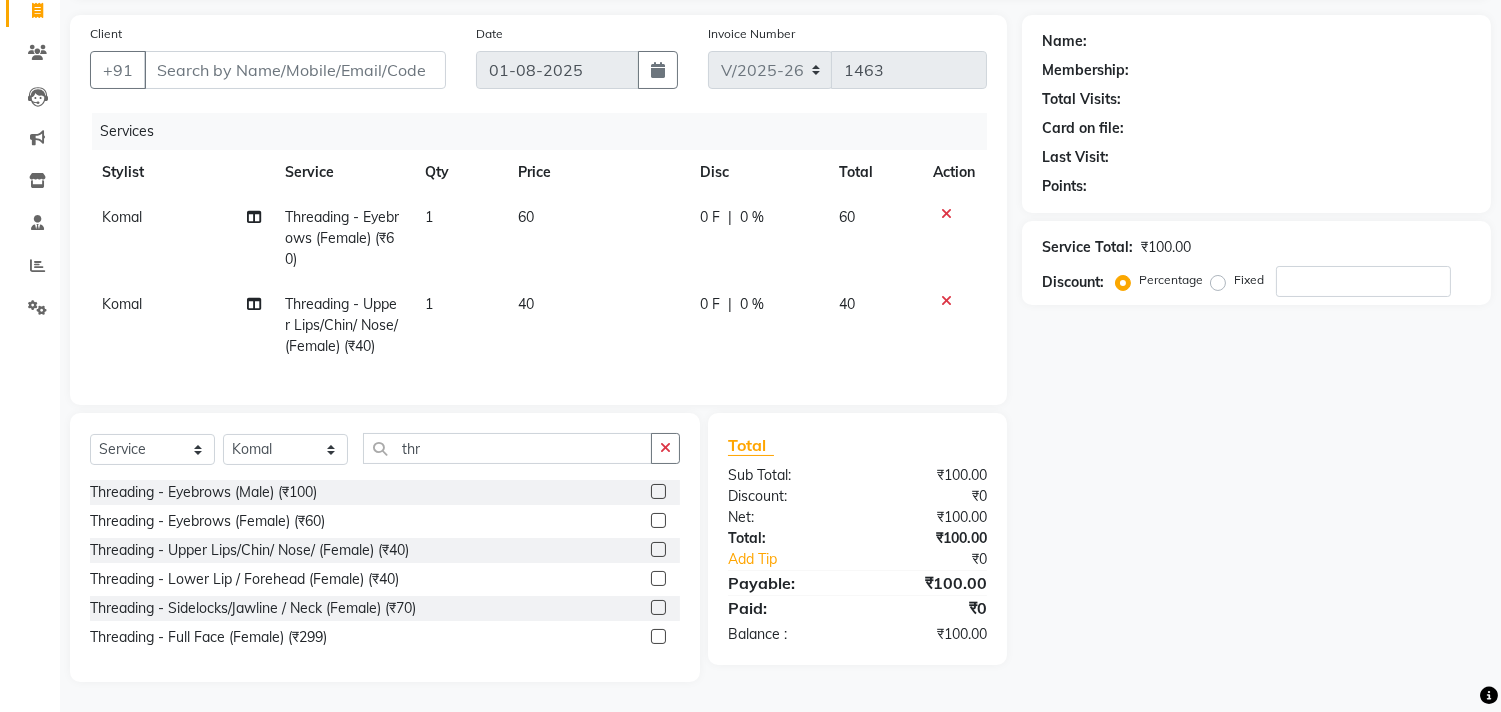scroll, scrollTop: 151, scrollLeft: 0, axis: vertical 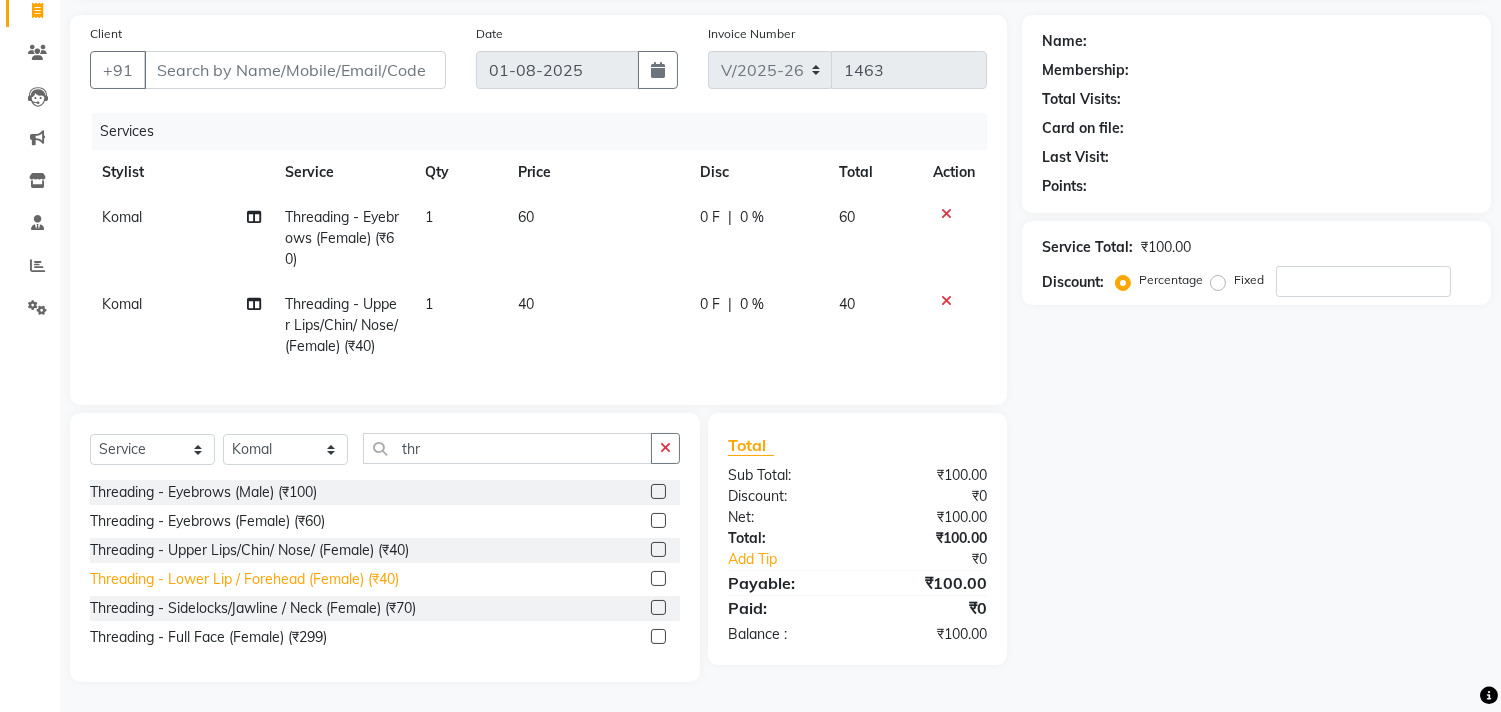 click on "Threading - Lower Lip / Forehead (Female) (₹40)" 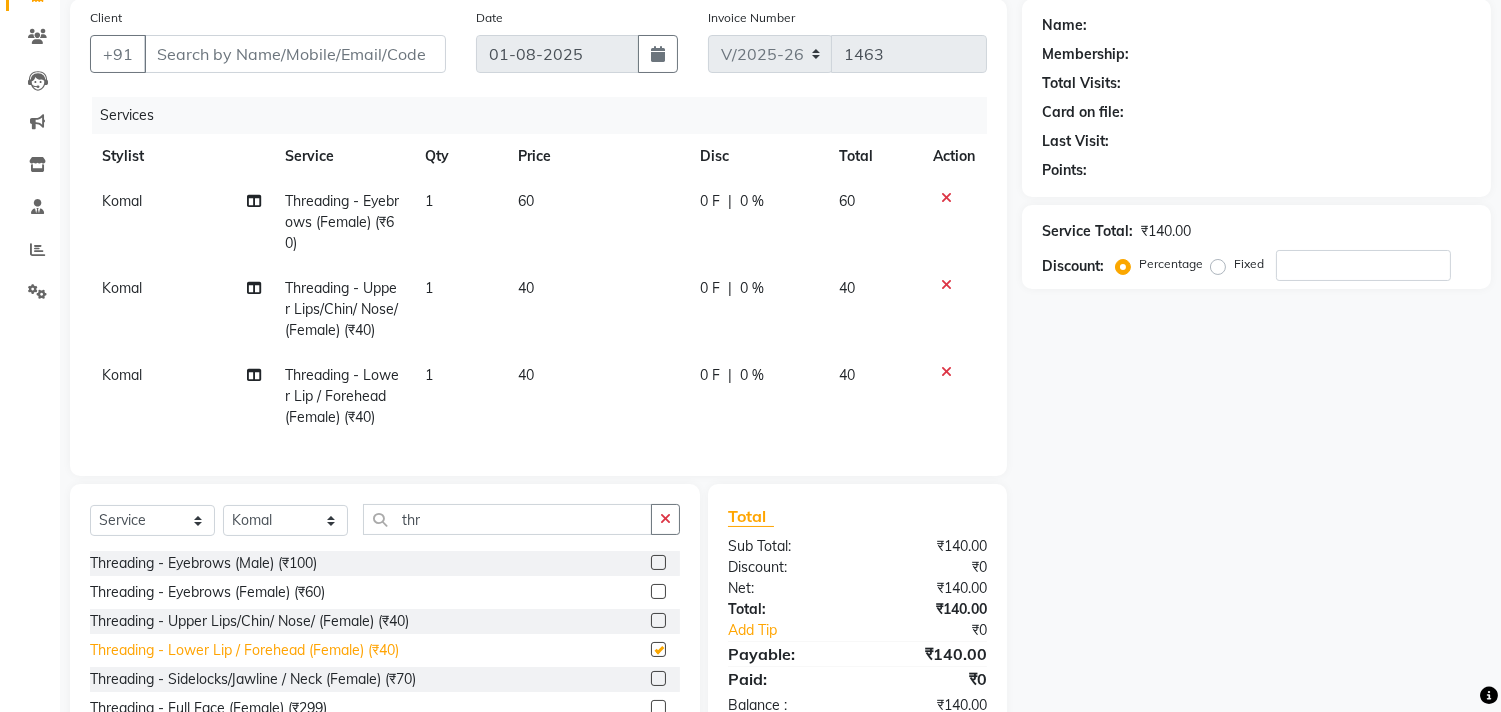 checkbox on "false" 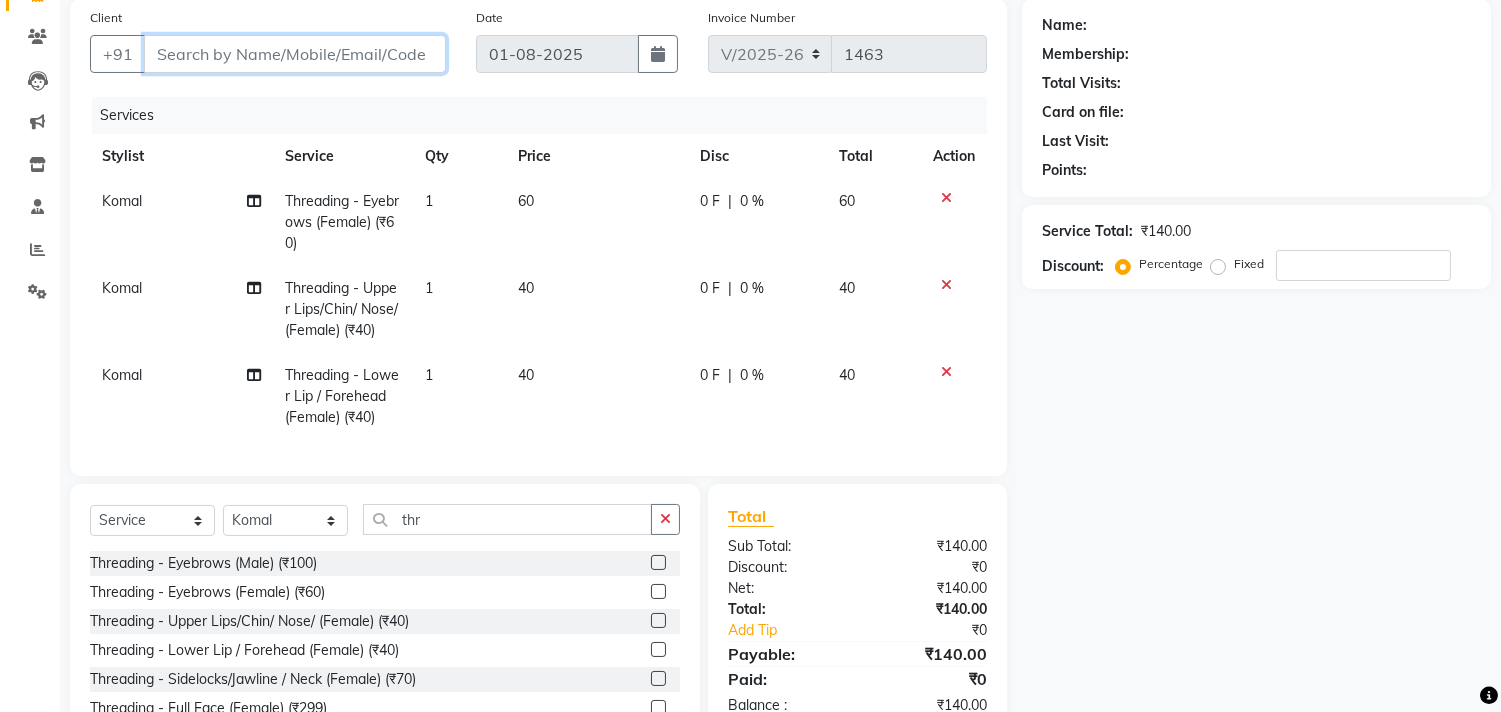 click on "Client" at bounding box center (295, 54) 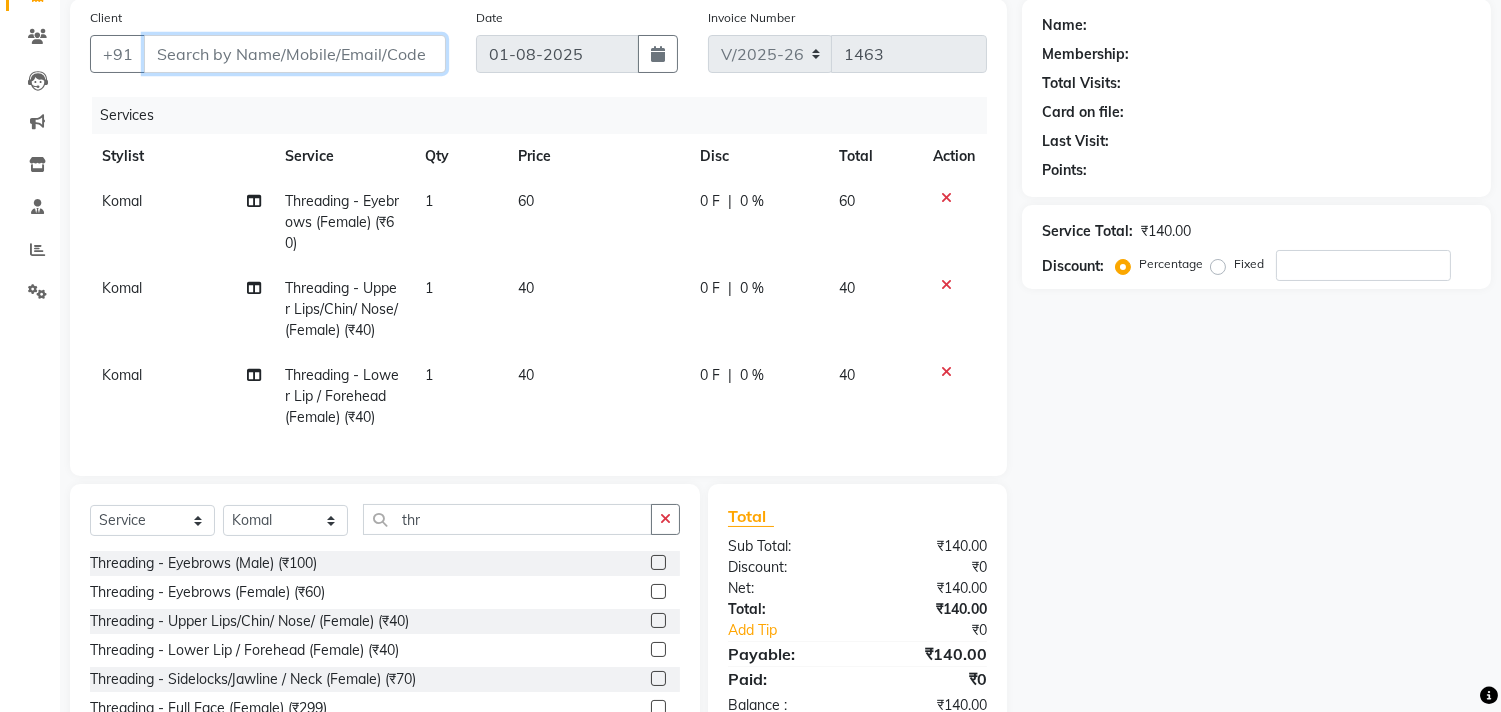 type on "7" 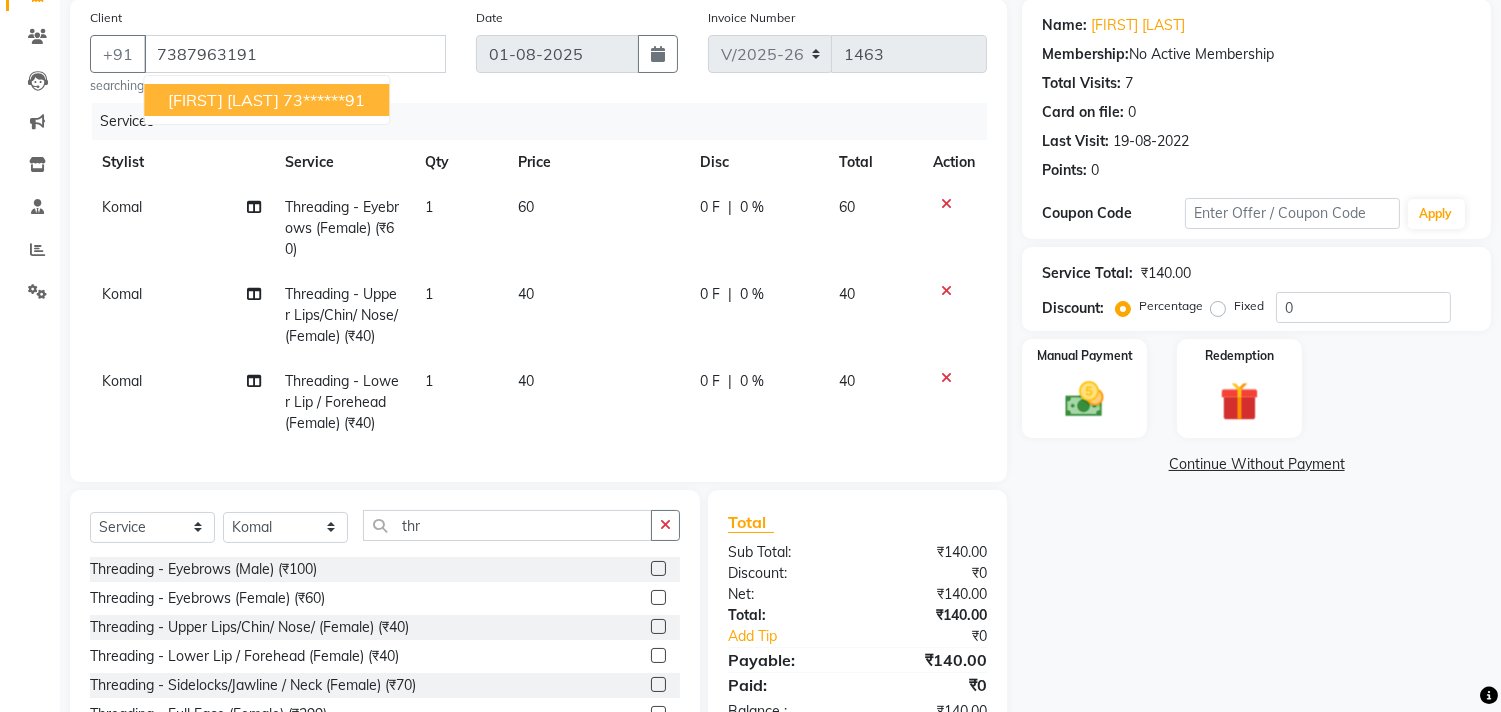 click on "Sanskriti Ramtek" at bounding box center [223, 100] 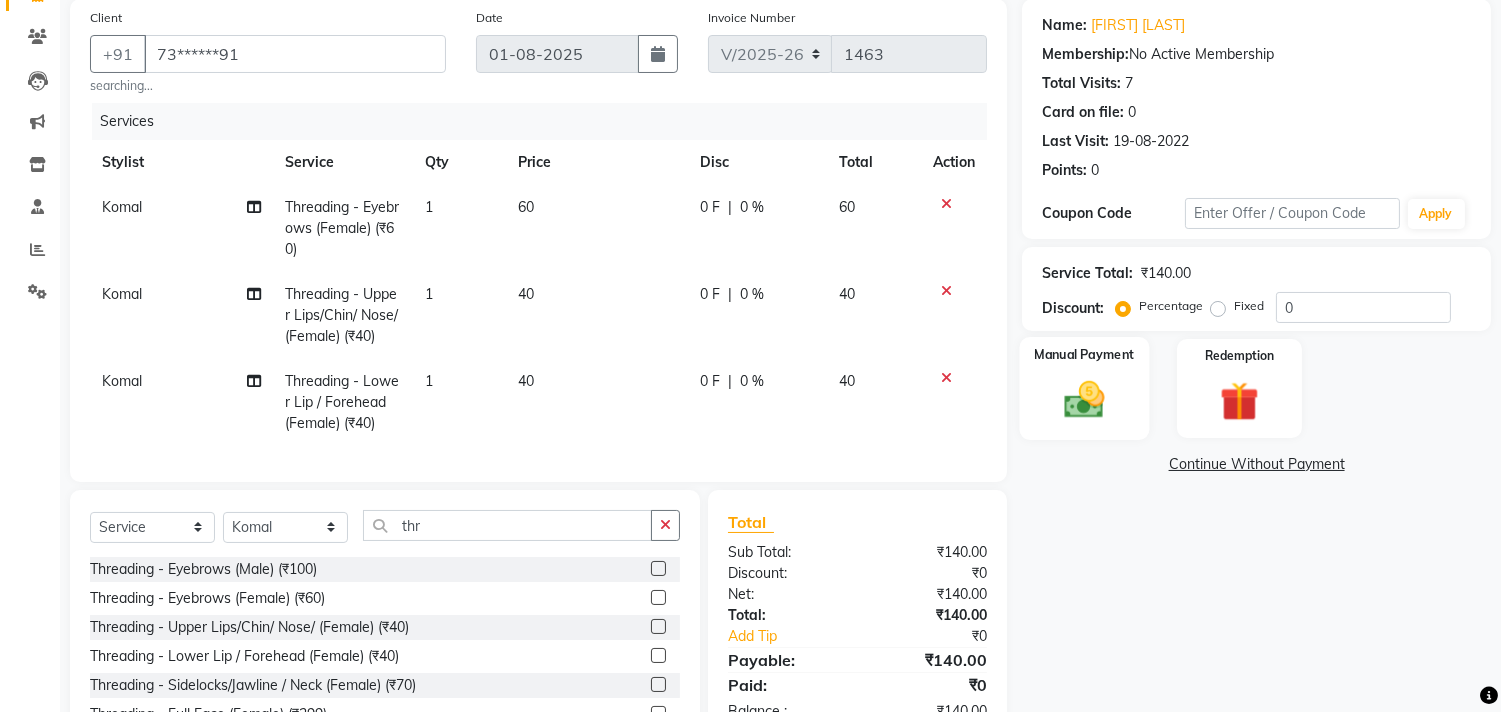 click on "Manual Payment" 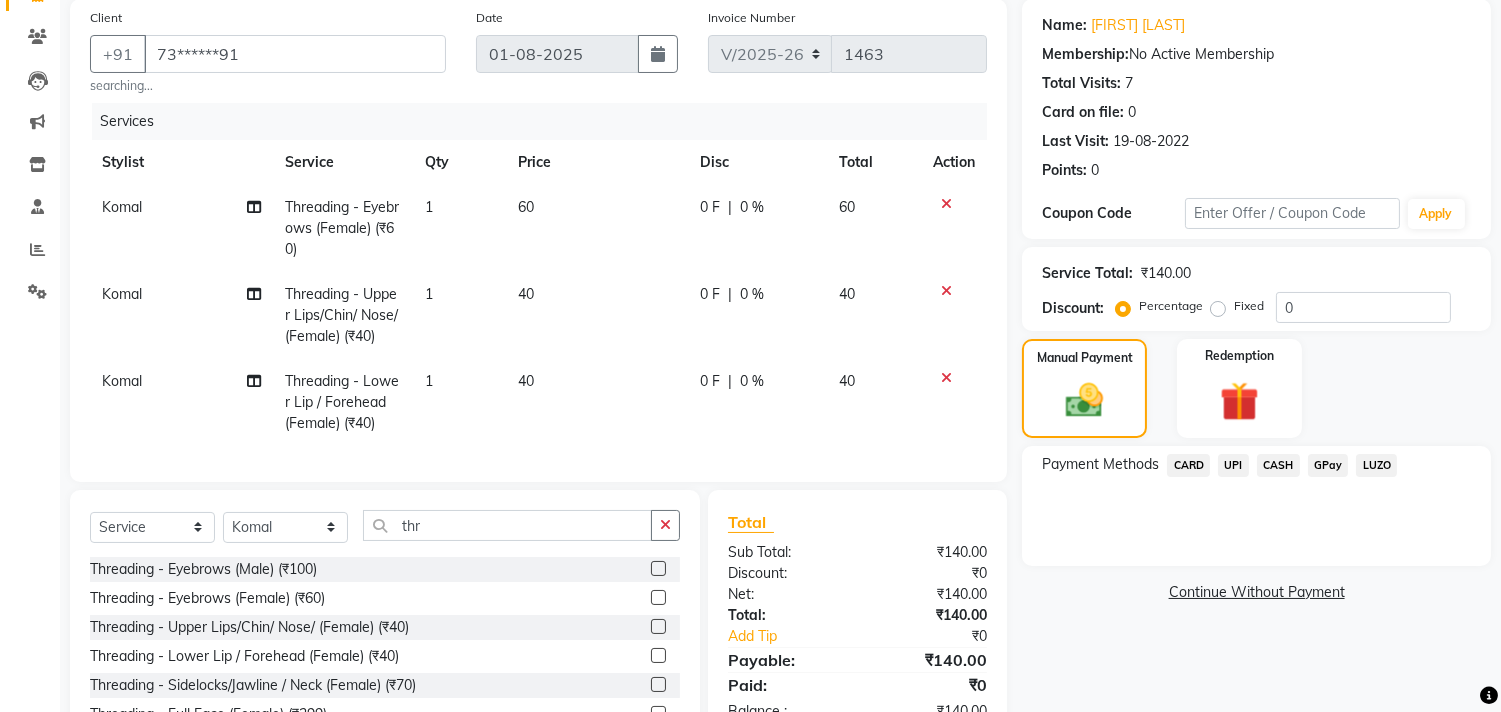 click on "CARD" 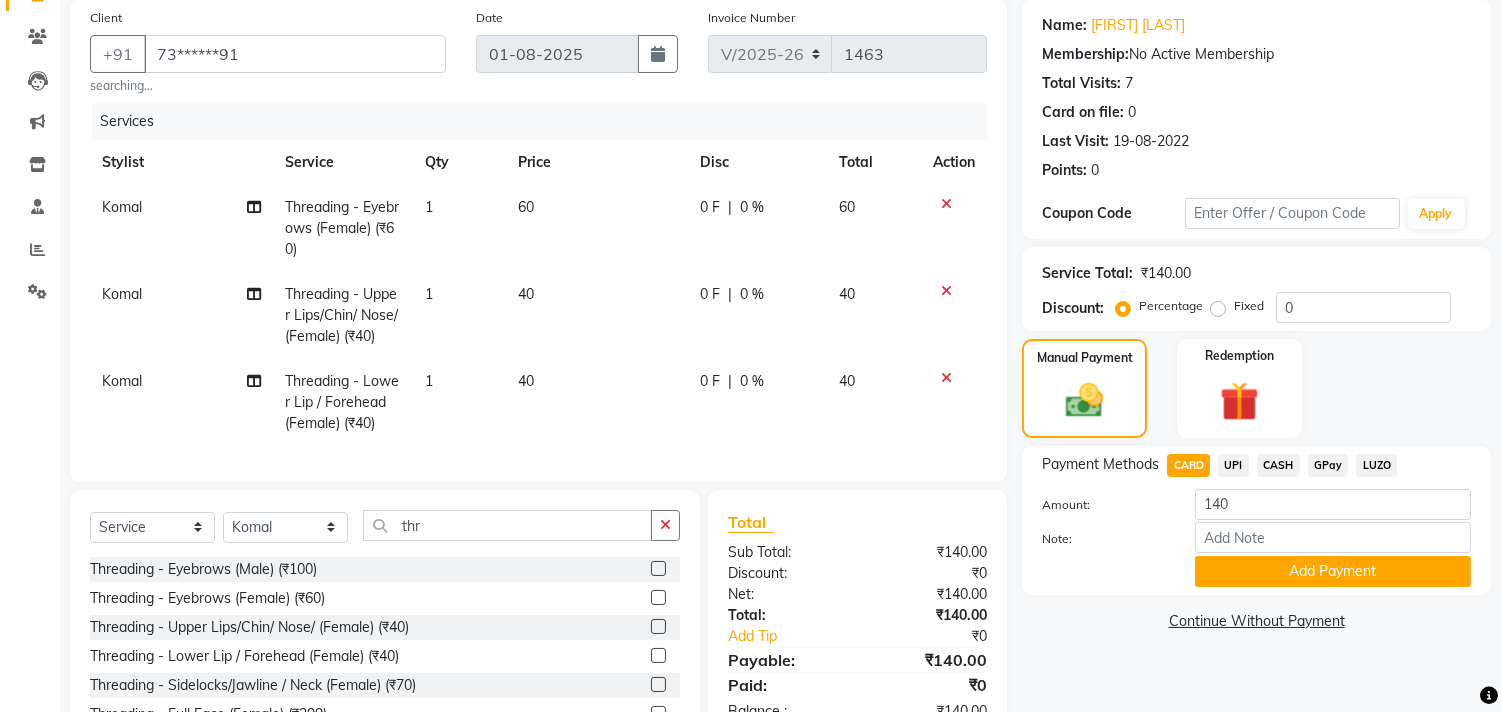 click on "Name: Sanskriti Ramtek Membership:  No Active Membership  Total Visits:  7 Card on file:  0 Last Visit:   19-08-2022 Points:   0  Coupon Code Apply Service Total:  ₹140.00  Discount:  Percentage   Fixed  0 Manual Payment Redemption Payment Methods  CARD   UPI   CASH   GPay   LUZO  Amount: 140 Note: Add Payment  Continue Without Payment" 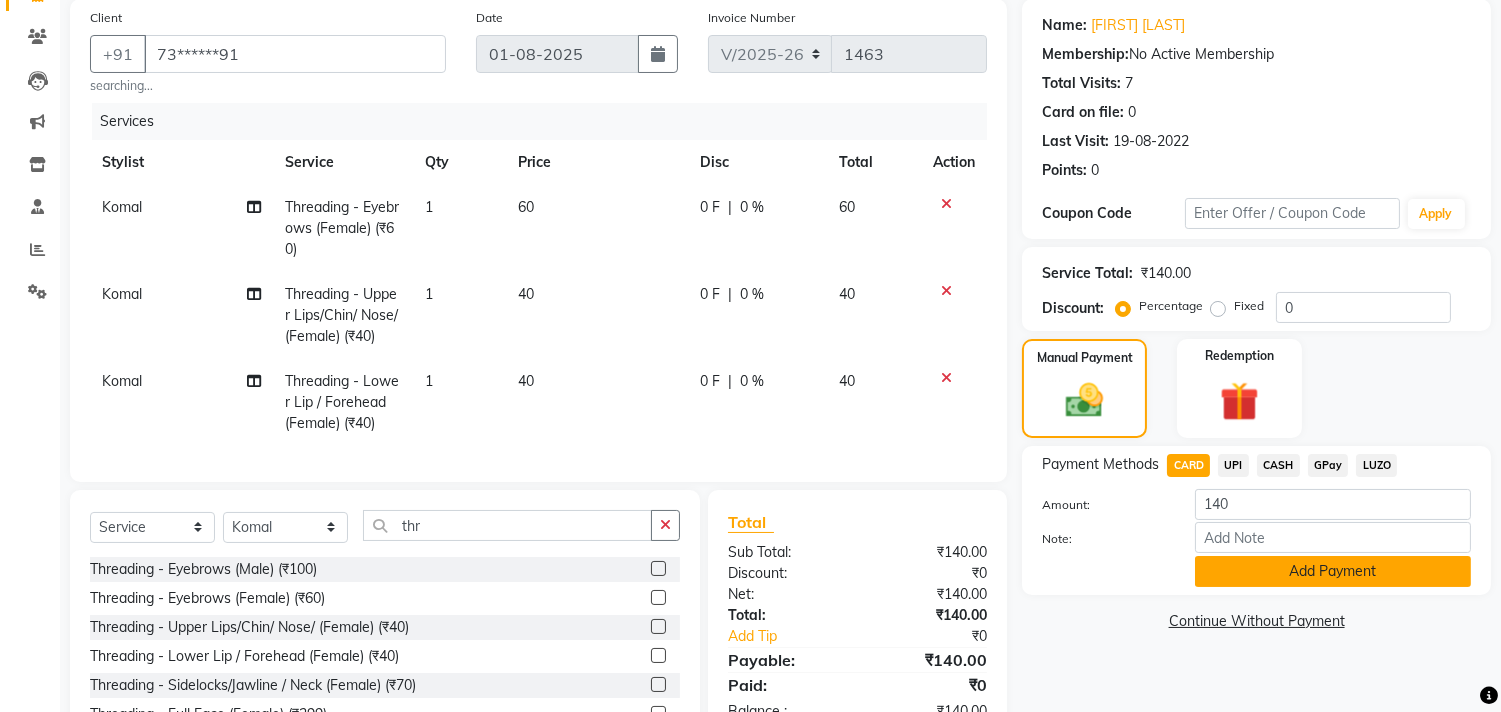 click on "Add Payment" 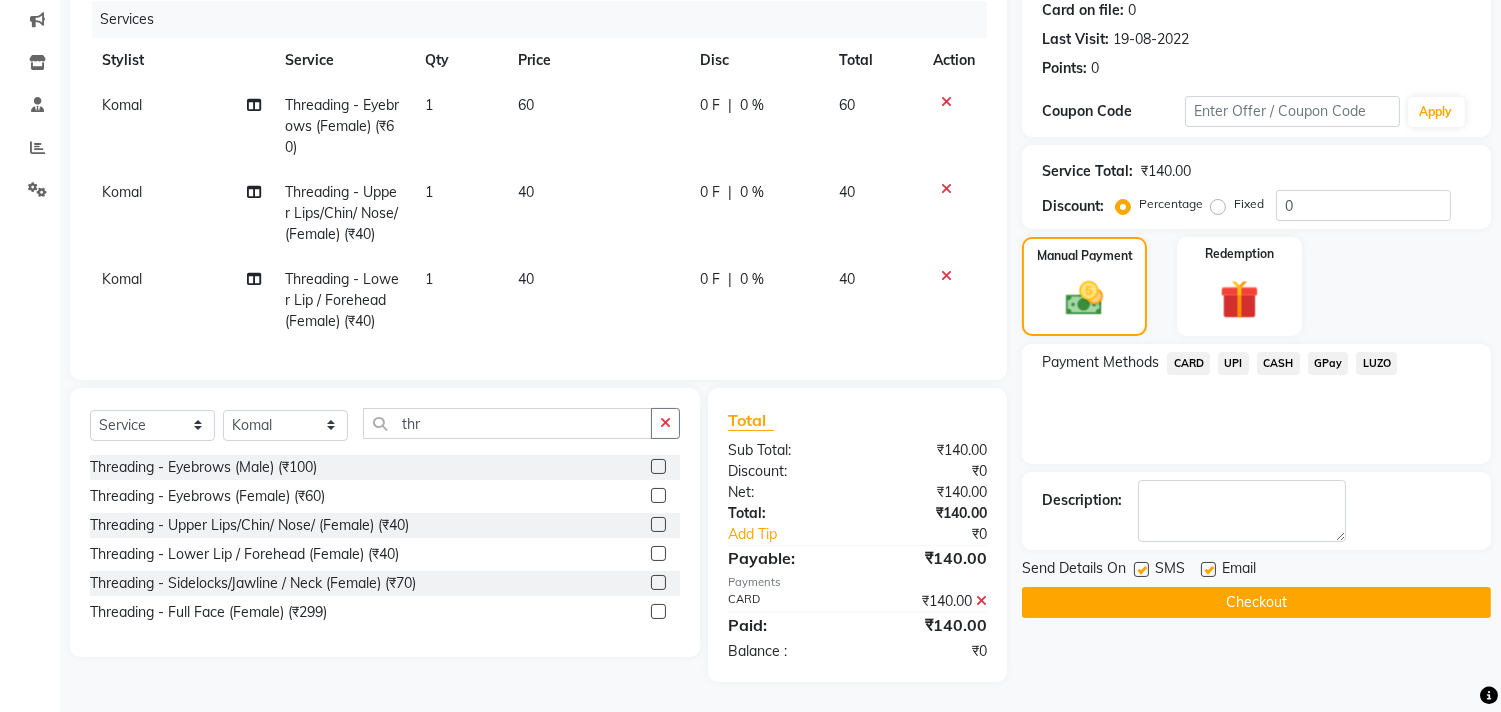 scroll, scrollTop: 270, scrollLeft: 0, axis: vertical 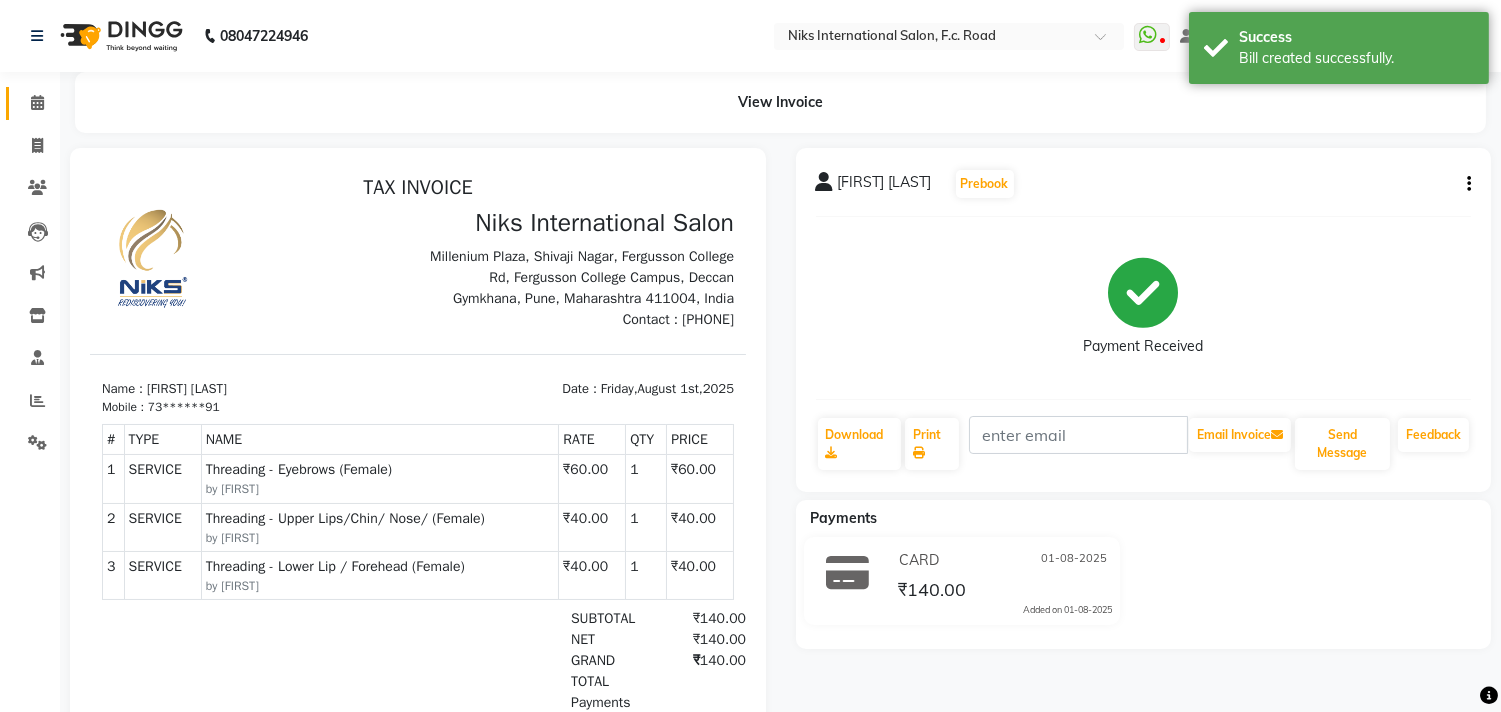 click on "Calendar" 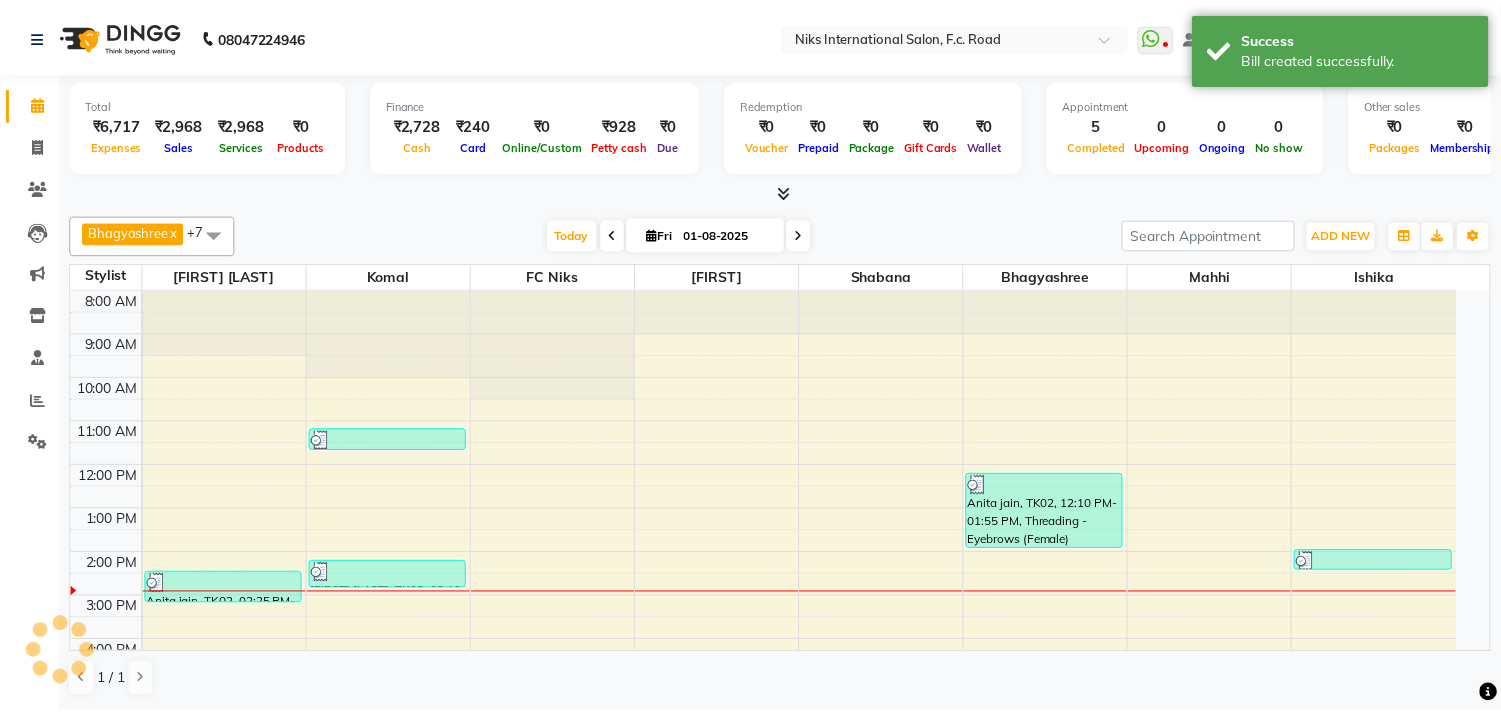 scroll, scrollTop: 0, scrollLeft: 0, axis: both 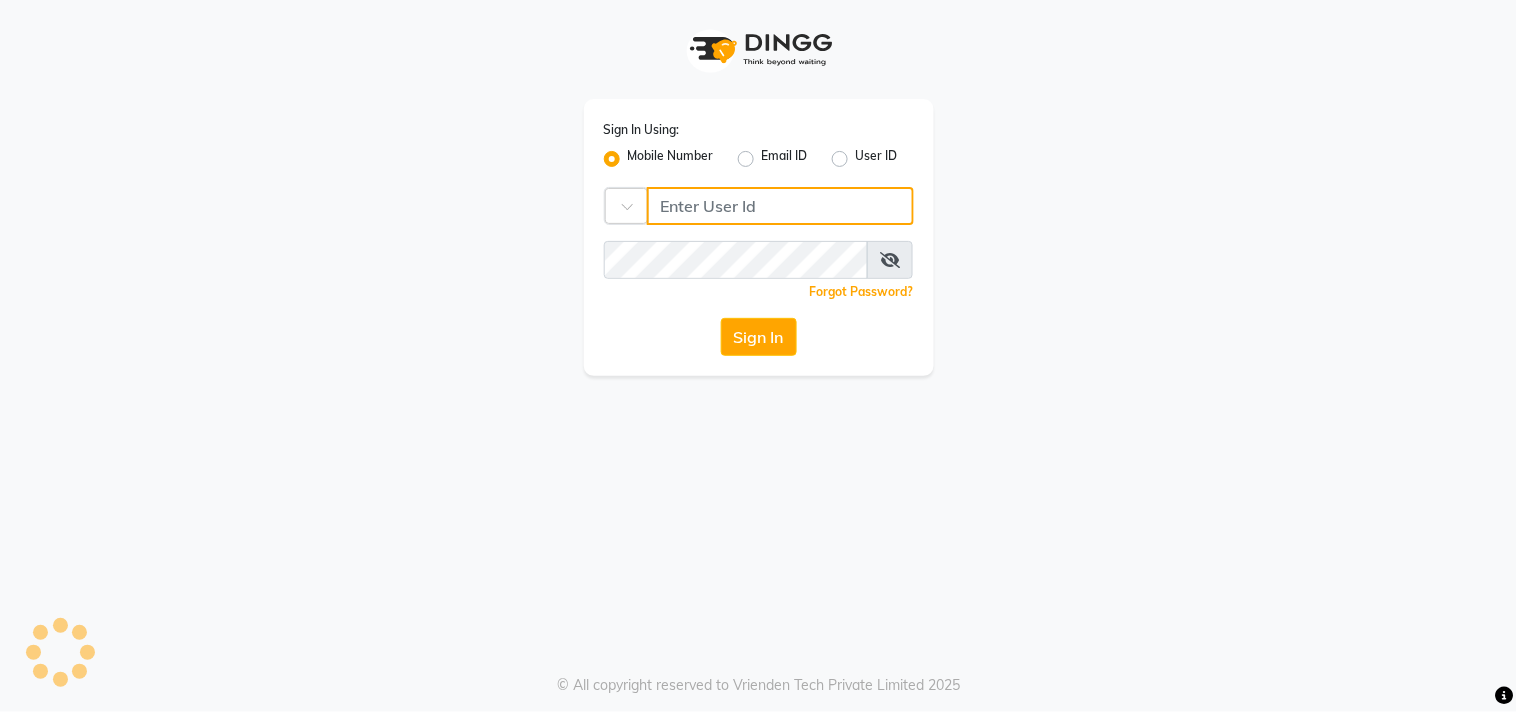 type on "8530086780" 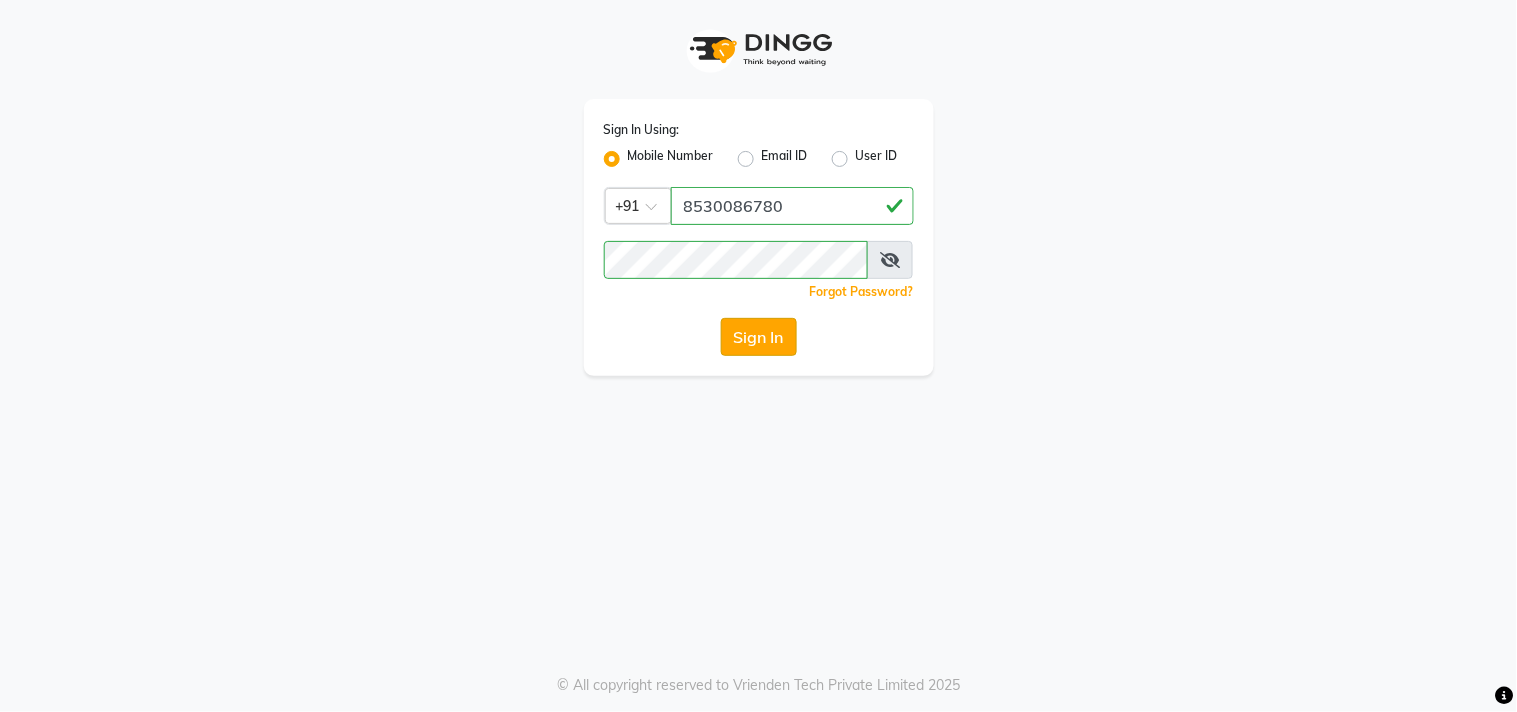 click on "Sign In" 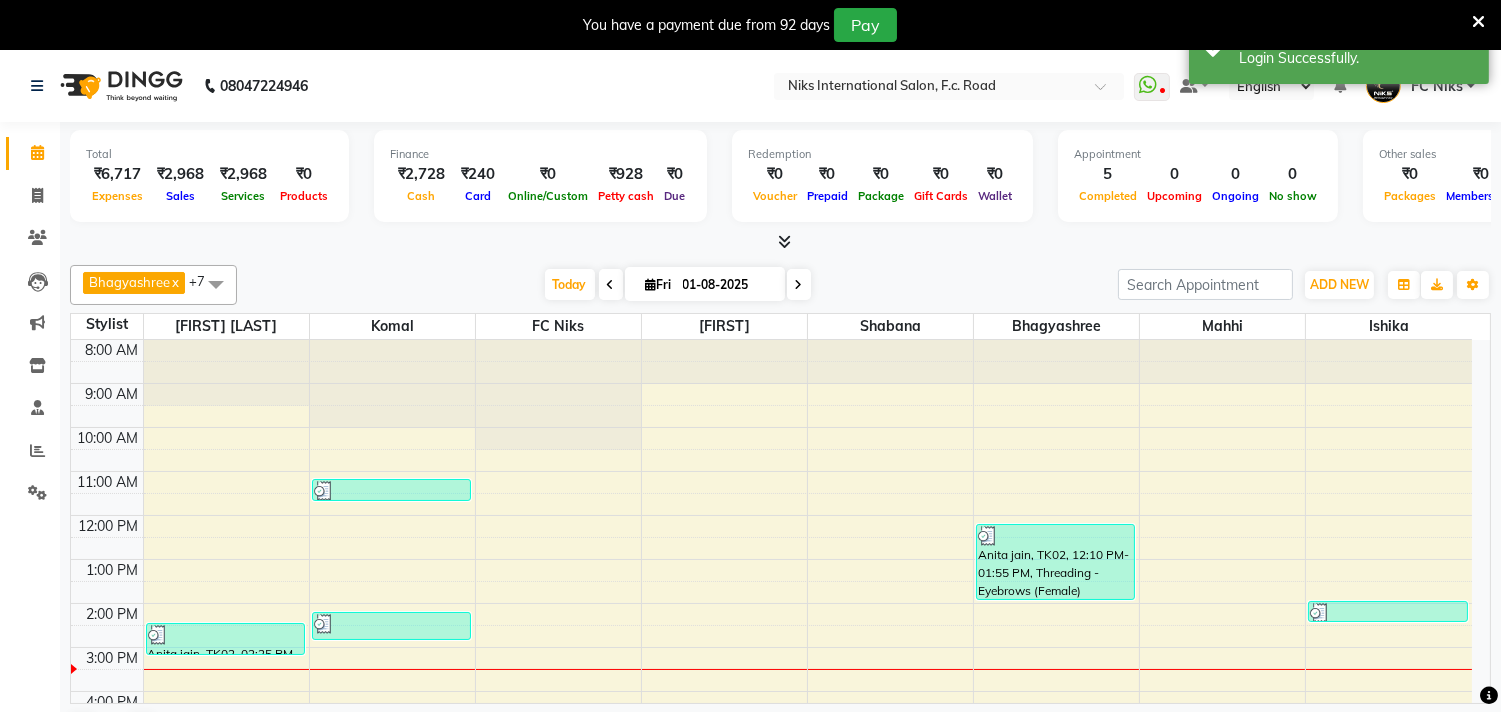 scroll, scrollTop: 261, scrollLeft: 0, axis: vertical 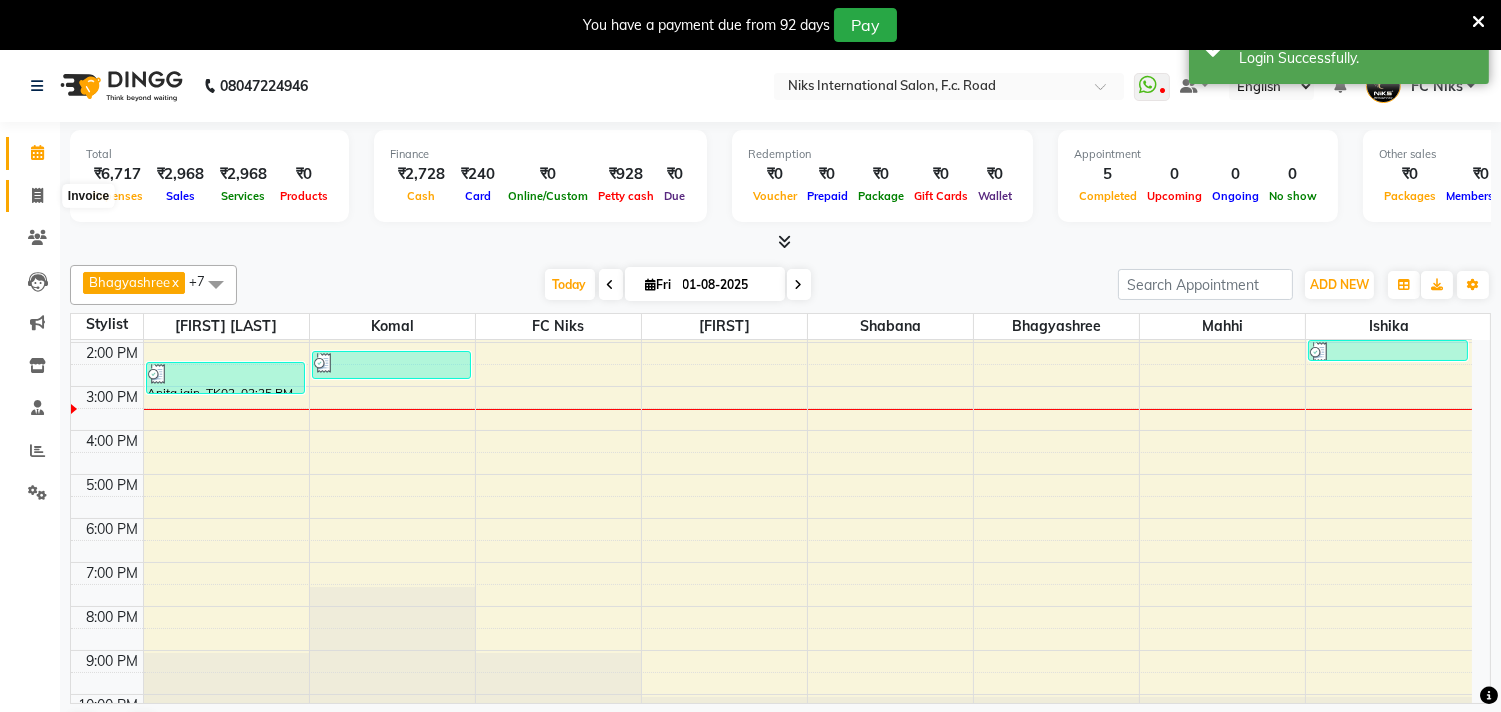 click 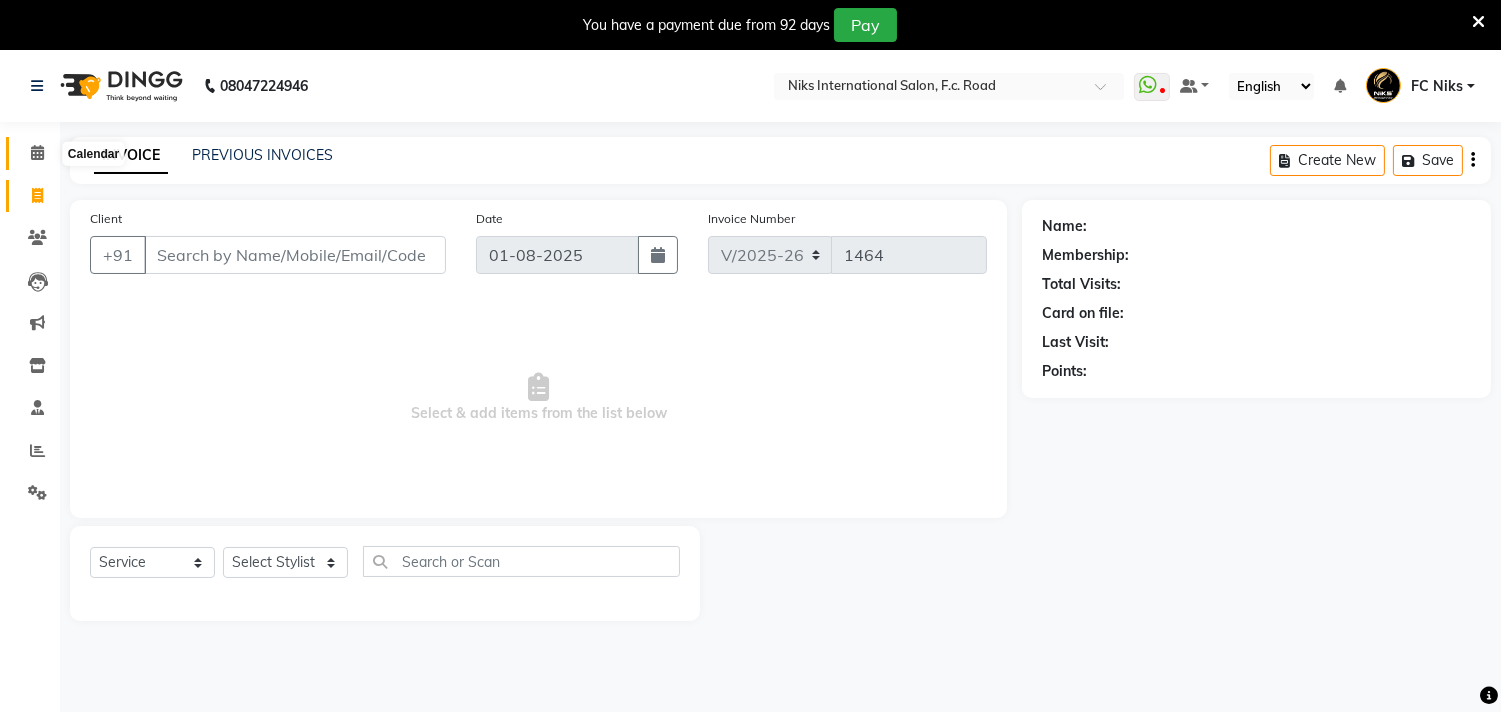 click 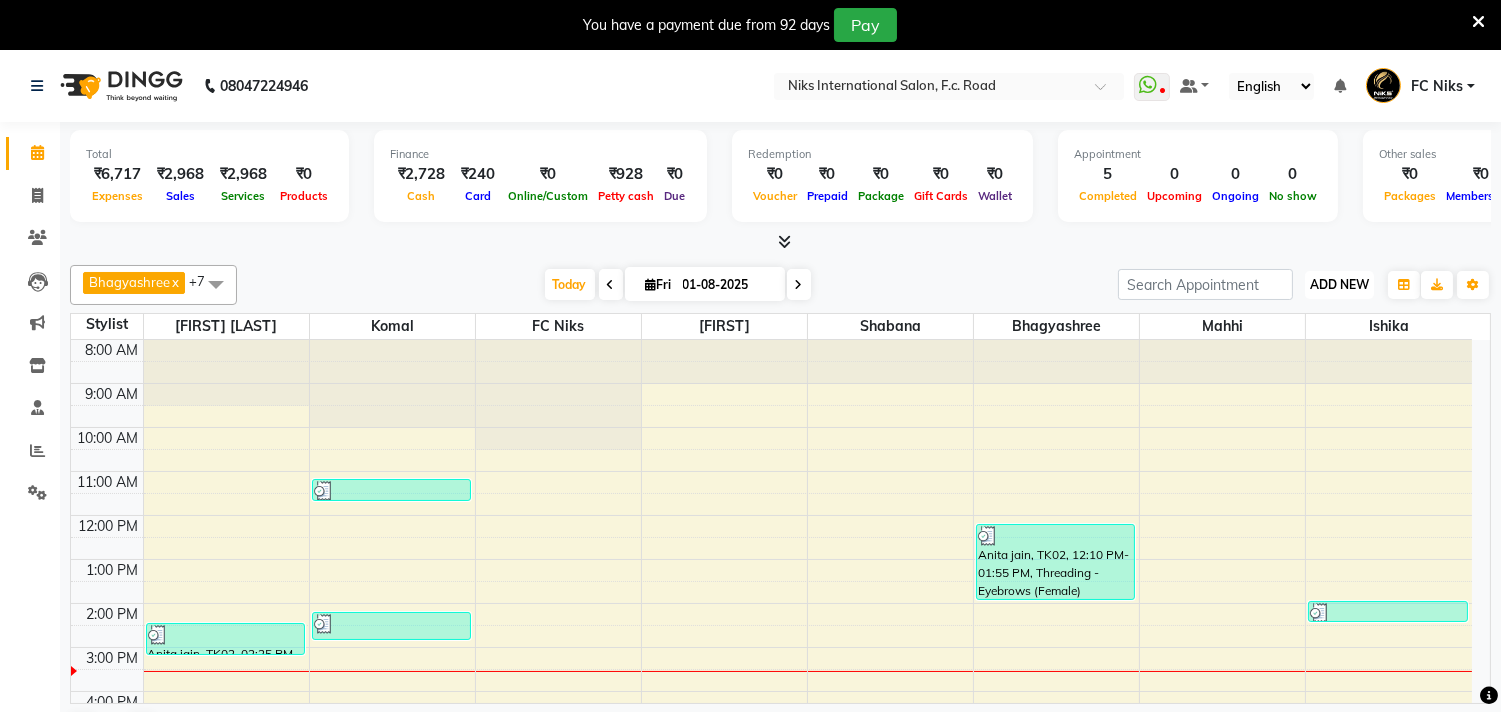 click on "ADD NEW" at bounding box center (1339, 284) 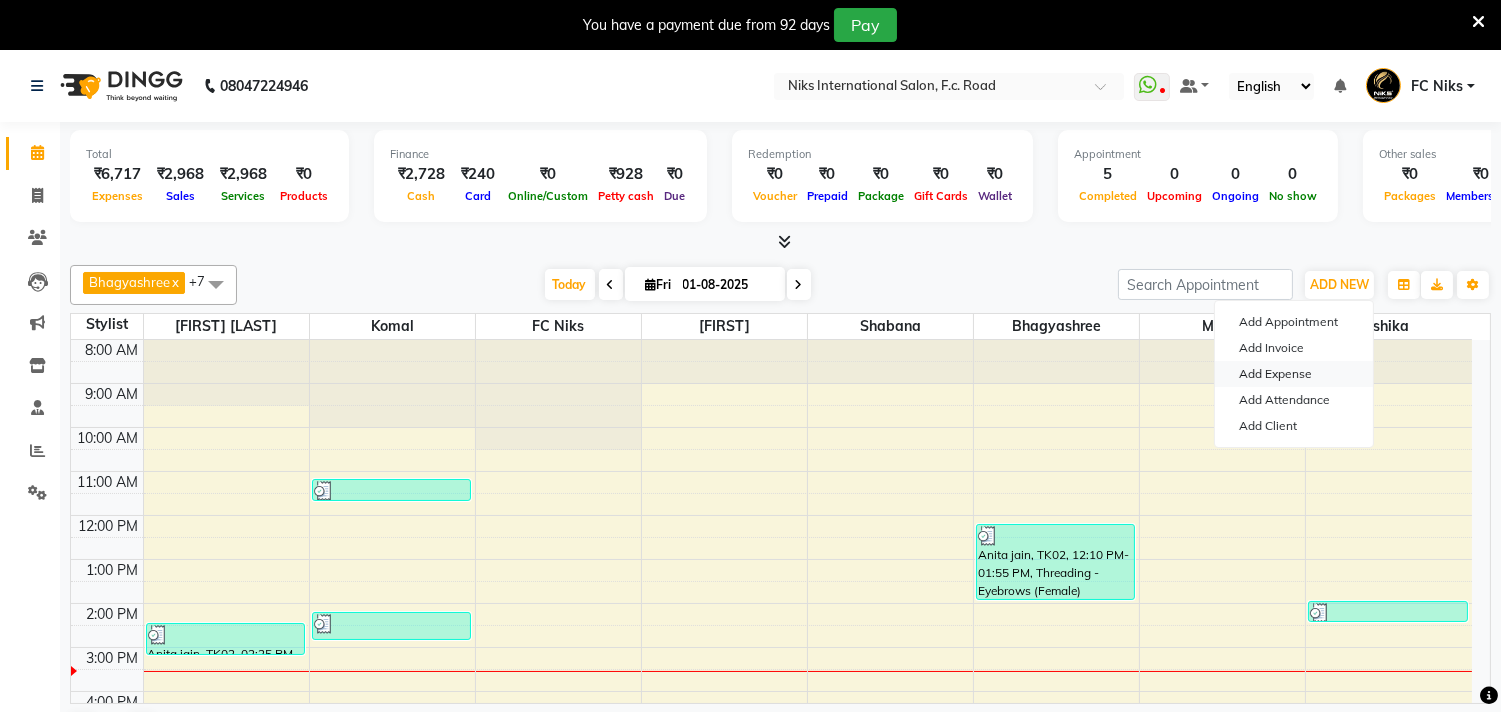 click on "Add Expense" at bounding box center [1294, 374] 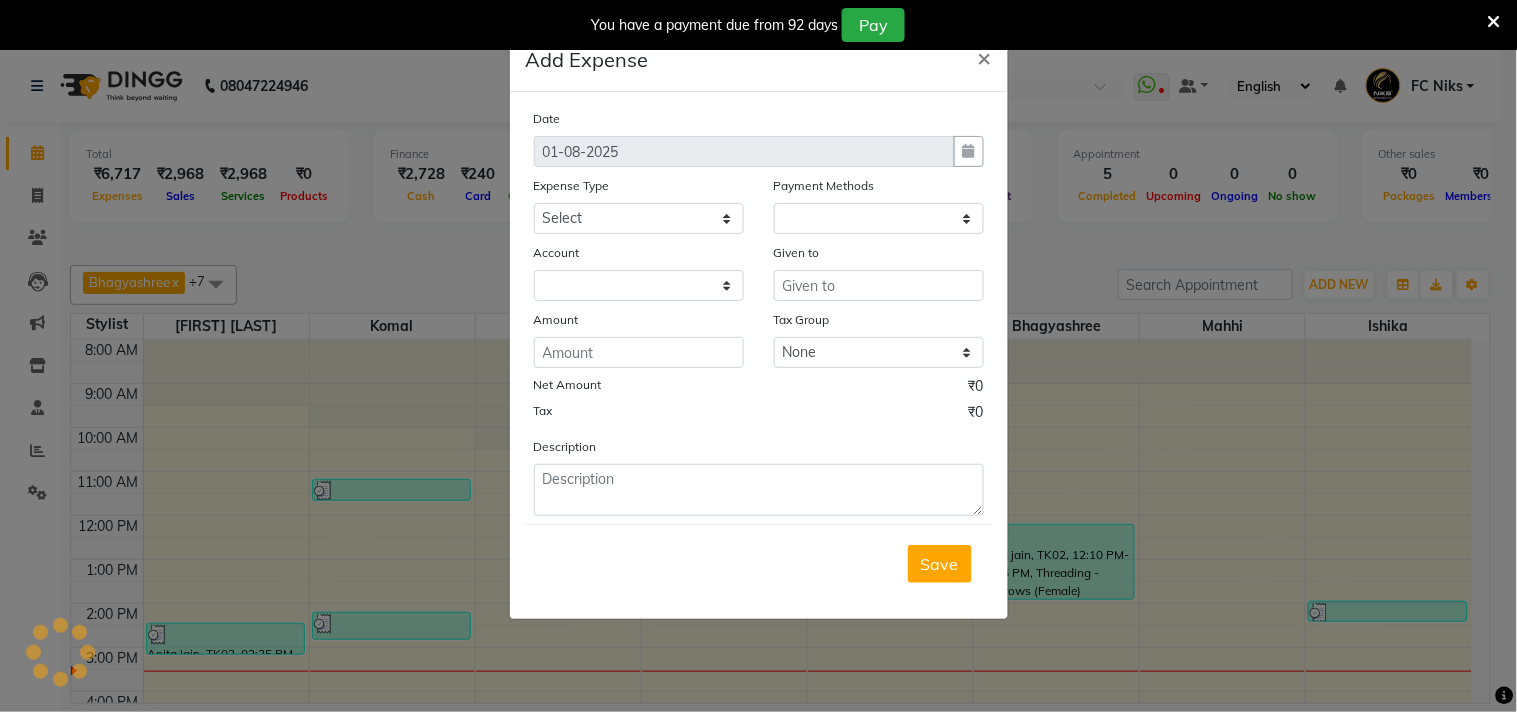 select on "1" 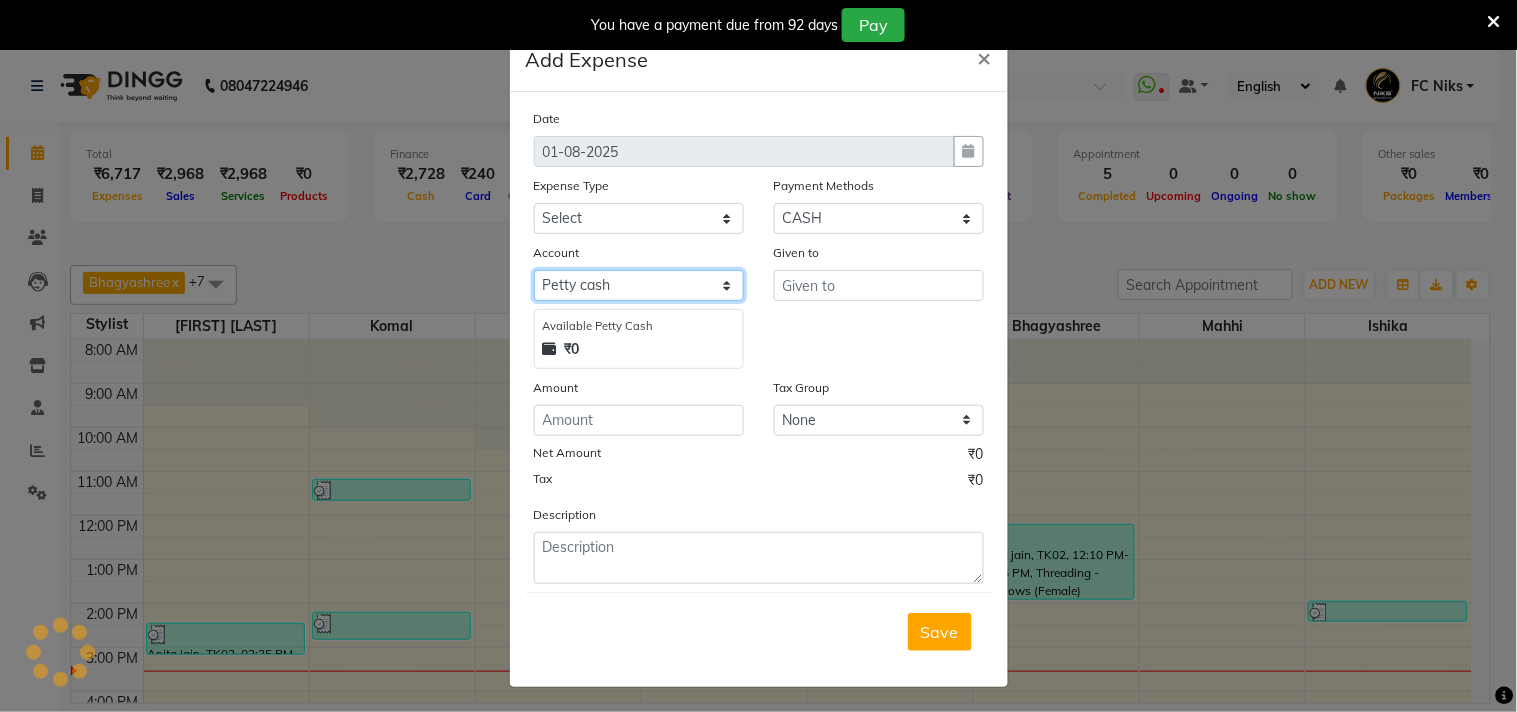 click on "Select Default account Petty cash" 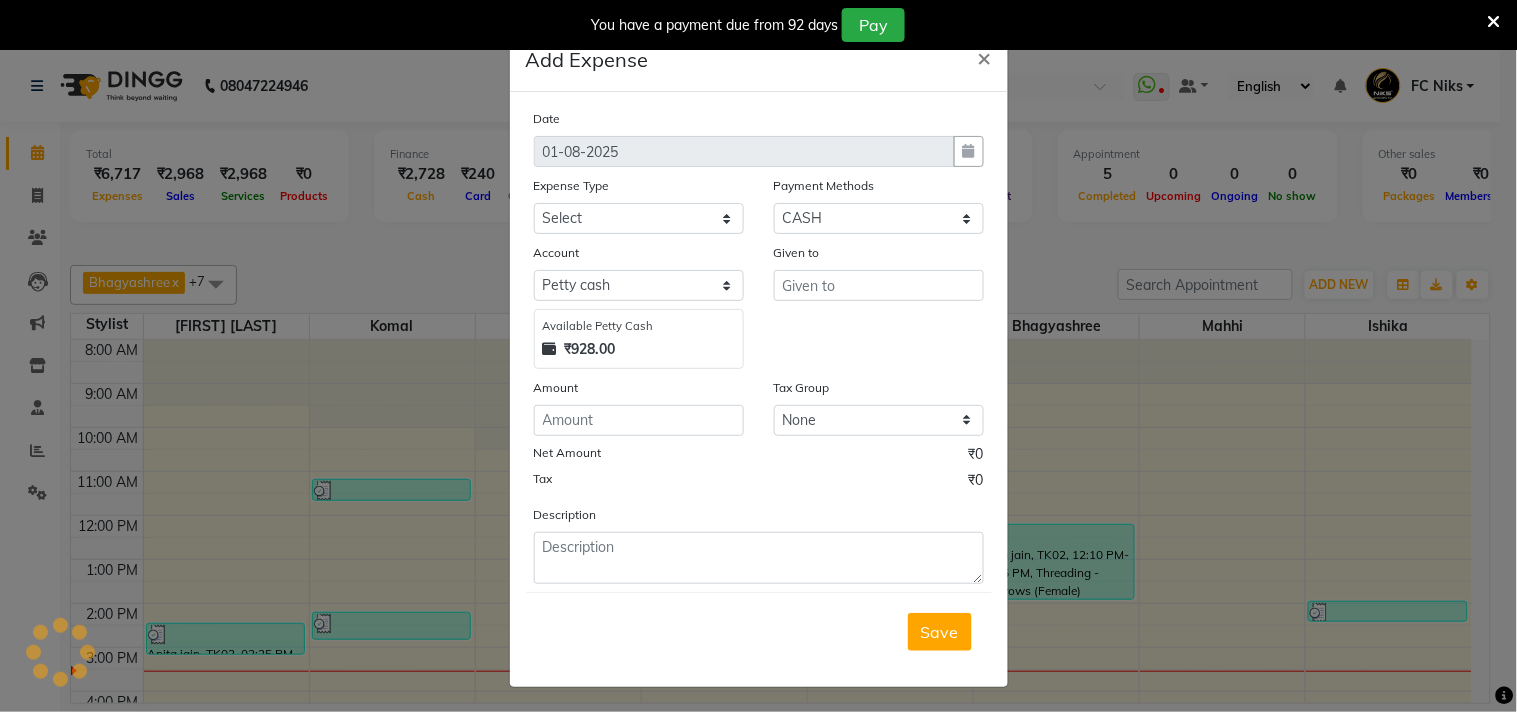 click on "Expense Type" 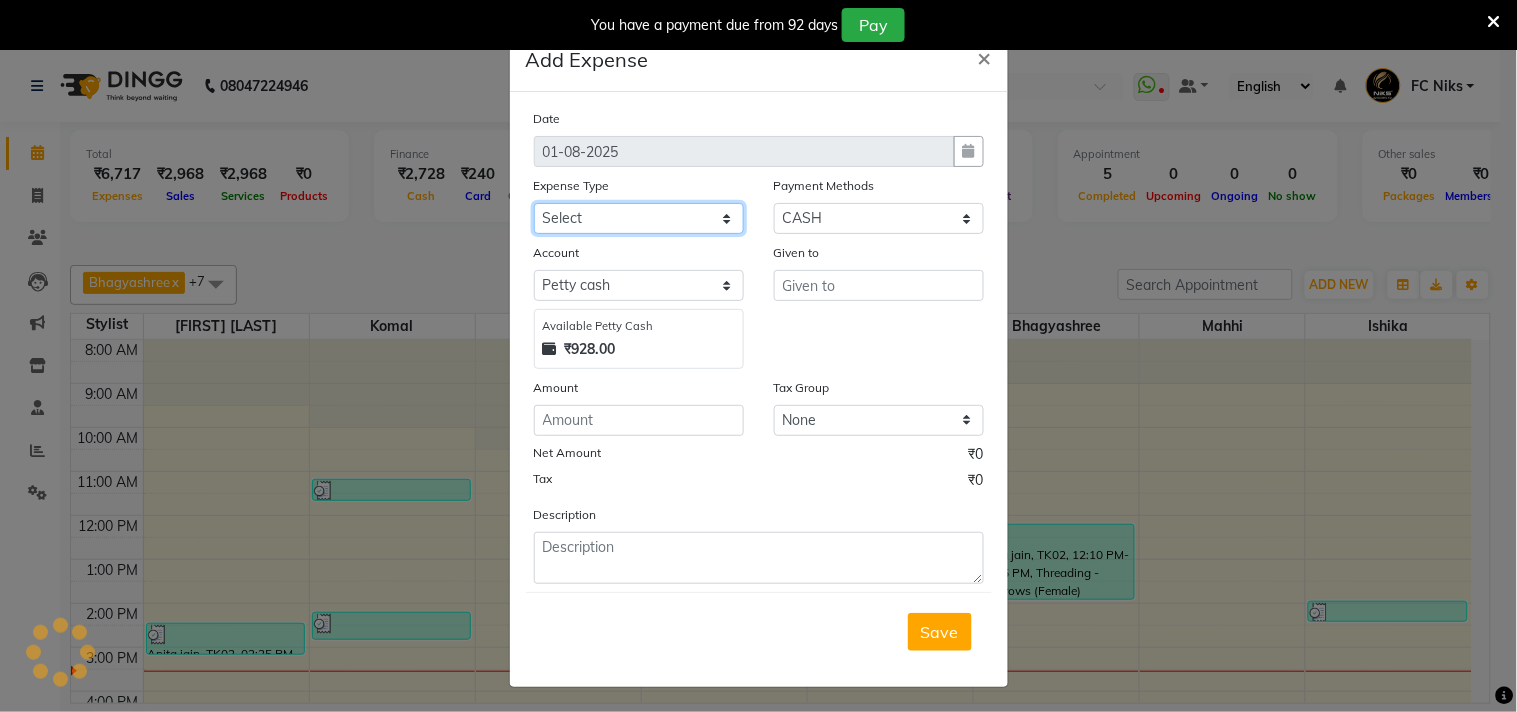 click on "Select Cash transfer to hub Client Snacks Donation Equipment Maintenance Miscellaneous Other Pantry Product Salary Staff Refreshment Tea & Refreshment Travalling" 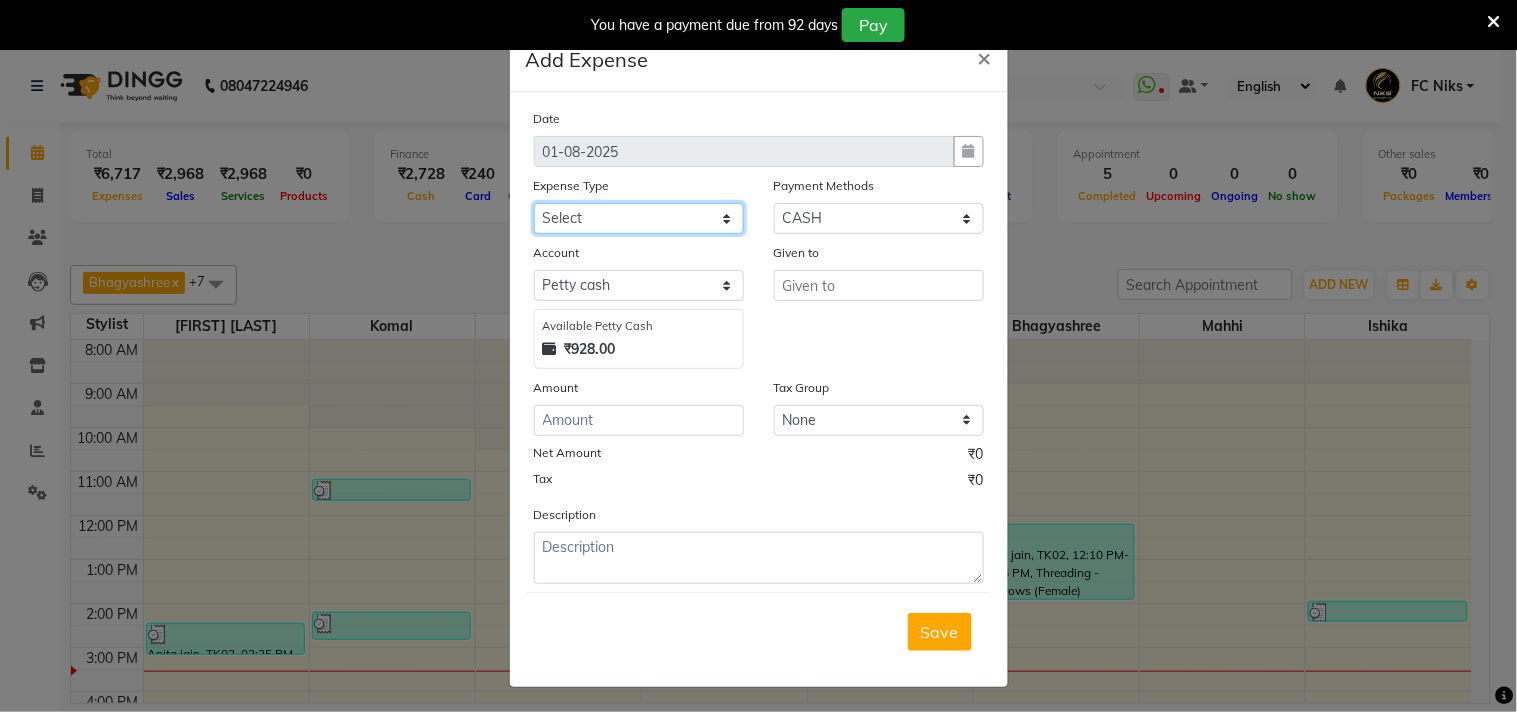 select on "954" 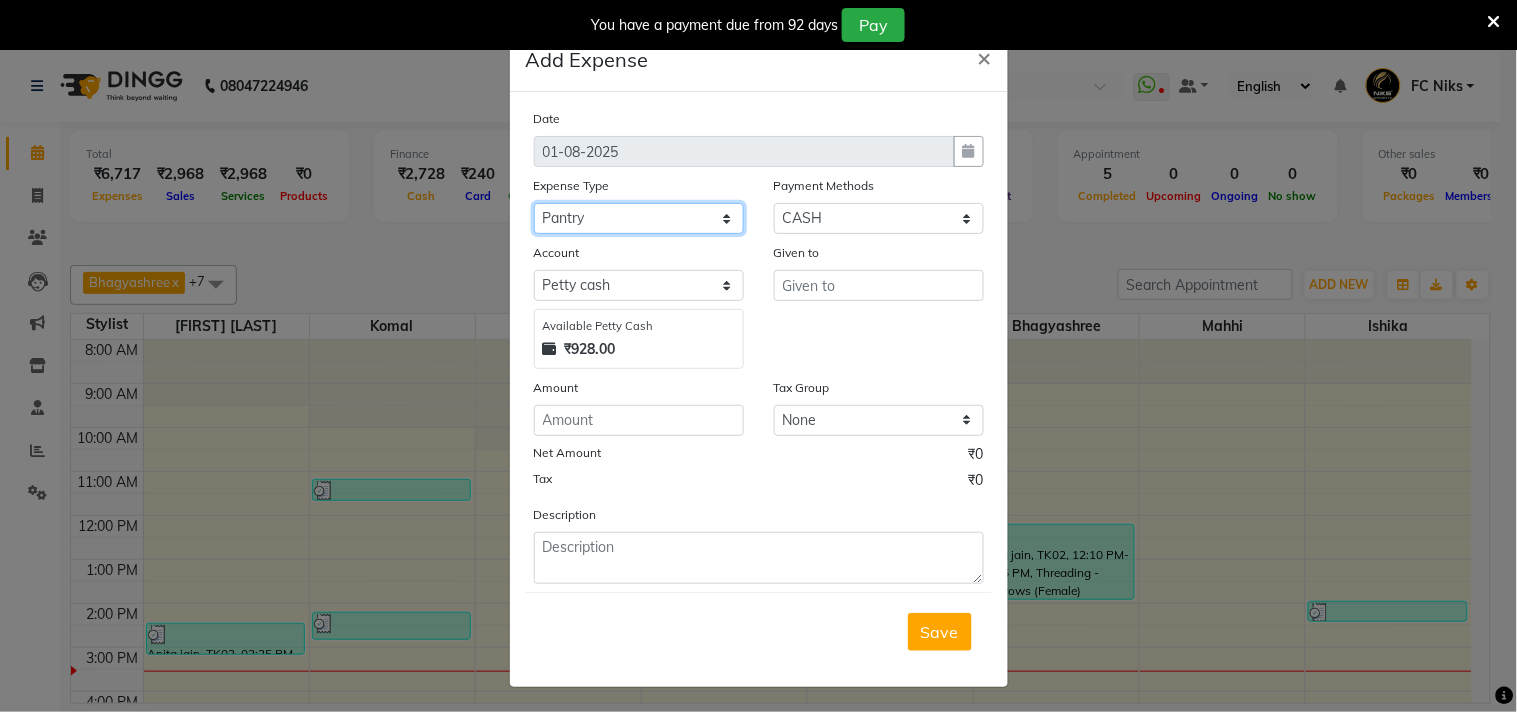 click on "Select Cash transfer to hub Client Snacks Donation Equipment Maintenance Miscellaneous Other Pantry Product Salary Staff Refreshment Tea & Refreshment Travalling" 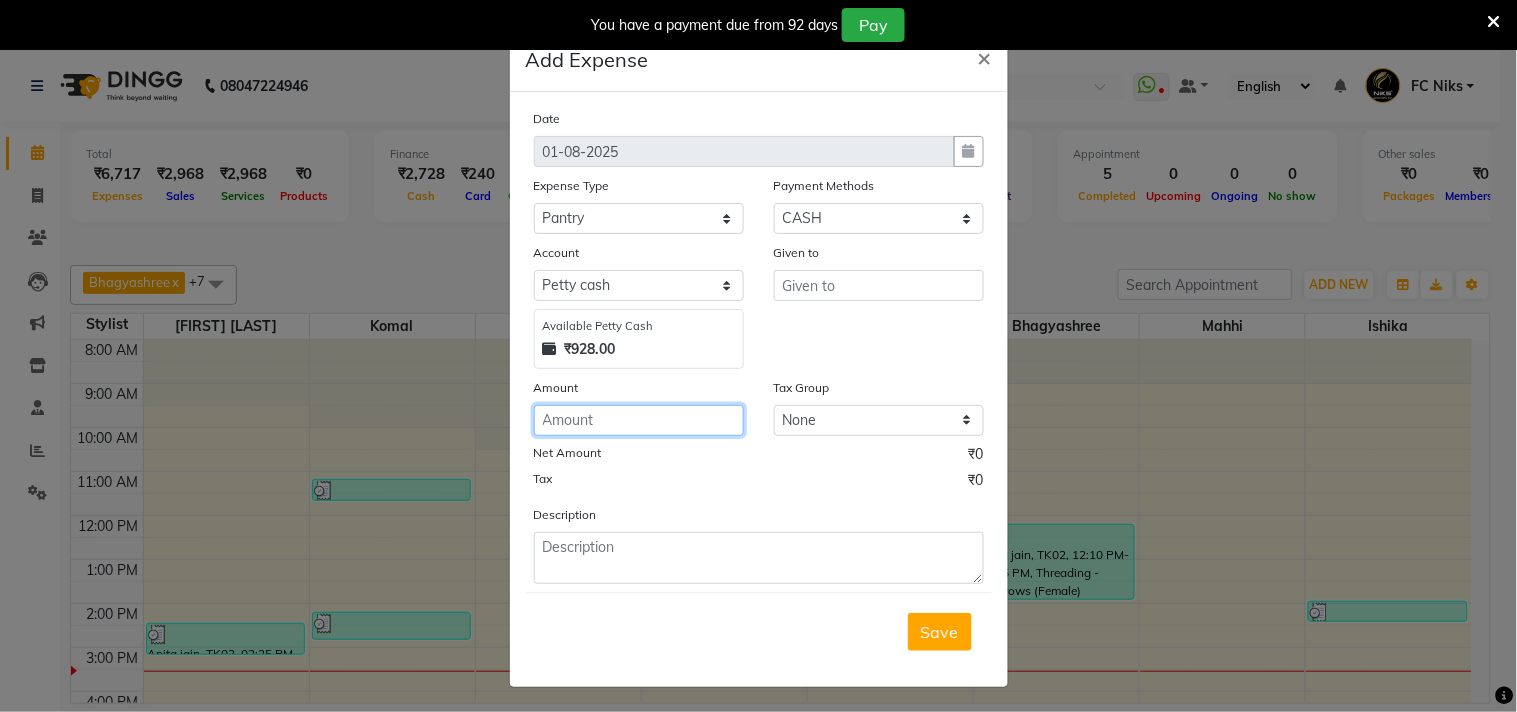click 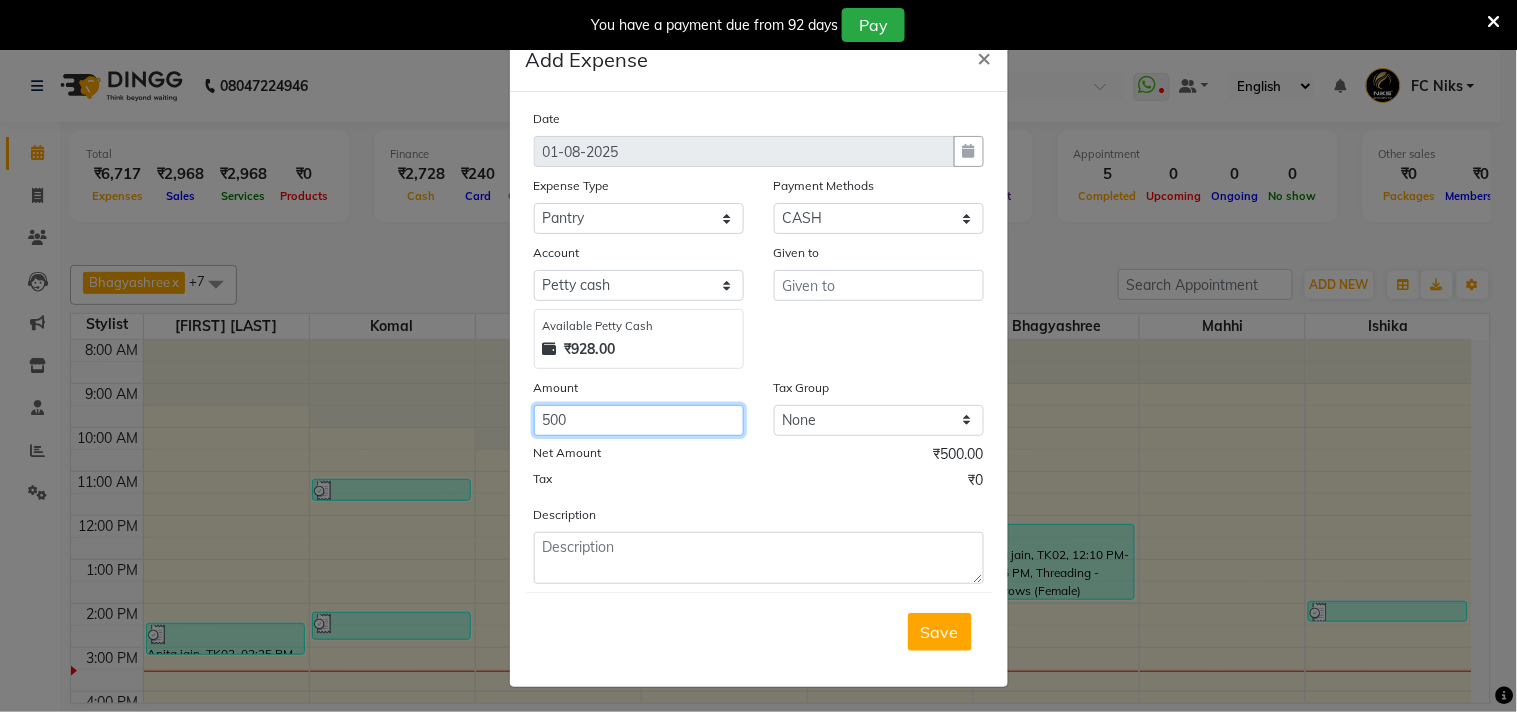 type on "500" 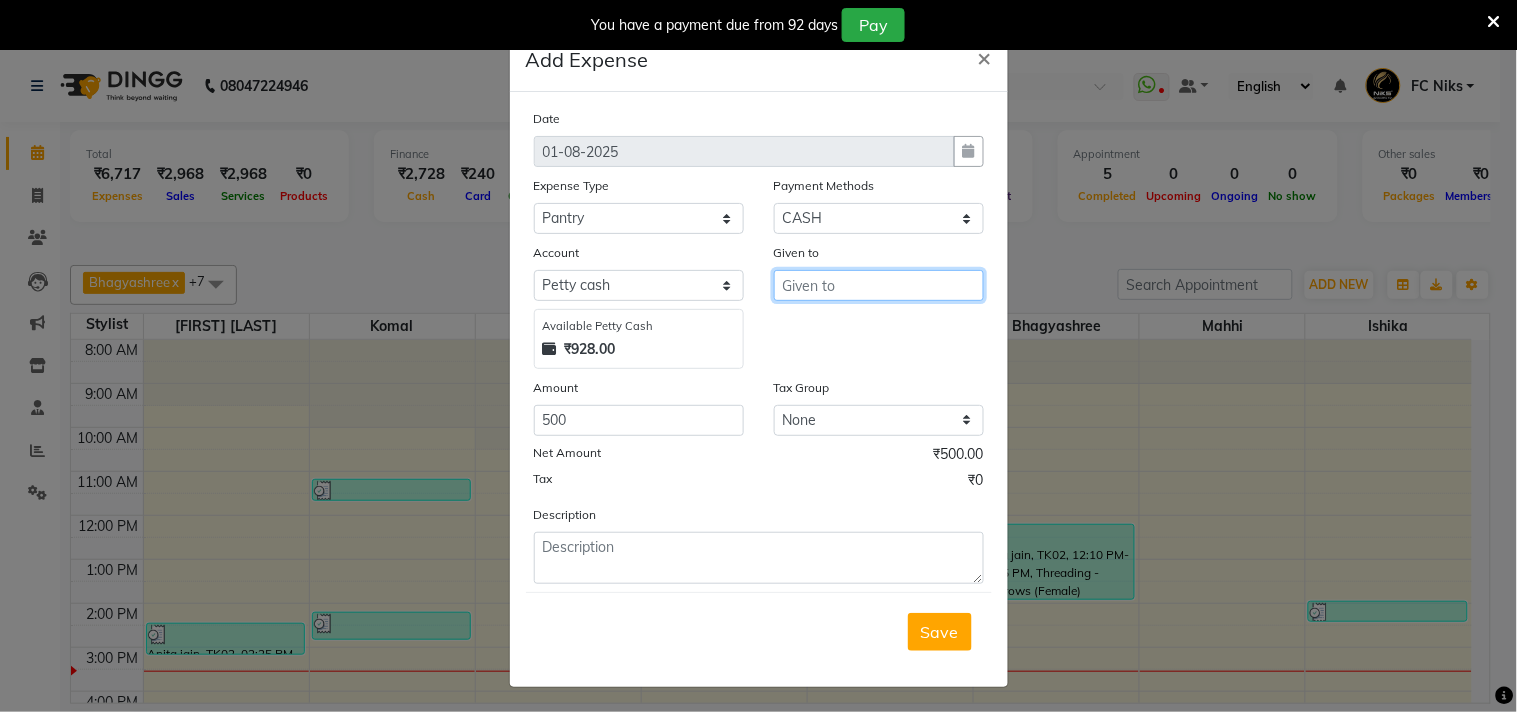 click at bounding box center (879, 285) 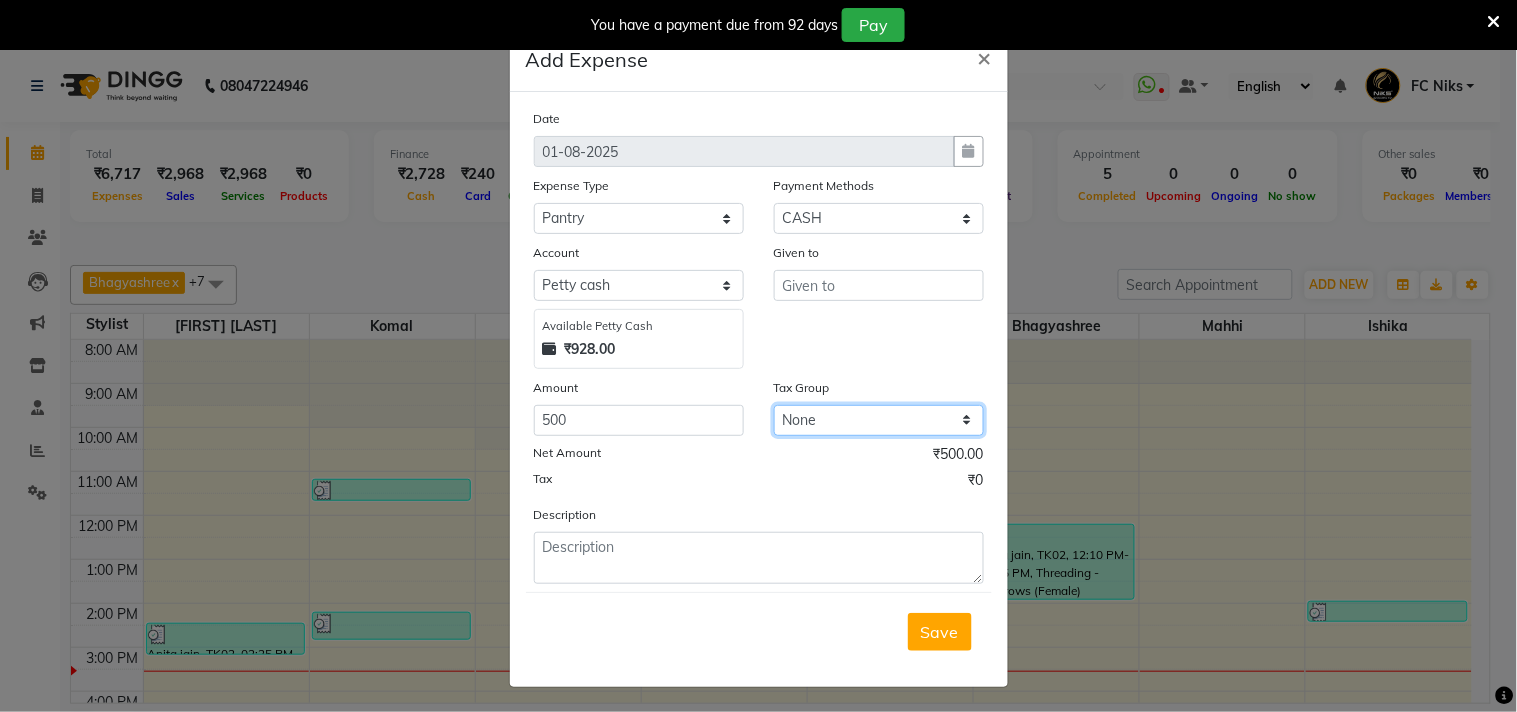 click on "None" 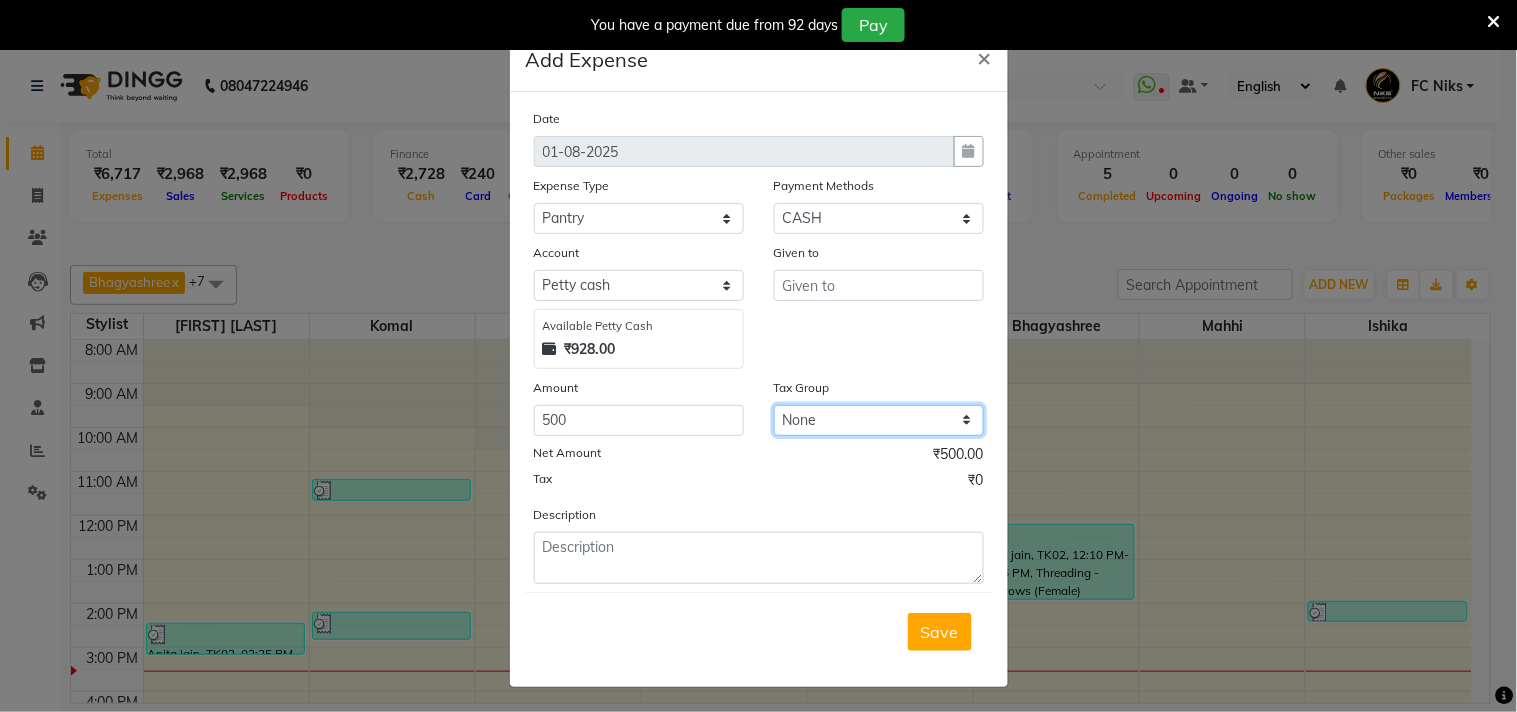 click on "None" 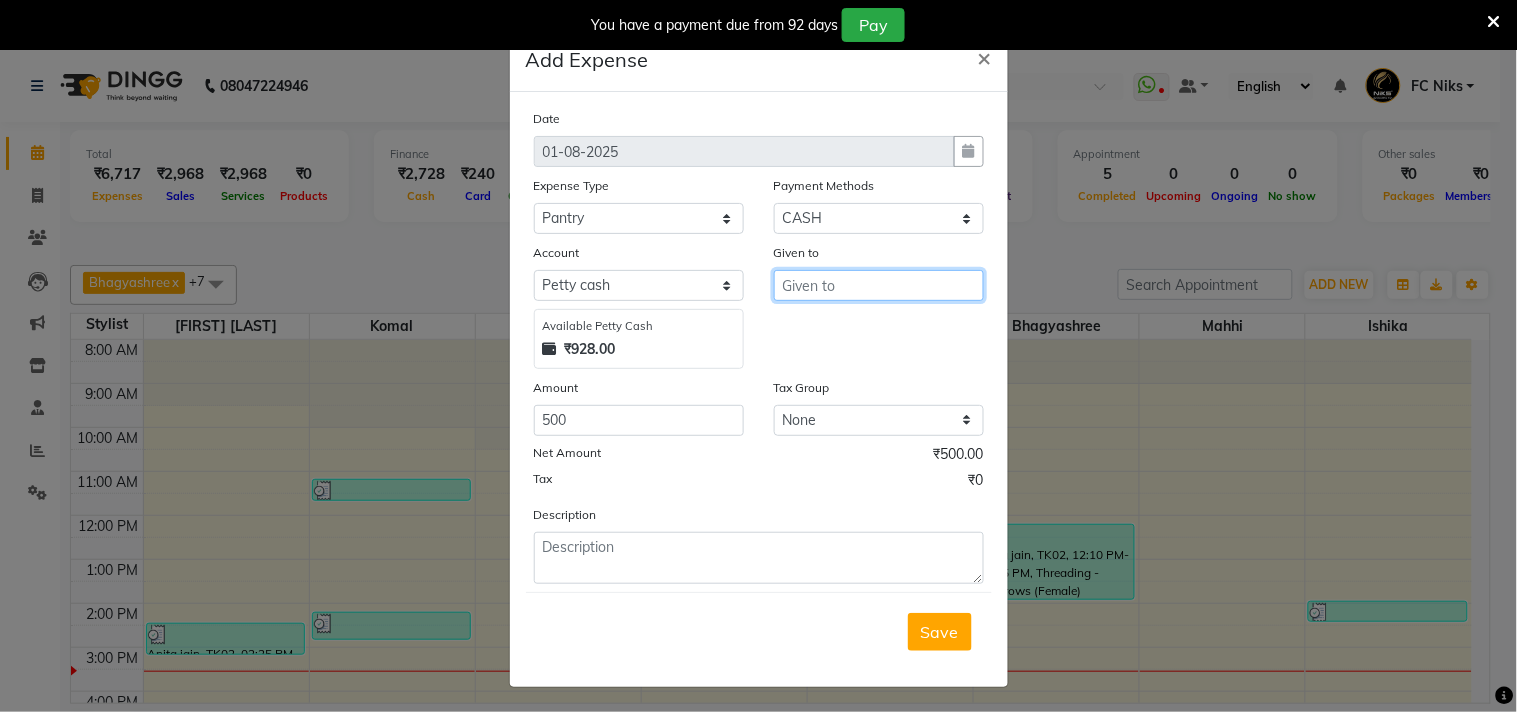 click at bounding box center [879, 285] 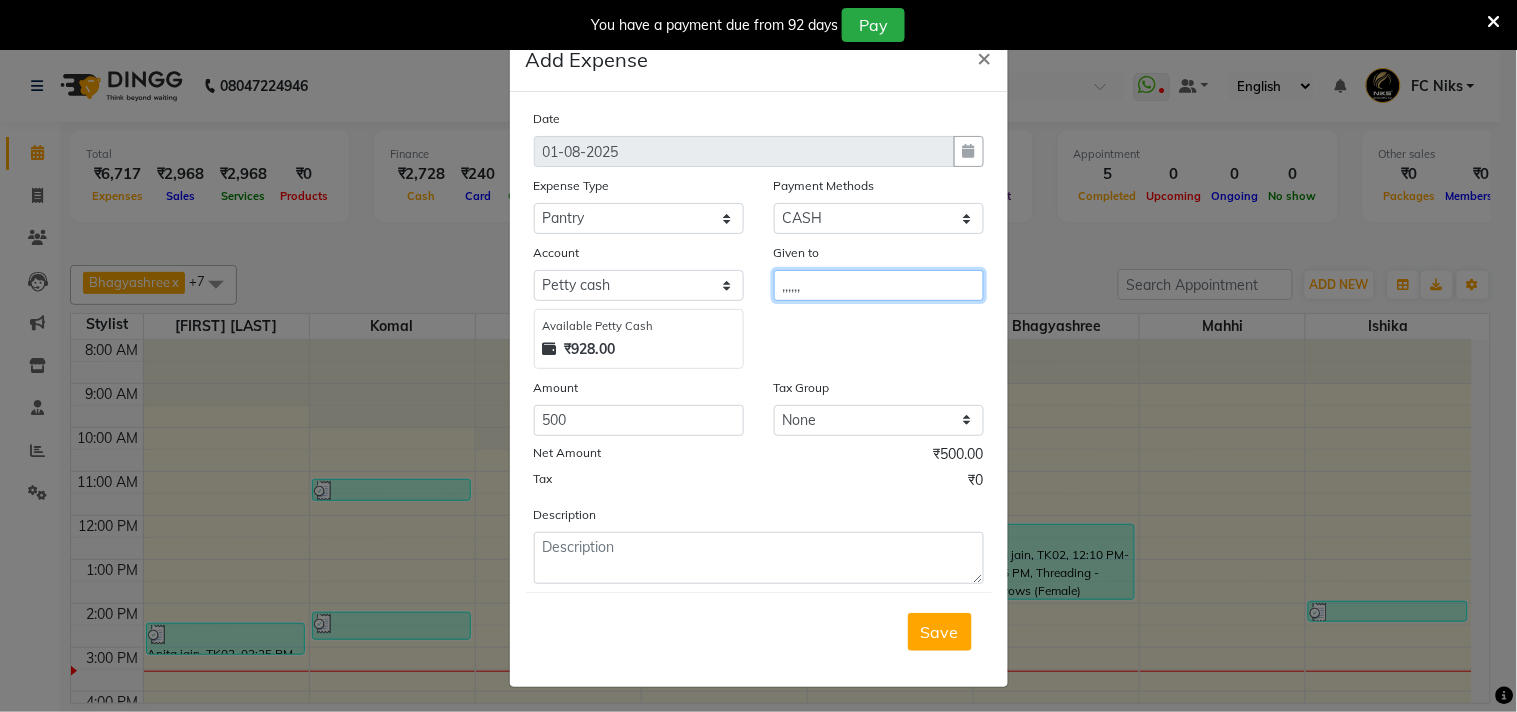 type on ",,,,,," 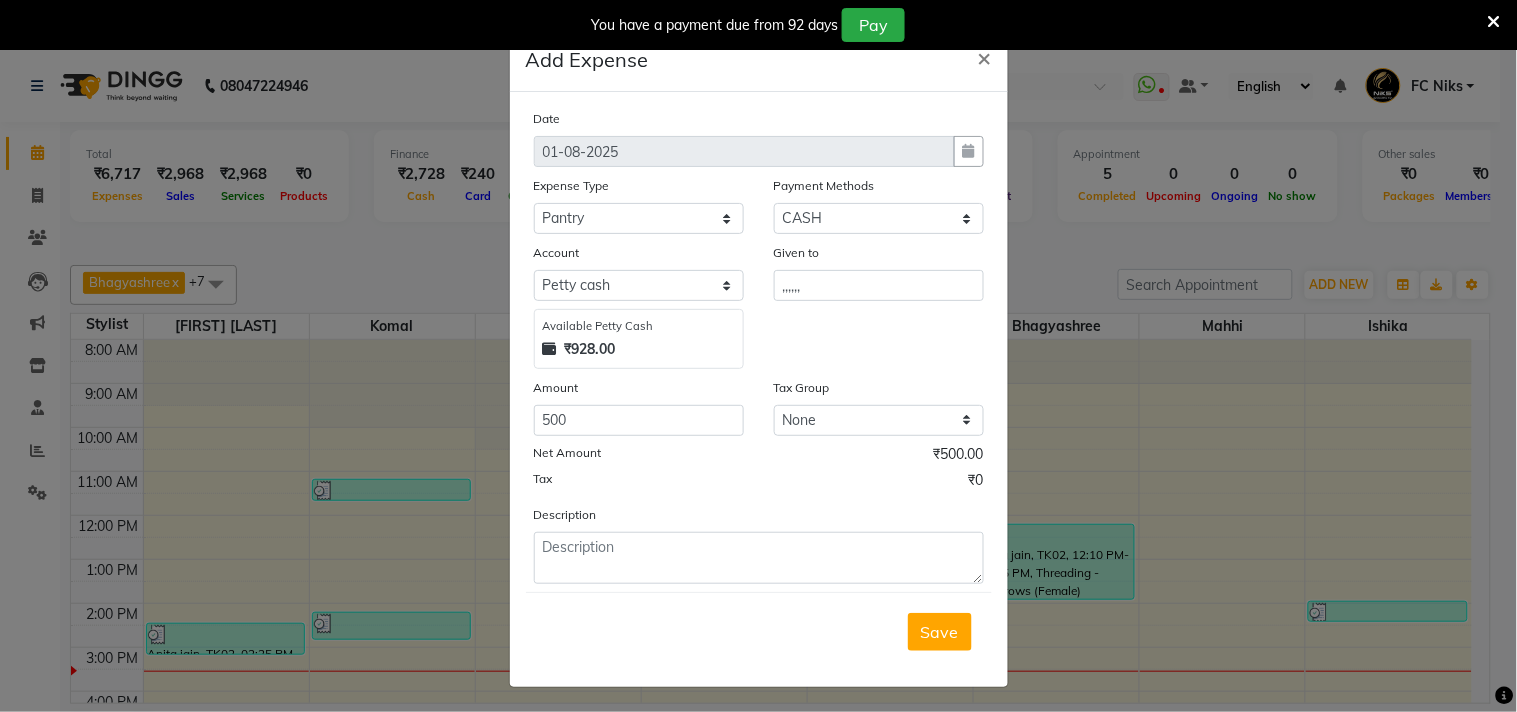 click on "Date 01-08-2025 Expense Type Select Cash transfer to hub Client Snacks Donation Equipment Maintenance Miscellaneous Other Pantry Product Salary Staff Refreshment Tea & Refreshment Travalling Payment Methods Select Points CARD Prepaid UPI Voucher Package CASH GPay Wallet LUZO Gift Card Account Select Default account Petty cash Available Petty Cash ₹928.00 Given to ,,,,,, Amount 500 Tax Group None Net Amount ₹500.00 Tax ₹0 Description  Save" 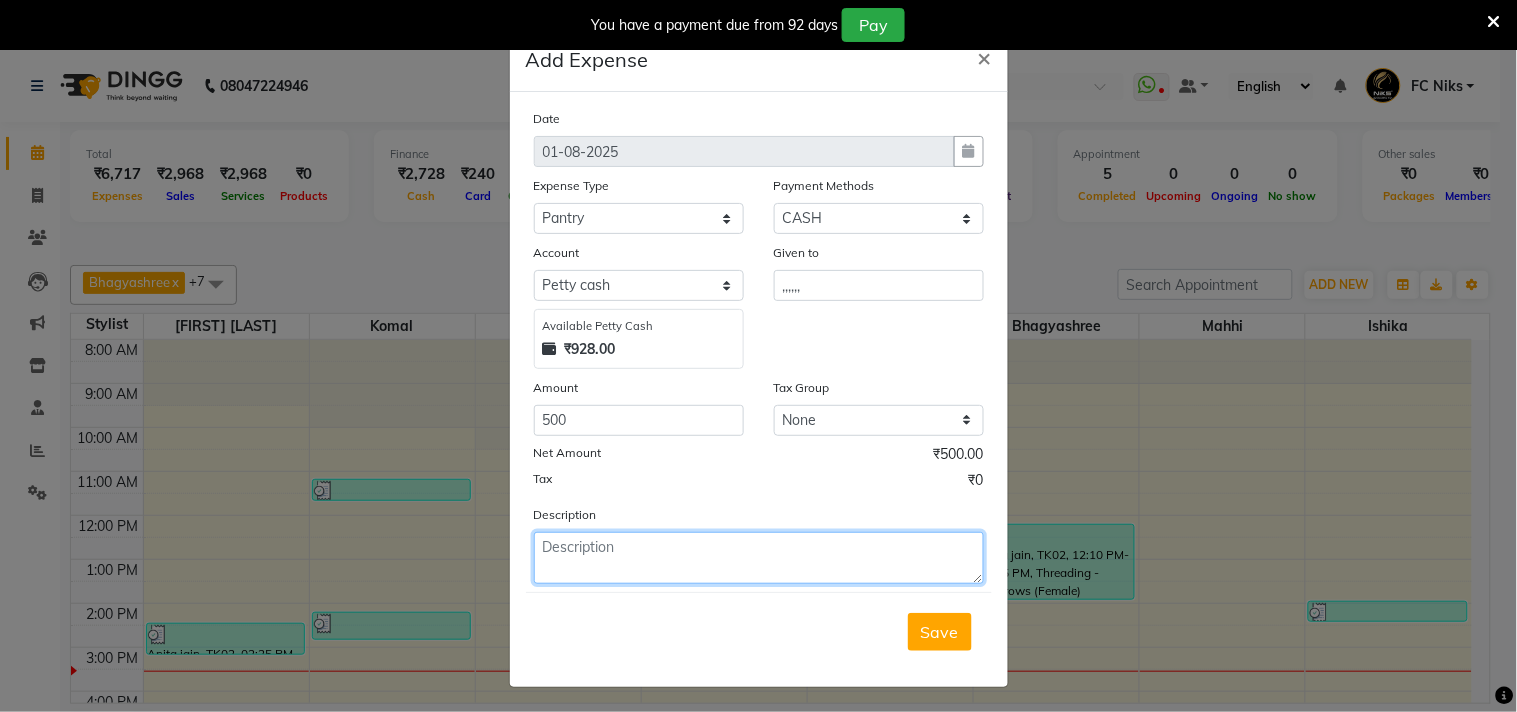 click 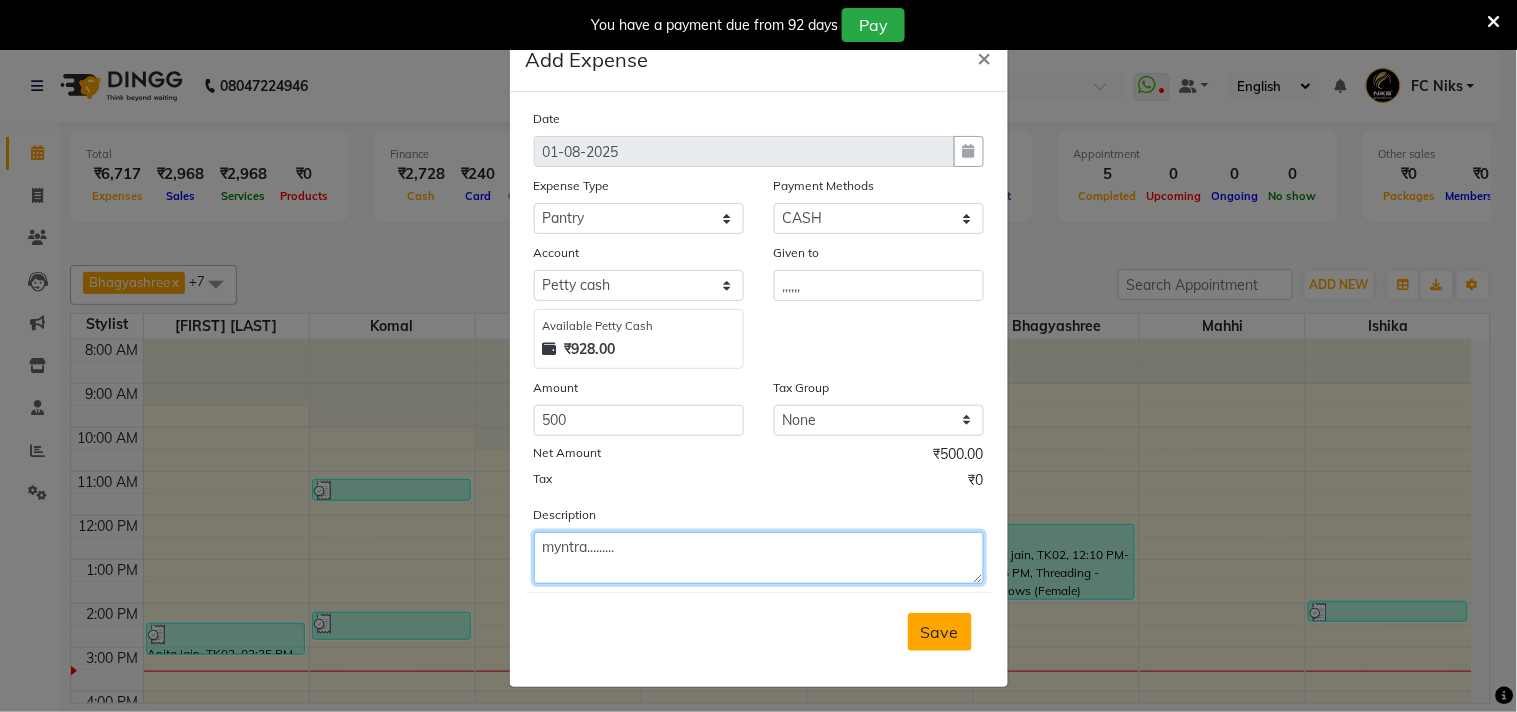 type on "myntra........." 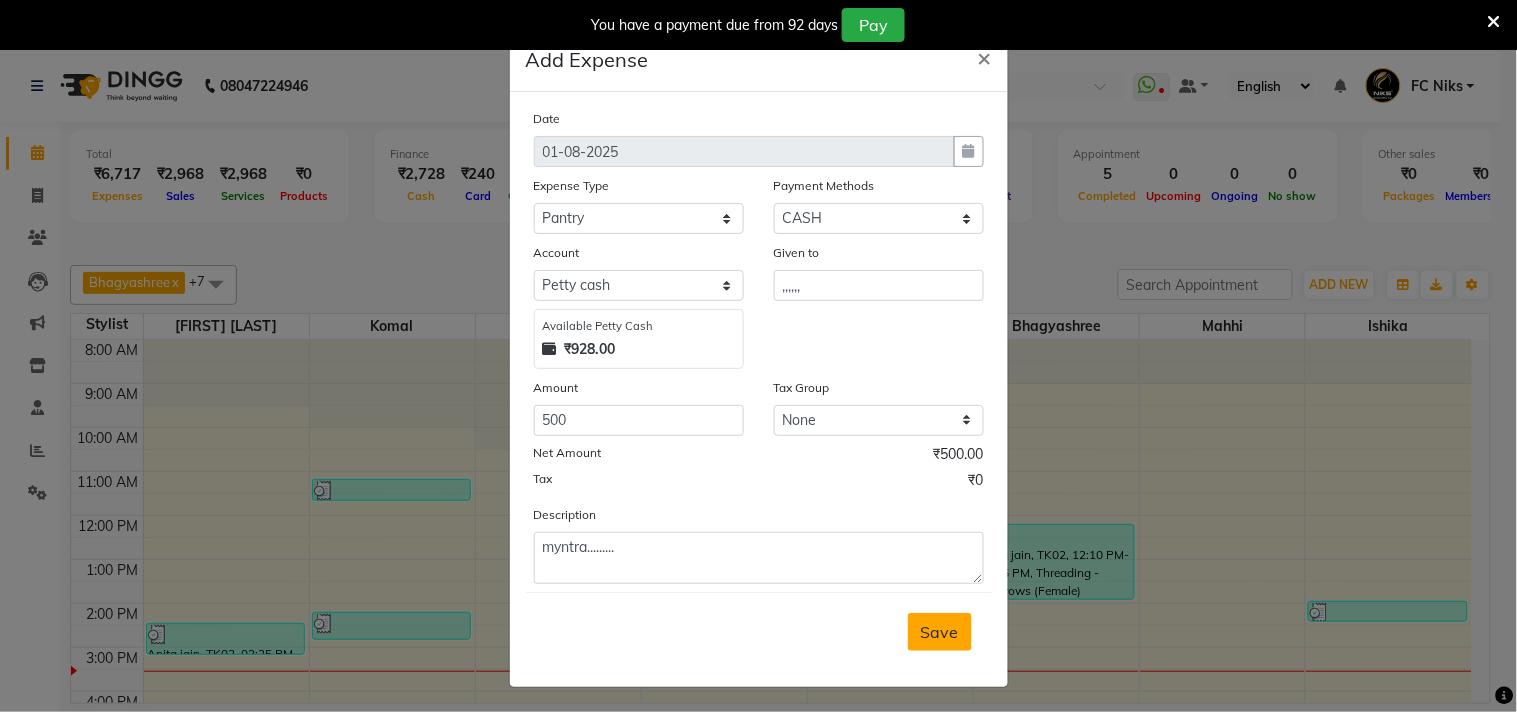click on "Save" at bounding box center [940, 632] 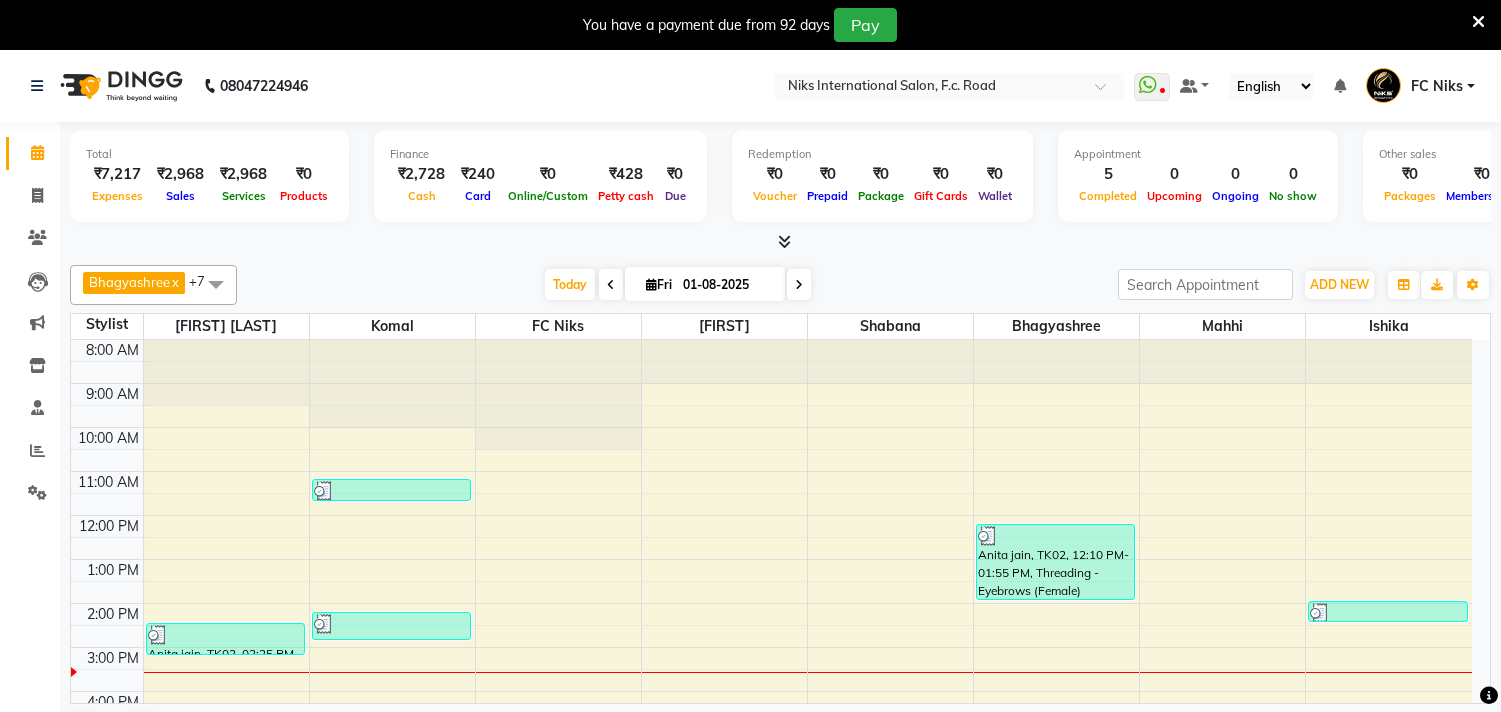 scroll, scrollTop: 0, scrollLeft: 0, axis: both 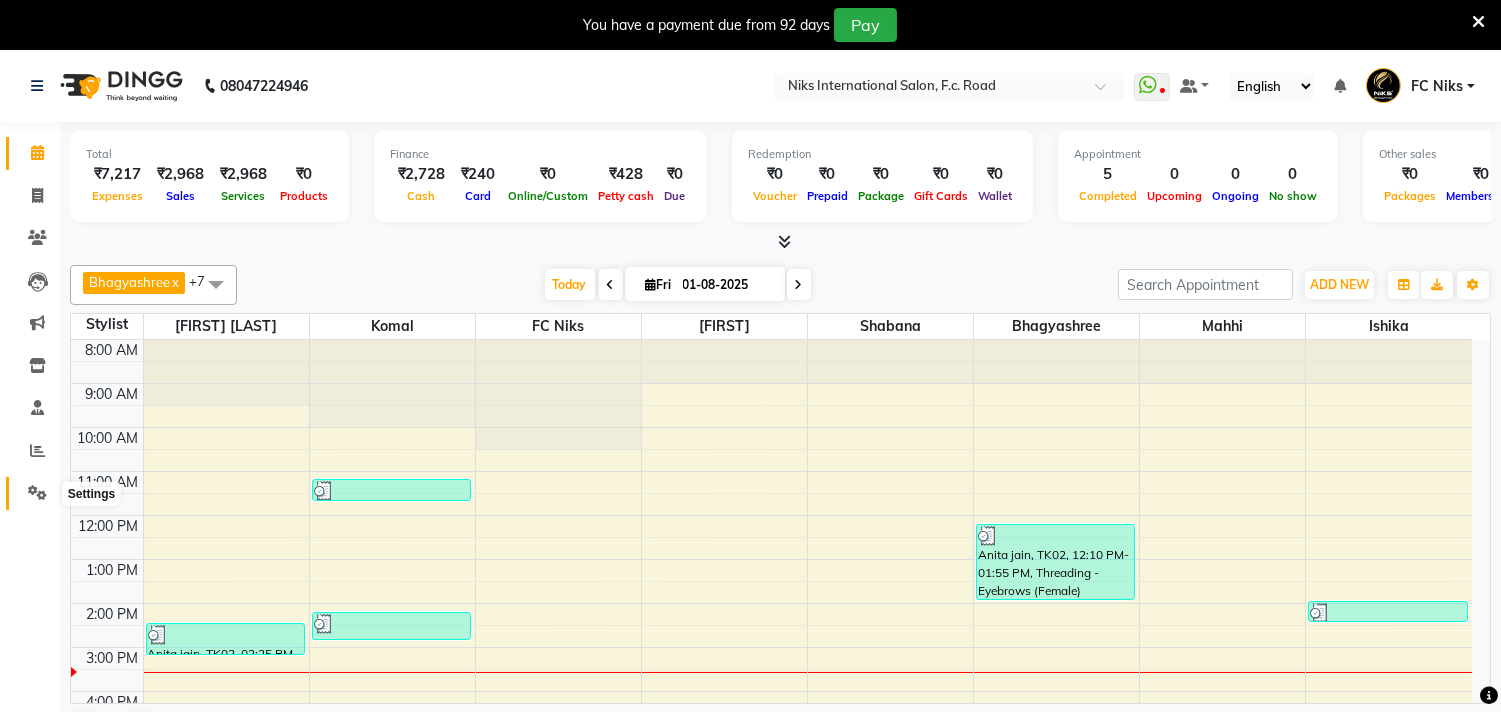 click 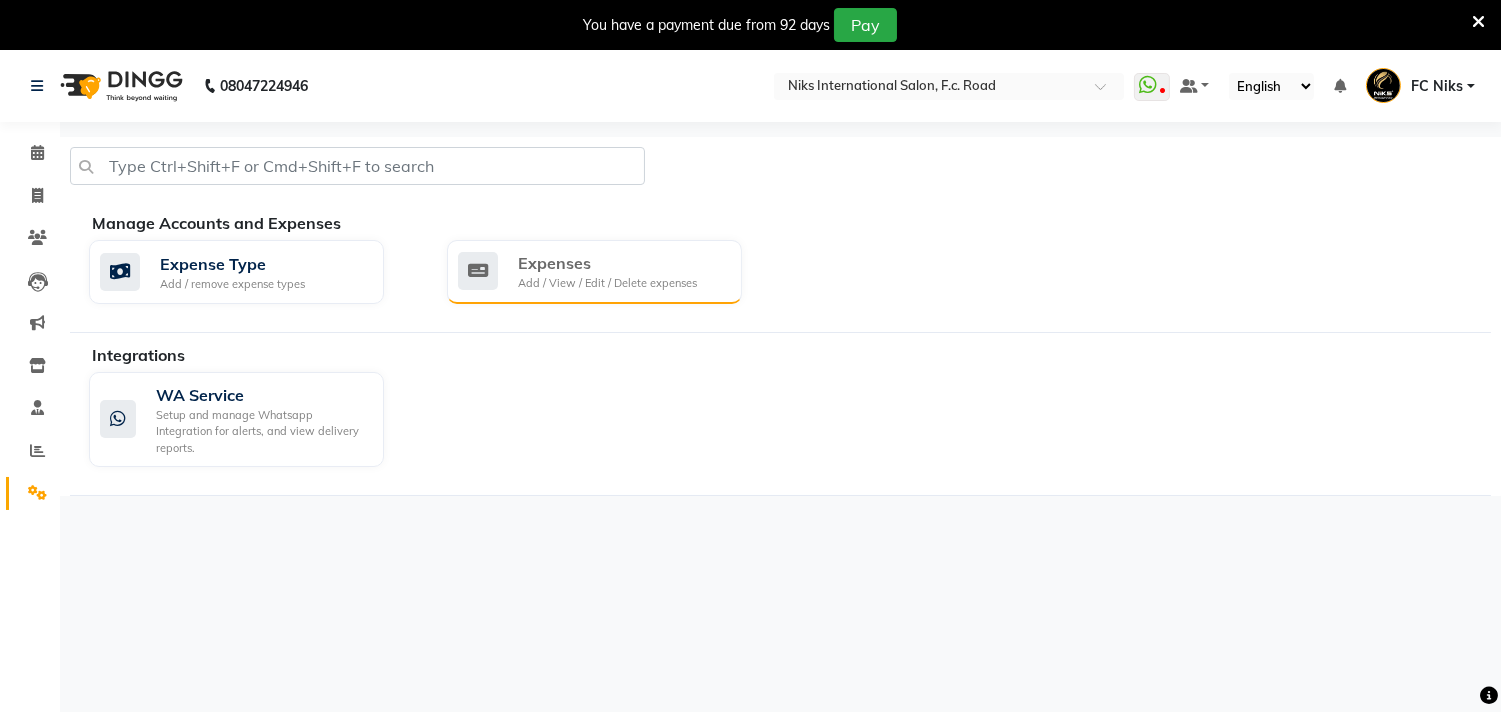 click on "Add / View / Edit / Delete expenses" 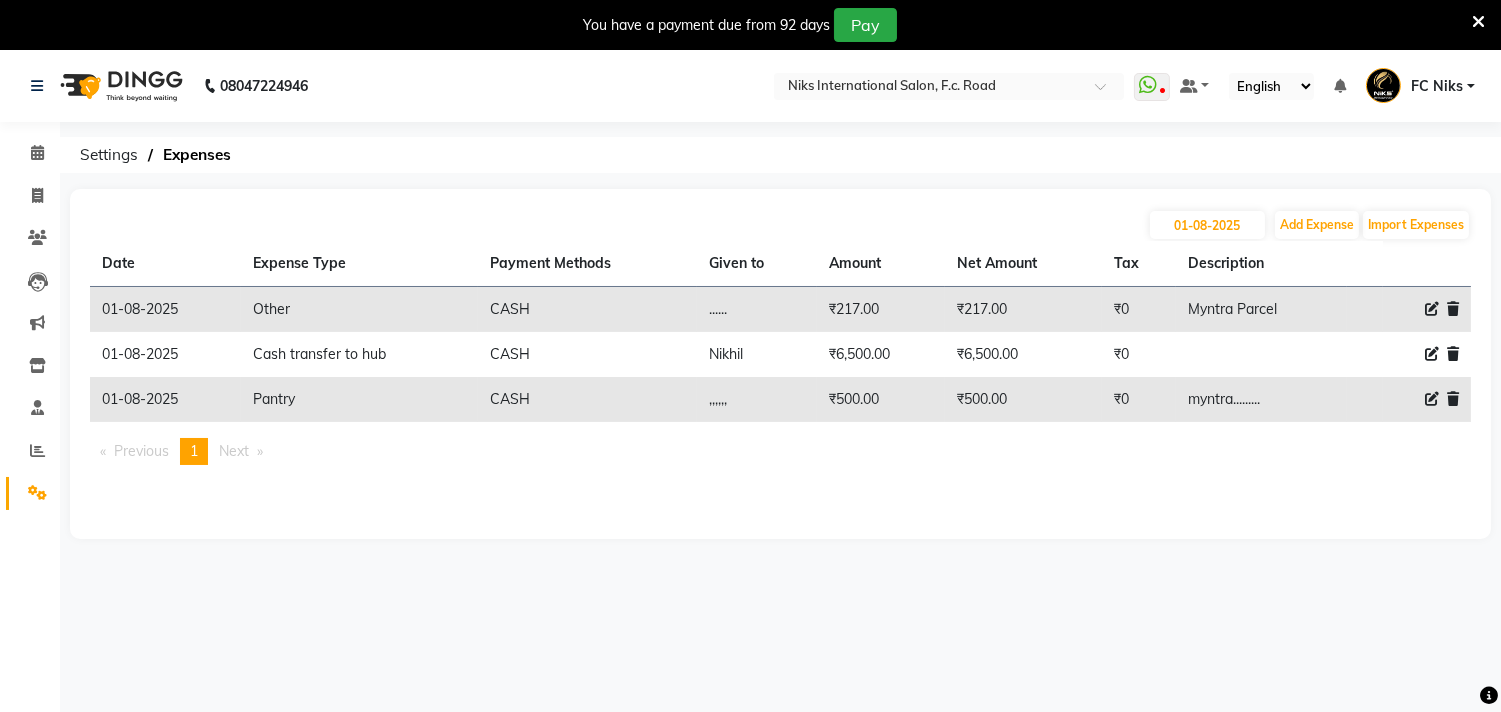 click 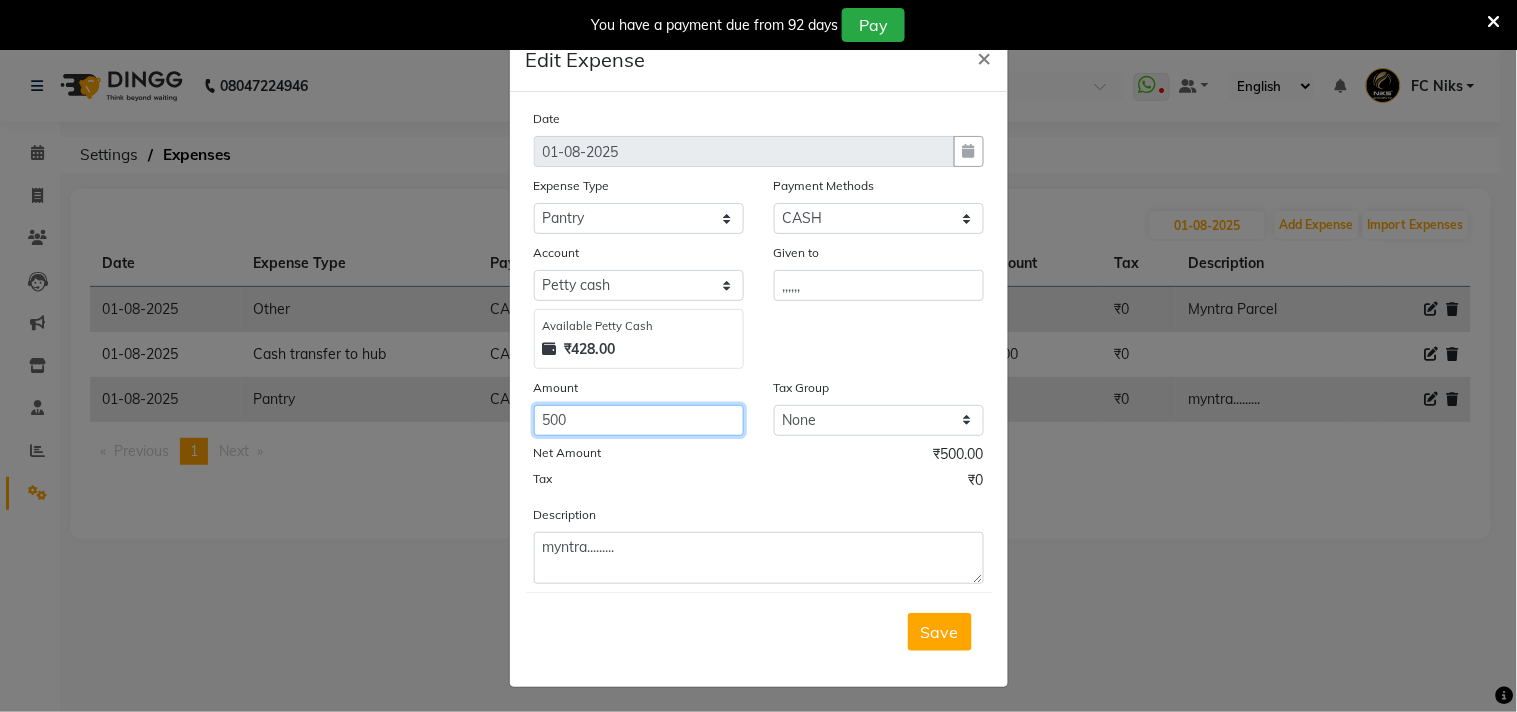 click on "500" 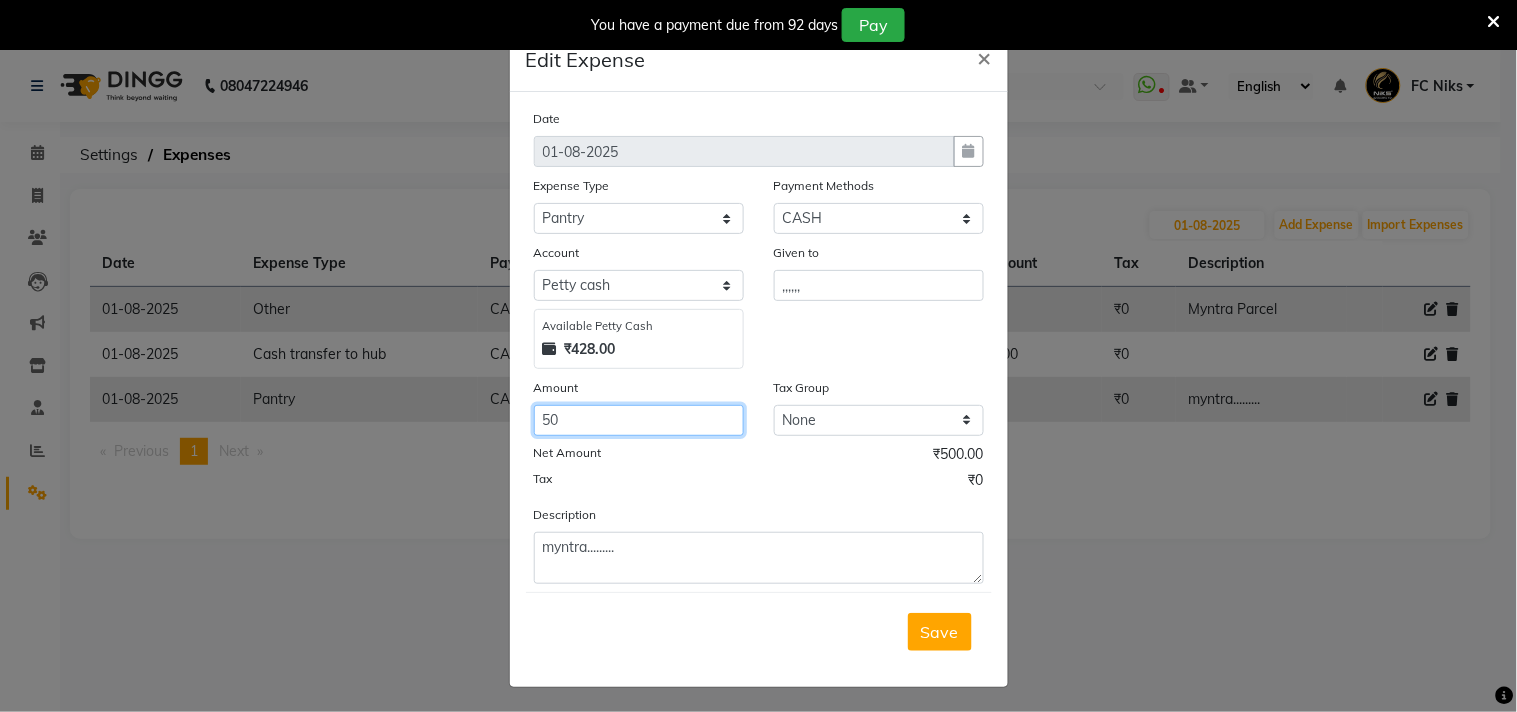 type on "5" 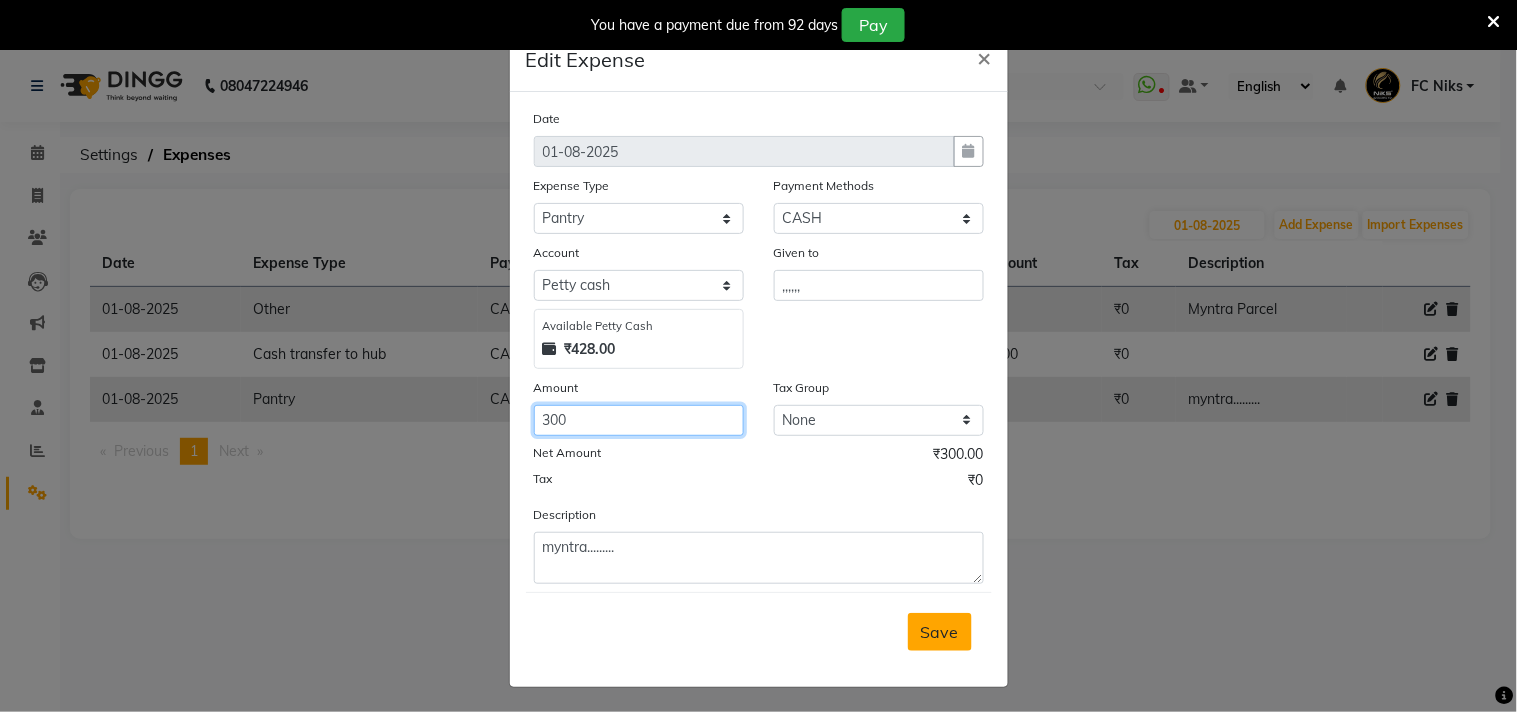 type on "300" 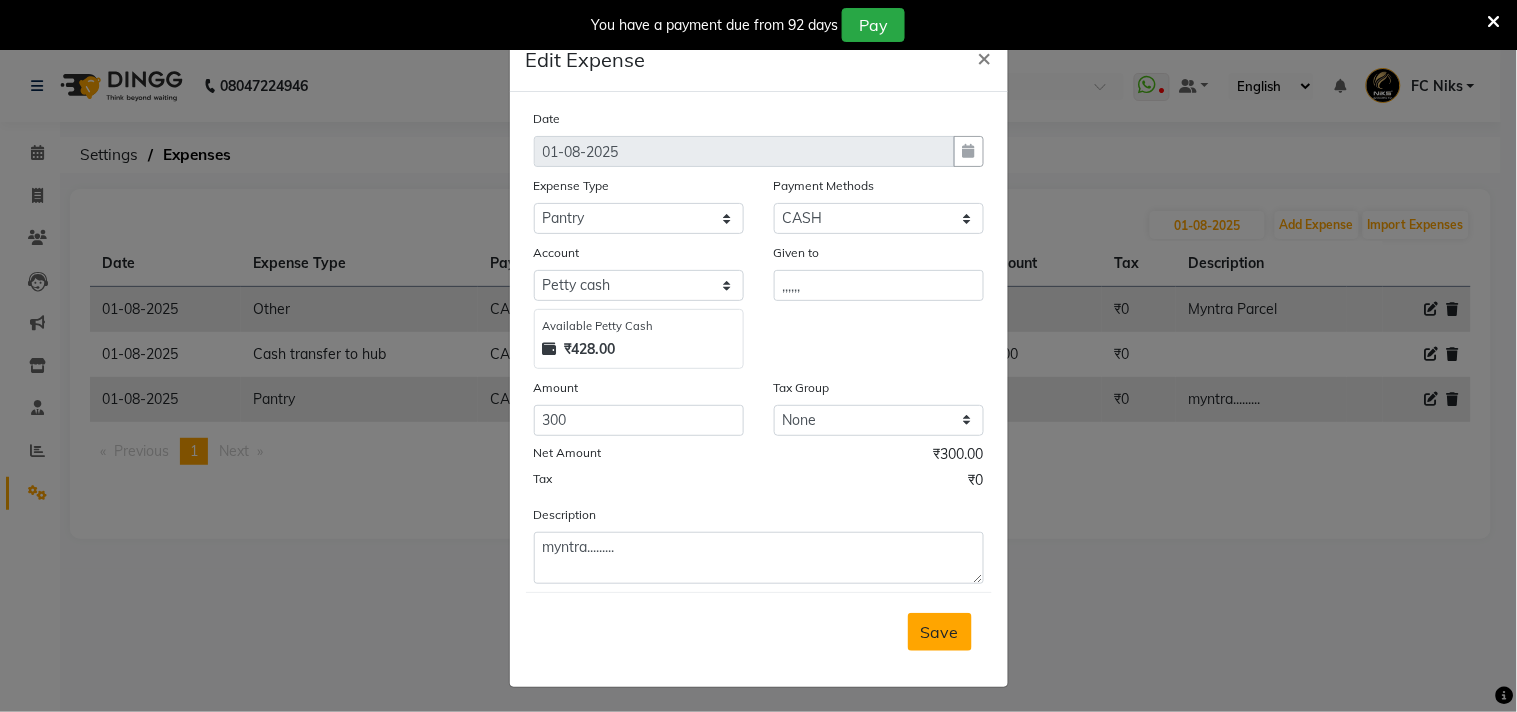 click on "Save" at bounding box center (940, 632) 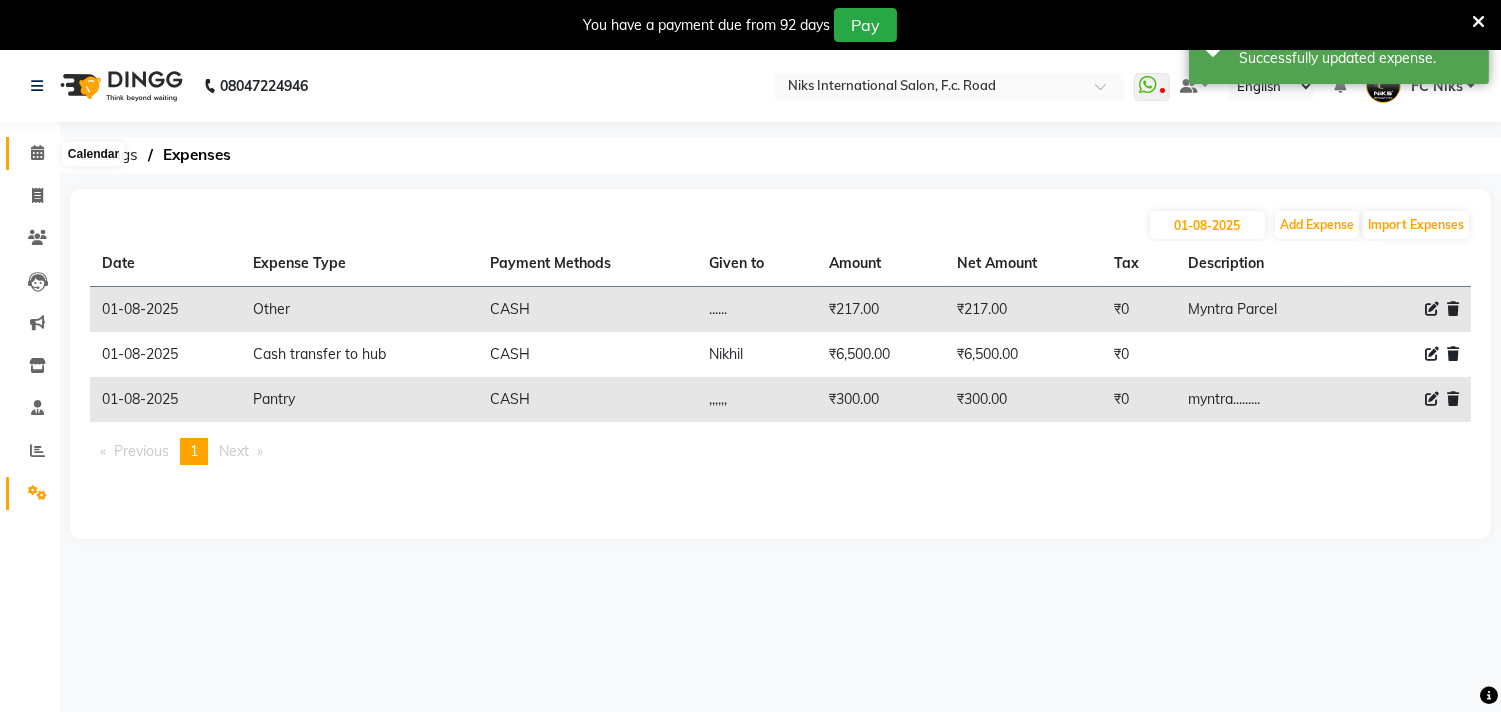 drag, startPoint x: 40, startPoint y: 157, endPoint x: 23, endPoint y: 147, distance: 19.723083 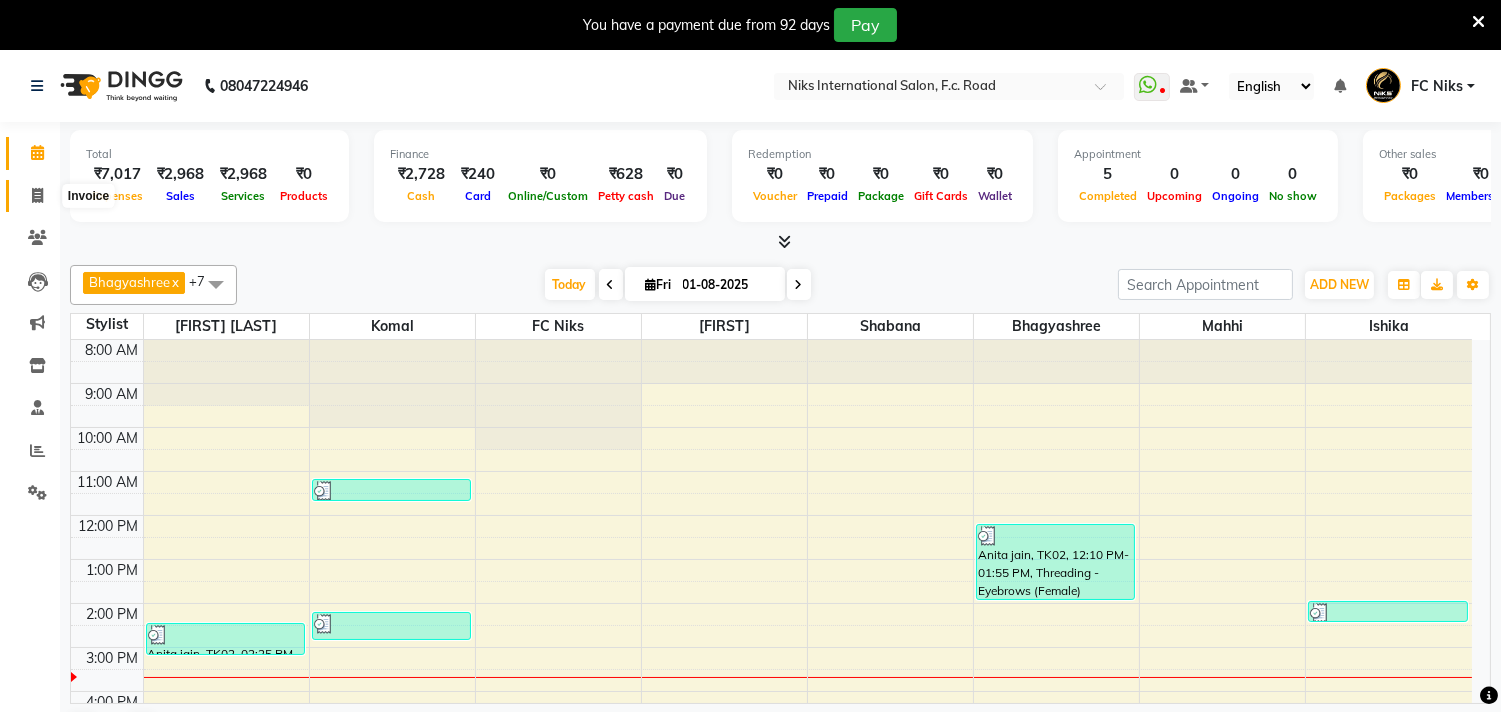 click 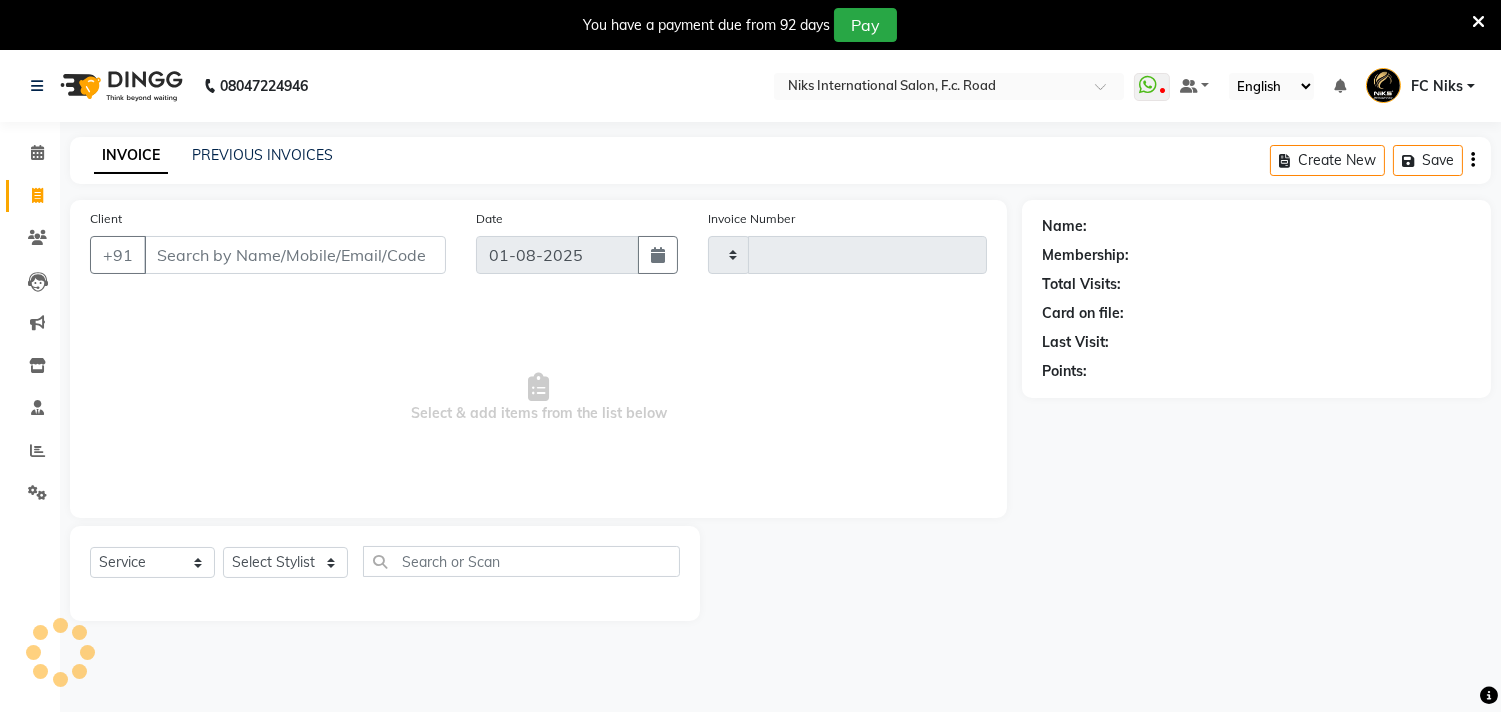 type on "1464" 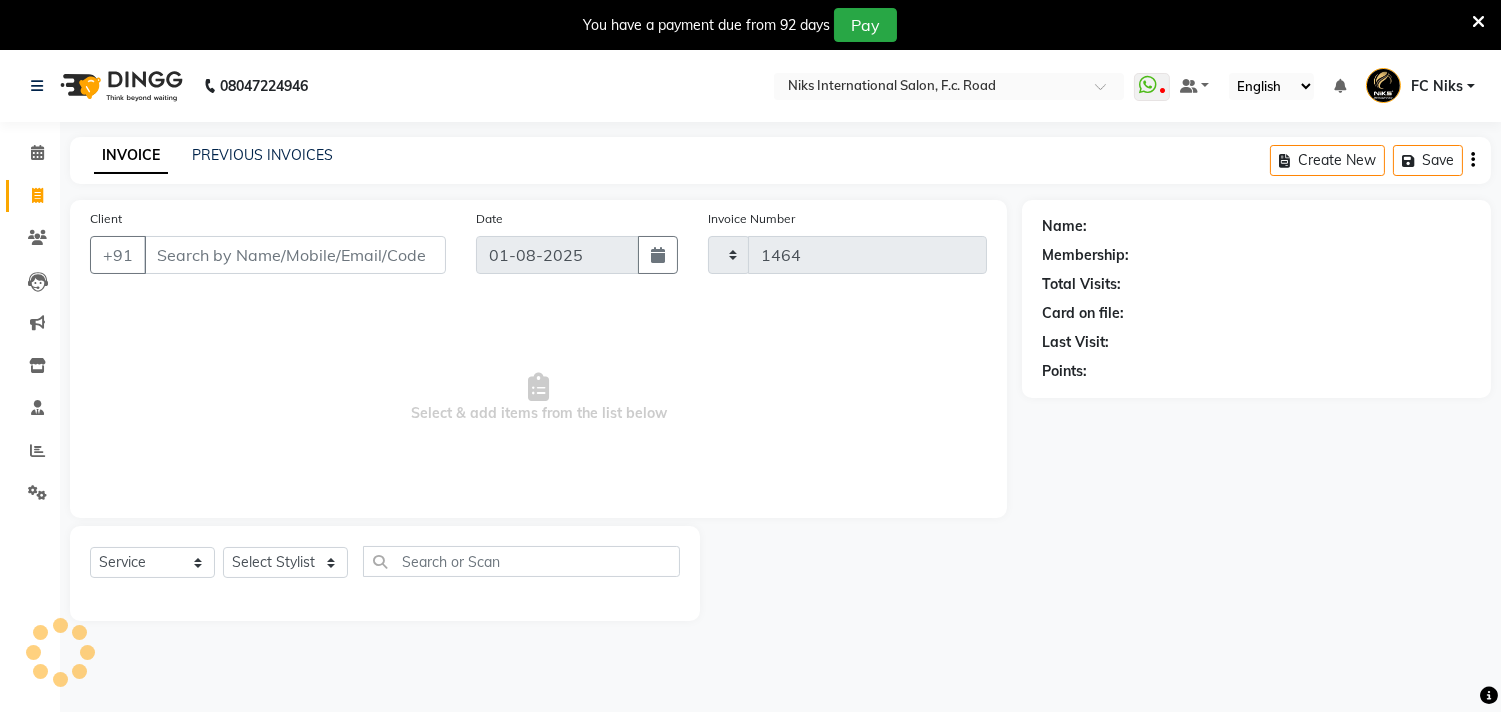 select on "7" 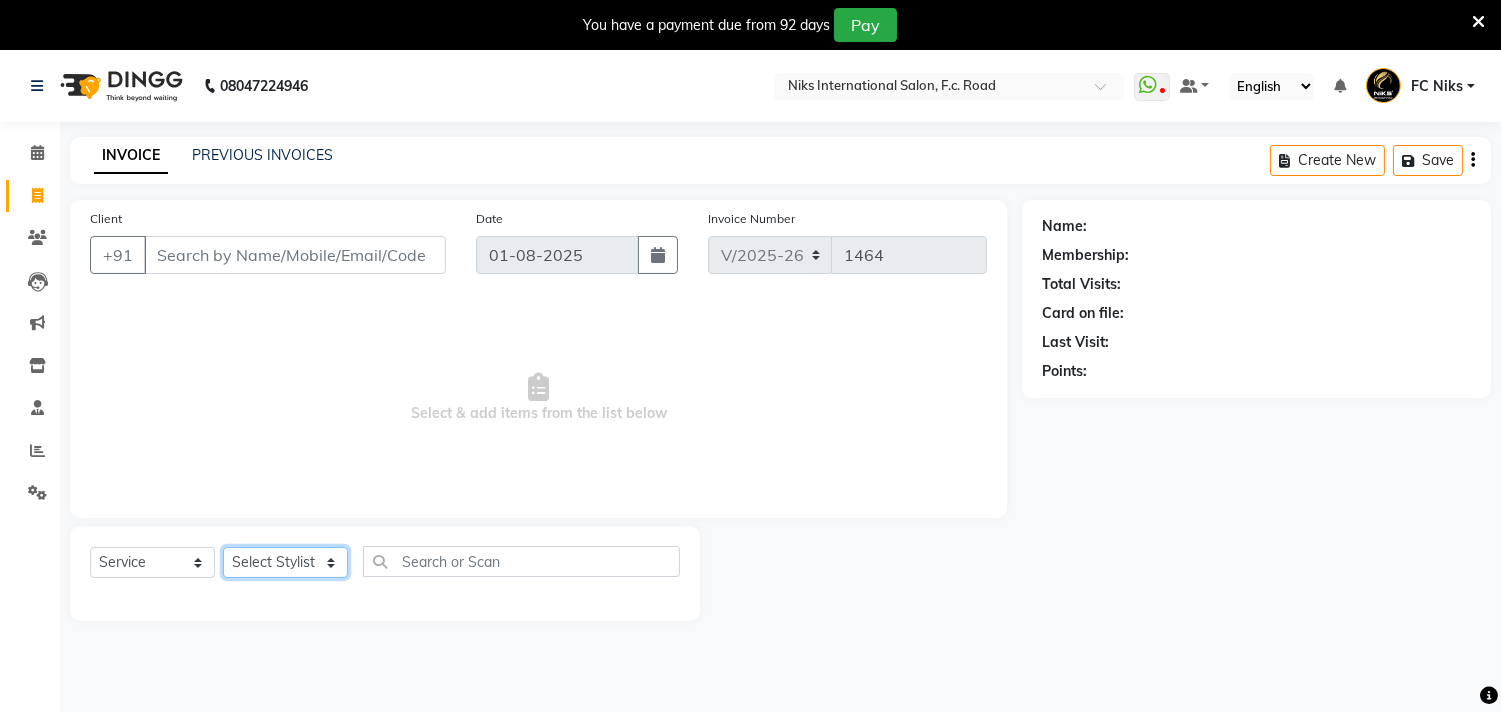 click on "Select Stylist Abhishek Amruta Bhagyashree CA Devkar FC Niks Ishika Kirti Komal Krishi Mahhi Nakshatra Nikhil Rajesh Savita Shabana Shrikant Gaikwad Soham" 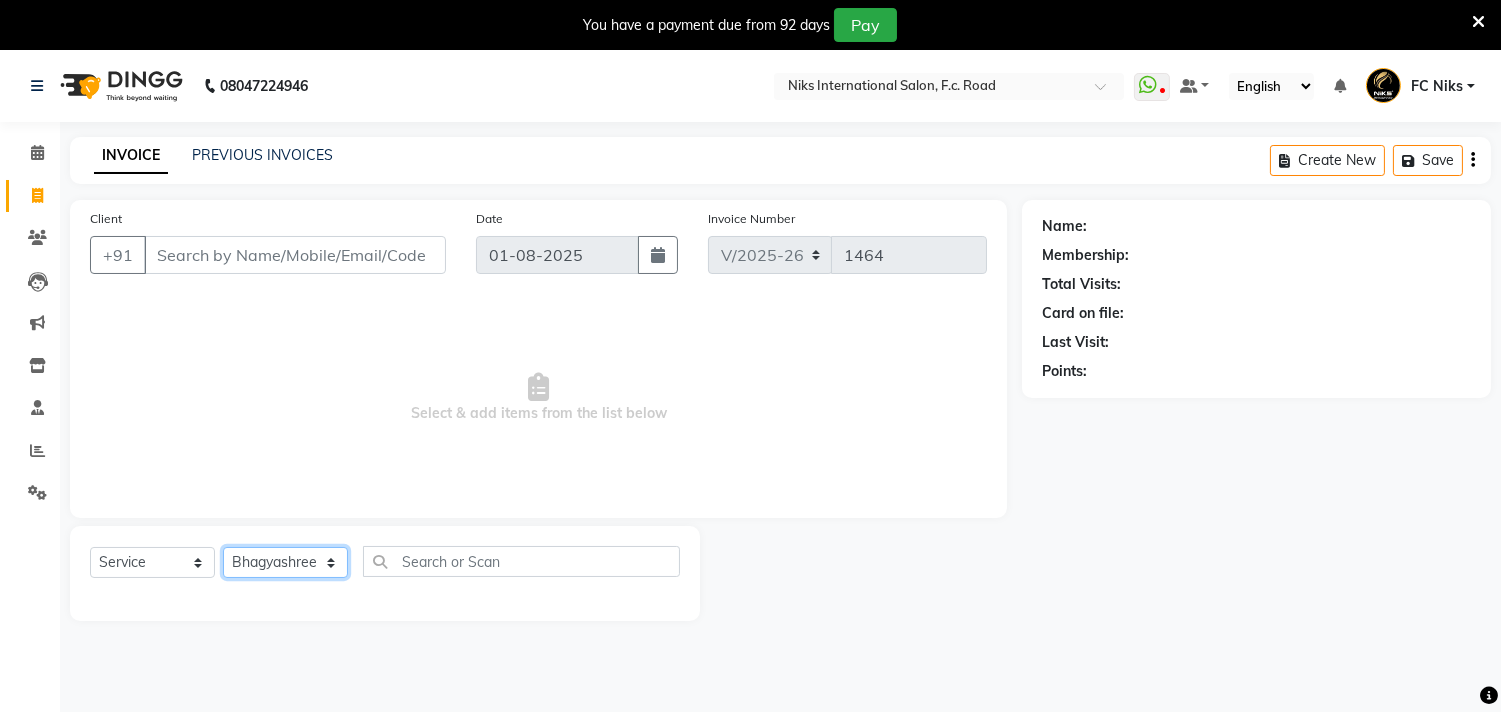 click on "Select Stylist Abhishek Amruta Bhagyashree CA Devkar FC Niks Ishika Kirti Komal Krishi Mahhi Nakshatra Nikhil Rajesh Savita Shabana Shrikant Gaikwad Soham" 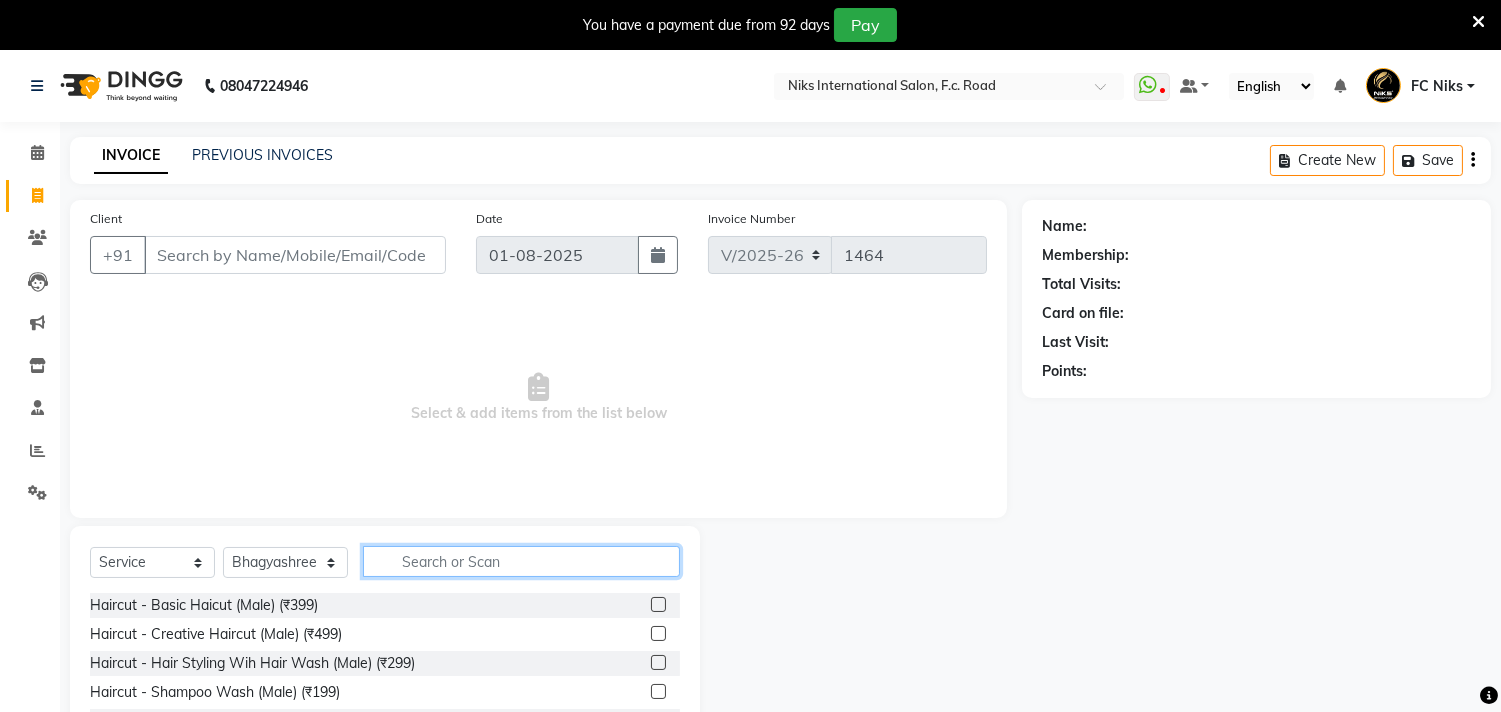 click 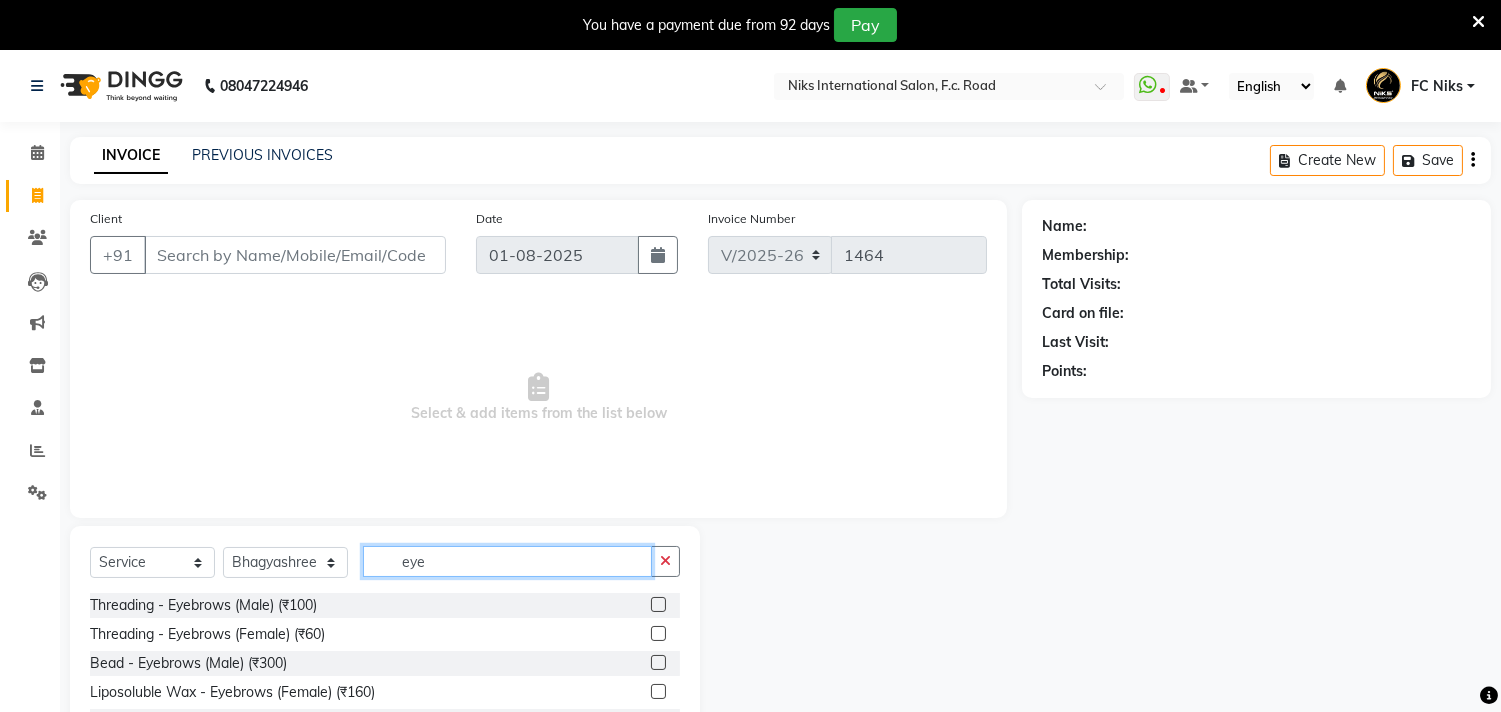 type on "eye" 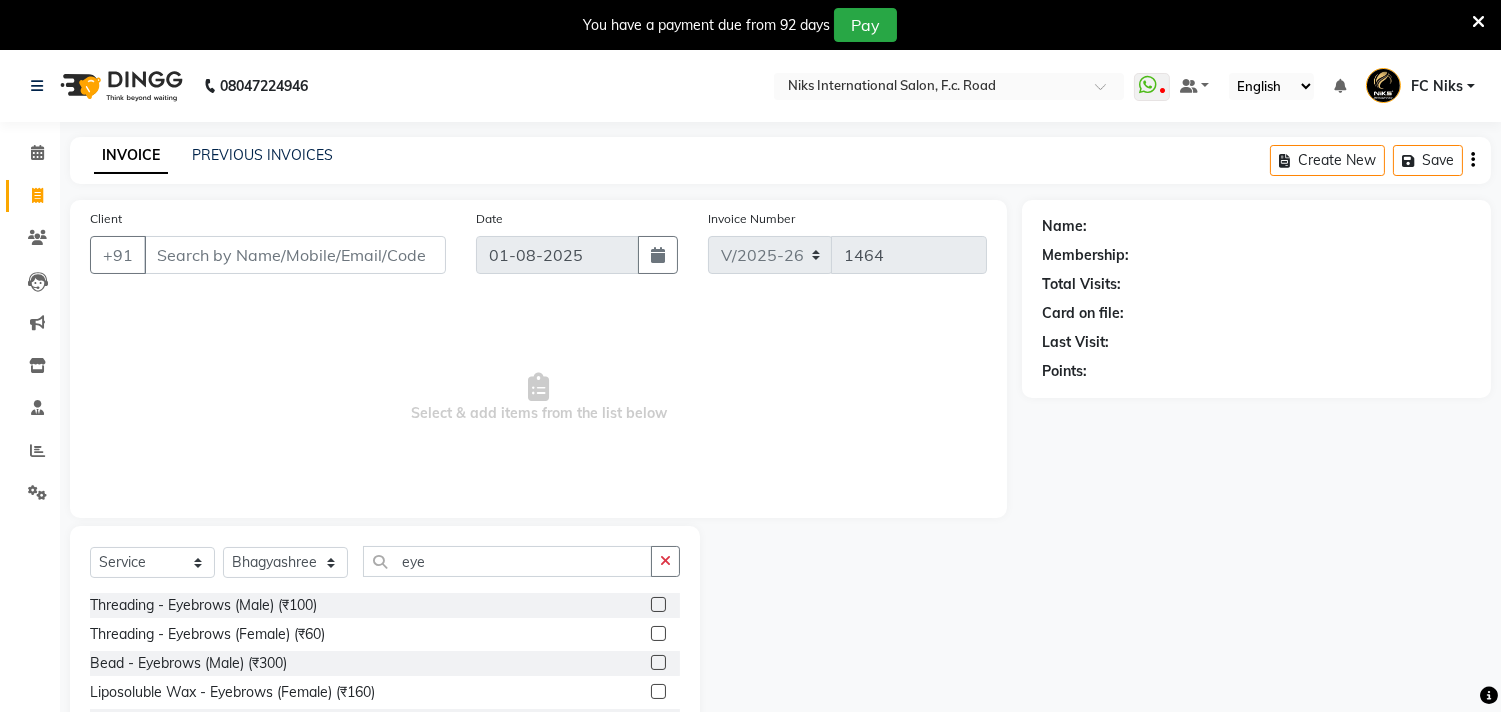 click 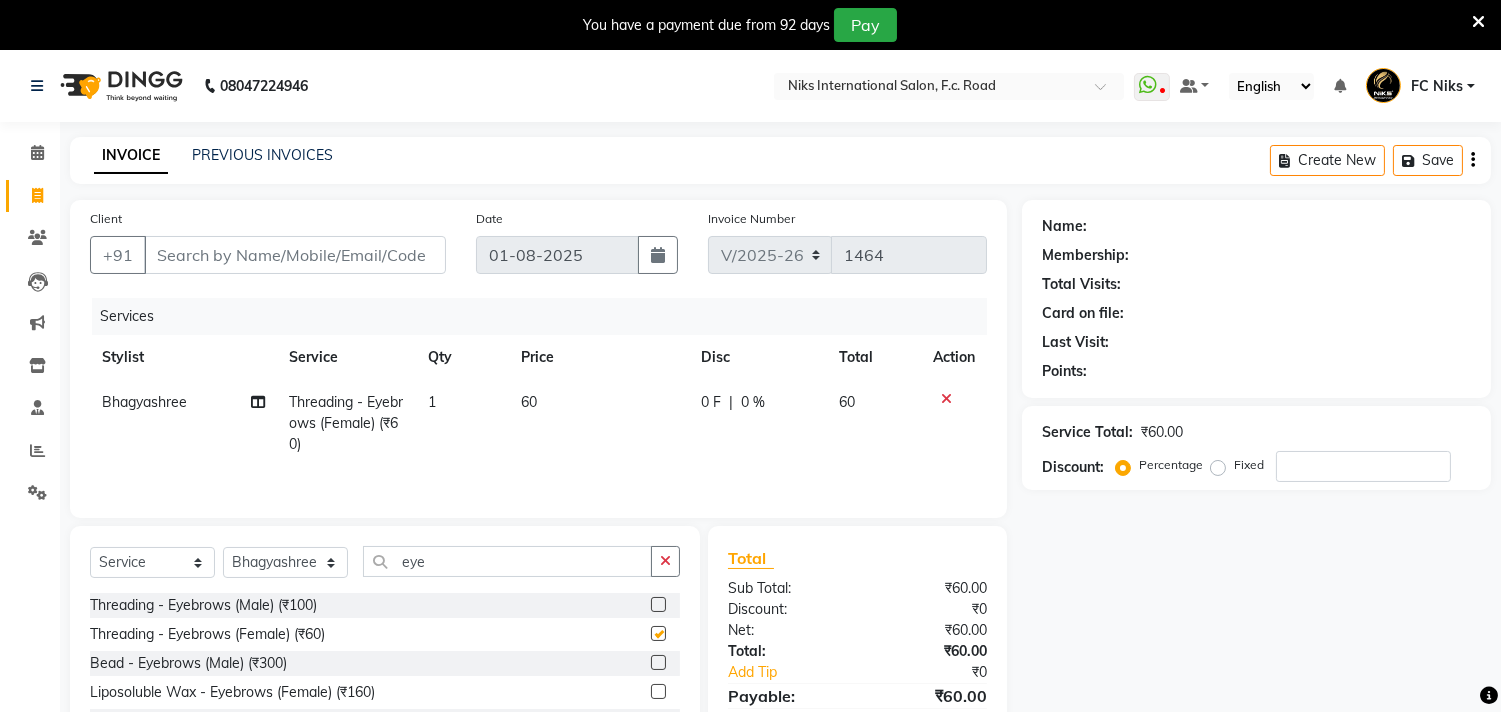 checkbox on "false" 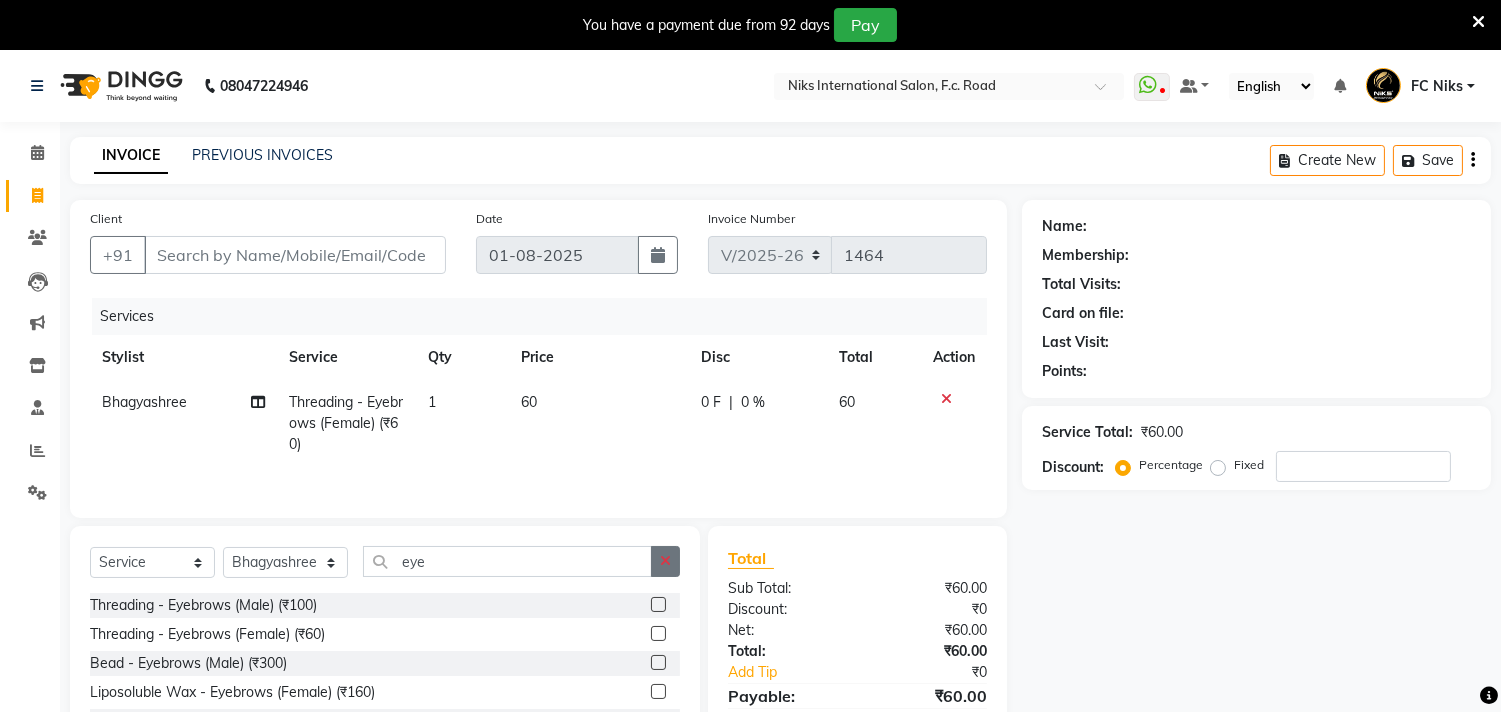 click 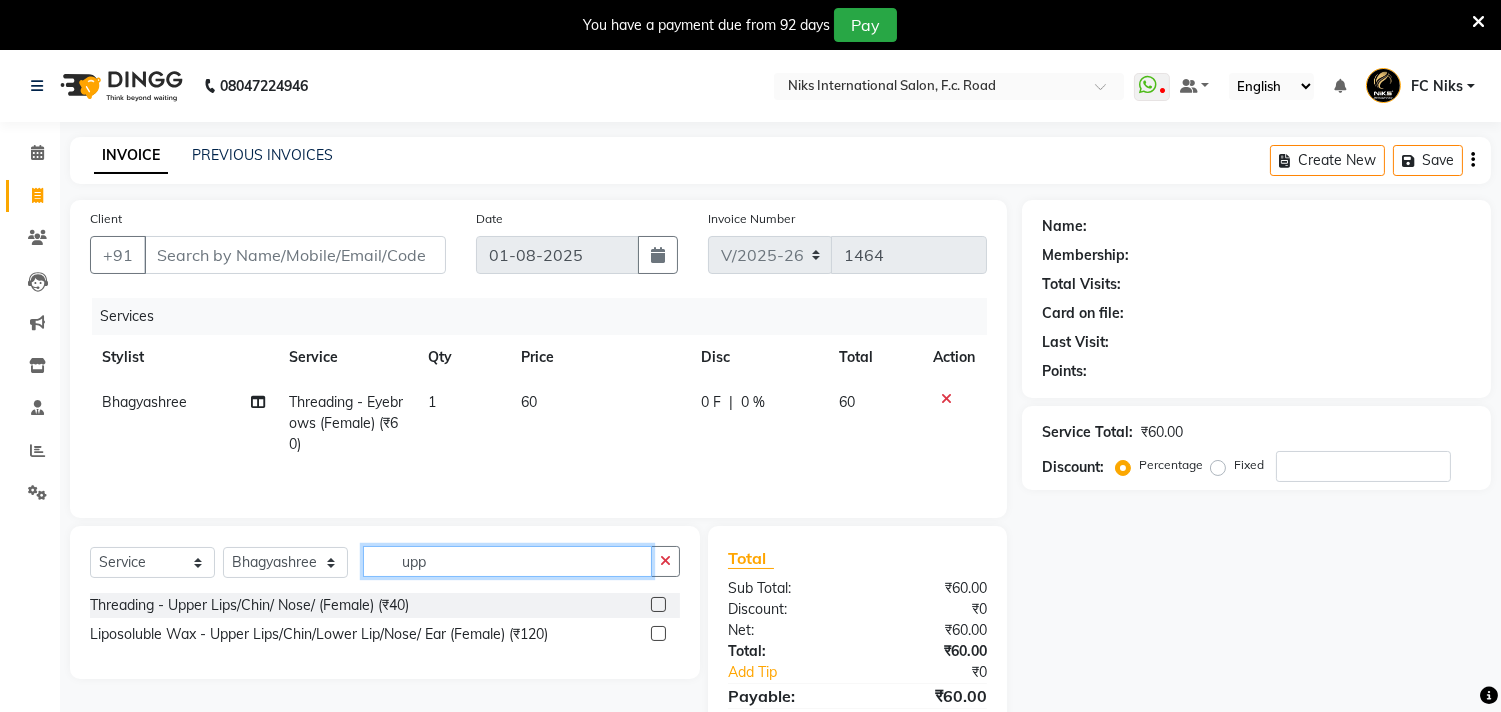 type on "upp" 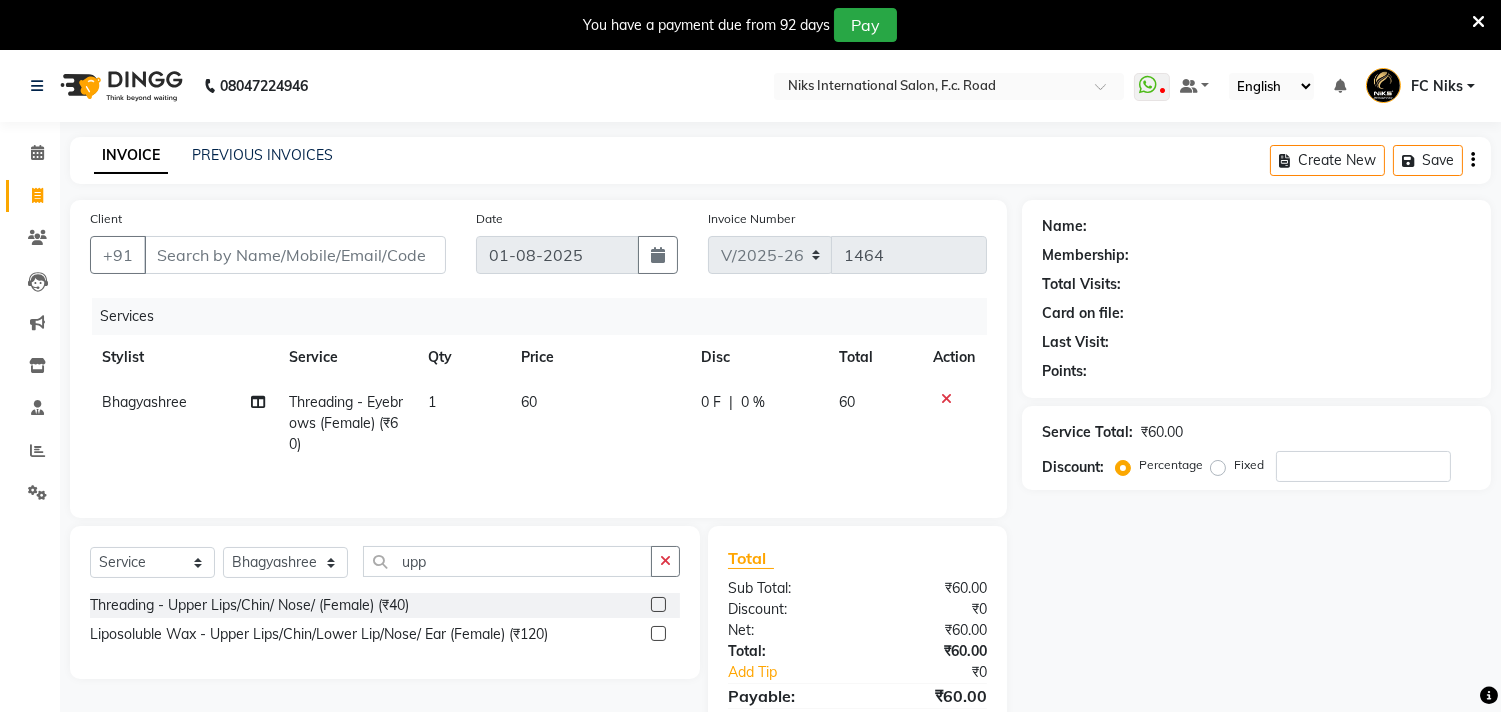 click 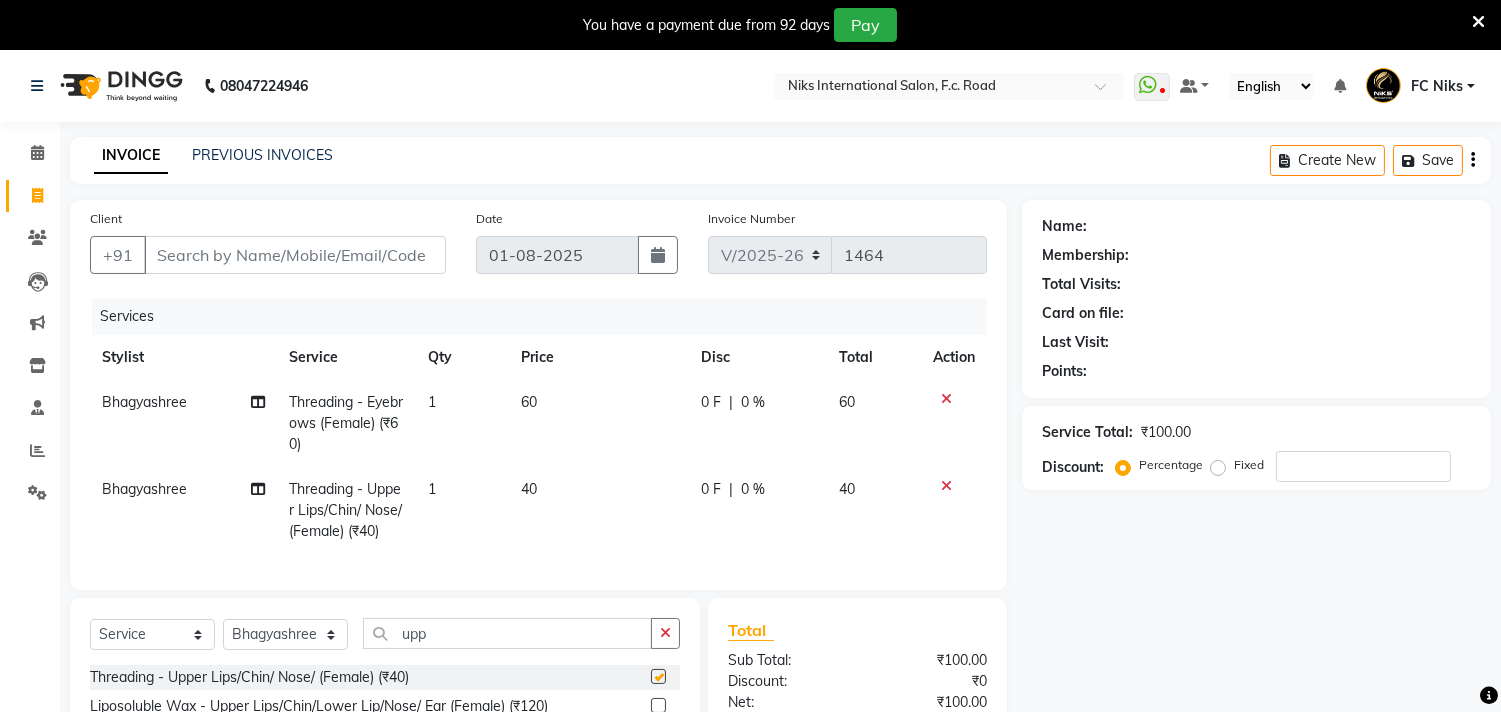 checkbox on "false" 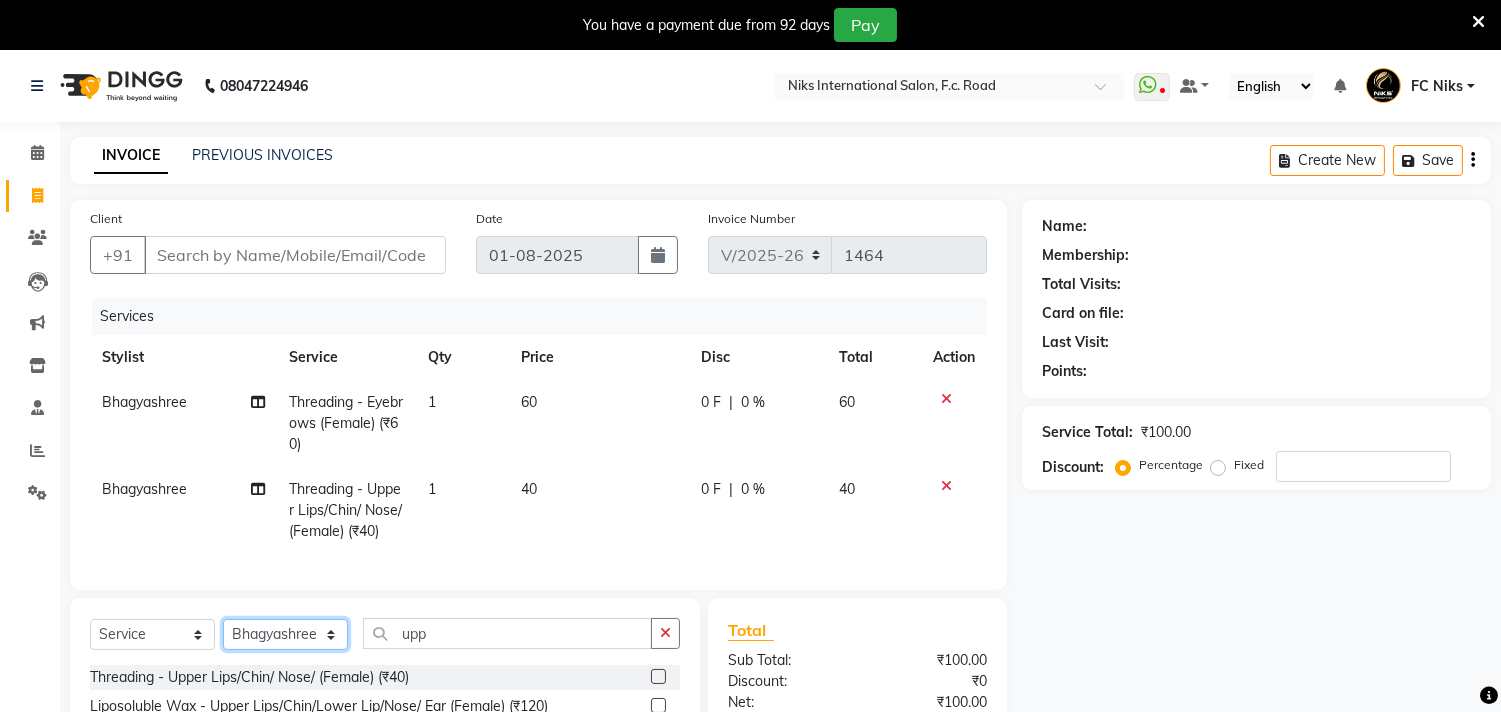 click on "Select Stylist Abhishek Amruta Bhagyashree CA Devkar FC Niks Ishika Kirti Komal Krishi Mahhi Nakshatra Nikhil Rajesh Savita Shabana Shrikant Gaikwad Soham" 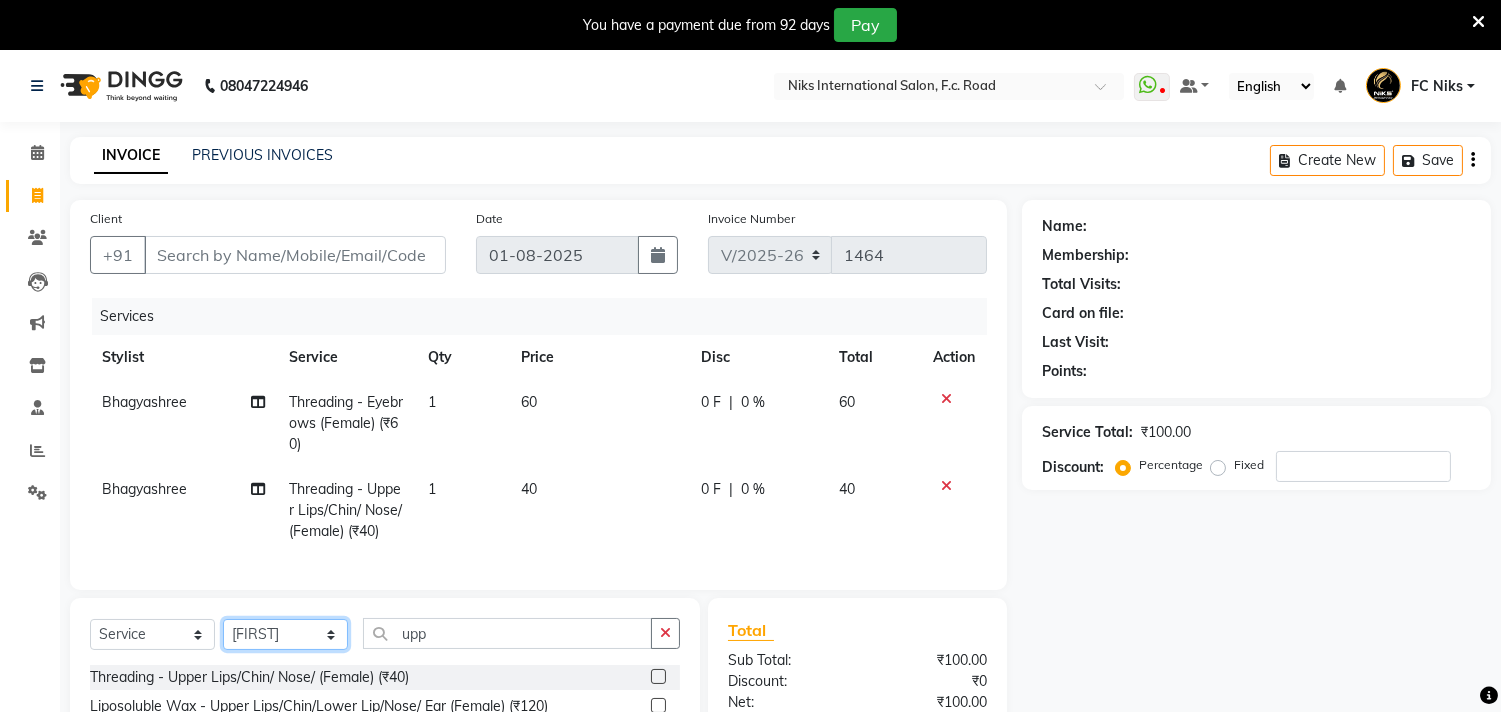click on "Select Stylist Abhishek Amruta Bhagyashree CA Devkar FC Niks Ishika Kirti Komal Krishi Mahhi Nakshatra Nikhil Rajesh Savita Shabana Shrikant Gaikwad Soham" 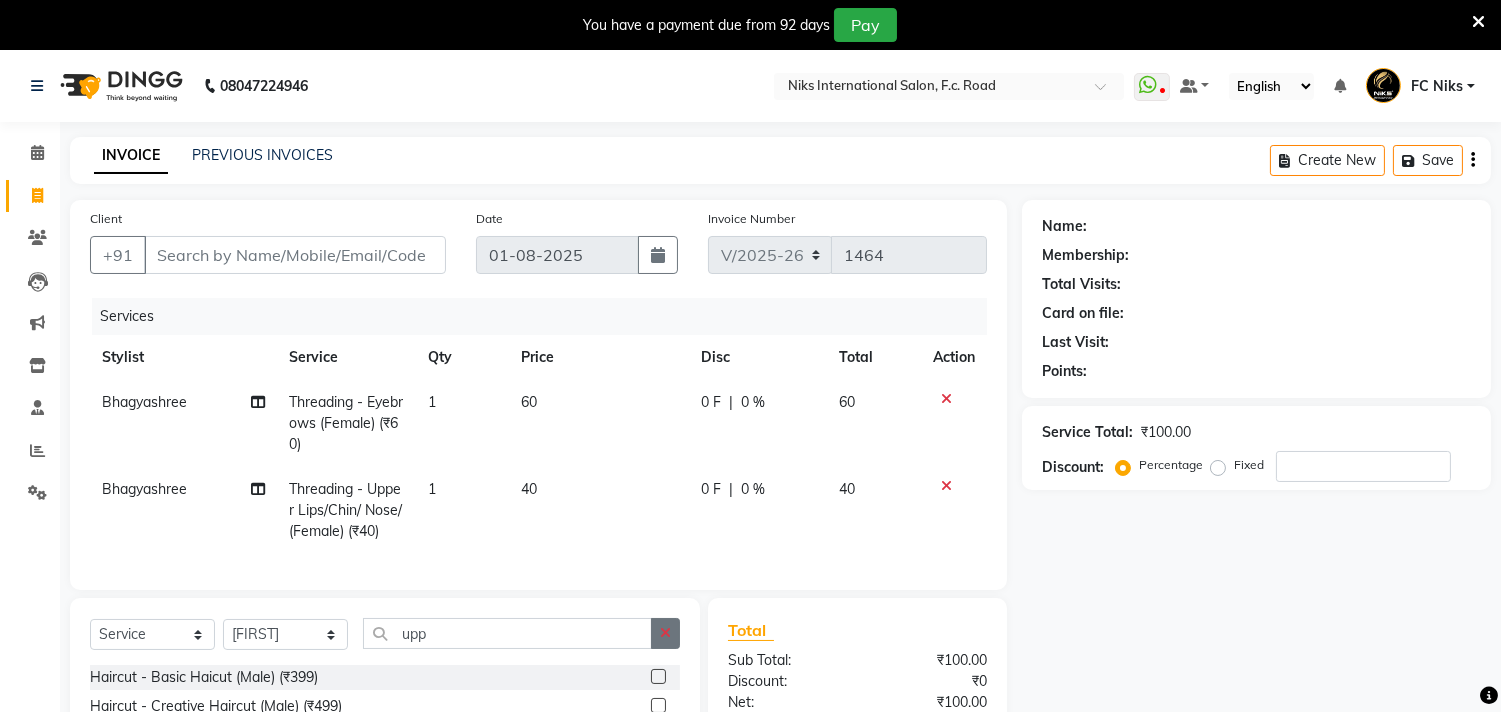 click 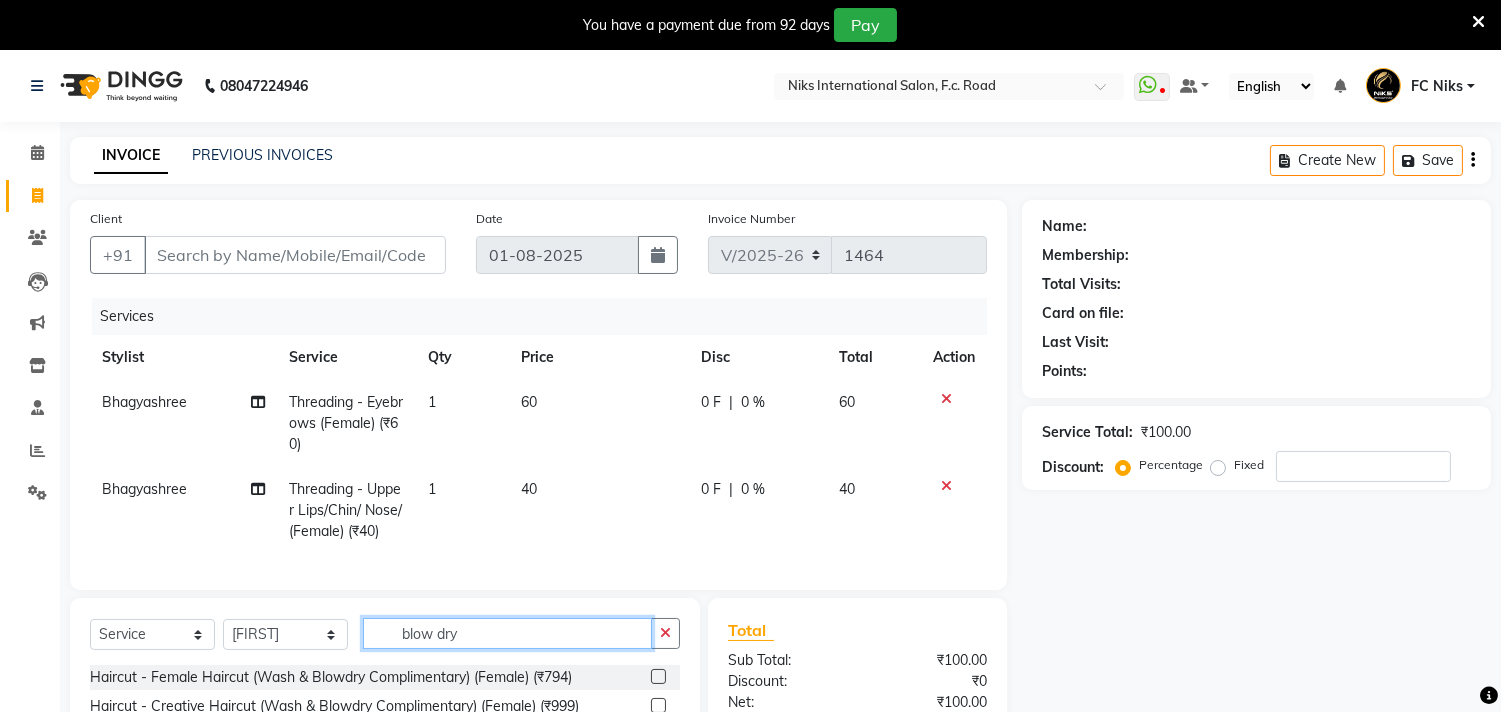 scroll, scrollTop: 227, scrollLeft: 0, axis: vertical 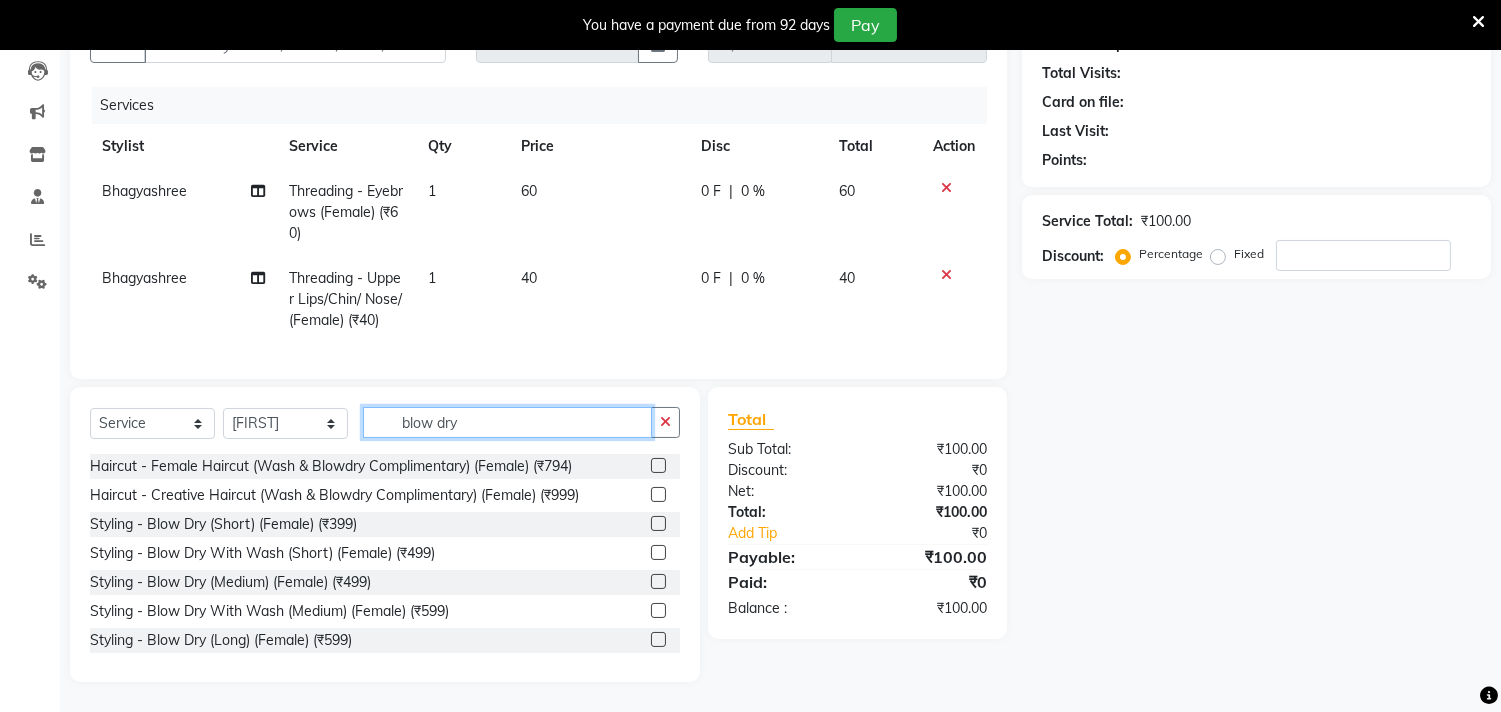 type on "blow dry" 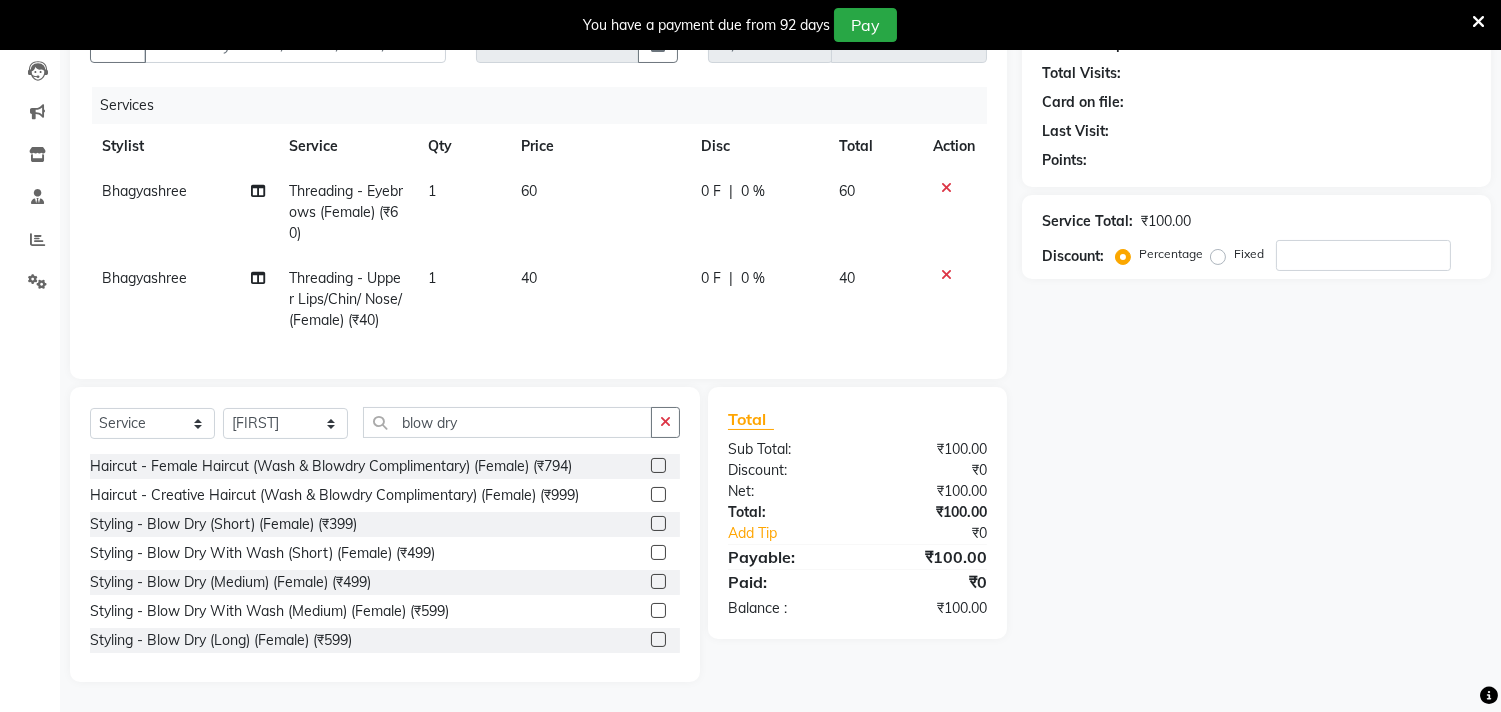 click 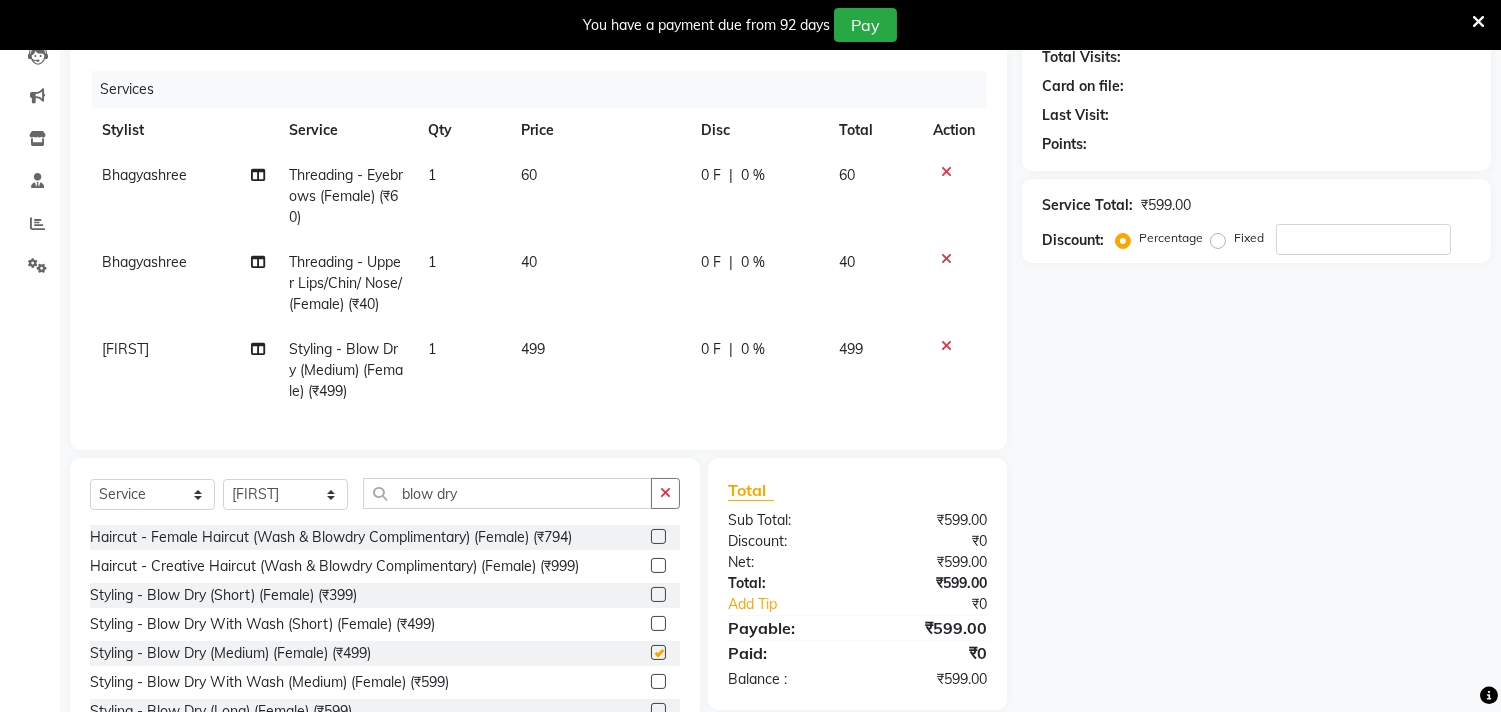 checkbox on "false" 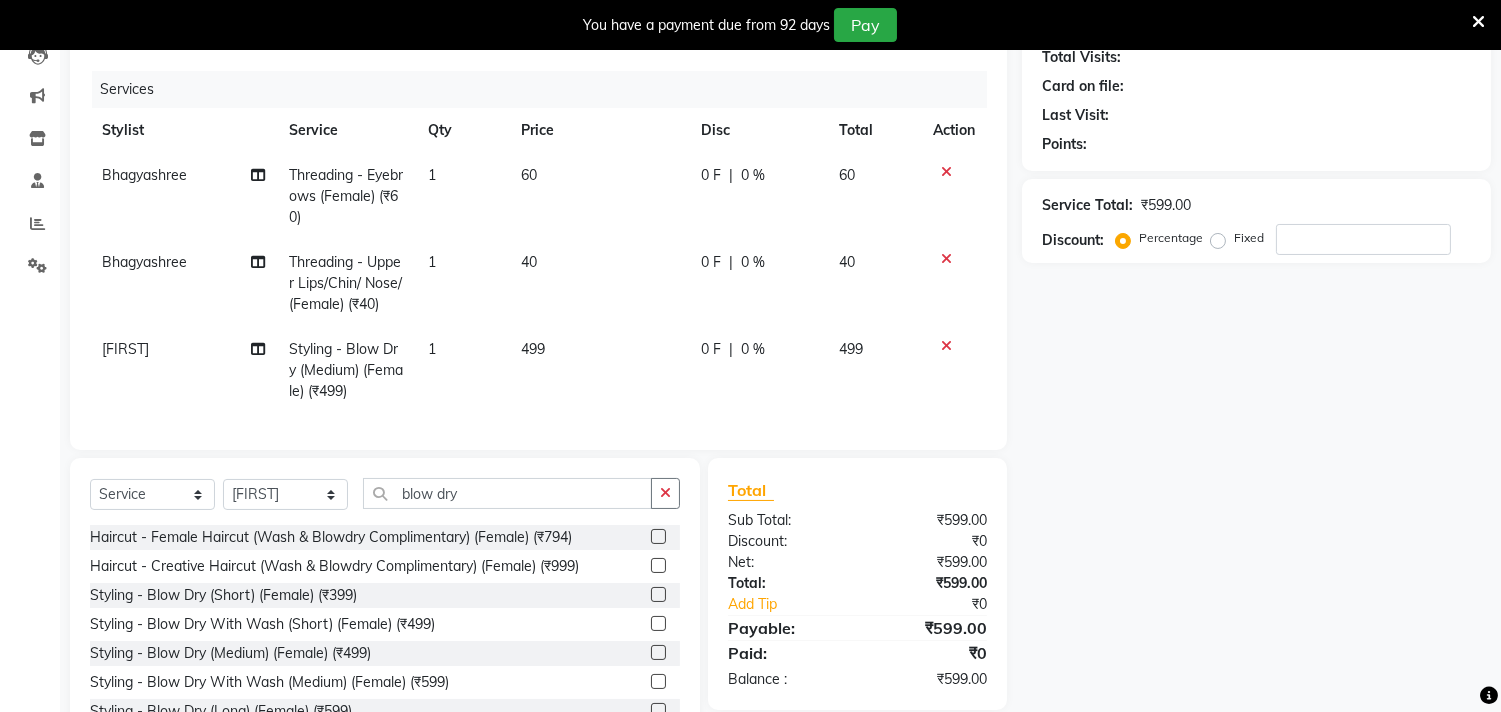 click on "499" 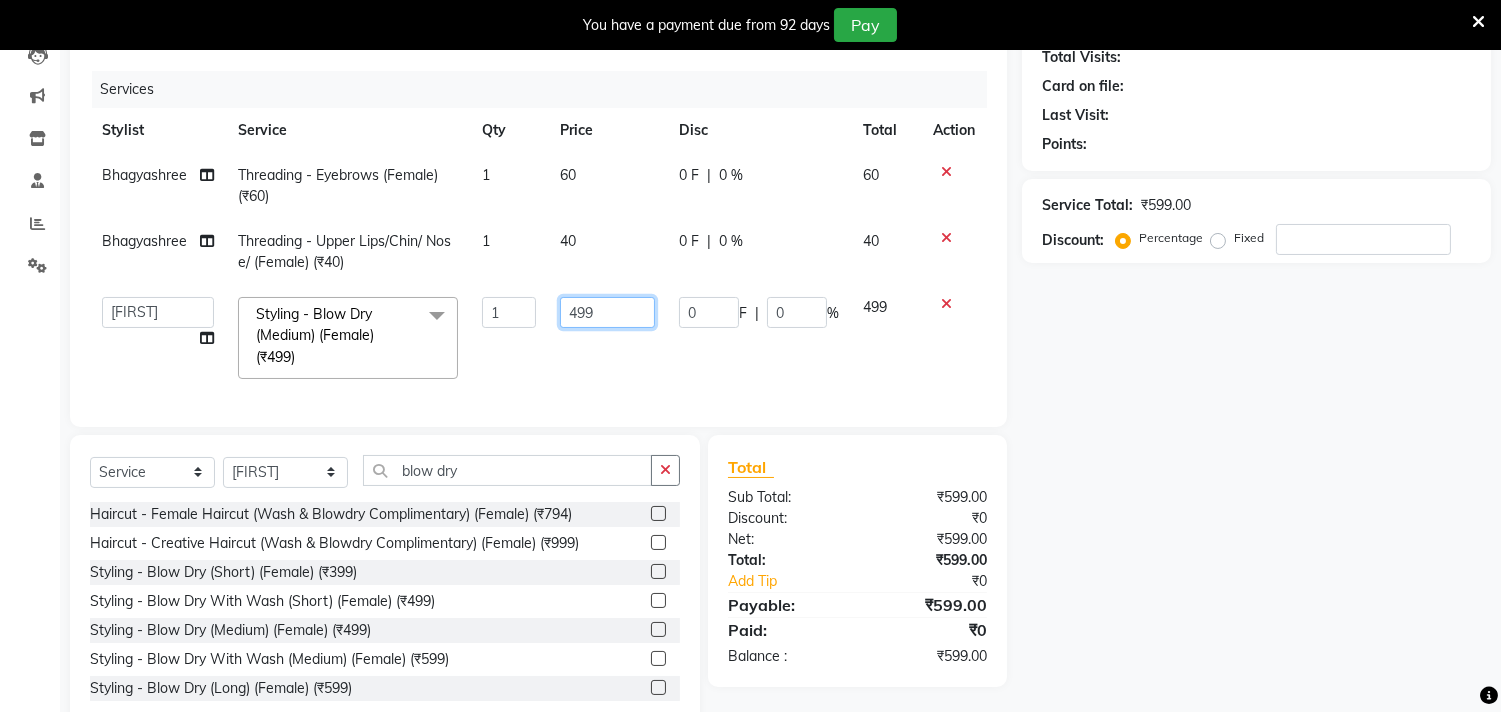 click on "499" 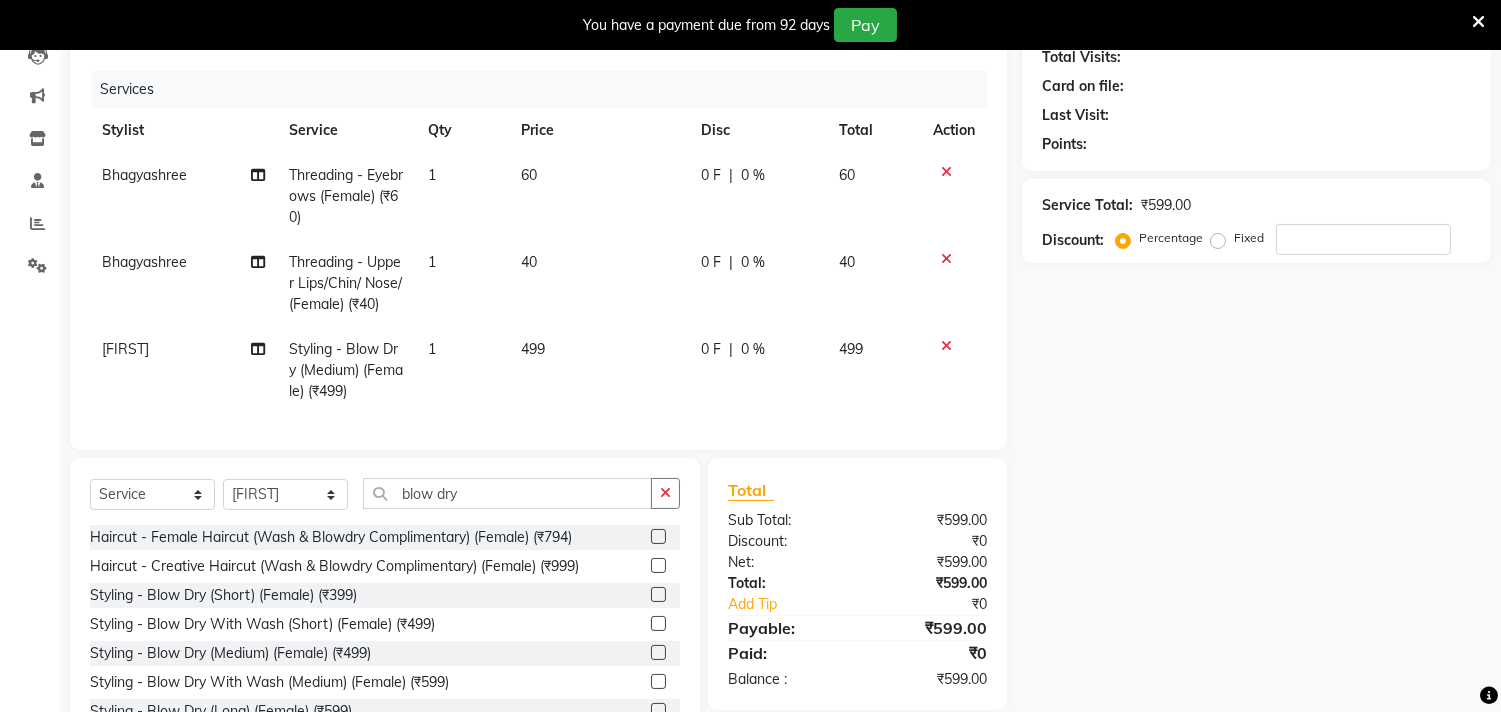 drag, startPoint x: 1175, startPoint y: 358, endPoint x: 1087, endPoint y: 316, distance: 97.50897 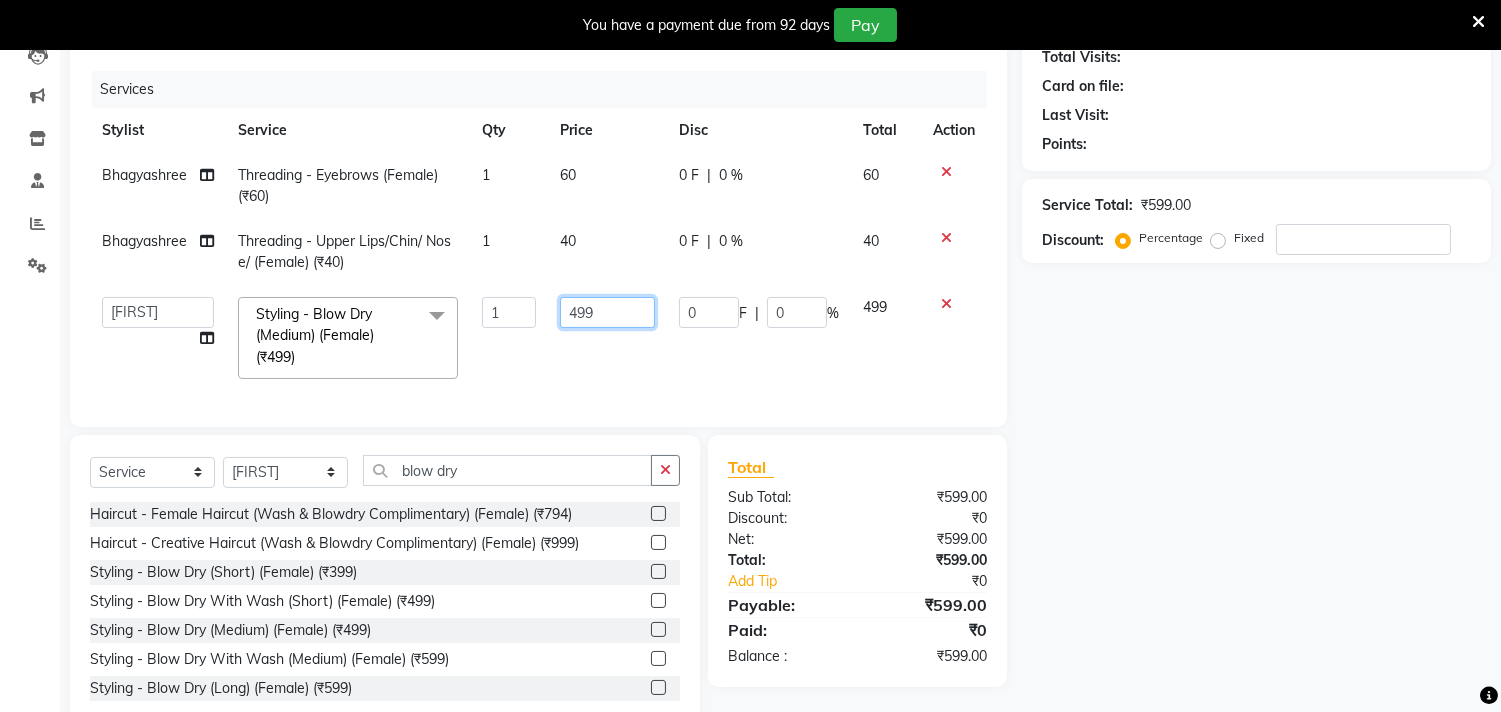 click on "499" 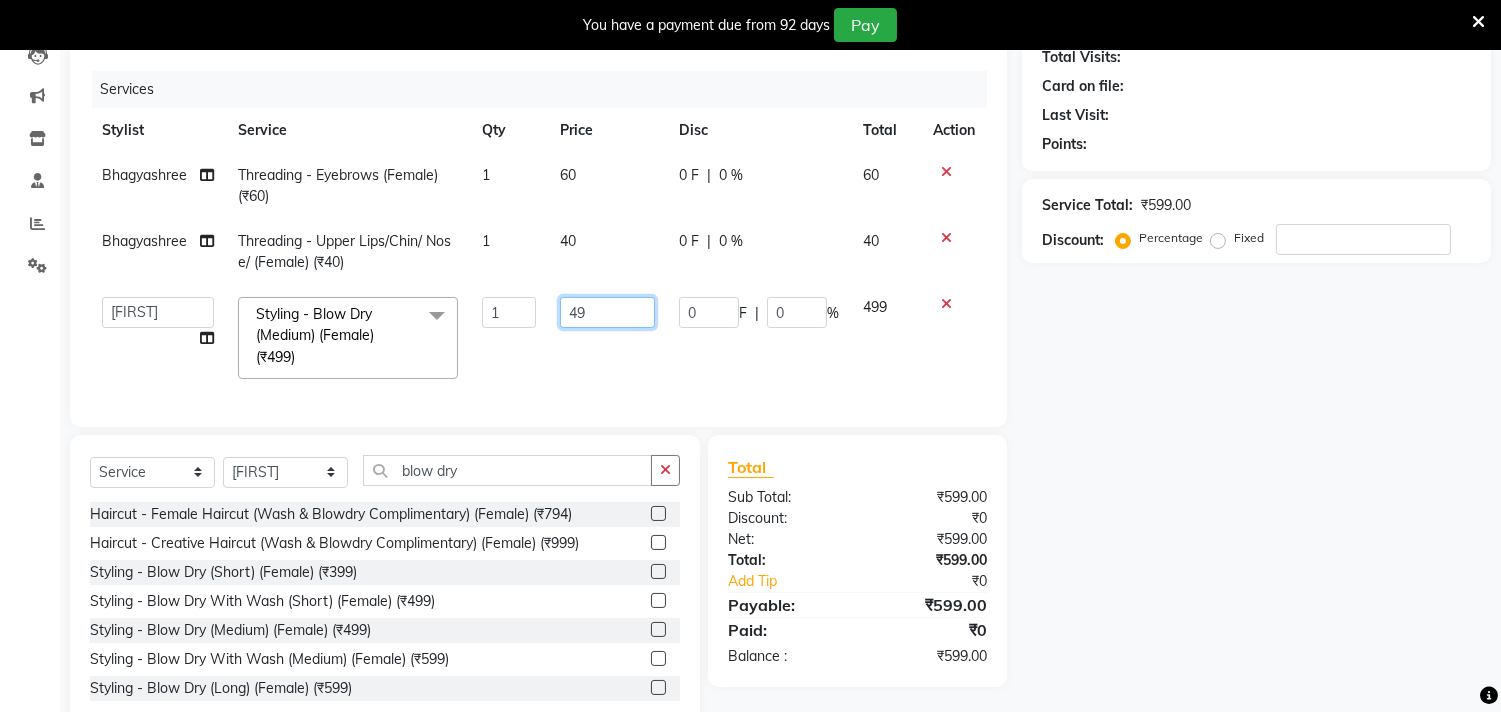 type on "4" 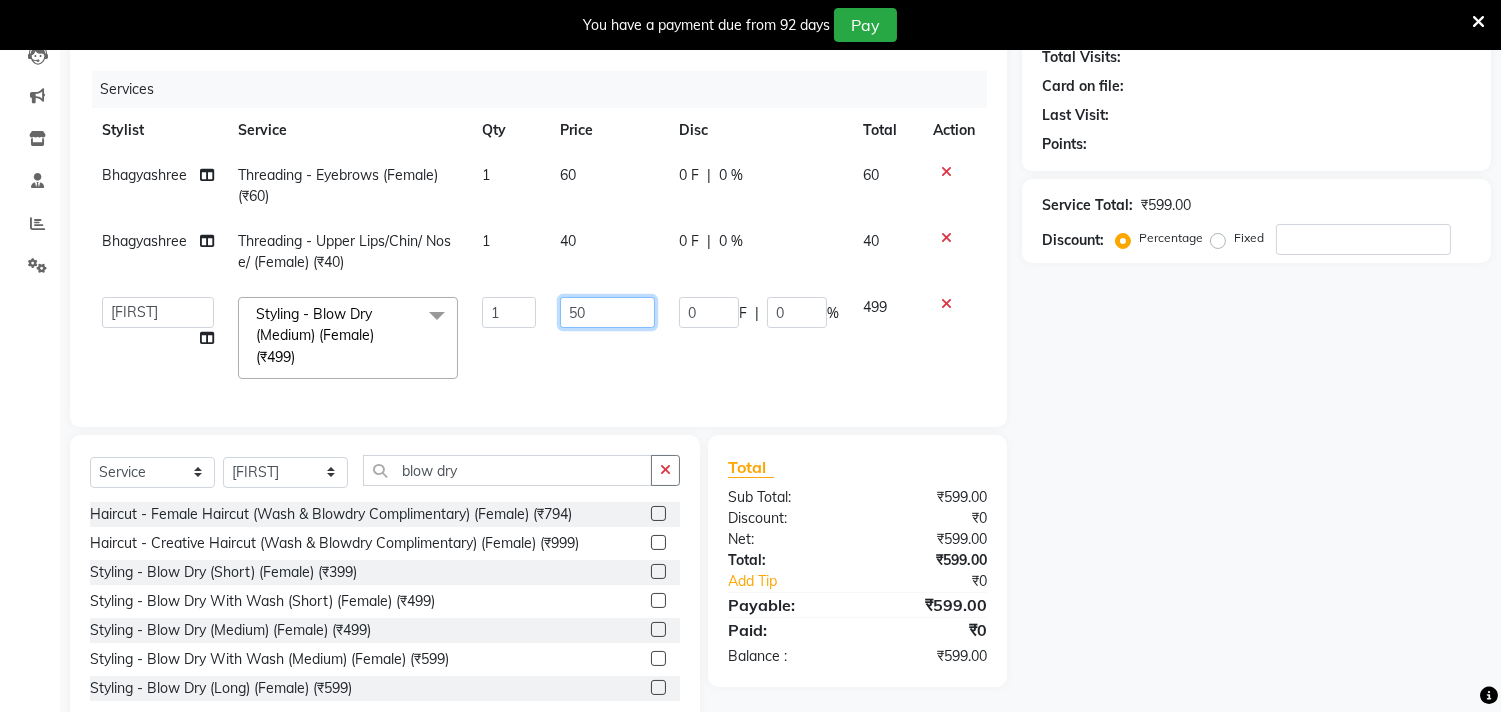 type on "500" 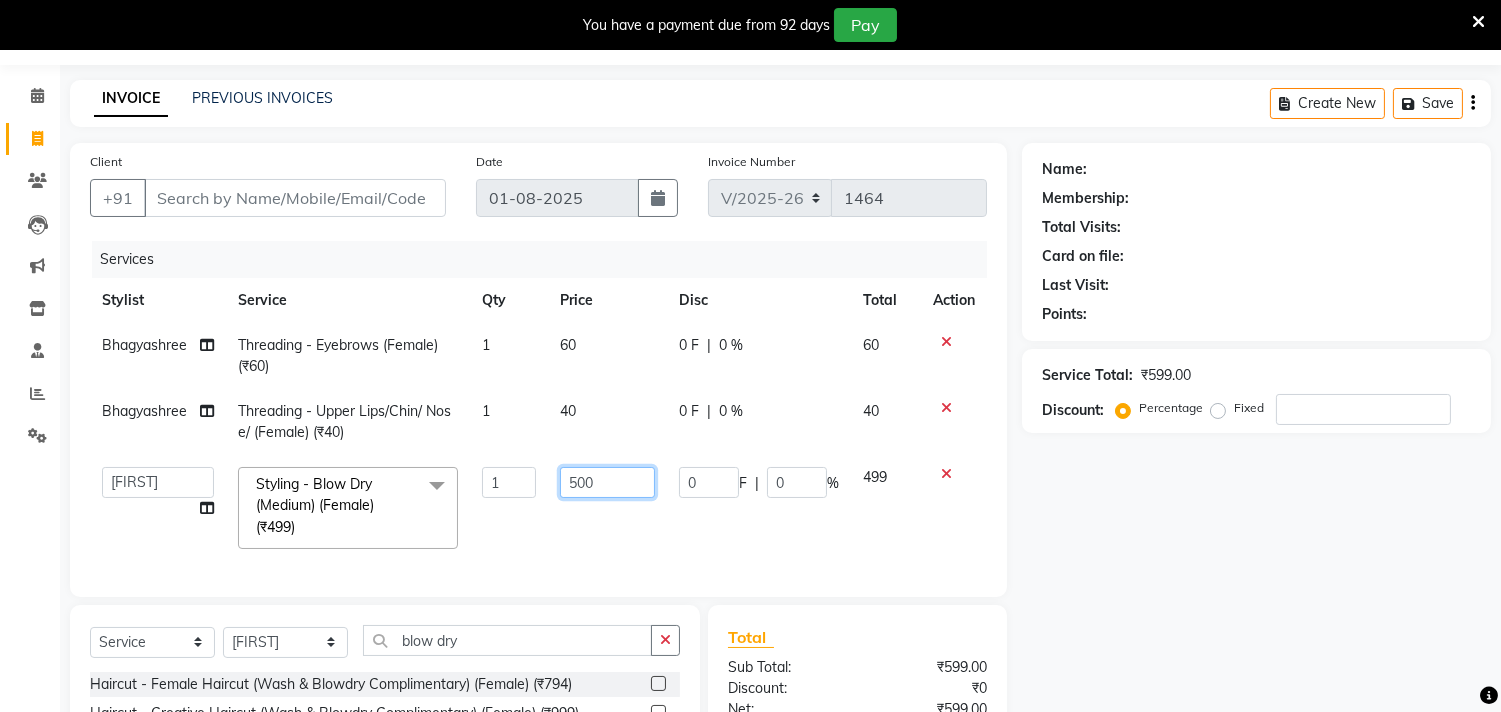 scroll, scrollTop: 50, scrollLeft: 0, axis: vertical 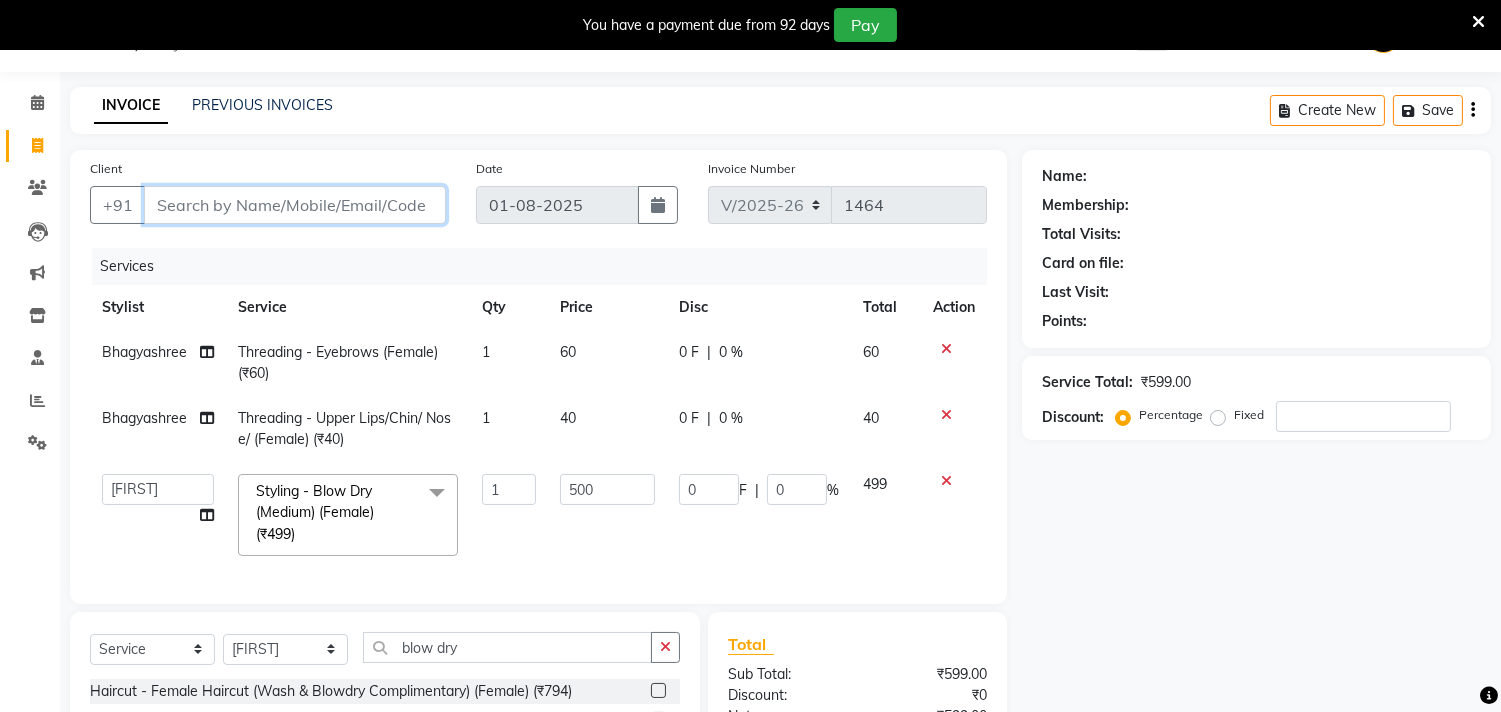 click on "Client" at bounding box center (295, 205) 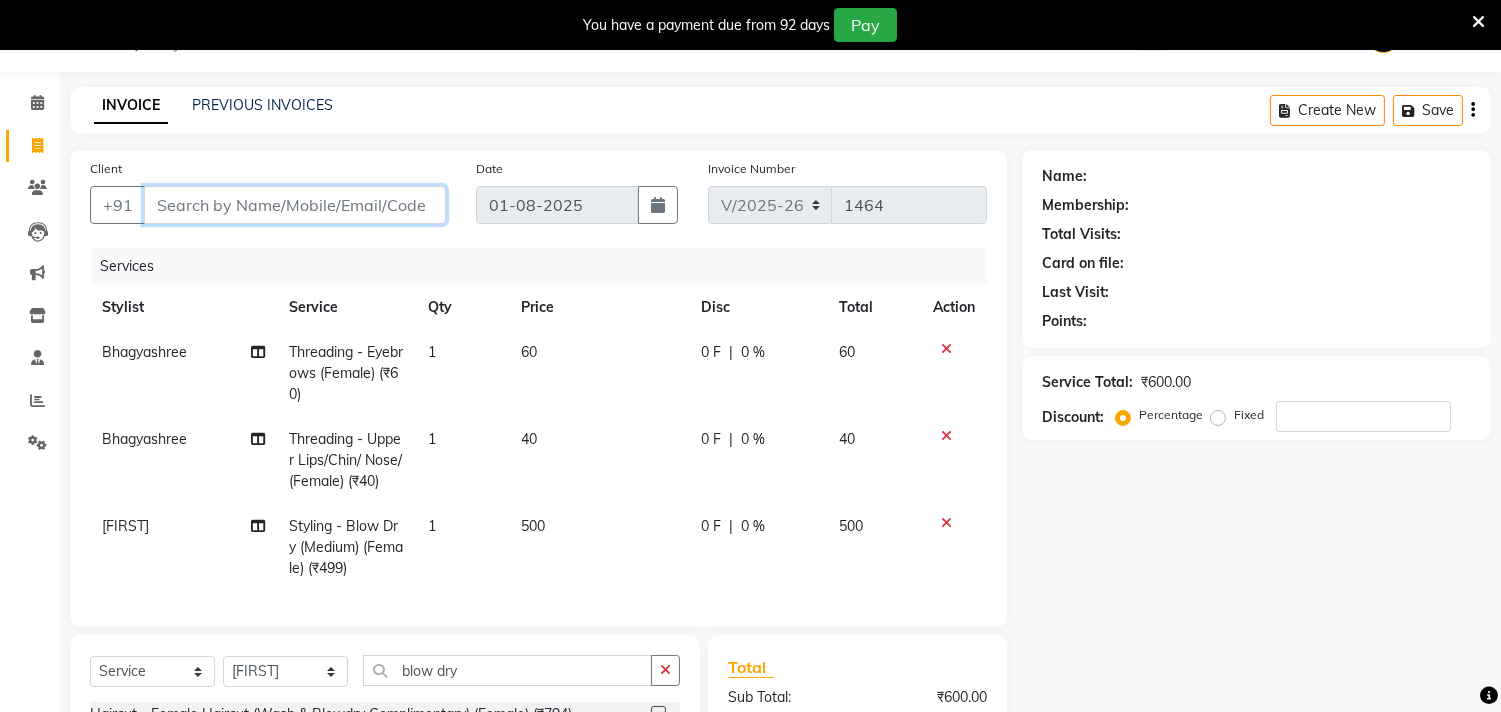 type on "9" 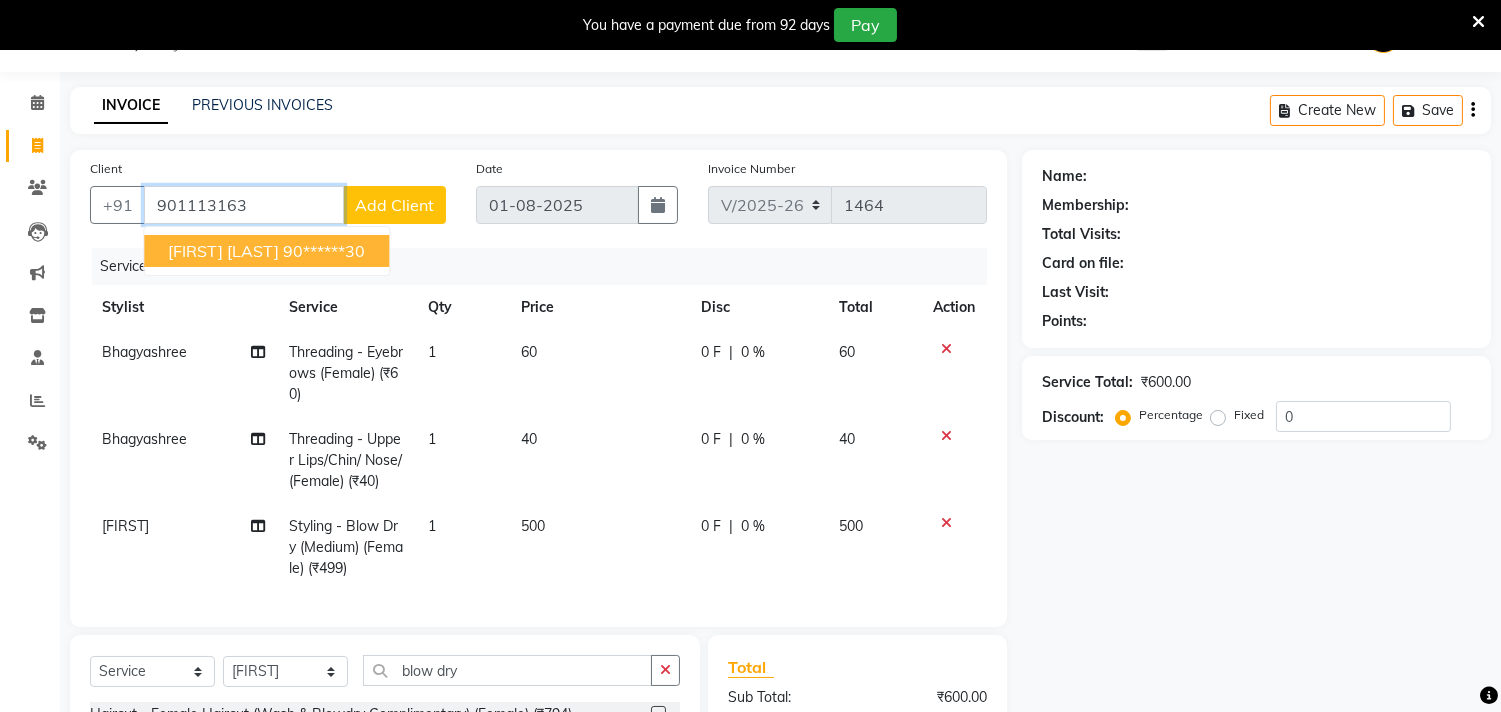 click on "90******30" at bounding box center (324, 251) 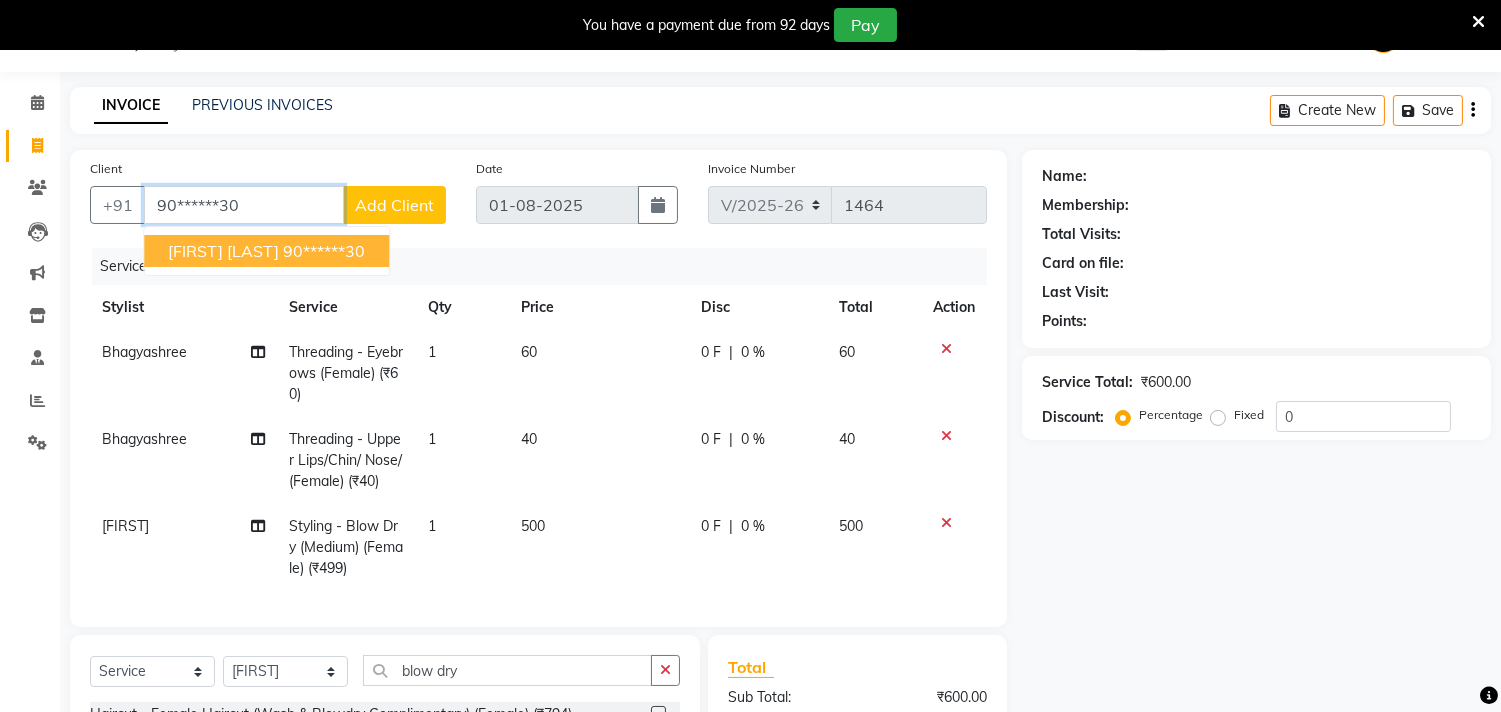 type on "90******30" 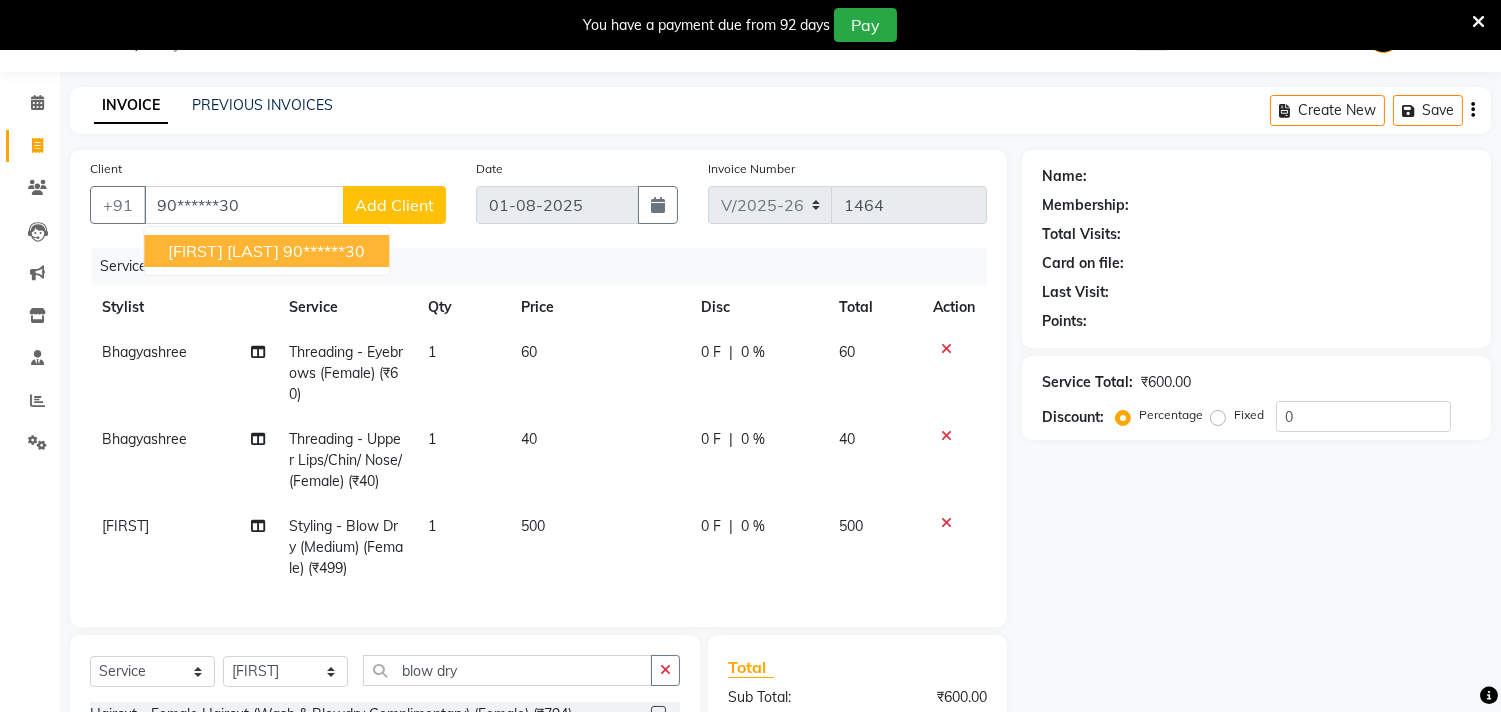 select on "1: Object" 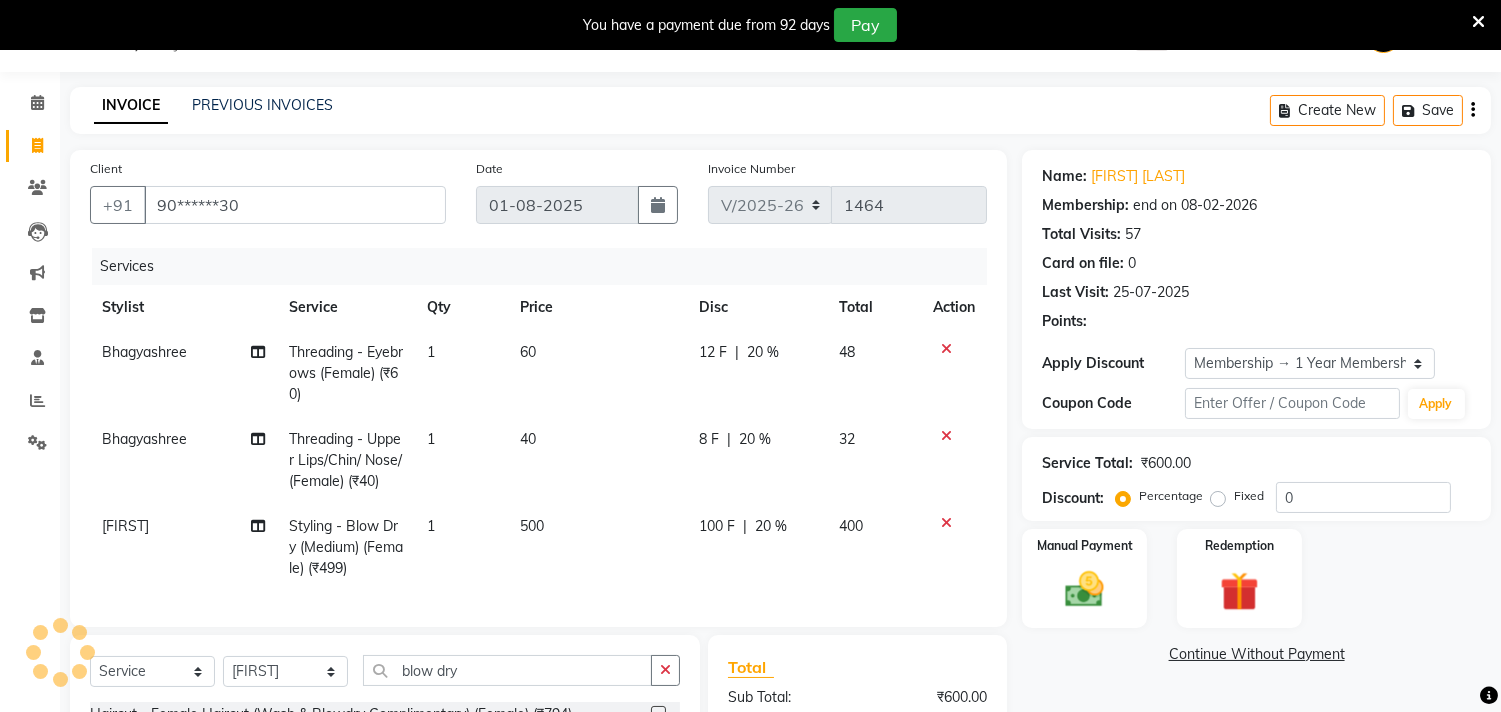 type on "20" 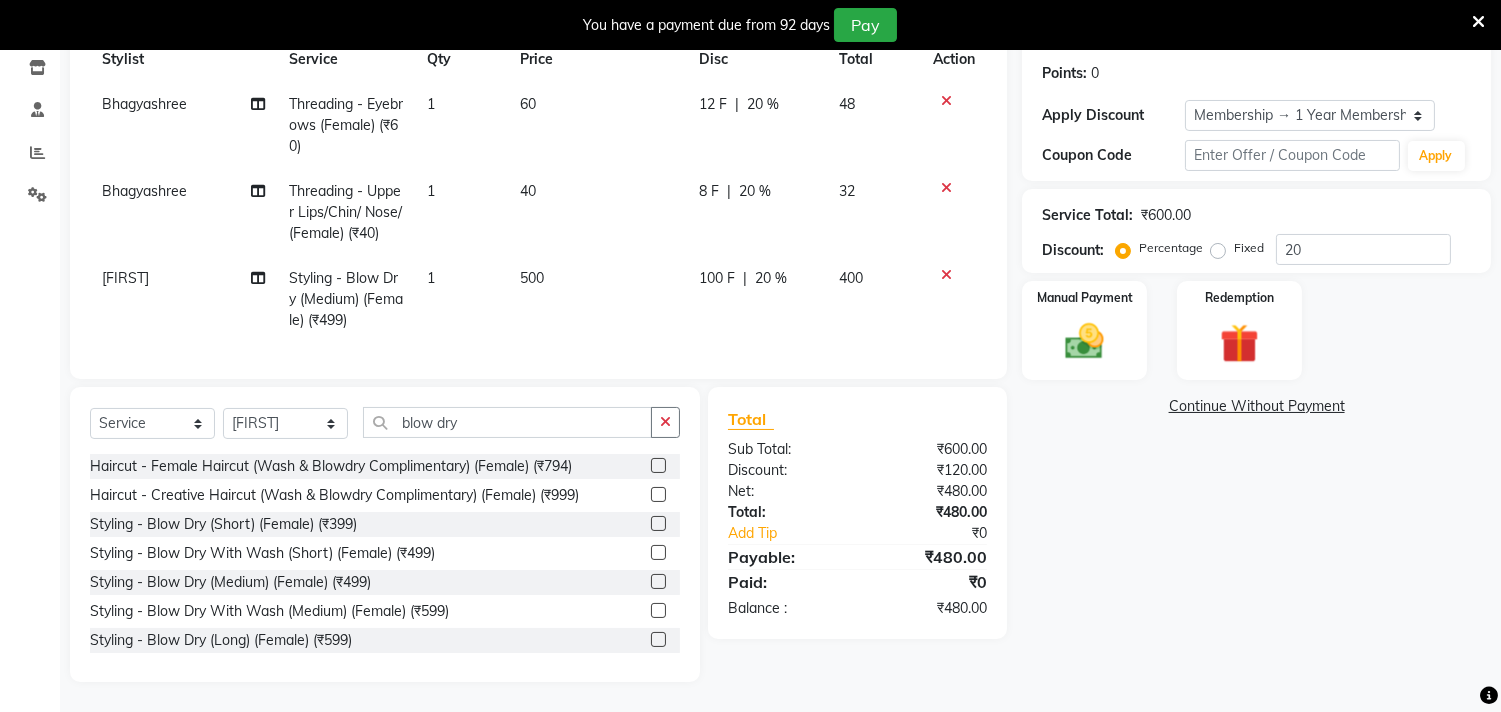 scroll, scrollTop: 314, scrollLeft: 0, axis: vertical 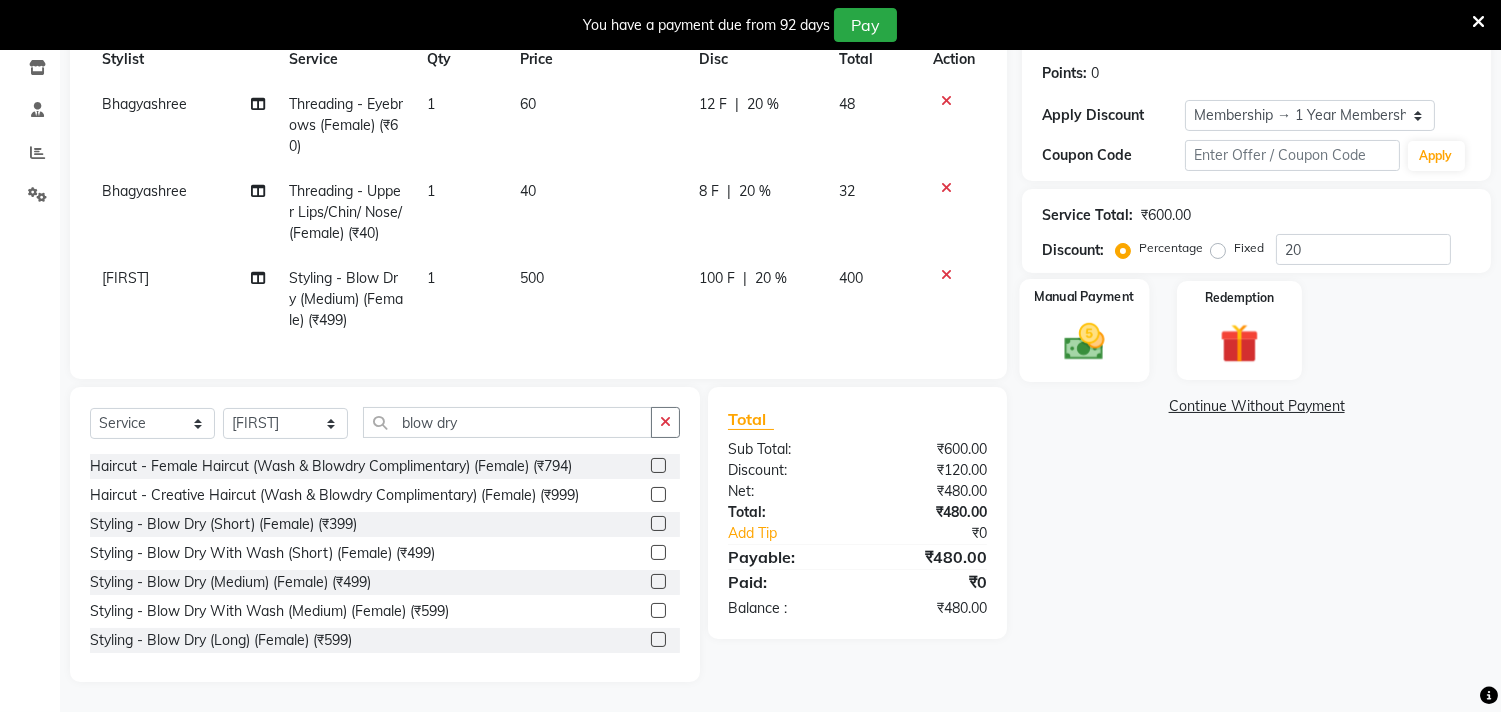 click 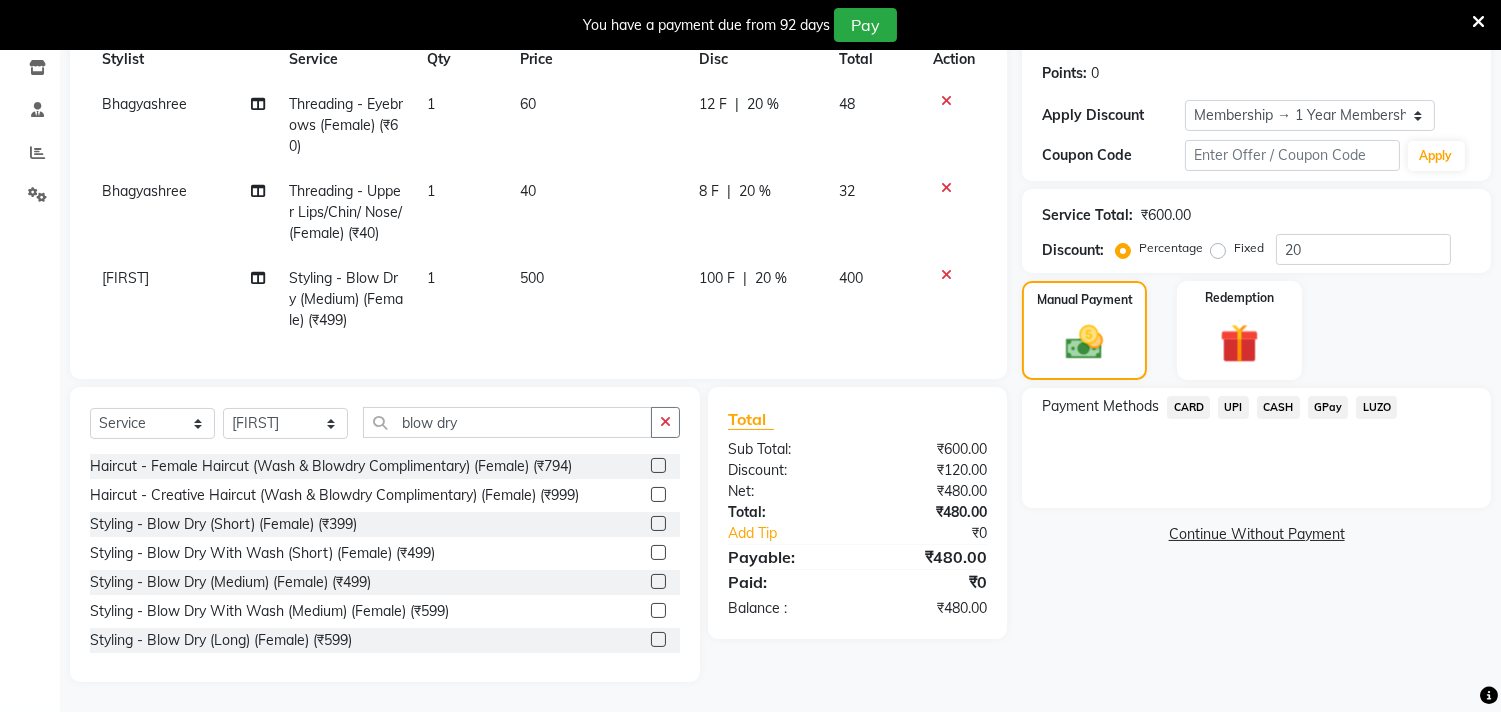 click on "CASH" 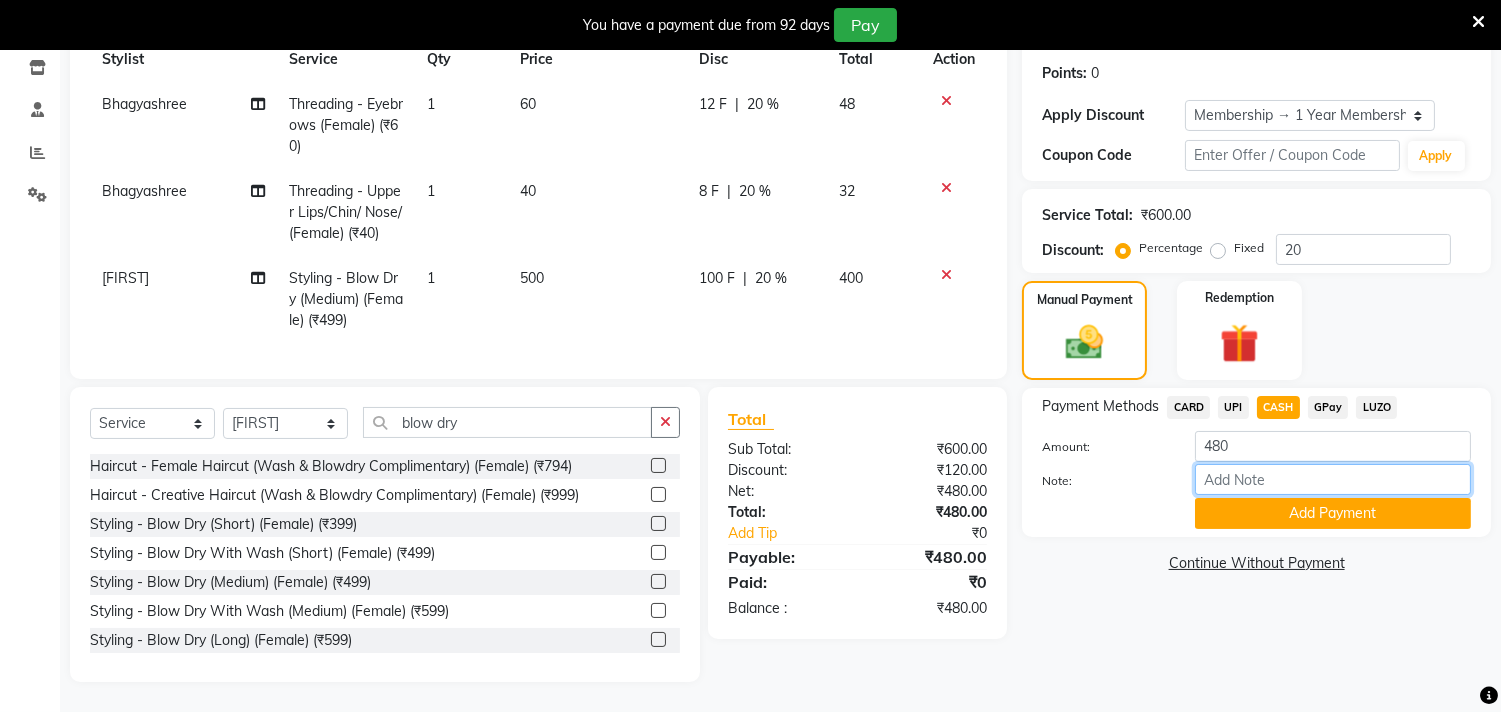 click on "Note:" at bounding box center (1333, 479) 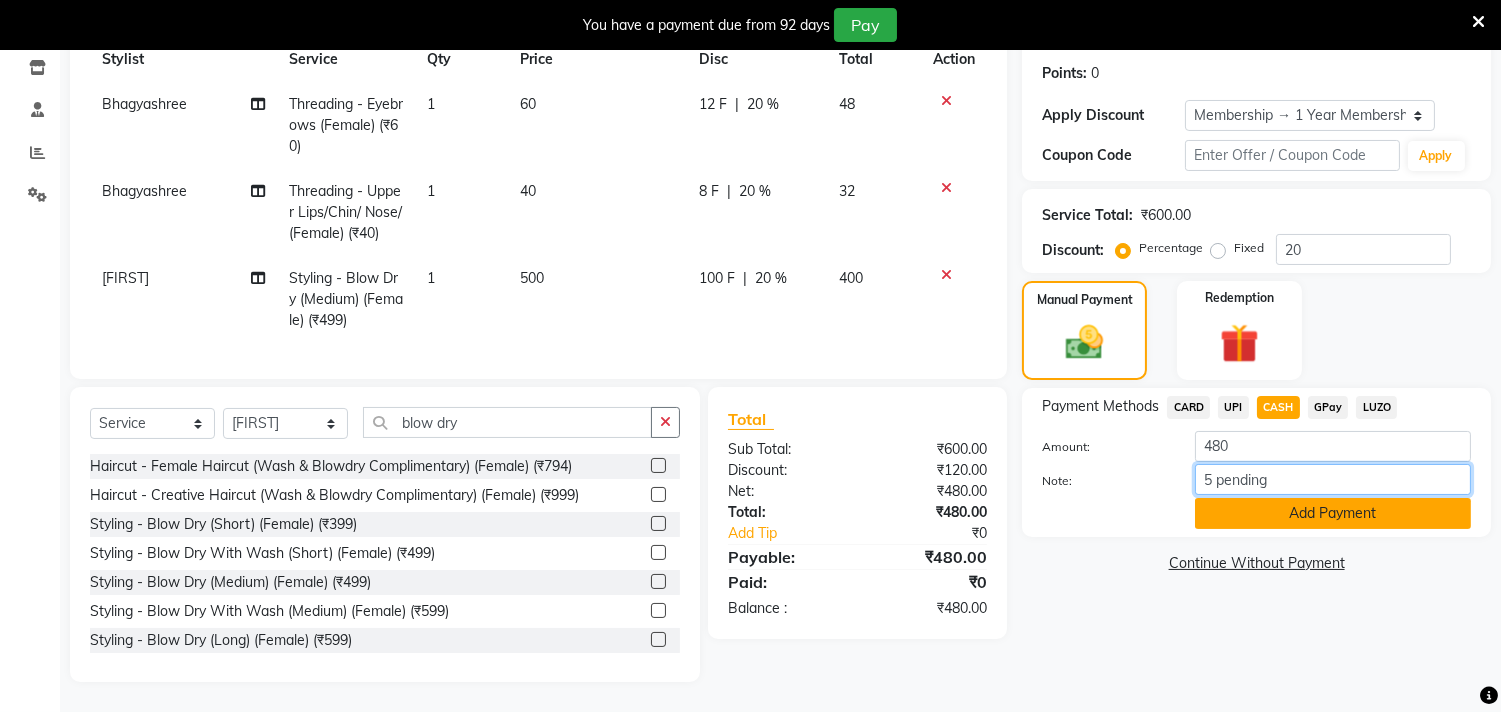 type on "5 pending" 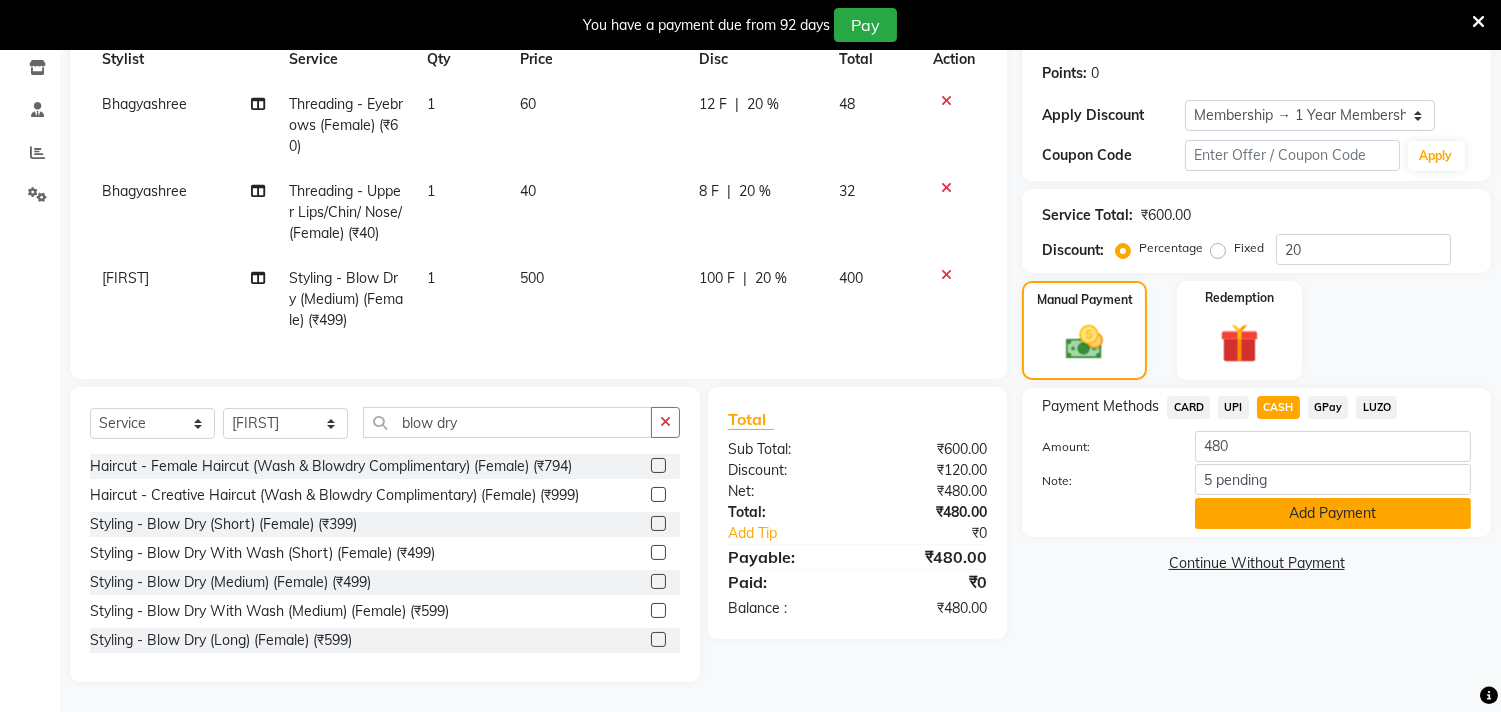 click on "Add Payment" 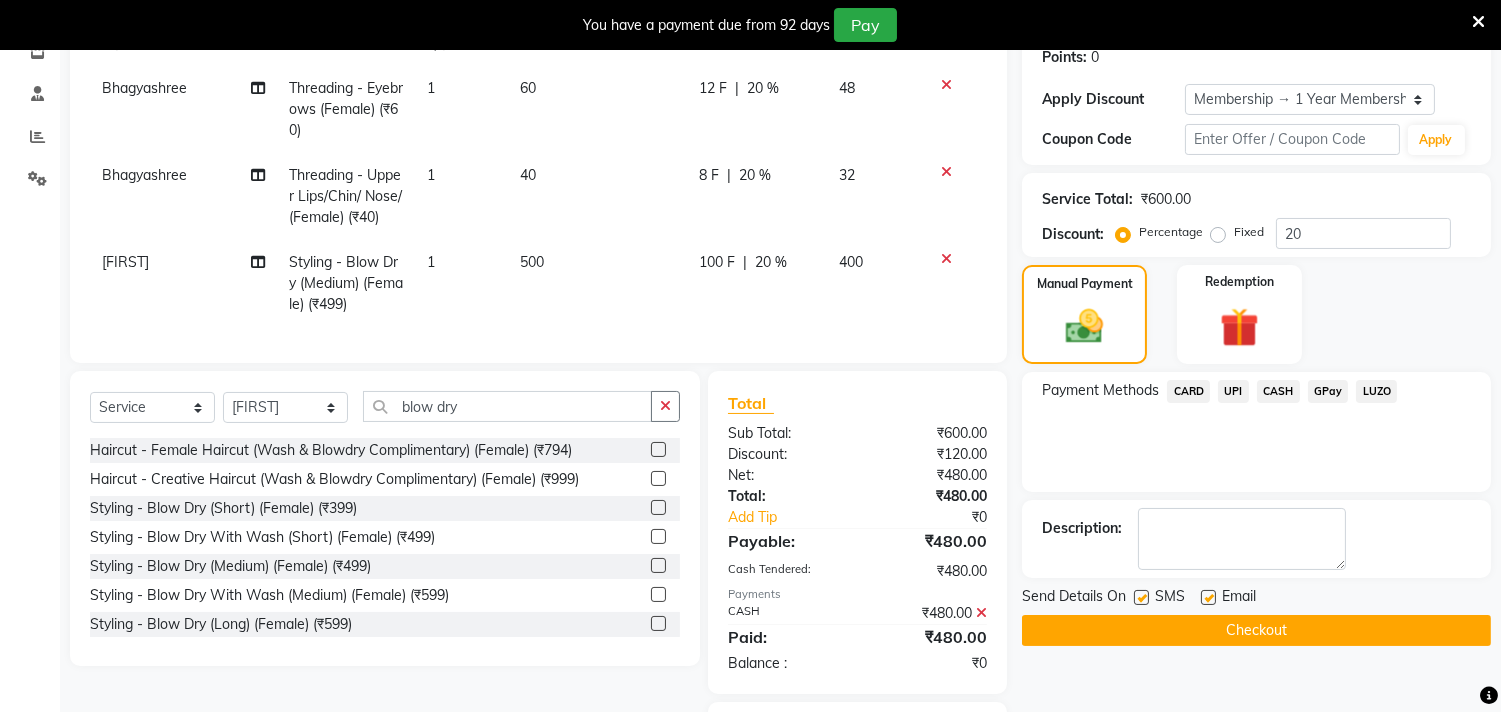 click on "Checkout" 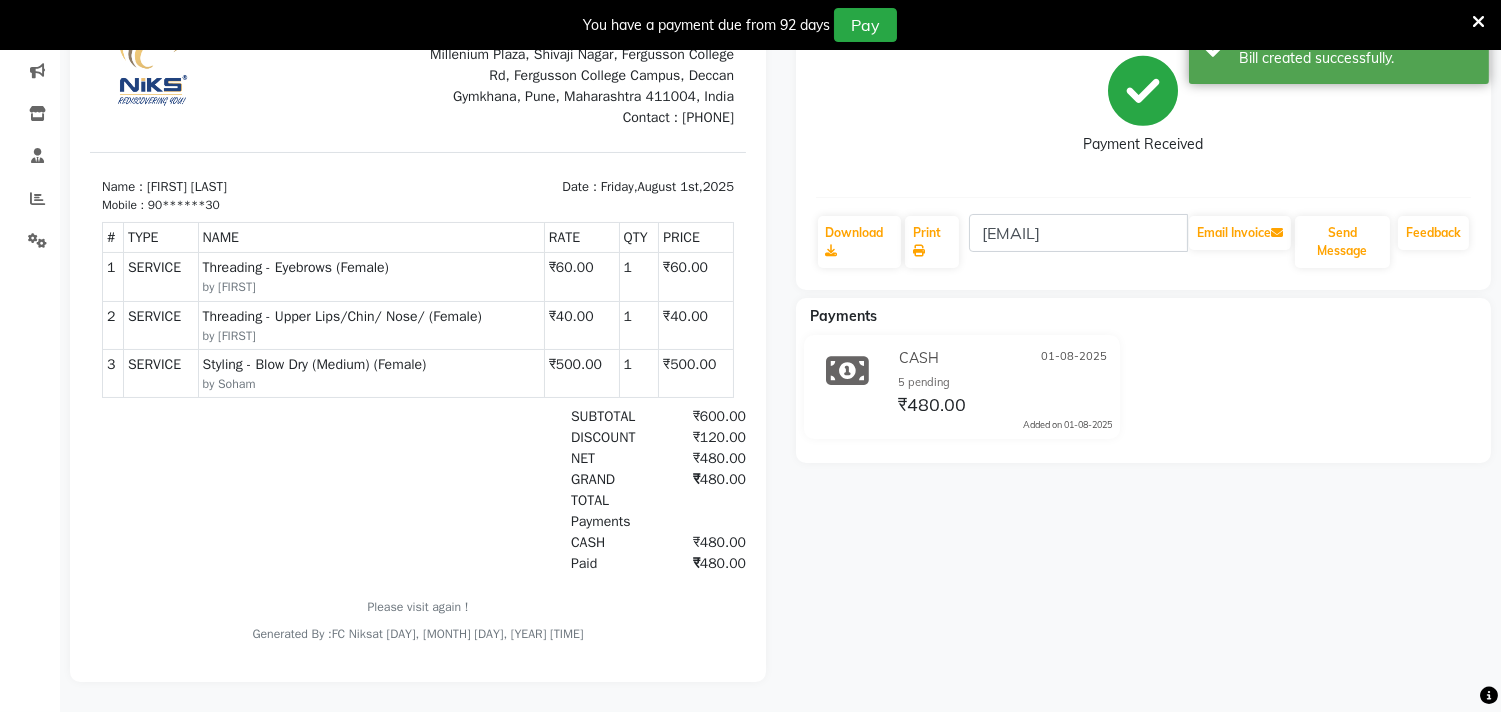 scroll, scrollTop: 0, scrollLeft: 0, axis: both 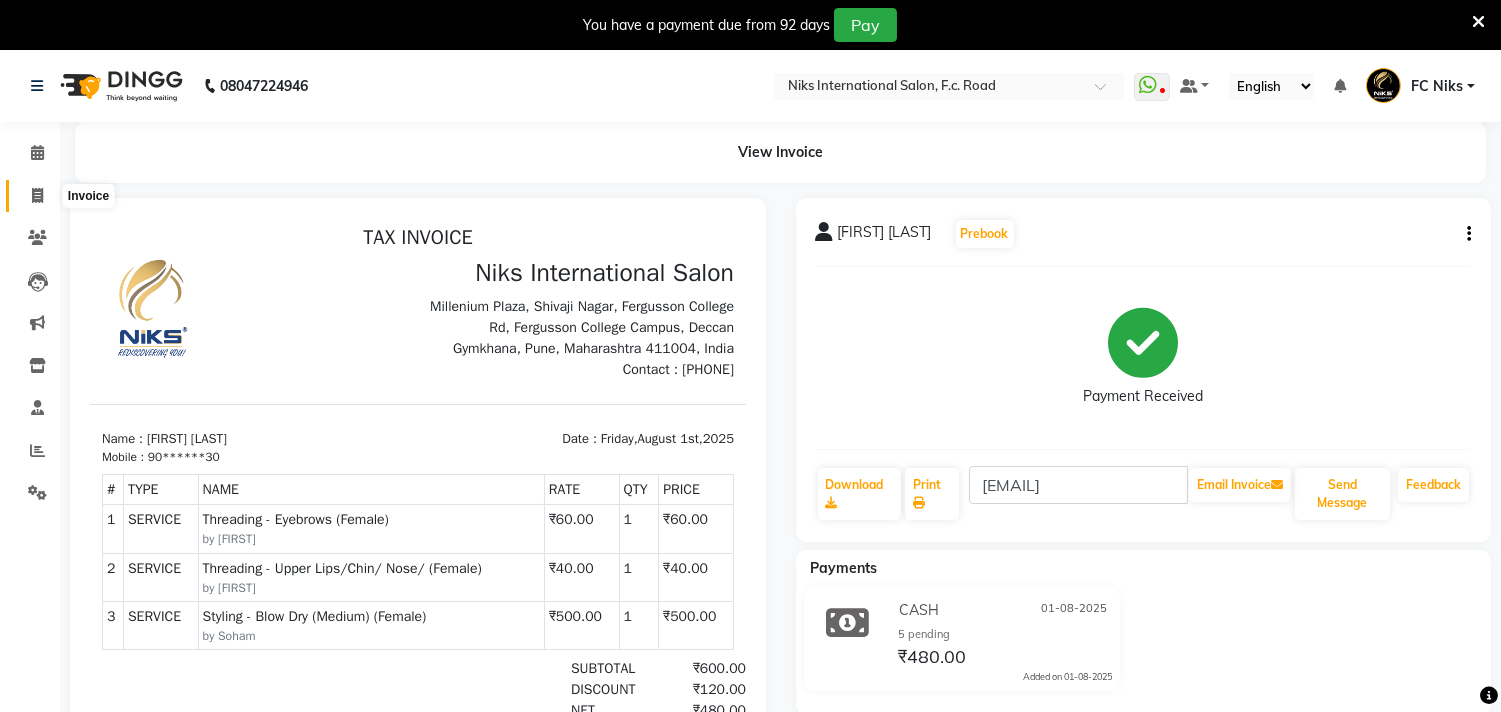 click 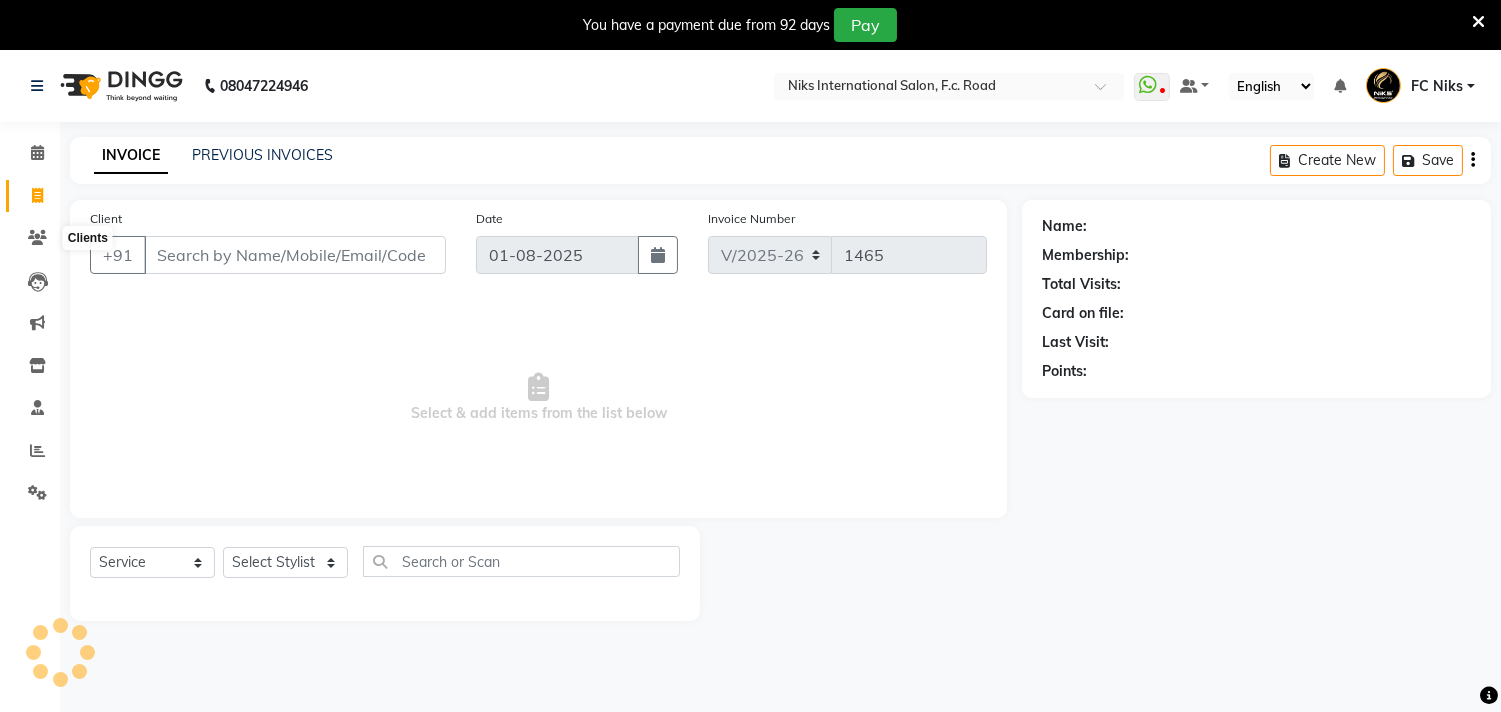 scroll, scrollTop: 50, scrollLeft: 0, axis: vertical 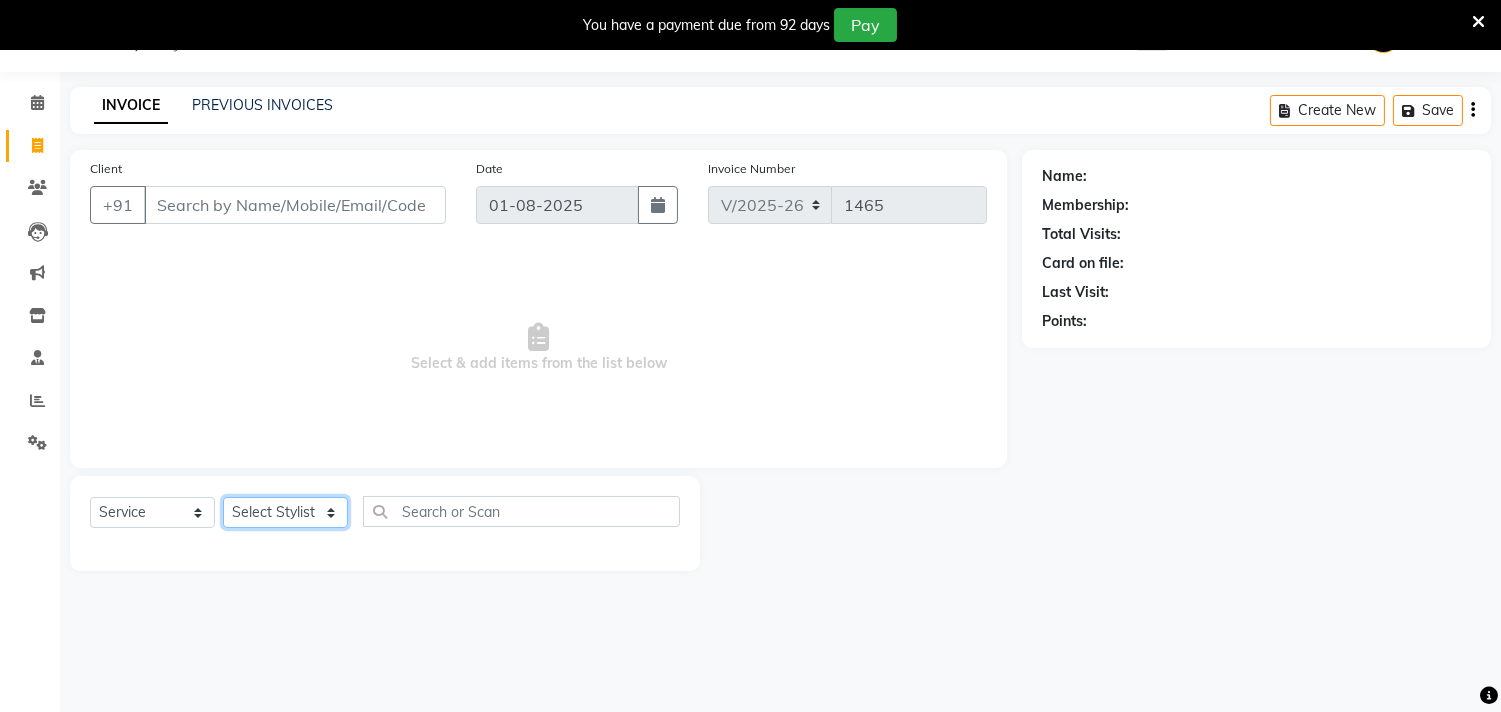 click on "Select Stylist Abhishek Amruta Bhagyashree CA Devkar FC Niks Ishika Kirti Komal Krishi Mahhi Nakshatra Nikhil Rajesh Savita Shabana Shrikant Gaikwad Soham" 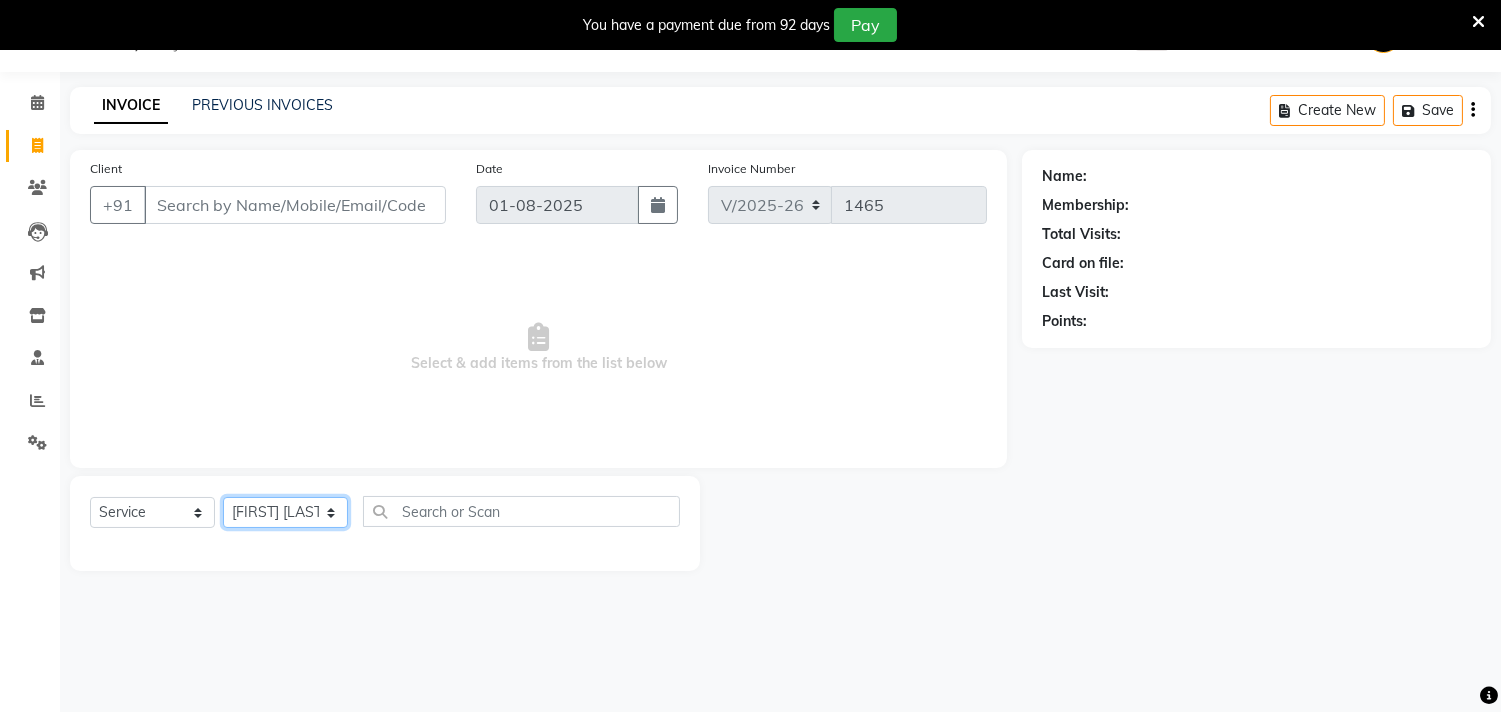 click on "Select Stylist Abhishek Amruta Bhagyashree CA Devkar FC Niks Ishika Kirti Komal Krishi Mahhi Nakshatra Nikhil Rajesh Savita Shabana Shrikant Gaikwad Soham" 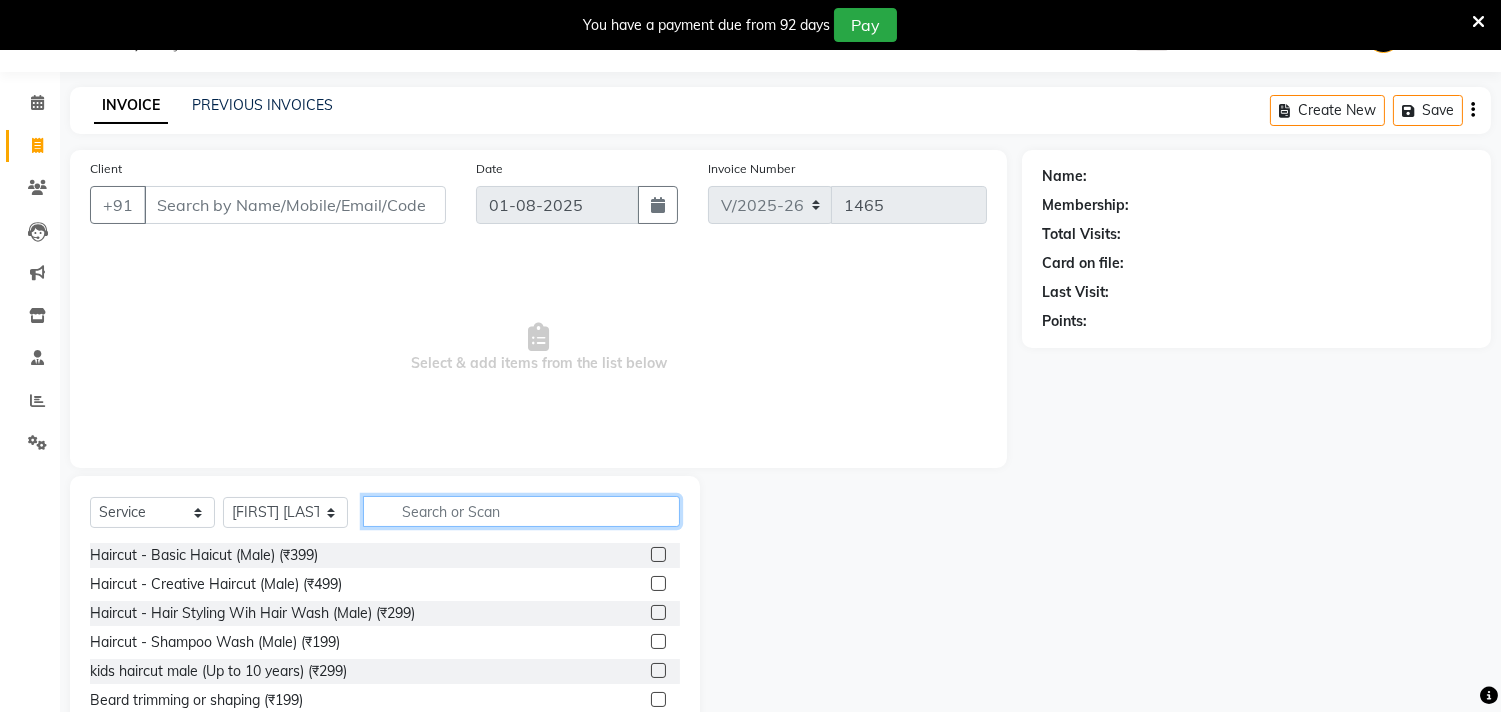 click 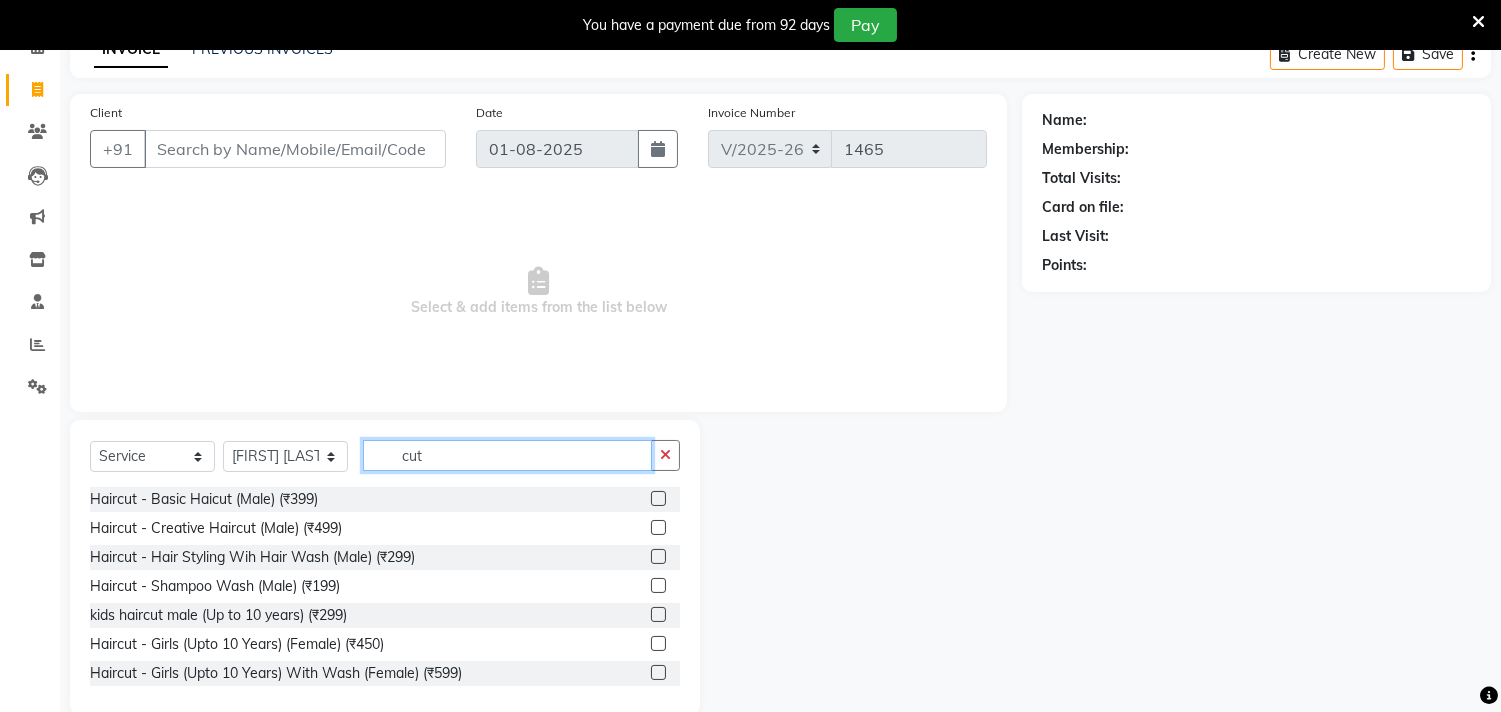 scroll, scrollTop: 138, scrollLeft: 0, axis: vertical 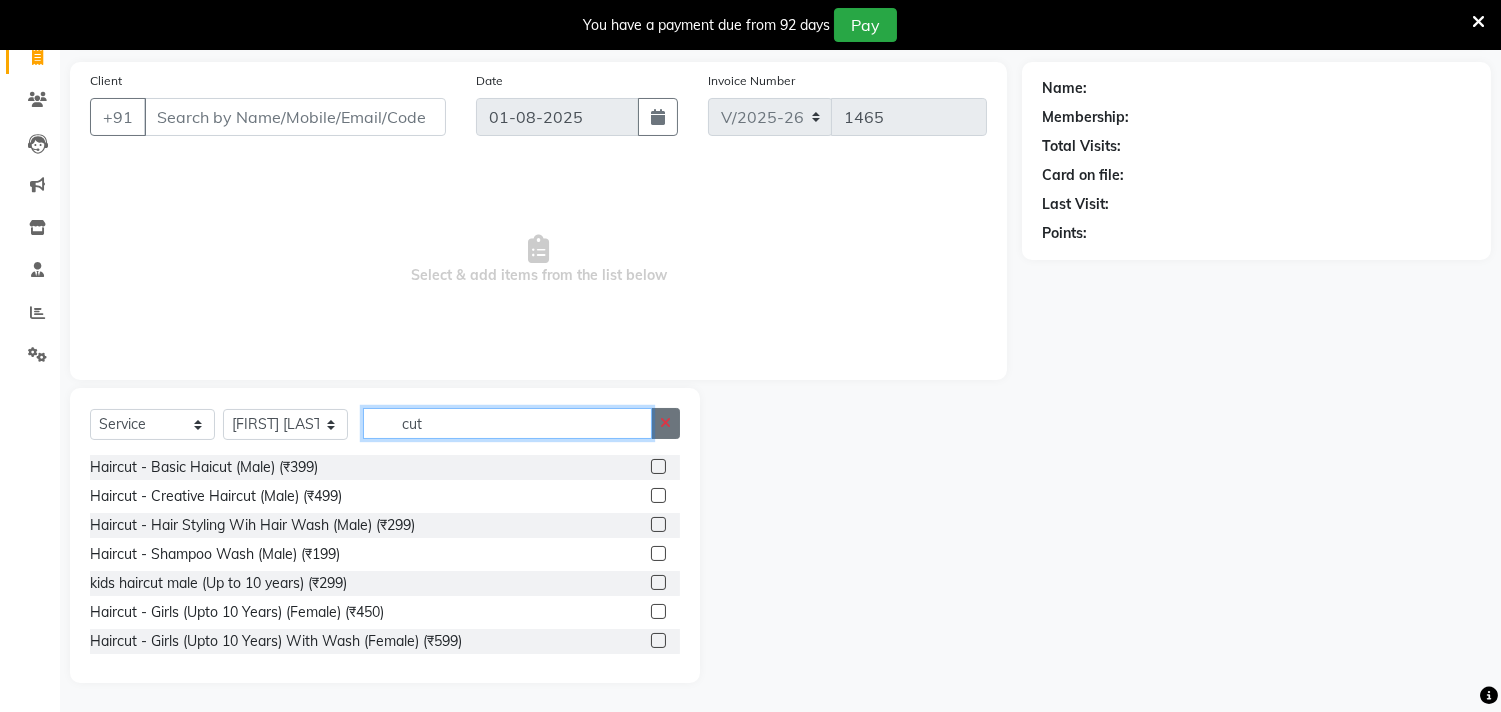 type on "cut" 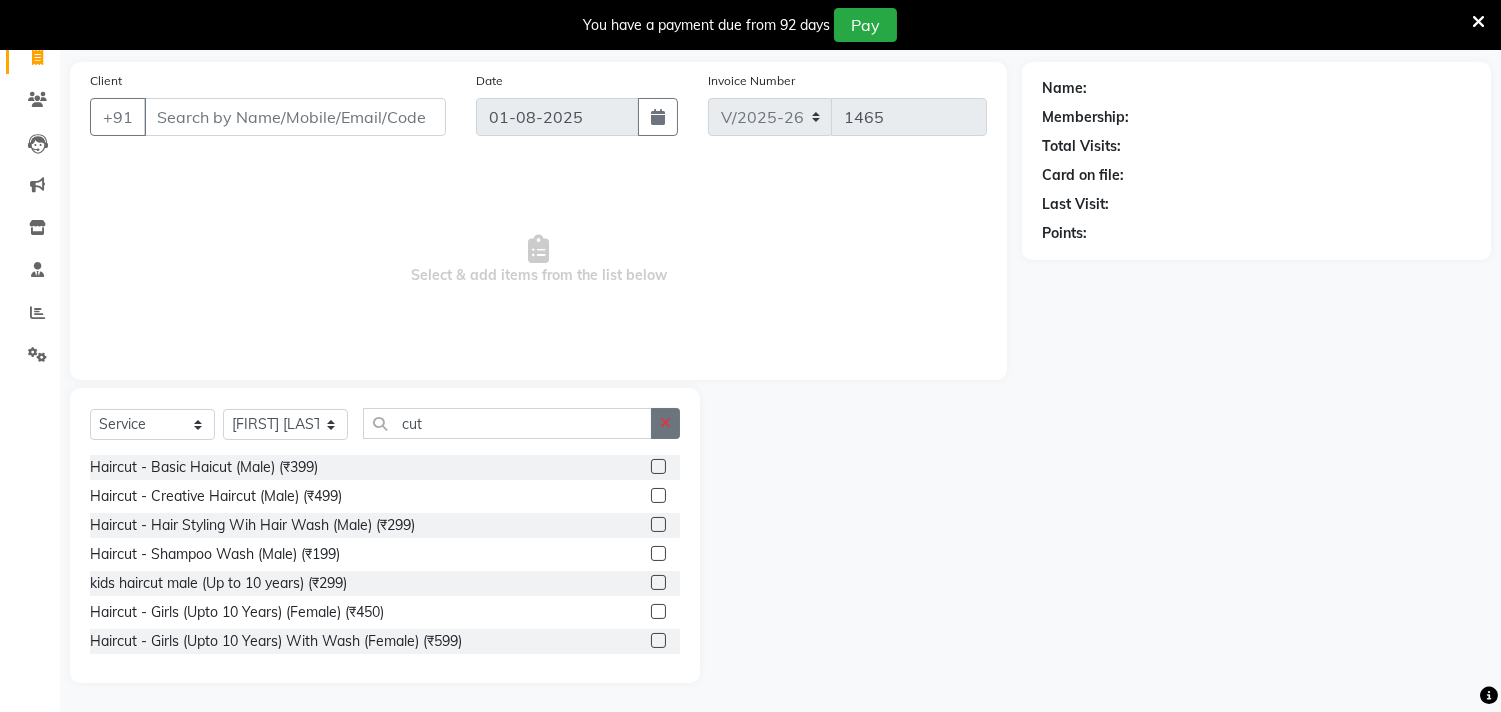 click 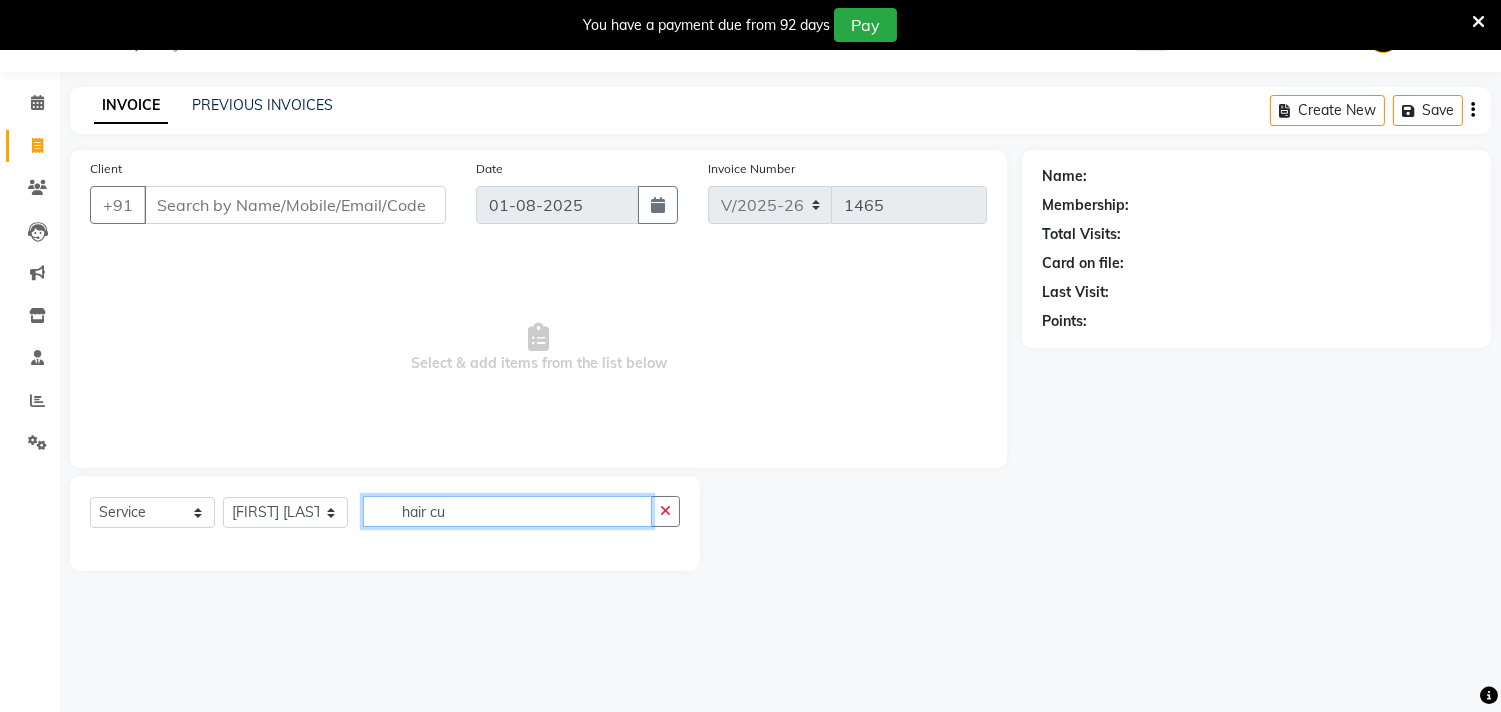 scroll, scrollTop: 138, scrollLeft: 0, axis: vertical 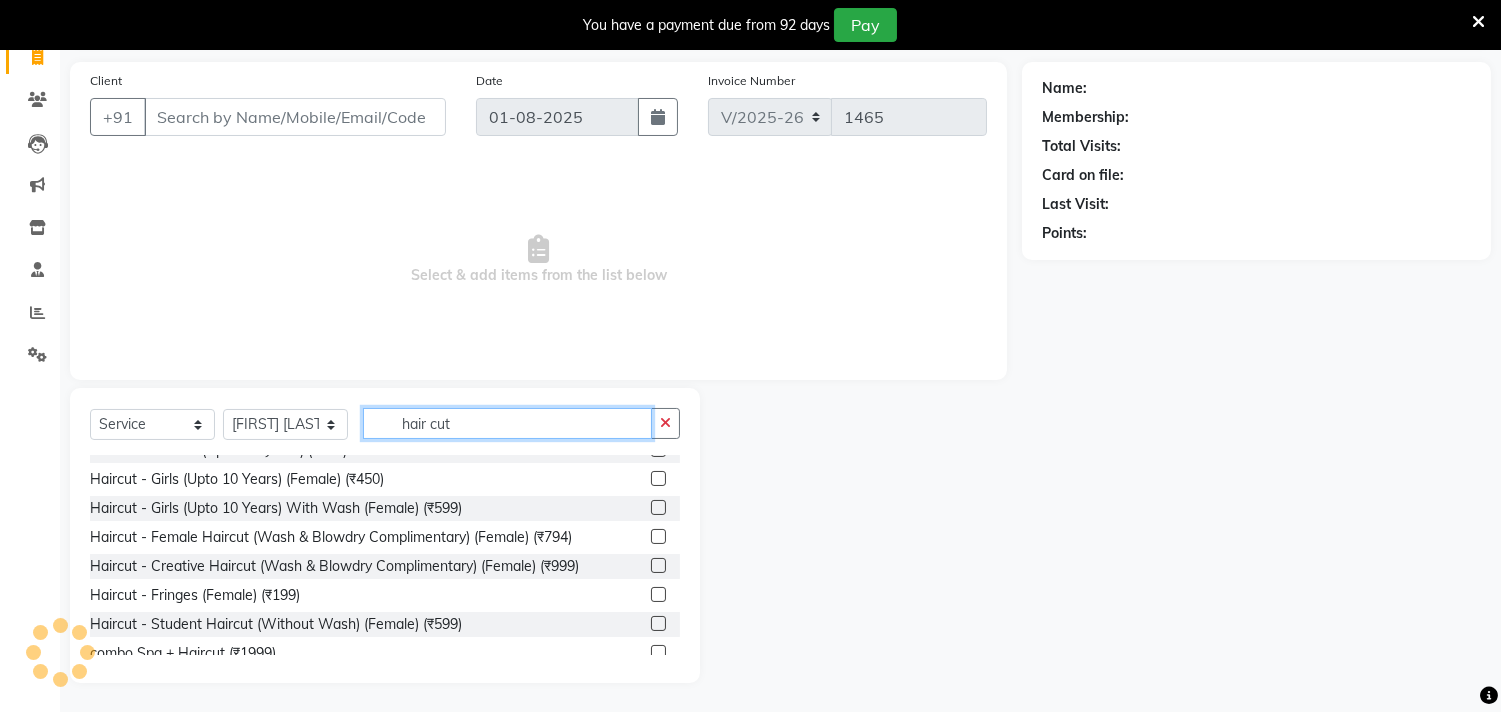 type on "hair cut" 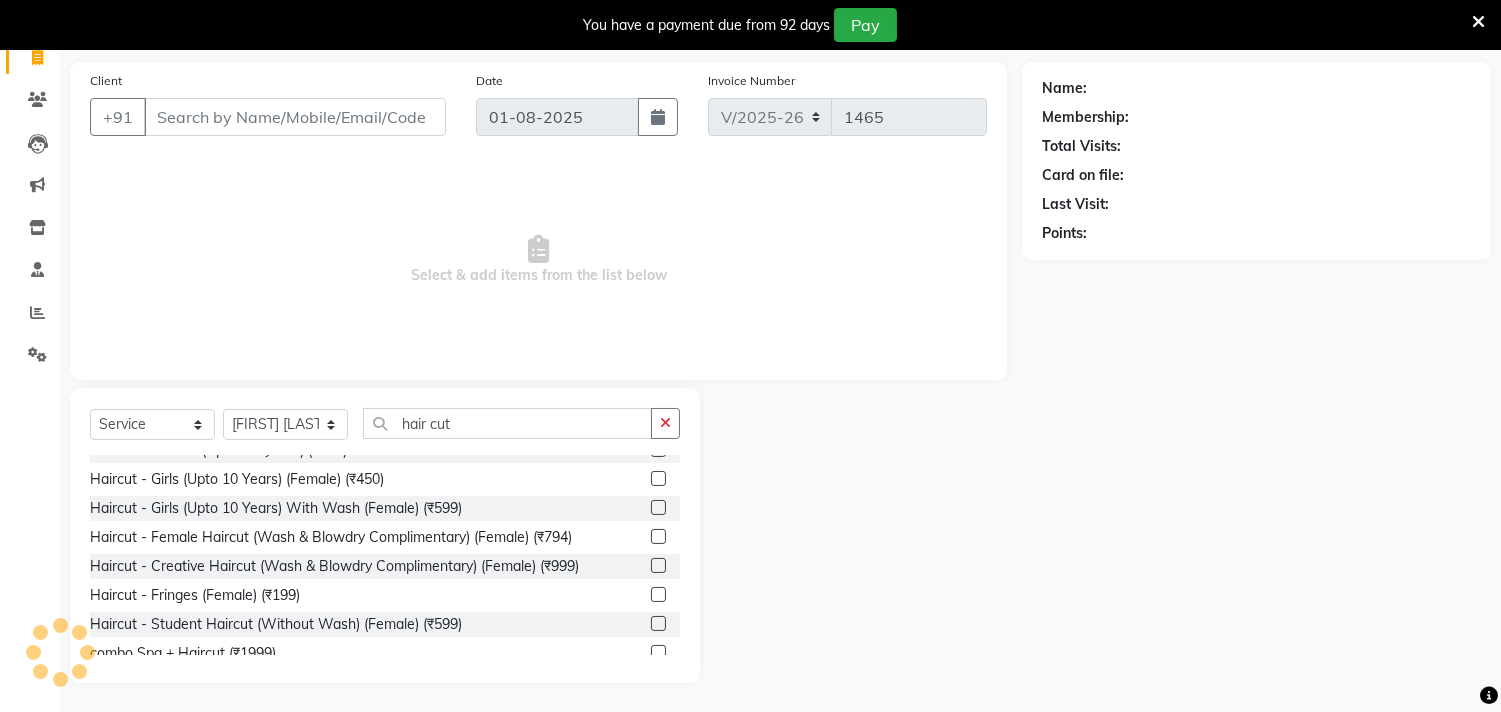 click 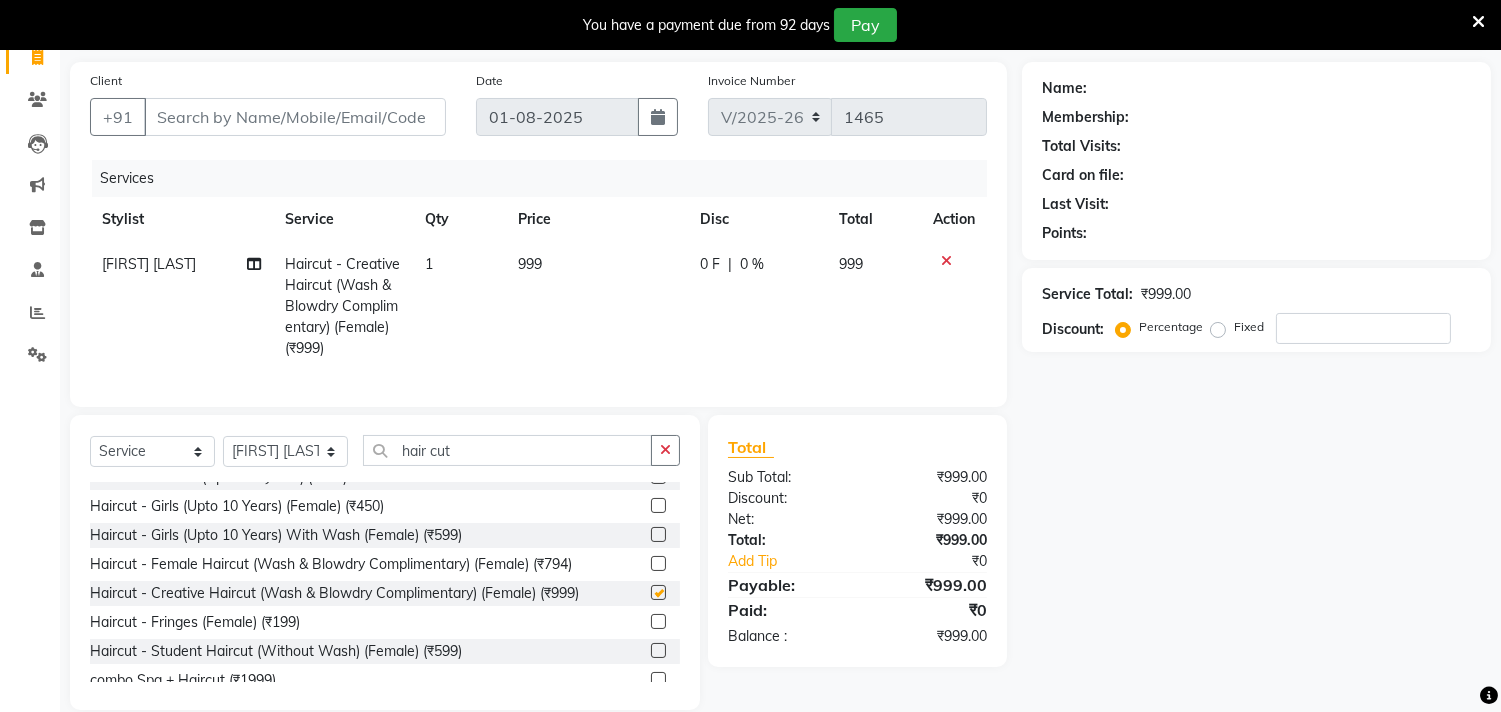 checkbox on "false" 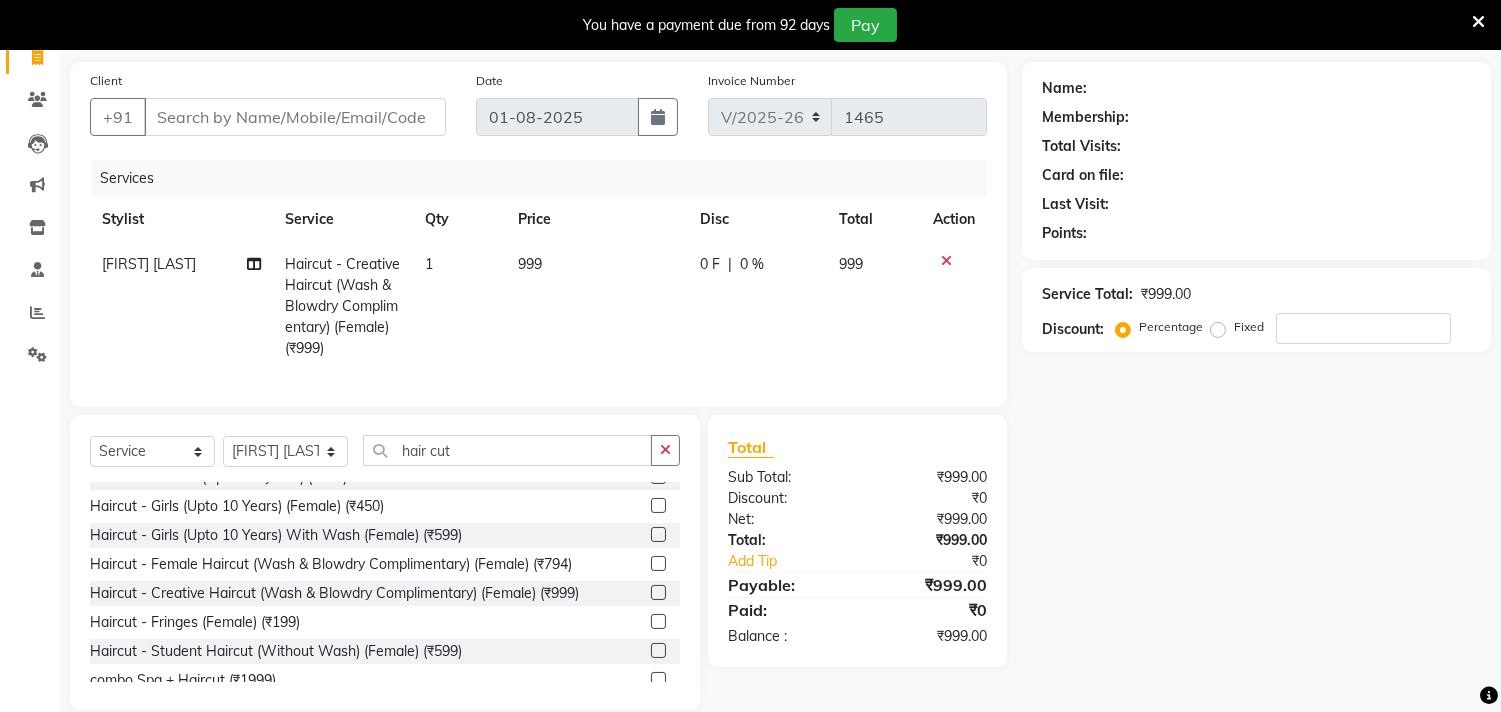 click on "Price" 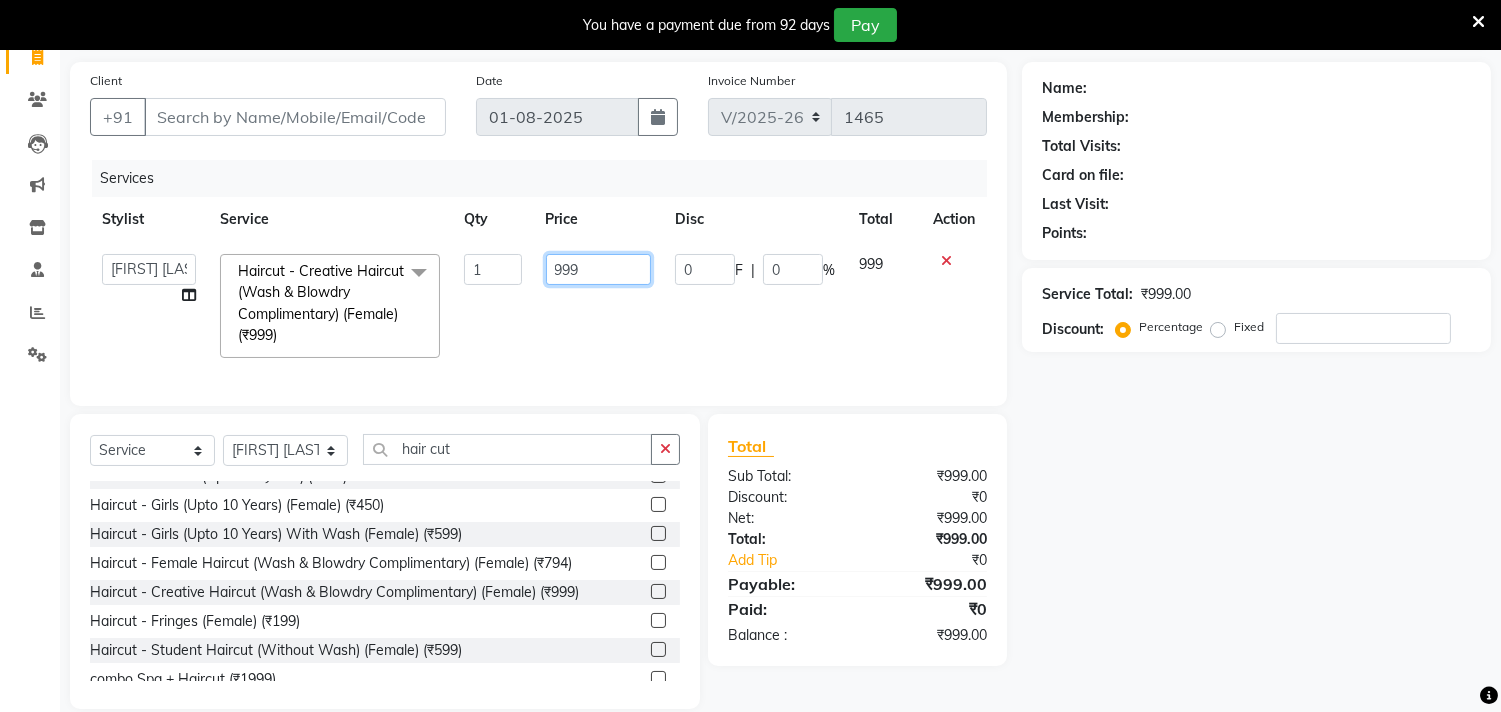 click on "999" 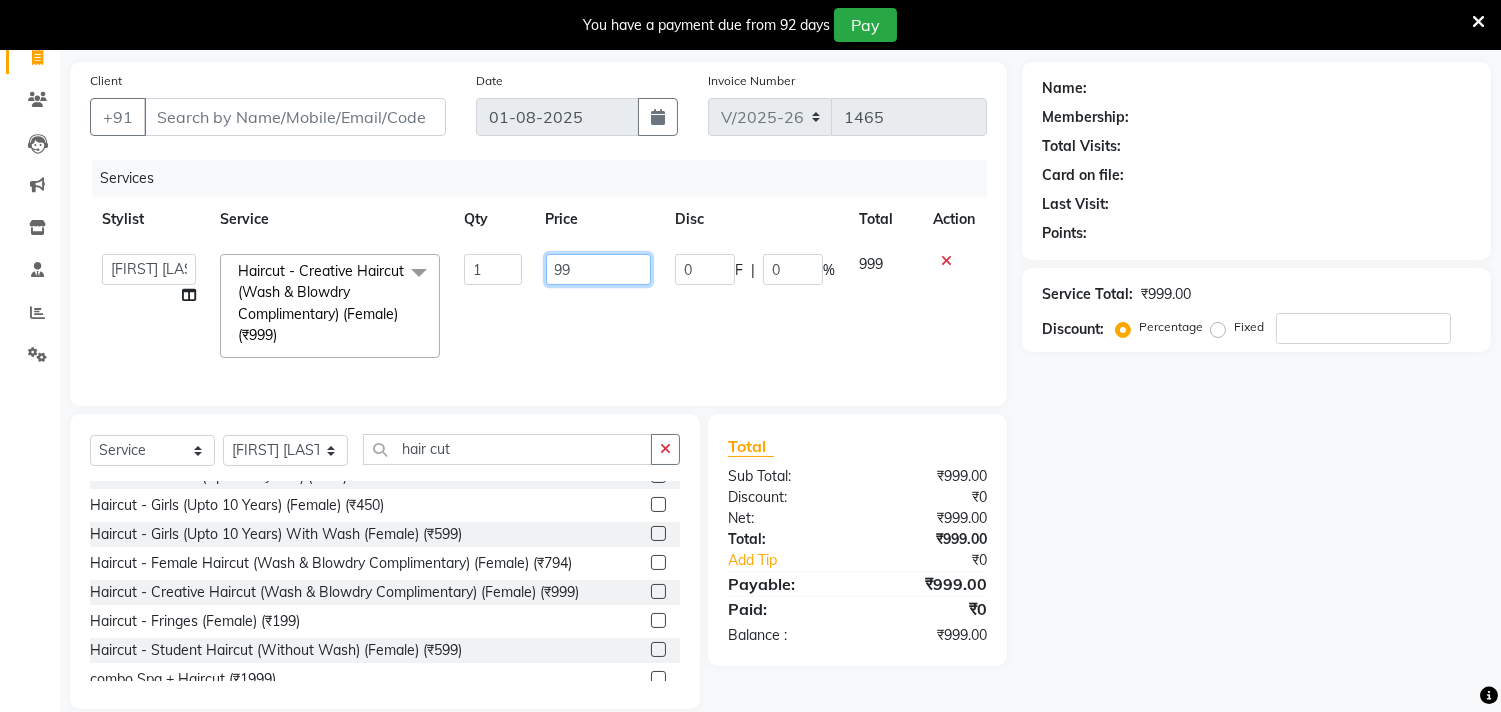 type on "9" 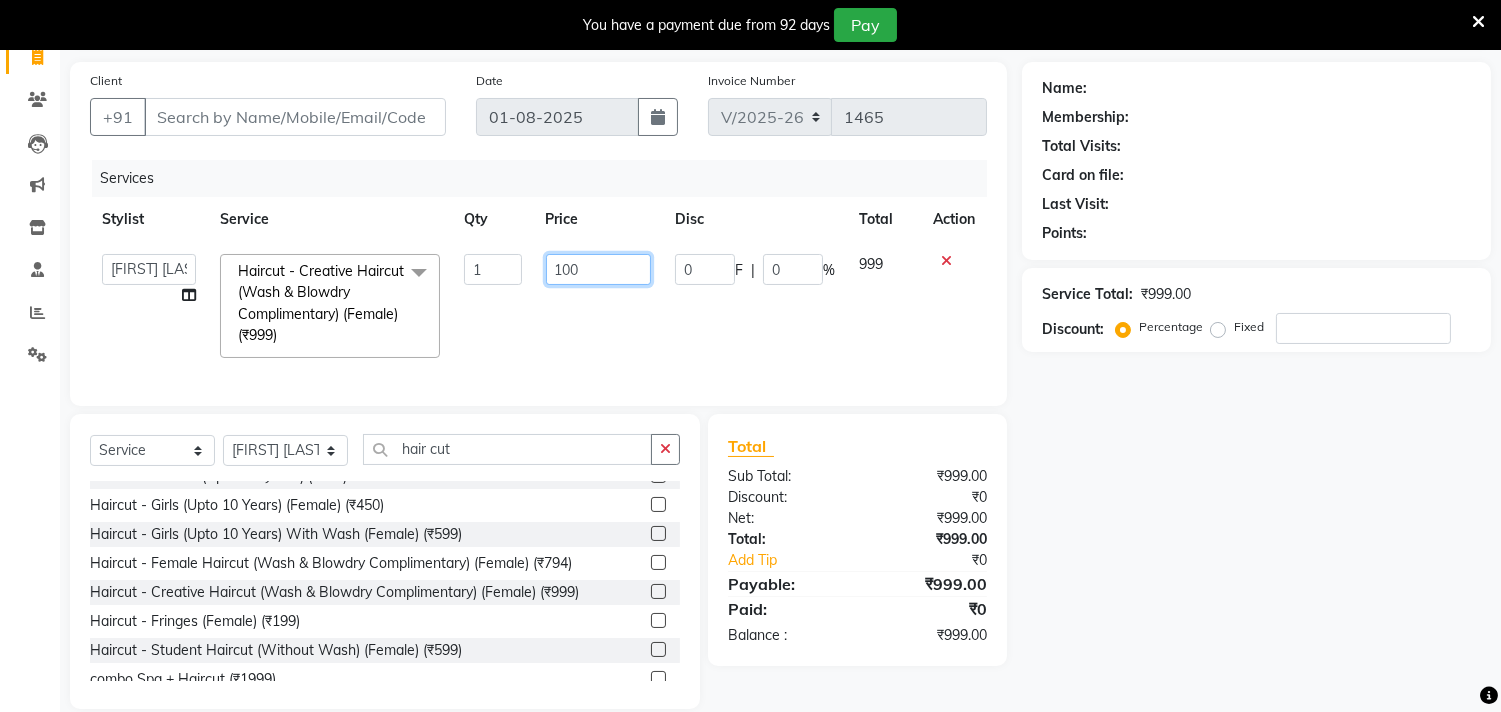 type on "1000" 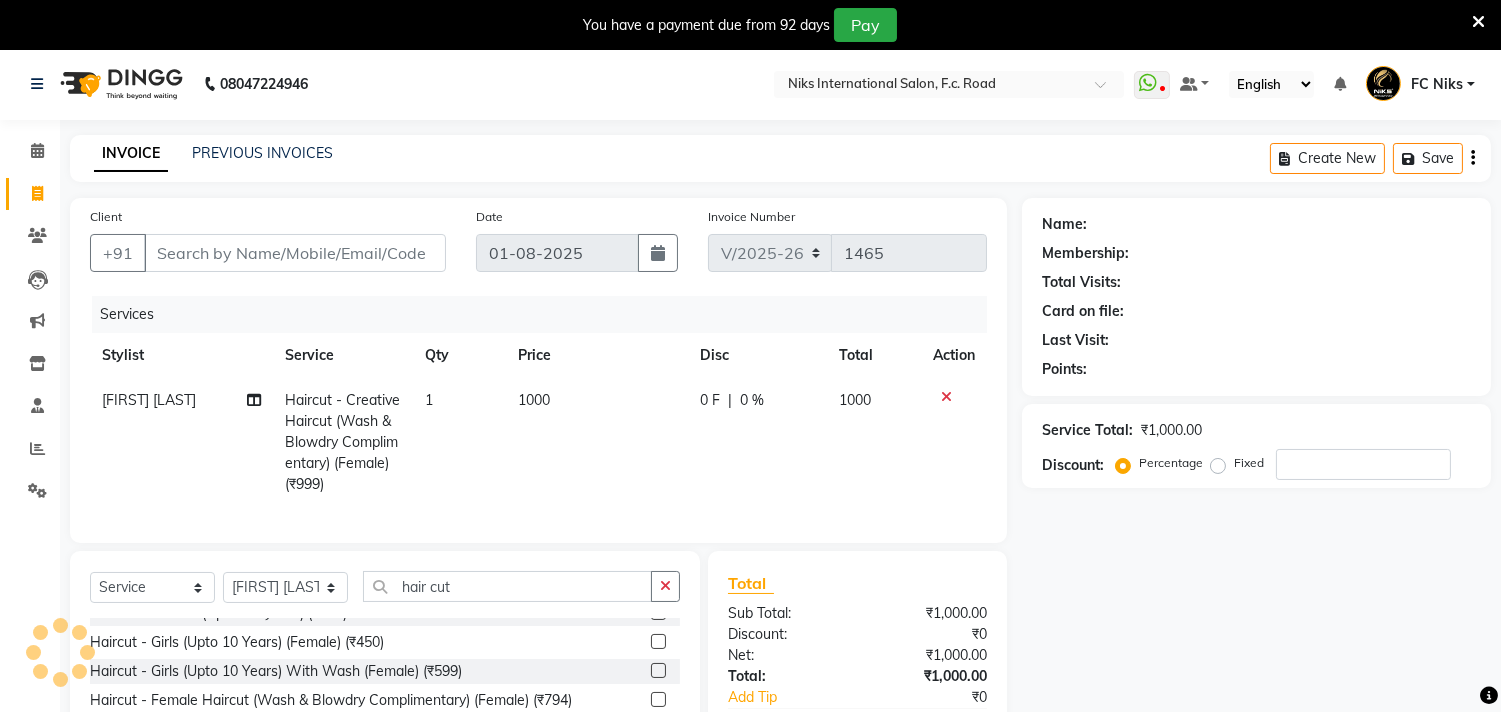 scroll, scrollTop: 0, scrollLeft: 0, axis: both 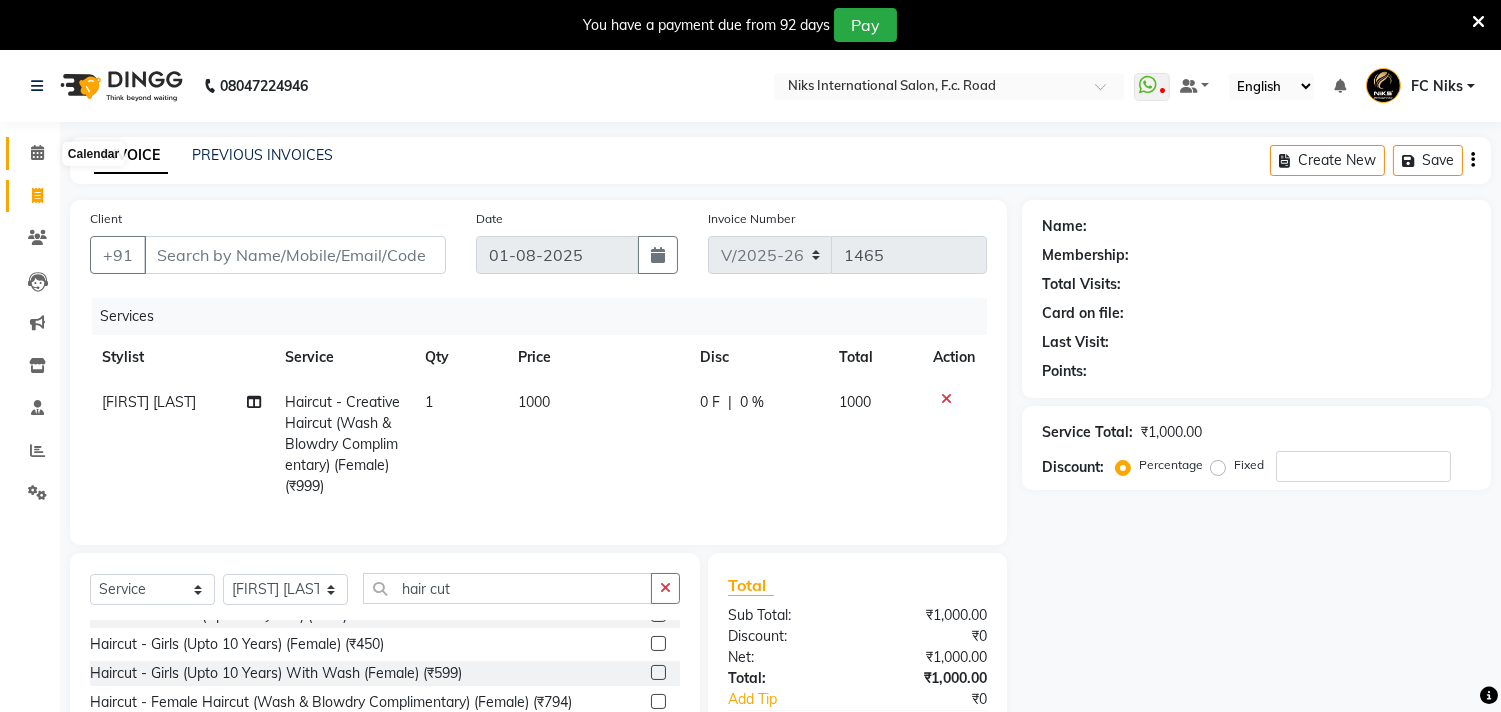 click 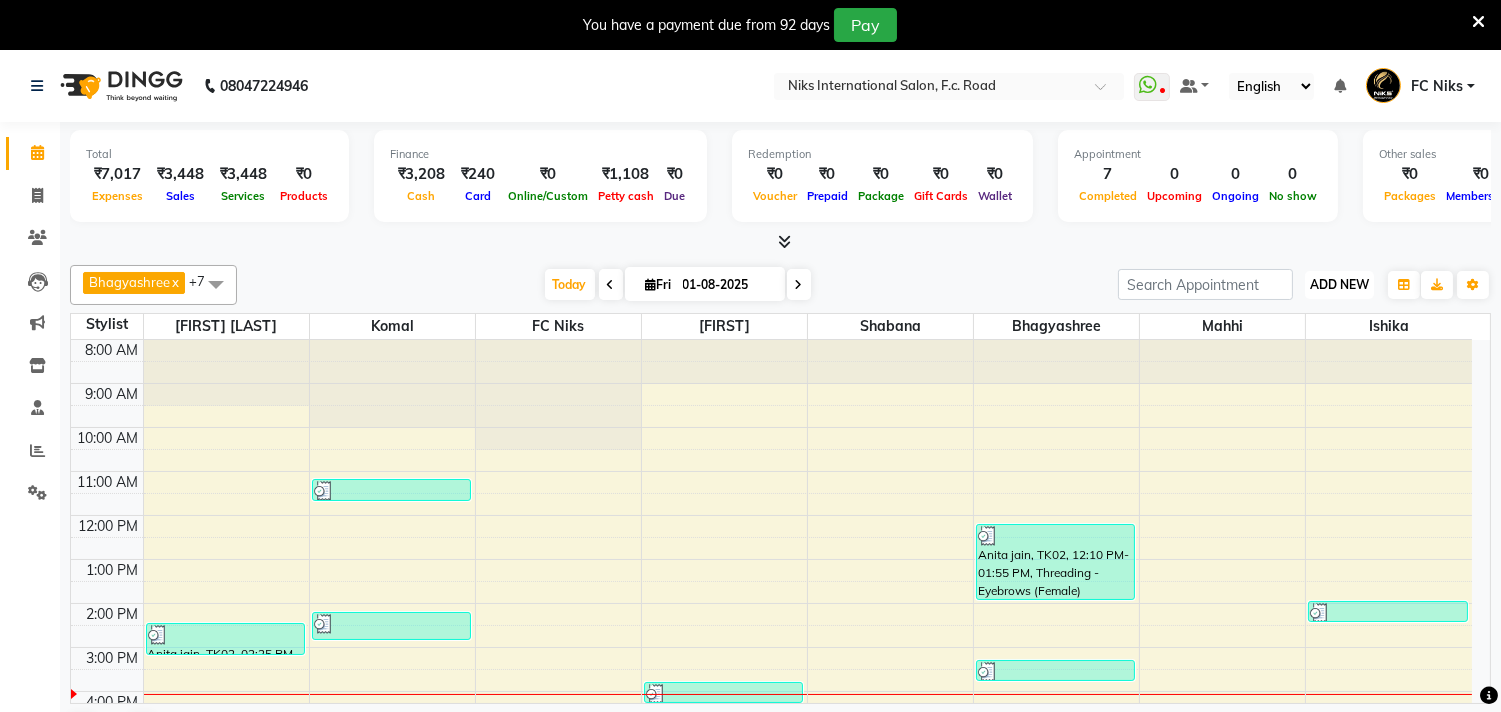 click on "ADD NEW" at bounding box center (1339, 284) 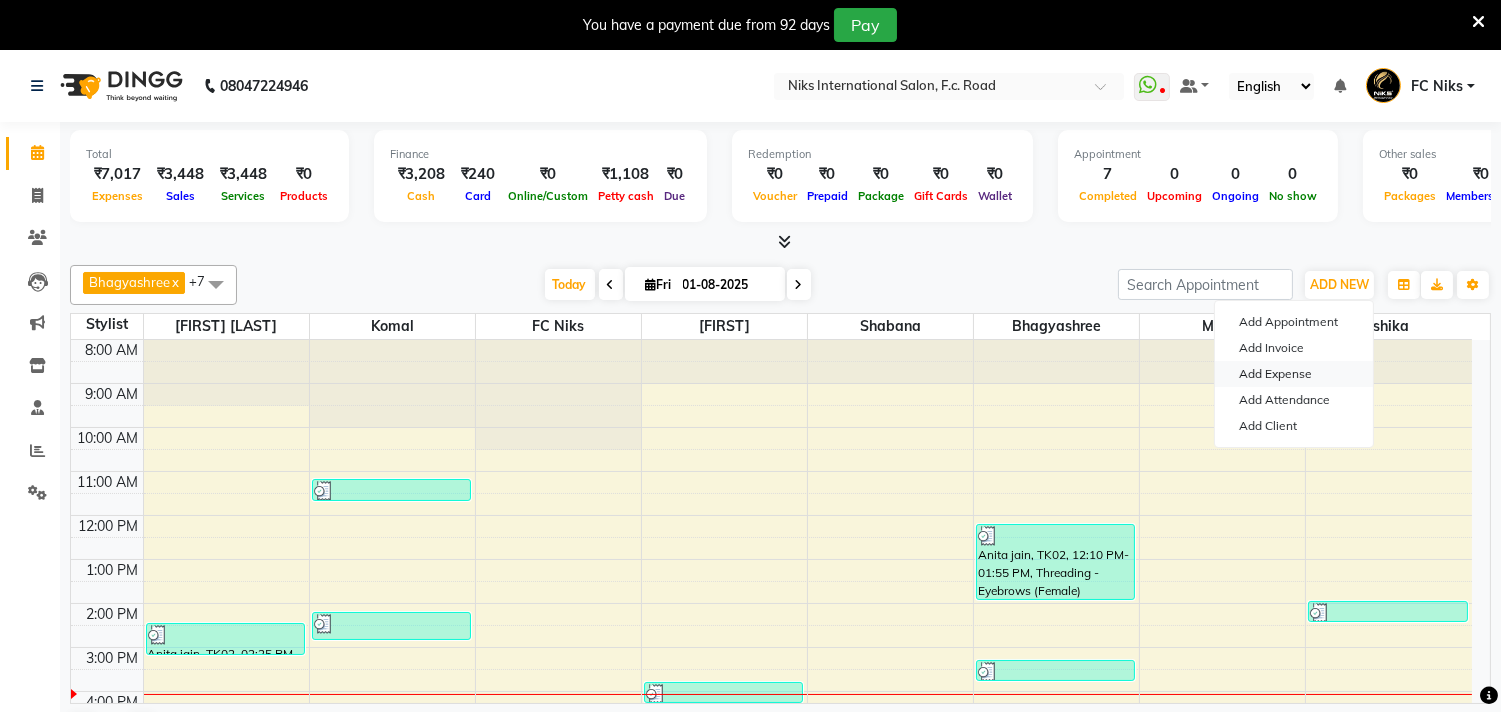 click on "Add Expense" at bounding box center (1294, 374) 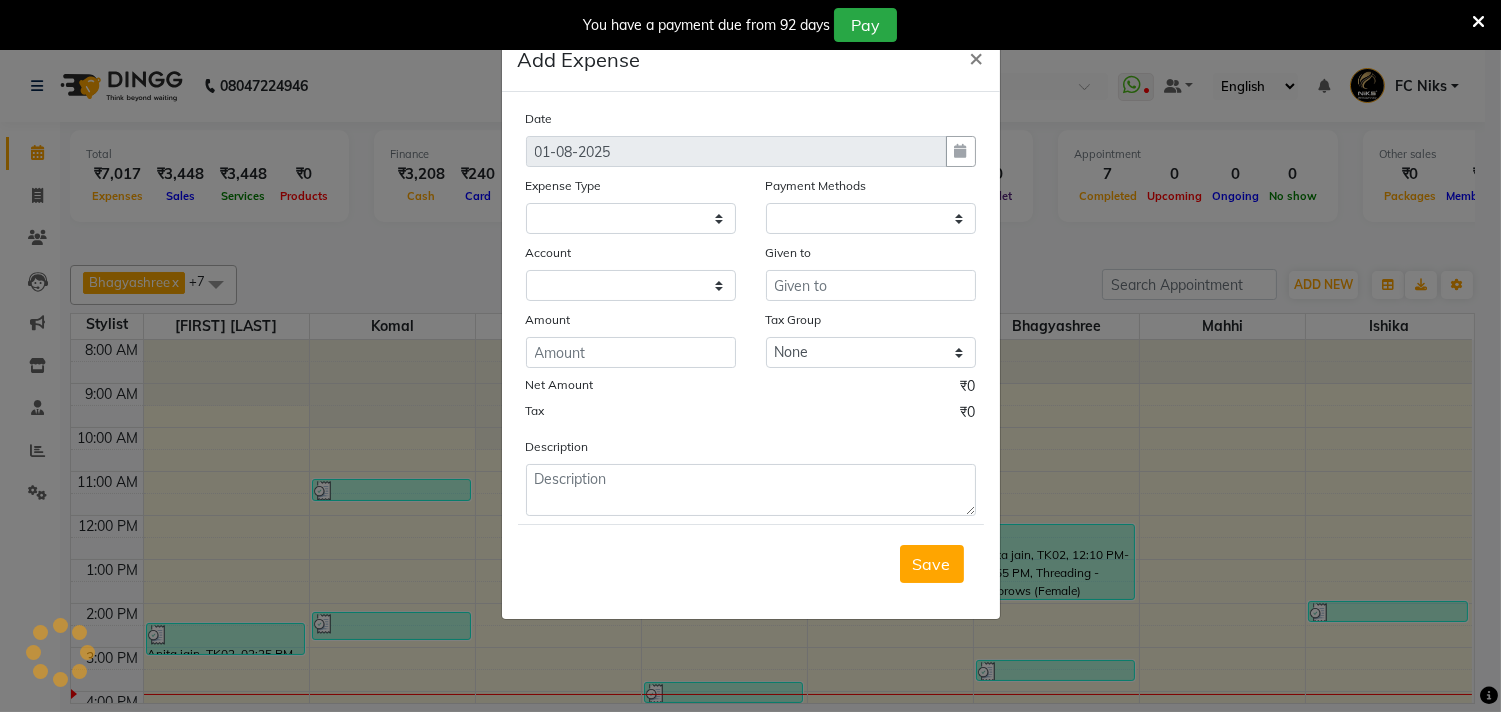 select 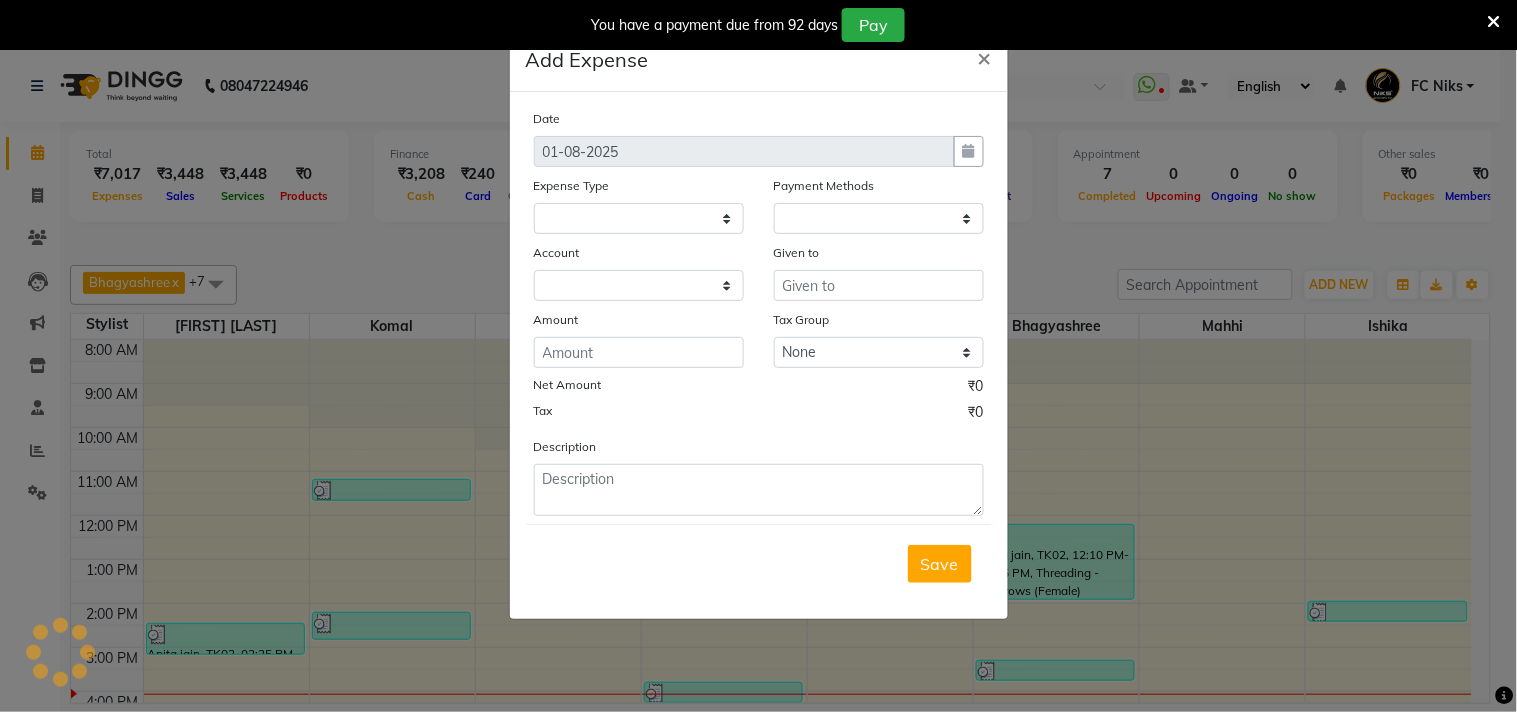select on "1" 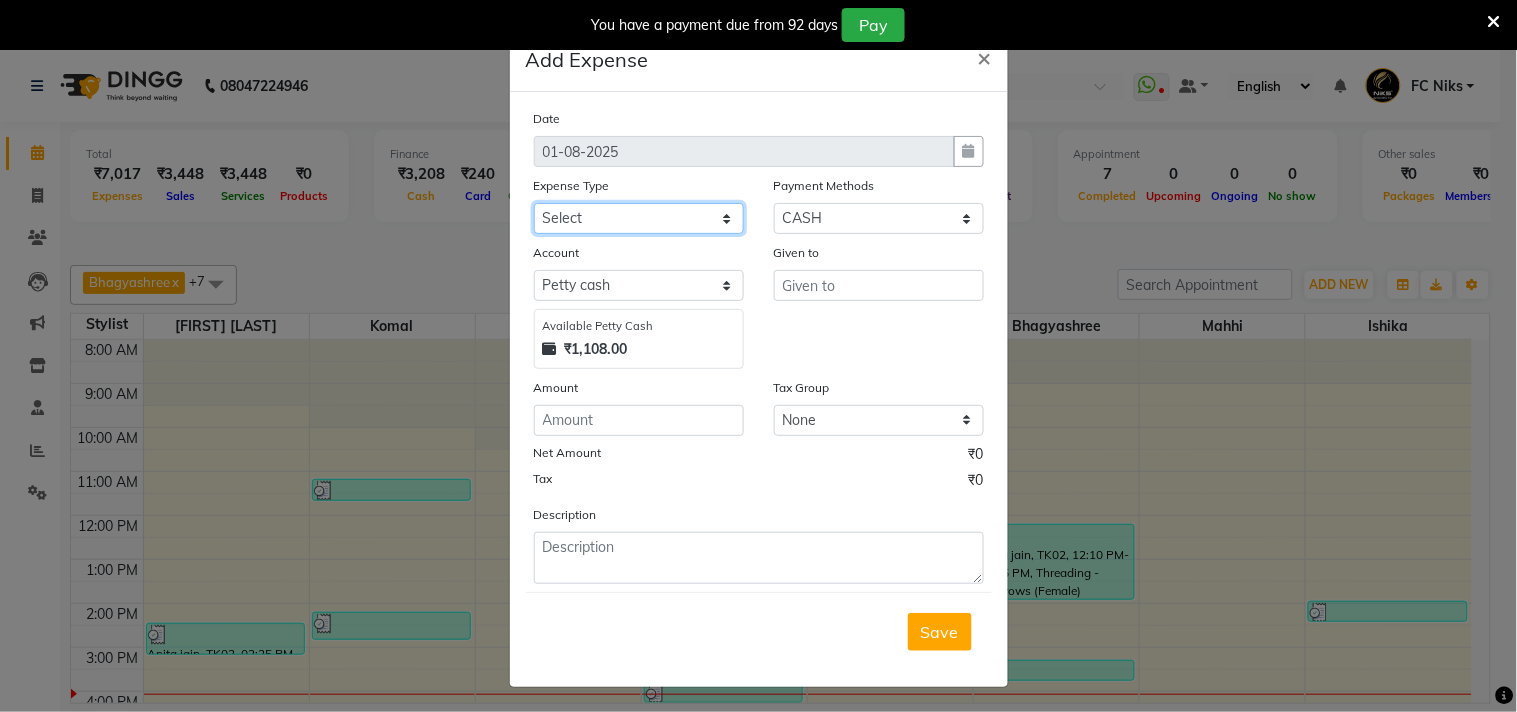 click on "Select Cash transfer to hub Client Snacks Donation Equipment Maintenance Miscellaneous Other Pantry Product Salary Staff Refreshment Tea & Refreshment Travalling" 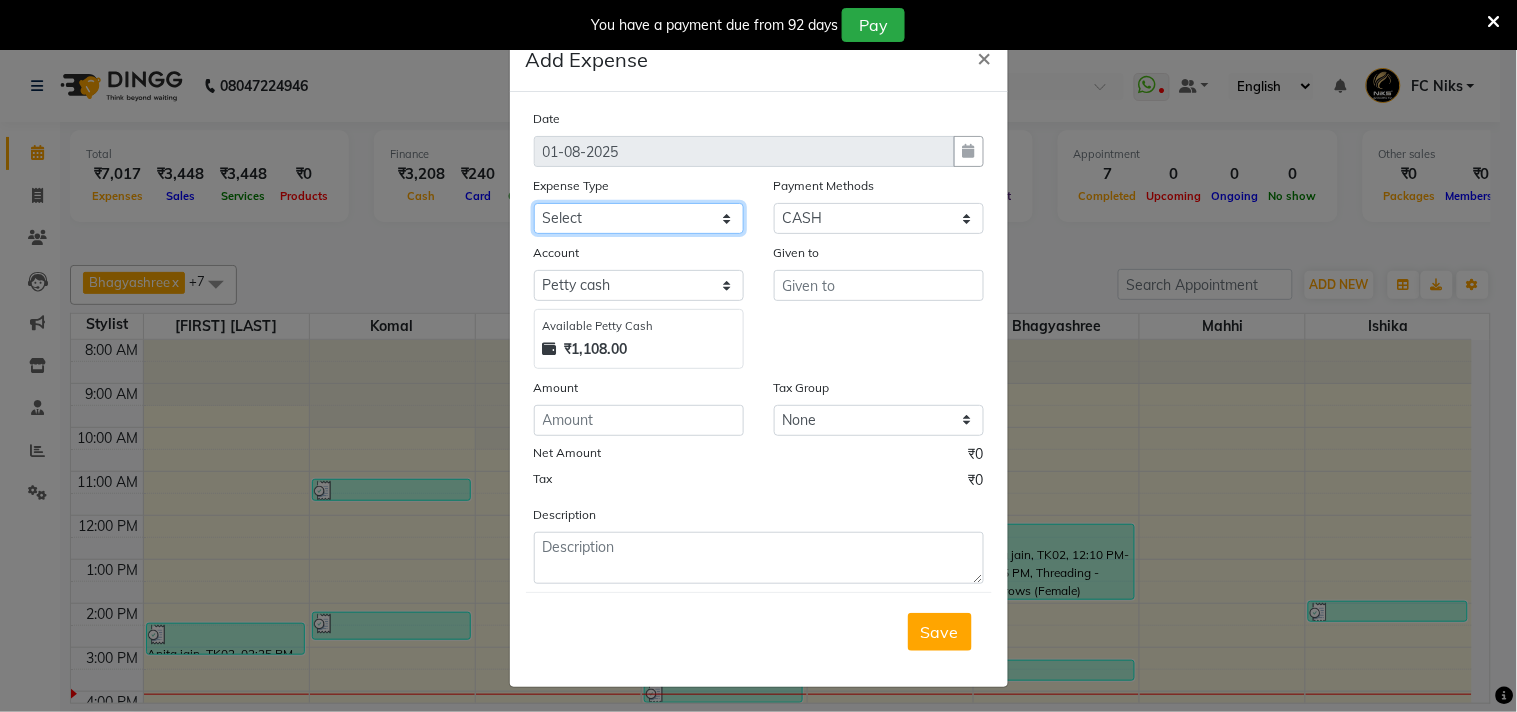 select on "954" 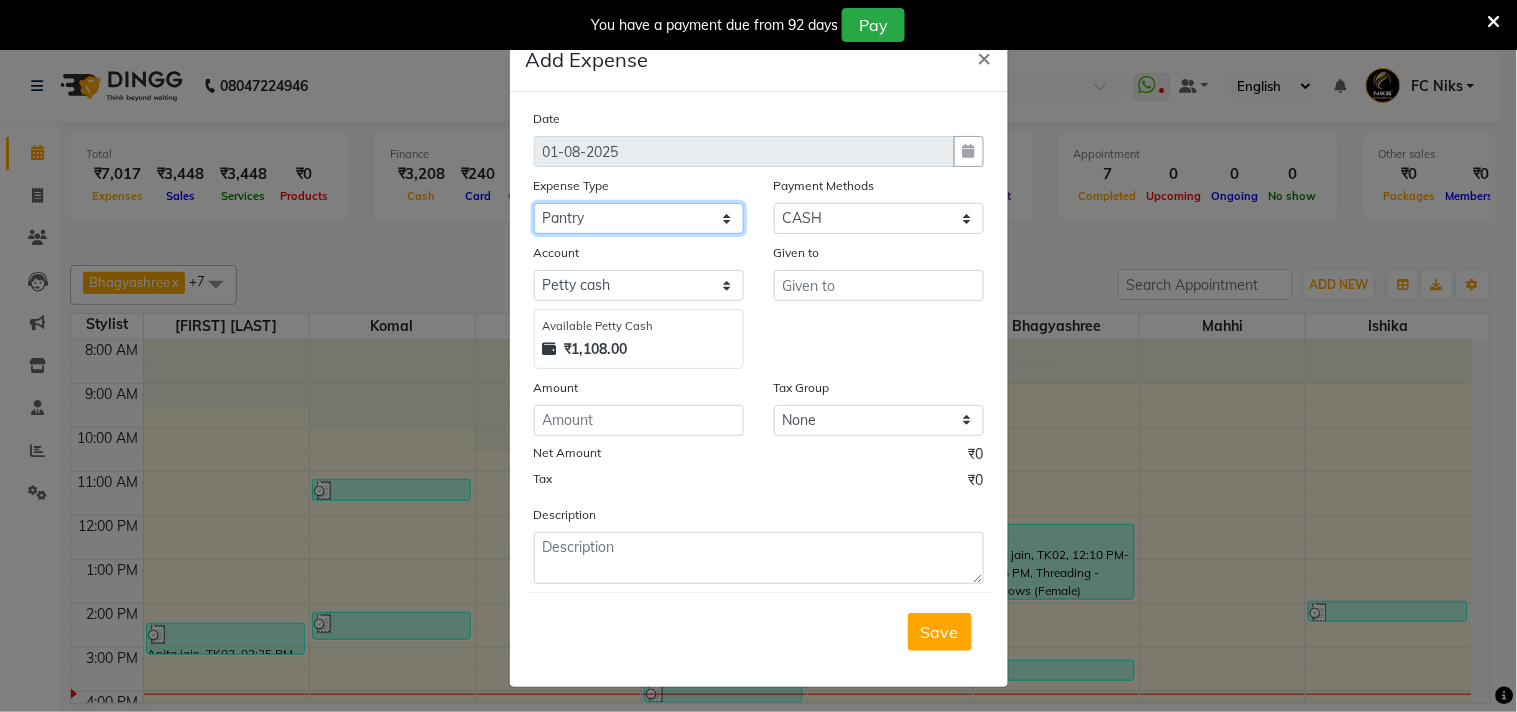 click on "Select Cash transfer to hub Client Snacks Donation Equipment Maintenance Miscellaneous Other Pantry Product Salary Staff Refreshment Tea & Refreshment Travalling" 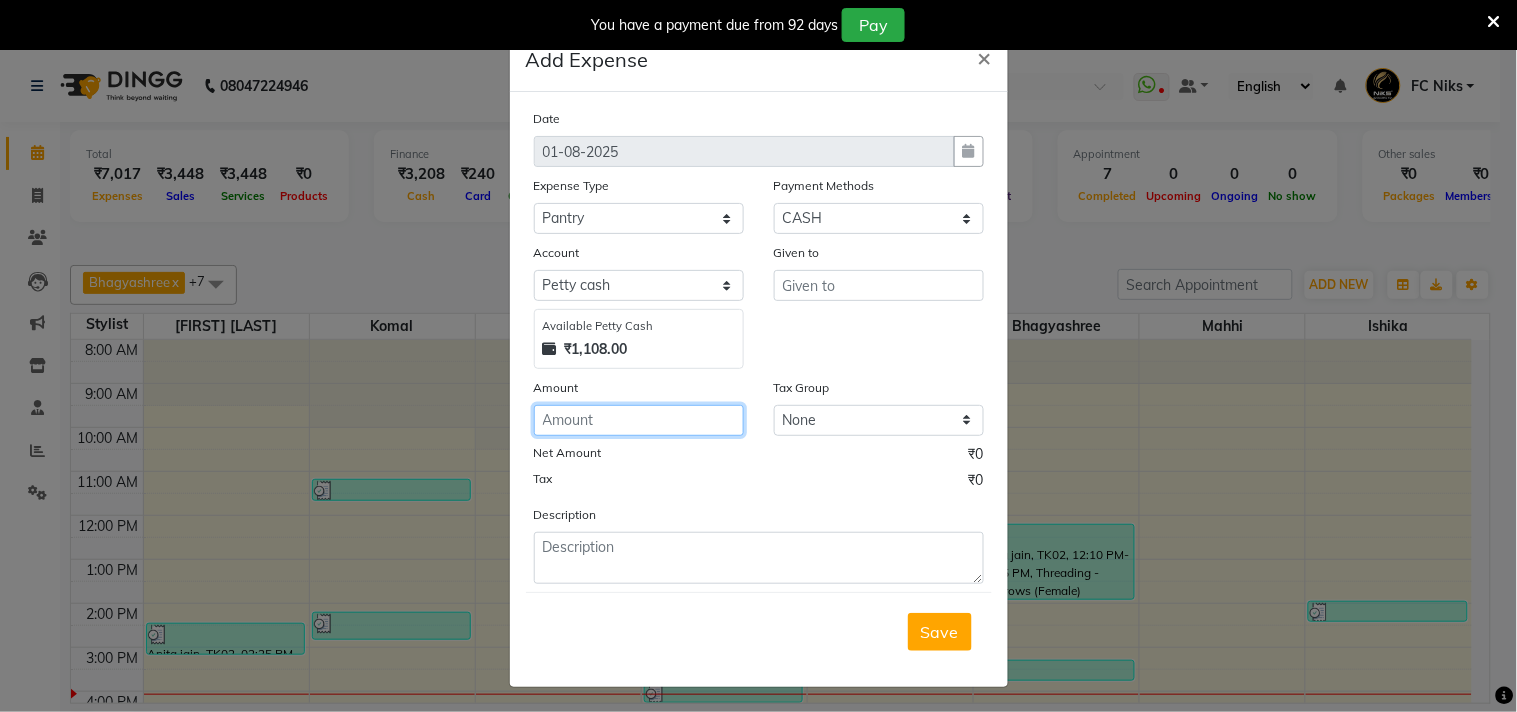 click 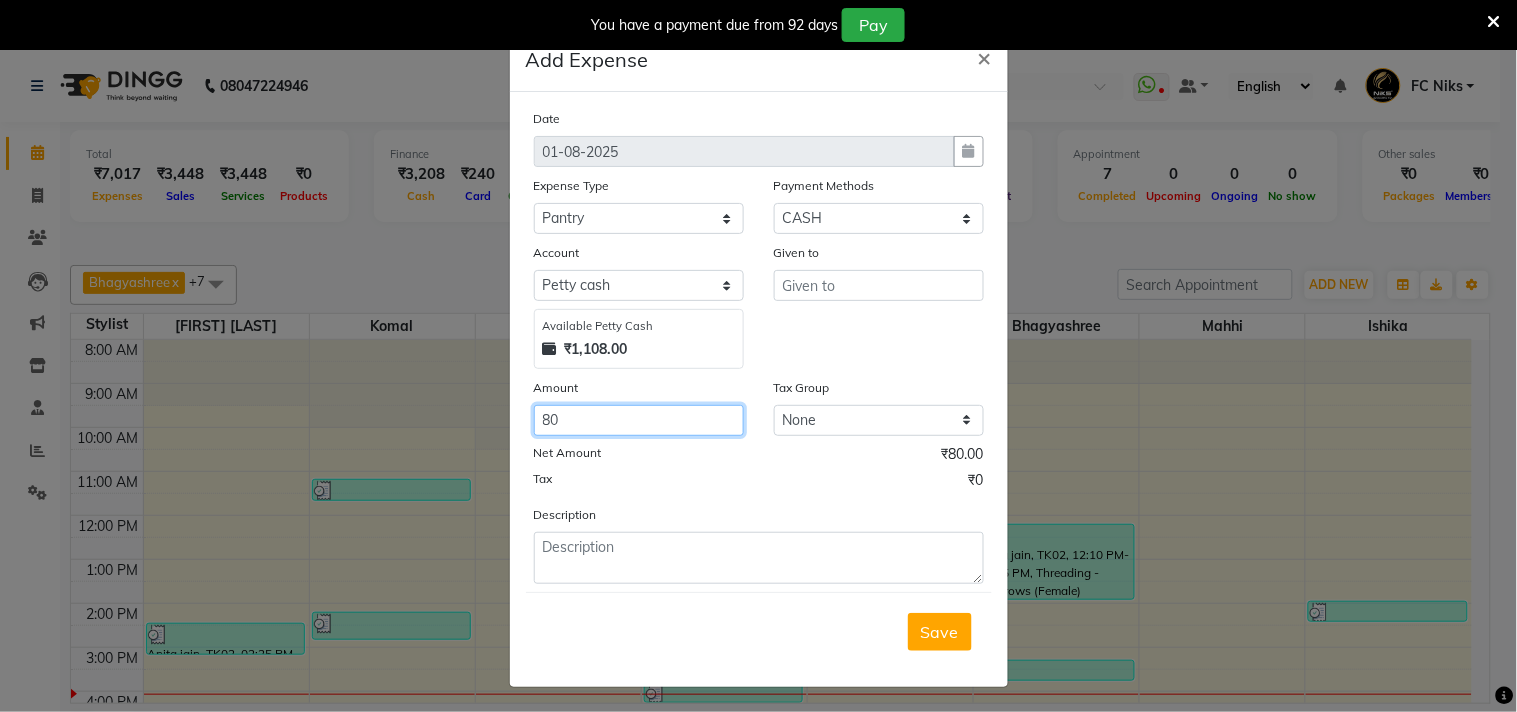 type on "80" 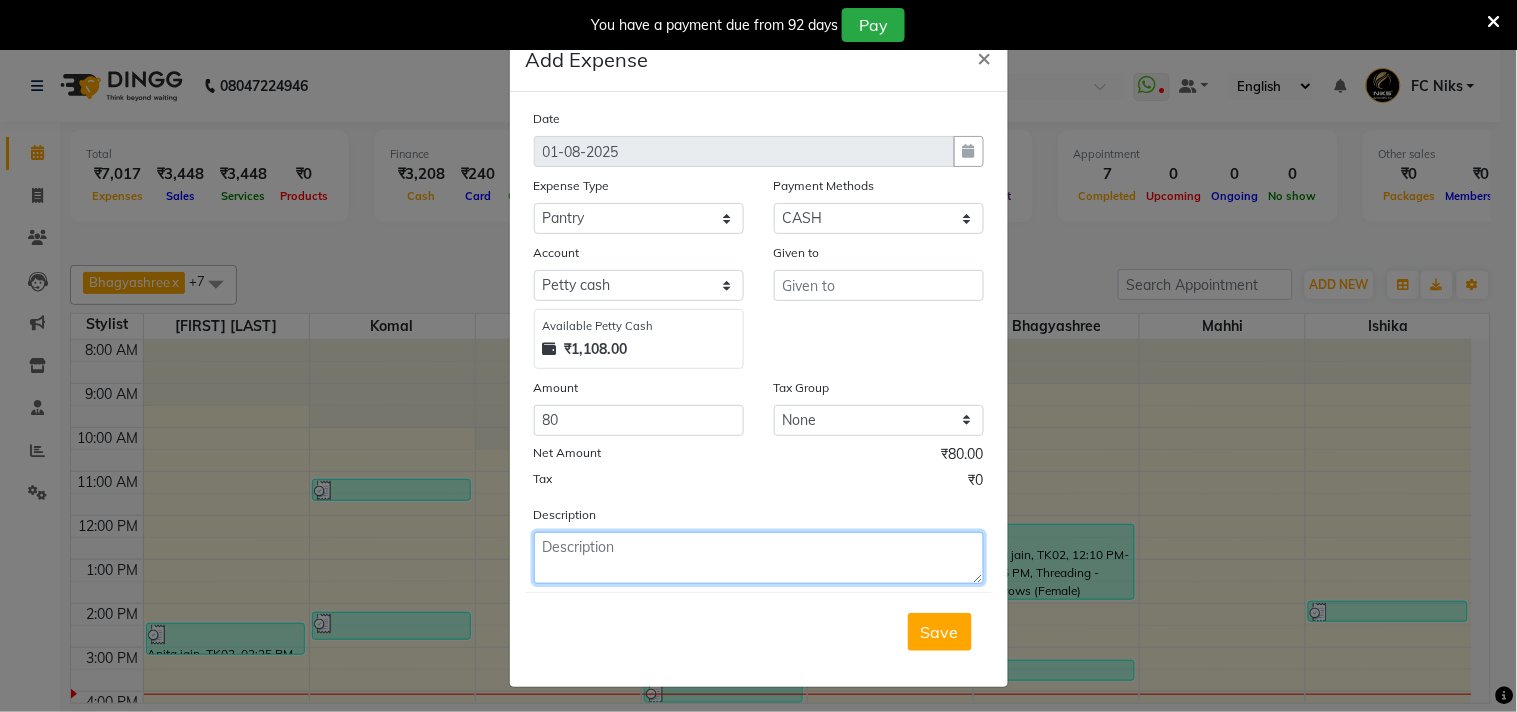 click 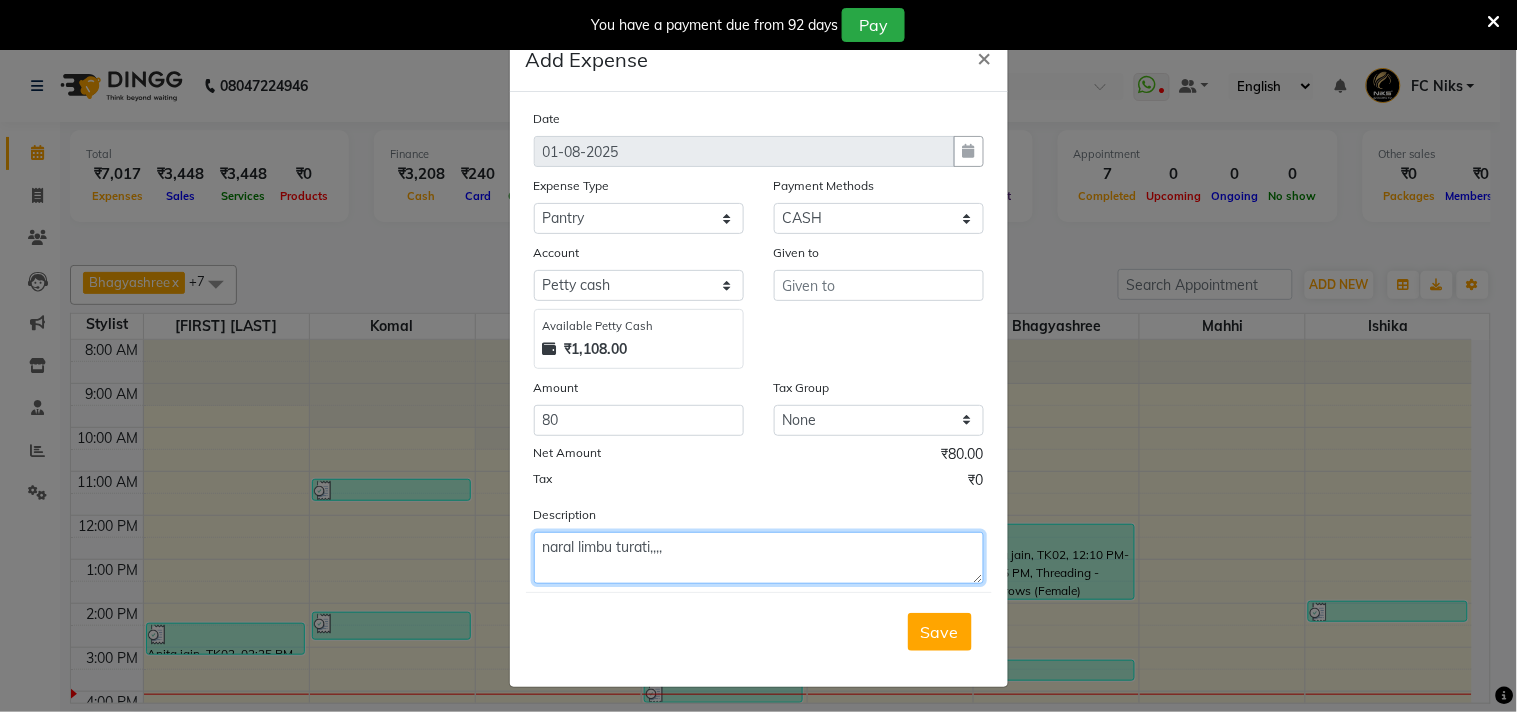 type on "naral limbu turati,,,," 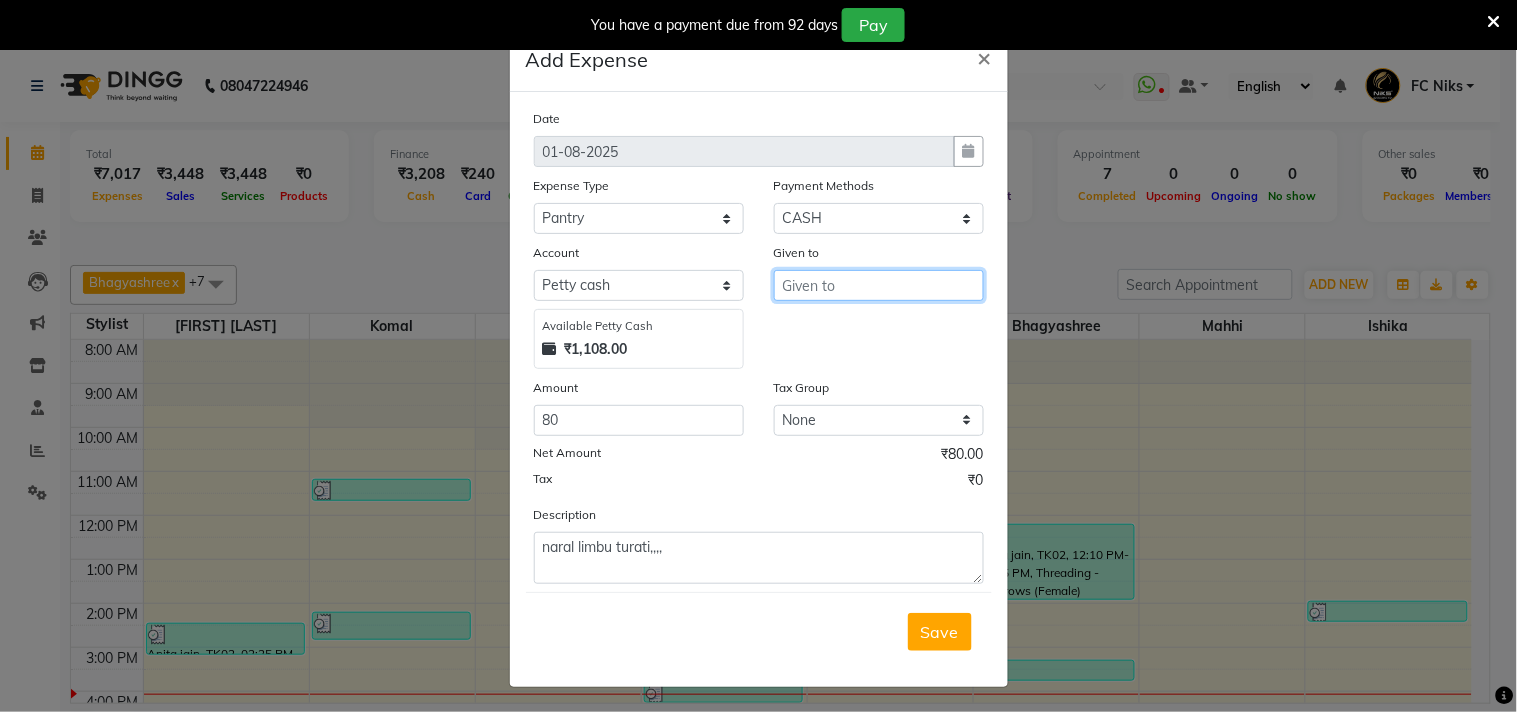 click at bounding box center [879, 285] 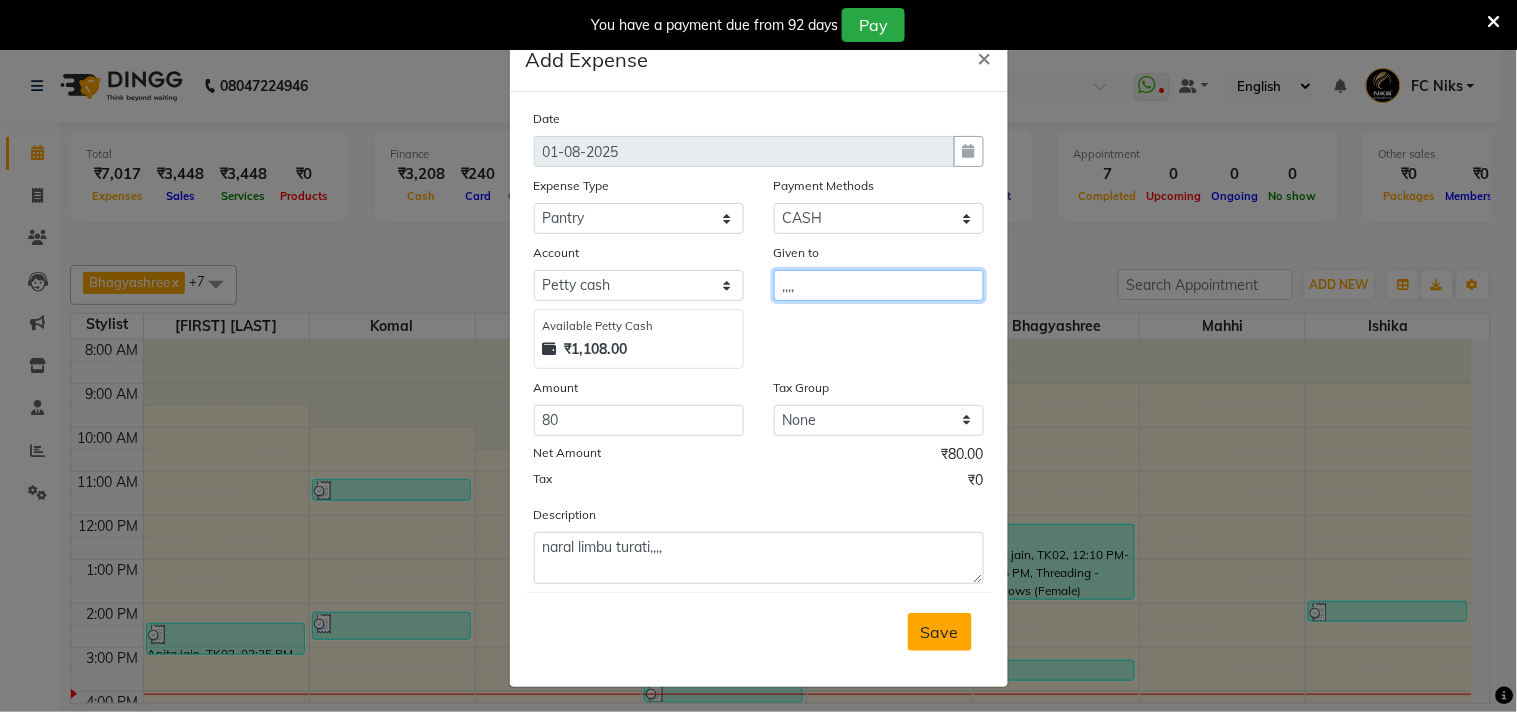 type on ",,,," 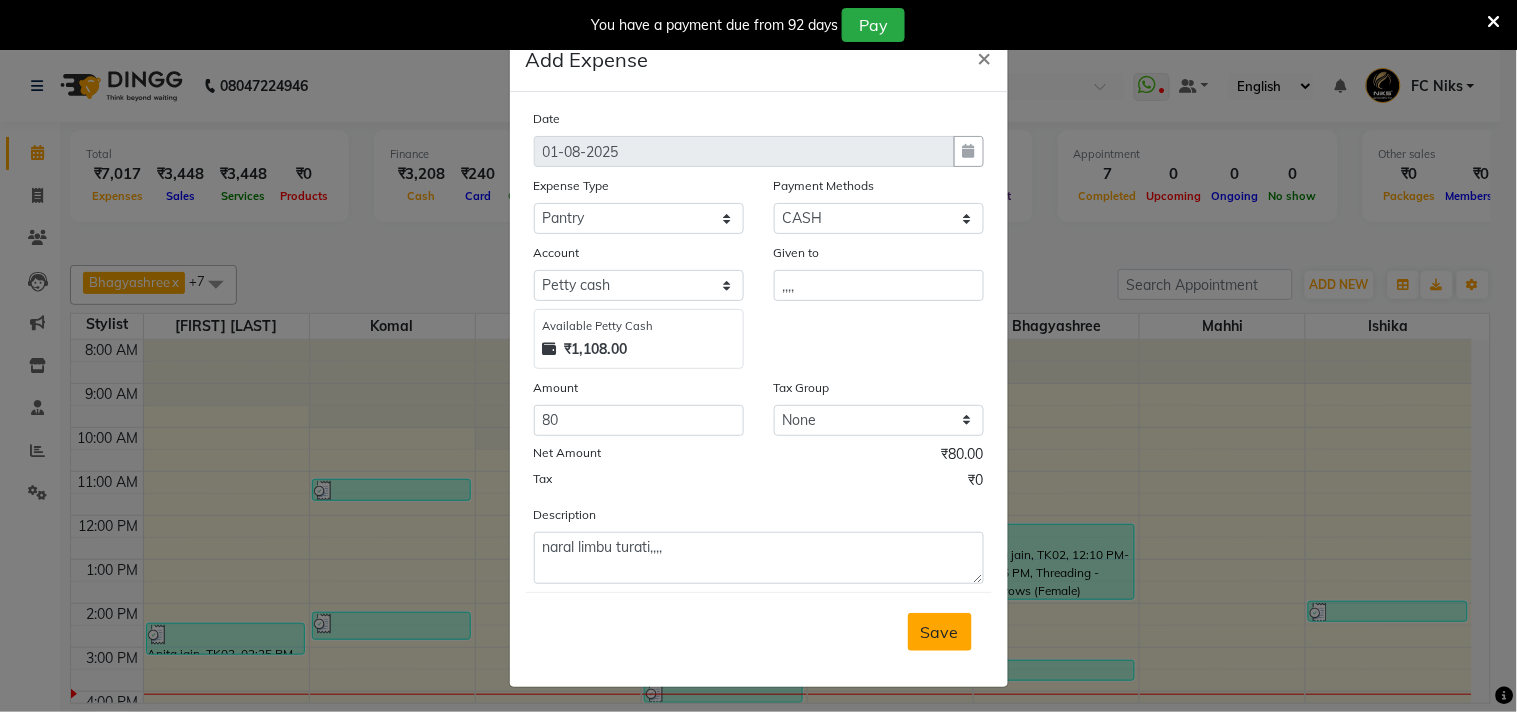 click on "Save" at bounding box center (940, 632) 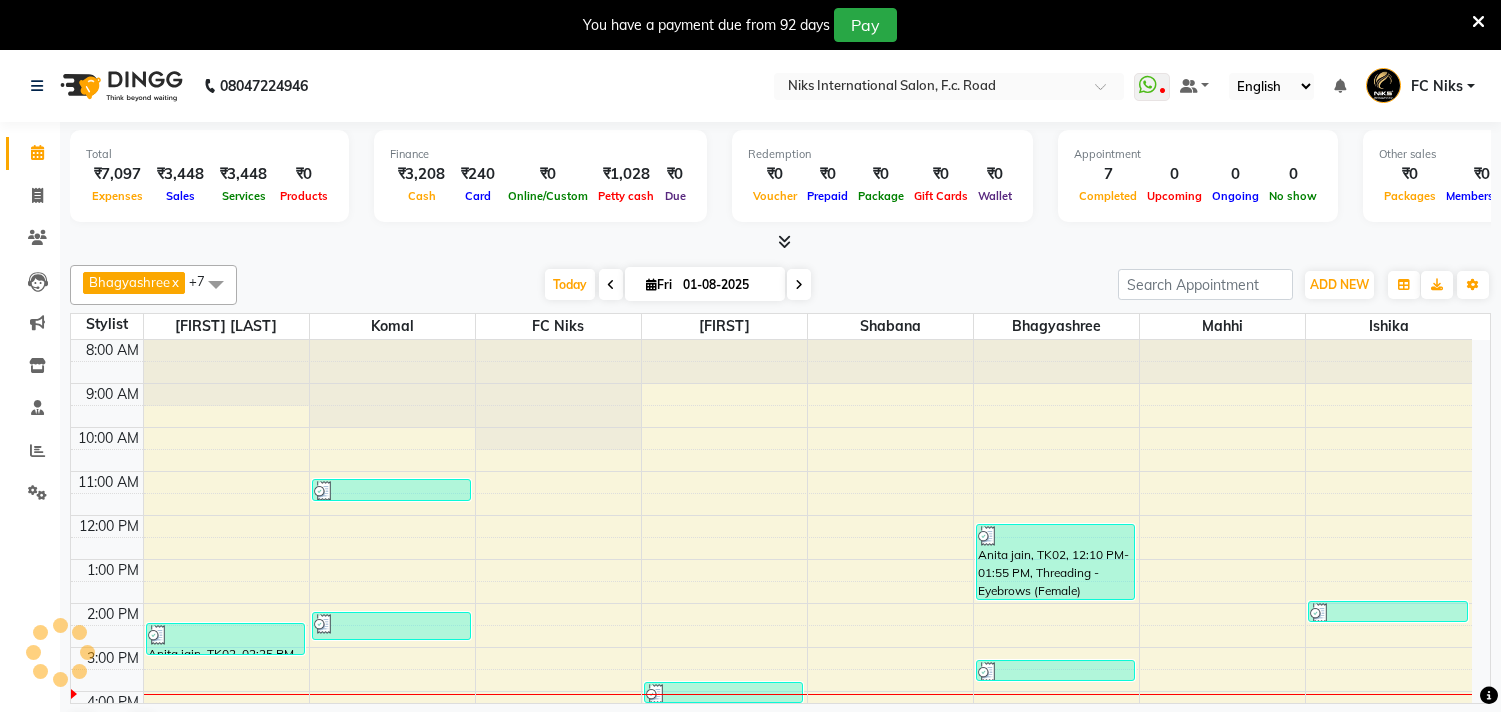 scroll, scrollTop: 0, scrollLeft: 0, axis: both 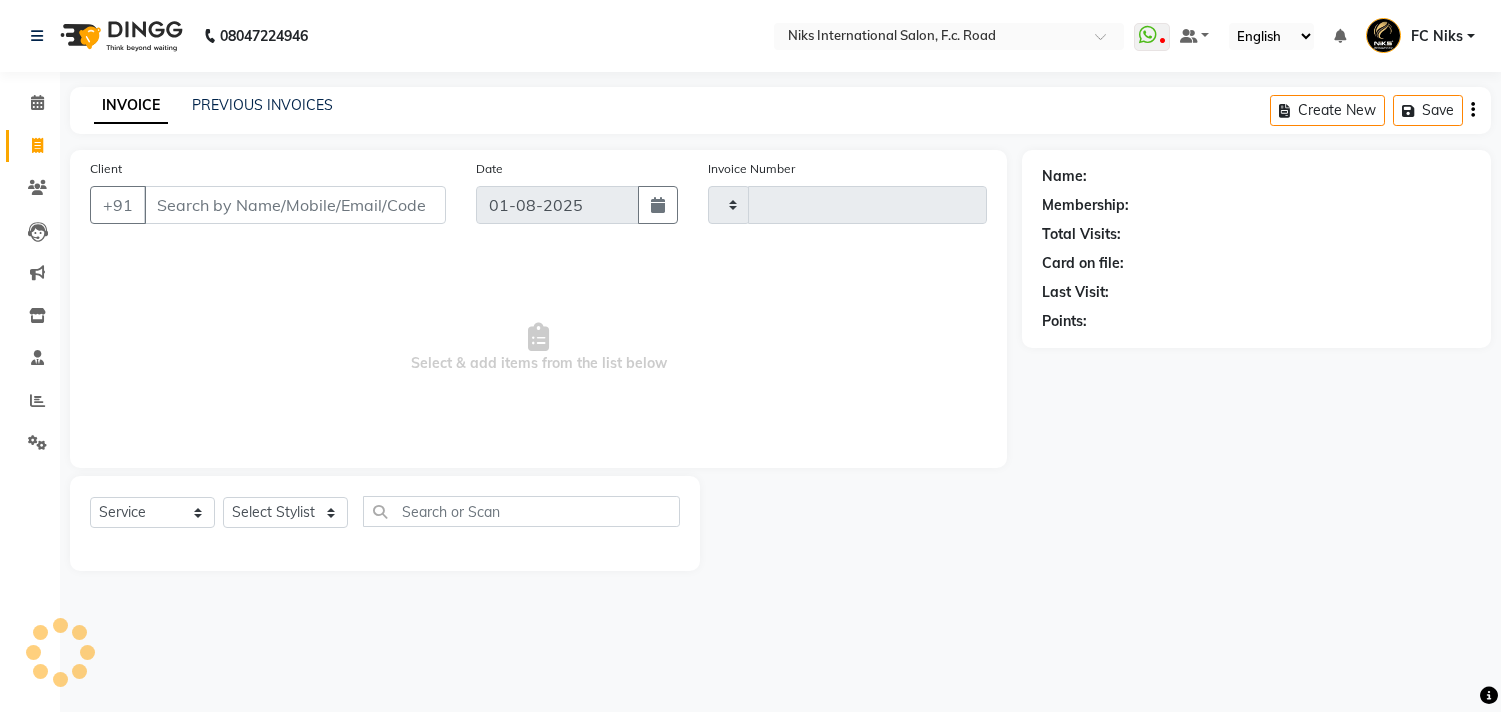 select on "service" 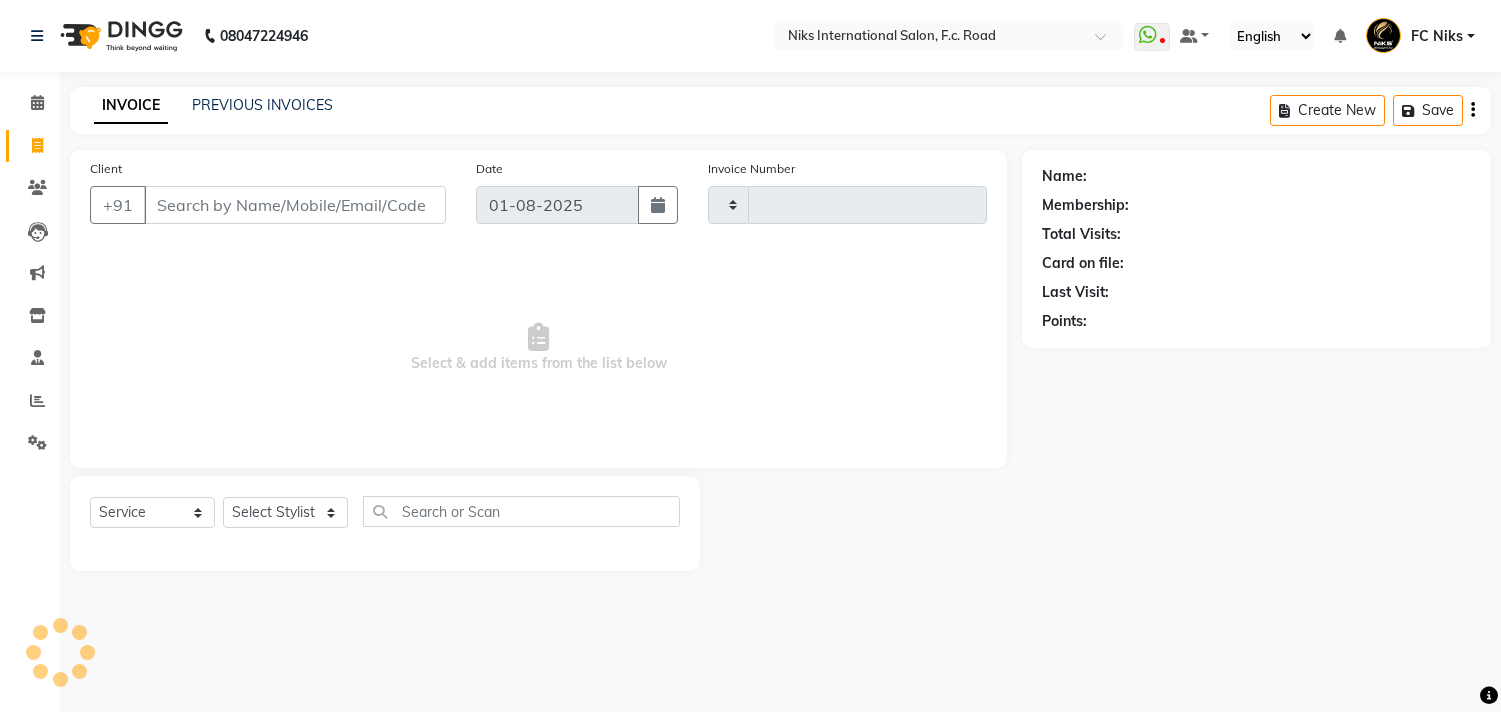type on "1465" 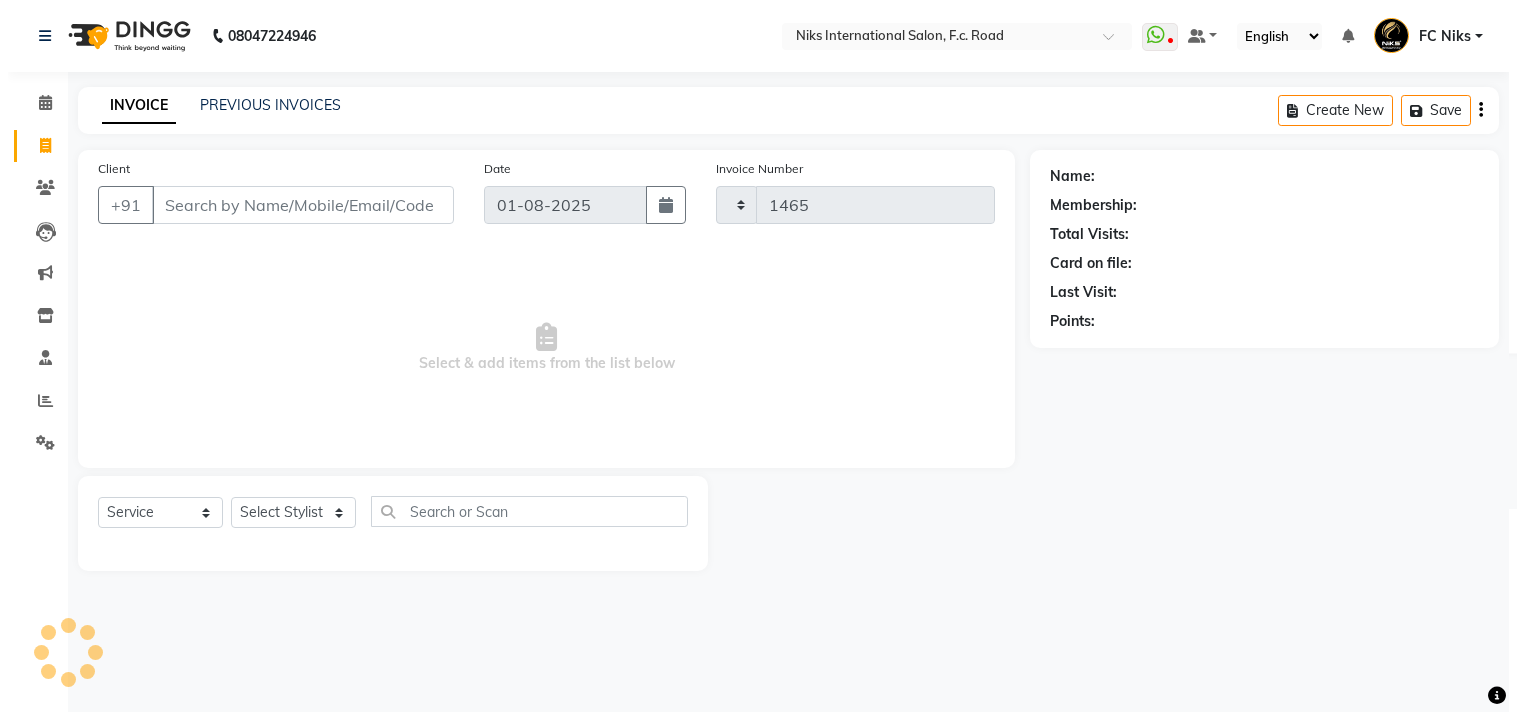 scroll, scrollTop: 0, scrollLeft: 0, axis: both 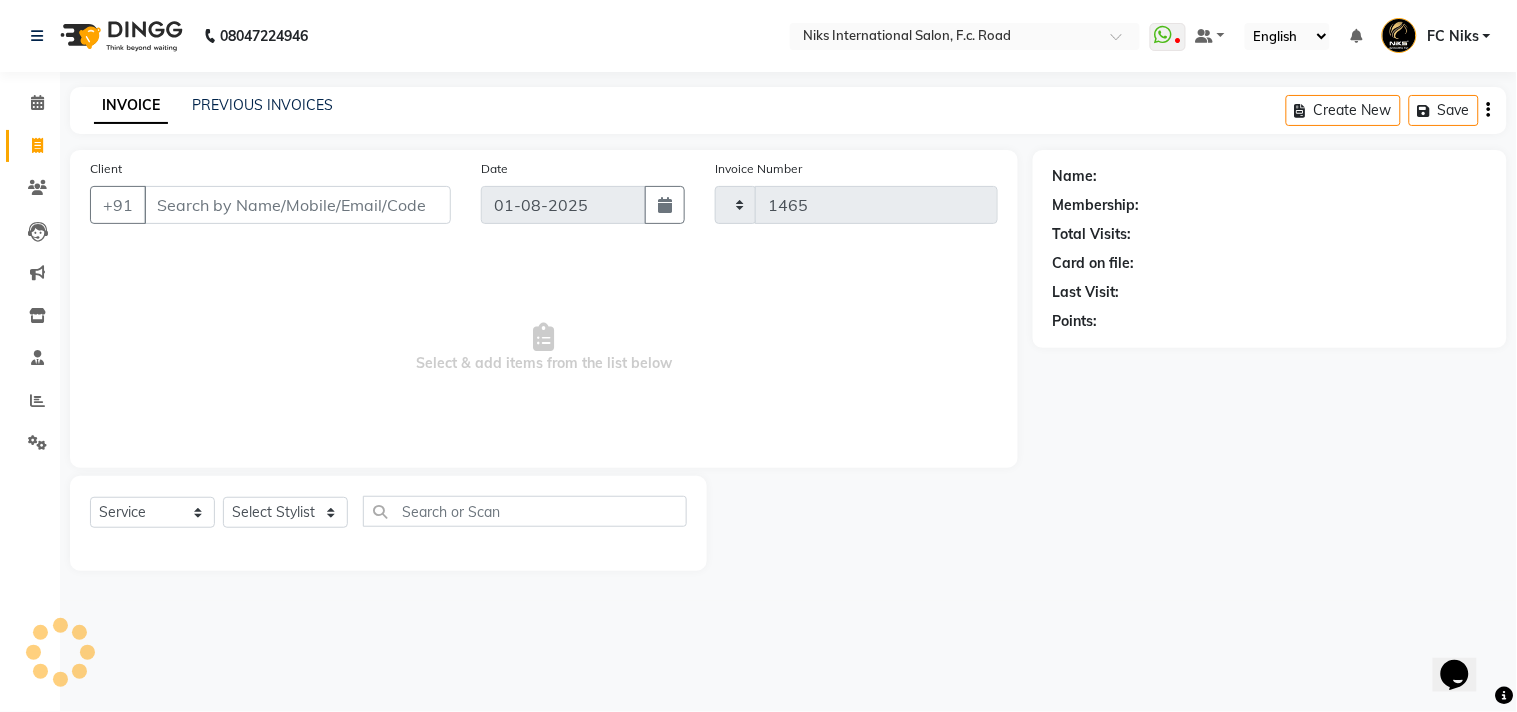 select on "7" 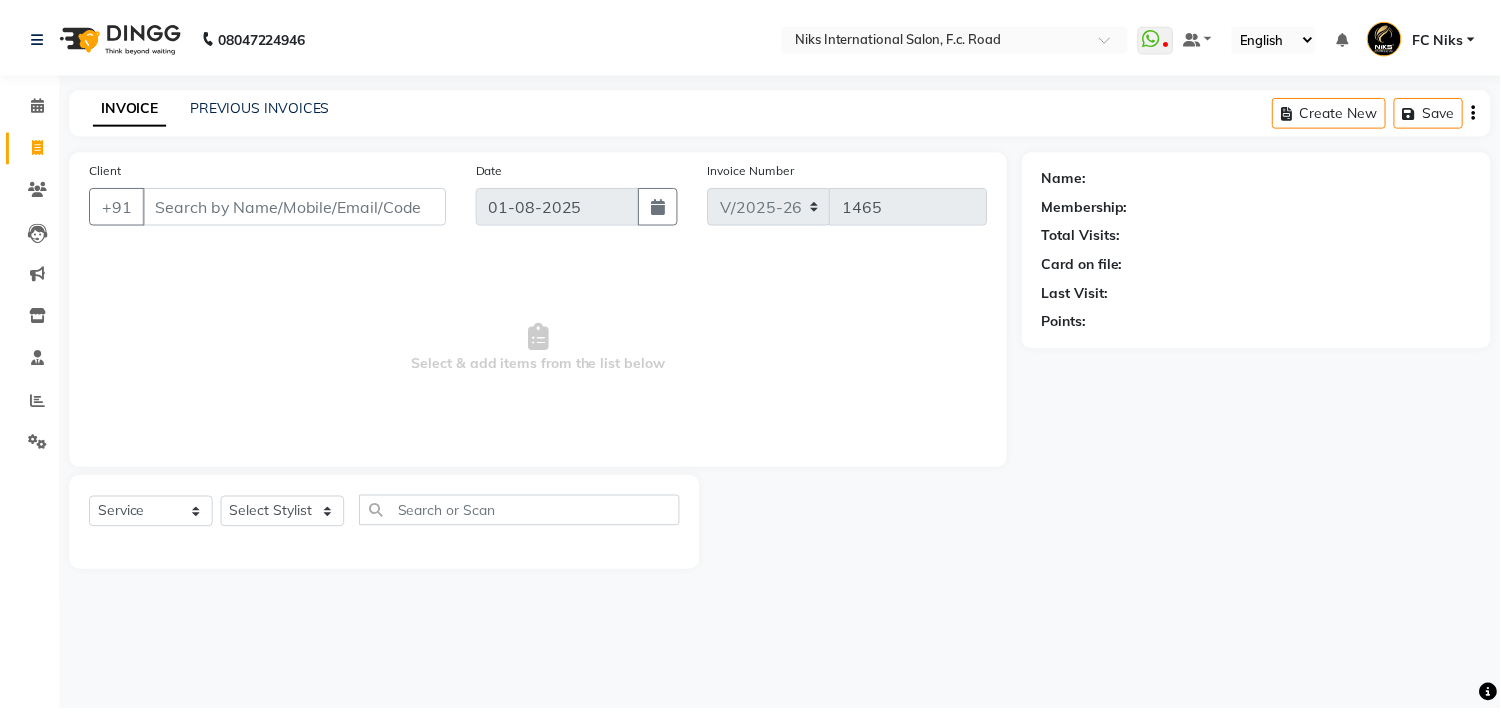 scroll, scrollTop: 0, scrollLeft: 0, axis: both 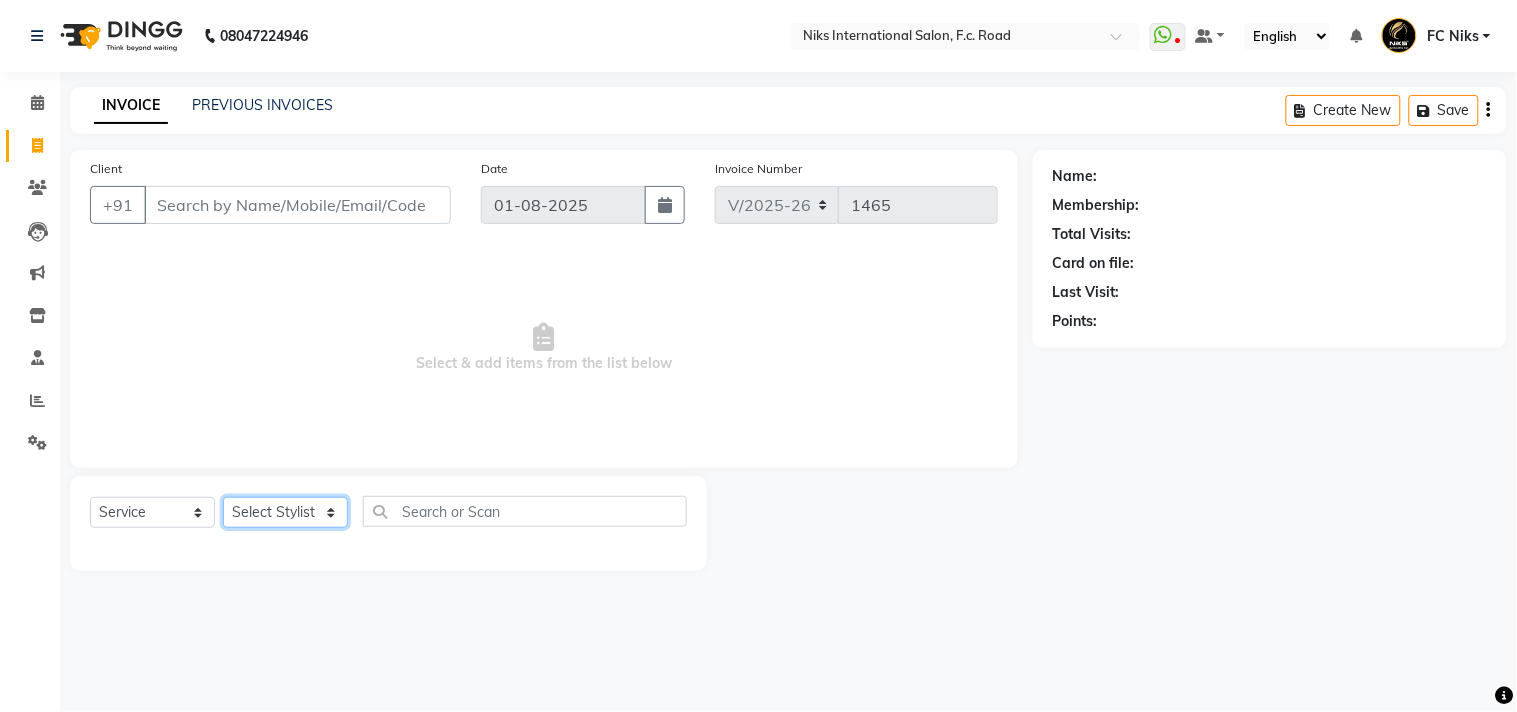 click on "Select Stylist" 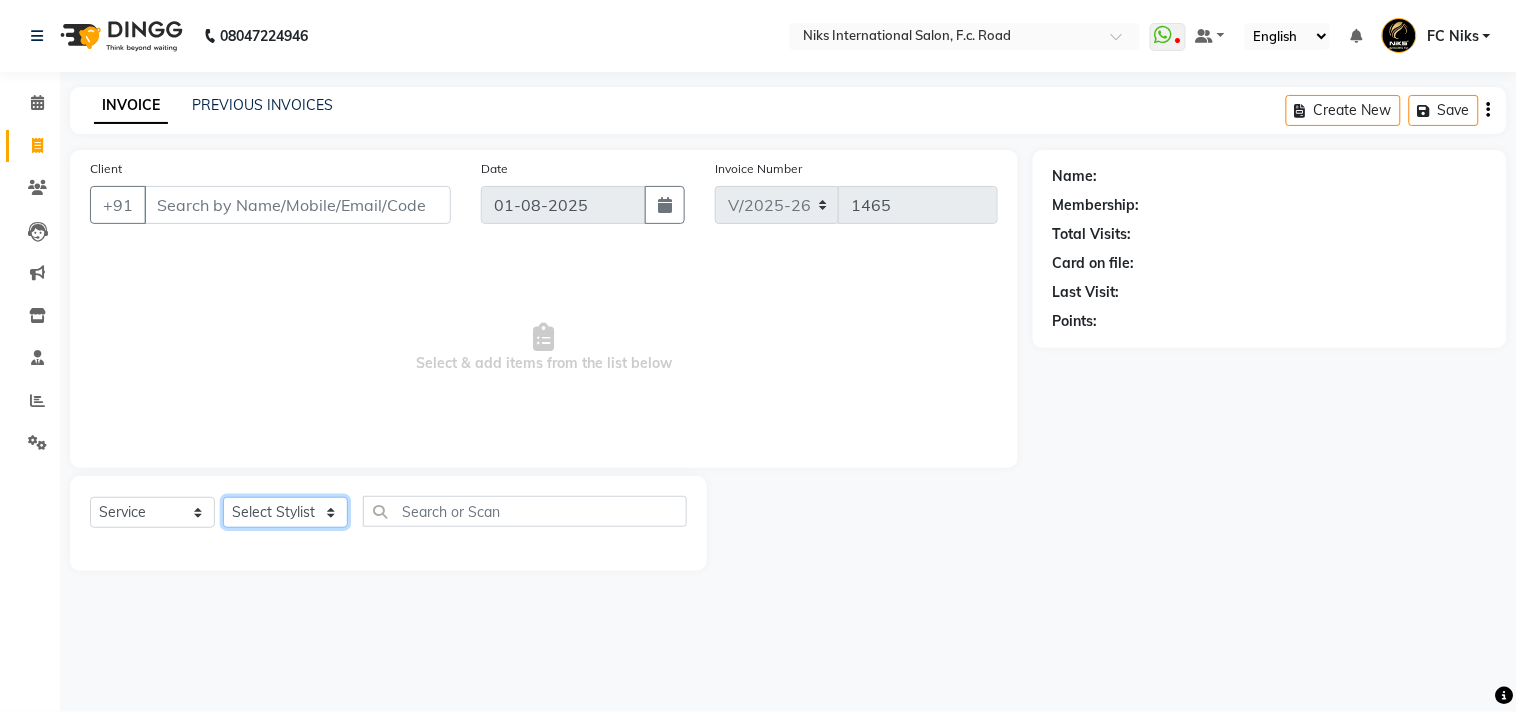 select on "159" 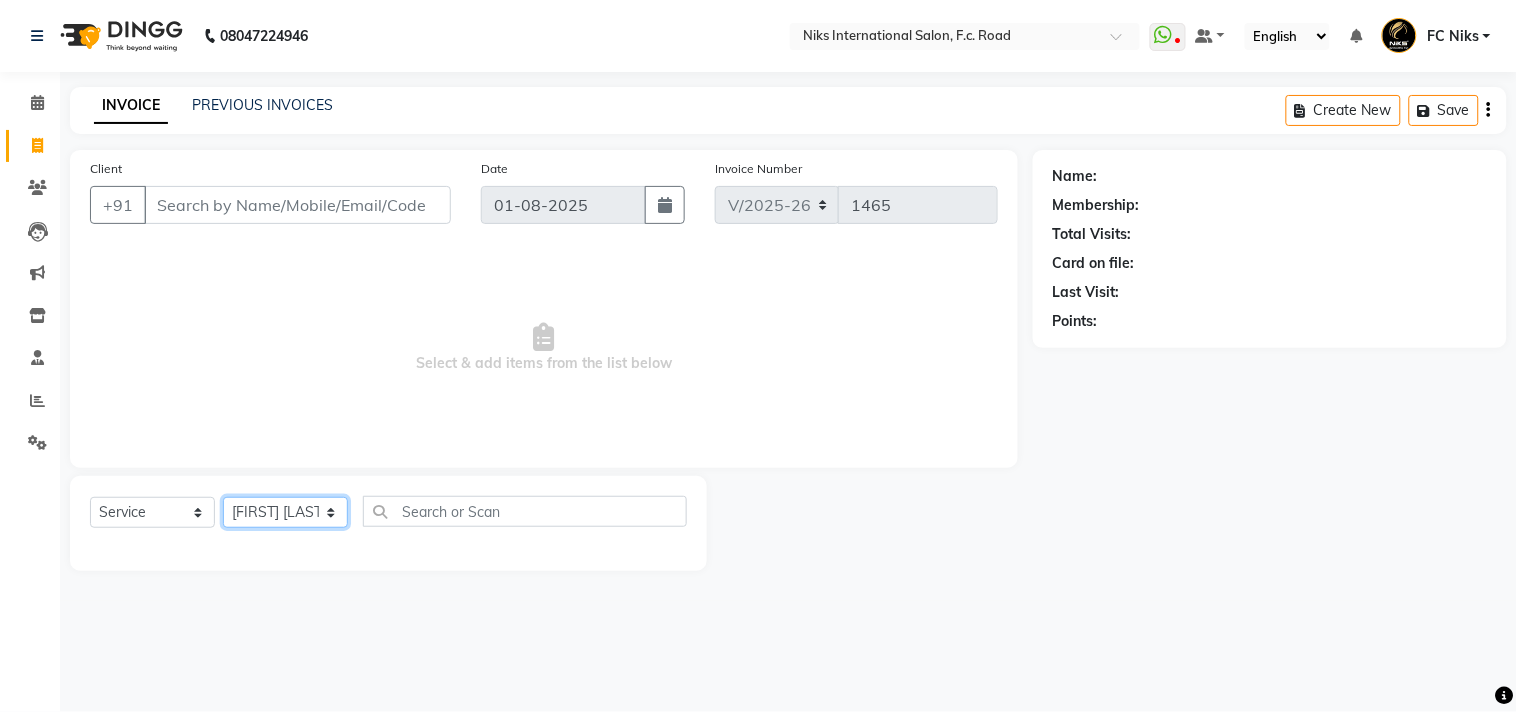 click on "Select Stylist Abhishek Amruta Bhagyashree CA Devkar FC Niks Ishika Kirti Komal Krishi Mahhi Nakshatra Nikhil Rajesh Savita Shabana Shrikant Gaikwad Soham" 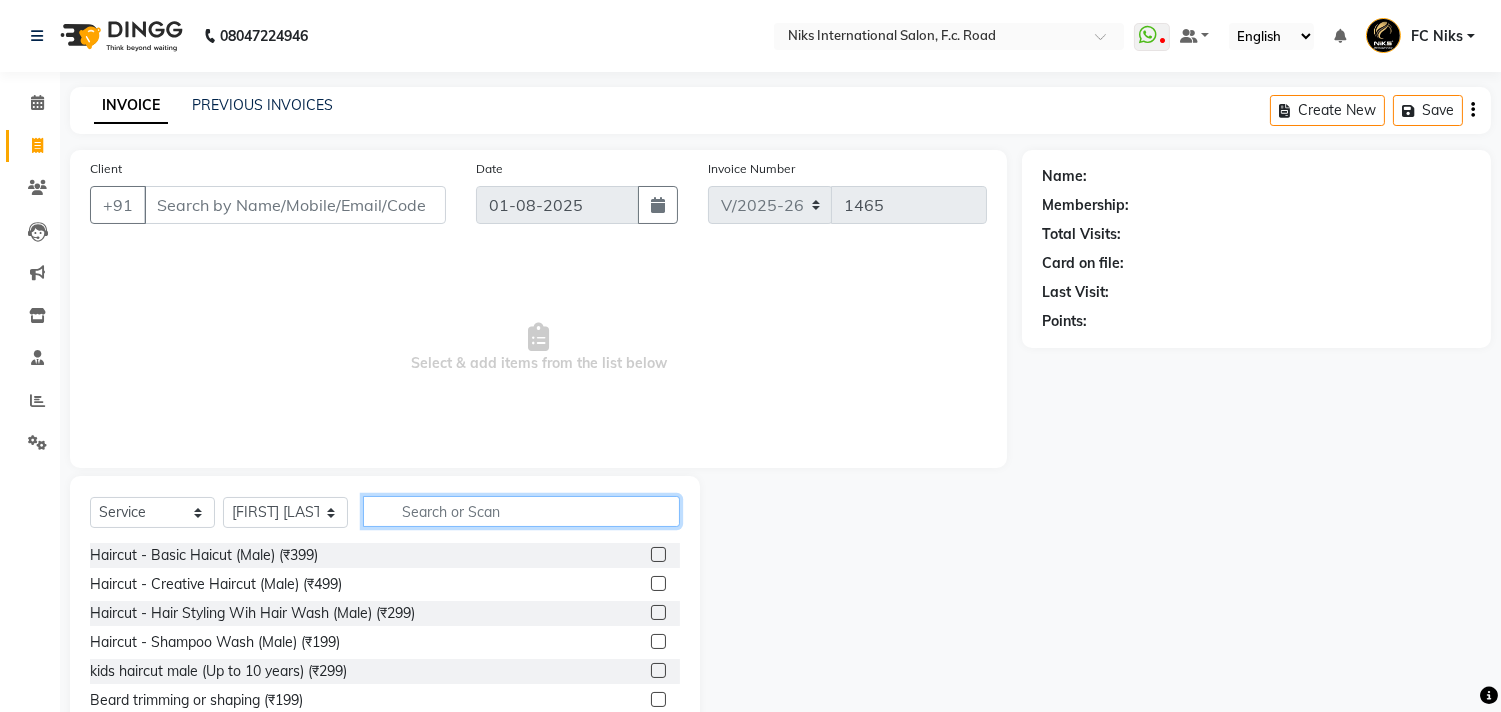 click 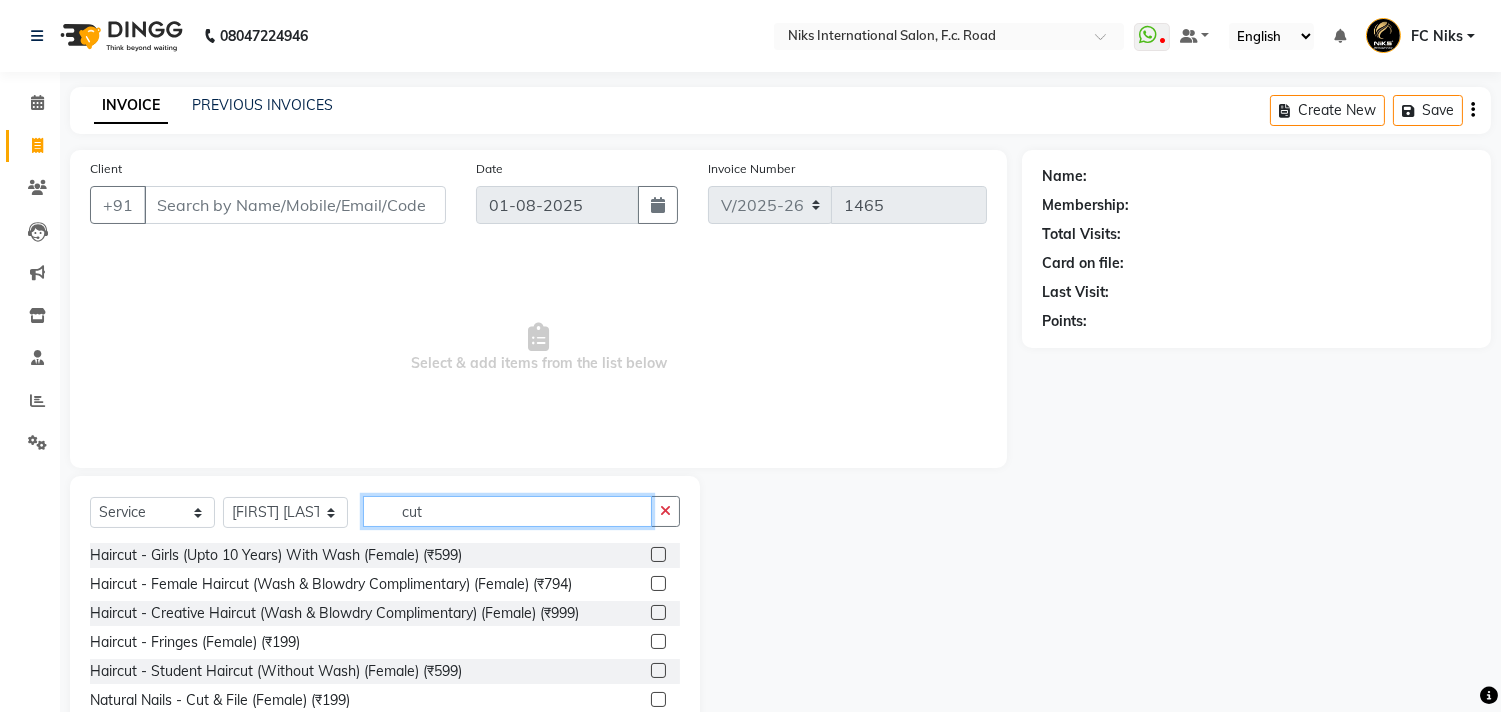 scroll, scrollTop: 176, scrollLeft: 0, axis: vertical 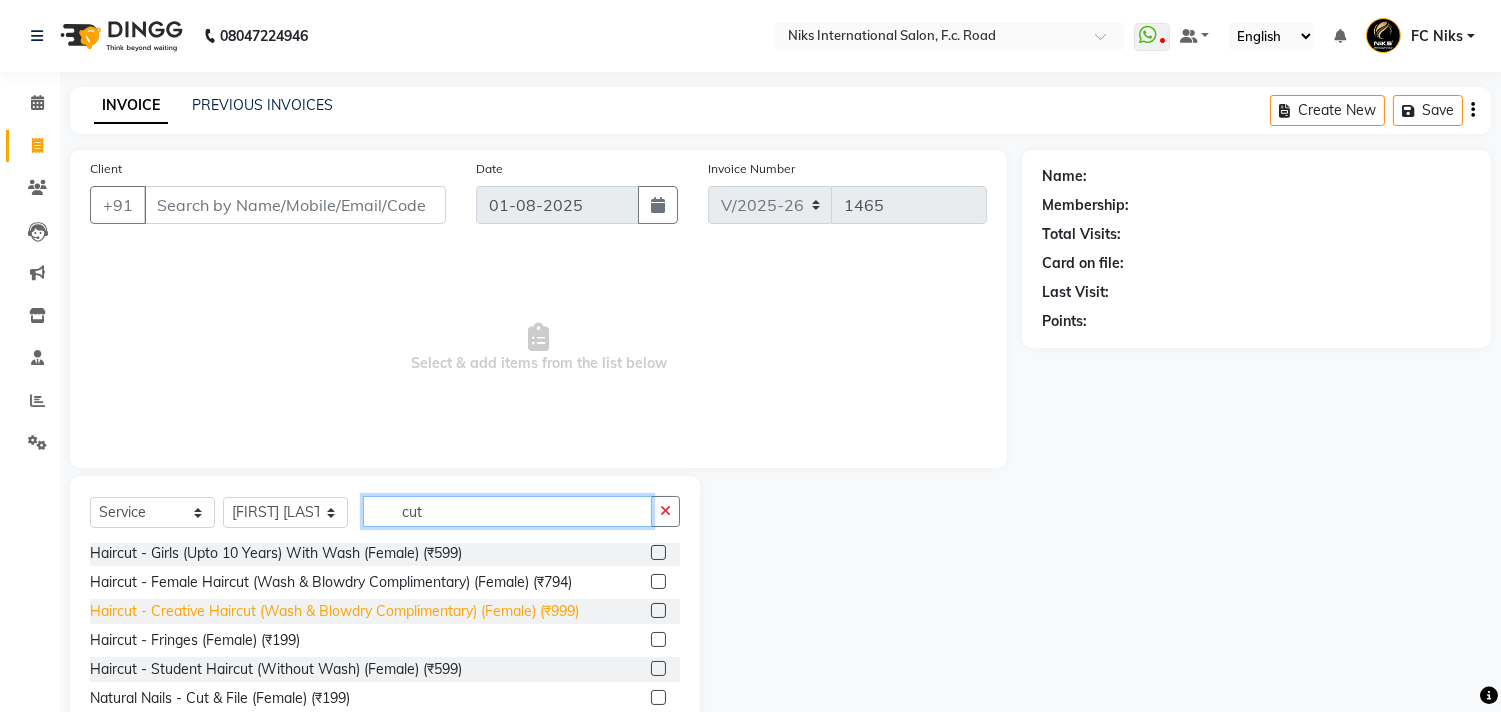 type on "cut" 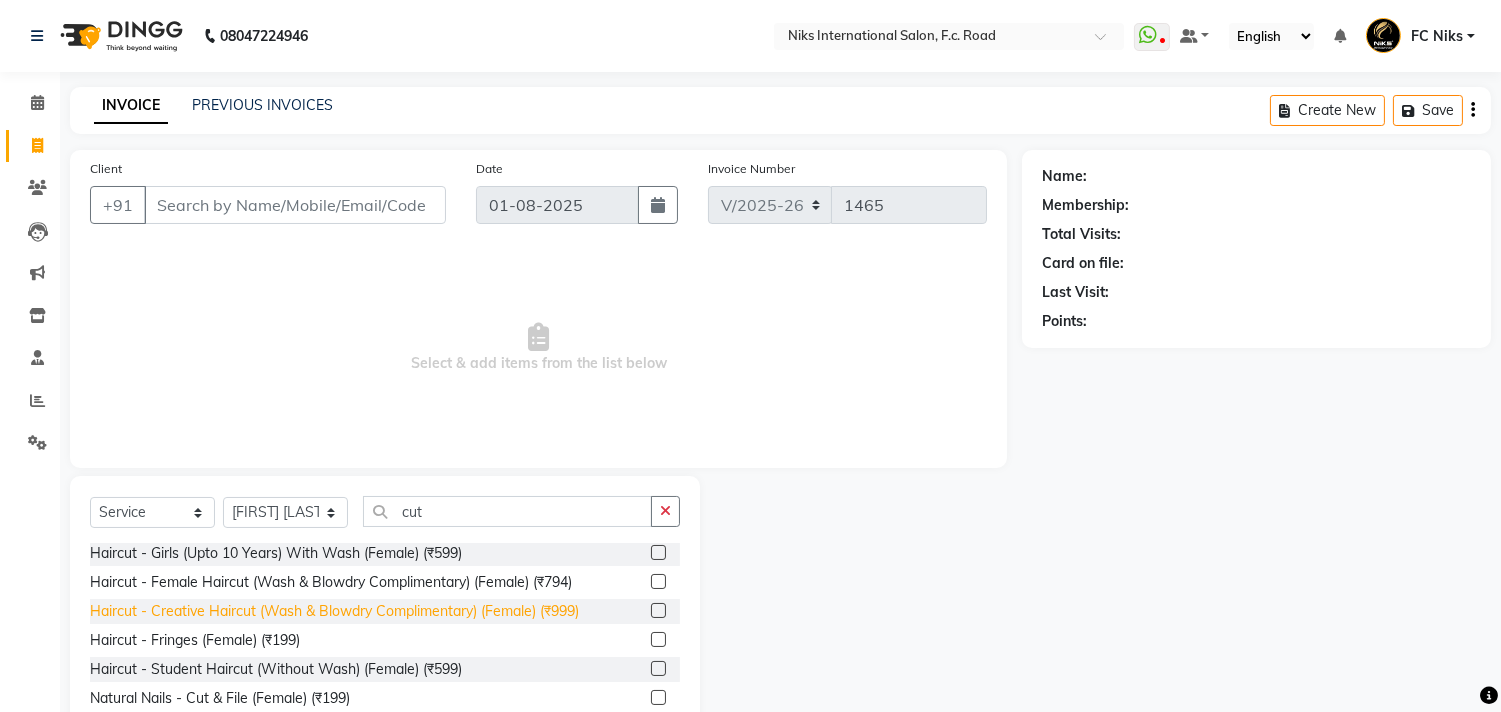click on "Haircut - Creative Haircut (Wash & Blowdry Complimentary) (Female) (₹999)" 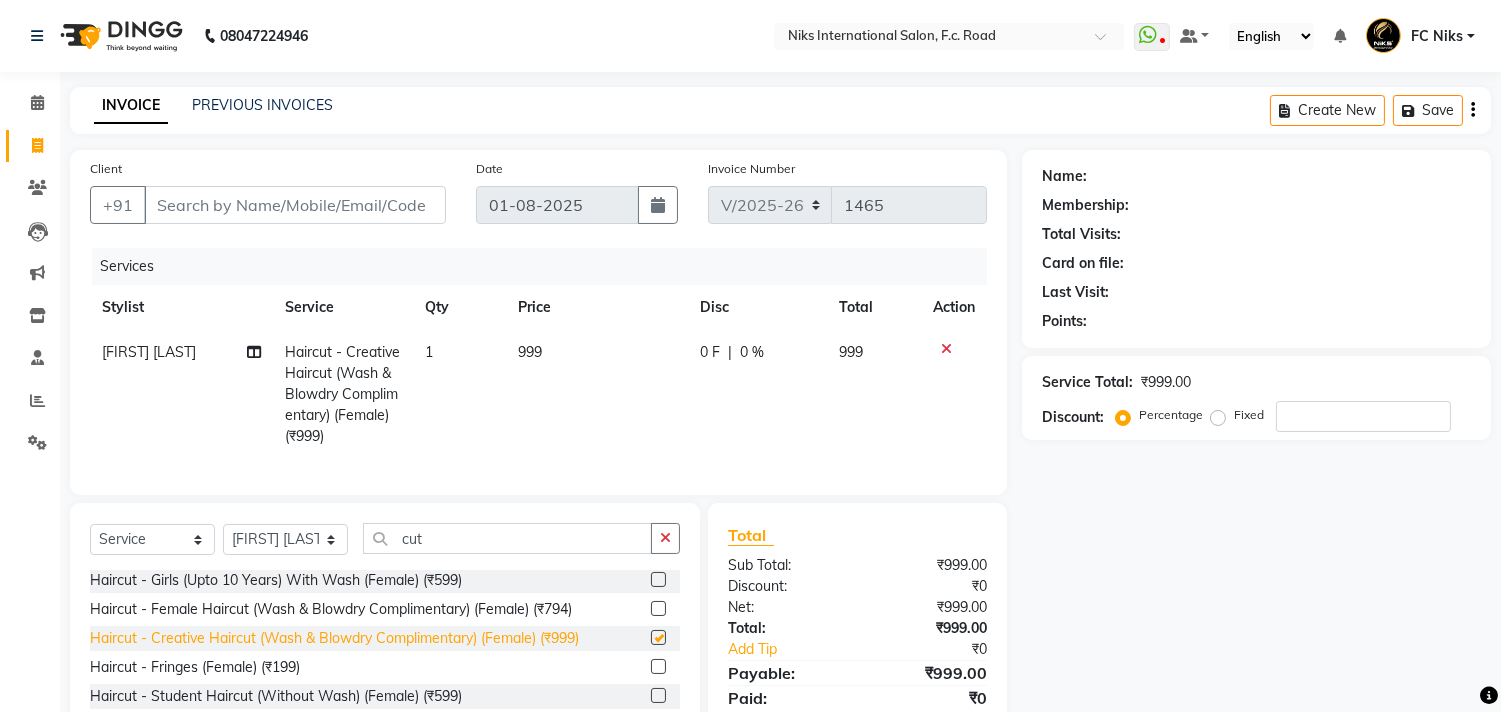 checkbox on "false" 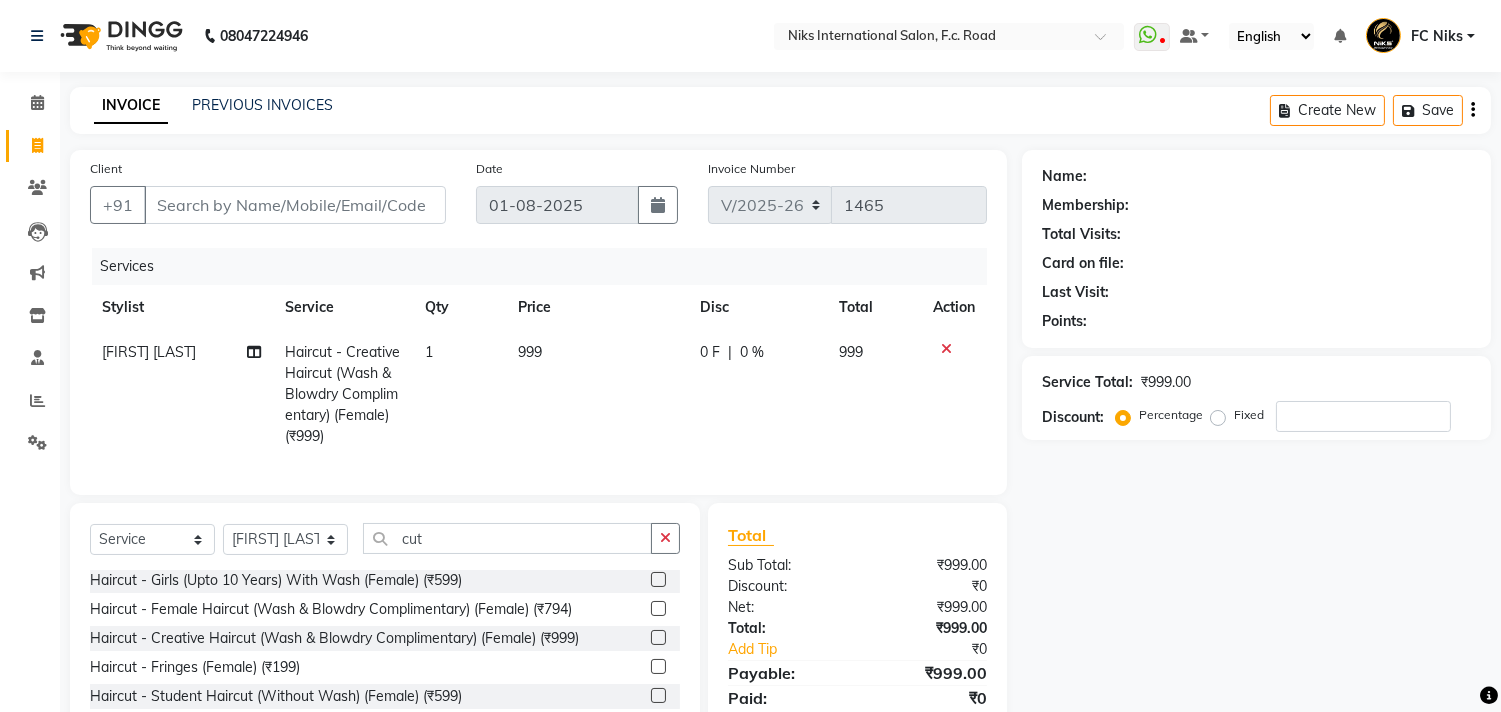 click on "999" 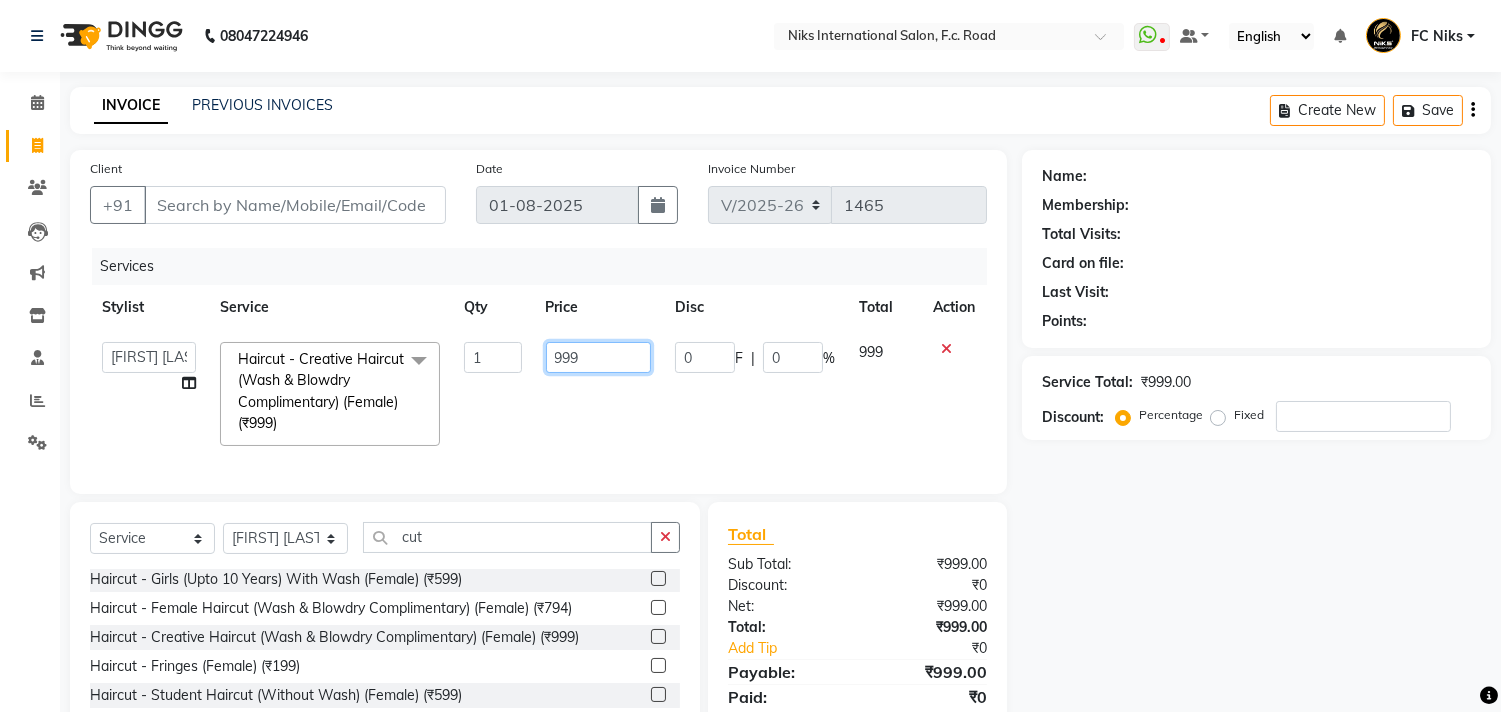 drag, startPoint x: 602, startPoint y: 340, endPoint x: 543, endPoint y: 362, distance: 62.968246 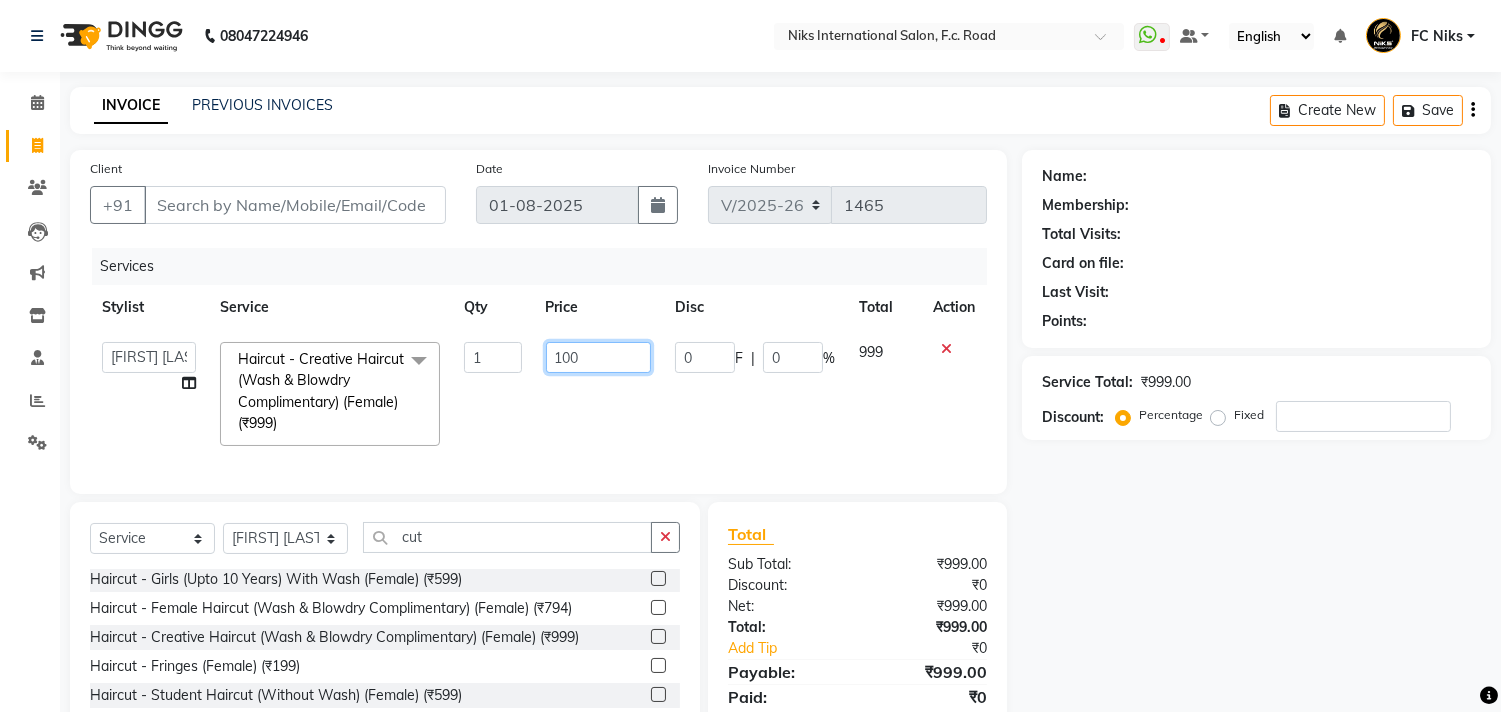 type on "1000" 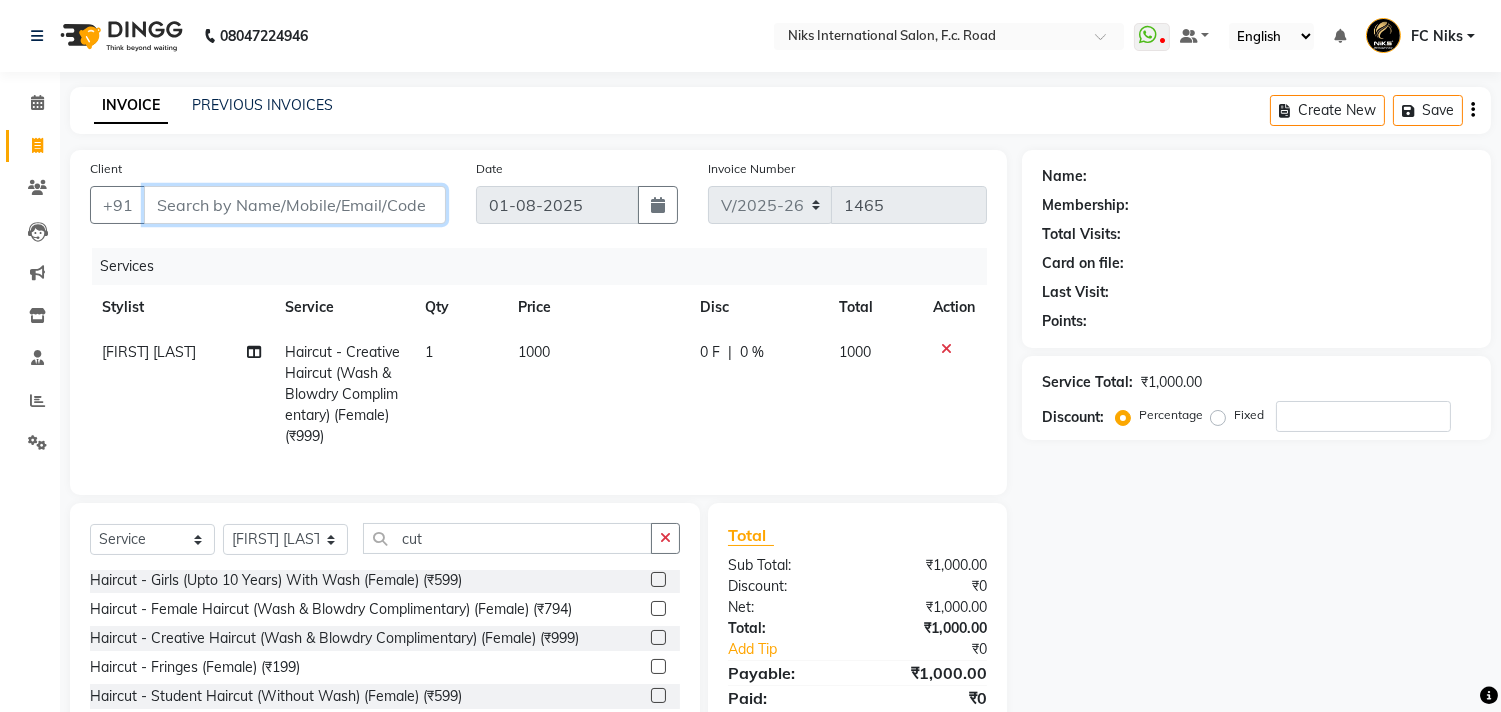 click on "Client" at bounding box center [295, 205] 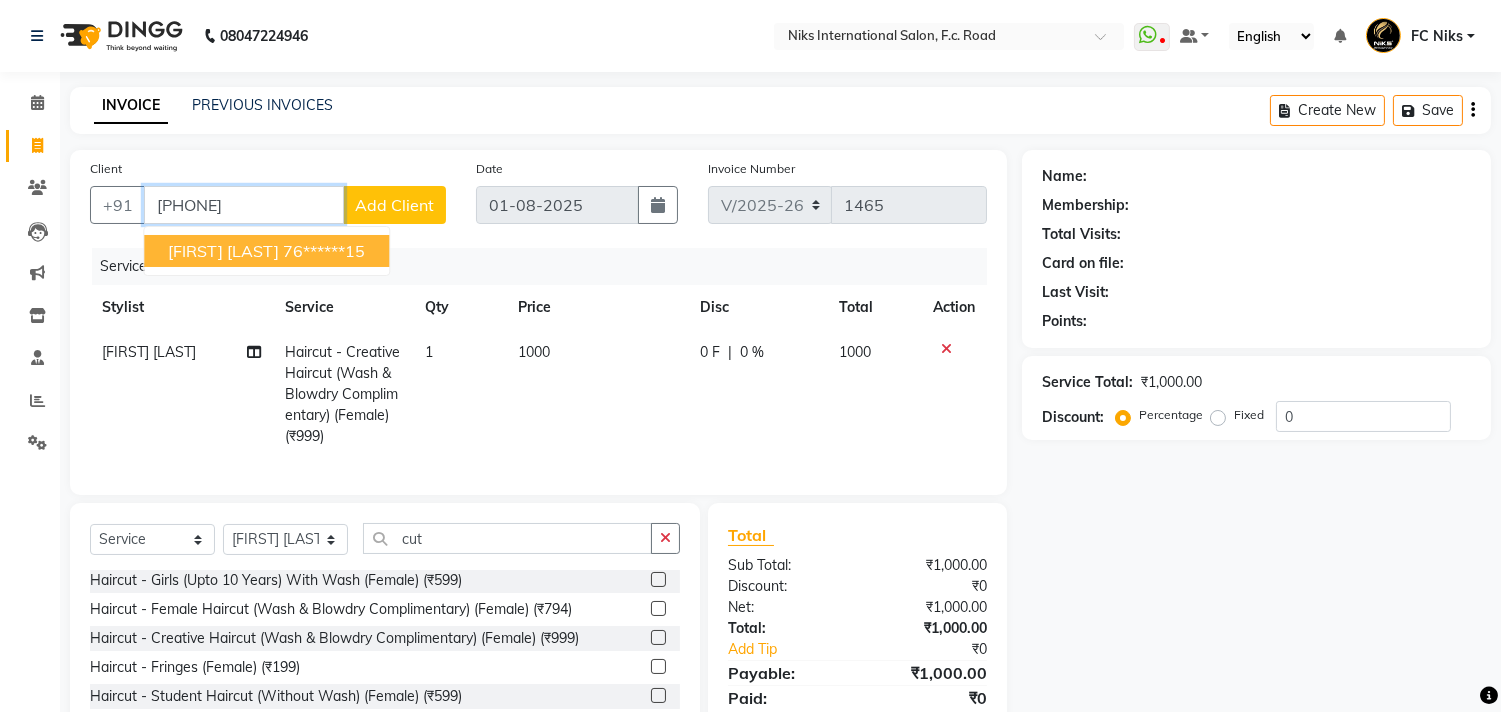 click on "[FIRST] [LAST] [PHONE]" at bounding box center [266, 251] 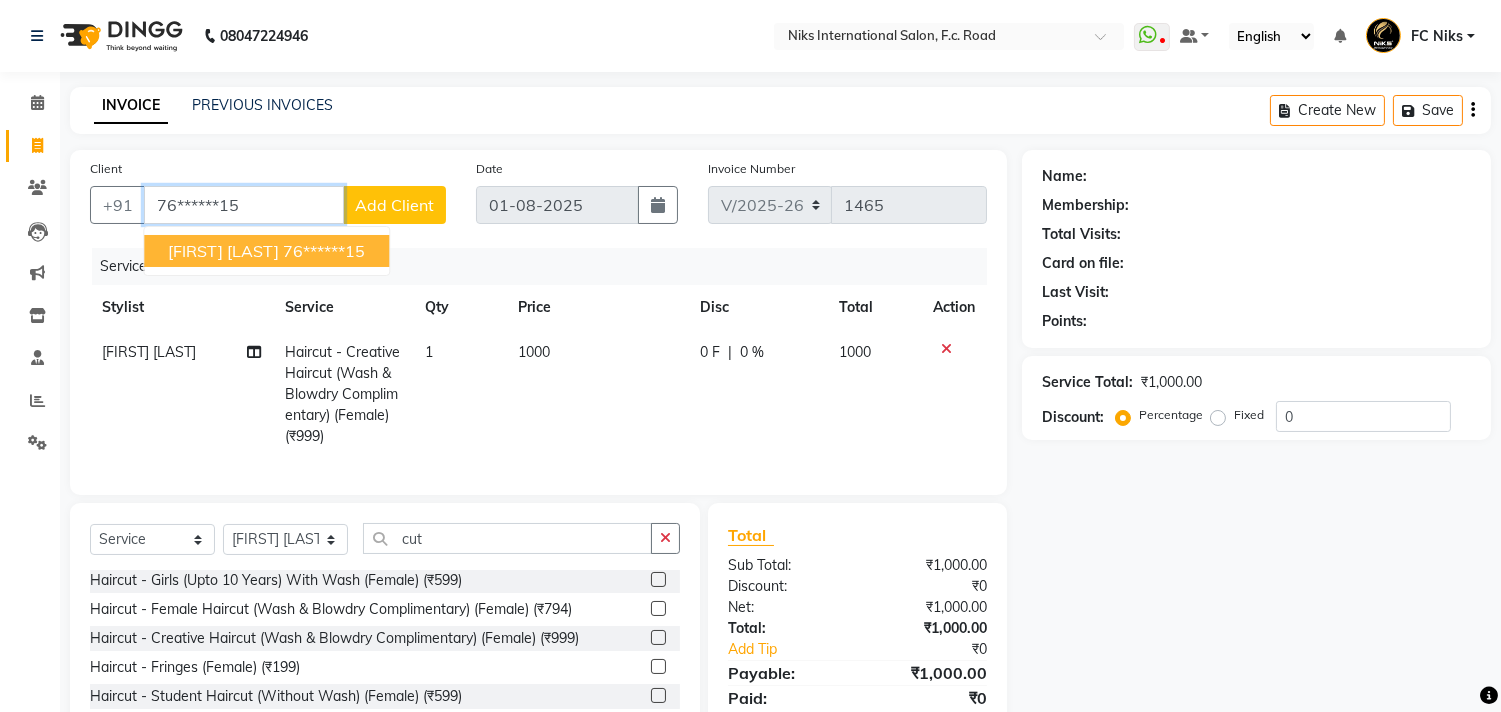 type on "76******15" 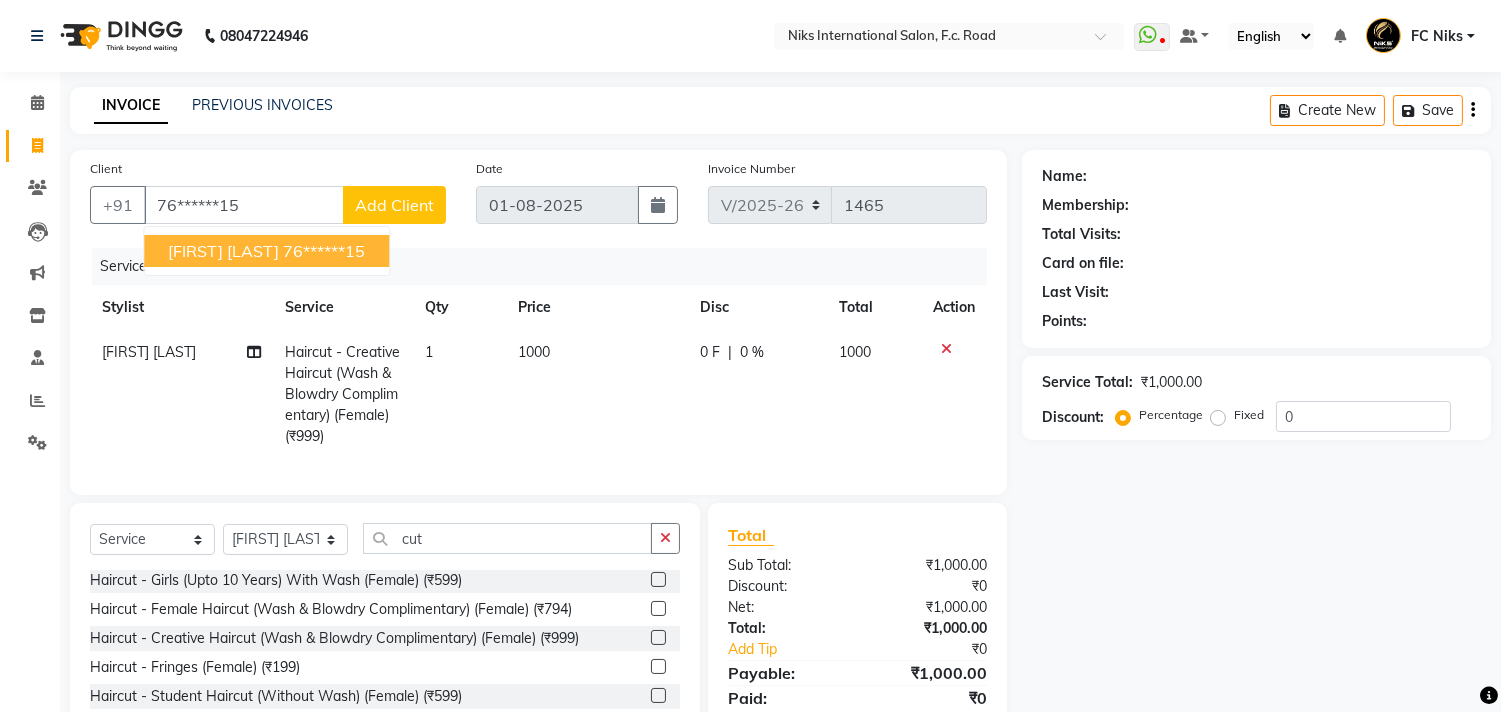 select on "1: Object" 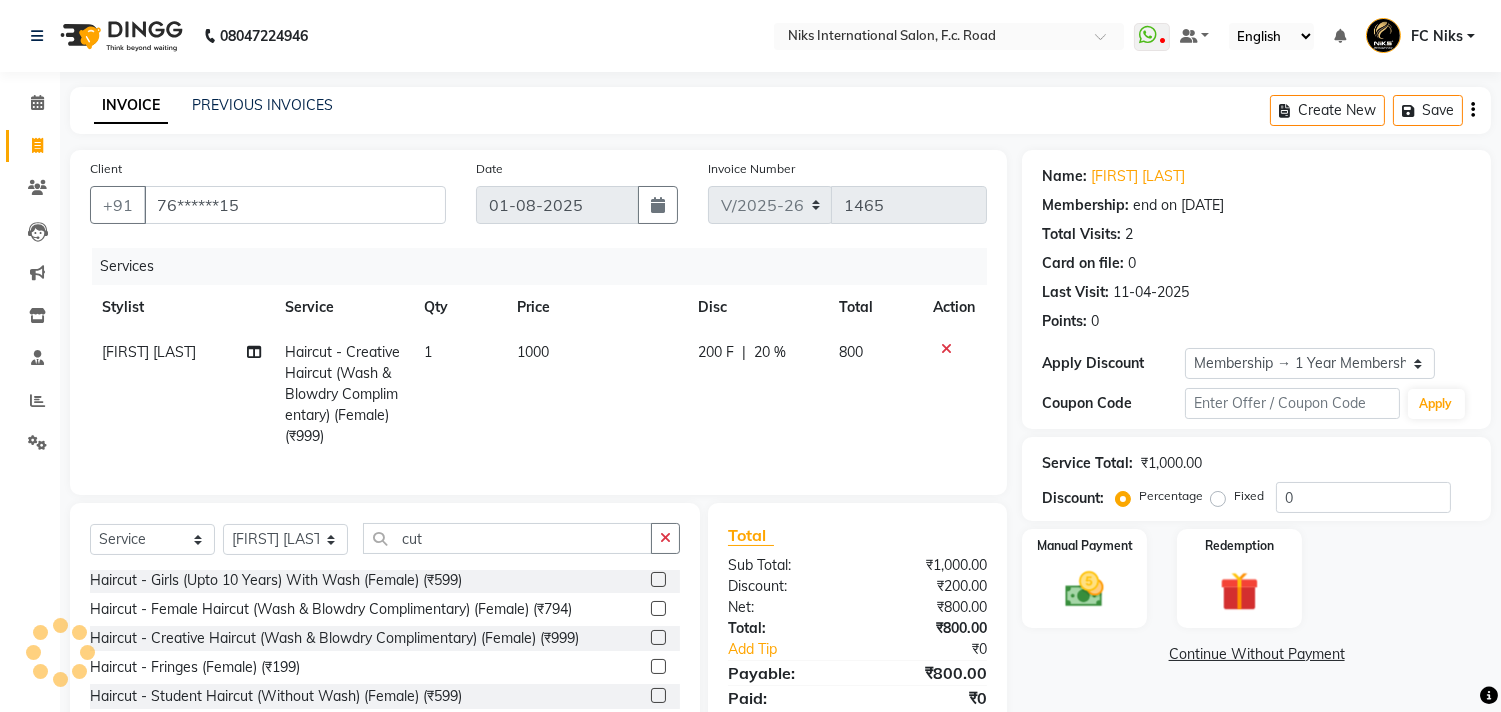 type on "20" 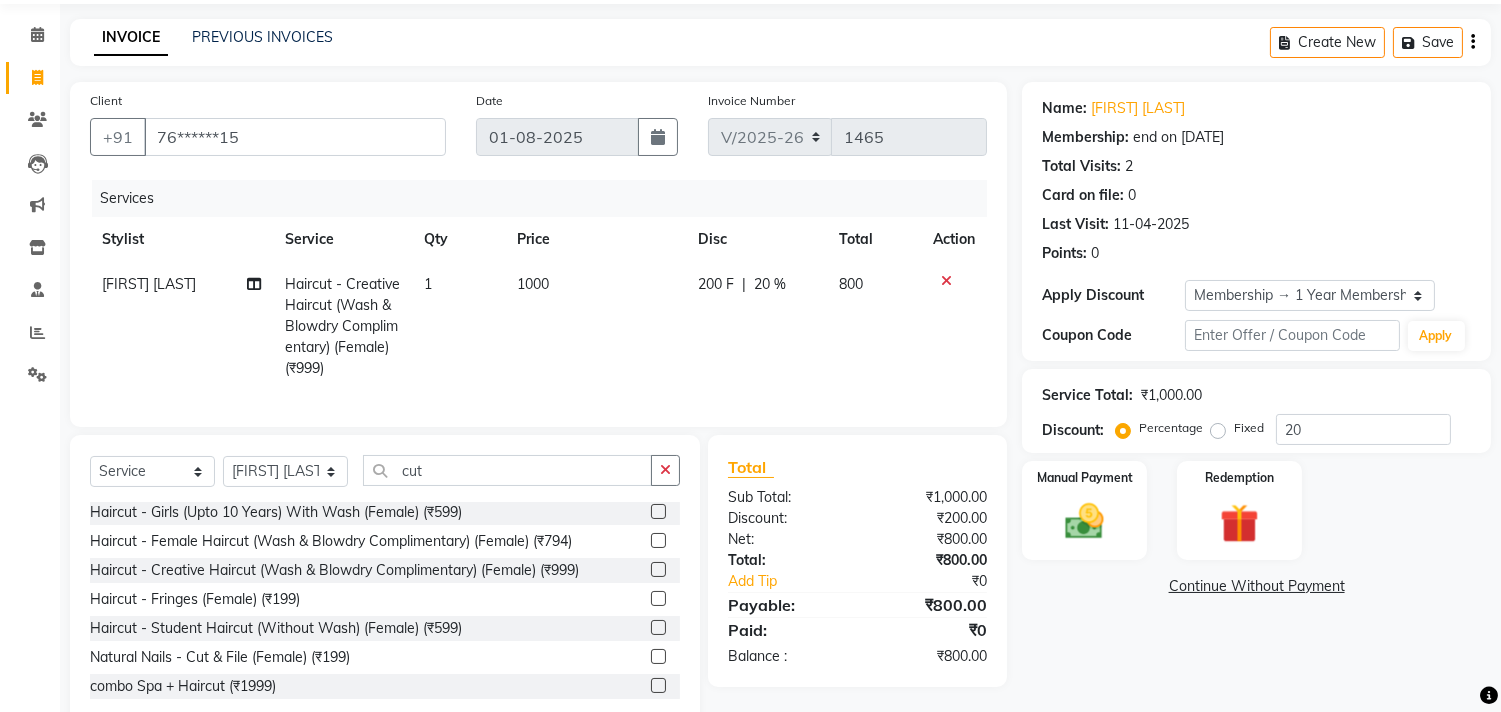 scroll, scrollTop: 132, scrollLeft: 0, axis: vertical 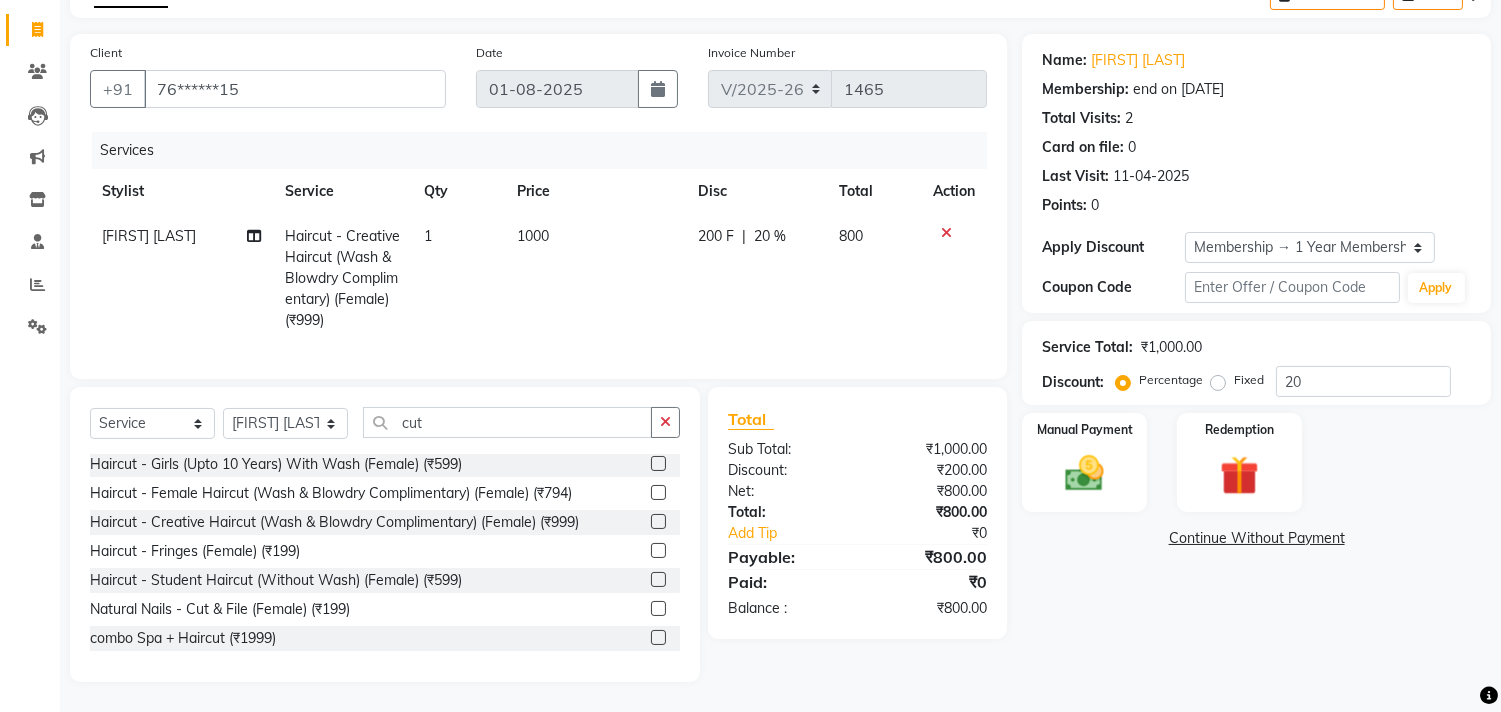 click on "Fixed" 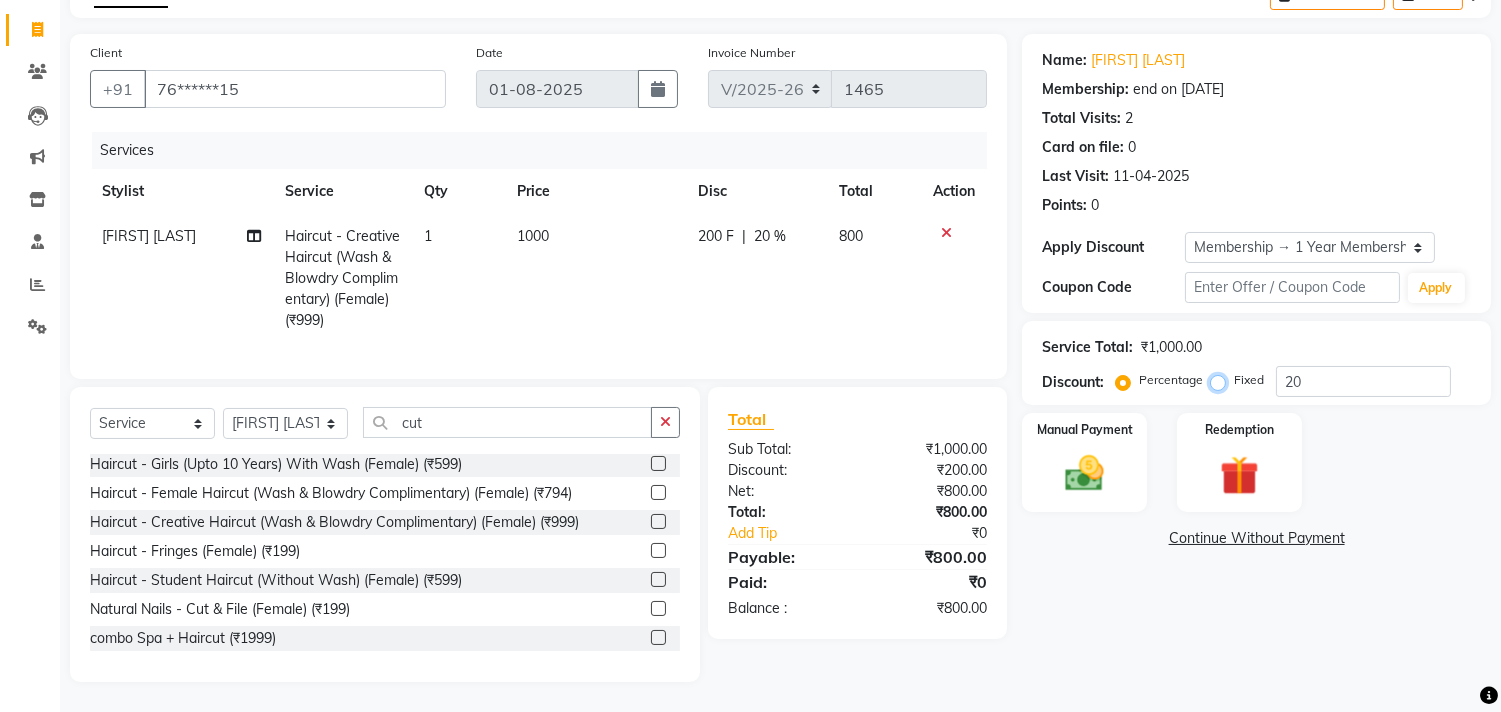 click on "Fixed" at bounding box center [1222, 380] 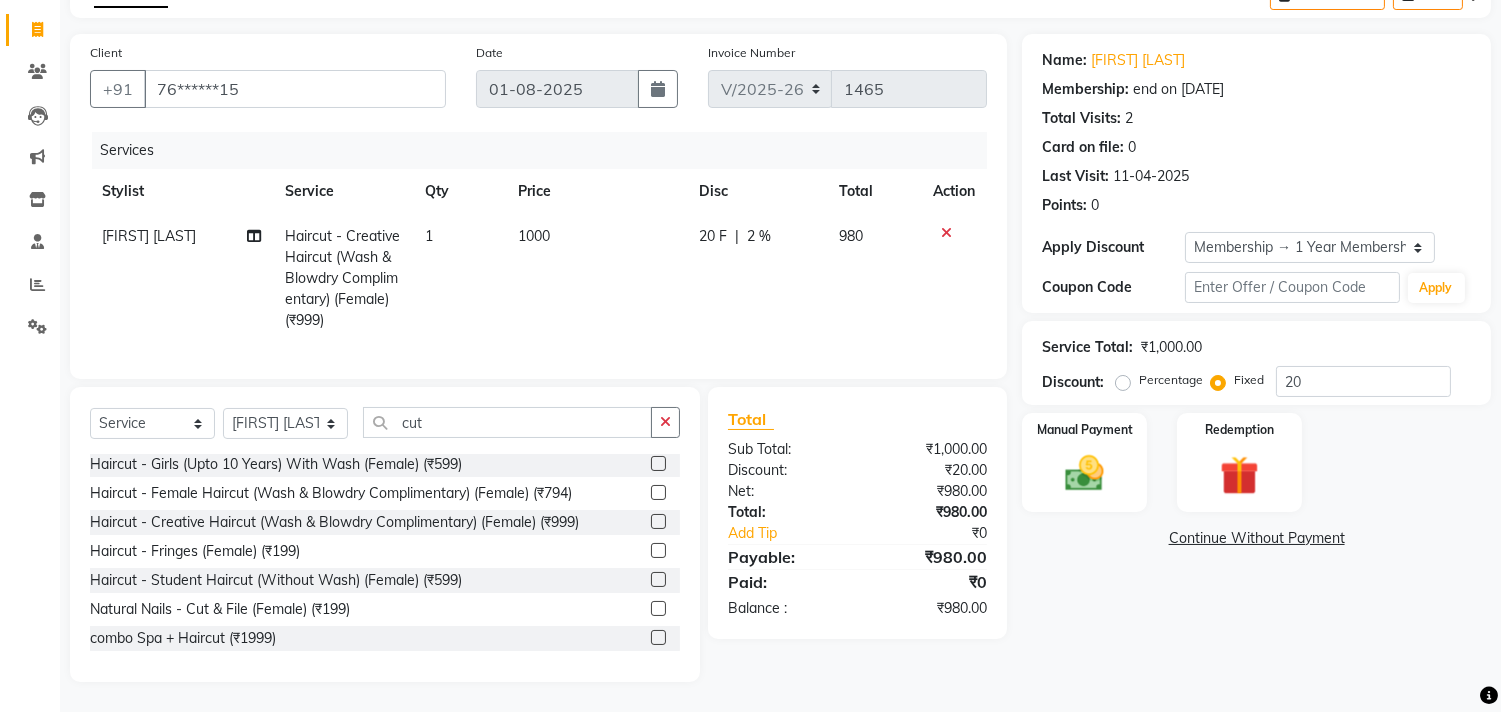 click on "2 %" 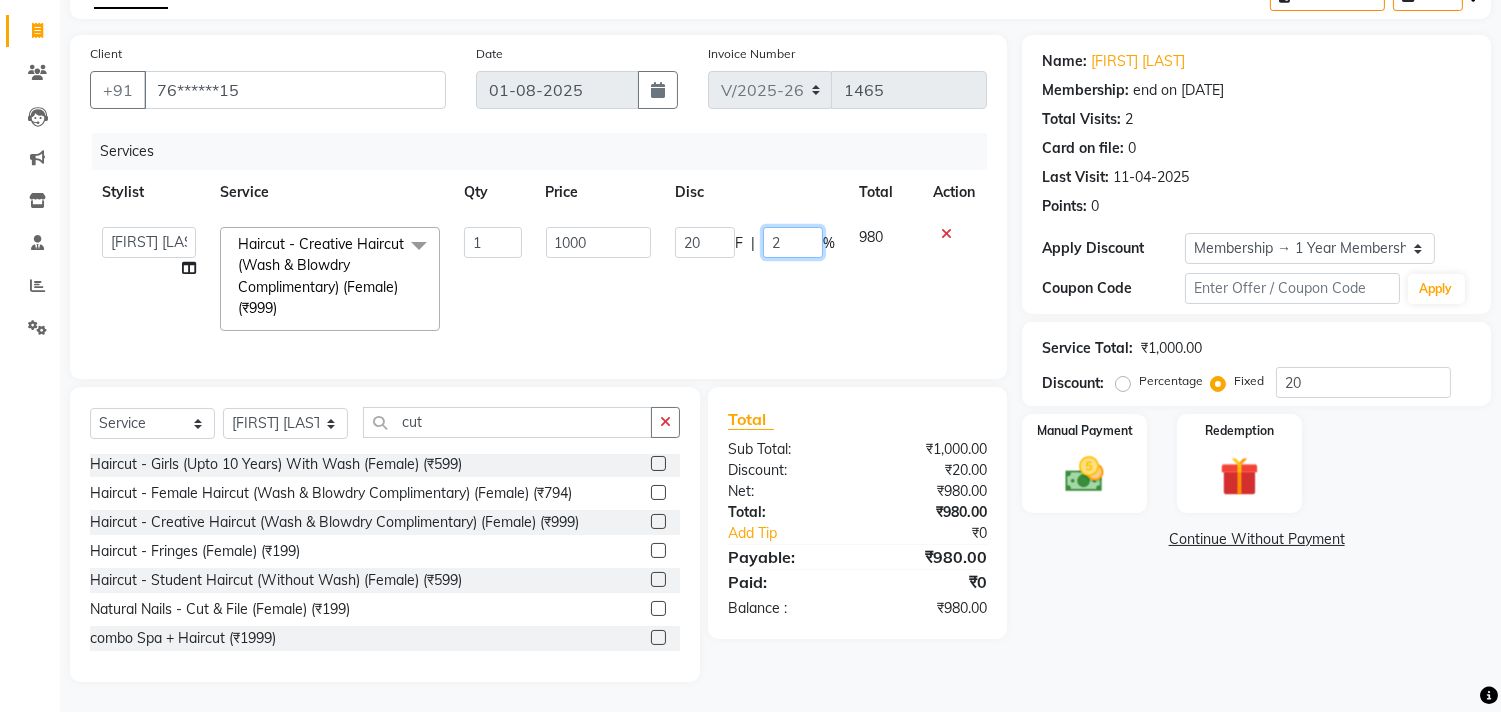 click on "2" 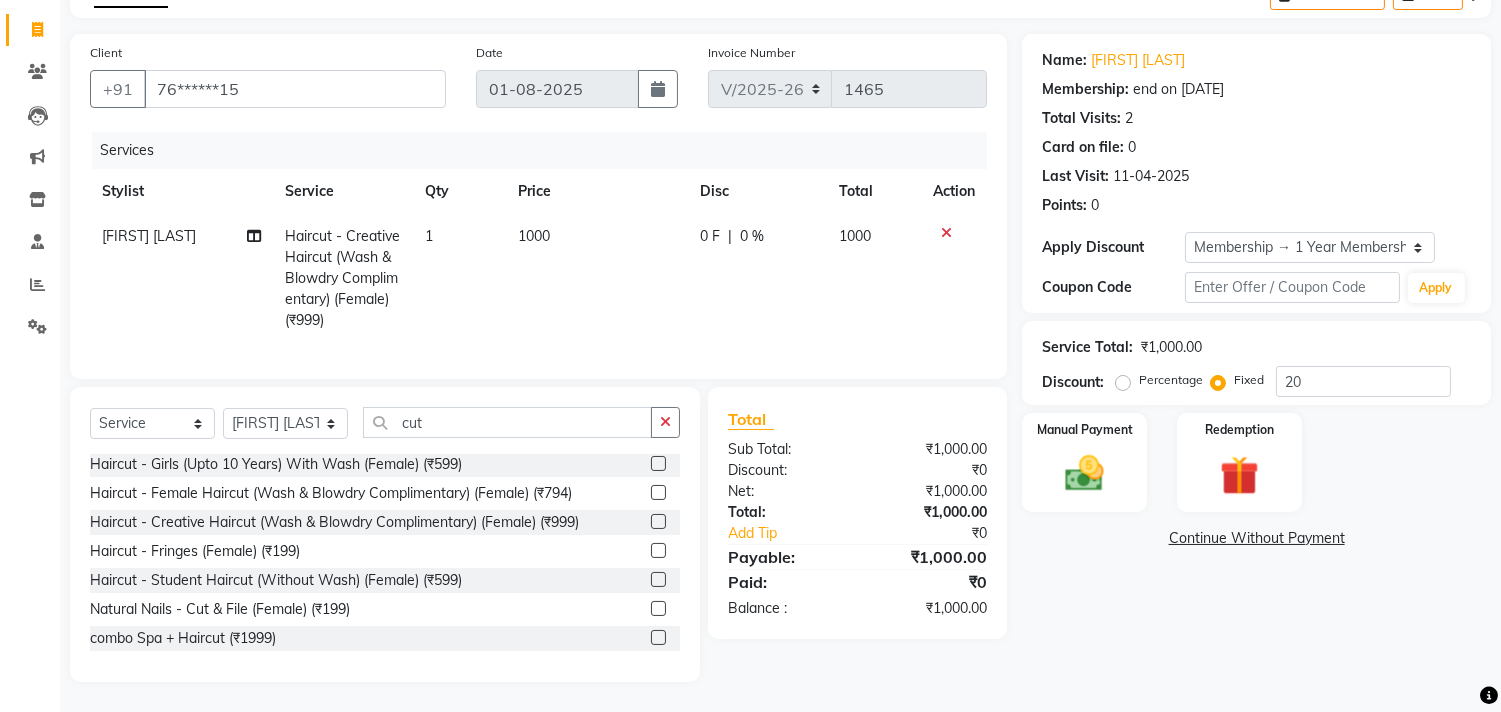 click on "0 F | 0 %" 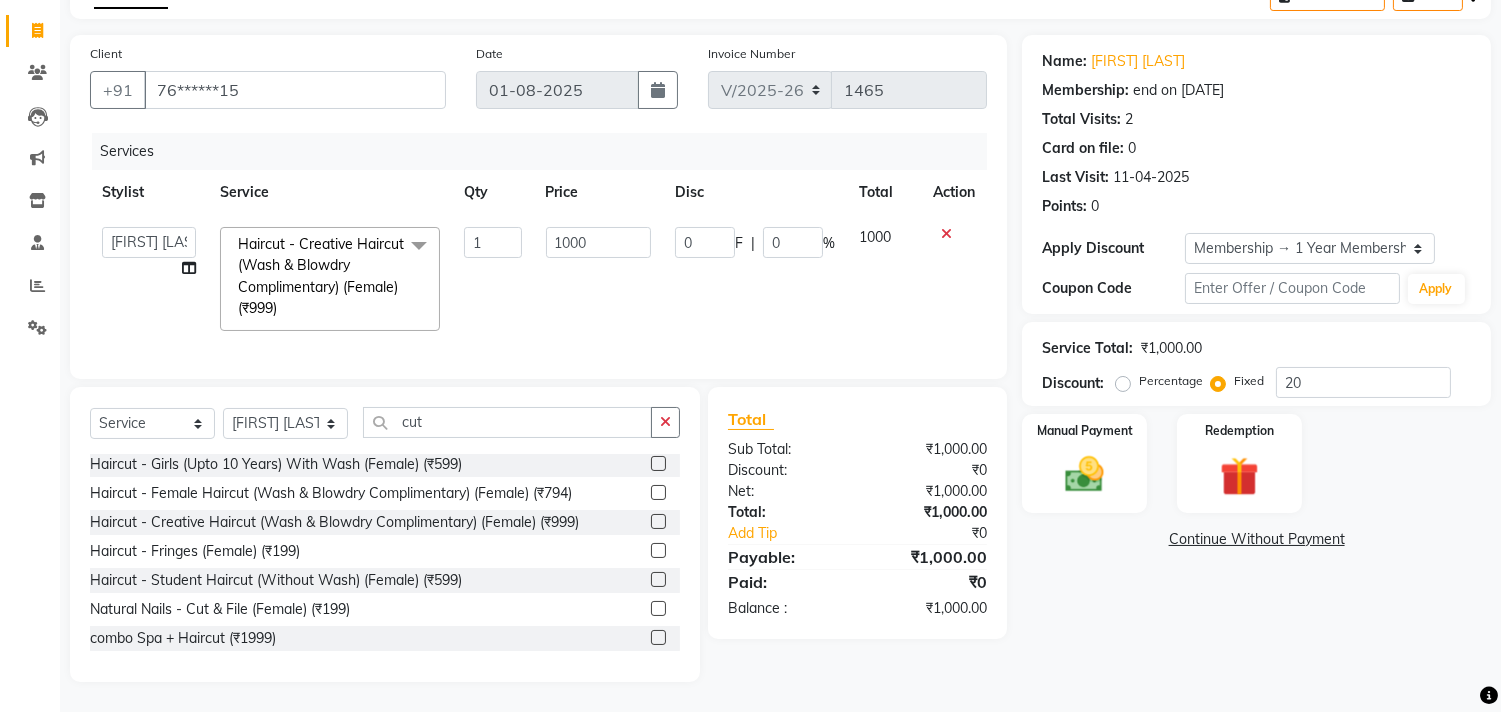 click on "Name: [FIRST] [LAST] Membership: end on [DATE] Total Visits:  2 Card on file:  0 Last Visit:   [DATE] Points:   0  Apply Discount Select Membership → 1 Year Membership Coupon Code Apply Service Total:  ₹1,000.00  Discount:  Percentage   Fixed  20 Manual Payment Redemption  Continue Without Payment" 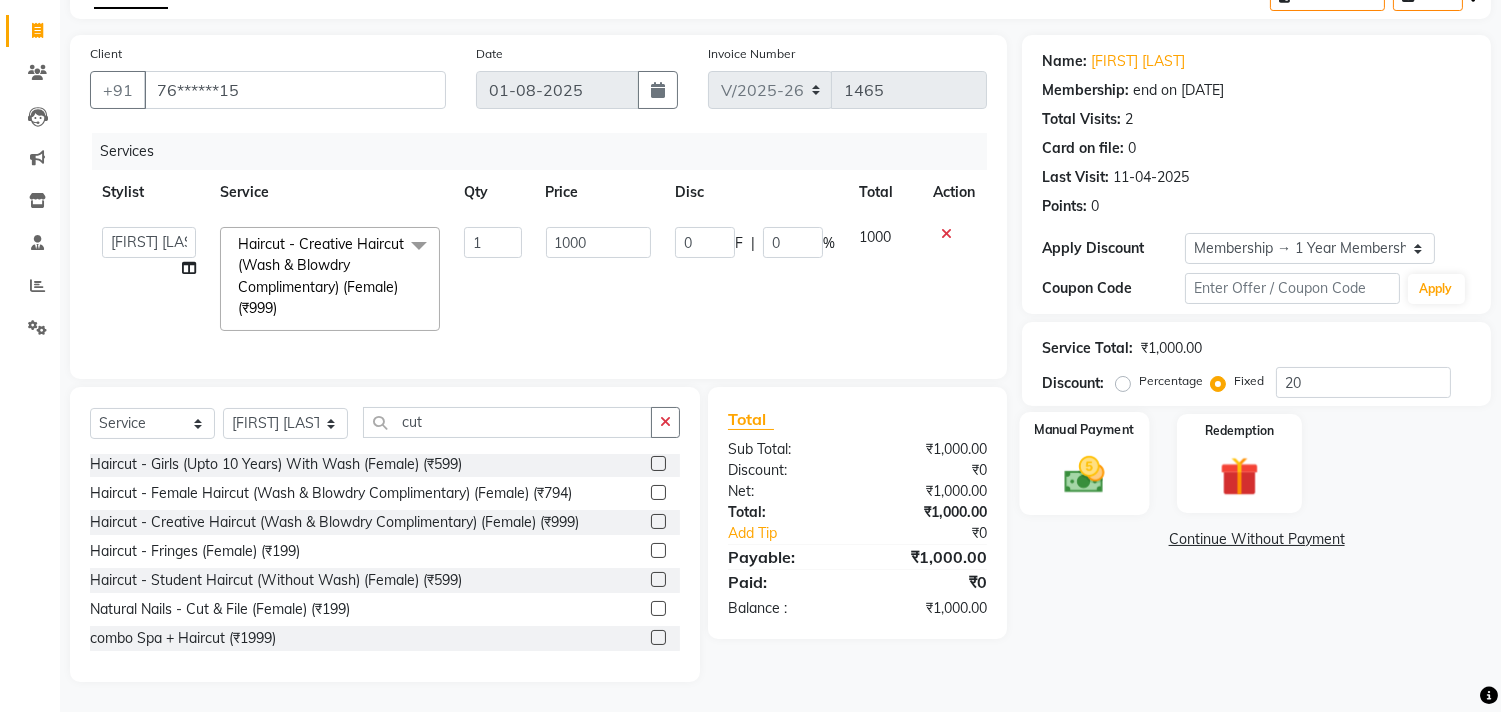 click 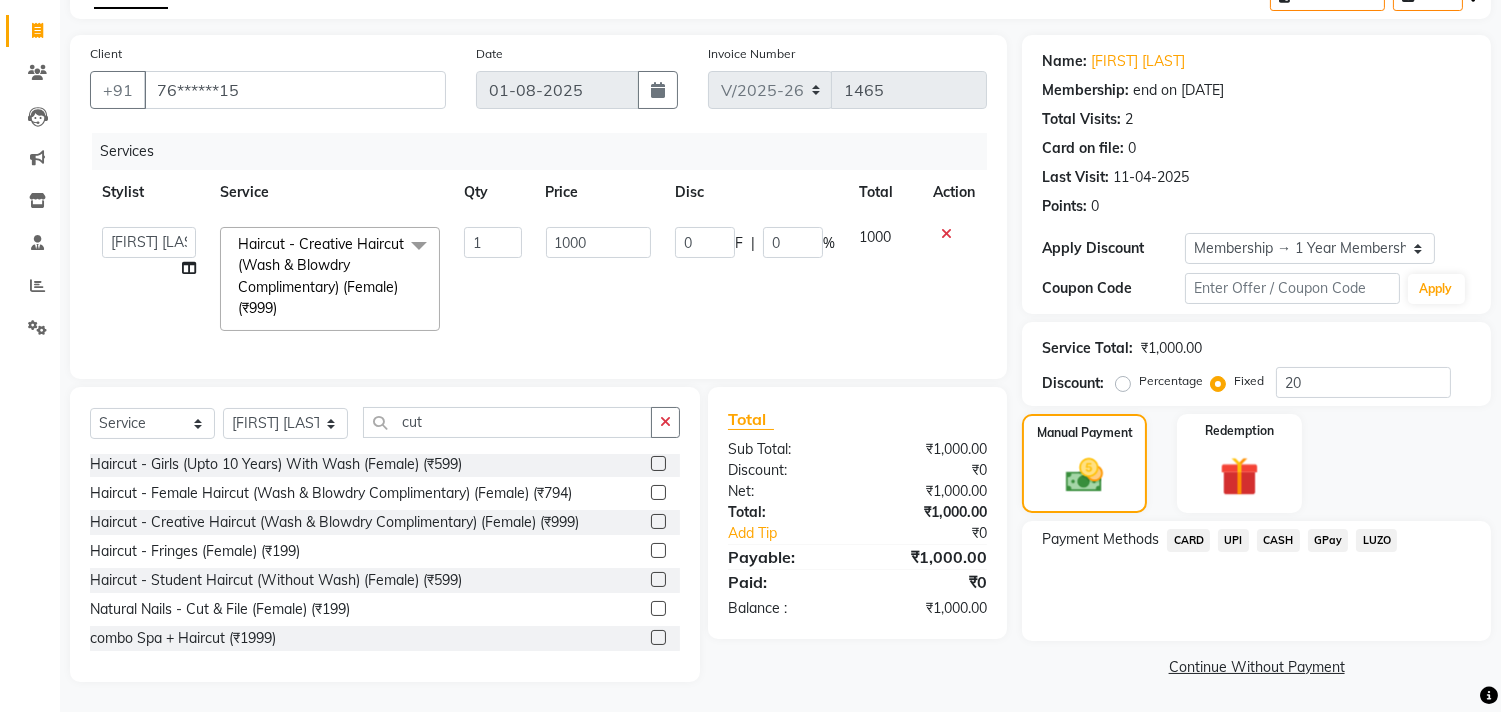 click on "CARD" 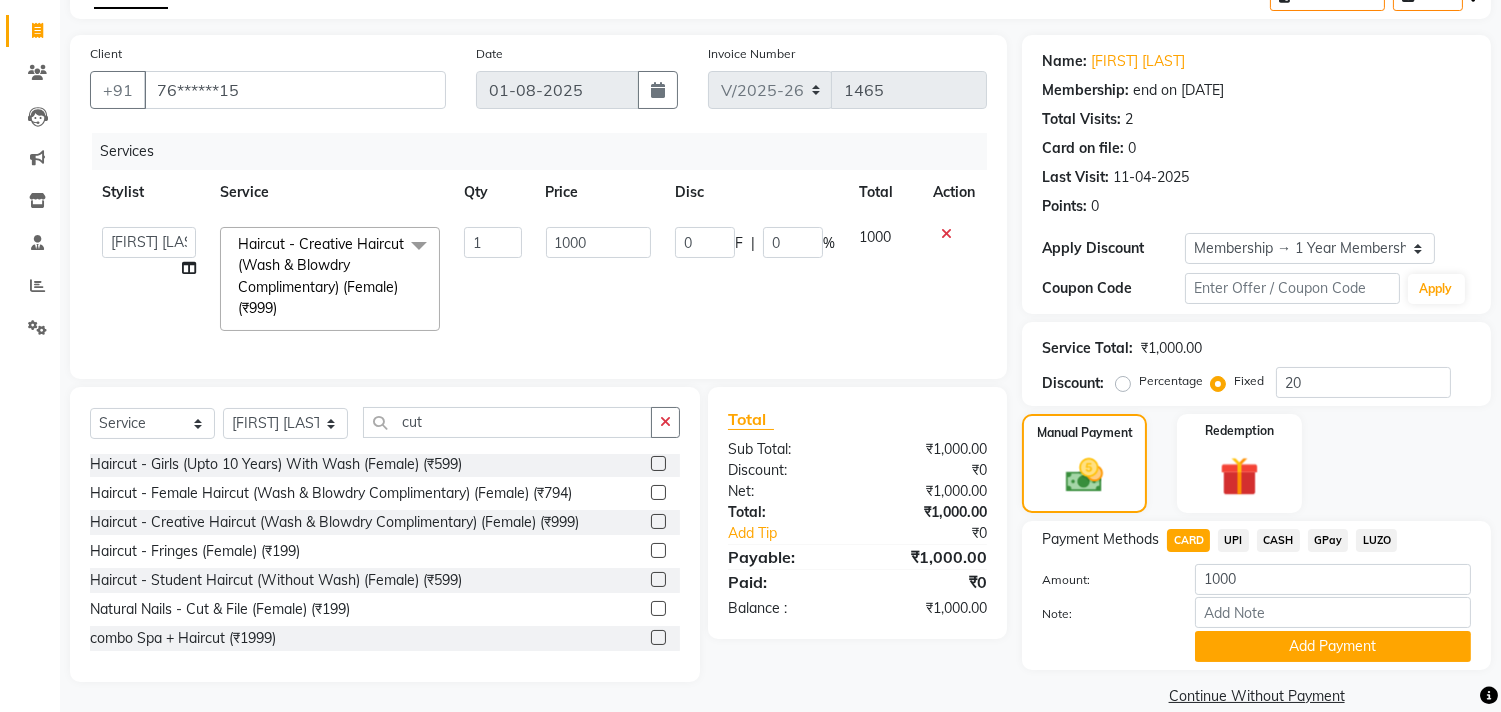scroll, scrollTop: 106, scrollLeft: 0, axis: vertical 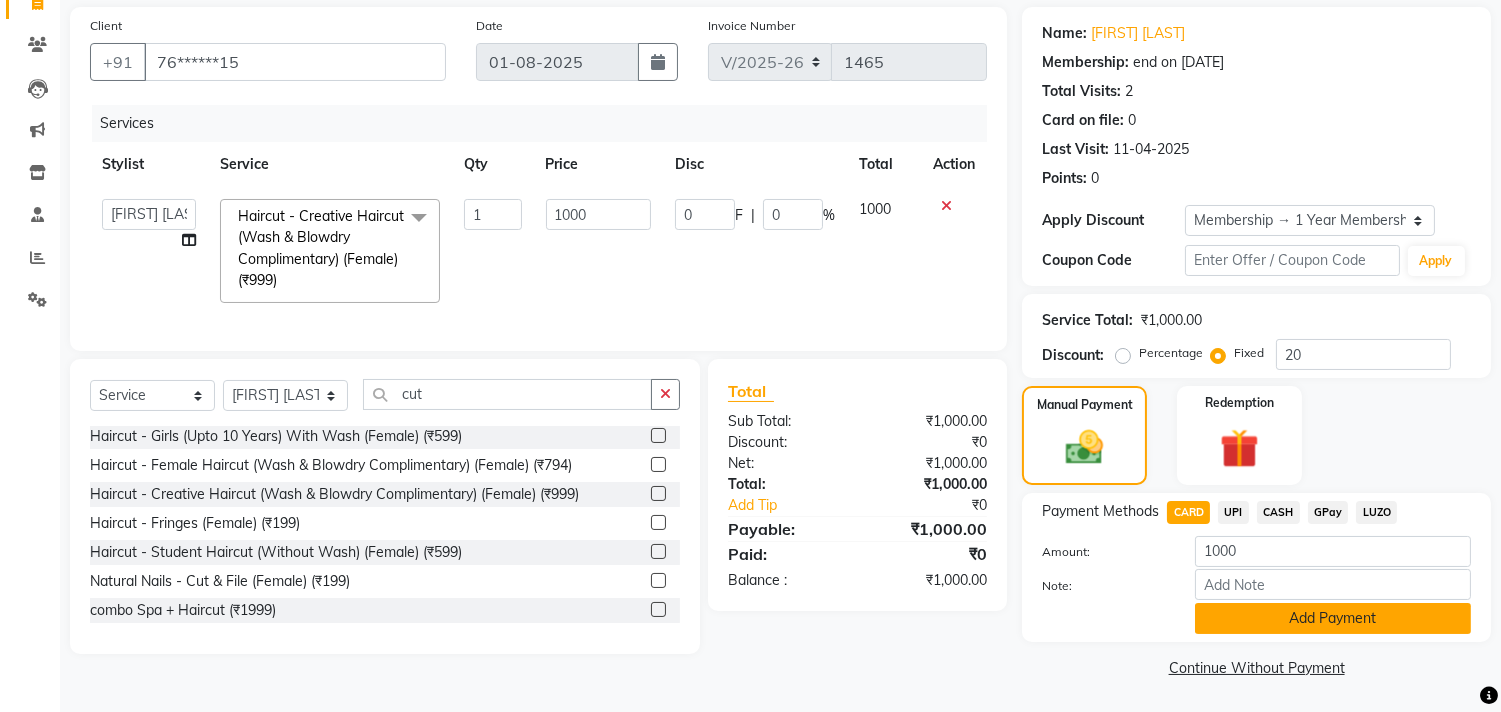click on "Add Payment" 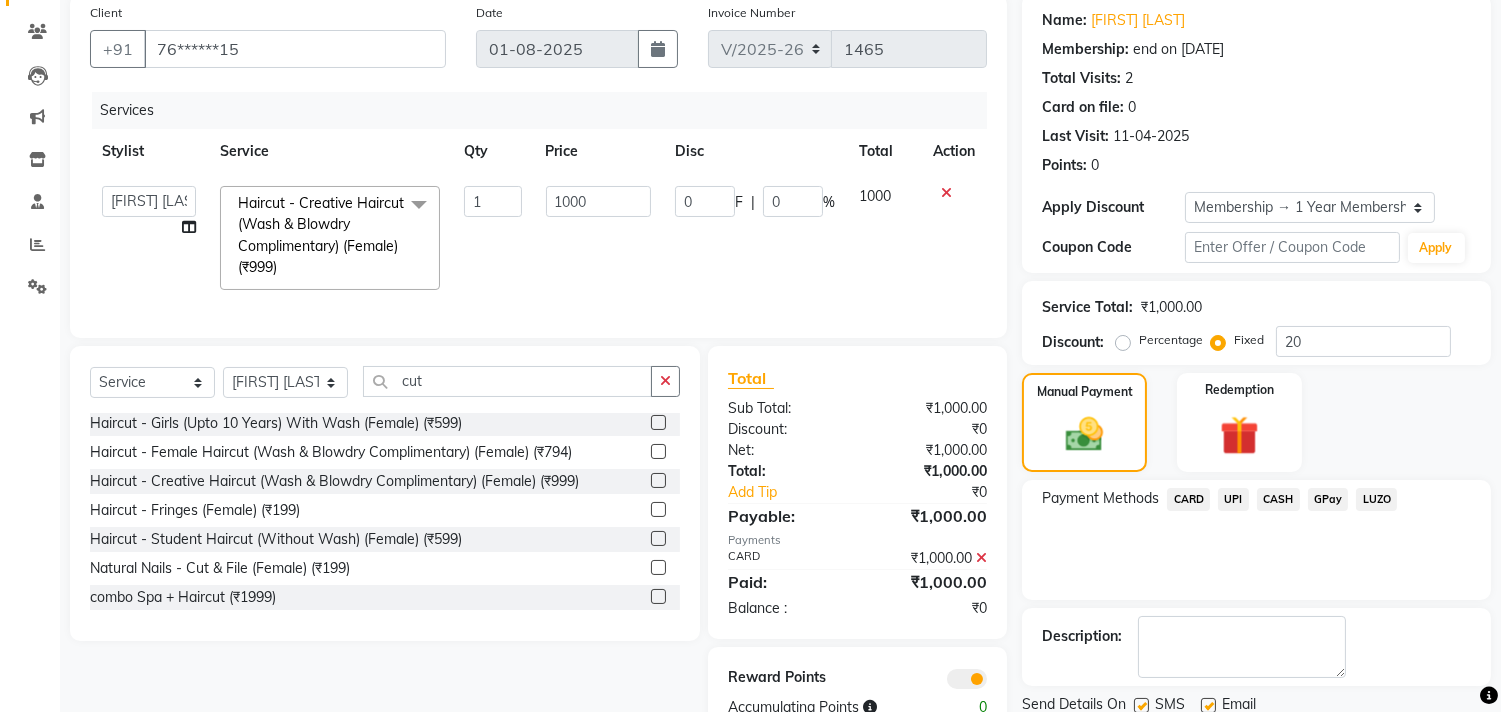 scroll, scrollTop: 155, scrollLeft: 0, axis: vertical 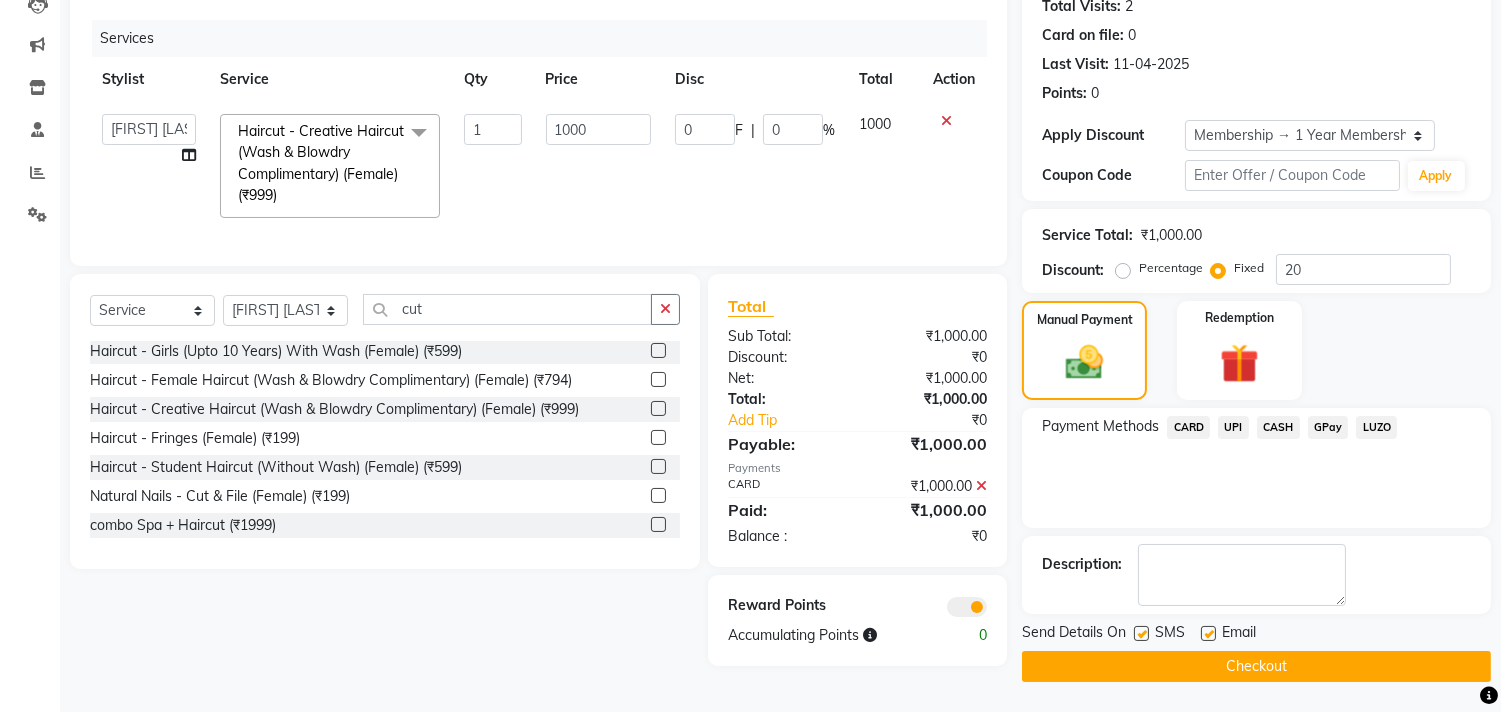 click on "Checkout" 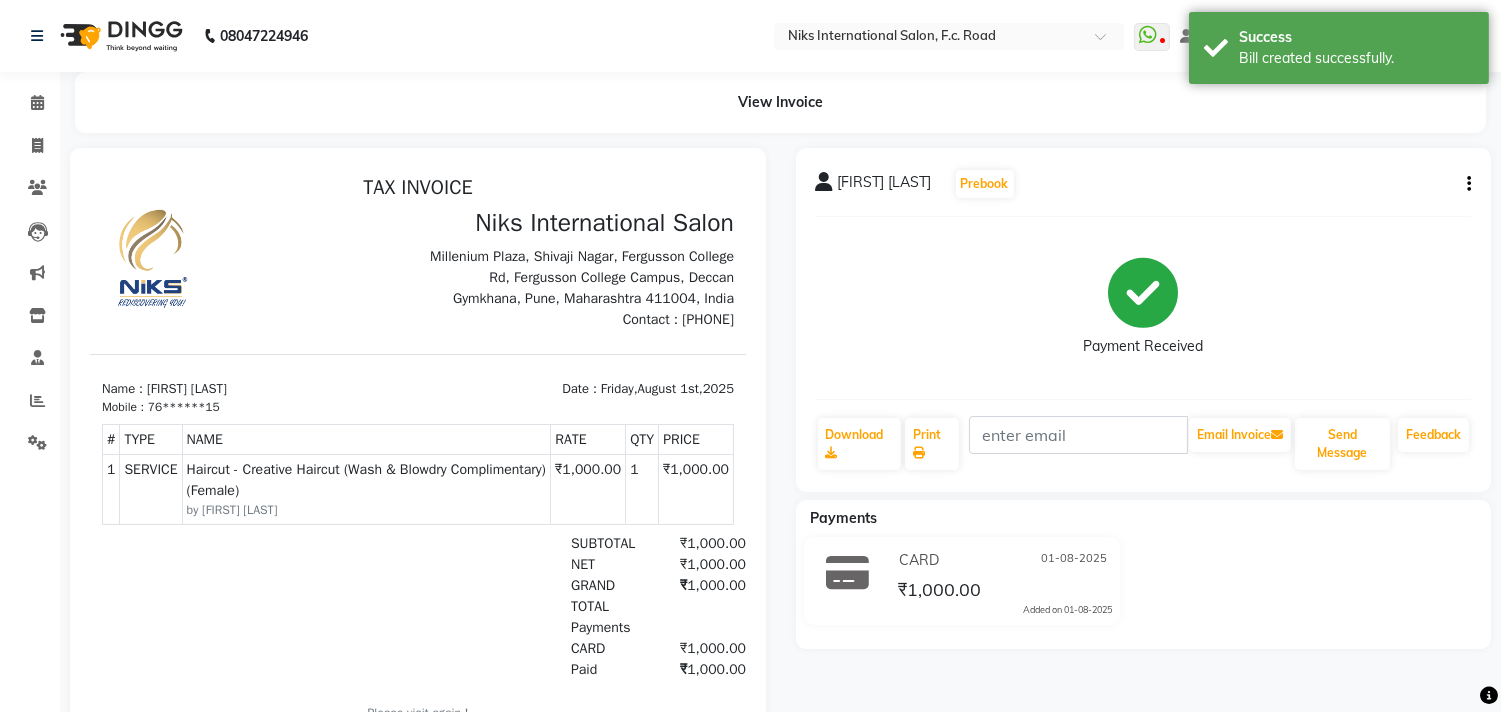scroll, scrollTop: 0, scrollLeft: 0, axis: both 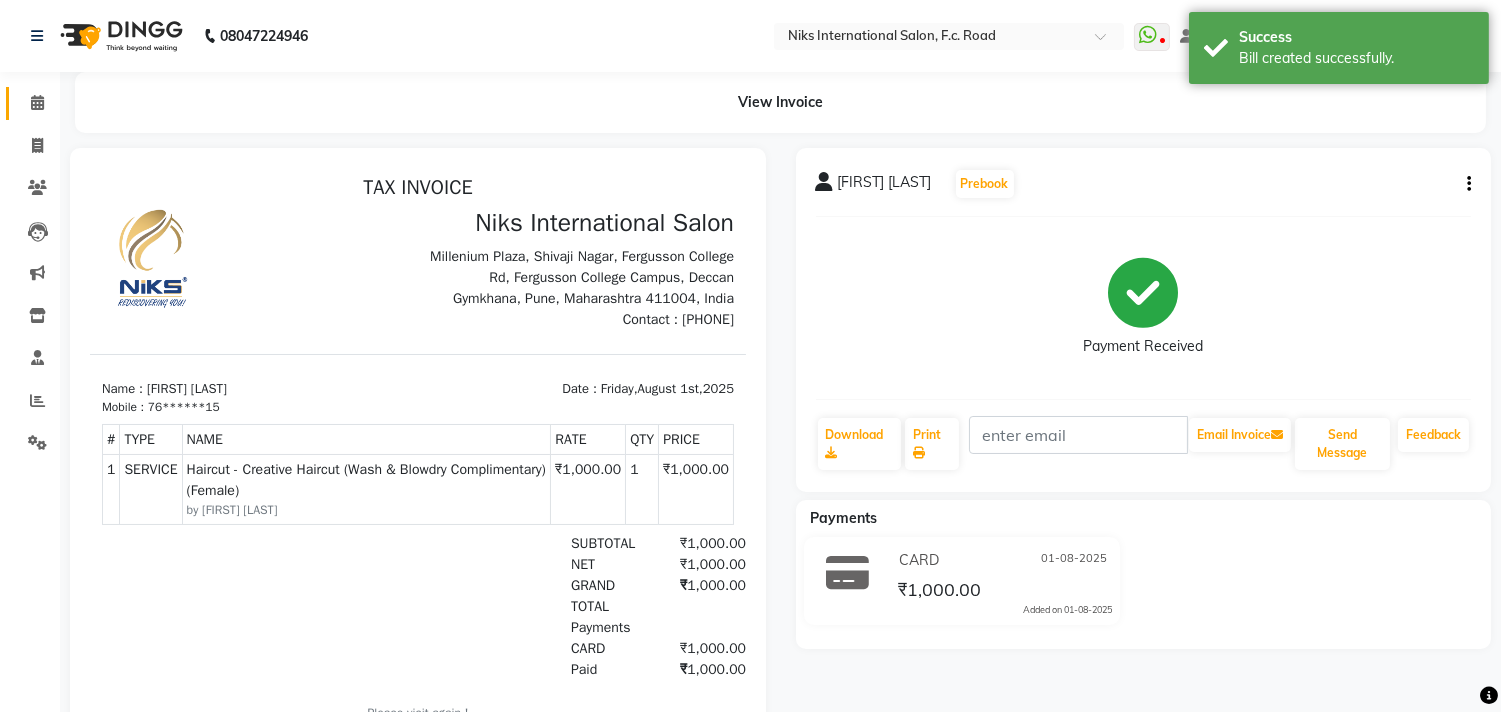 click 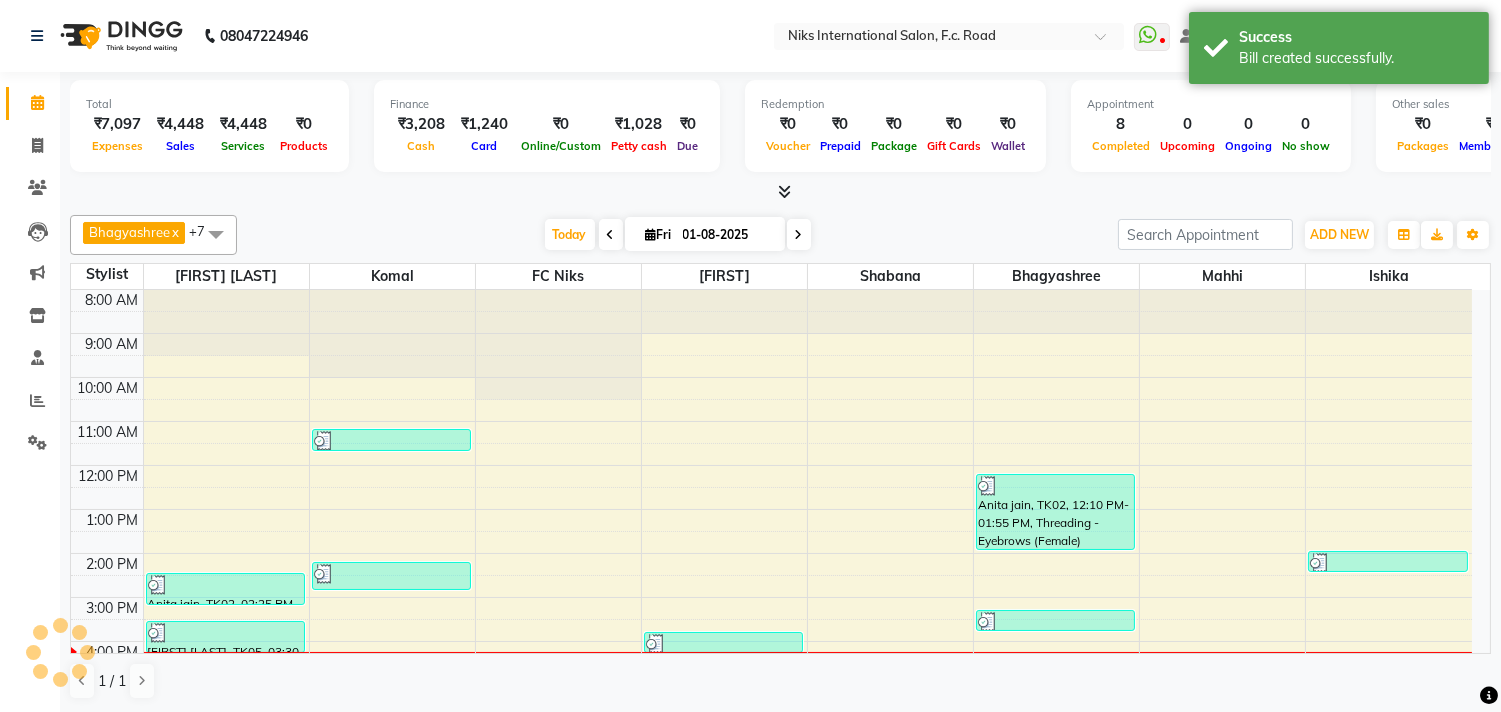 scroll, scrollTop: 0, scrollLeft: 0, axis: both 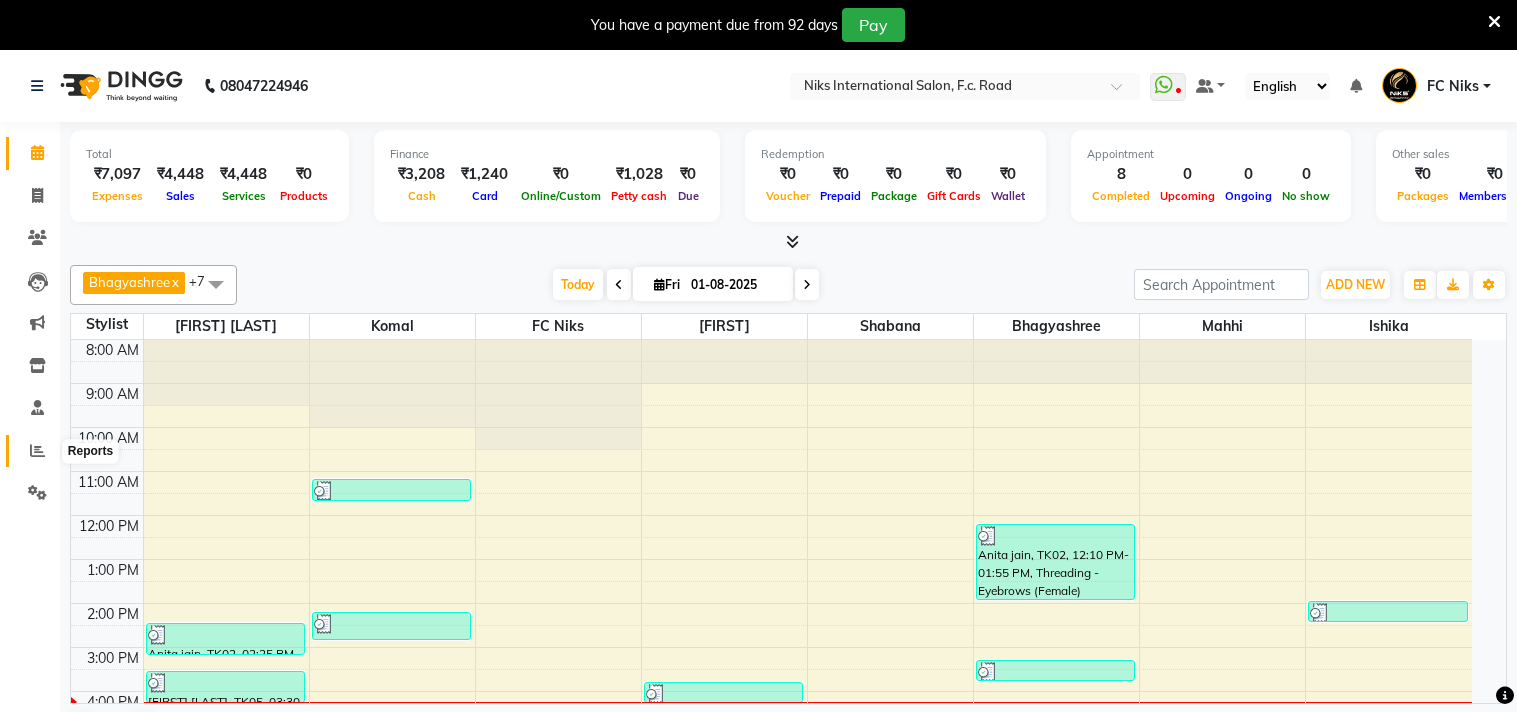 click 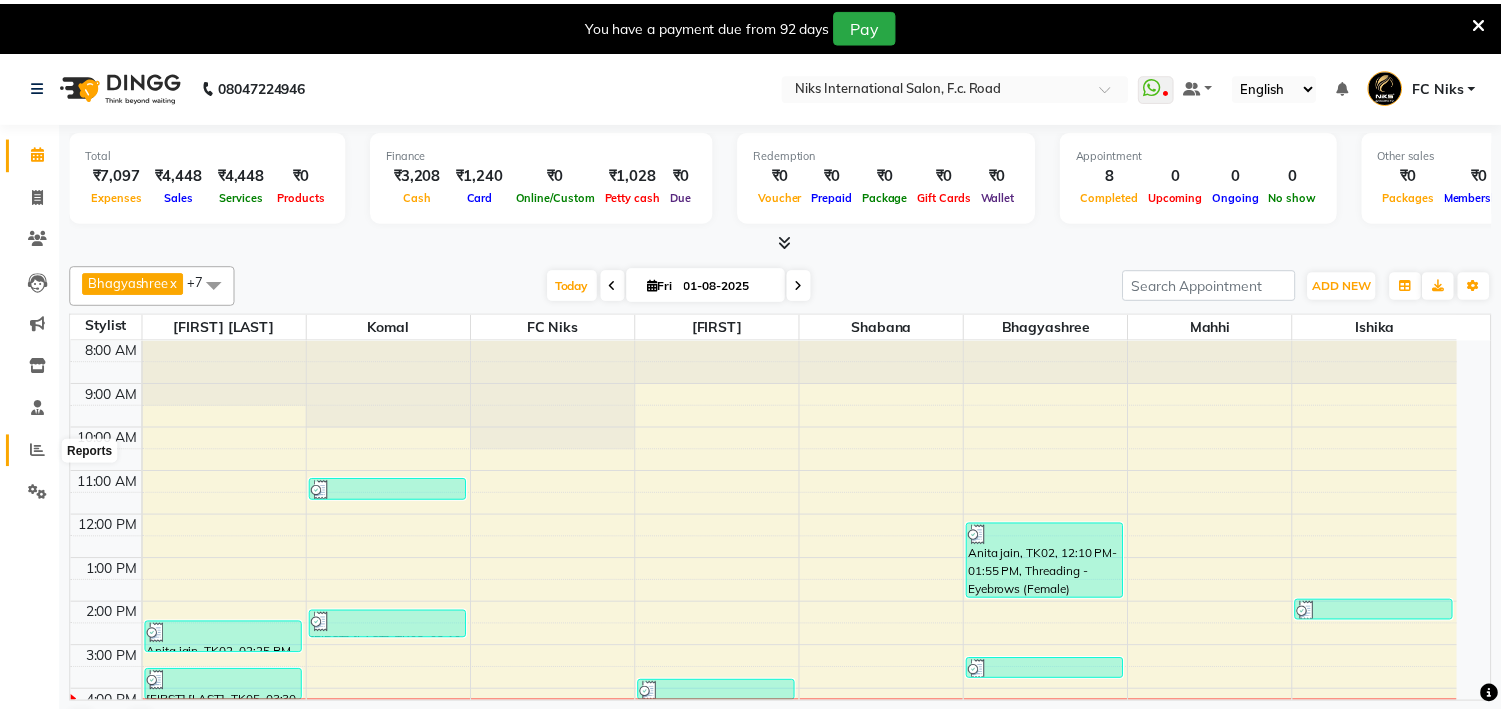 scroll, scrollTop: 0, scrollLeft: 0, axis: both 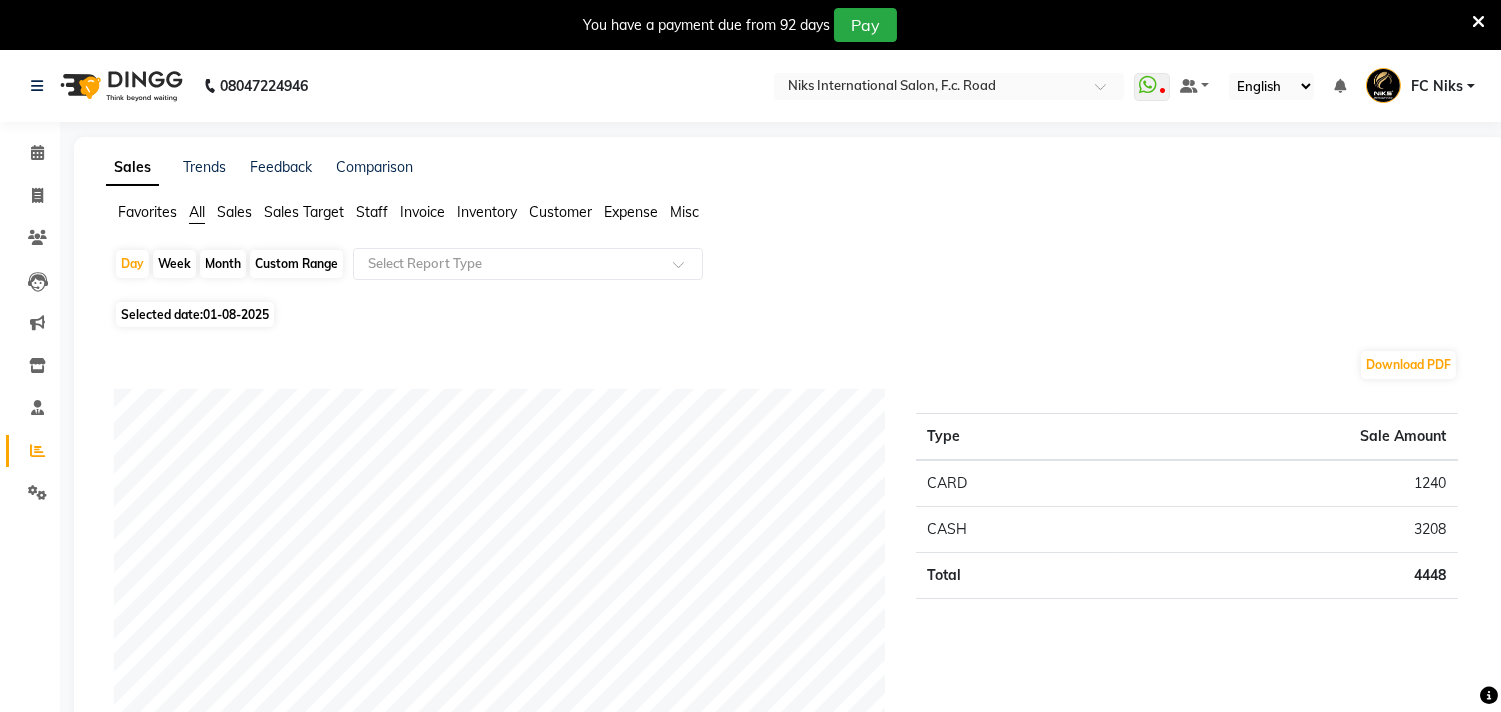 click at bounding box center [1478, 22] 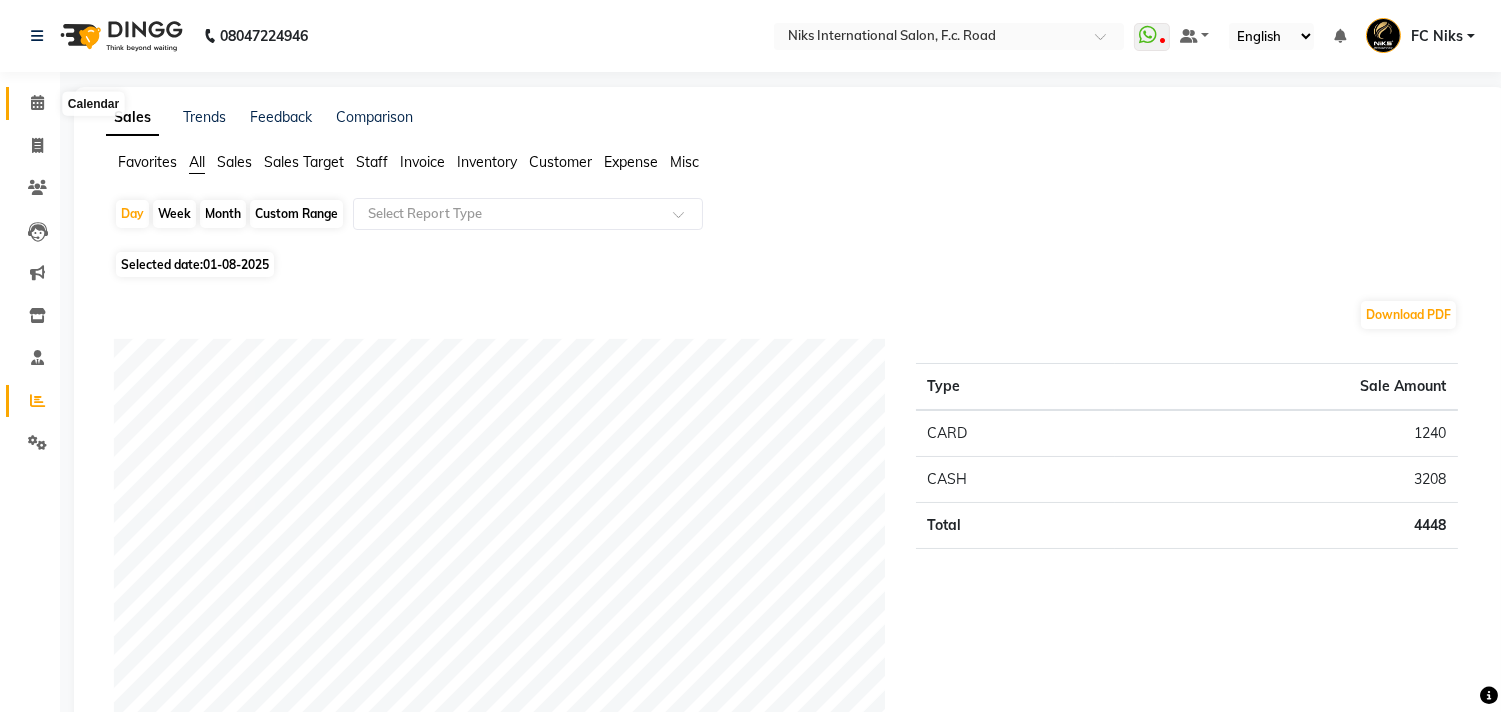 click 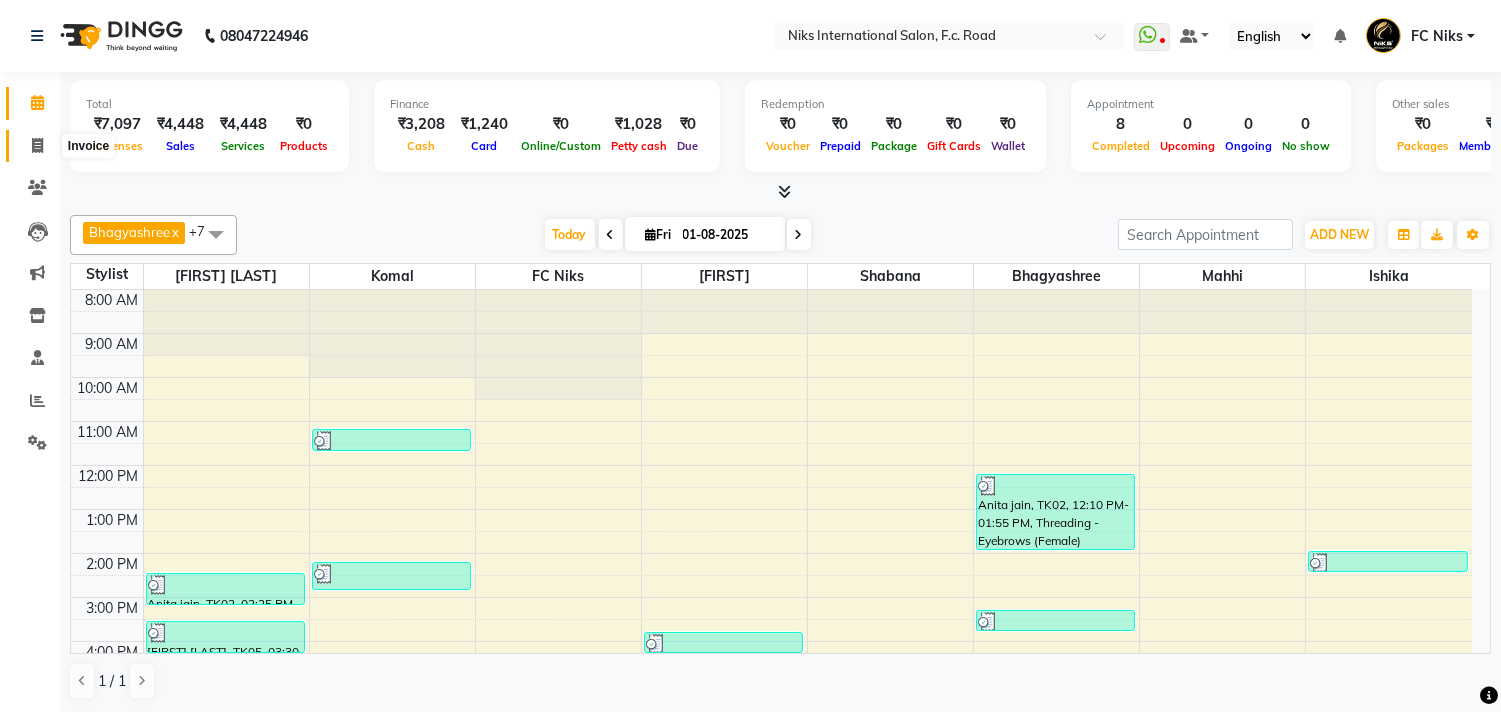 click 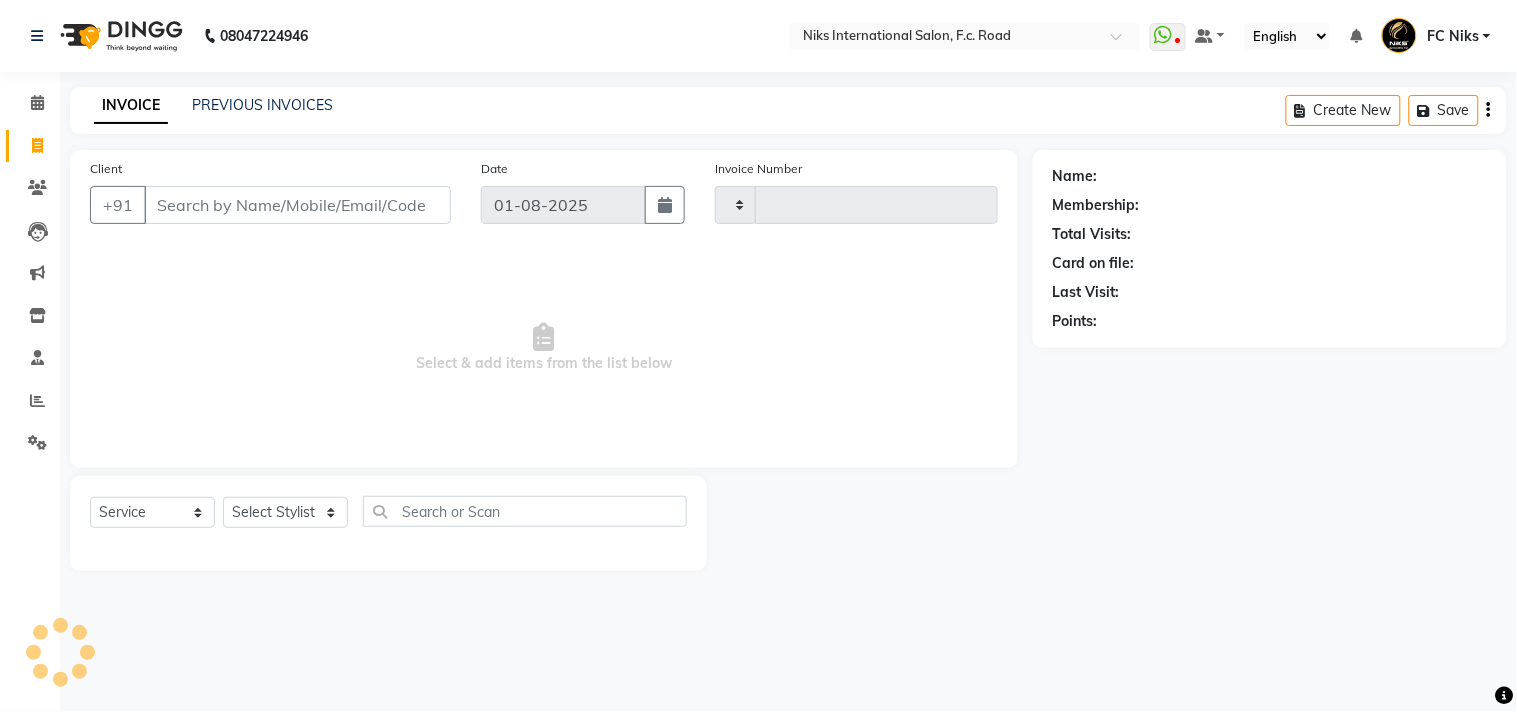 type on "1466" 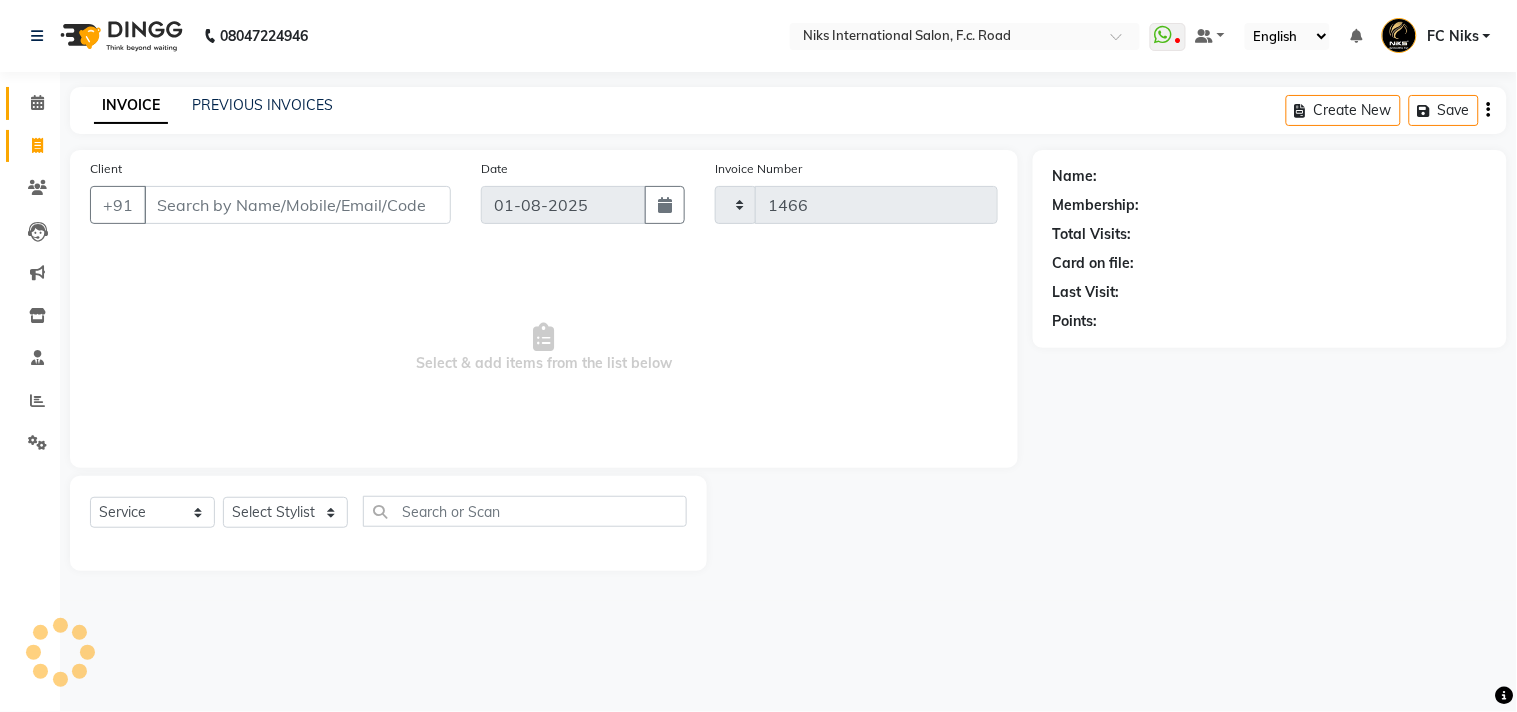 select on "7" 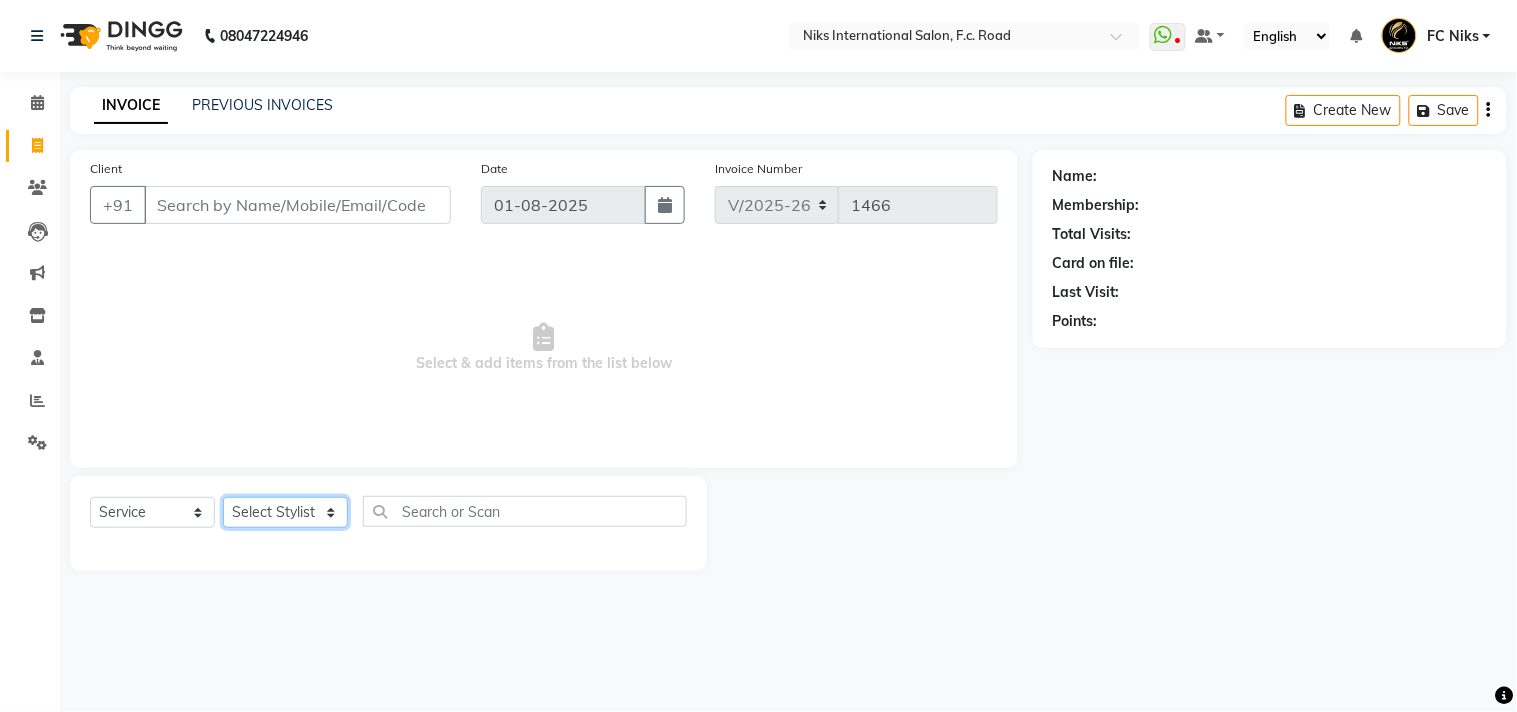 click on "Select Stylist Abhishek Amruta Bhagyashree CA Devkar FC Niks Ishika Kirti Komal Krishi Mahhi Nakshatra Nikhil Rajesh Savita Shabana Shrikant Gaikwad Soham" 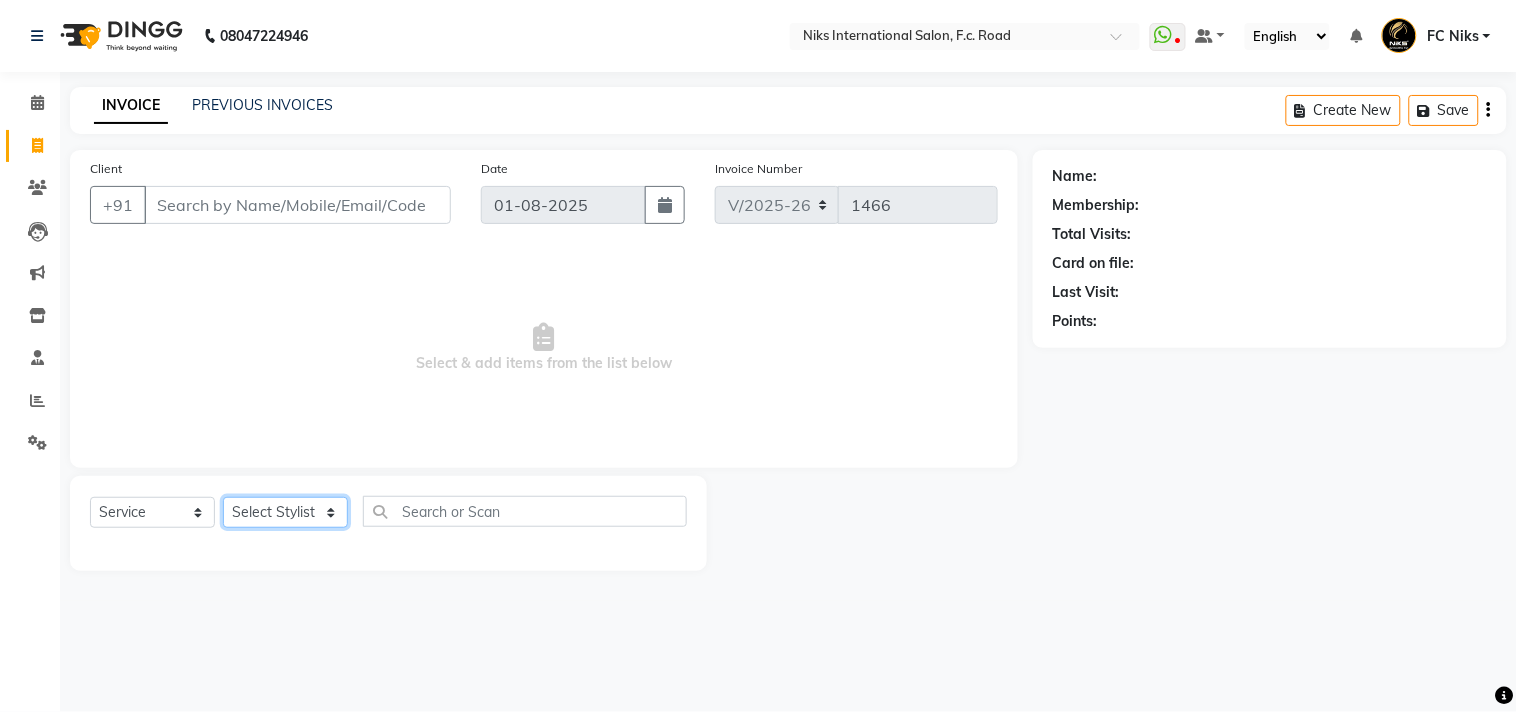 select on "[PHONE]" 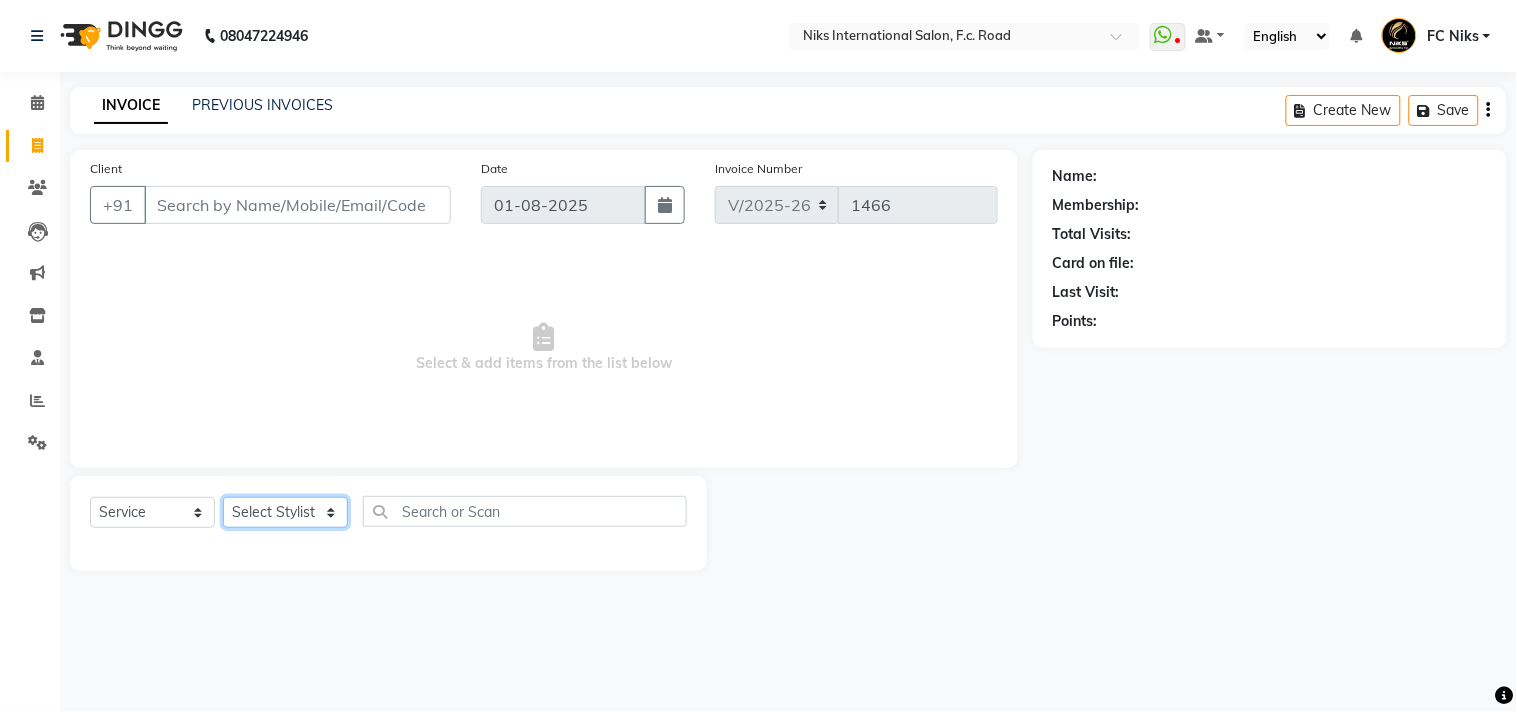 click on "Select Stylist Abhishek Amruta Bhagyashree CA Devkar FC Niks Ishika Kirti Komal Krishi Mahhi Nakshatra Nikhil Rajesh Savita Shabana Shrikant Gaikwad Soham" 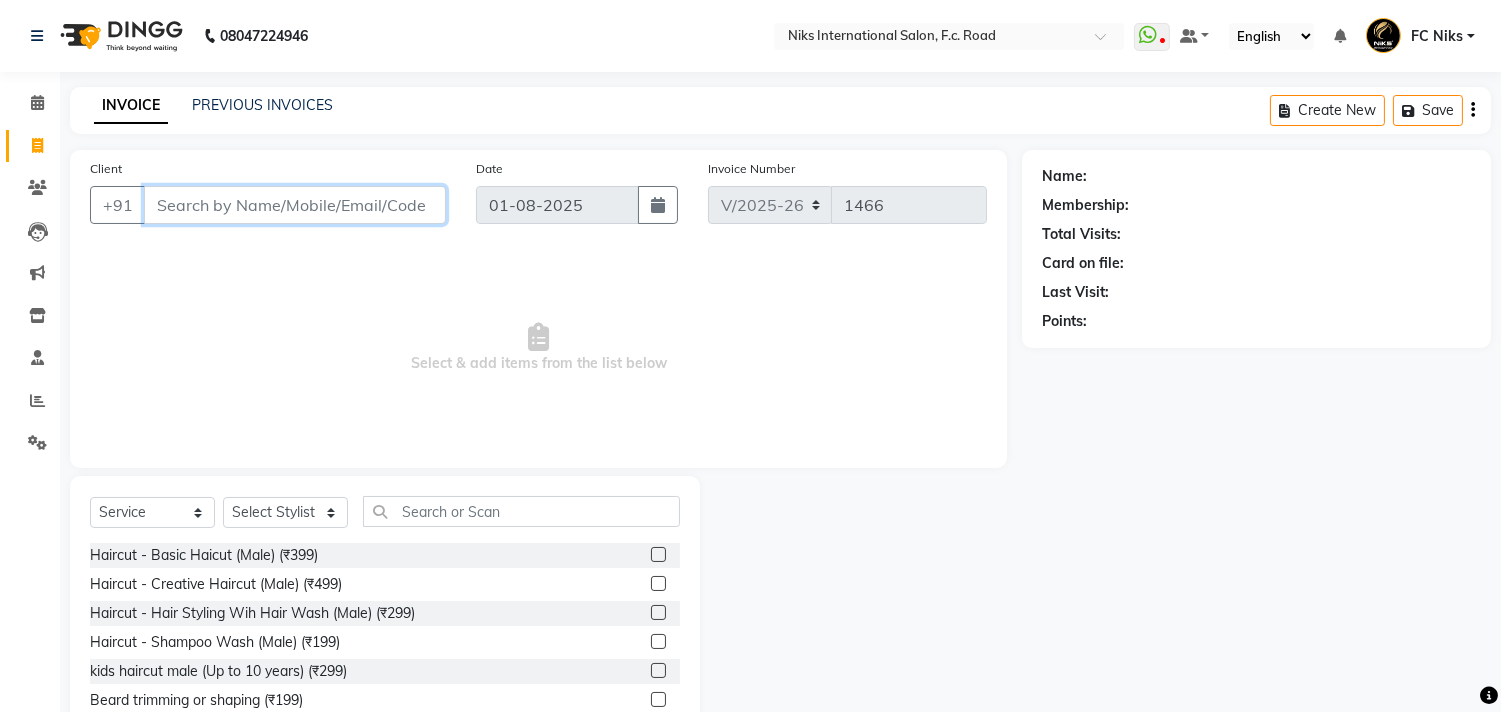 click on "Client" at bounding box center (295, 205) 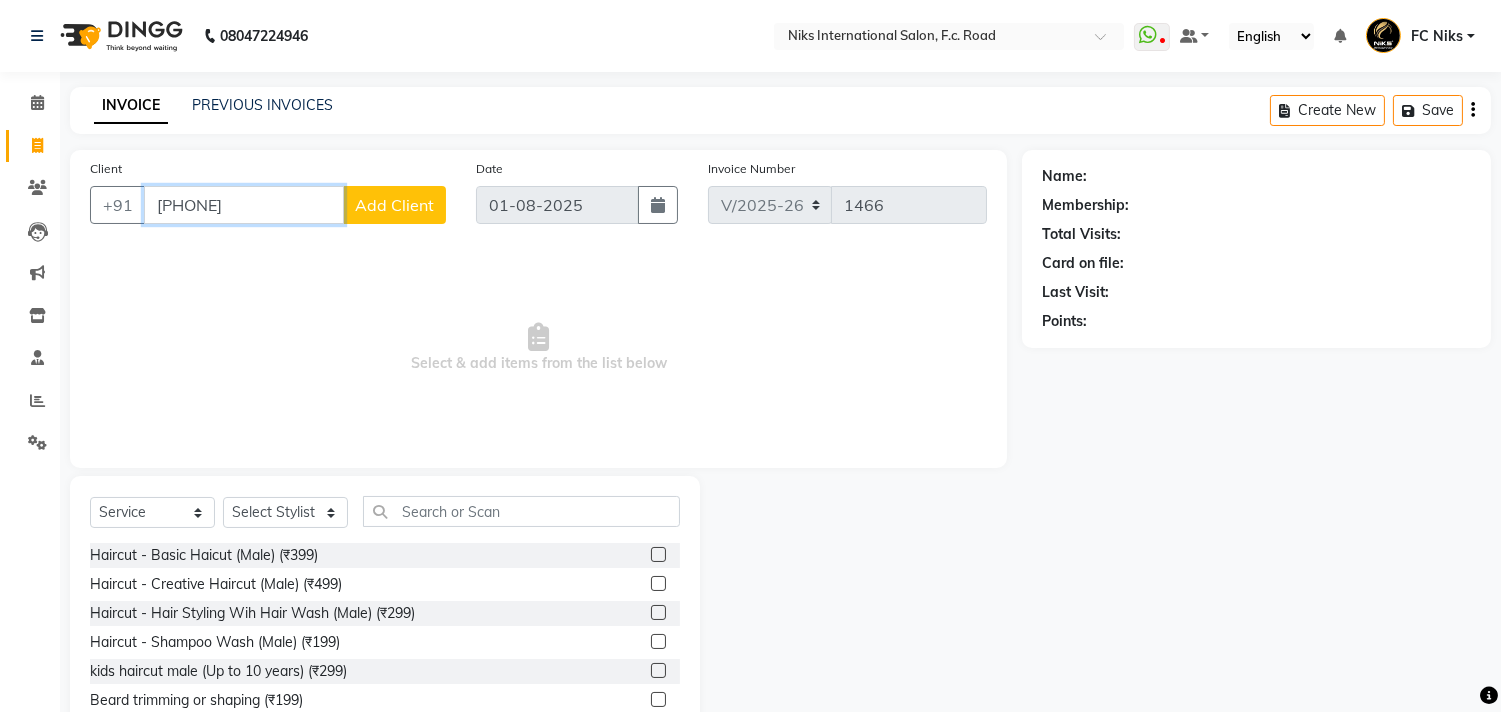 type on "[PHONE]" 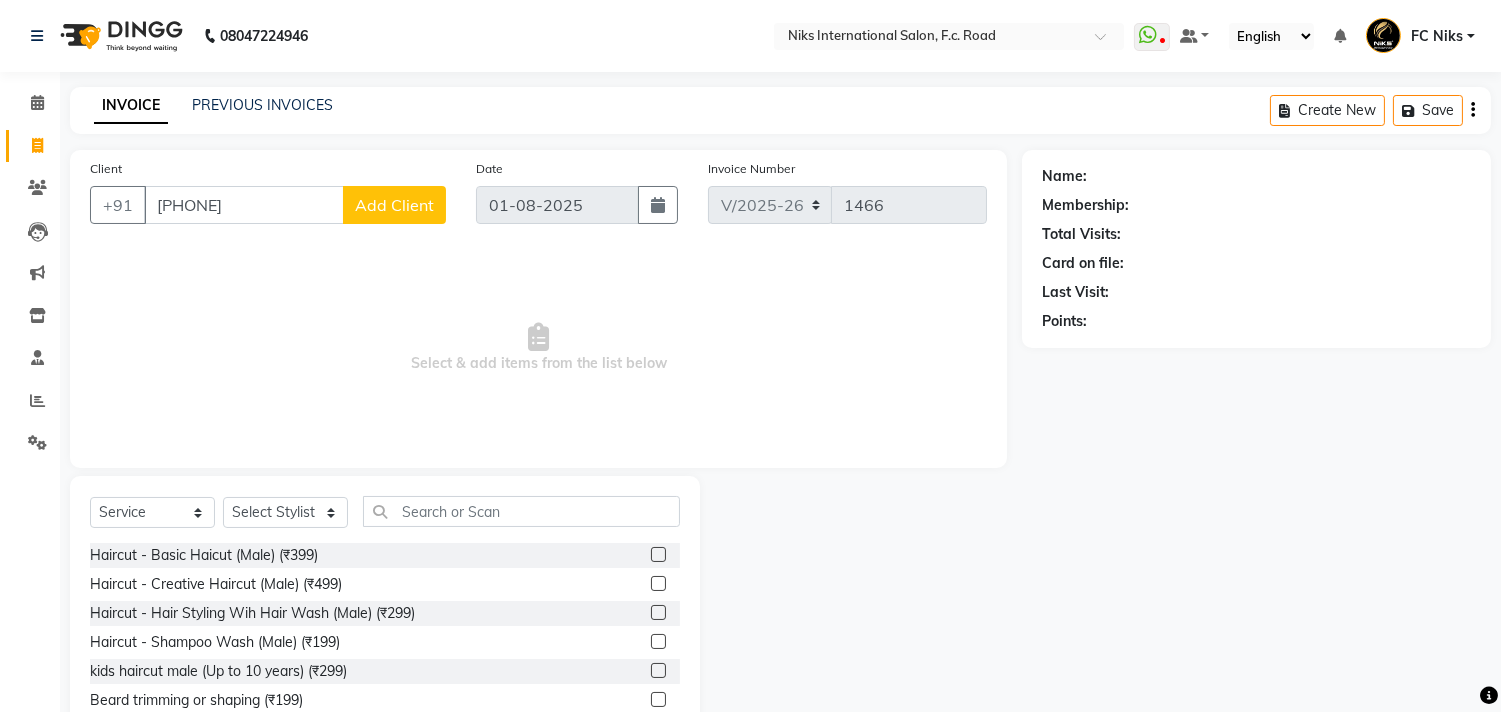 drag, startPoint x: 418, startPoint y: 215, endPoint x: 410, endPoint y: 228, distance: 15.264338 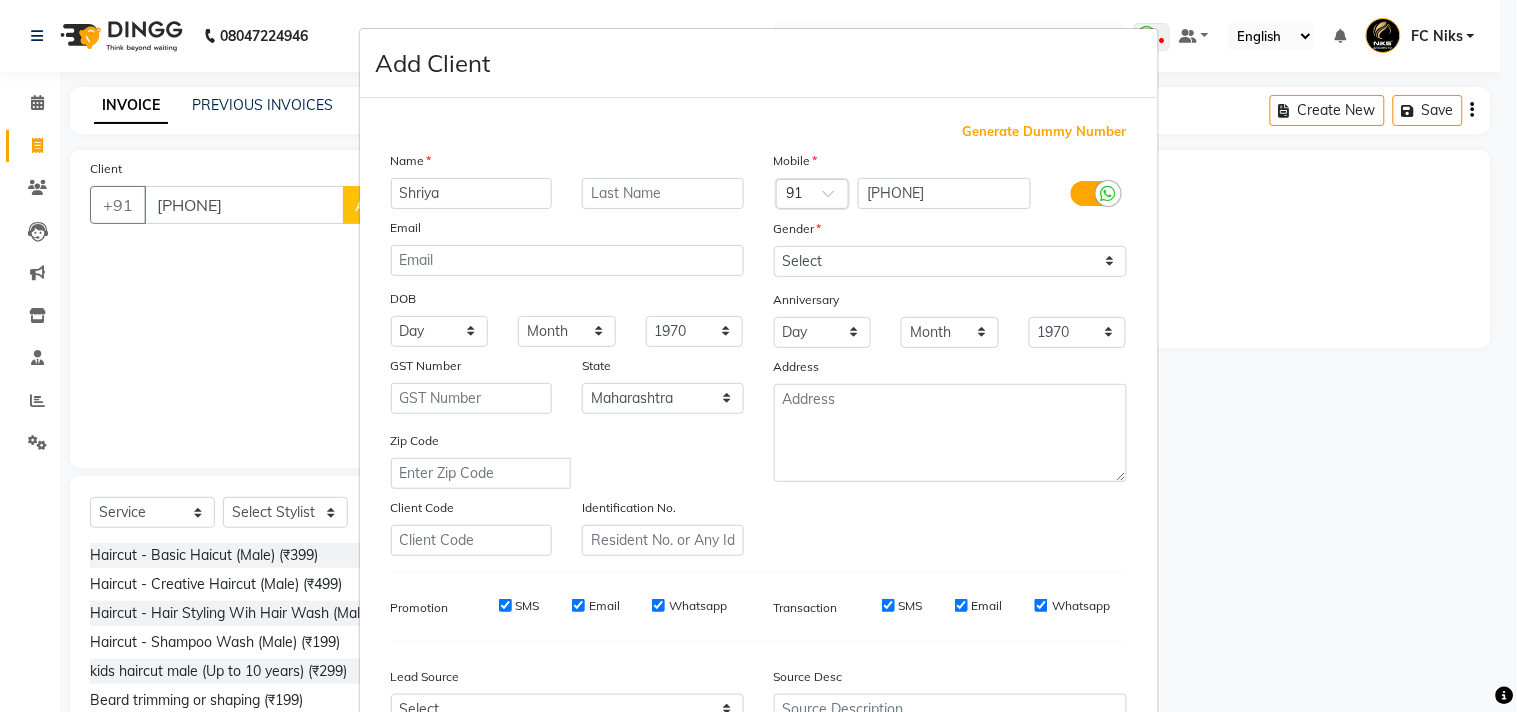 type on "Shriya" 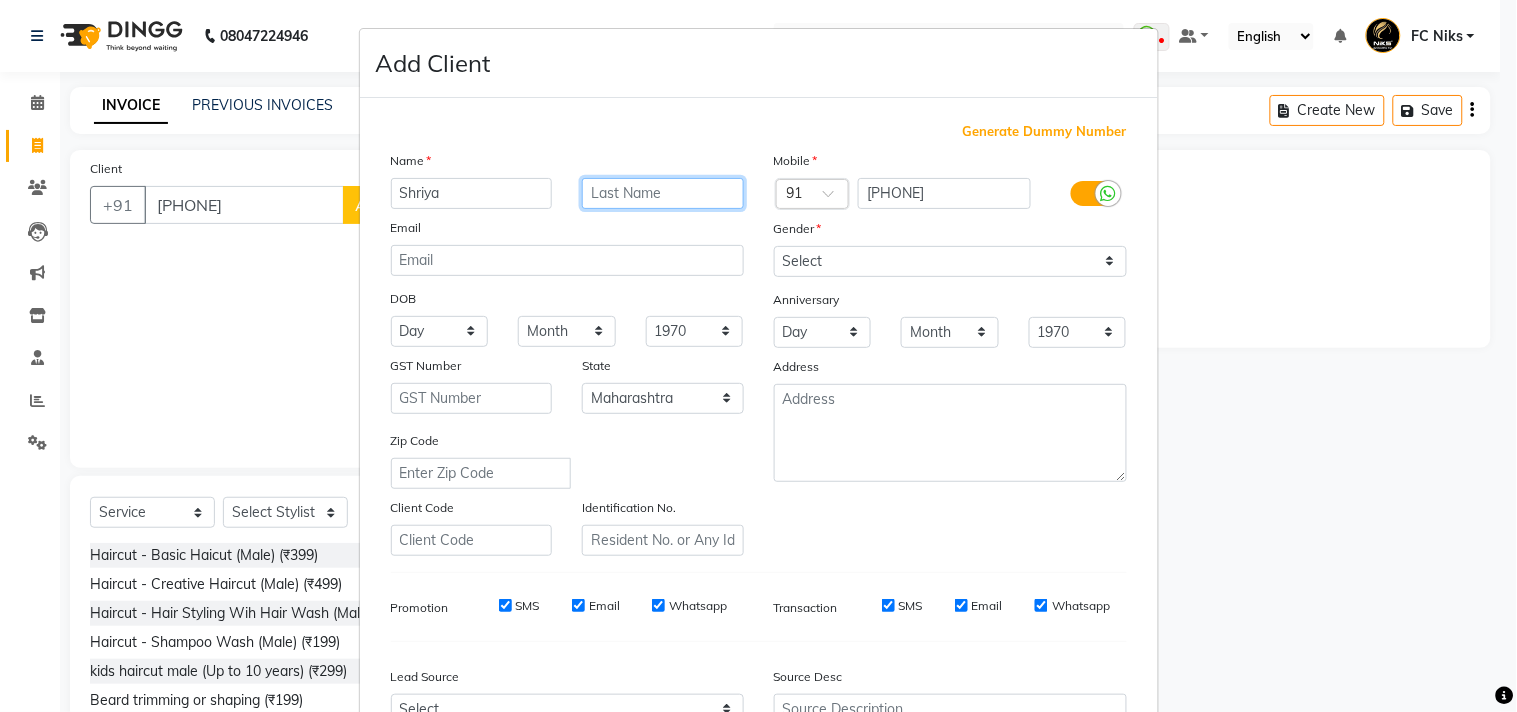 click at bounding box center (663, 193) 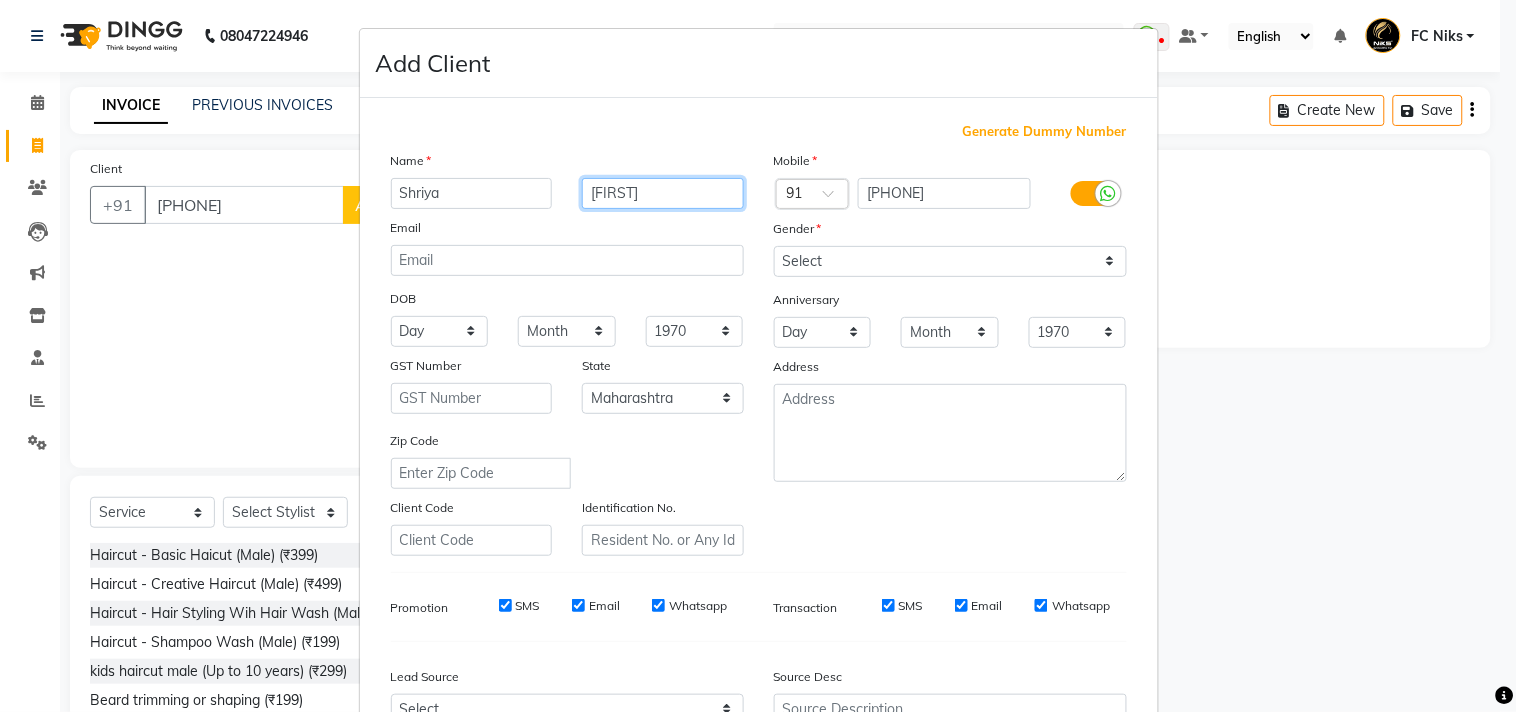 type on "[FIRST]" 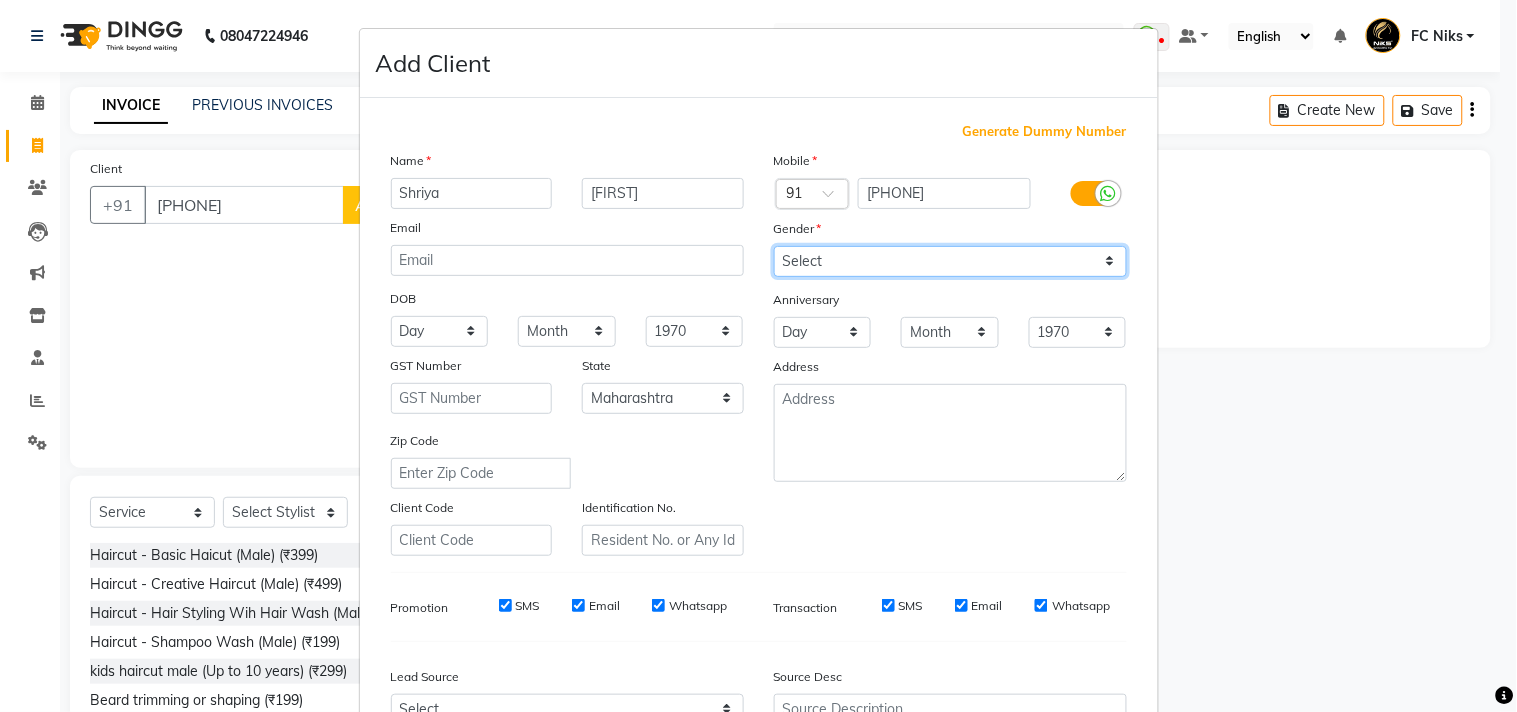 click on "Select Male Female Other Prefer Not To Say" at bounding box center [950, 261] 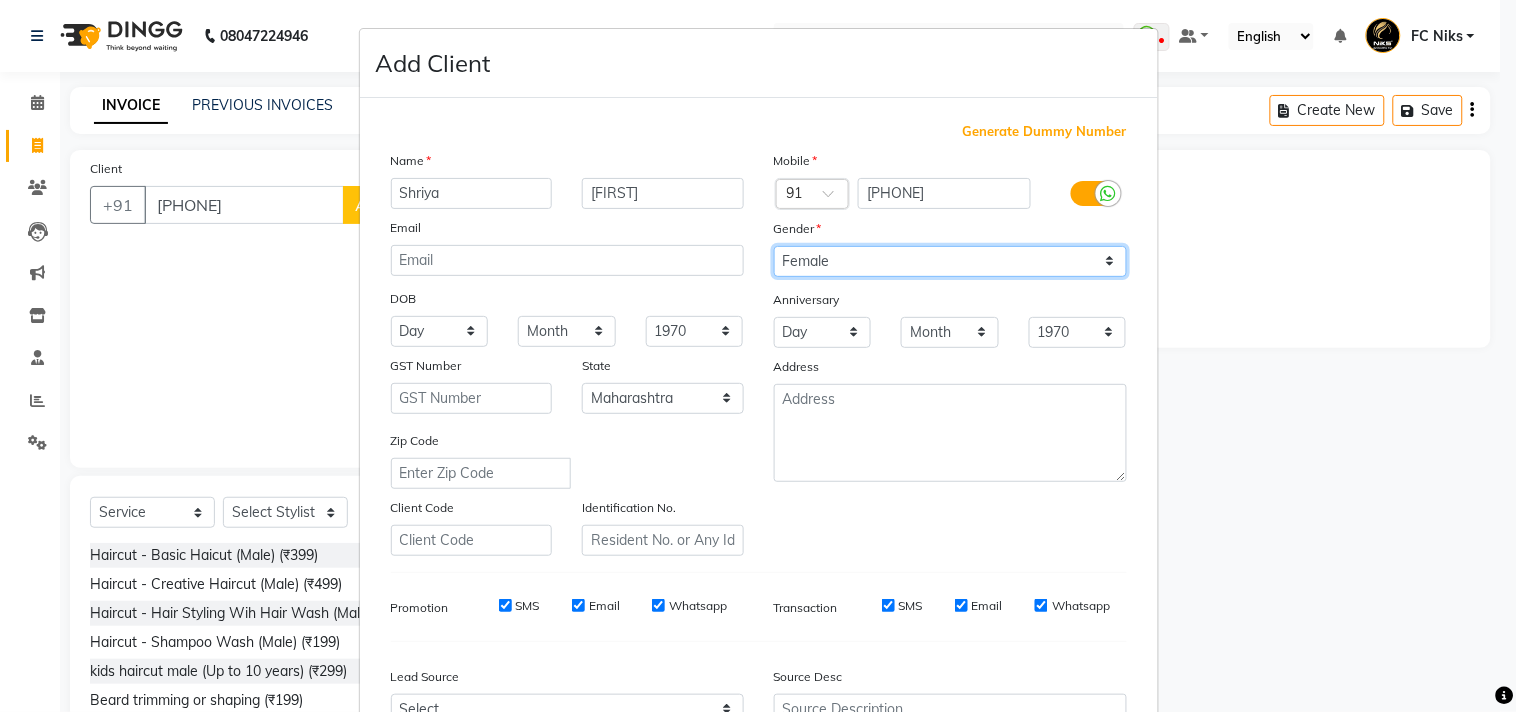click on "Select Male Female Other Prefer Not To Say" at bounding box center (950, 261) 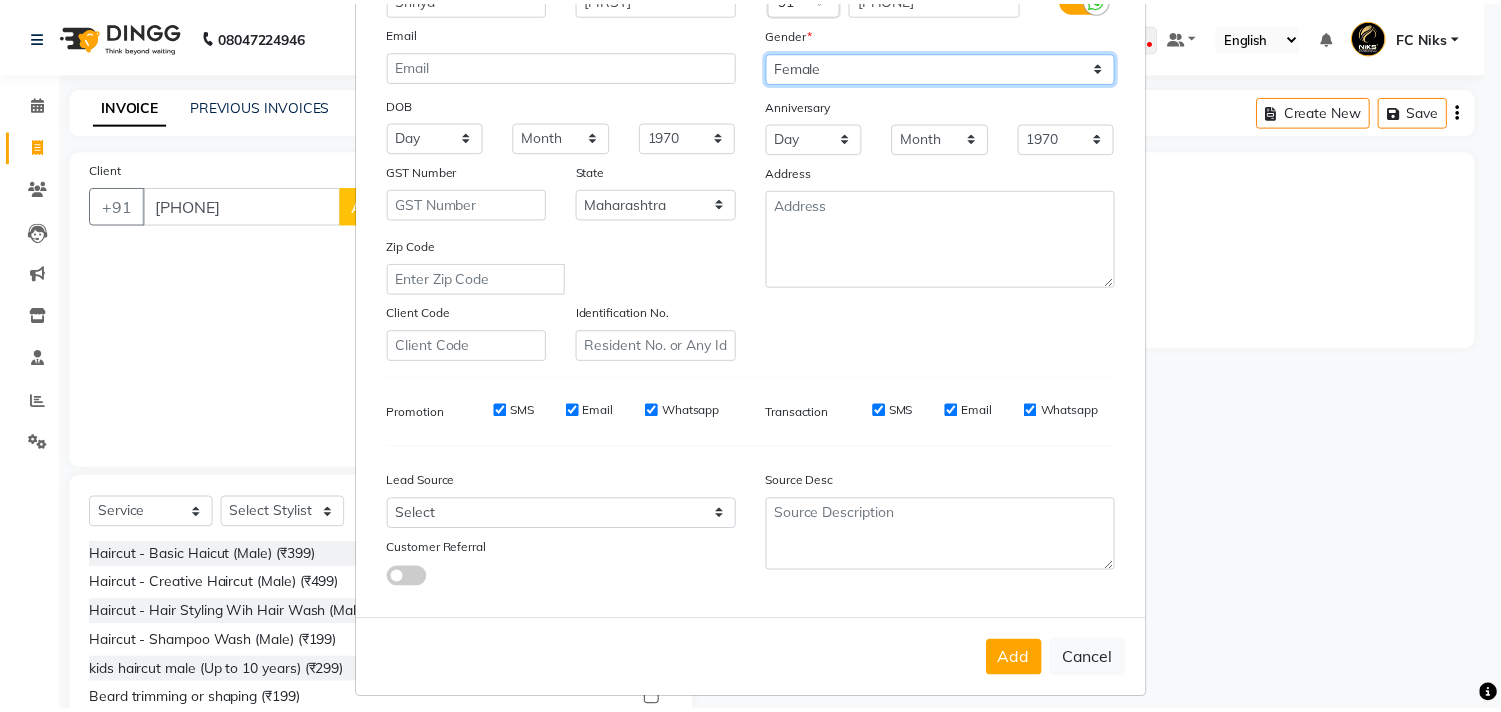 scroll, scrollTop: 212, scrollLeft: 0, axis: vertical 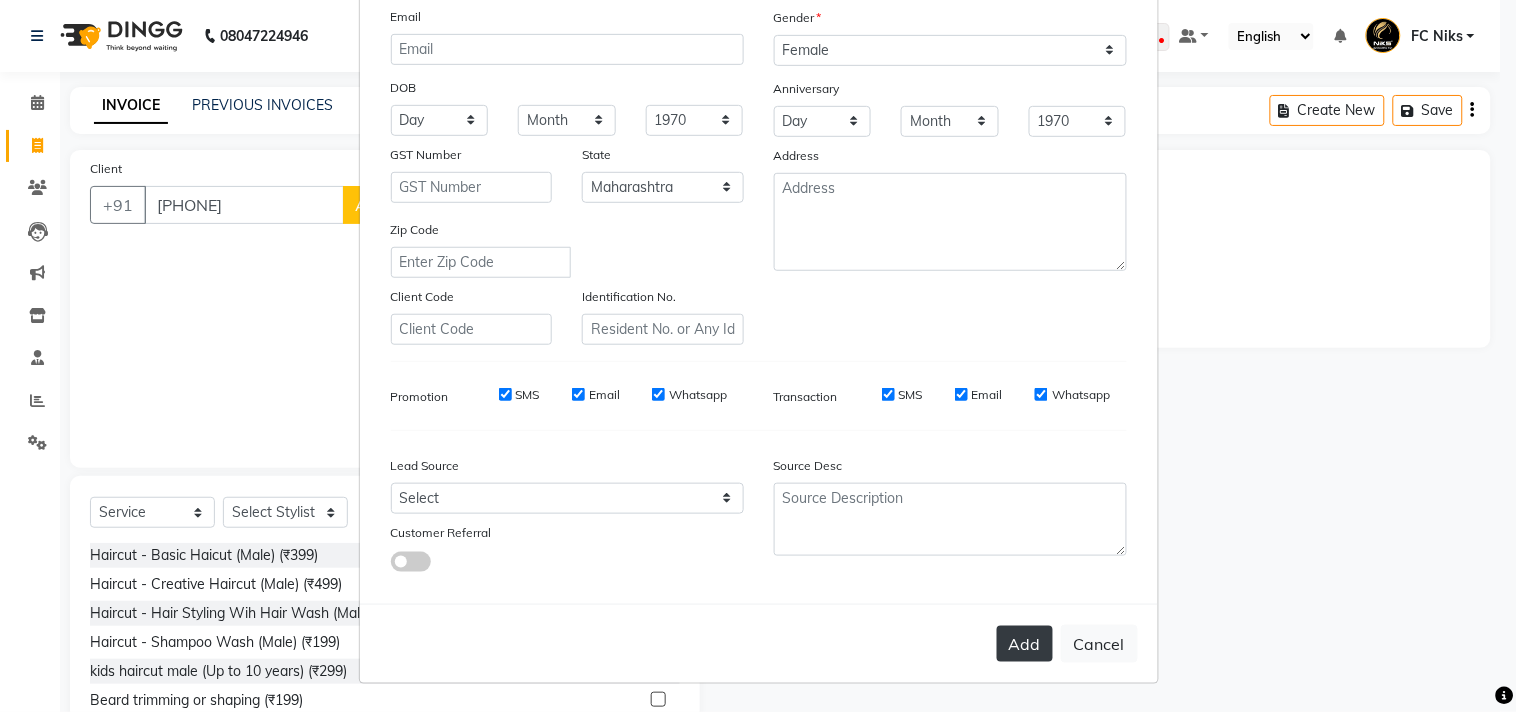 click on "Add" at bounding box center [1025, 644] 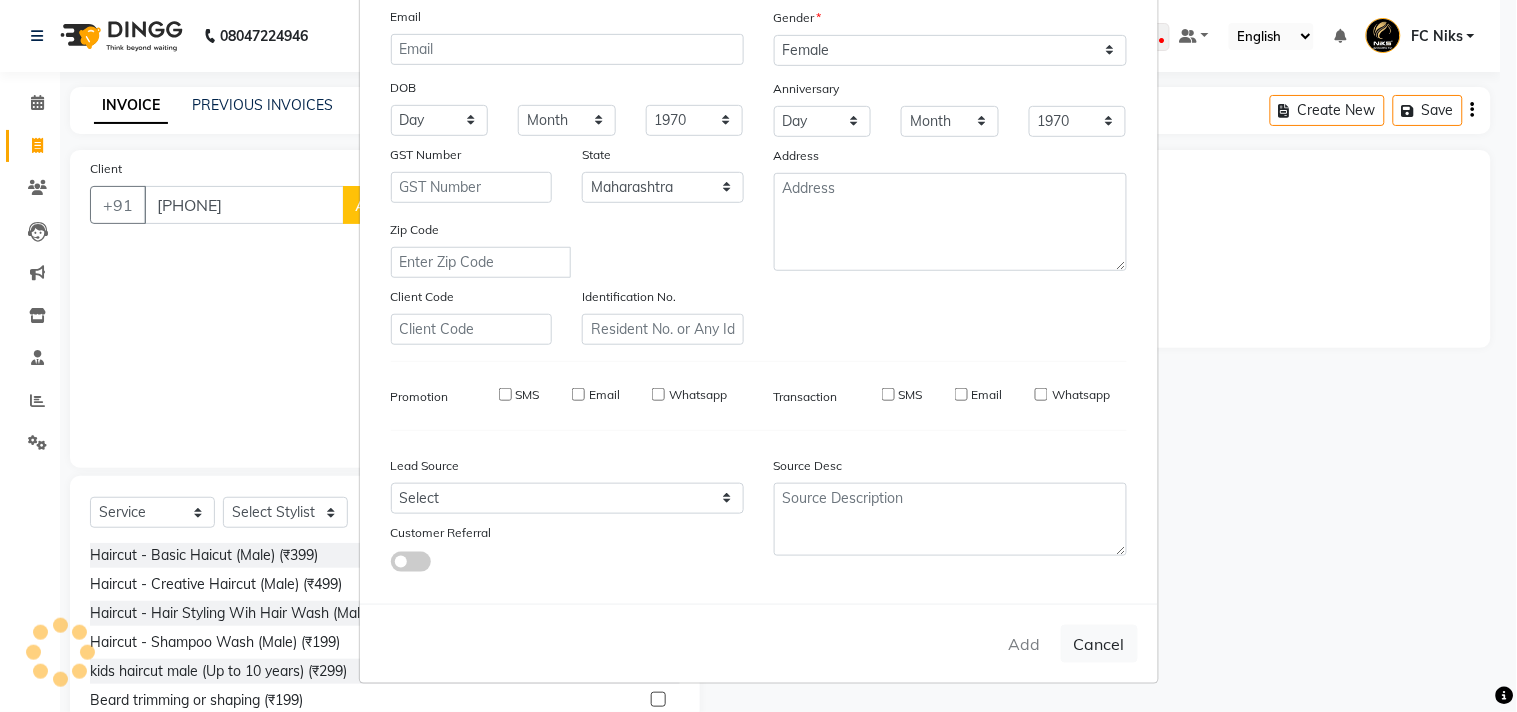 type on "85******63" 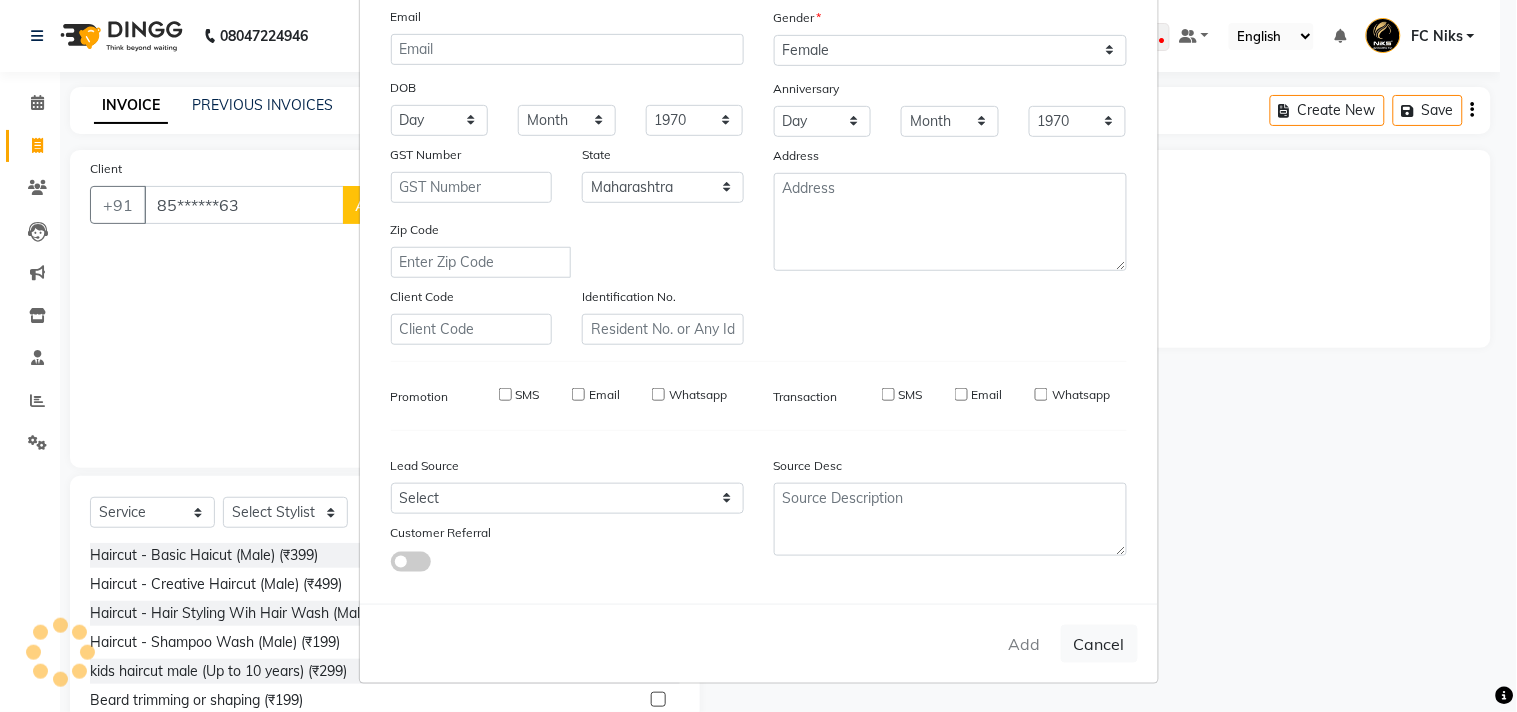 select 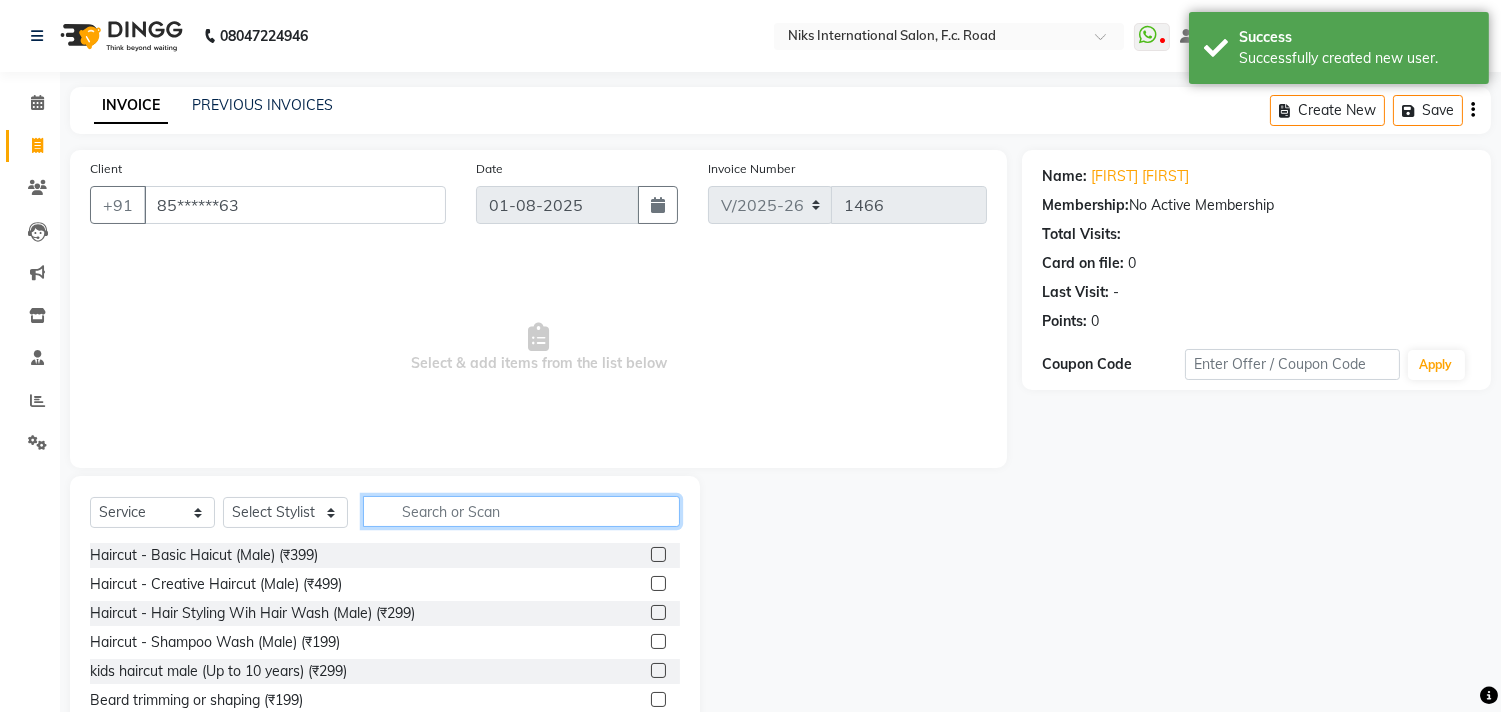 drag, startPoint x: 488, startPoint y: 512, endPoint x: 527, endPoint y: 506, distance: 39.45884 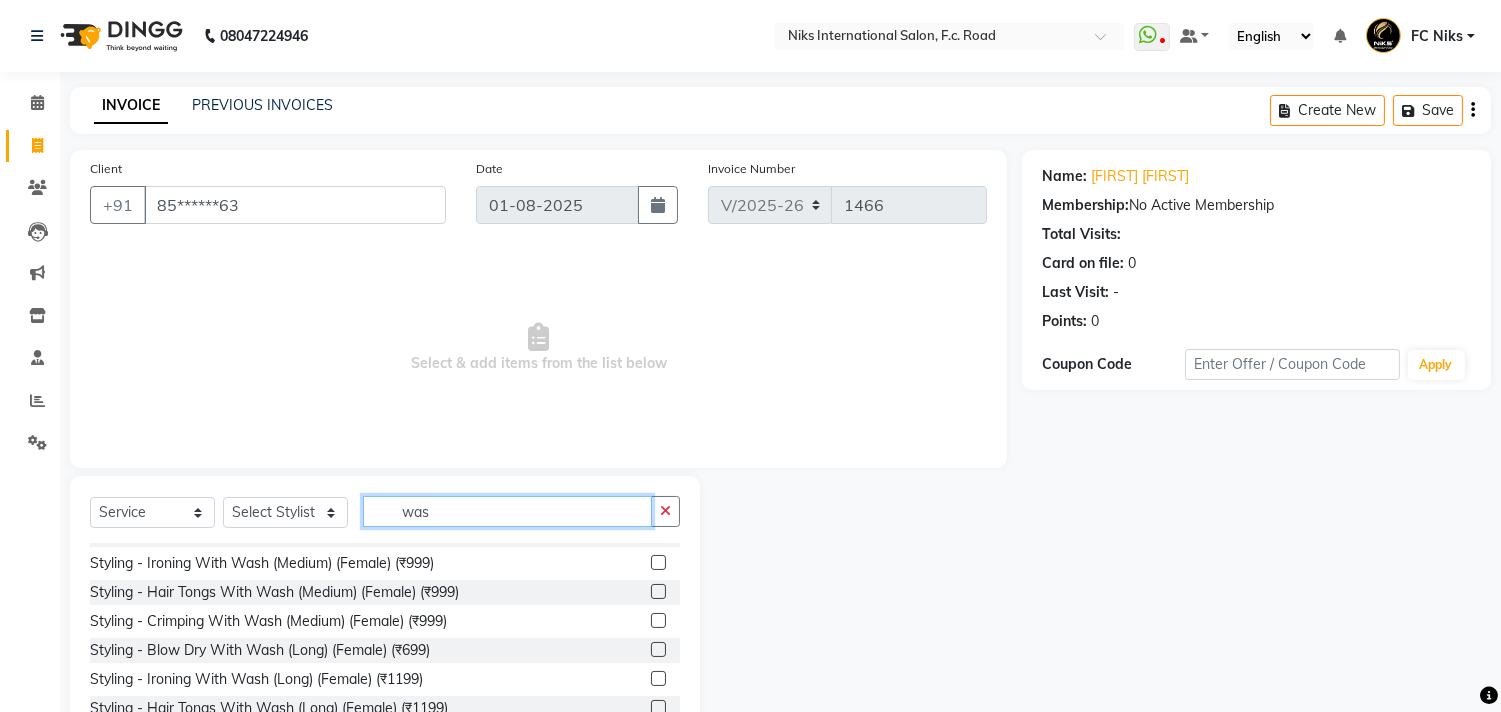 scroll, scrollTop: 333, scrollLeft: 0, axis: vertical 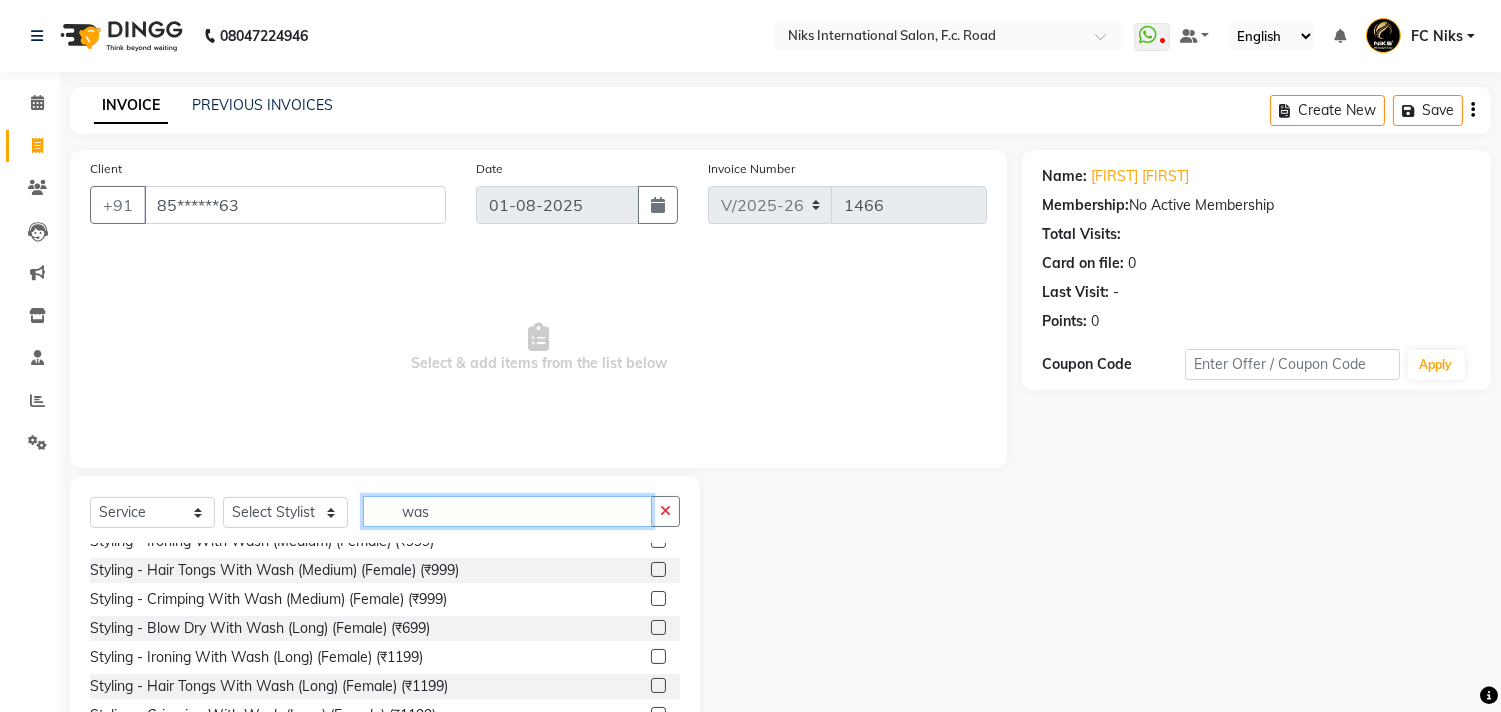 click on "was" 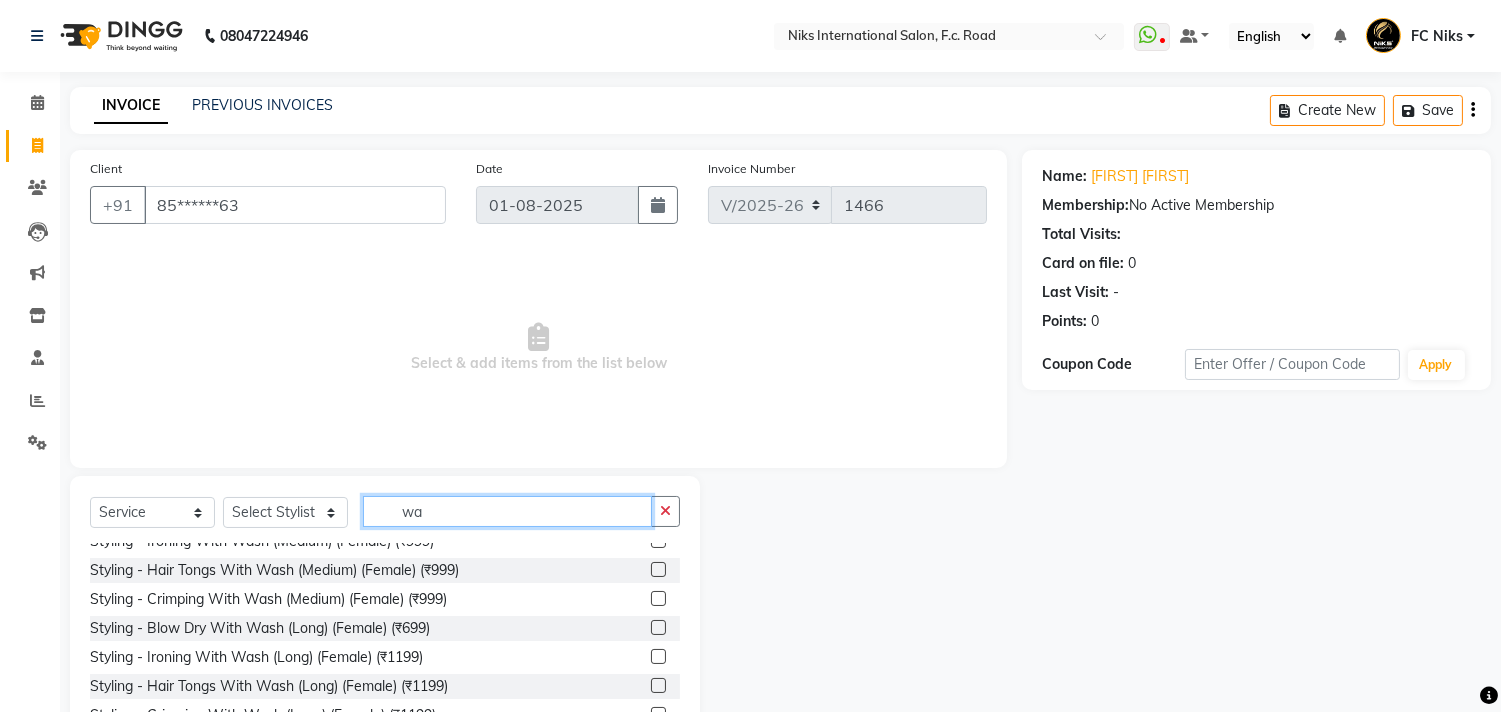 type on "w" 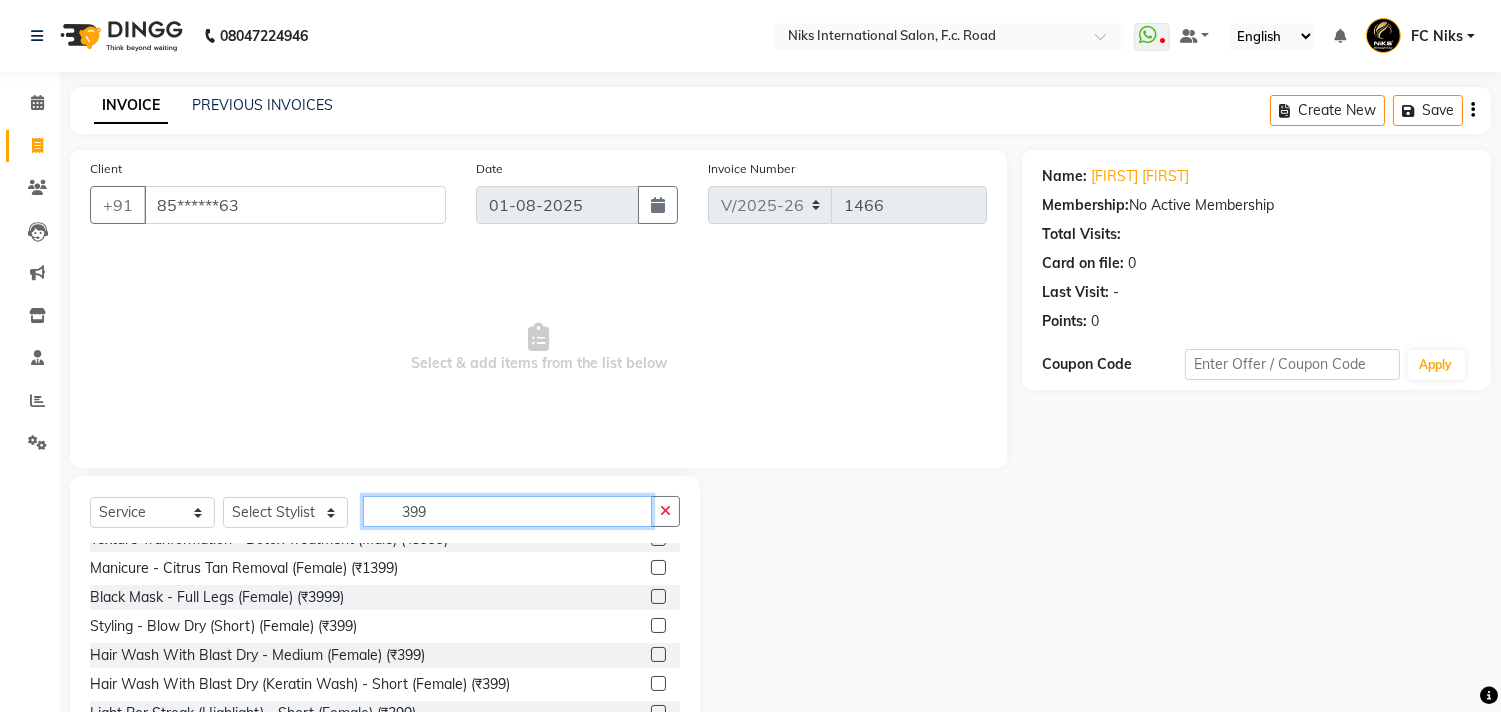 scroll, scrollTop: 111, scrollLeft: 0, axis: vertical 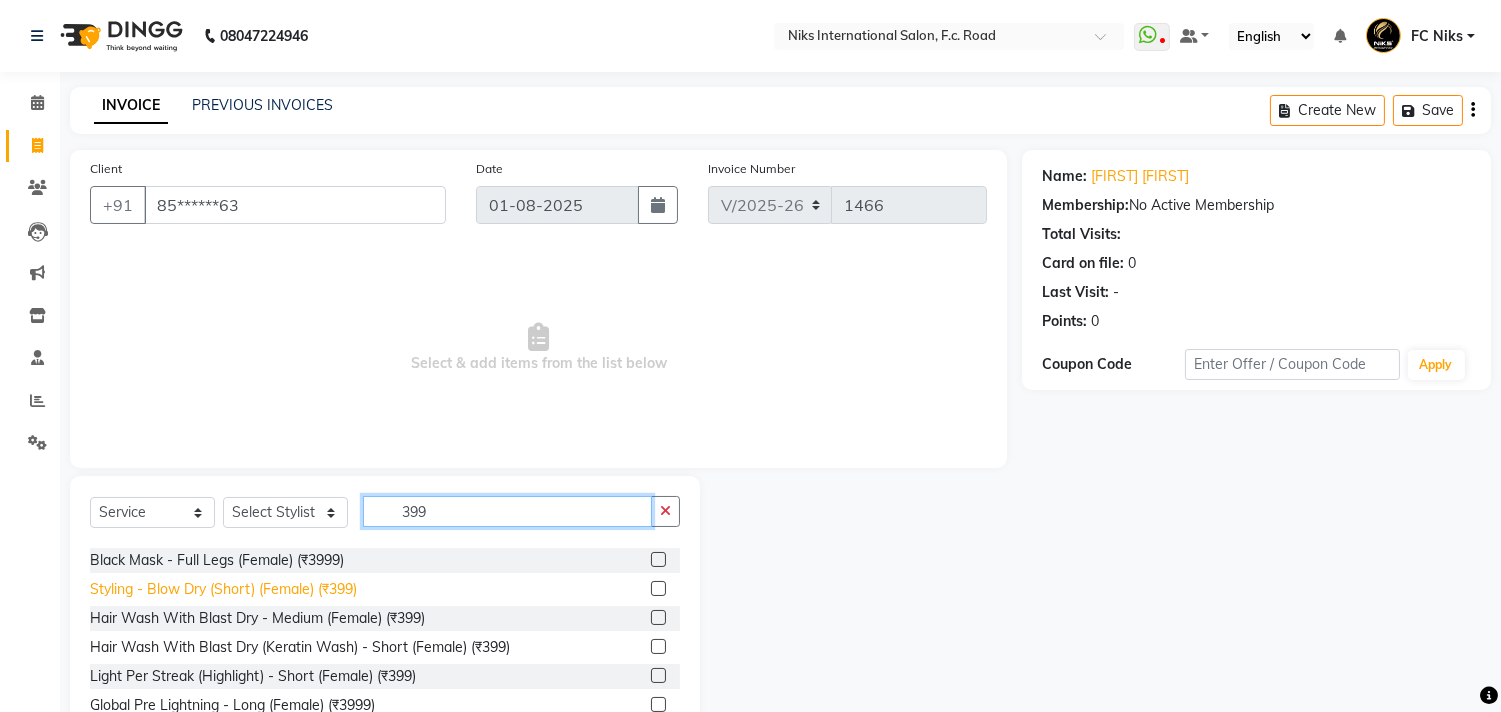 type on "399" 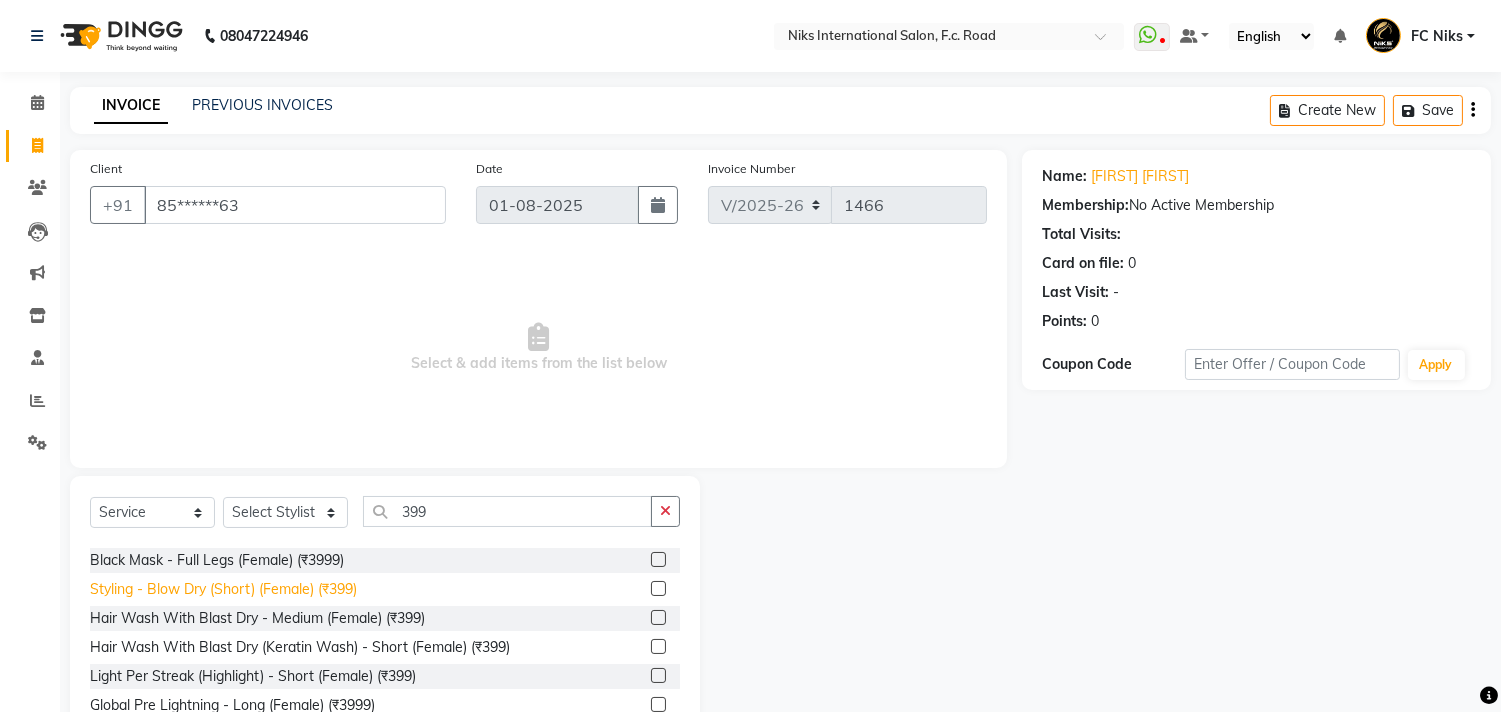 click on "Styling  - Blow Dry  (Short) (Female) (₹399)" 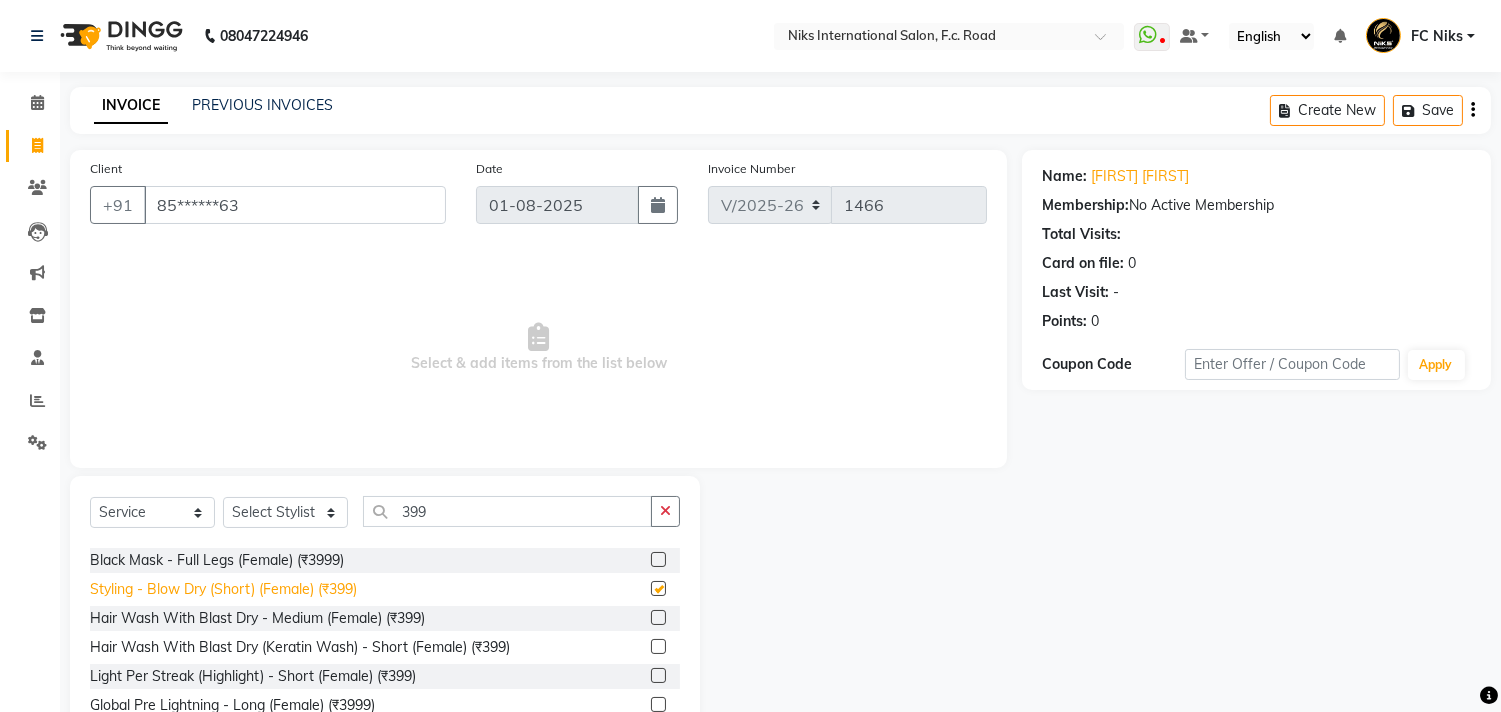 checkbox on "false" 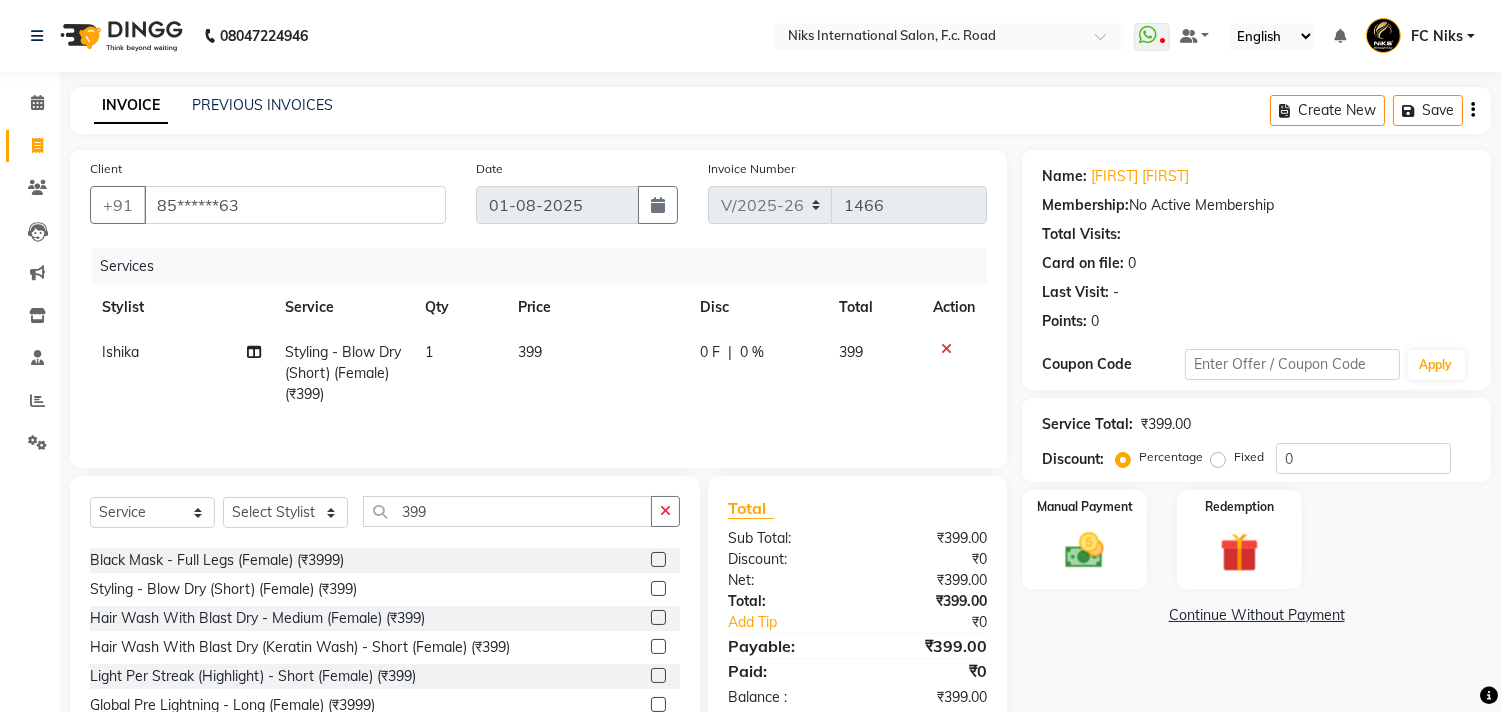 click on "399" 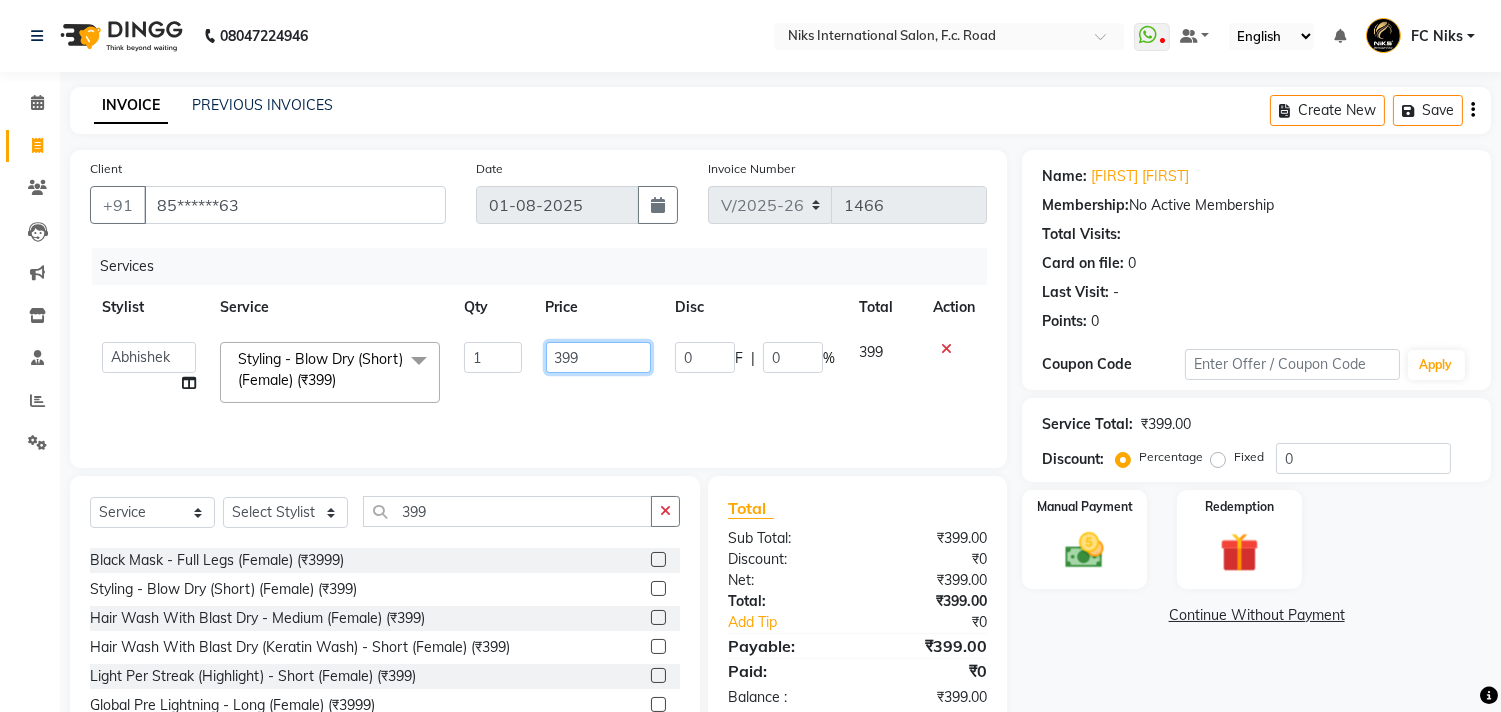 click on "399" 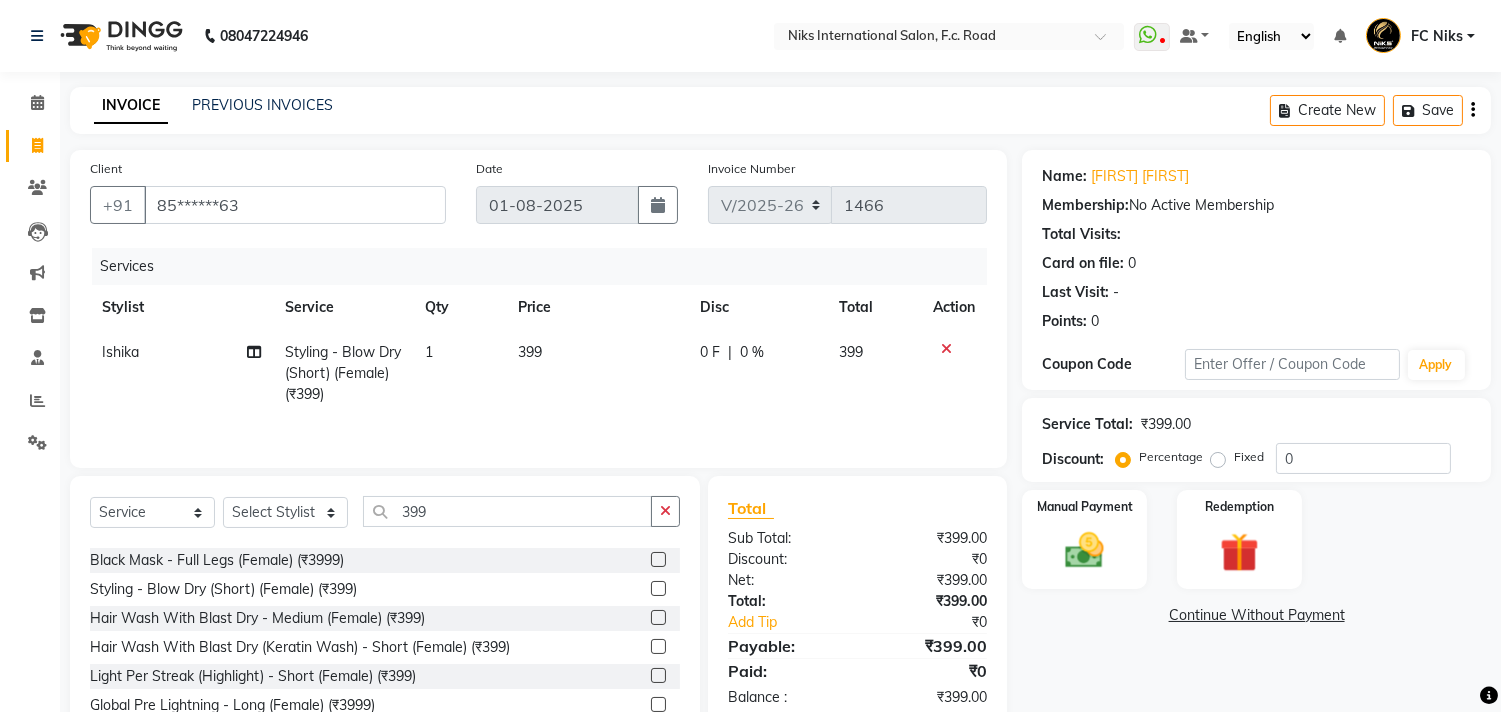 click 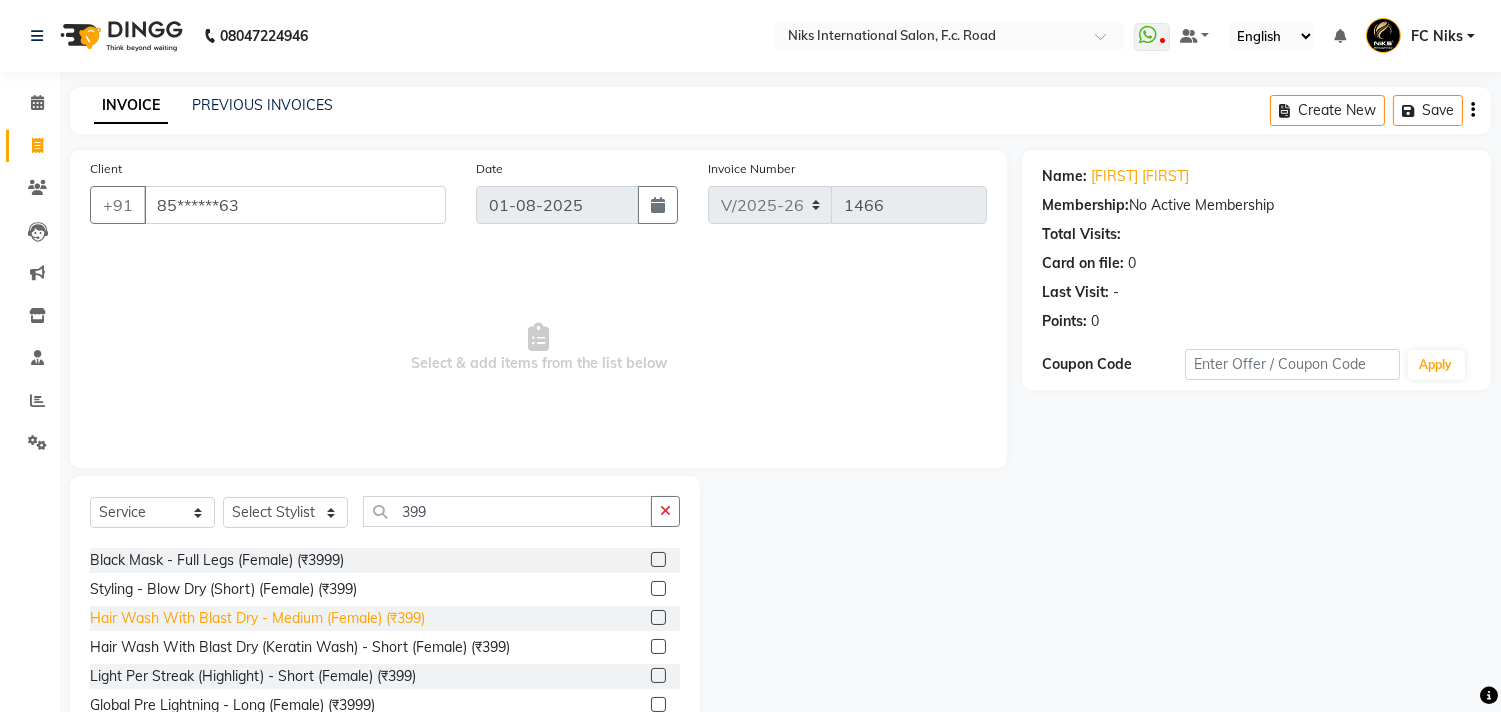 click on "Hair Wash With Blast Dry  - Medium (Female) (₹399)" 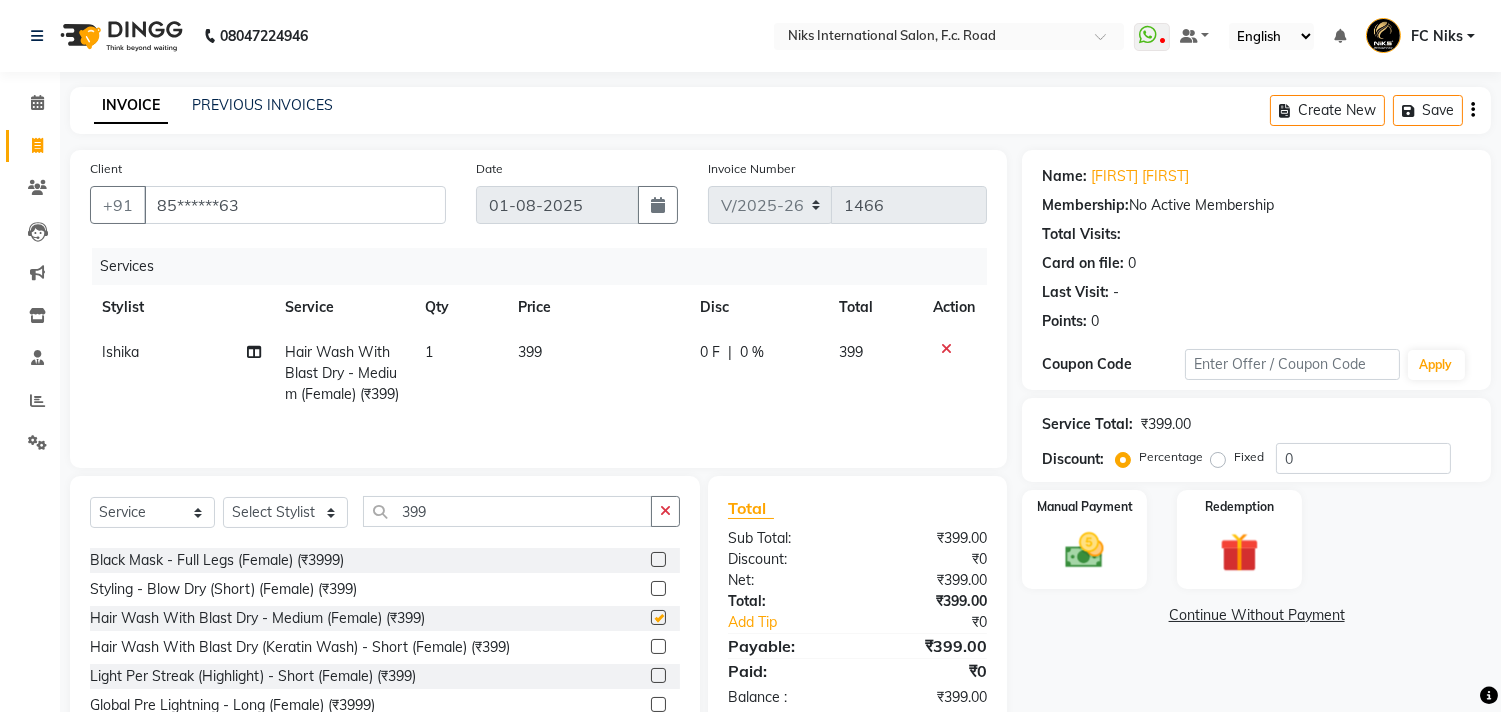 checkbox on "false" 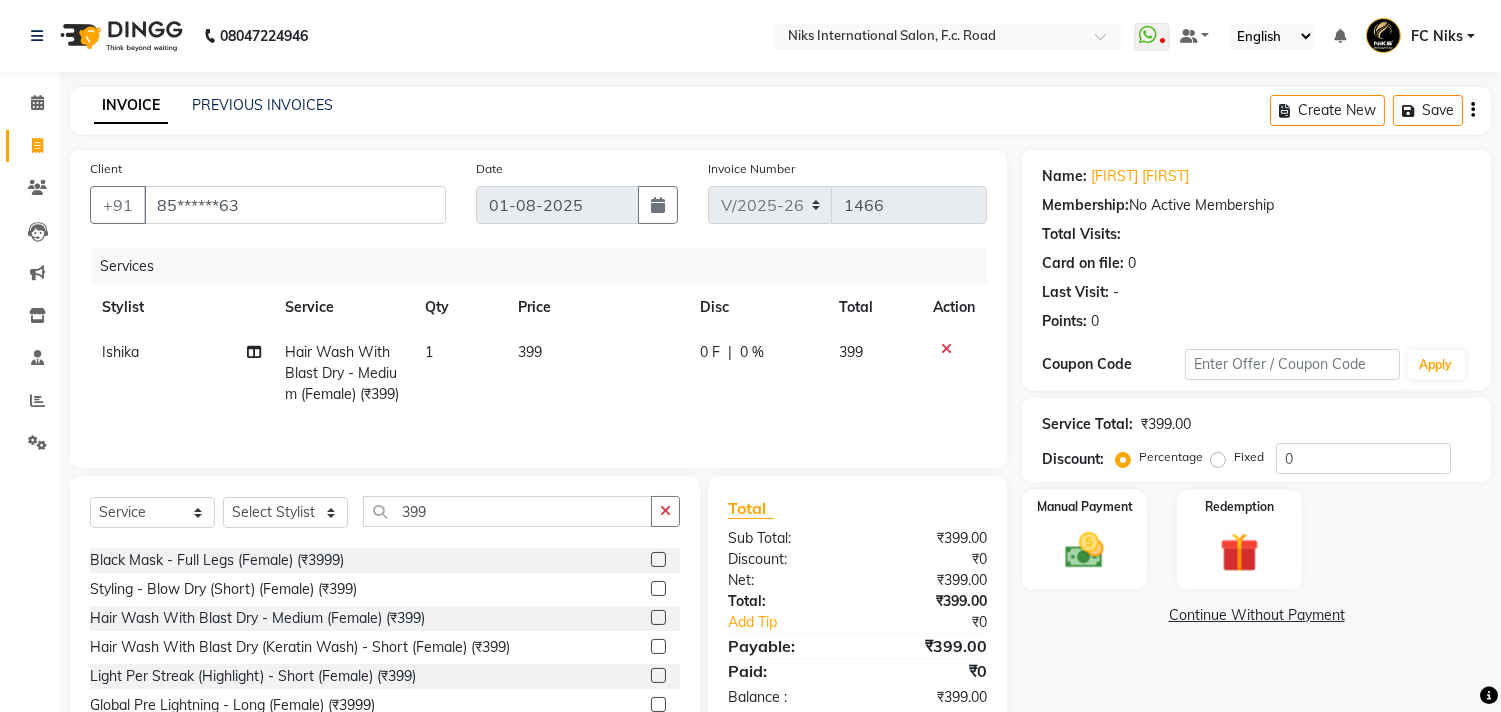 click on "399" 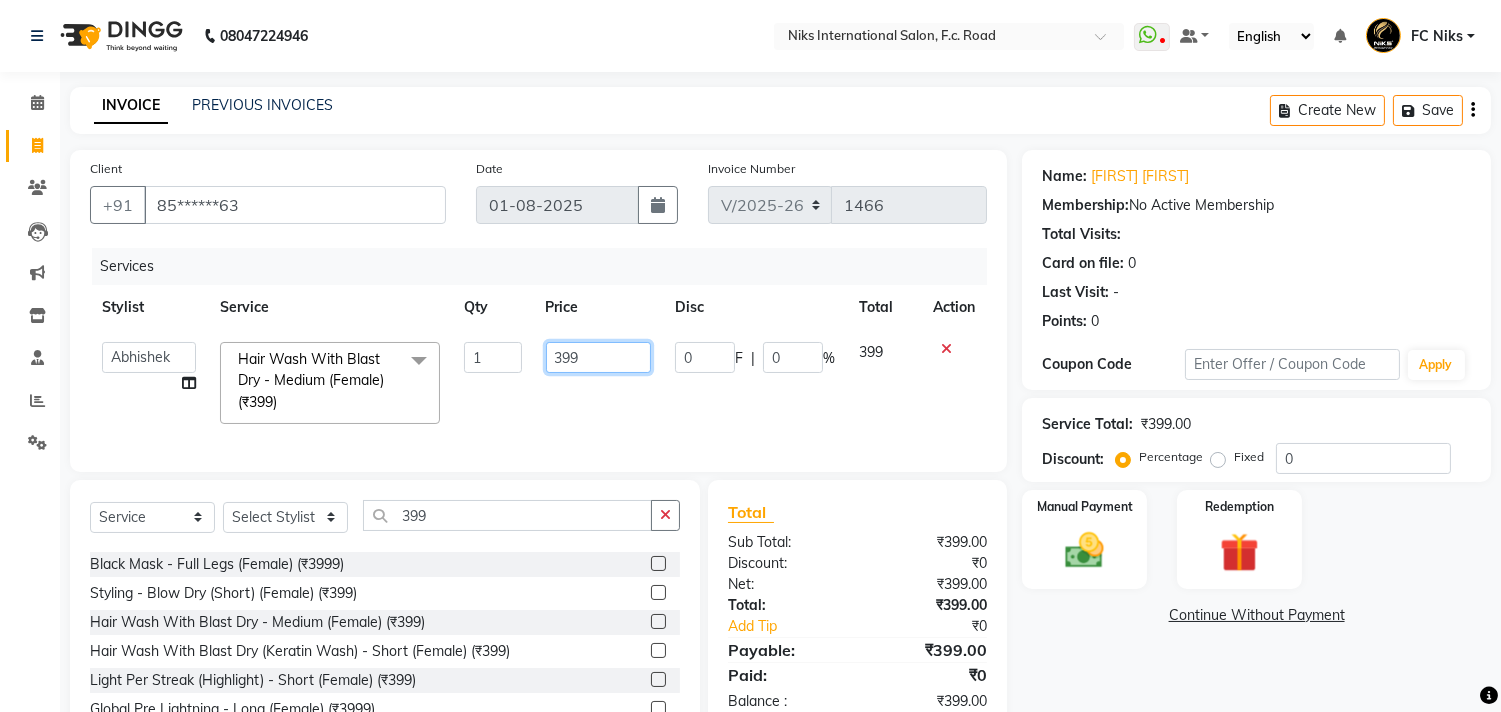 click on "399" 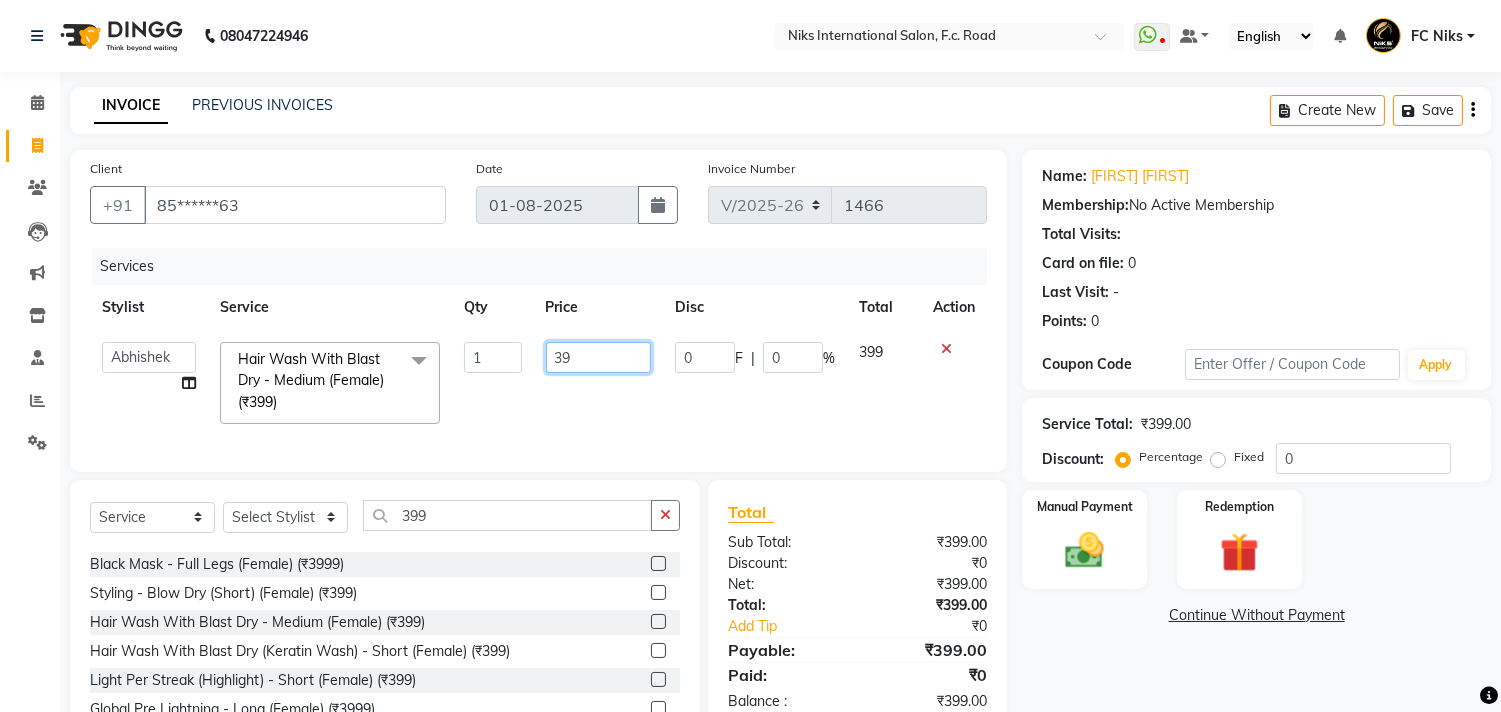 type on "3" 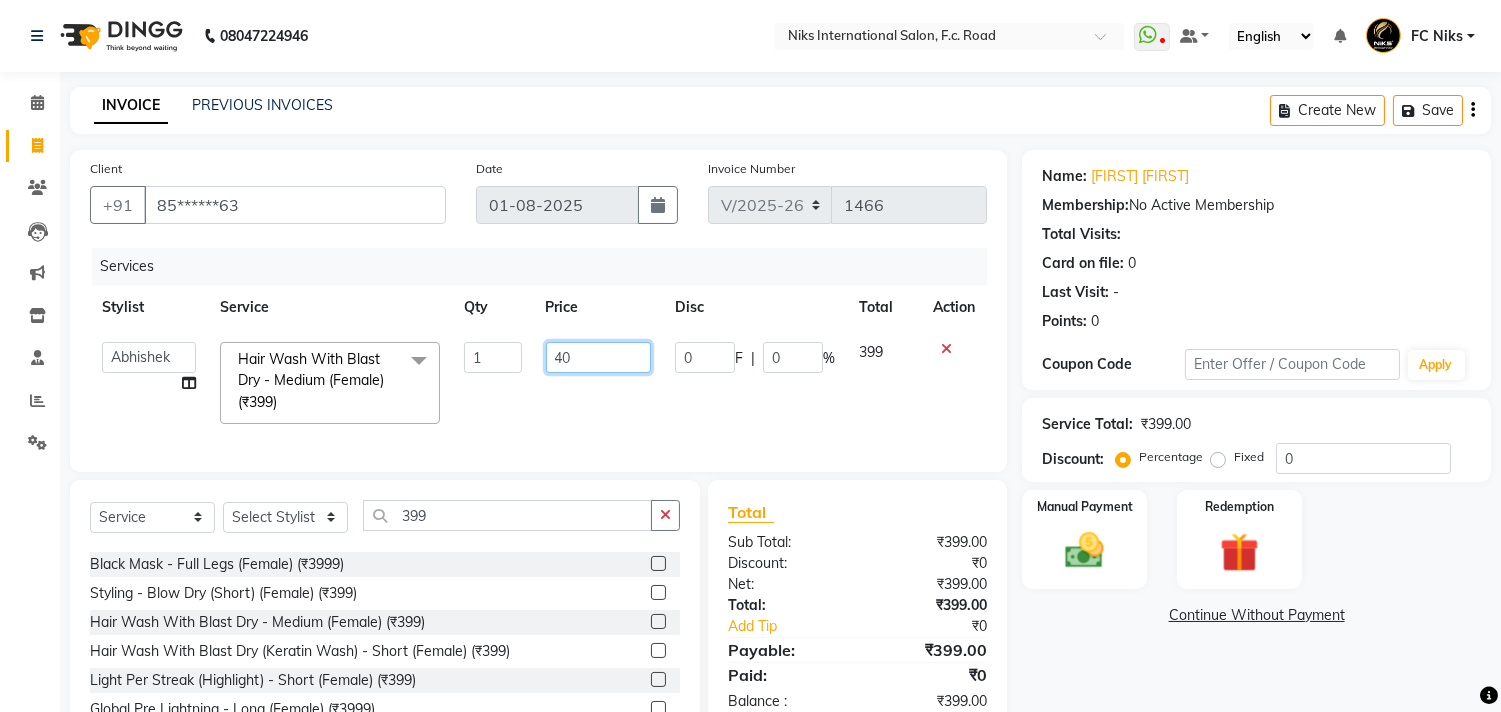 type on "400" 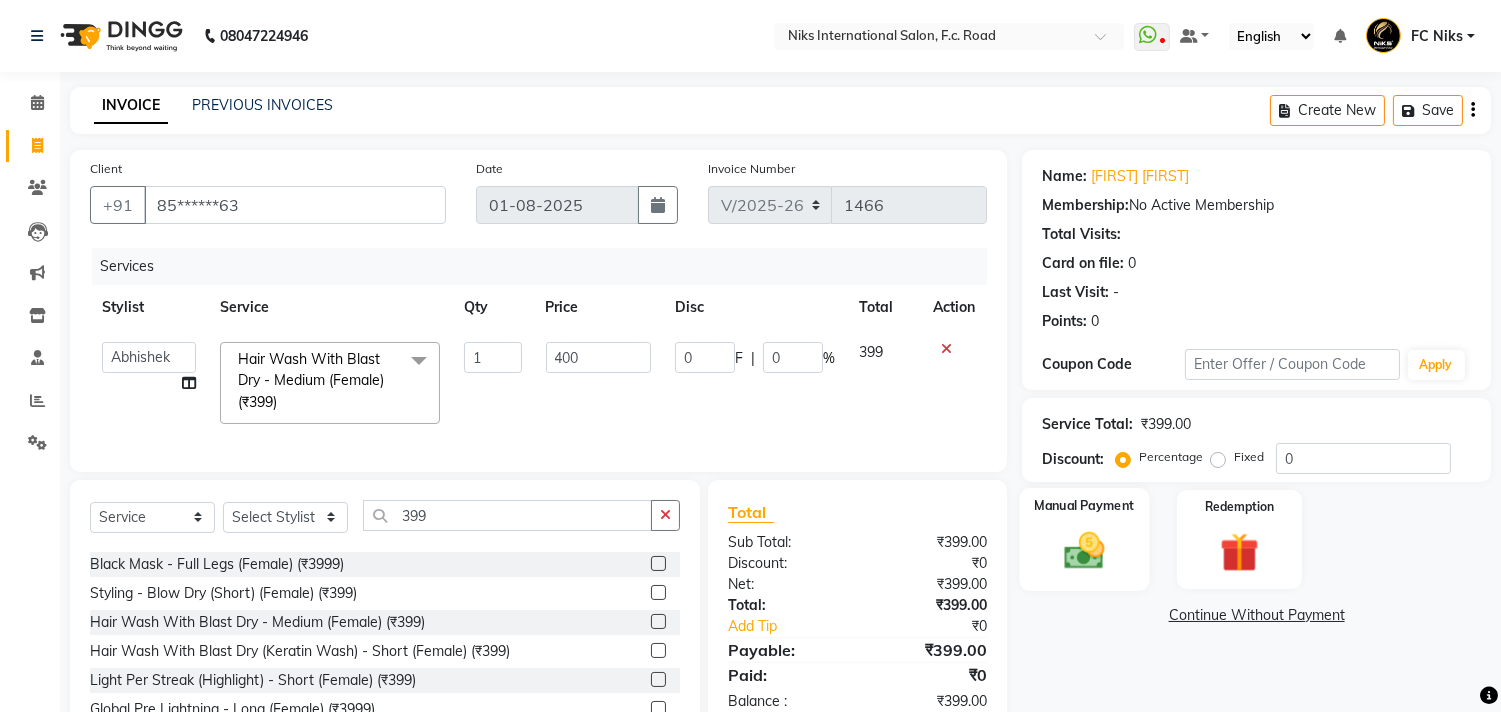 click 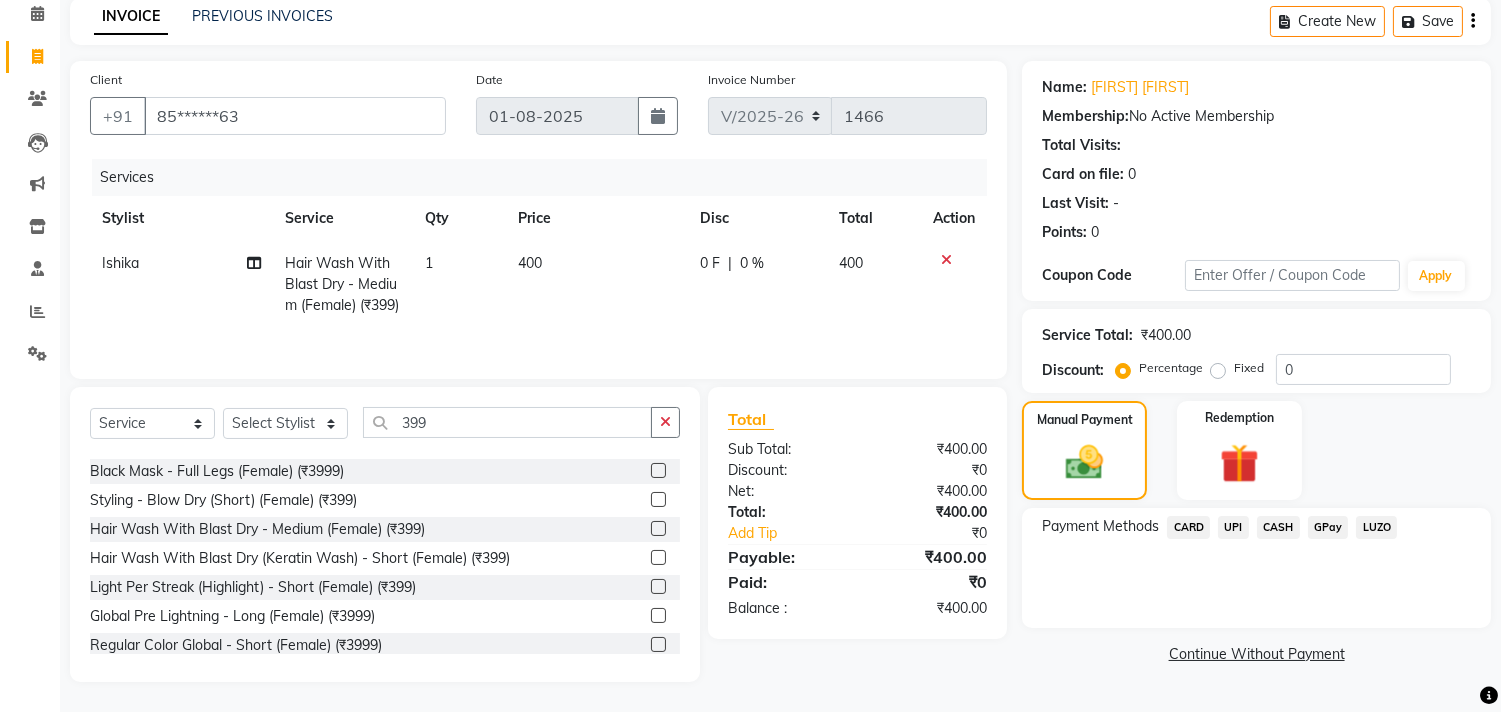 scroll, scrollTop: 112, scrollLeft: 0, axis: vertical 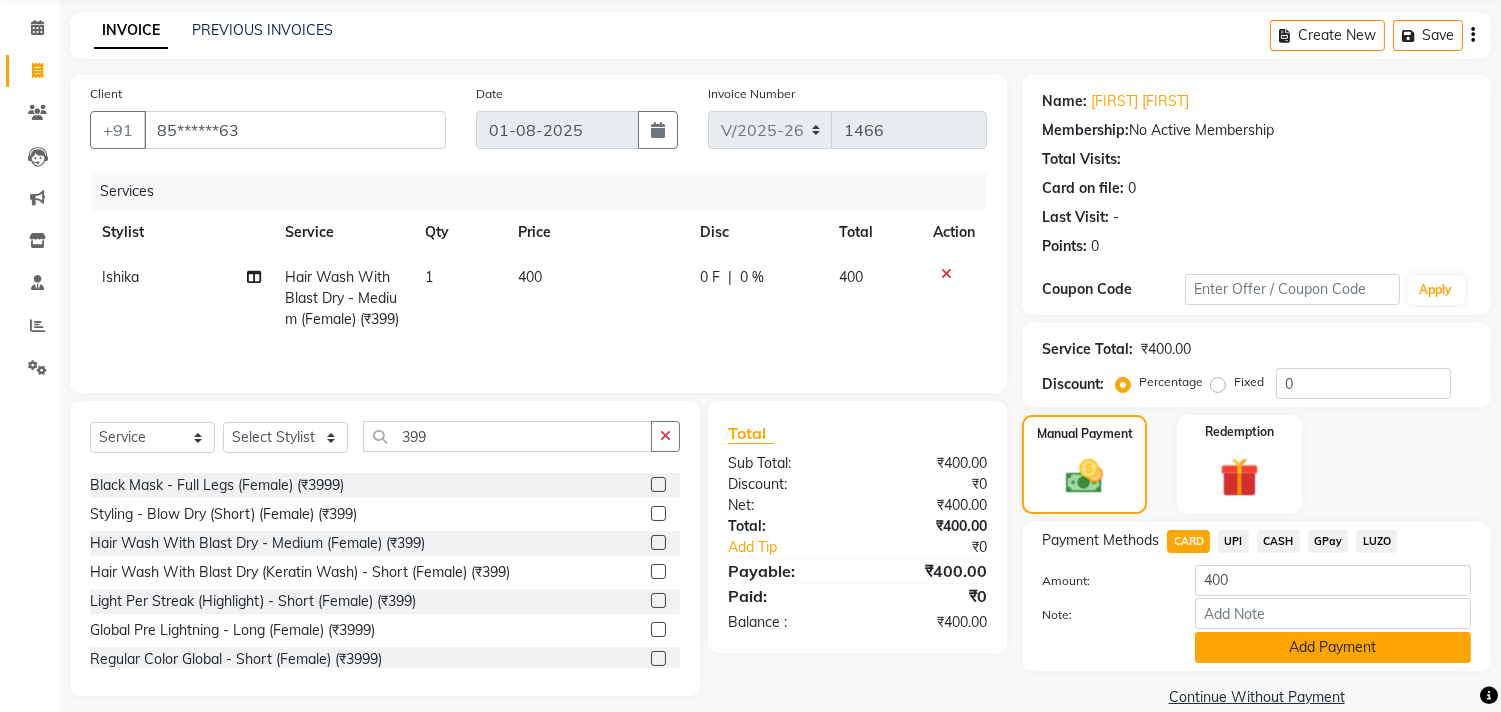 click on "Add Payment" 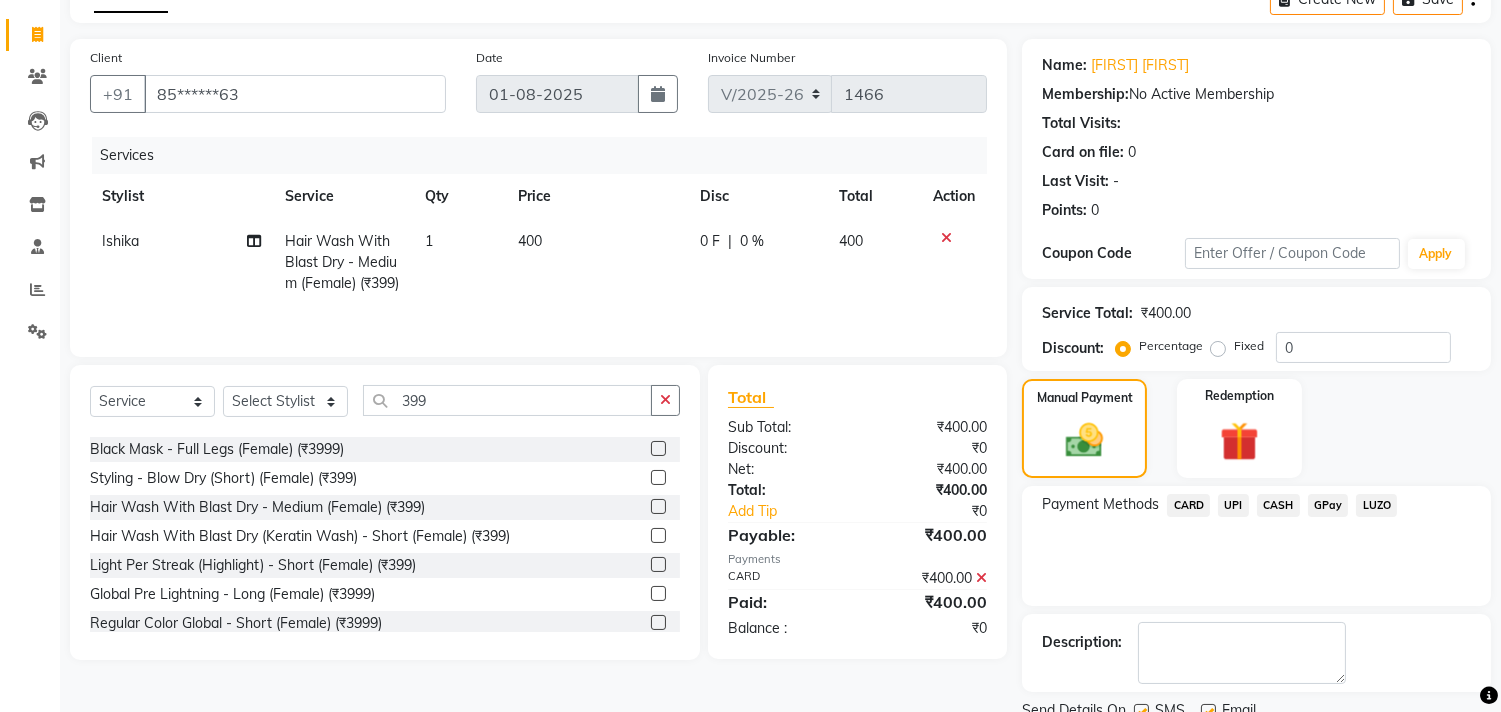 scroll, scrollTop: 187, scrollLeft: 0, axis: vertical 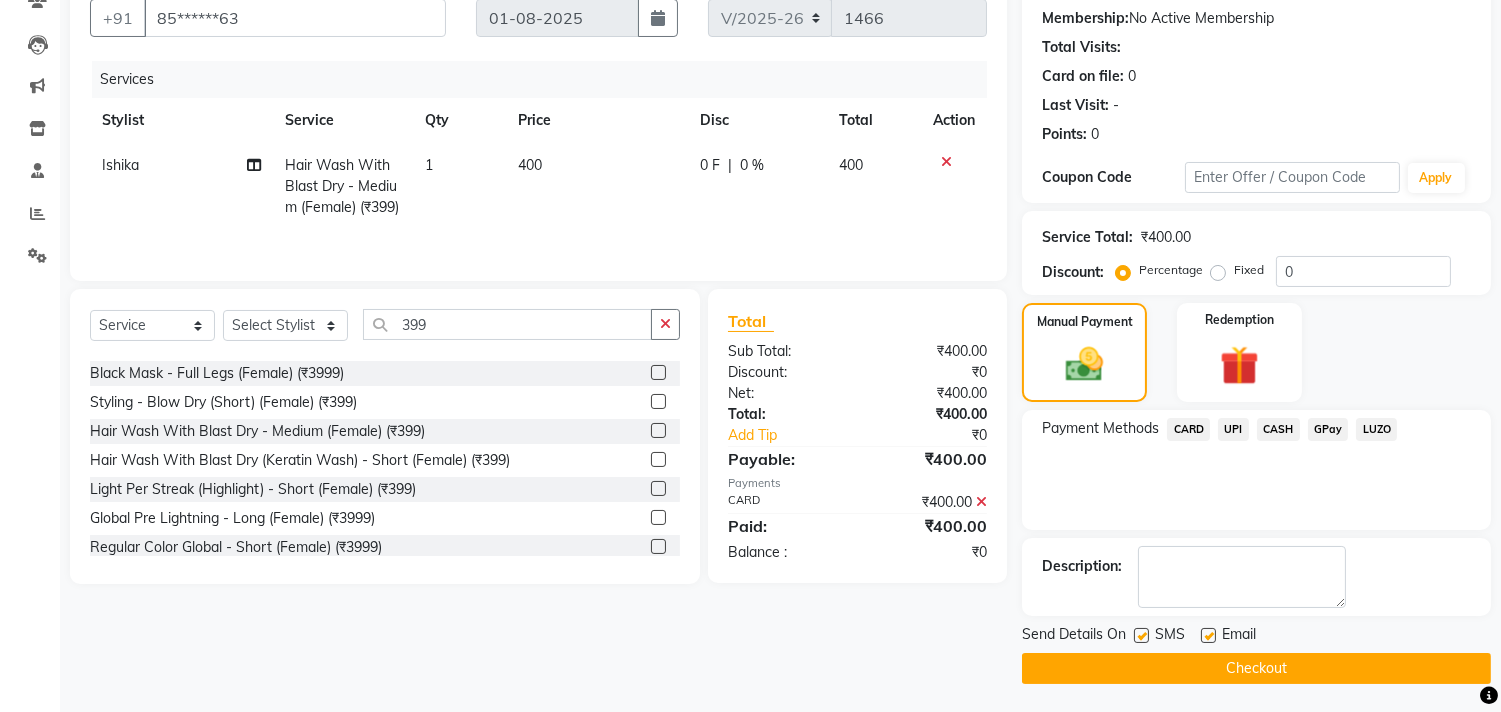 click 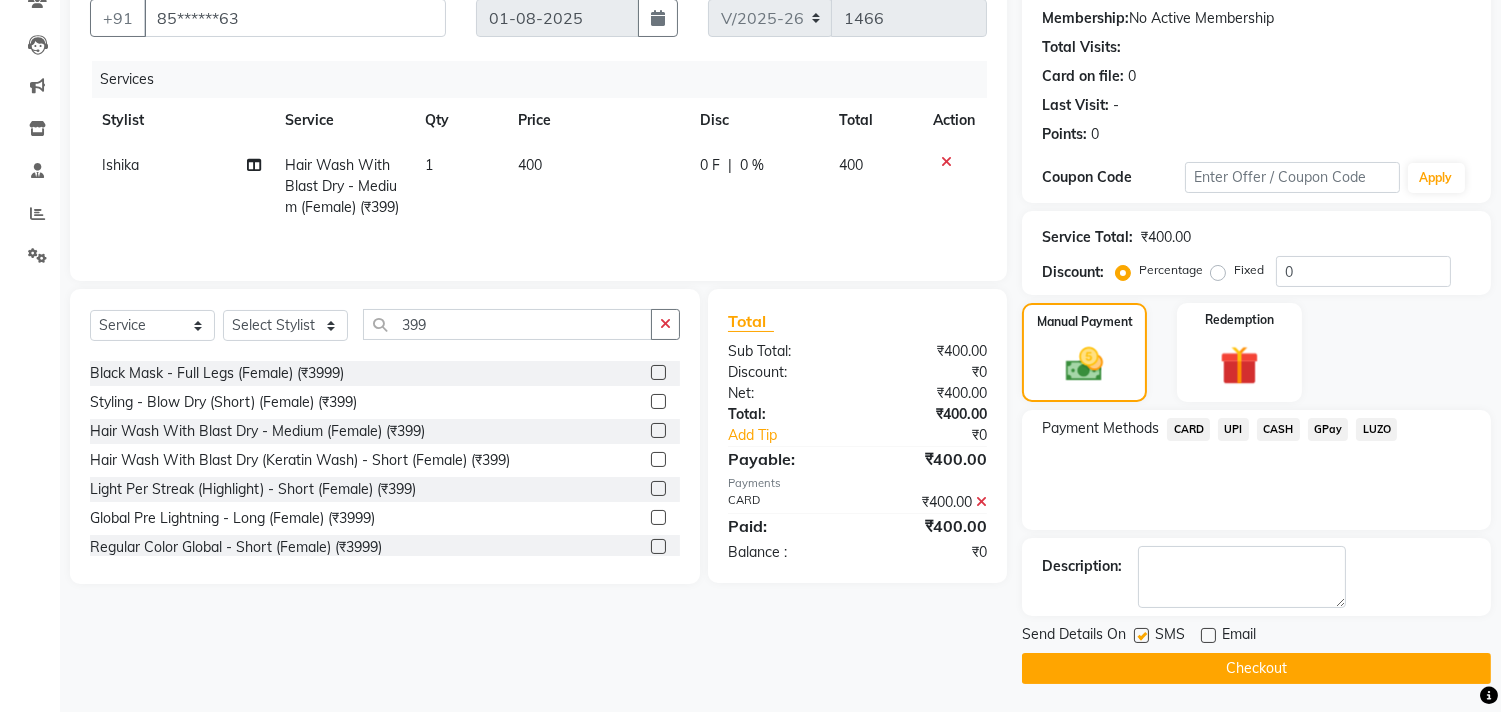click 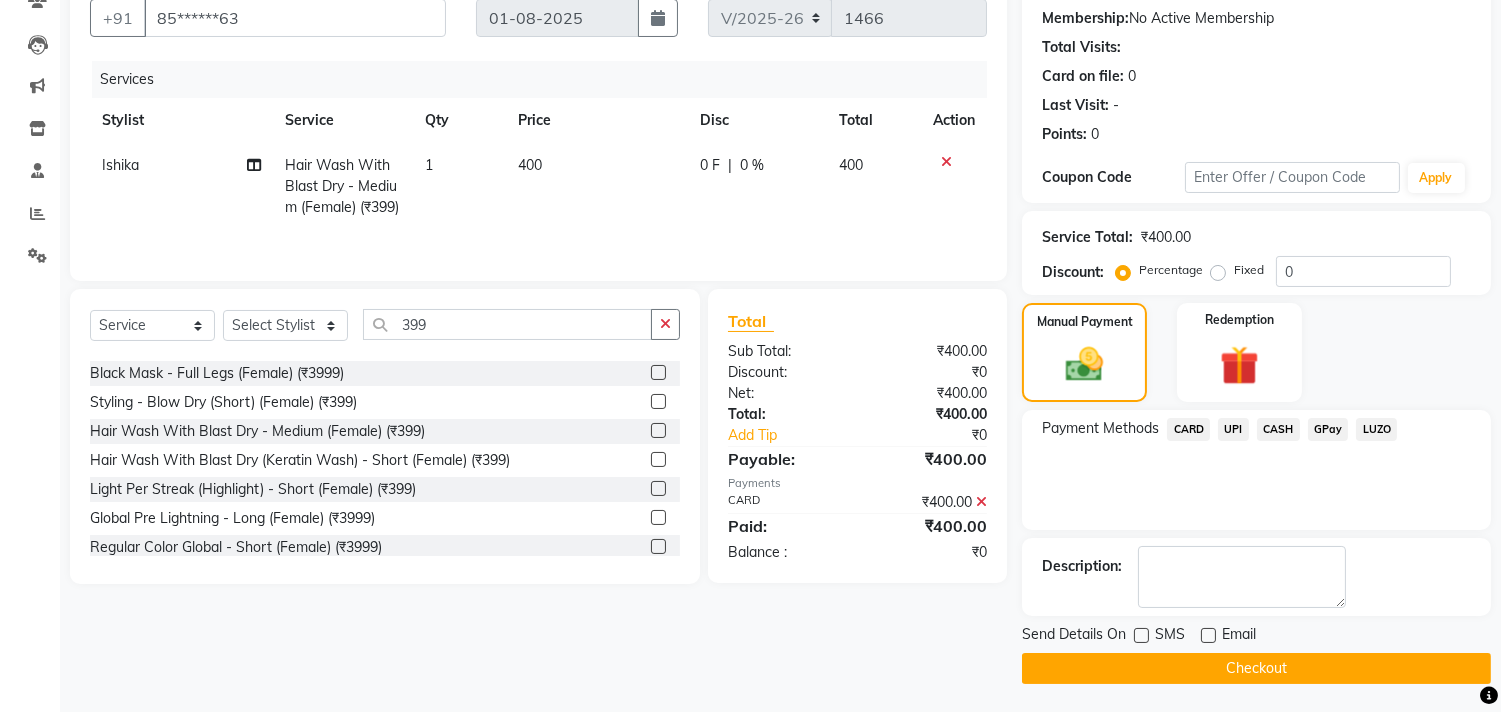 click 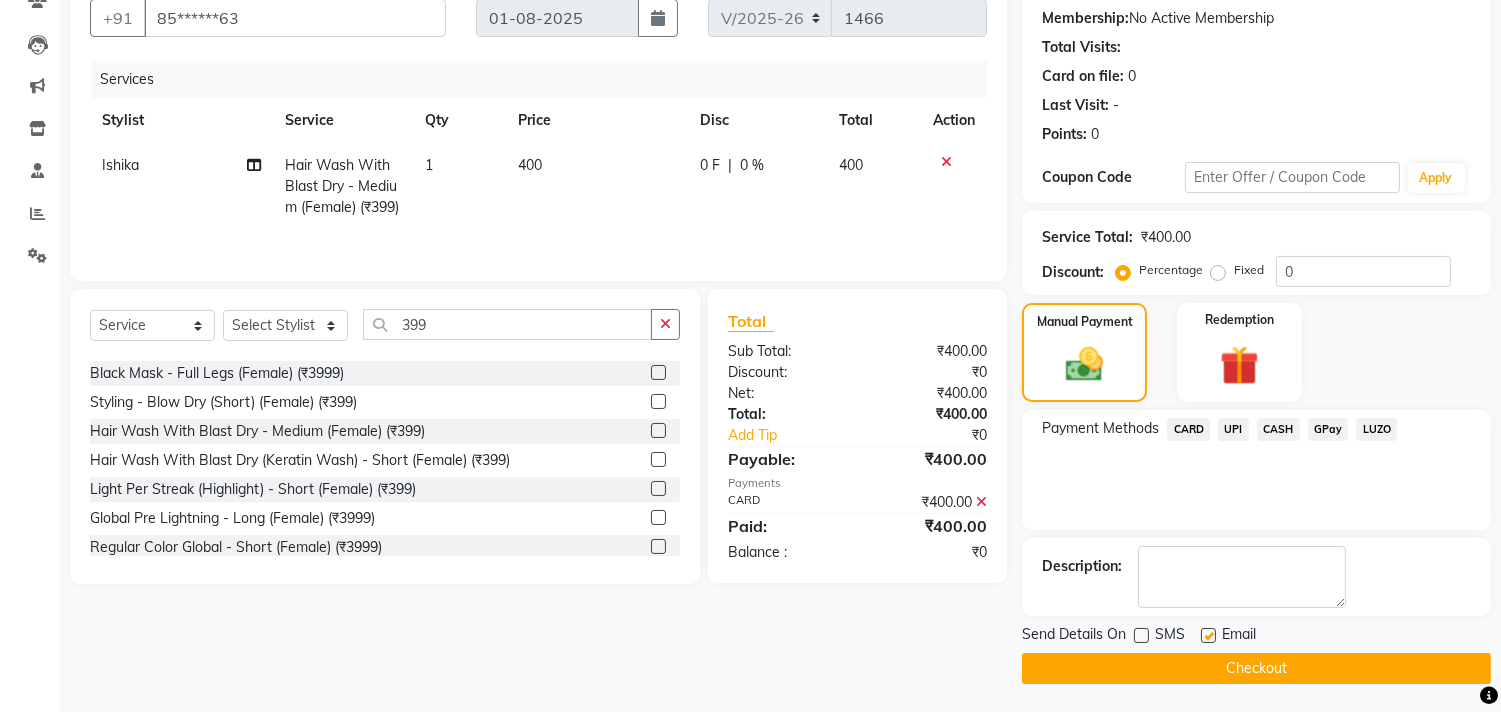 click 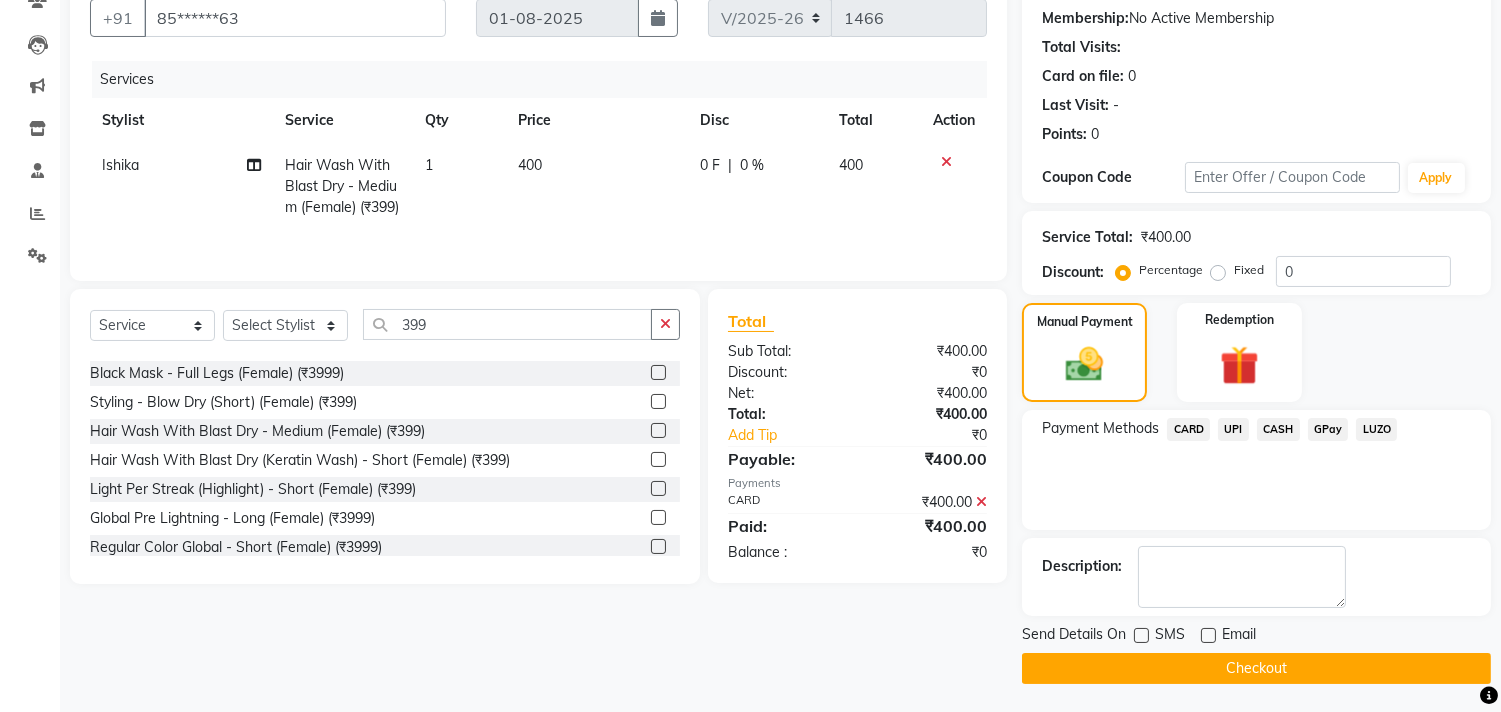 click on "Checkout" 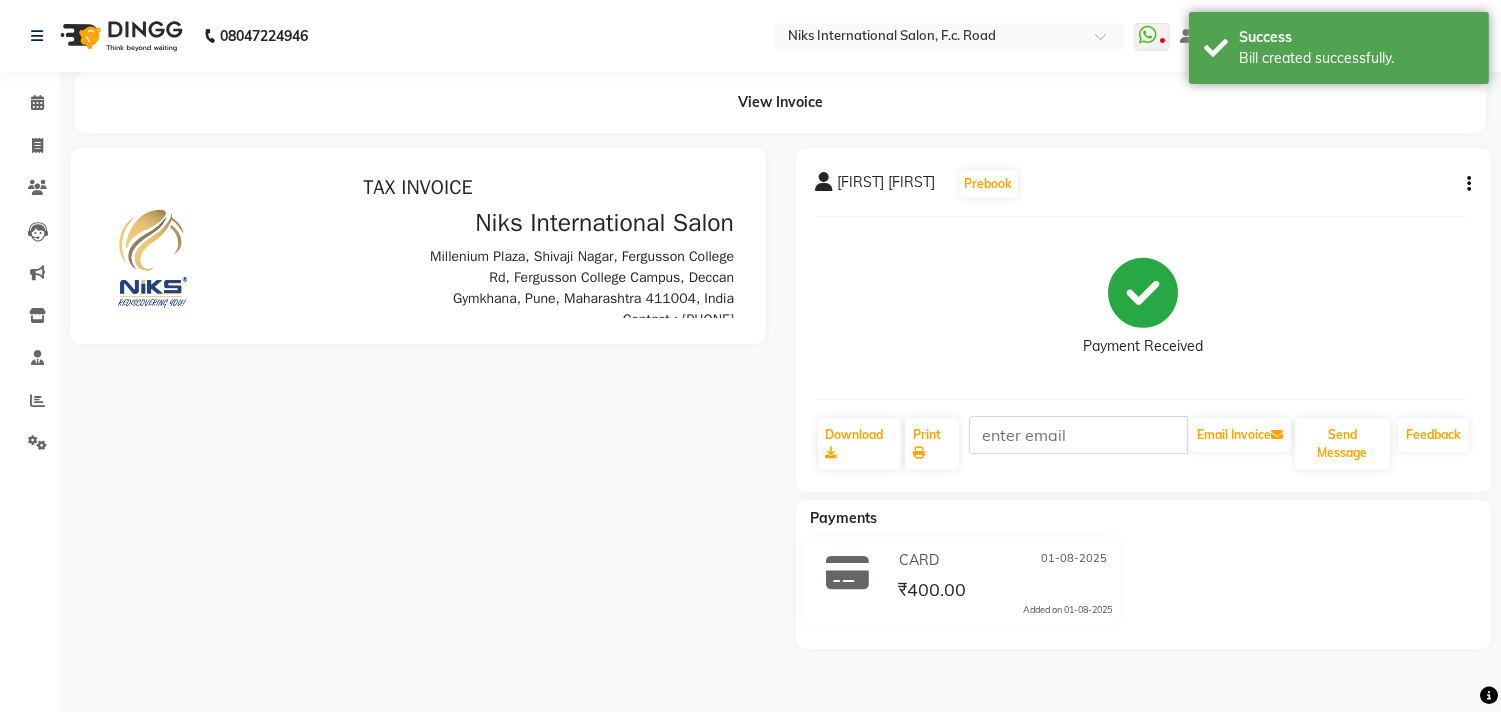 scroll, scrollTop: 0, scrollLeft: 0, axis: both 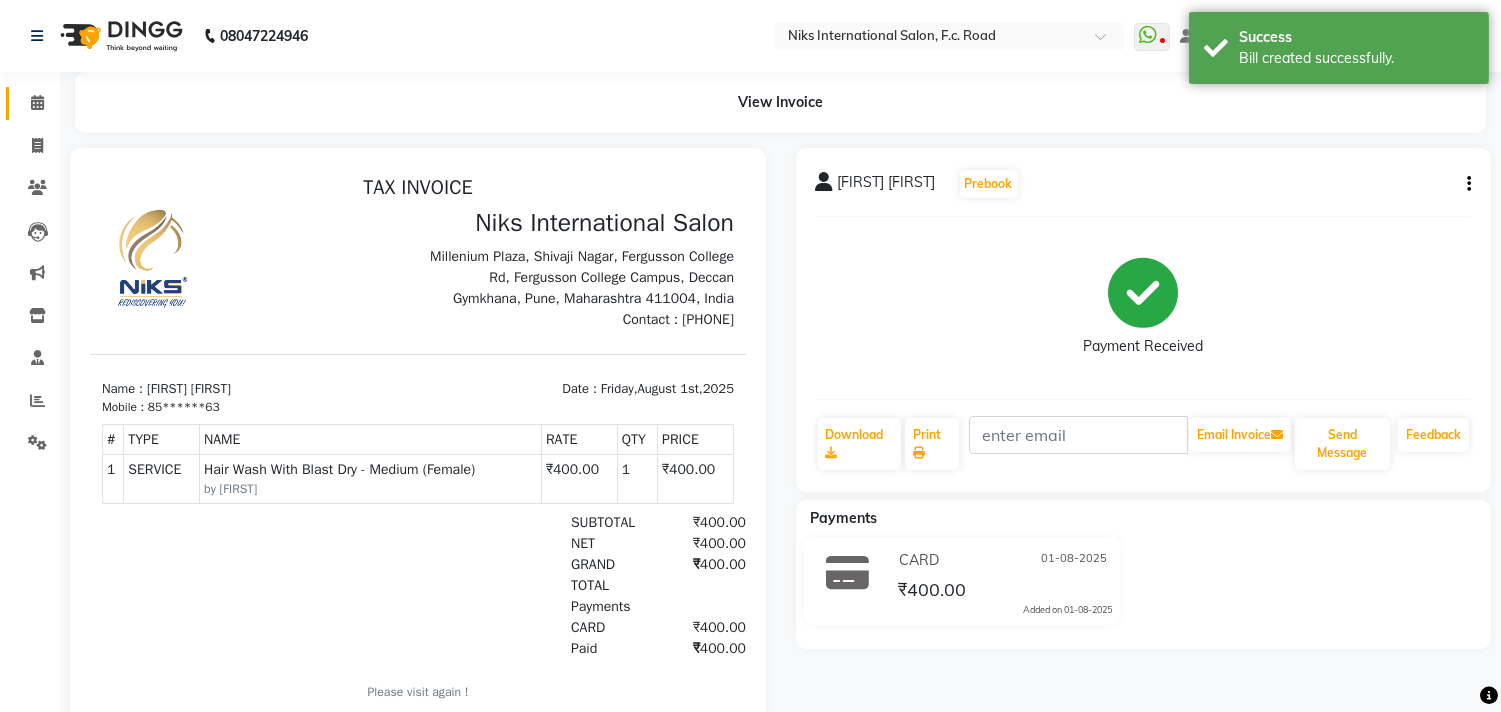 click on "Calendar" 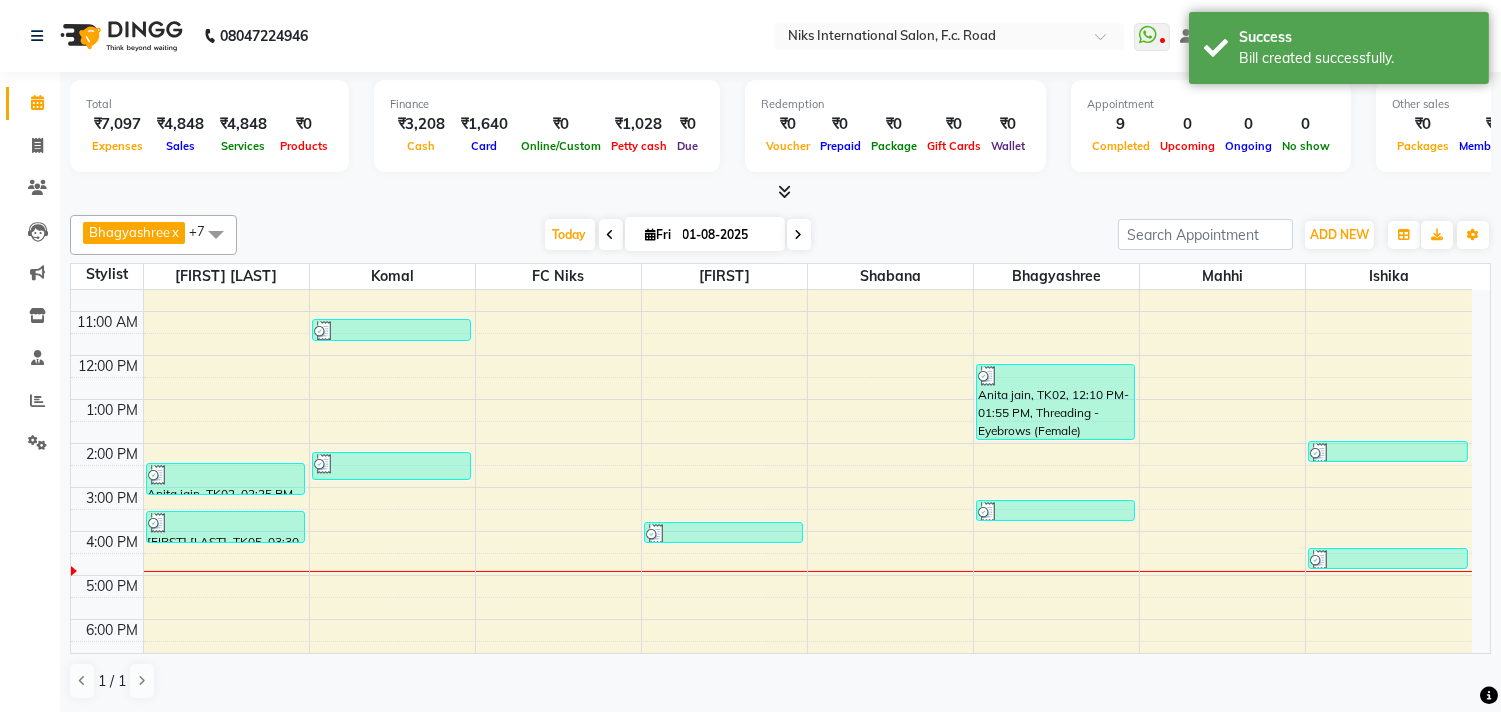 scroll, scrollTop: 111, scrollLeft: 0, axis: vertical 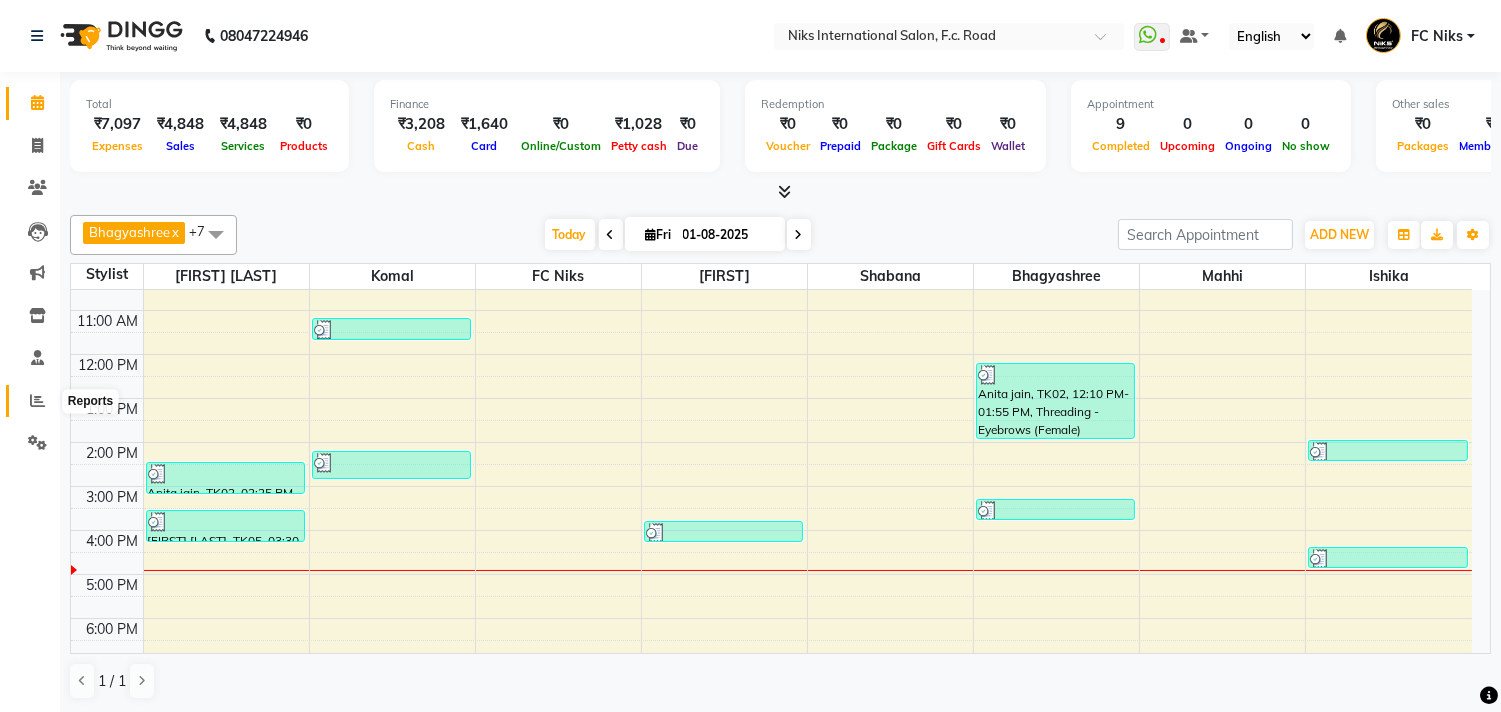 click 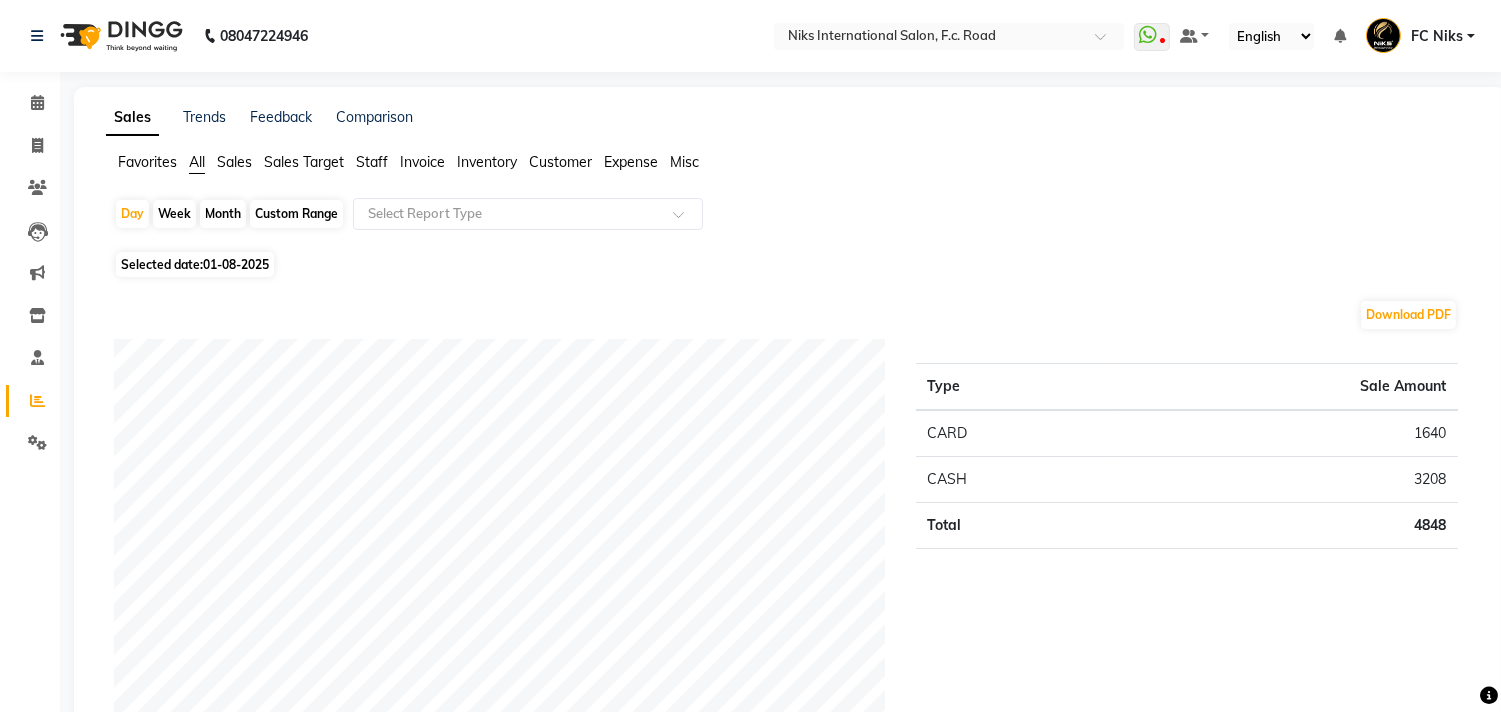 click on "Staff" 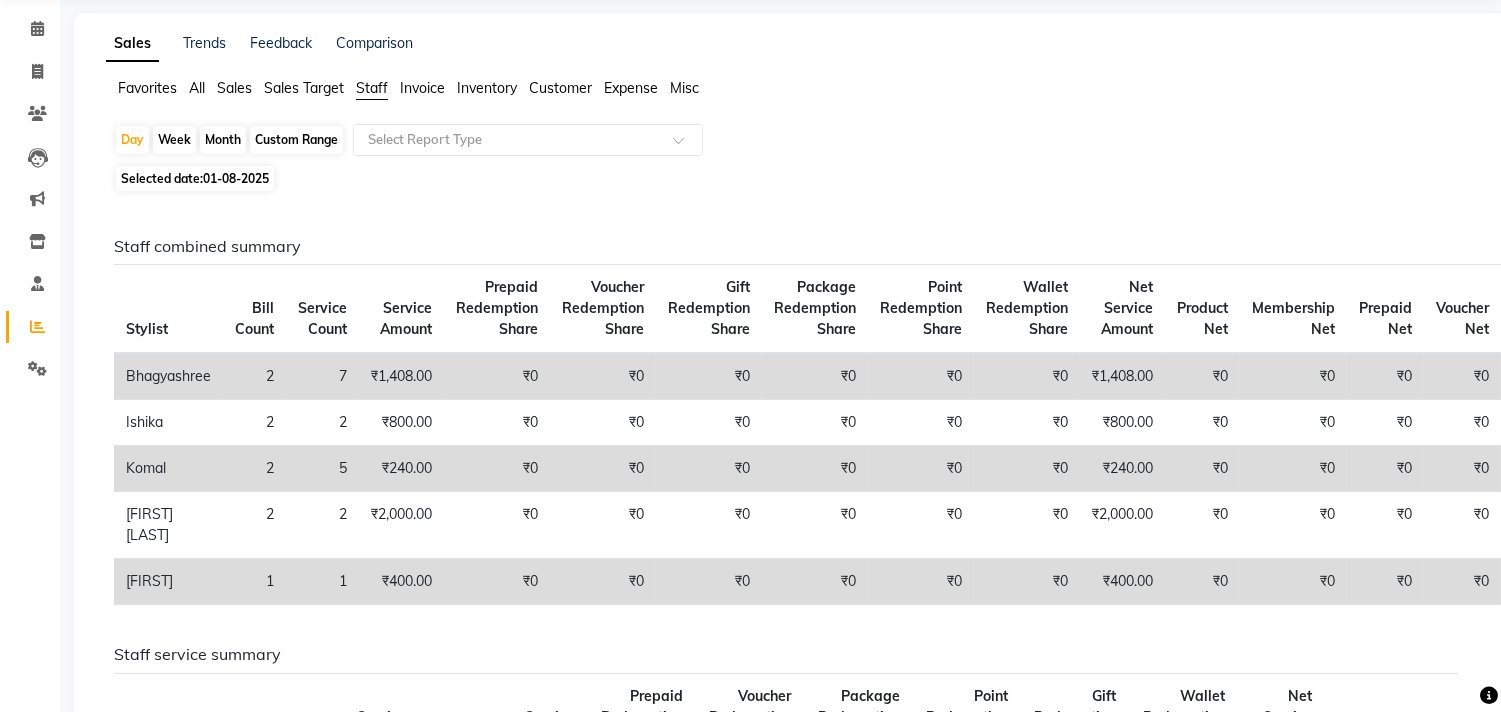 scroll, scrollTop: 0, scrollLeft: 0, axis: both 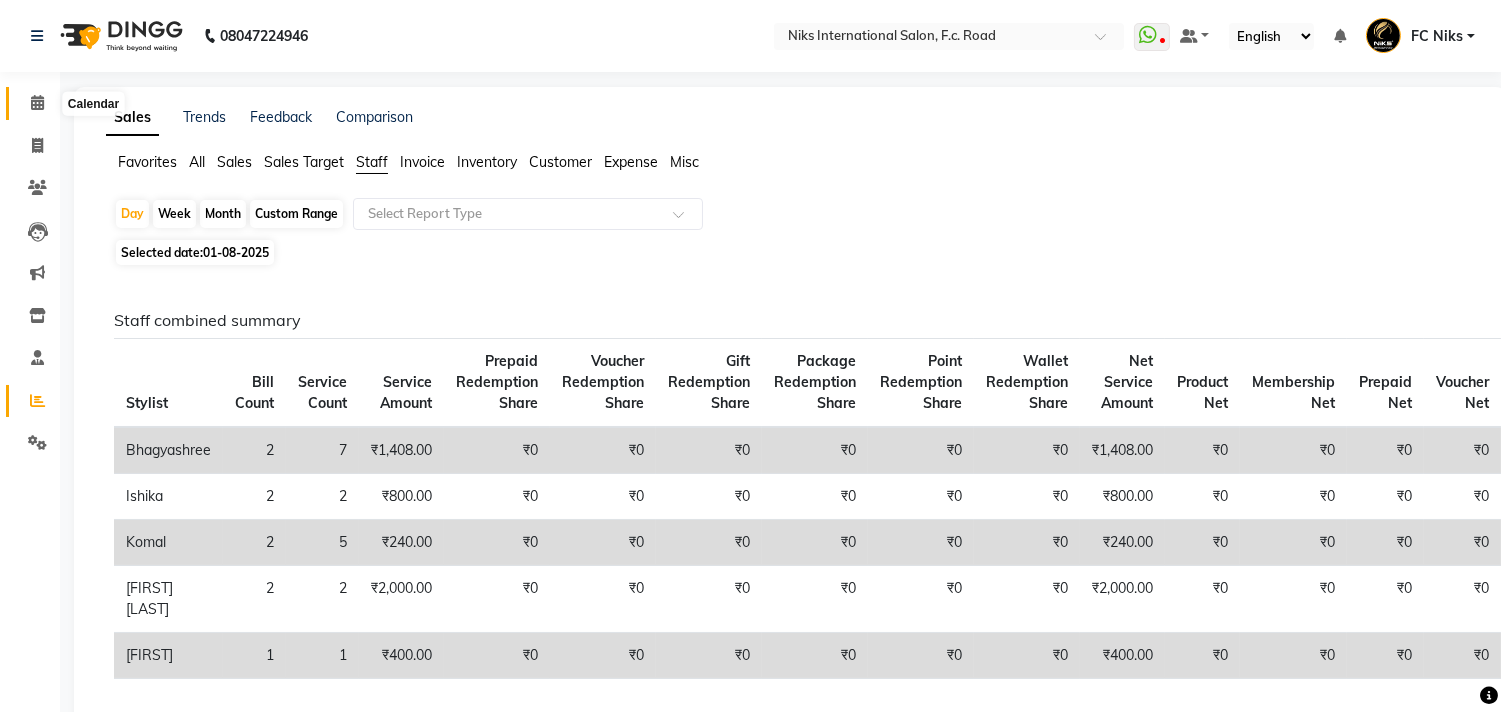 click 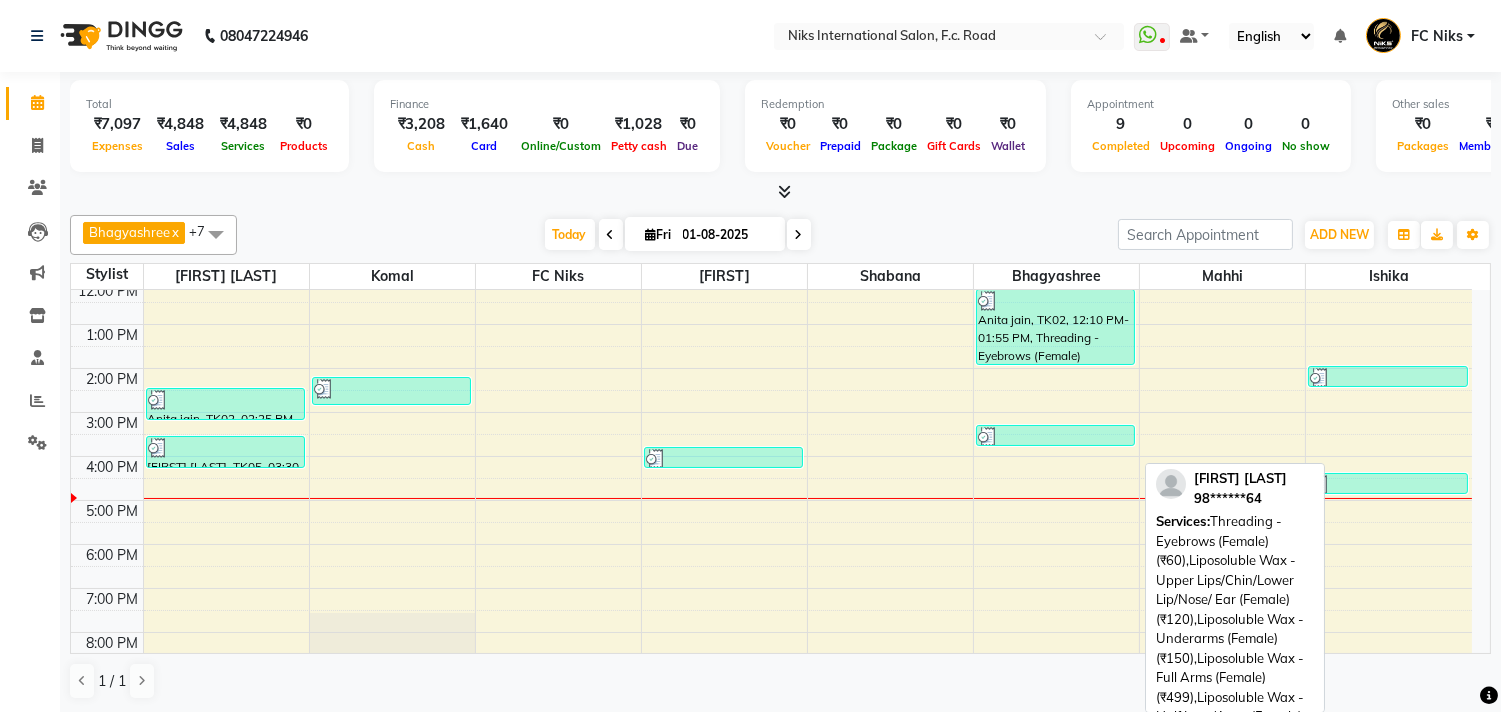 scroll, scrollTop: 222, scrollLeft: 0, axis: vertical 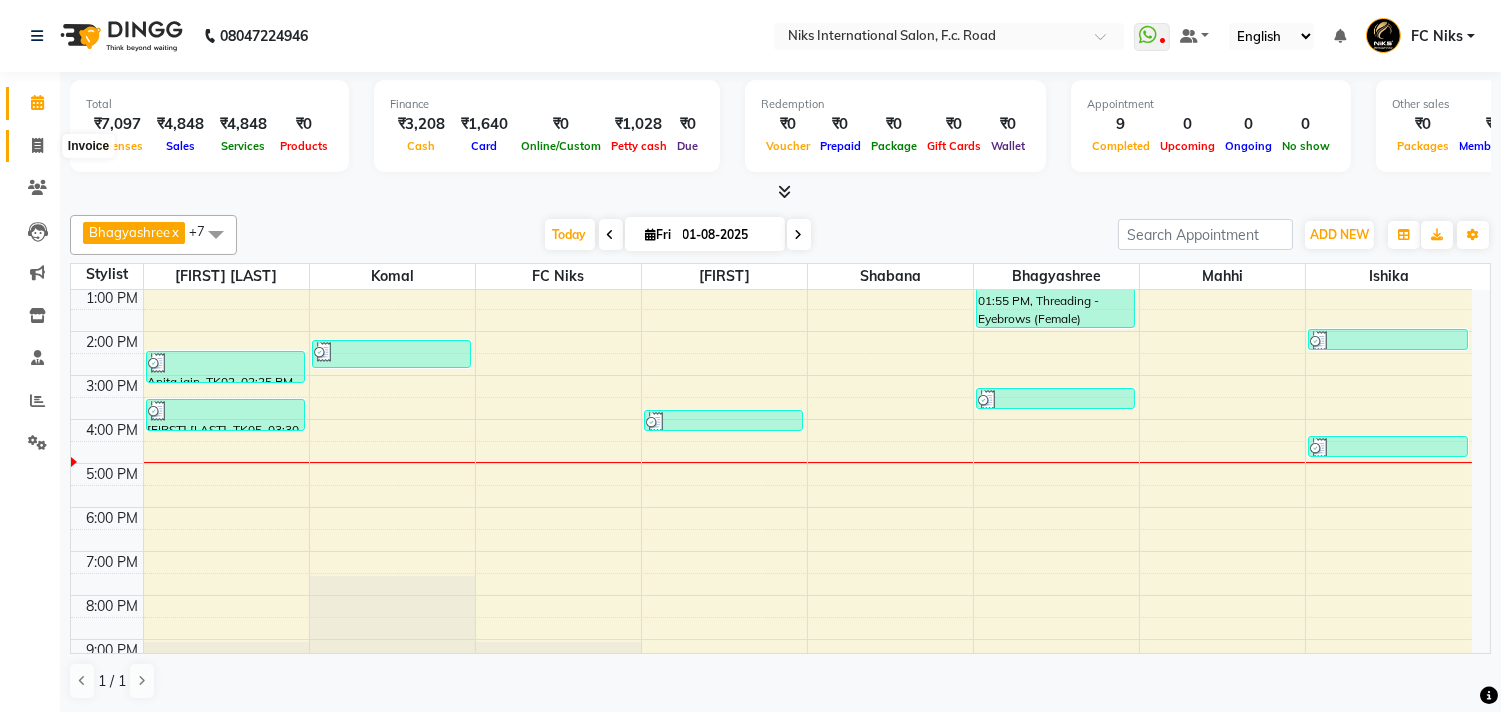 click 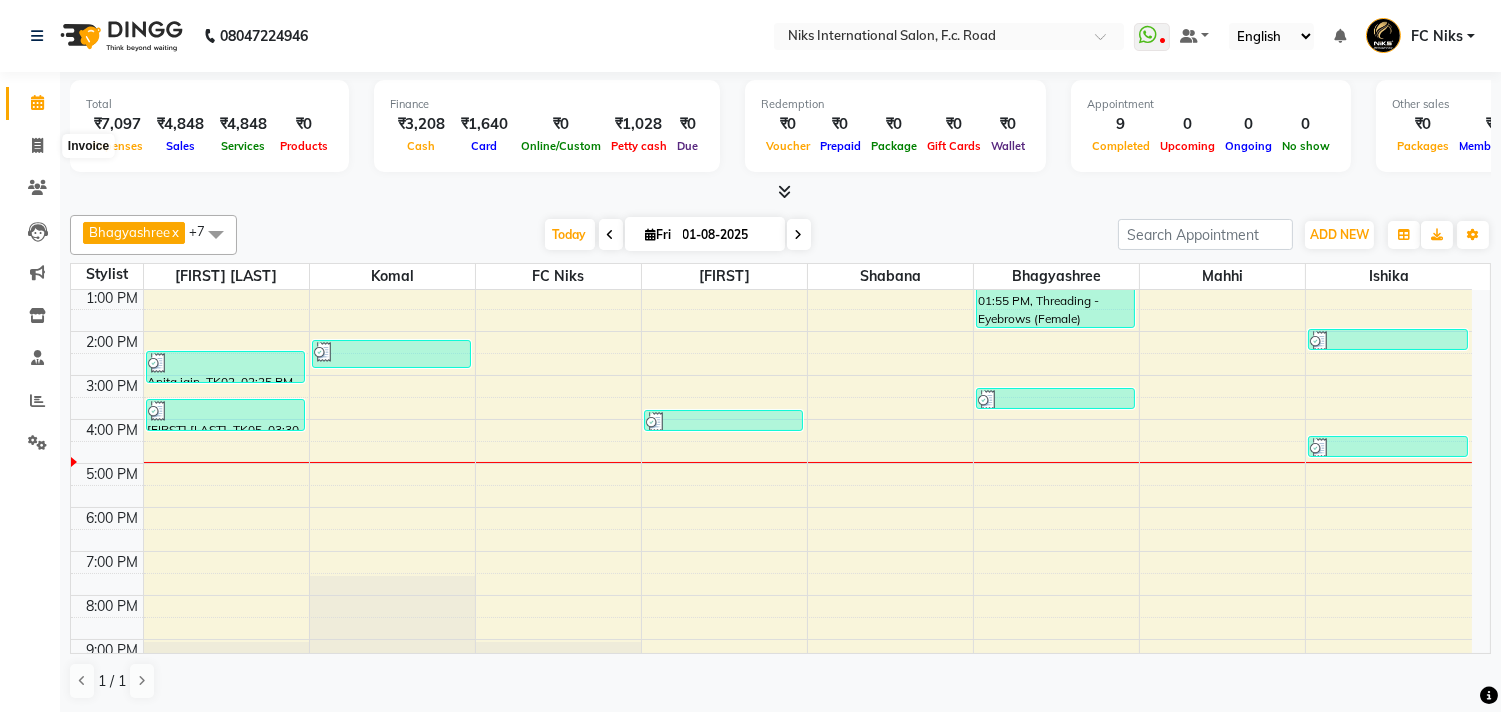 select on "service" 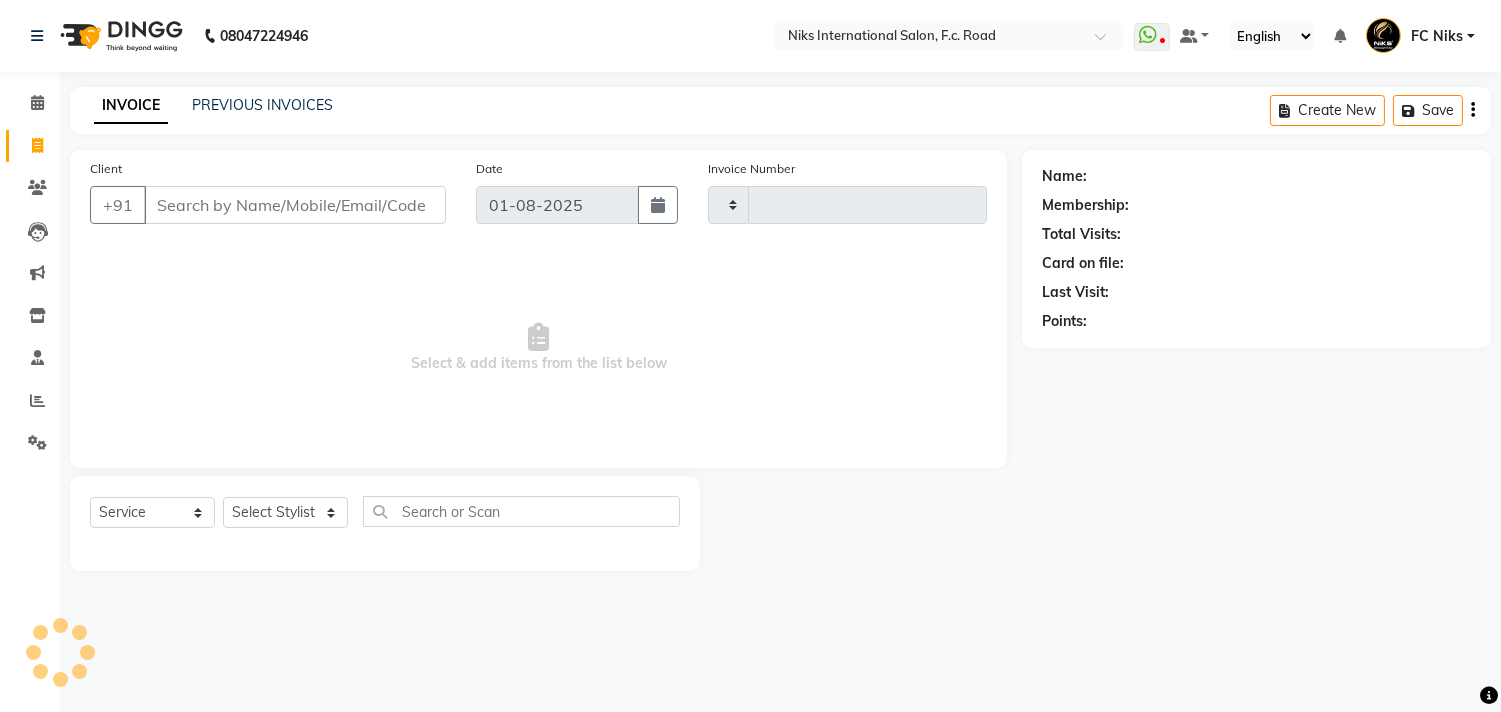 type on "1467" 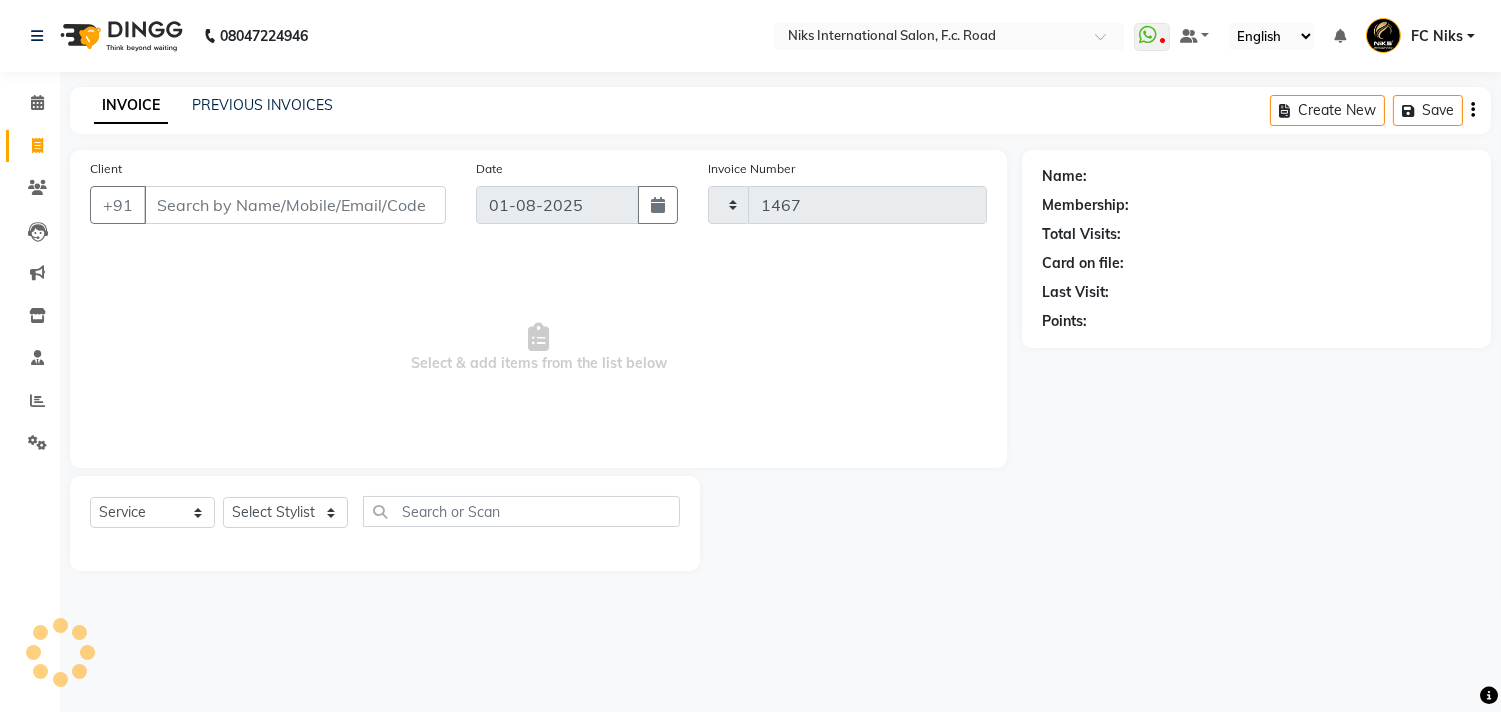 select on "7" 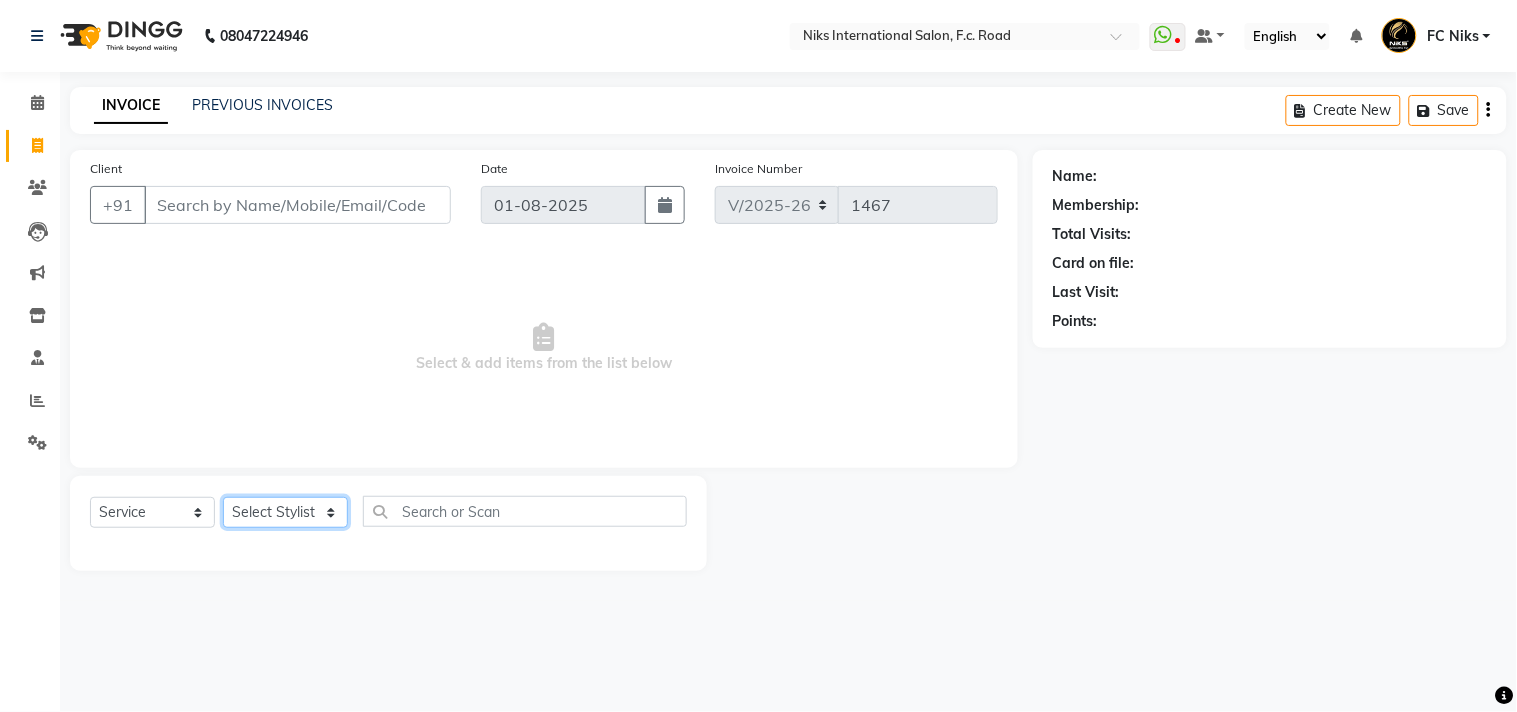drag, startPoint x: 296, startPoint y: 518, endPoint x: 311, endPoint y: 503, distance: 21.213203 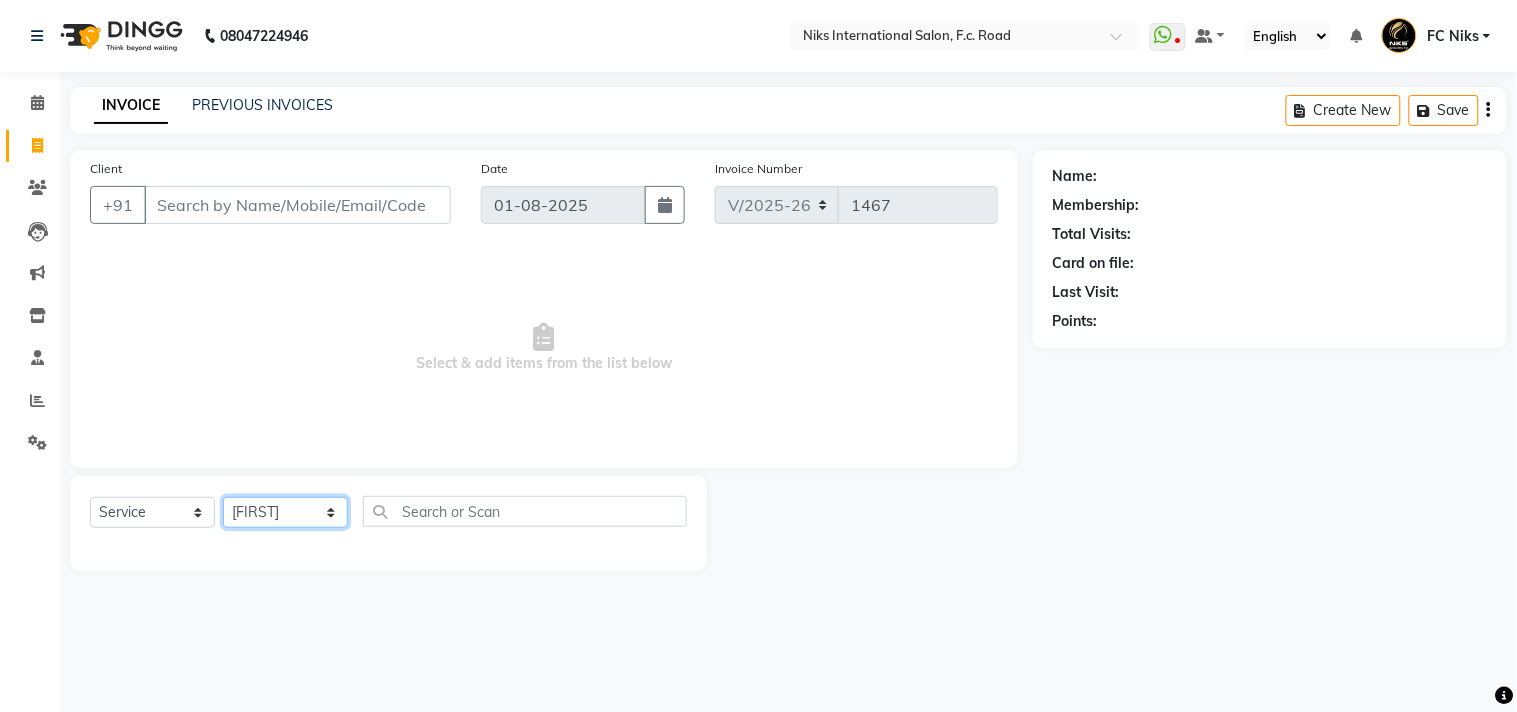 click on "Select Stylist Abhishek Amruta Bhagyashree CA Devkar FC Niks Ishika Kirti Komal Krishi Mahhi Nakshatra Nikhil Rajesh Savita Shabana Shrikant Gaikwad Soham" 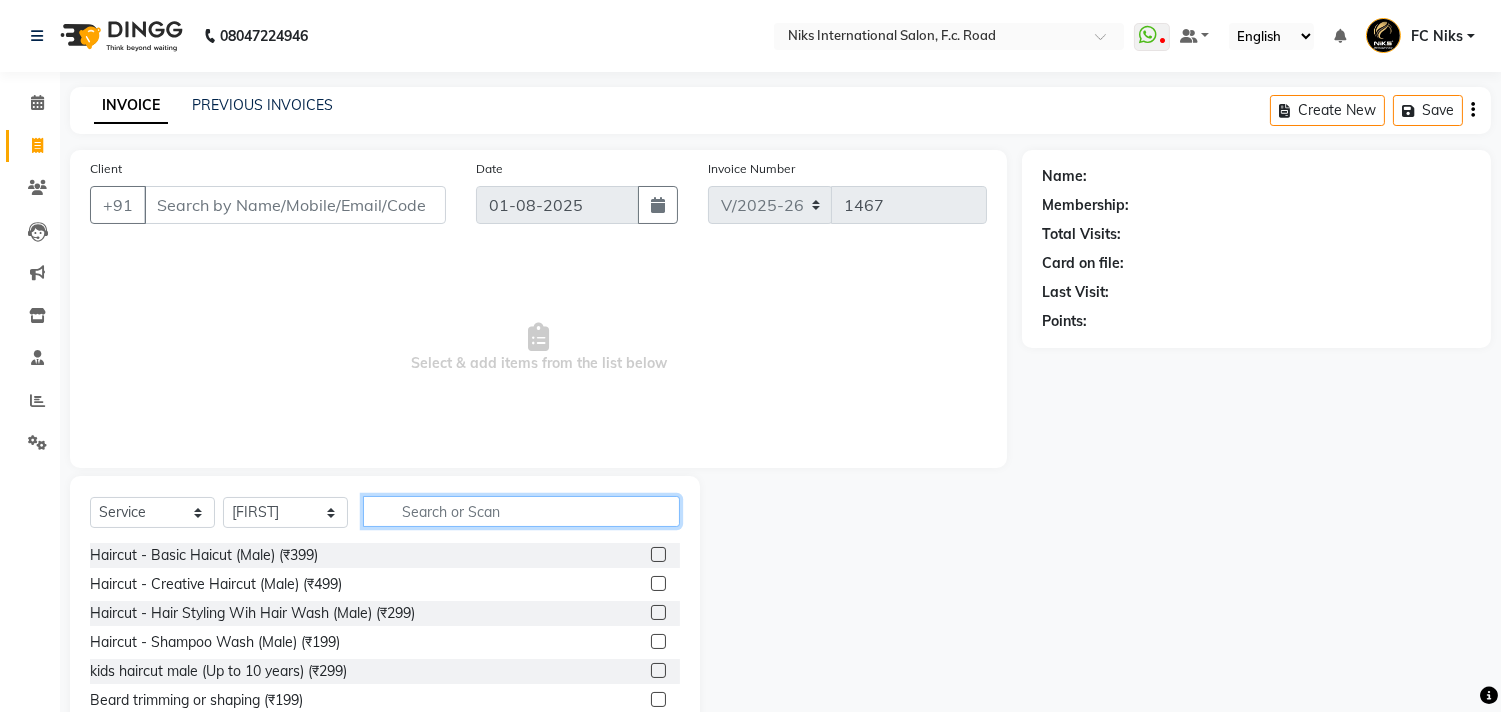 click 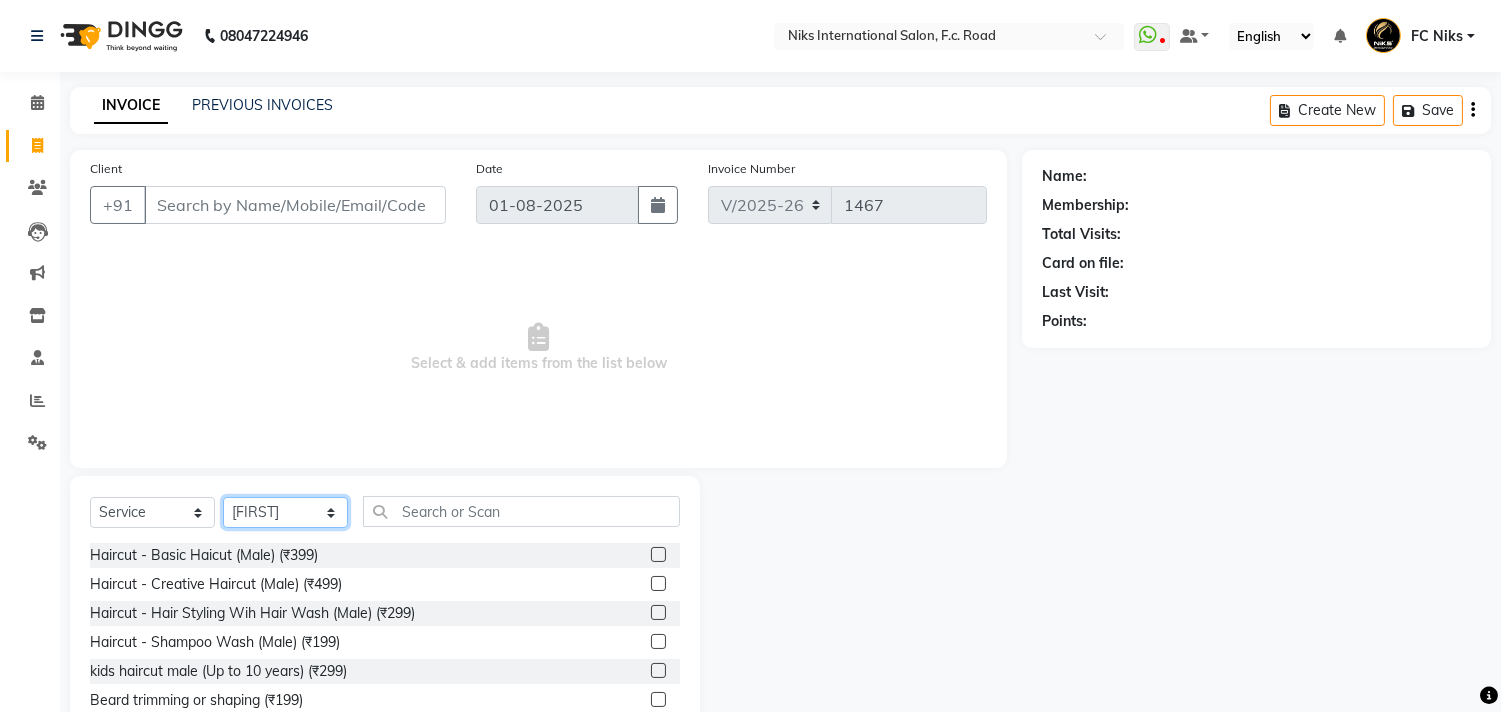 click on "Select Stylist Abhishek Amruta Bhagyashree CA Devkar FC Niks Ishika Kirti Komal Krishi Mahhi Nakshatra Nikhil Rajesh Savita Shabana Shrikant Gaikwad Soham" 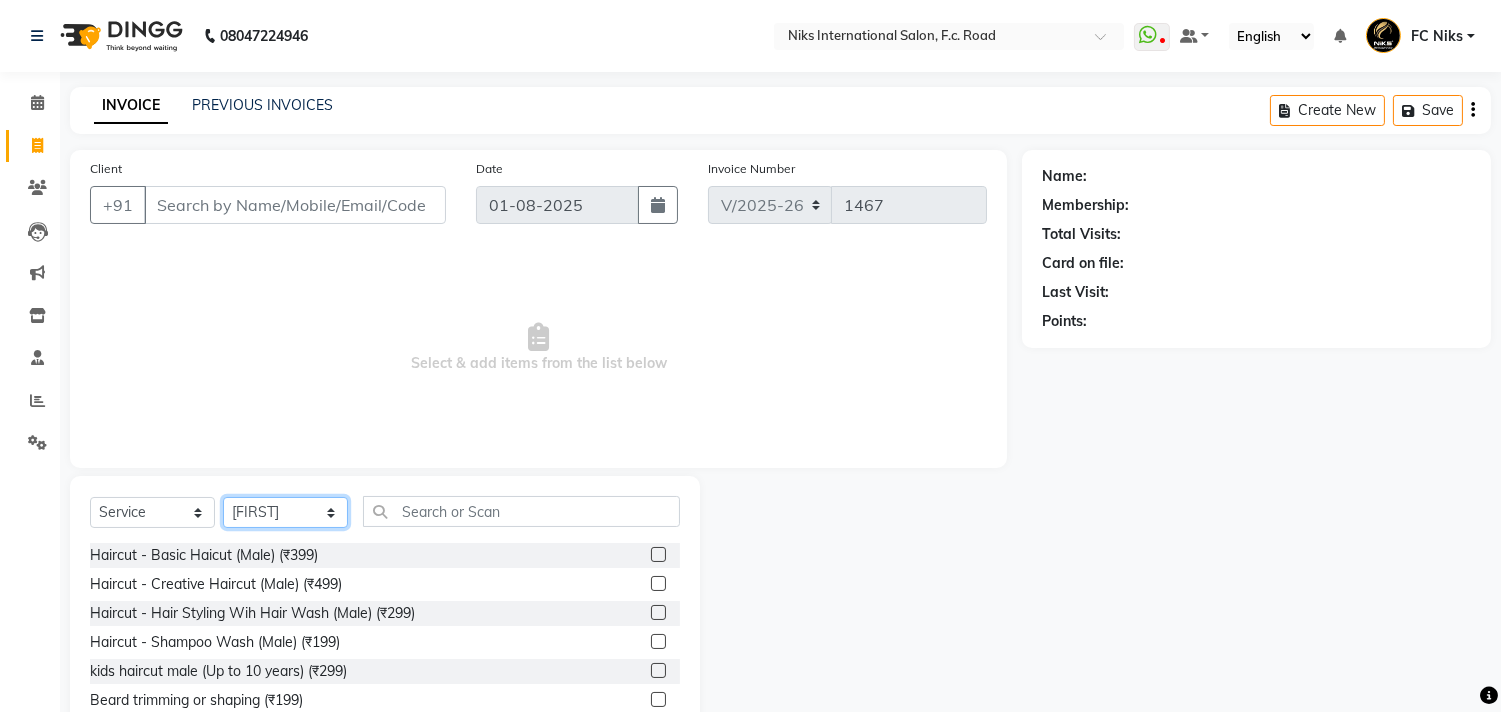 select on "160" 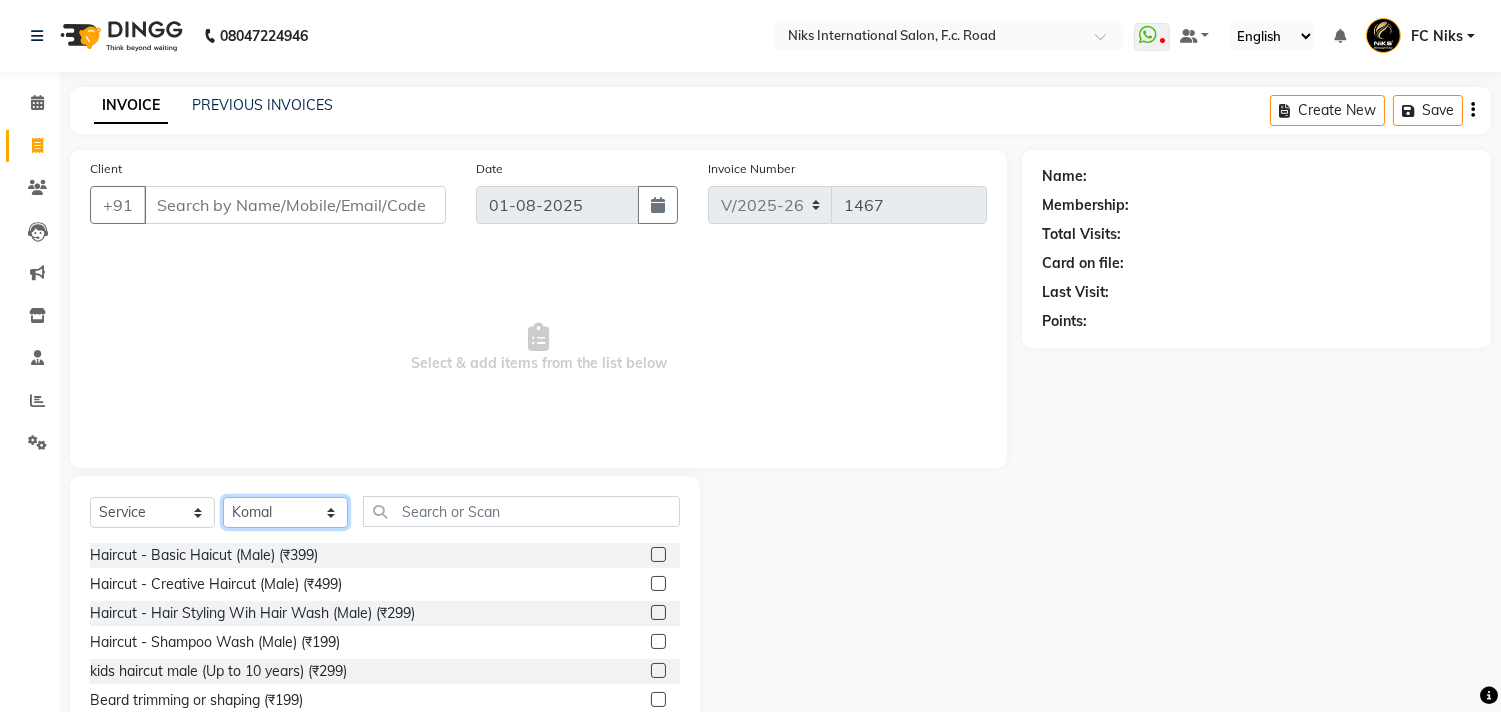 click on "Select Stylist Abhishek Amruta Bhagyashree CA Devkar FC Niks Ishika Kirti Komal Krishi Mahhi Nakshatra Nikhil Rajesh Savita Shabana Shrikant Gaikwad Soham" 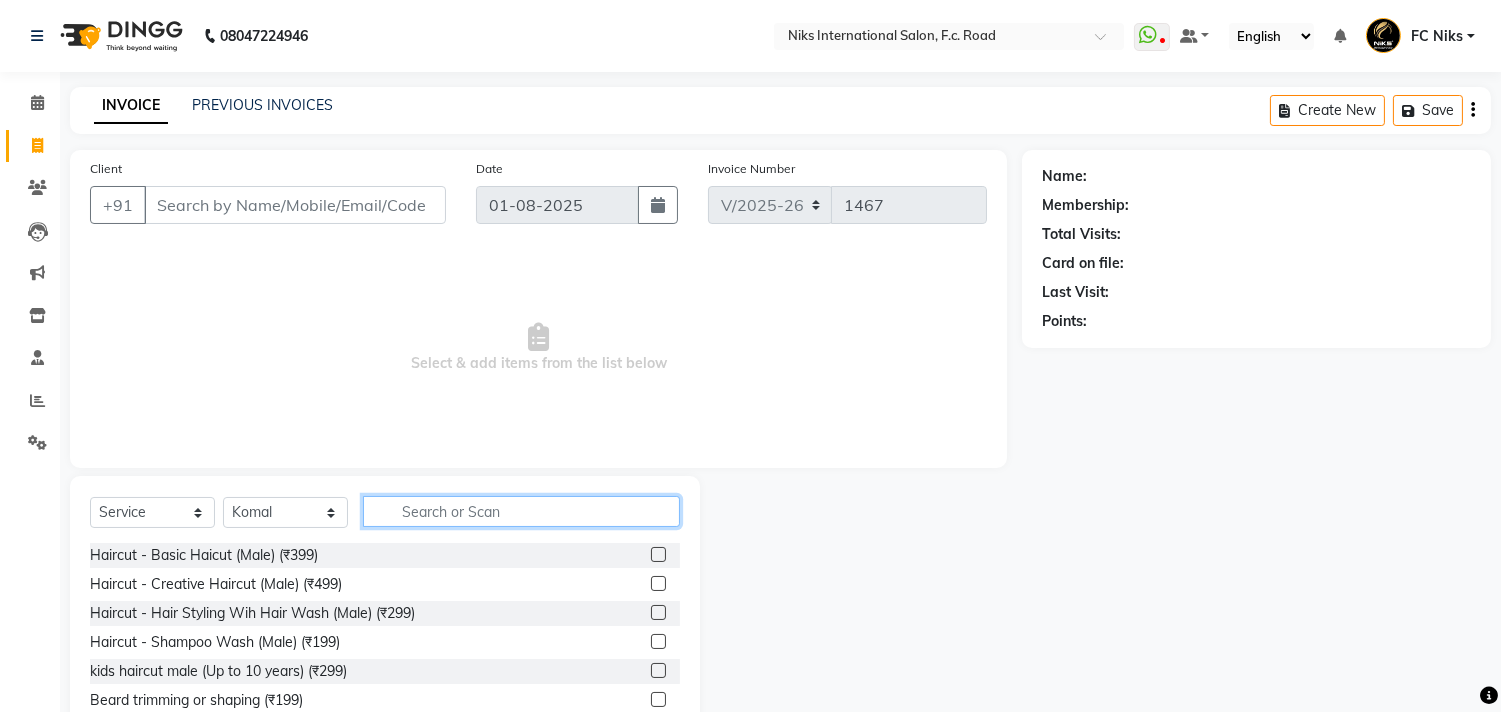click 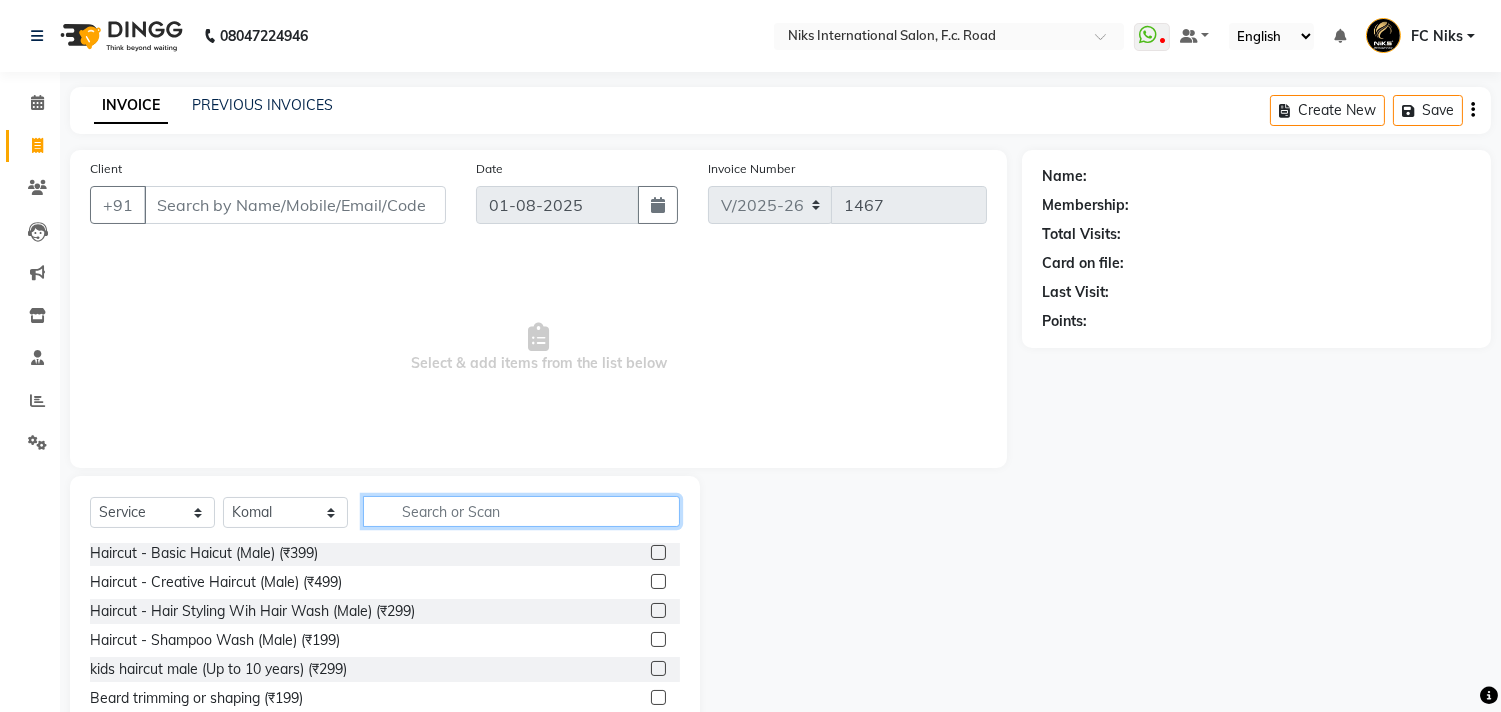 scroll, scrollTop: 0, scrollLeft: 0, axis: both 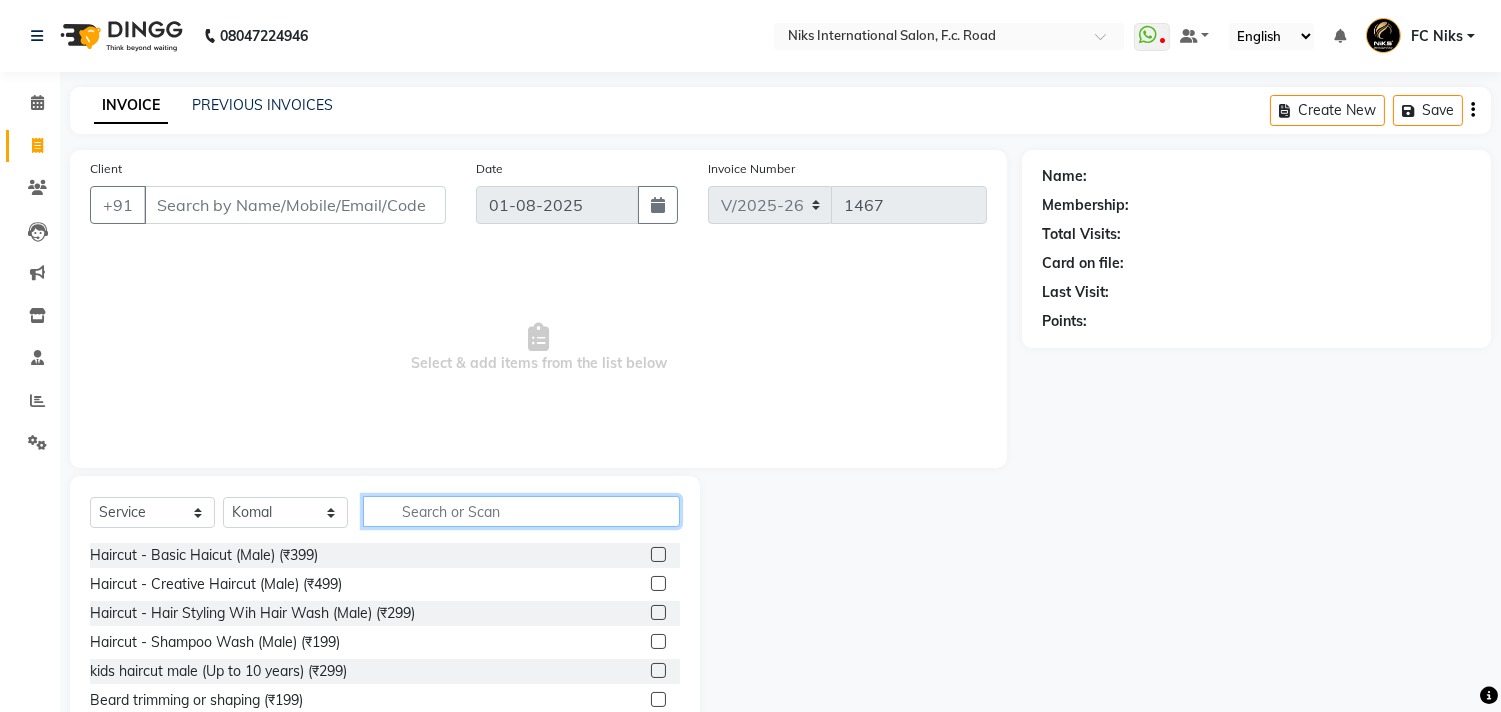 click 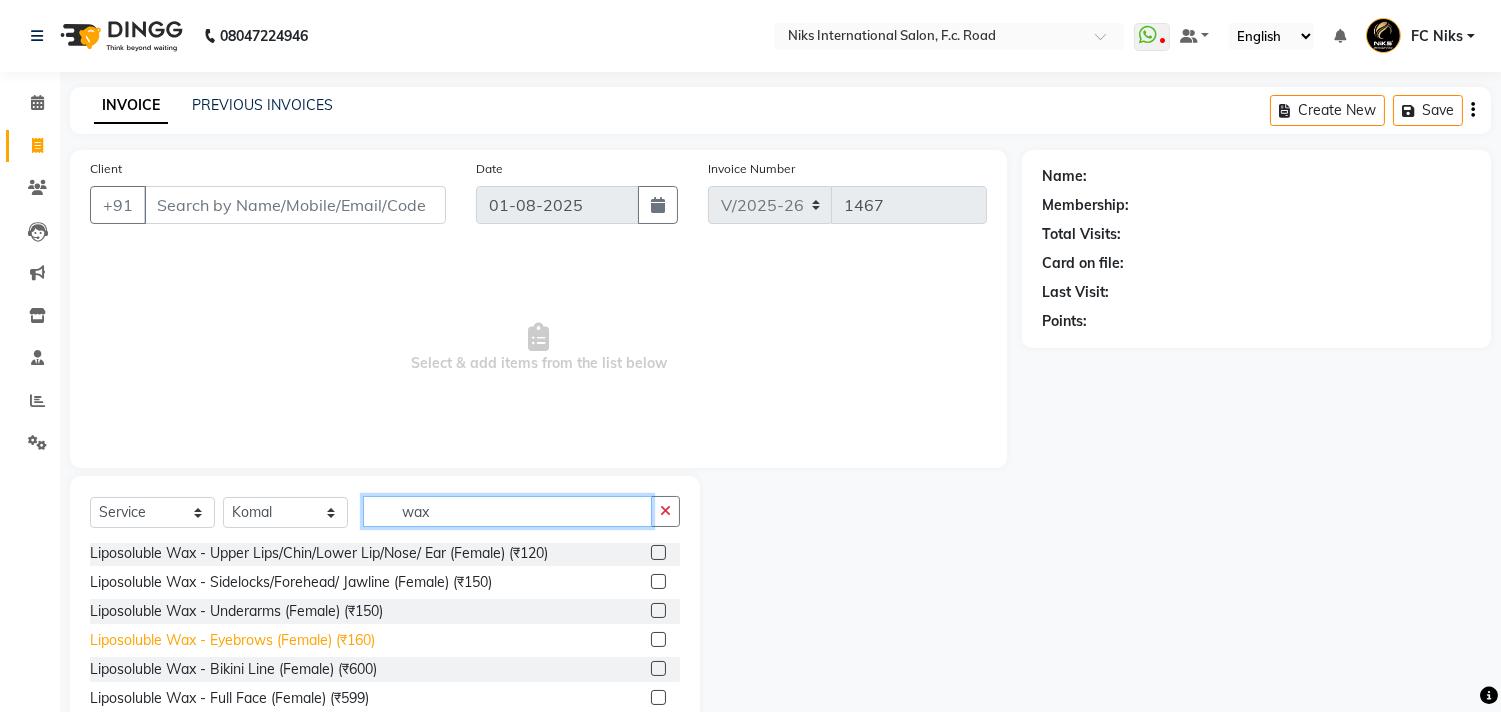 scroll, scrollTop: 0, scrollLeft: 0, axis: both 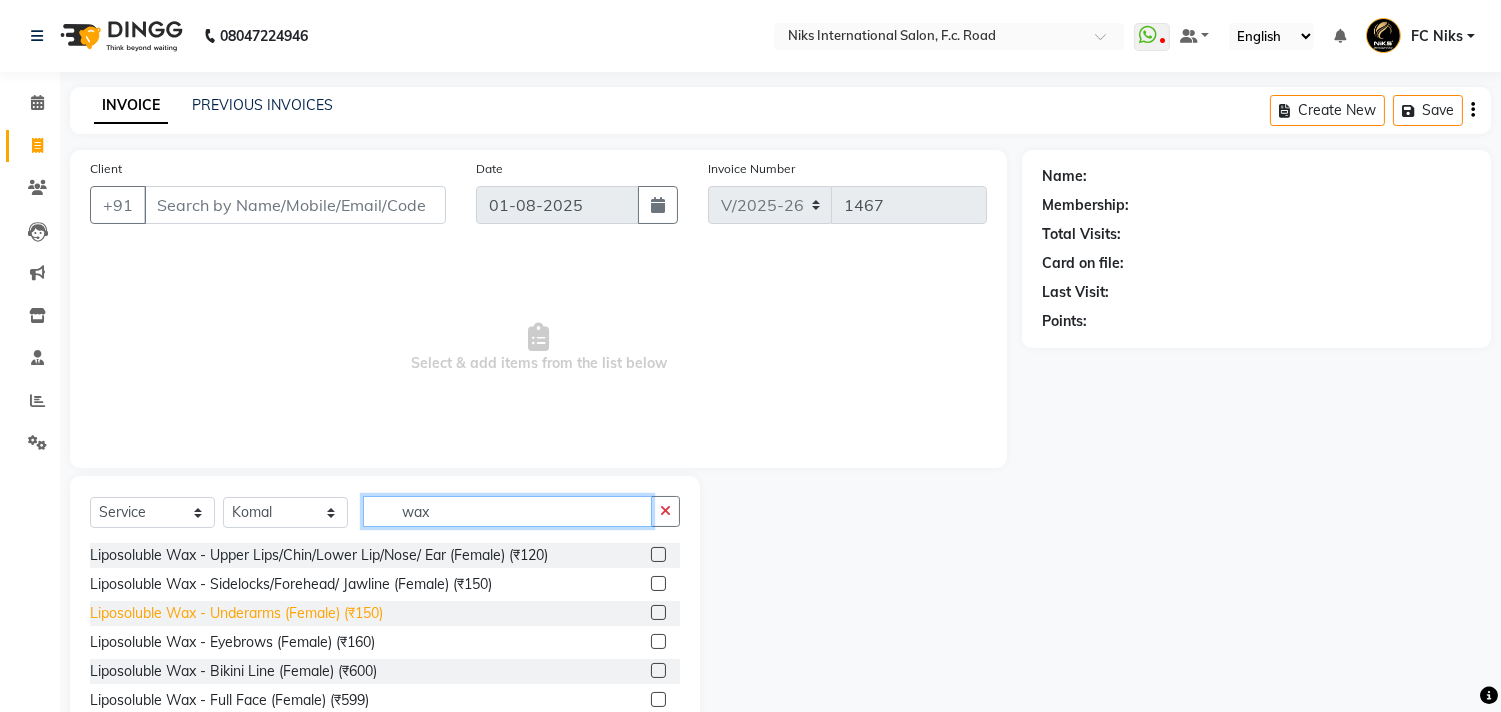 type on "wax" 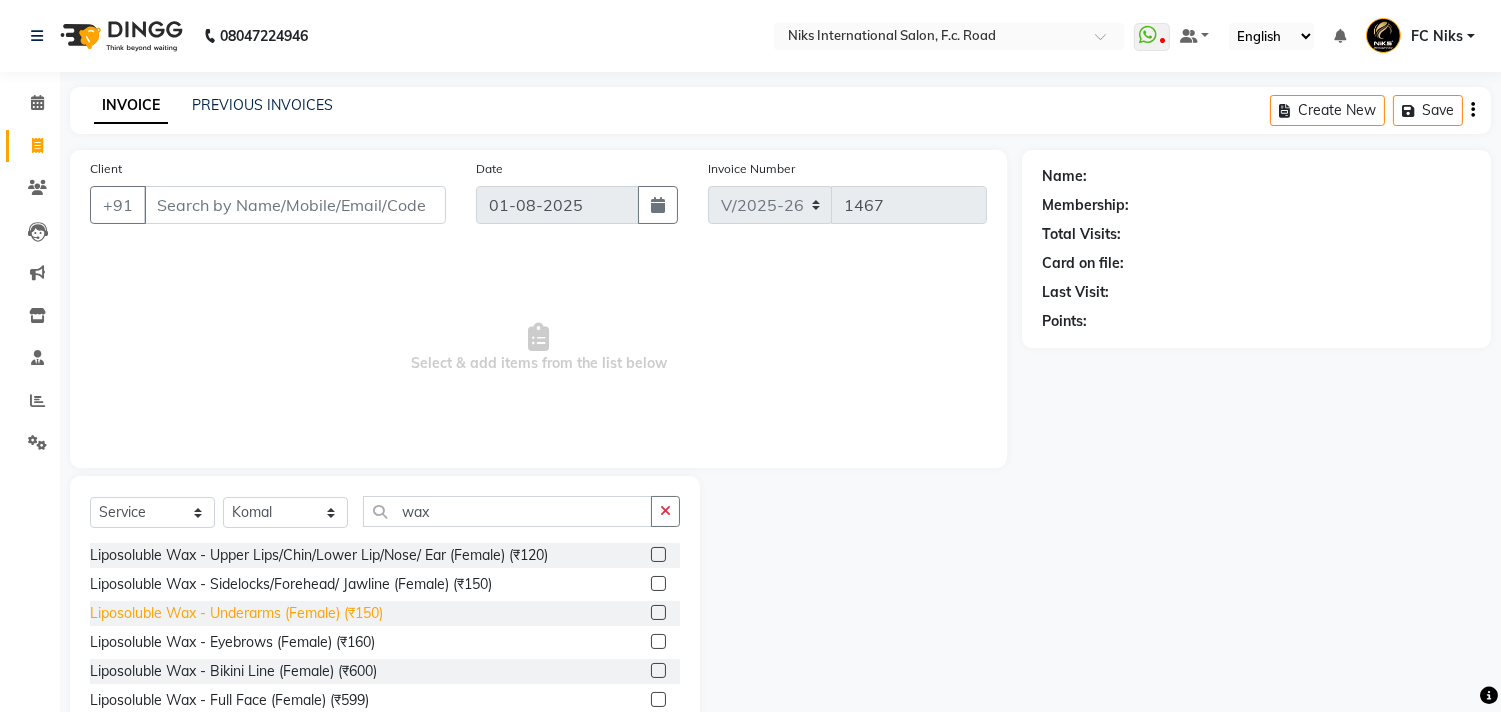 click on "Liposoluble Wax - Underarms (Female) (₹150)" 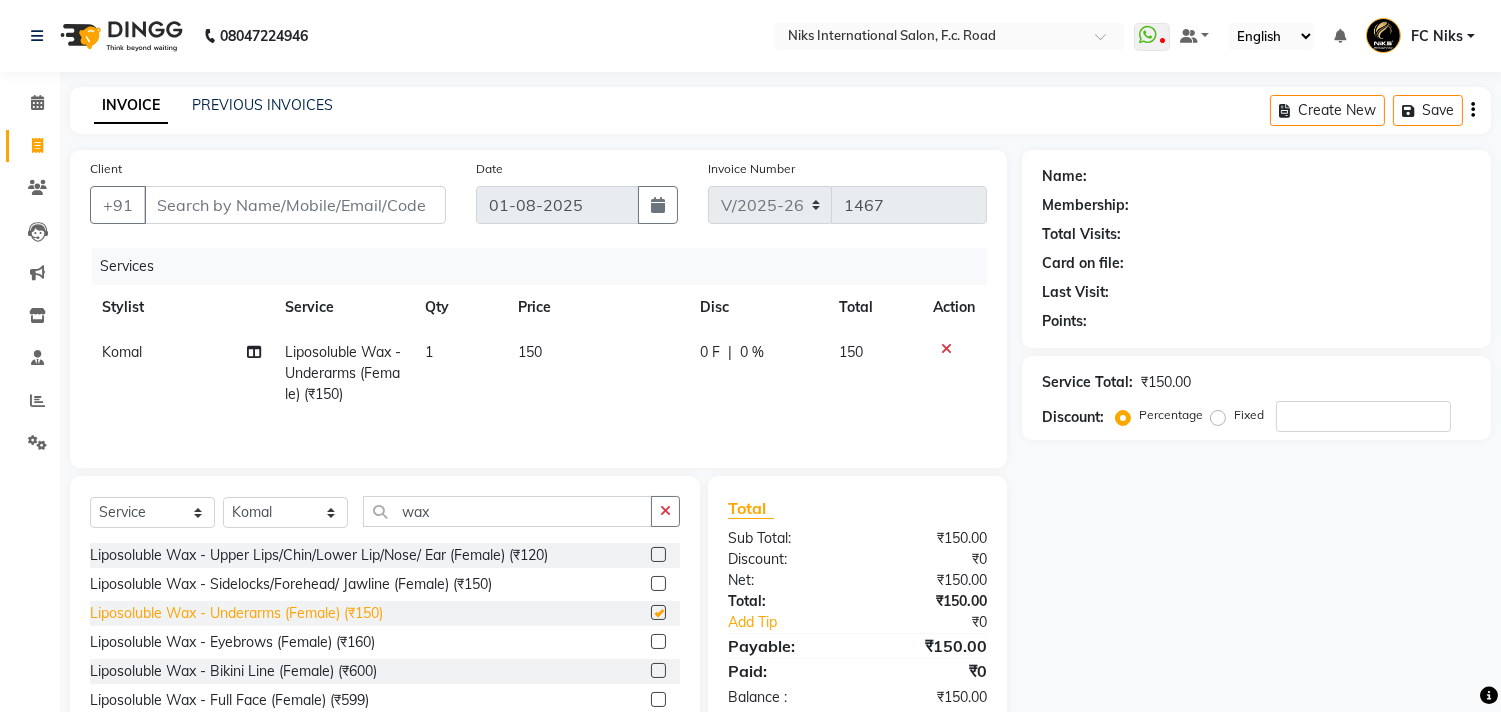 checkbox on "false" 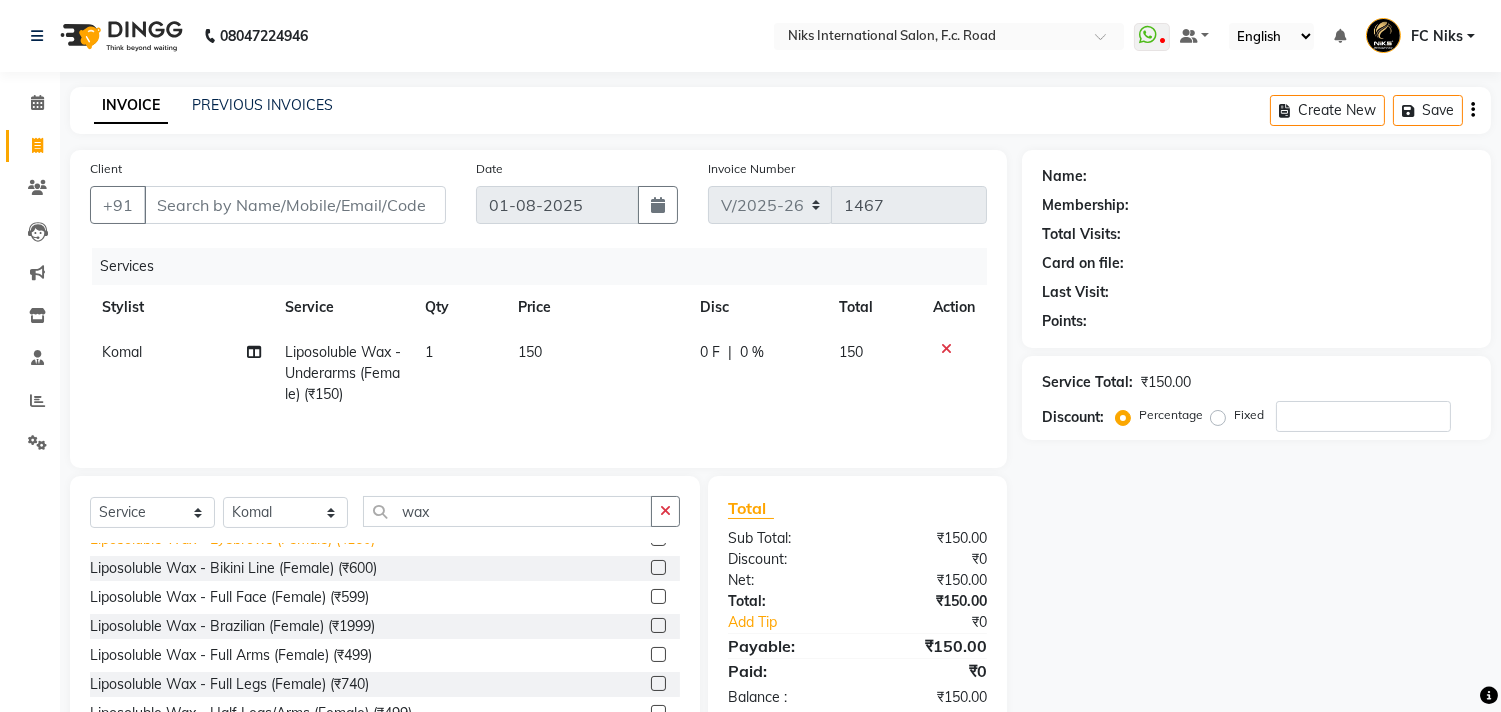 scroll, scrollTop: 147, scrollLeft: 0, axis: vertical 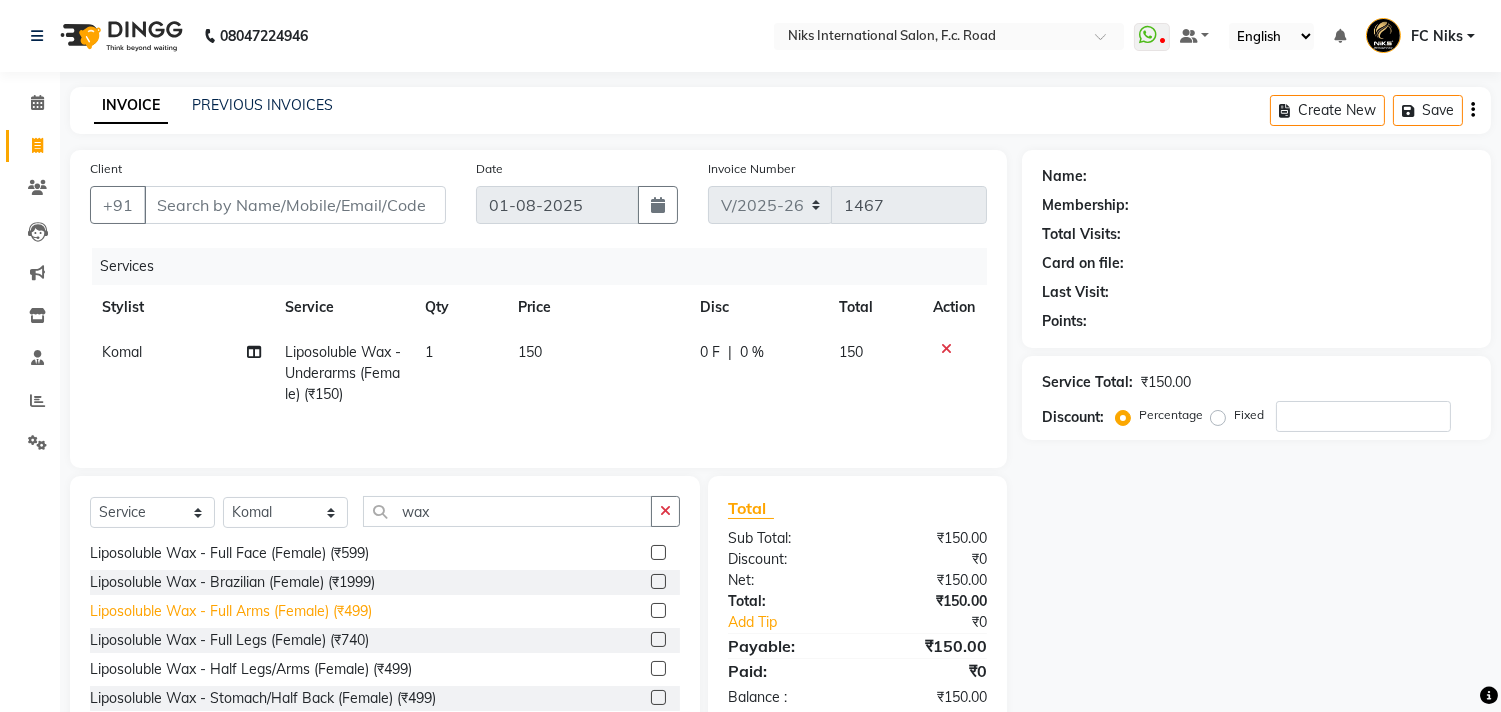 click on "Liposoluble Wax - Full Arms (Female) (₹499)" 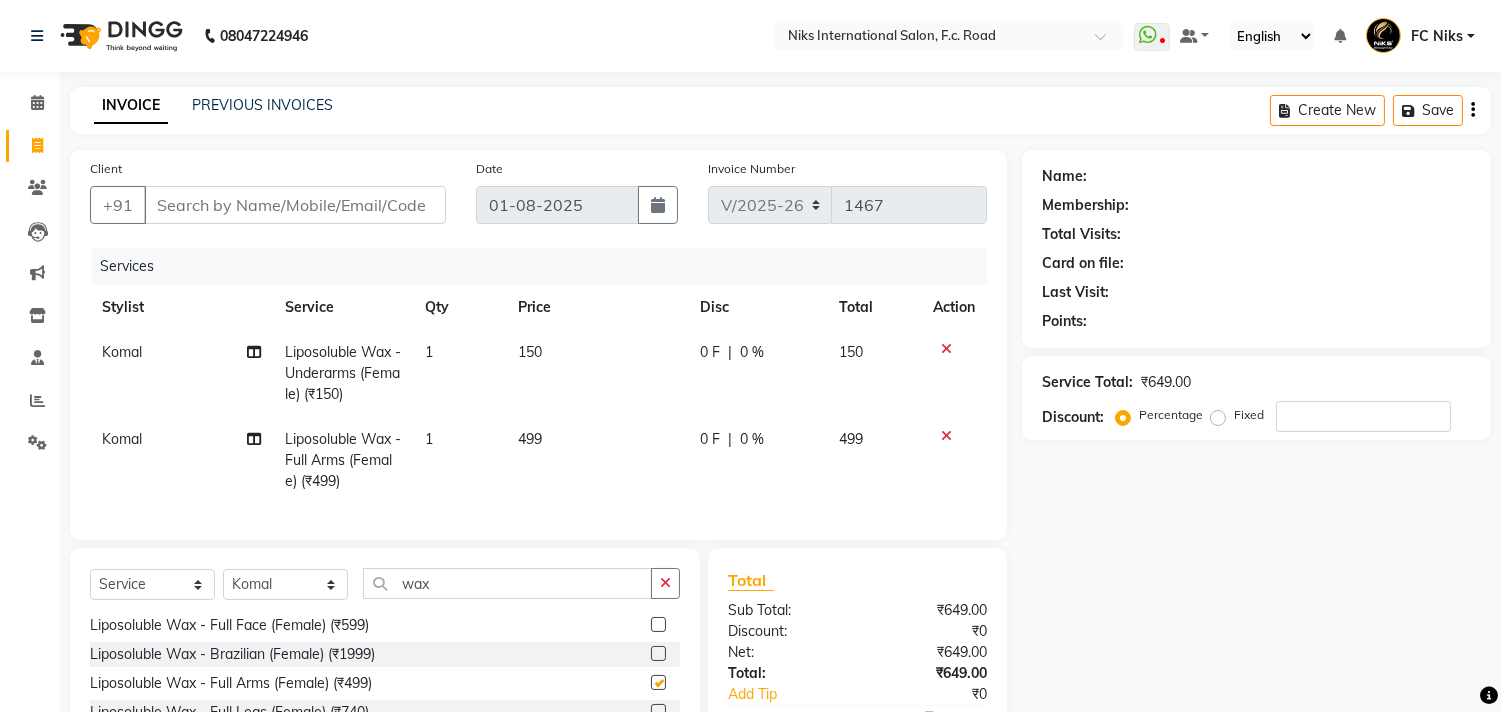 checkbox on "false" 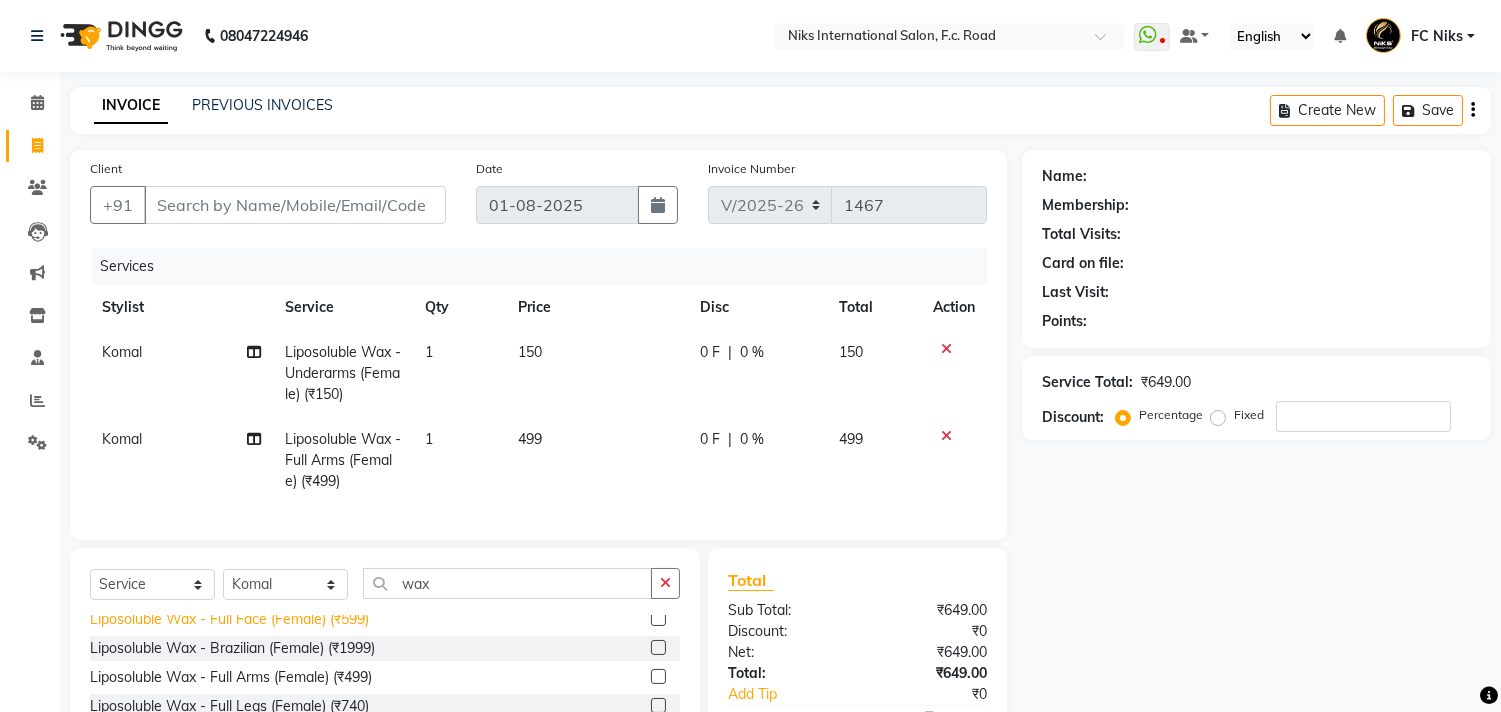 scroll, scrollTop: 185, scrollLeft: 0, axis: vertical 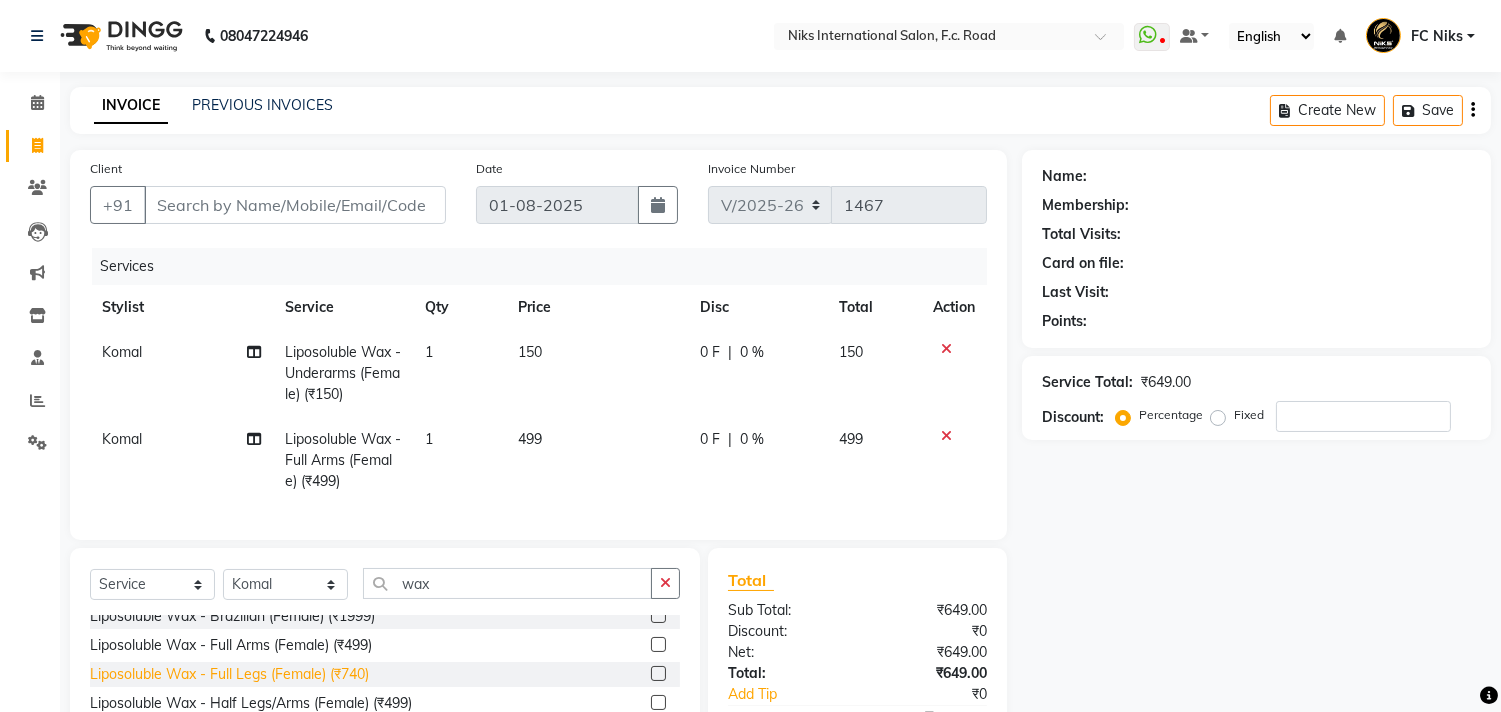 click on "Liposoluble Wax - Full Legs (Female) (₹740)" 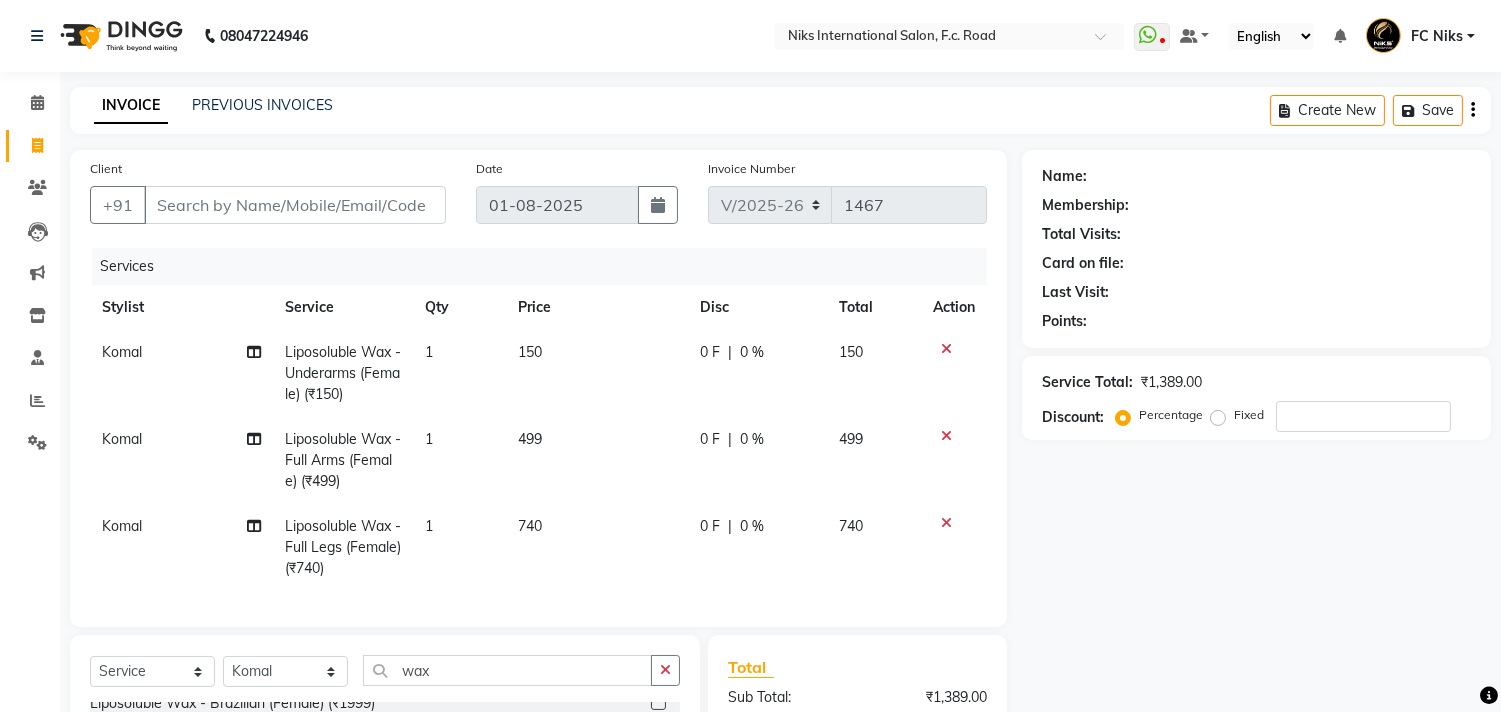 checkbox on "false" 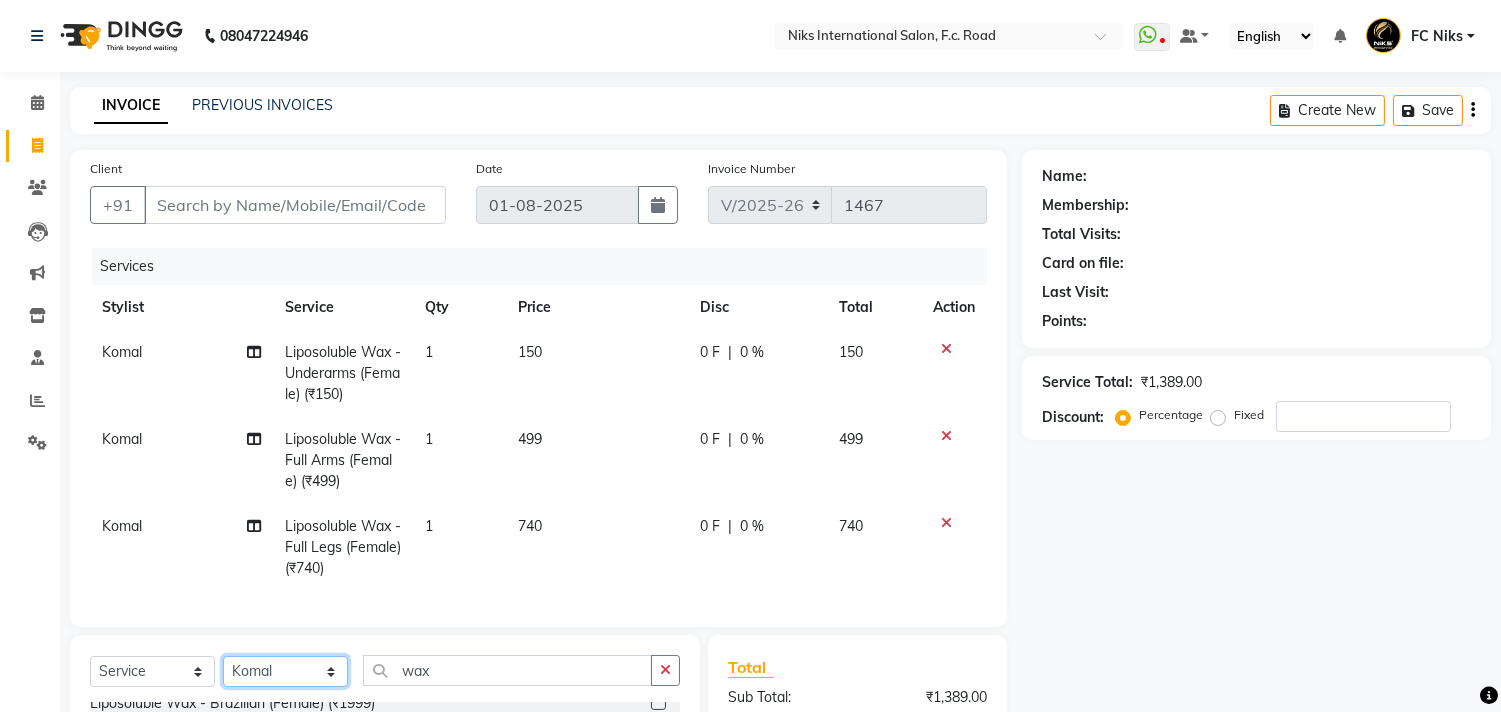 click on "Select Stylist Abhishek Amruta Bhagyashree CA Devkar FC Niks Ishika Kirti Komal Krishi Mahhi Nakshatra Nikhil Rajesh Savita Shabana Shrikant Gaikwad Soham" 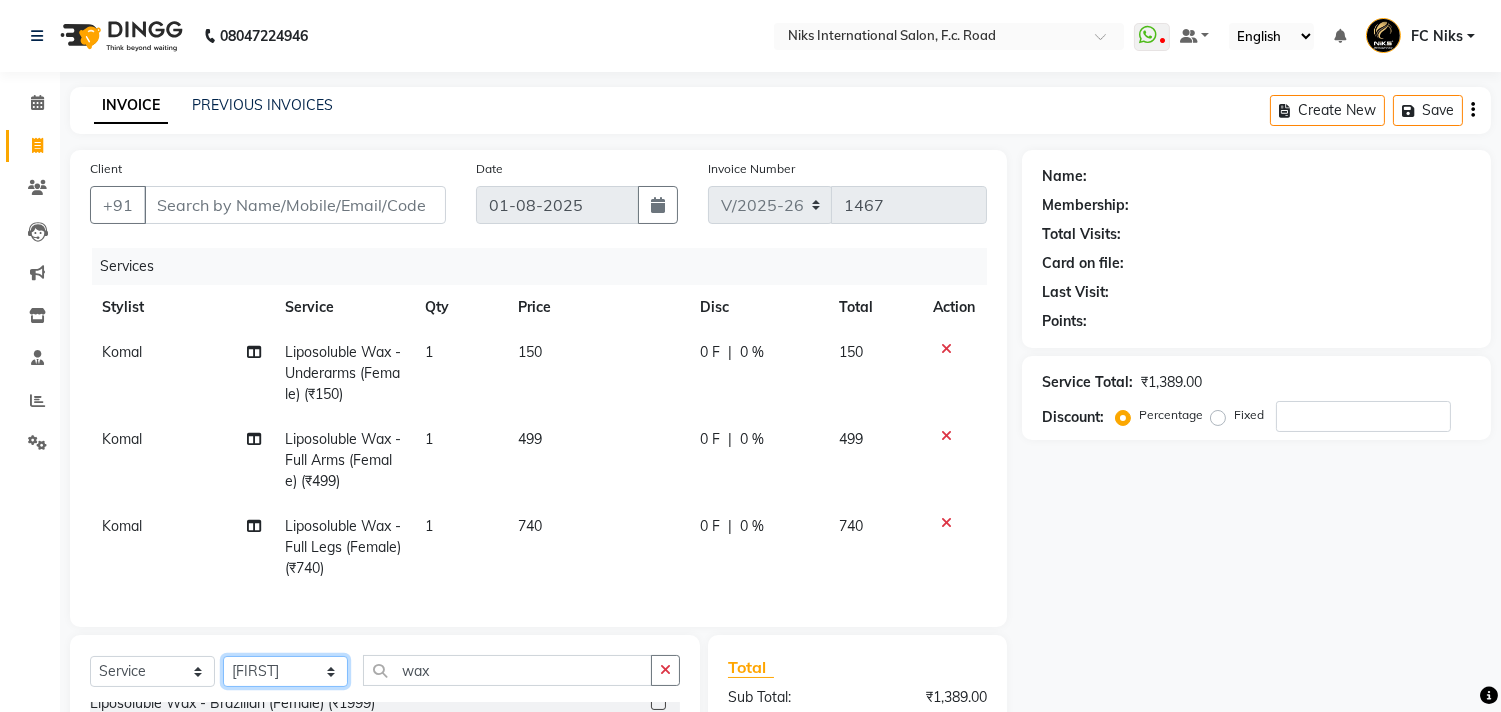 click on "Select Stylist Abhishek Amruta Bhagyashree CA Devkar FC Niks Ishika Kirti Komal Krishi Mahhi Nakshatra Nikhil Rajesh Savita Shabana Shrikant Gaikwad Soham" 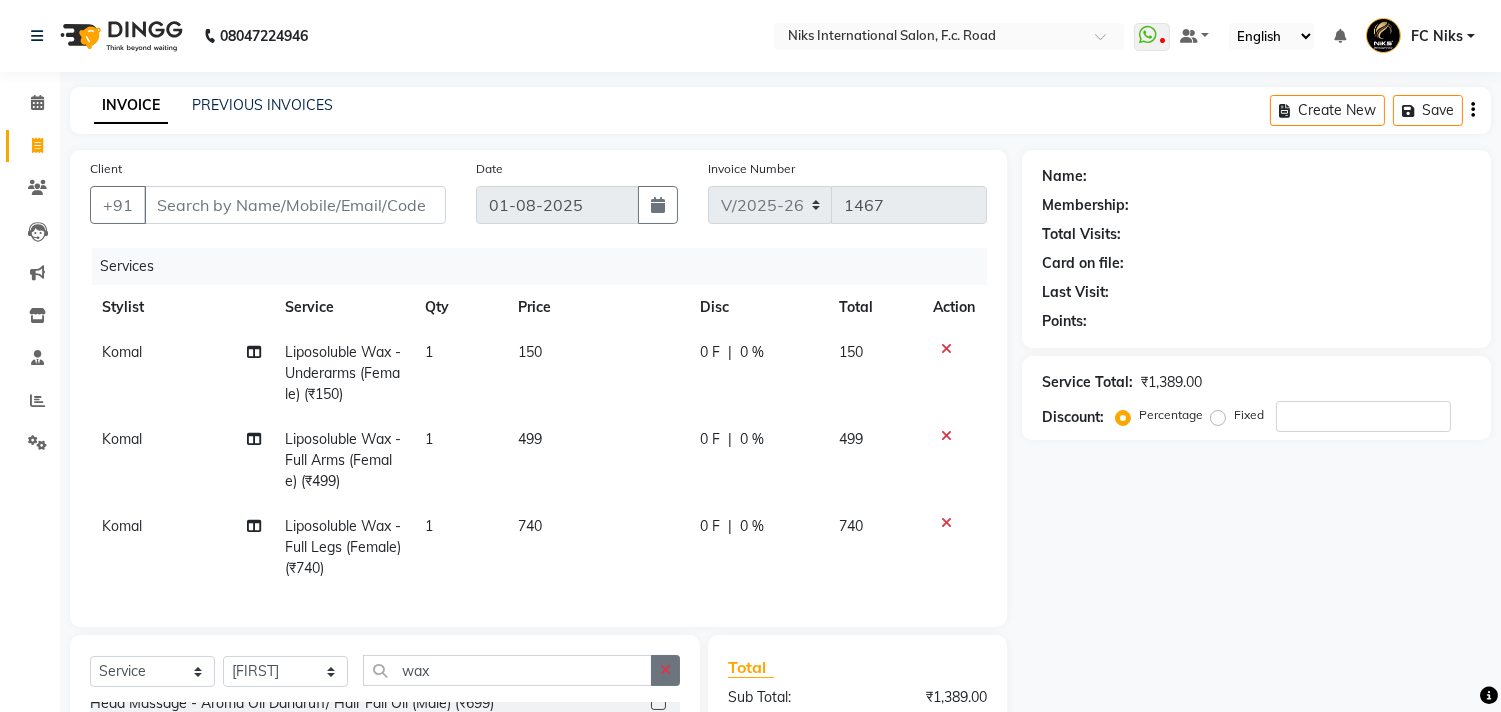 click 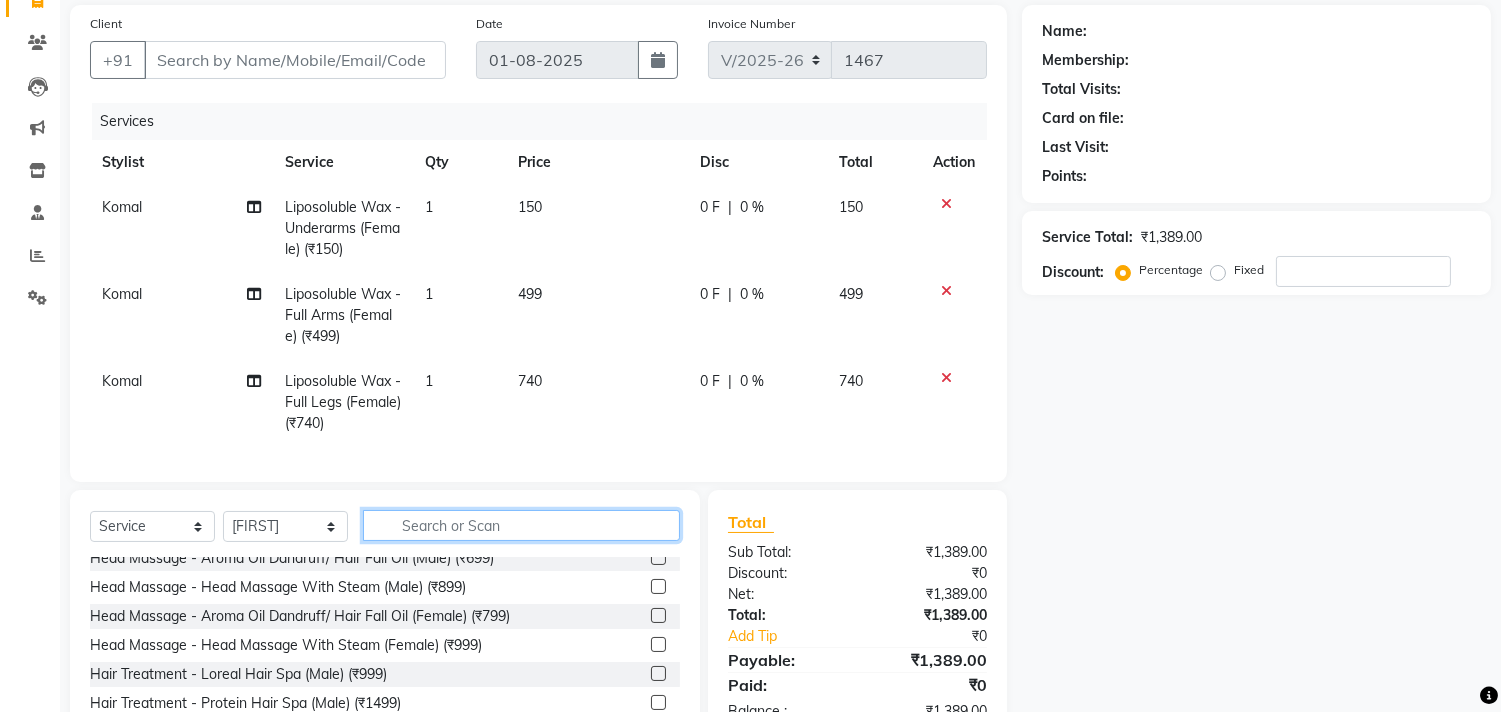 scroll, scrollTop: 264, scrollLeft: 0, axis: vertical 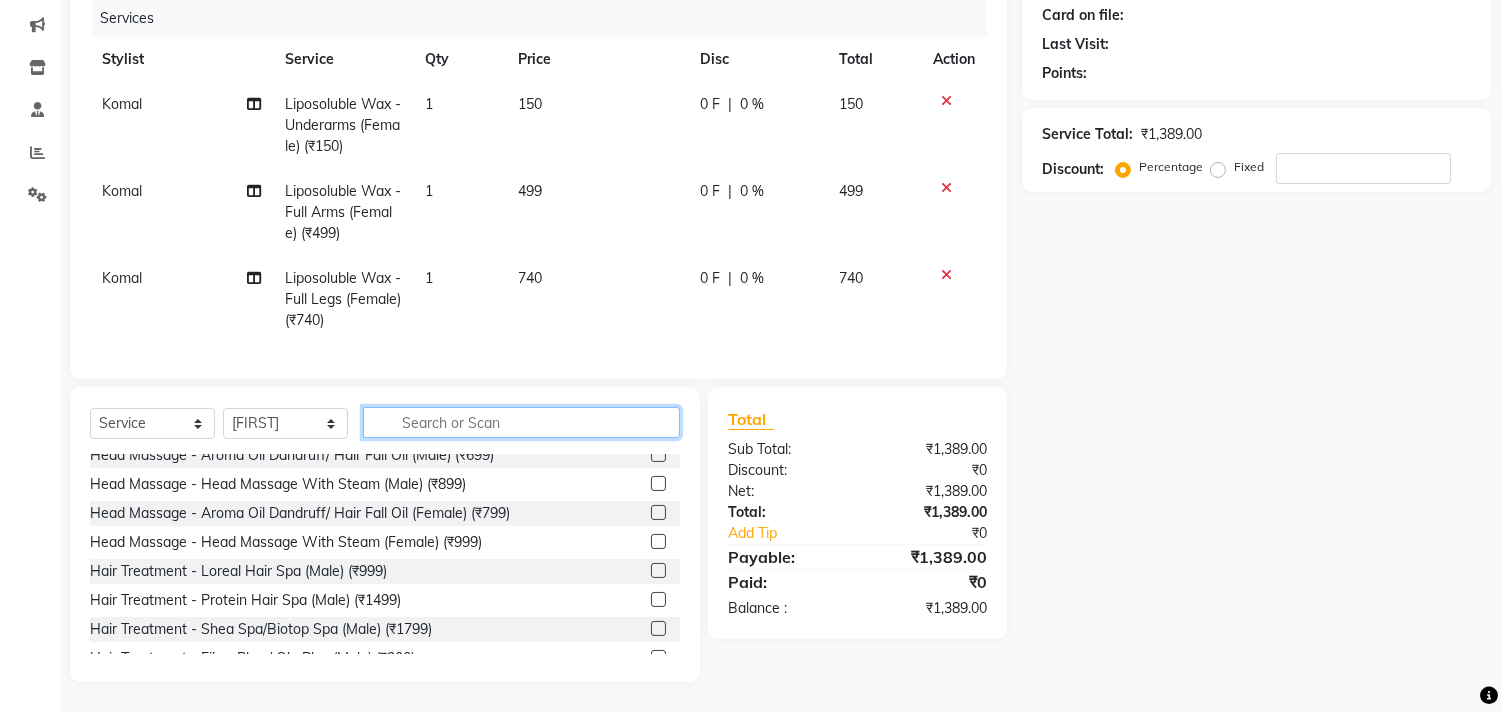 click 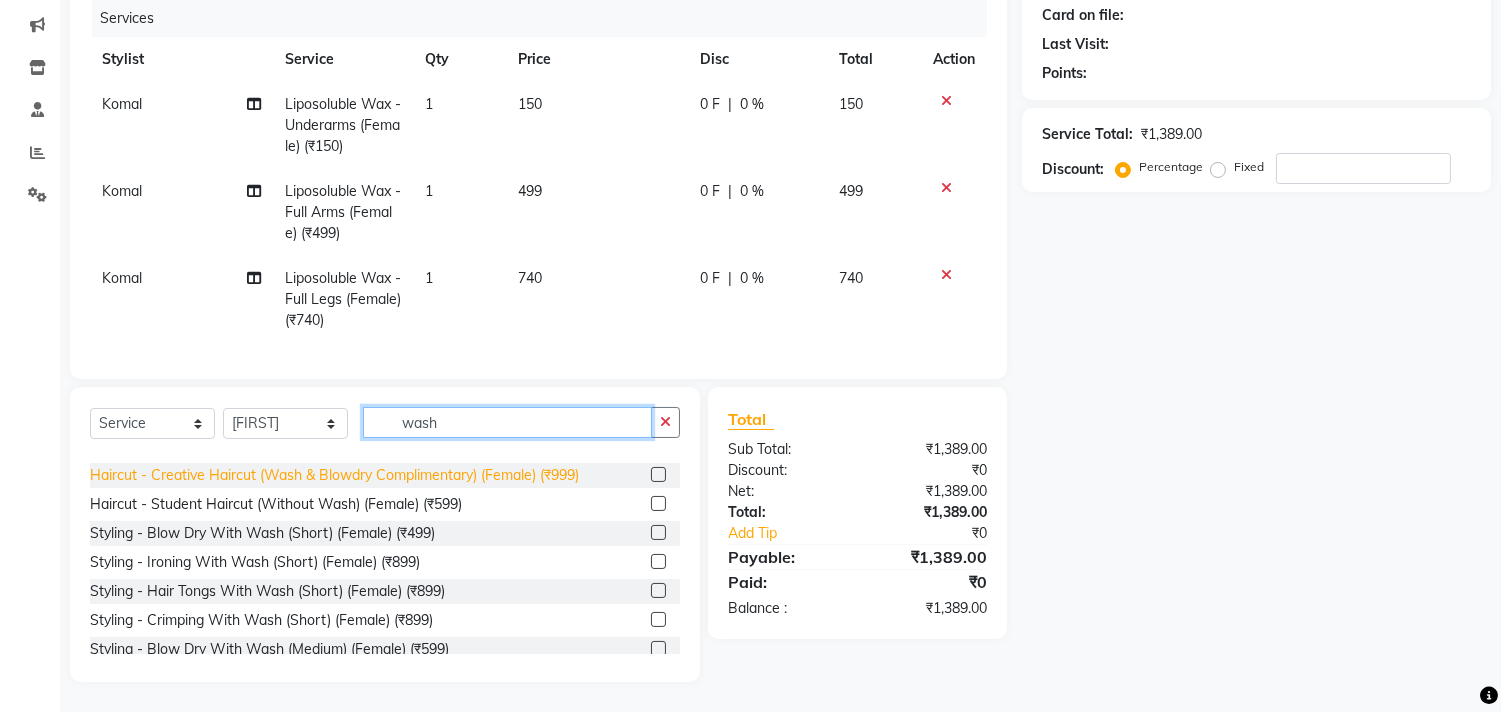 scroll, scrollTop: 262, scrollLeft: 0, axis: vertical 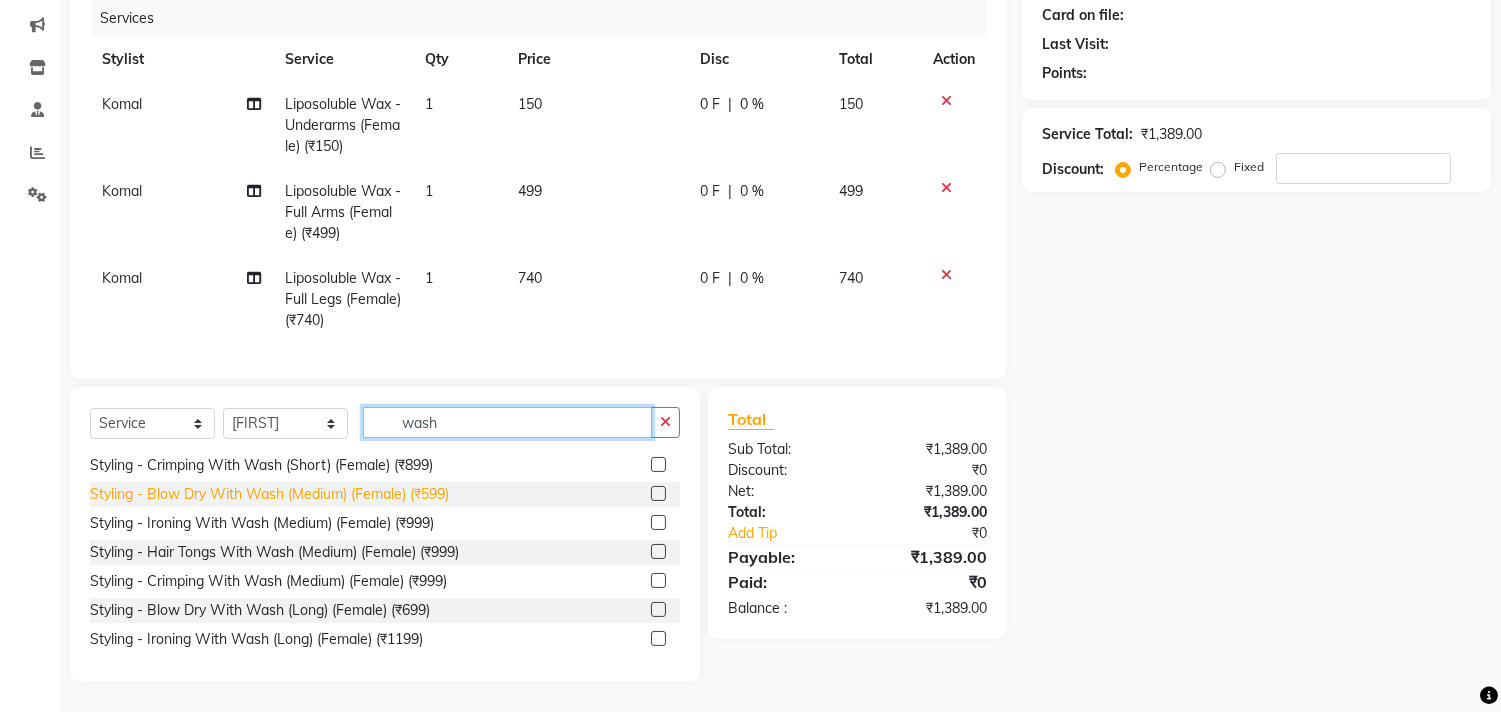type on "wash" 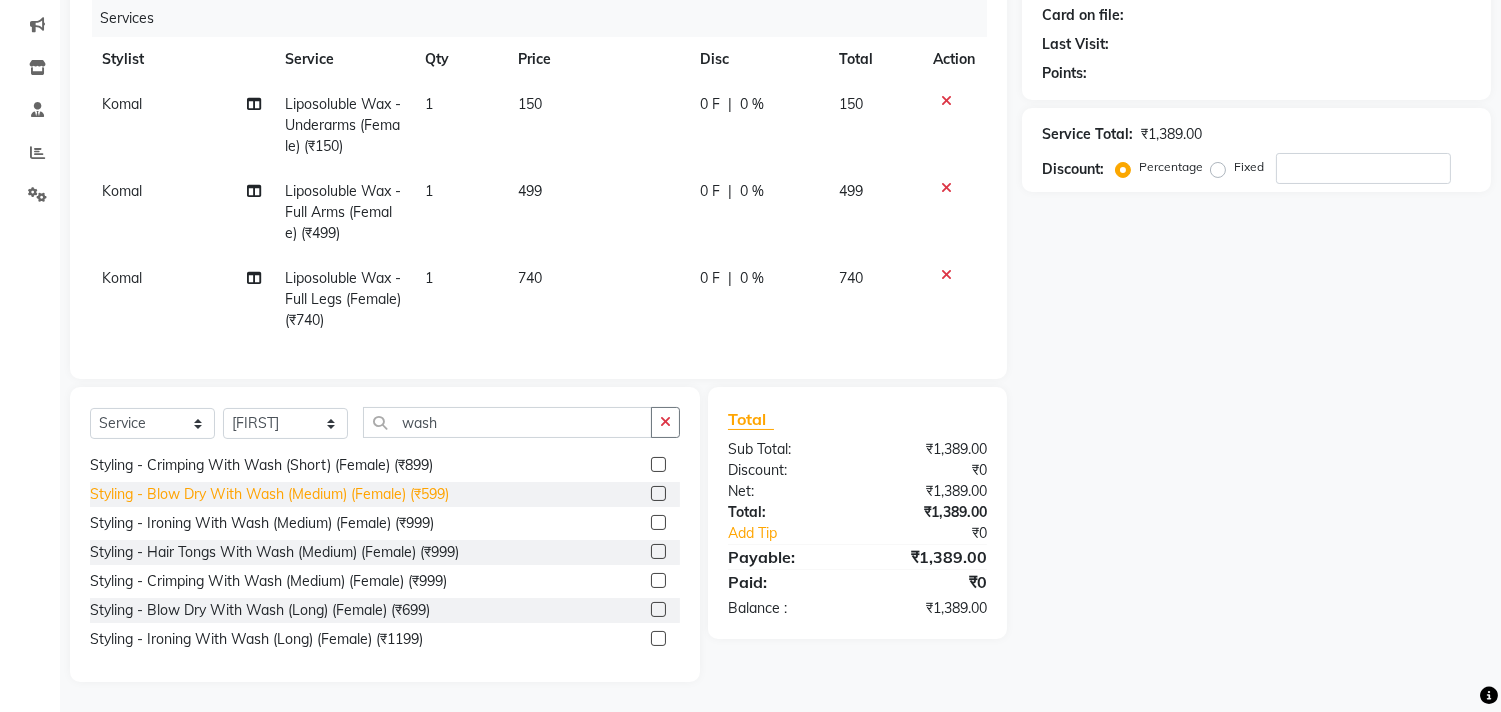 click on "Styling  - Blow Dry With Wash  (Medium) (Female) (₹599)" 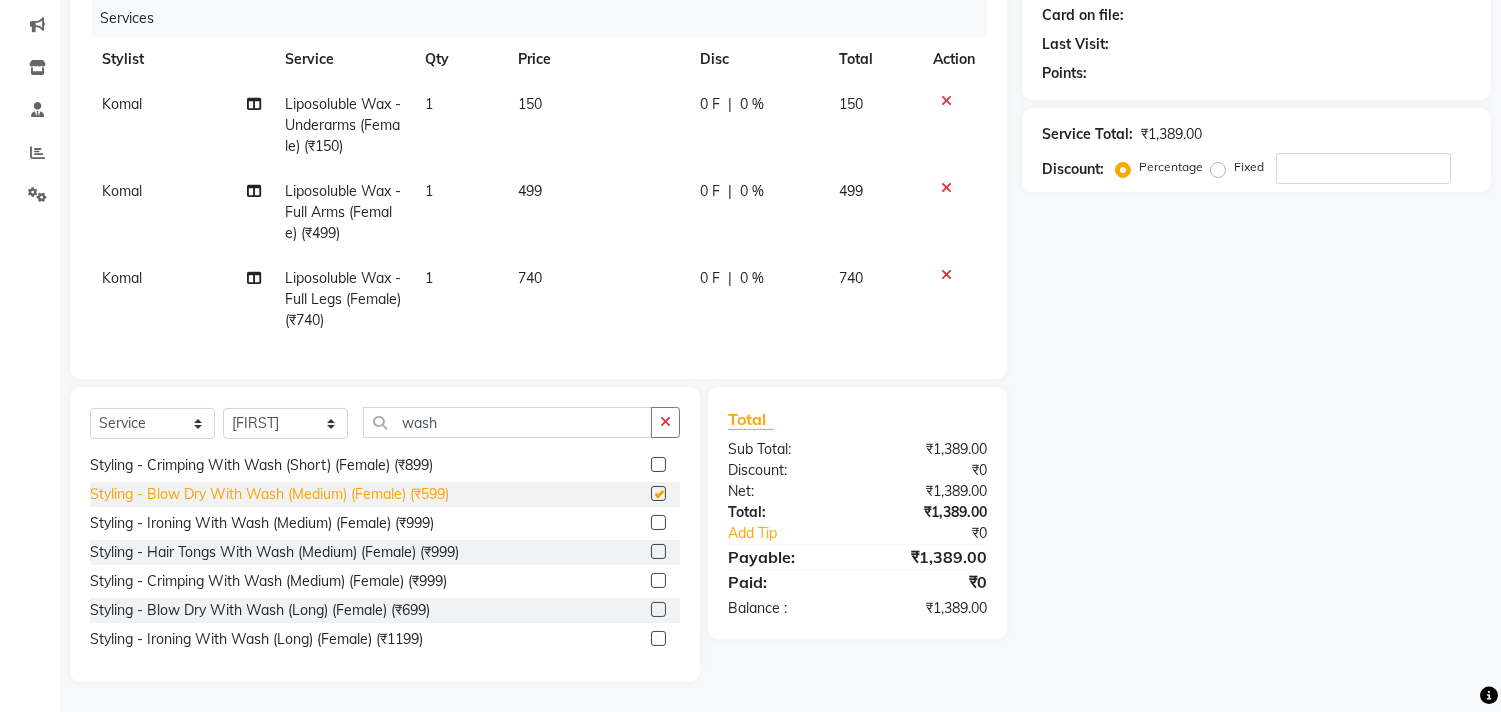 checkbox on "false" 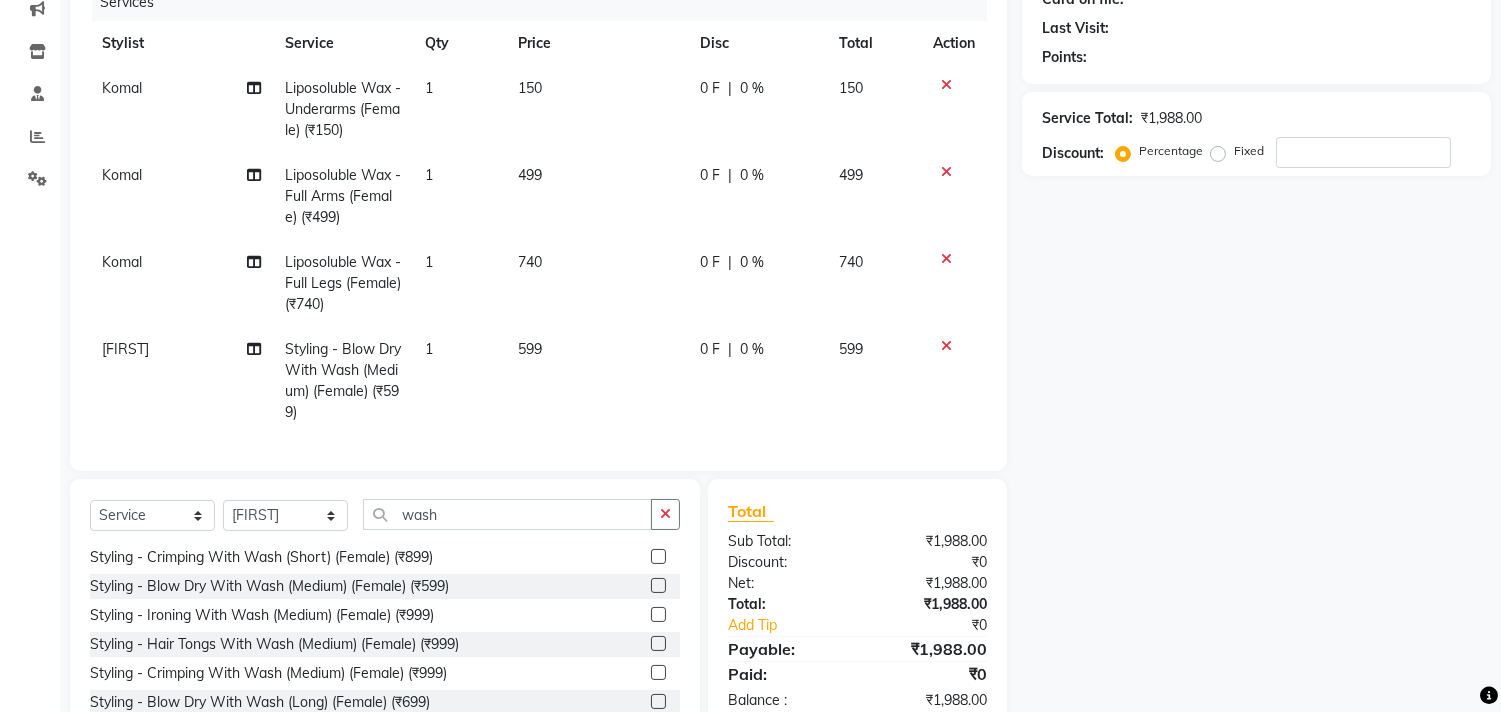 click on "599" 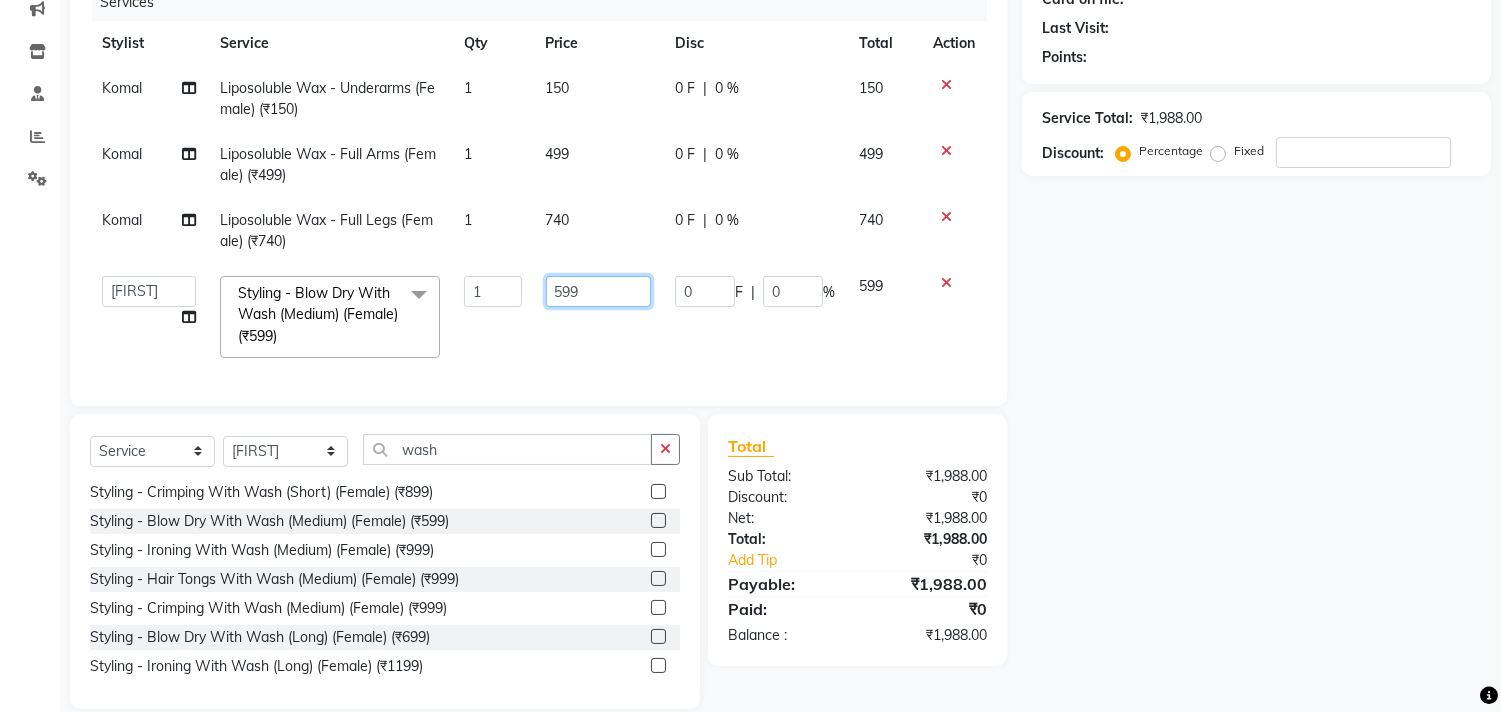 drag, startPoint x: 573, startPoint y: 291, endPoint x: 552, endPoint y: 291, distance: 21 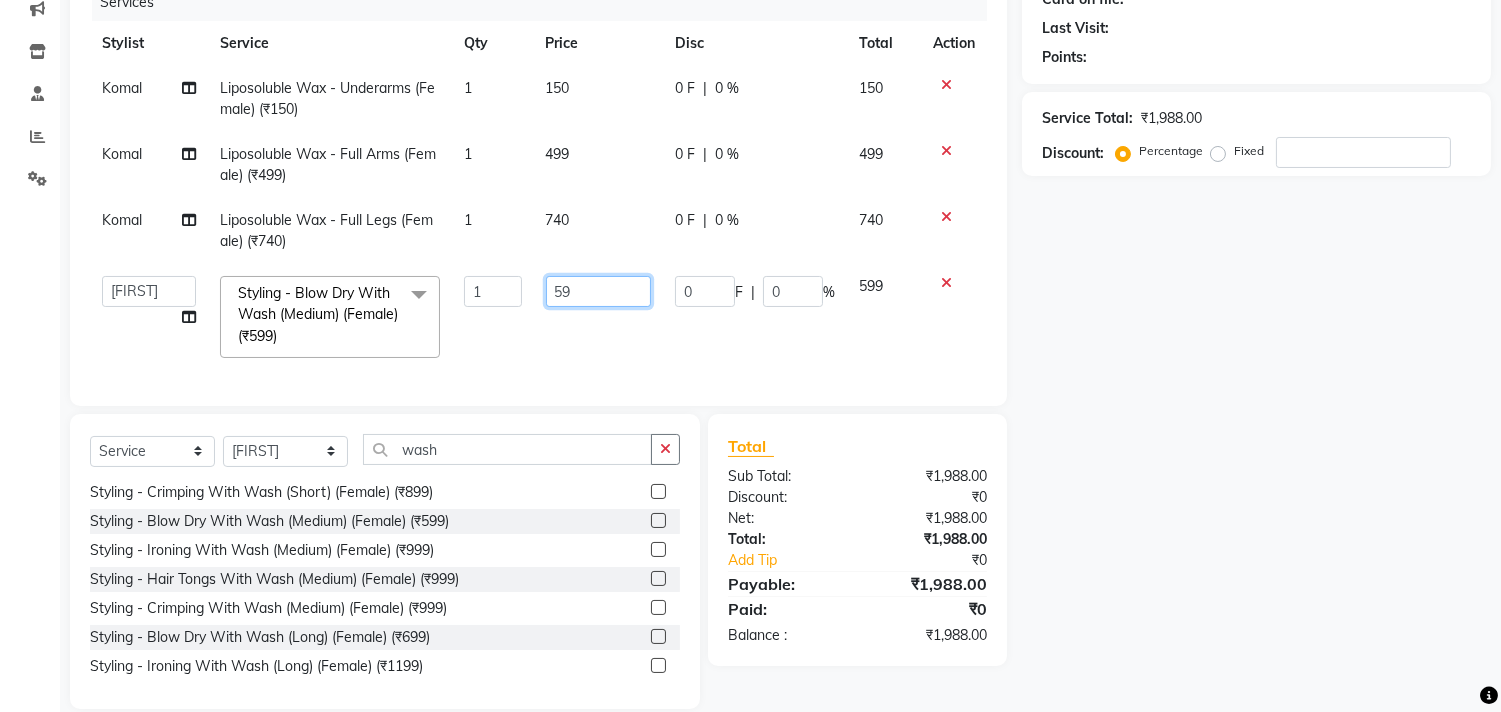type on "5" 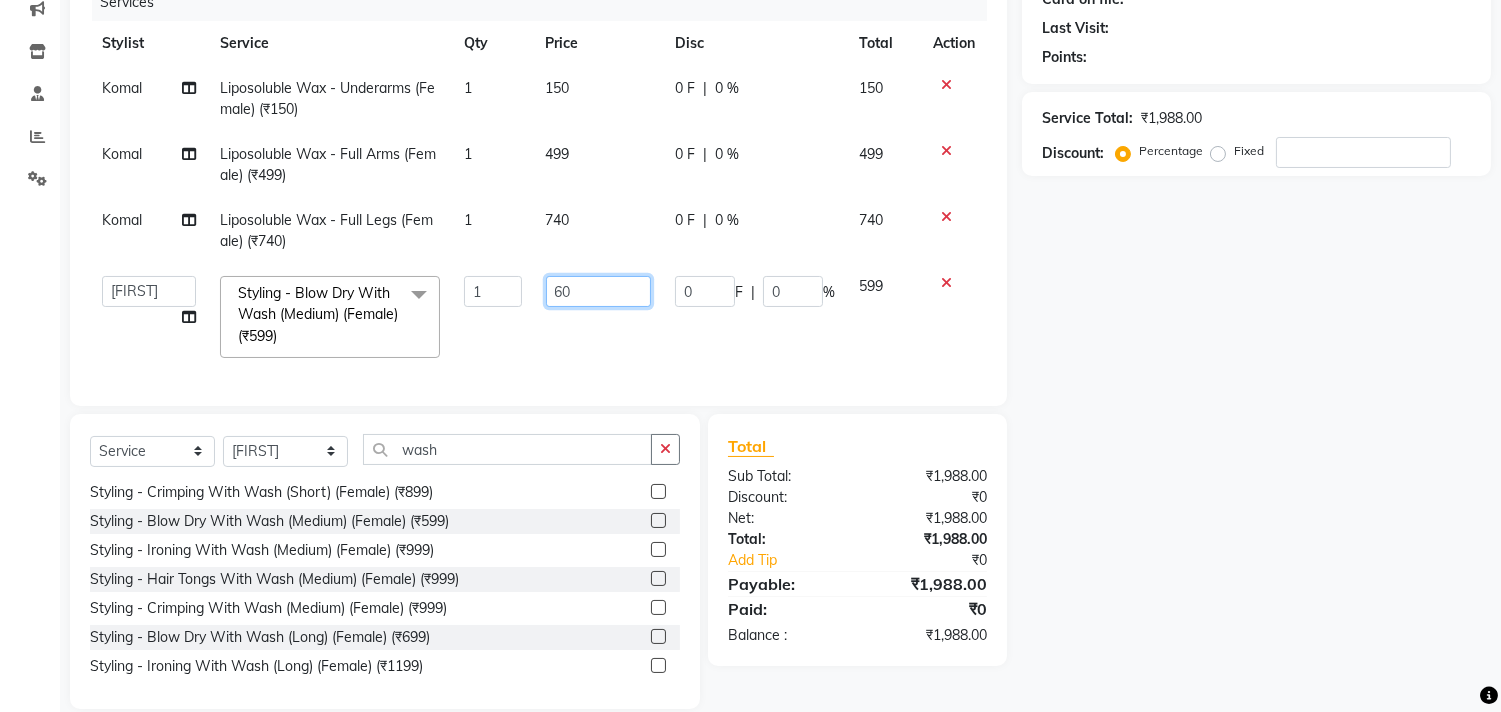 type on "600" 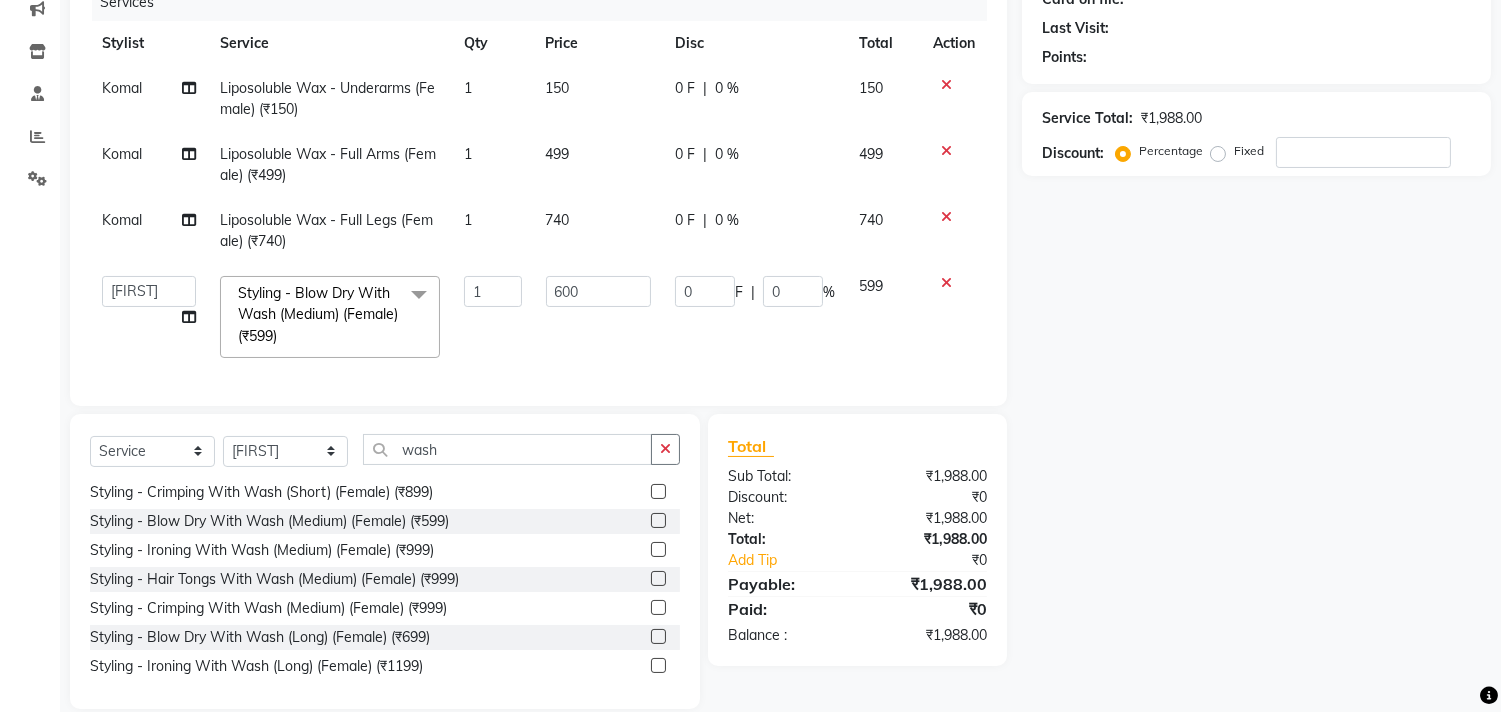 click on "Name: Membership: Total Visits: Card on file: Last Visit:  Points:  Service Total:  ₹1,988.00  Discount:  Percentage   Fixed" 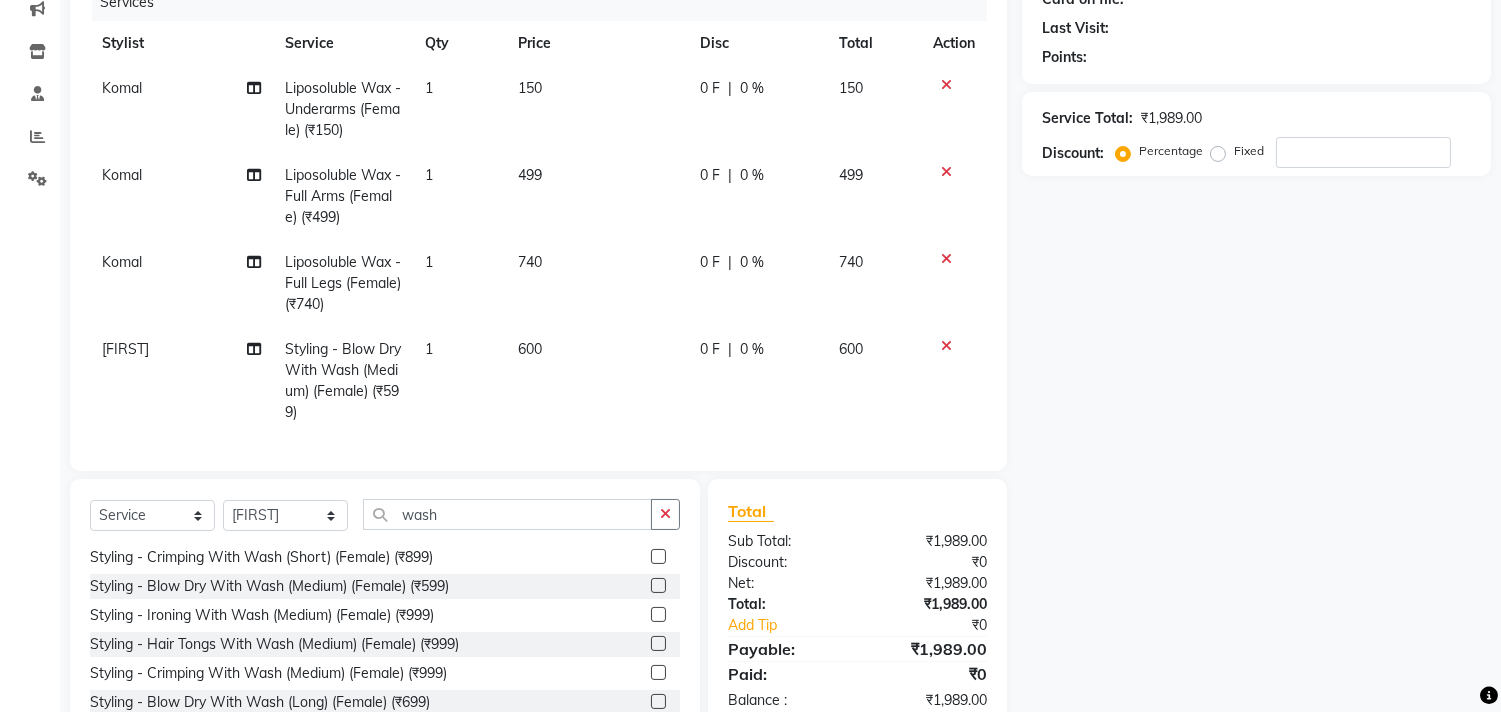 scroll, scrollTop: 0, scrollLeft: 0, axis: both 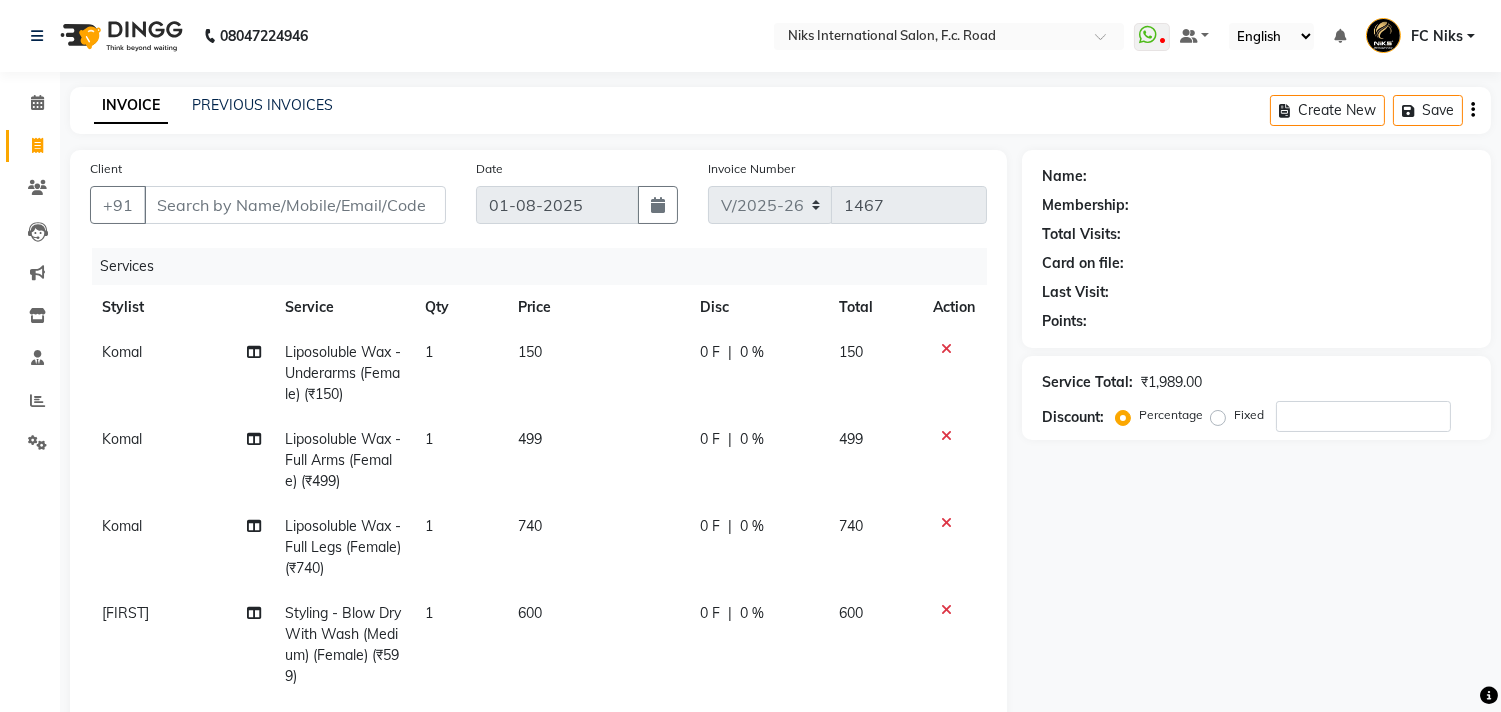 click on "499" 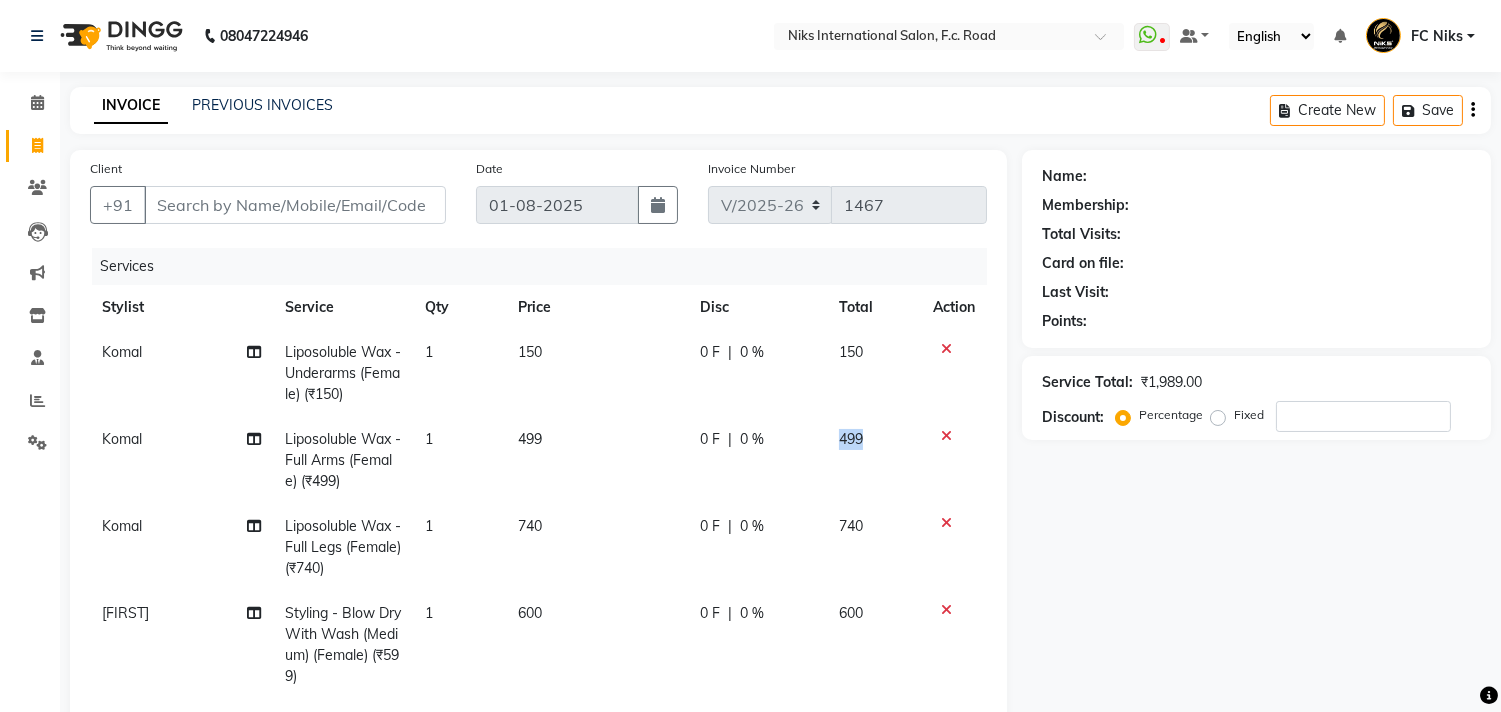 select on "160" 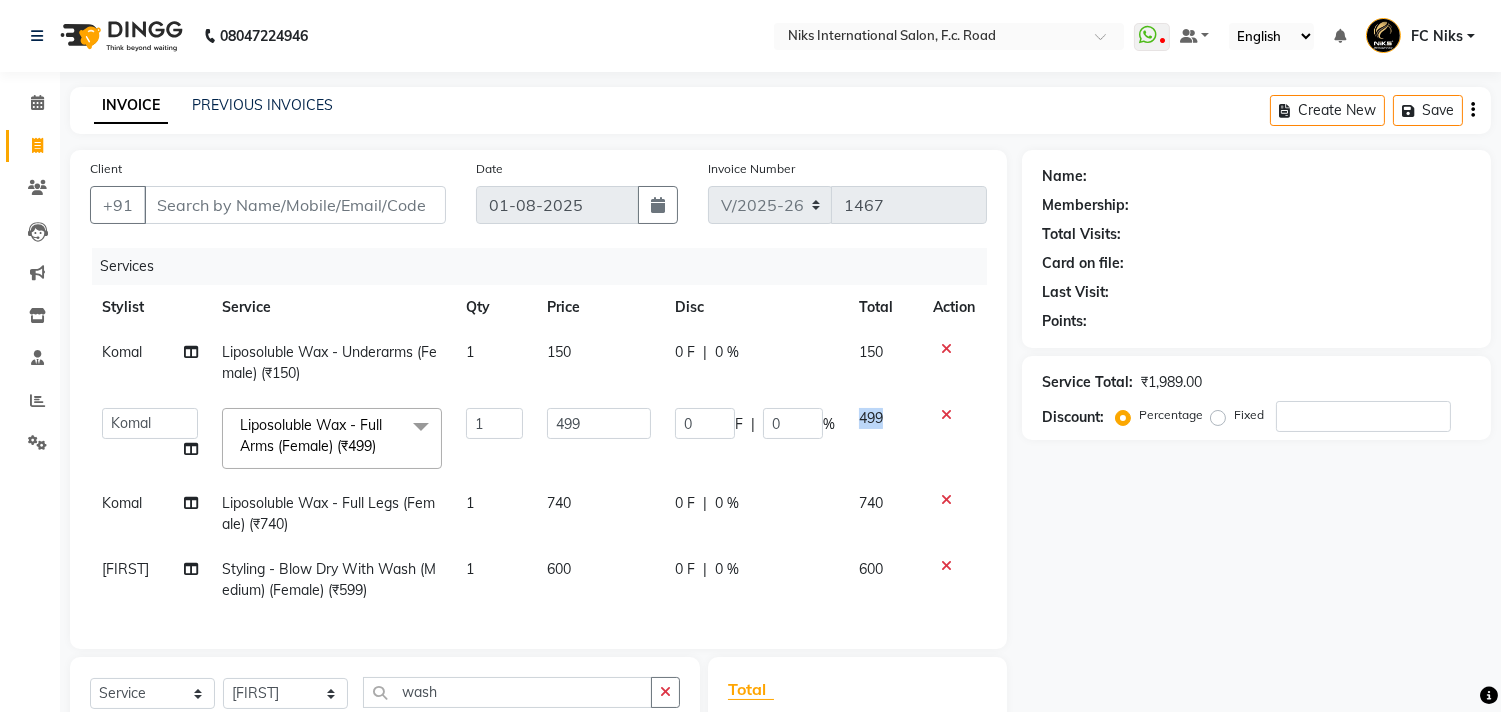 click on "499" 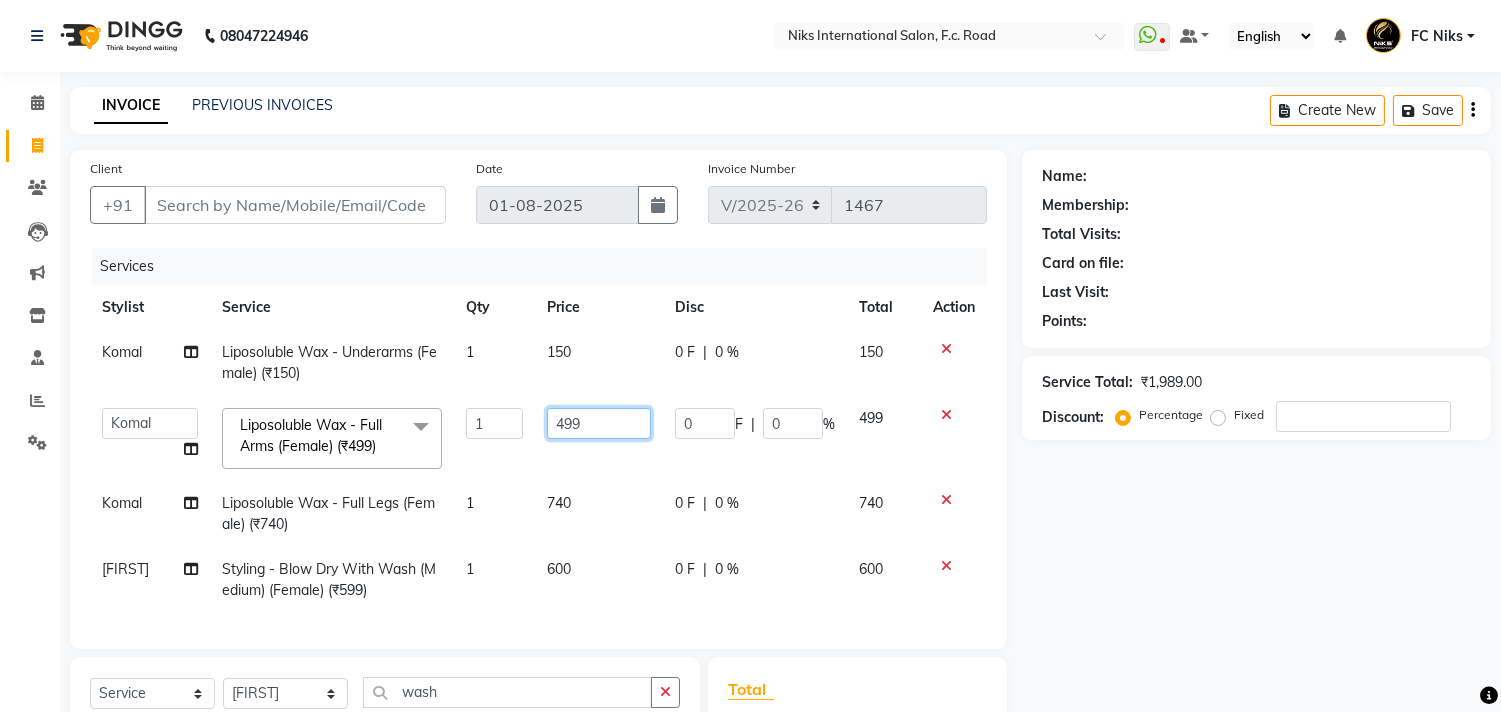 click on "499" 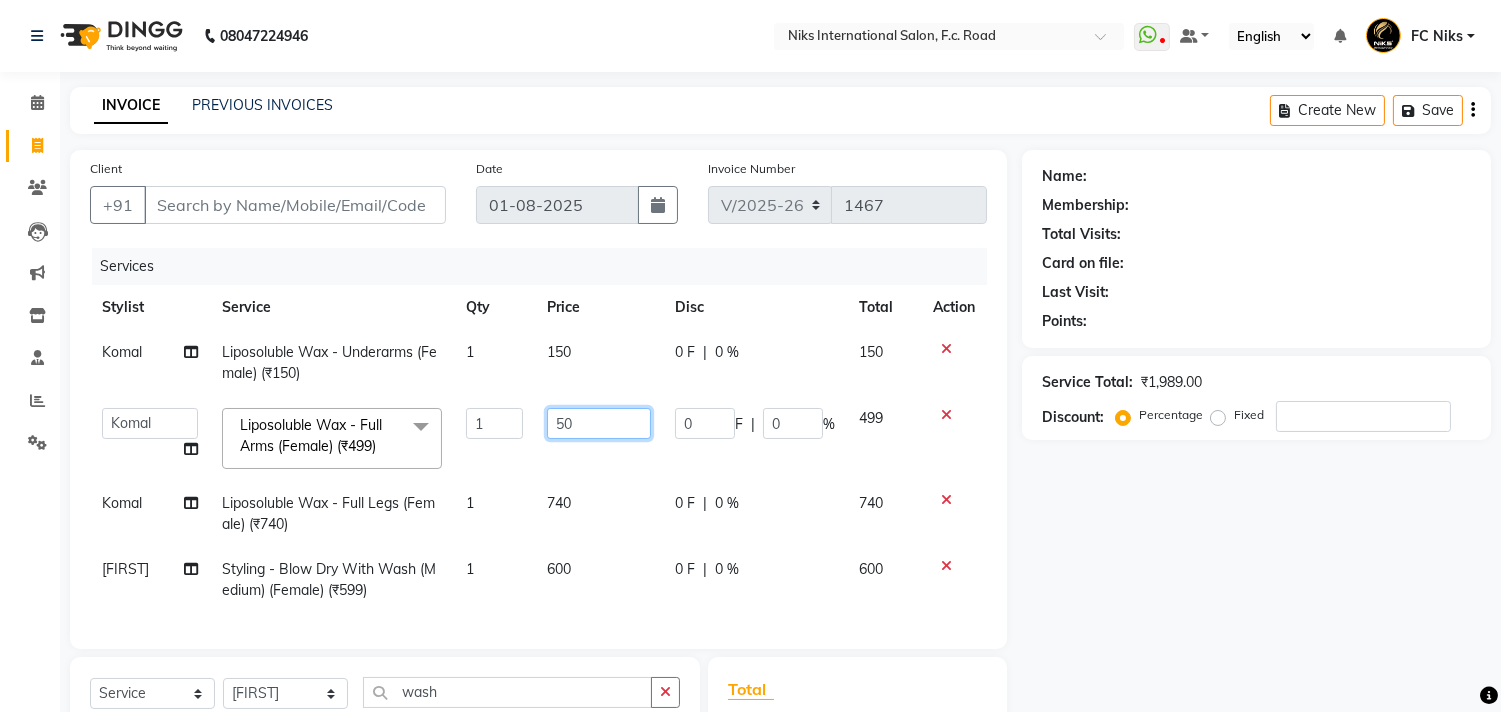 type on "500" 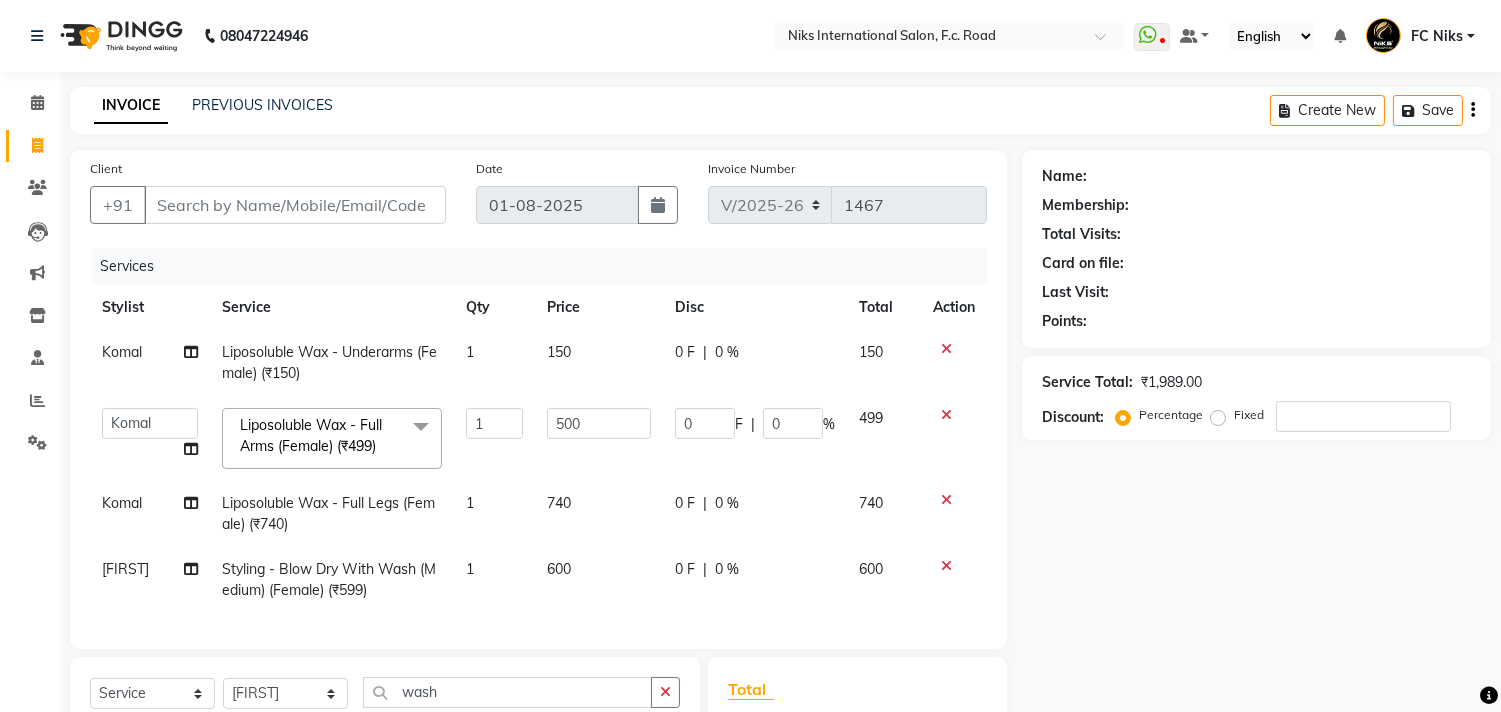 click on "Name: Membership: Total Visits: Card on file: Last Visit:  Points:  Service Total:  ₹1,989.00  Discount:  Percentage   Fixed" 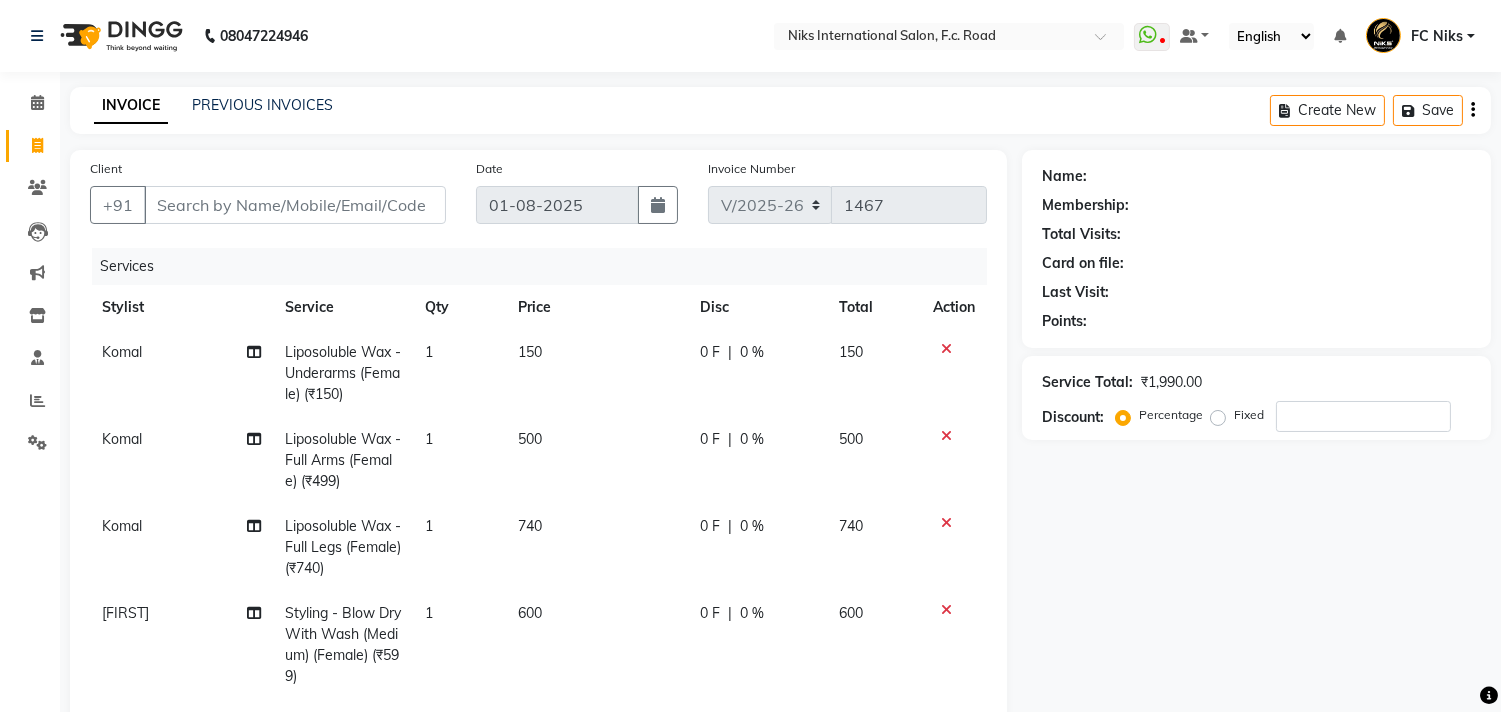 scroll, scrollTop: 372, scrollLeft: 0, axis: vertical 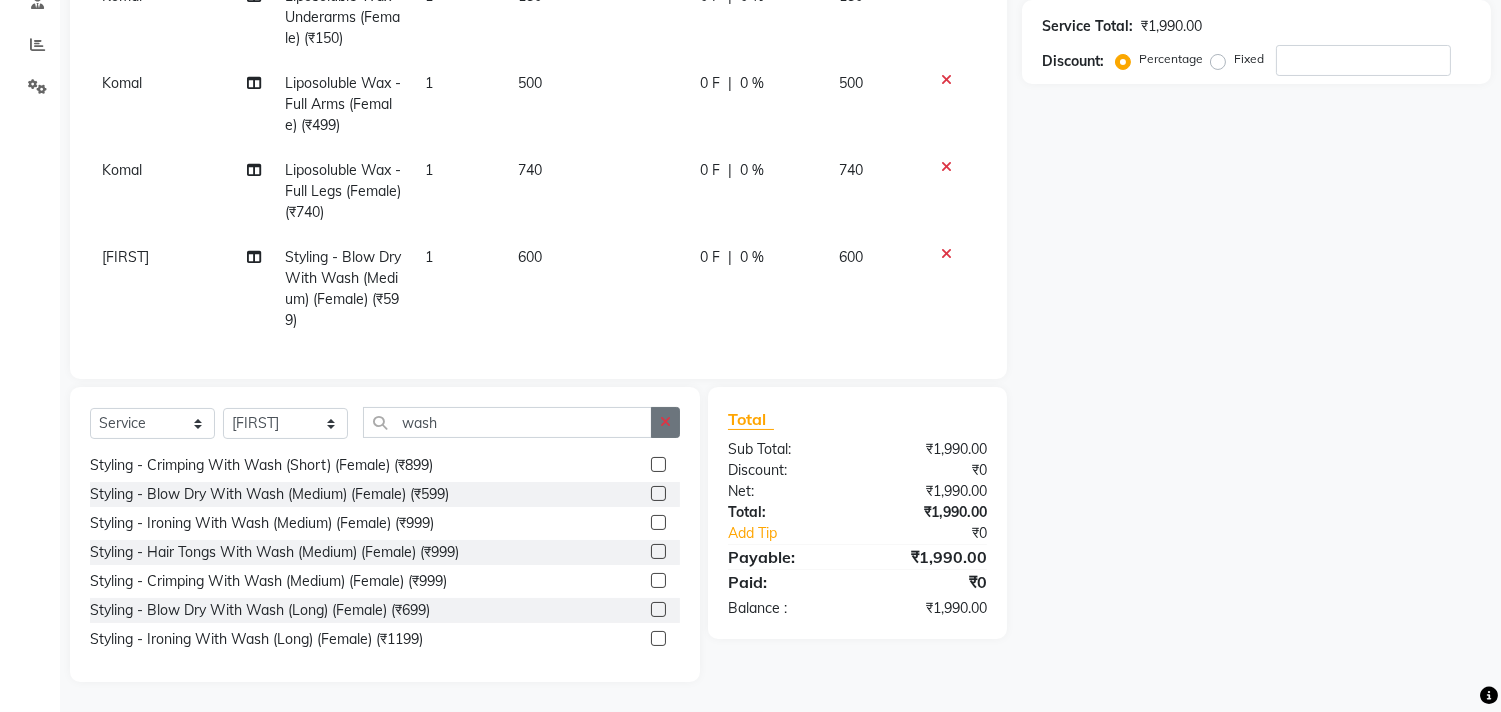 click 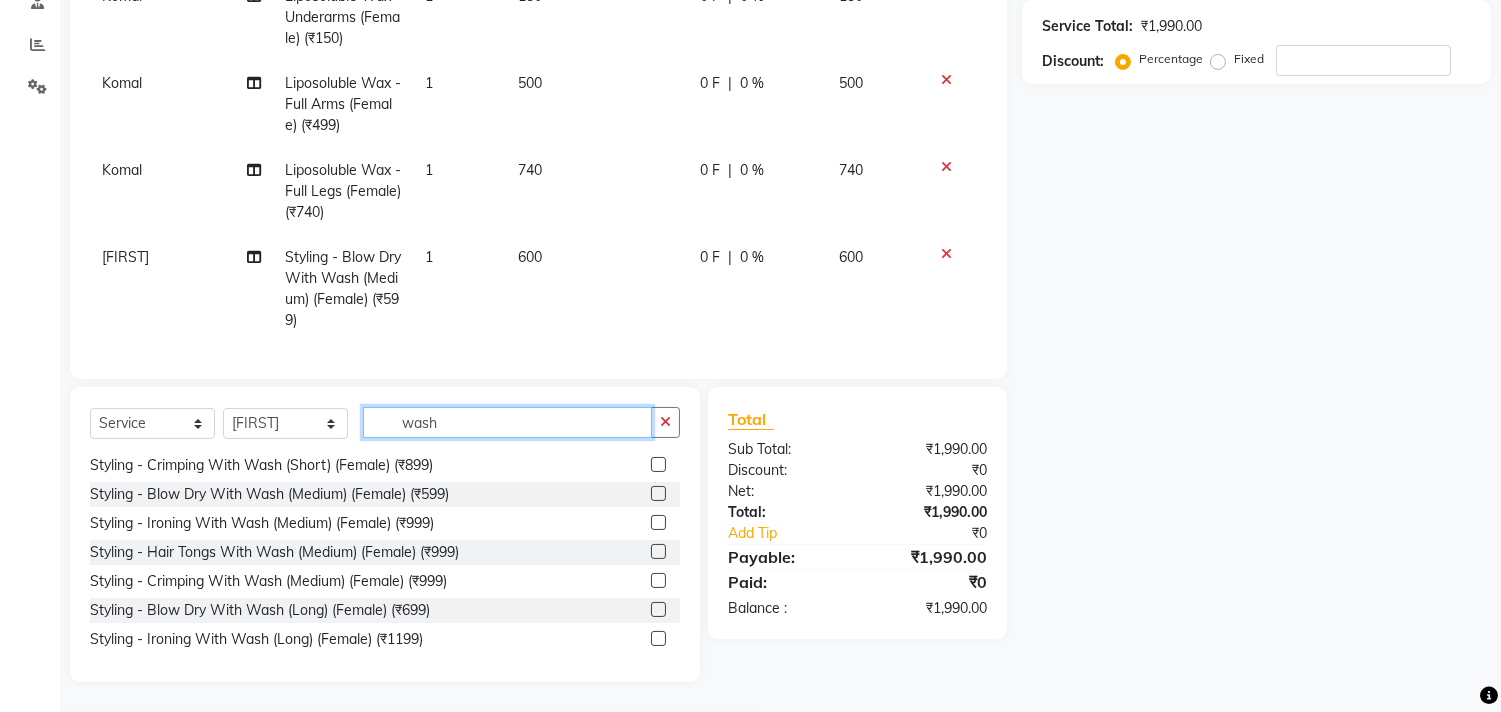 type 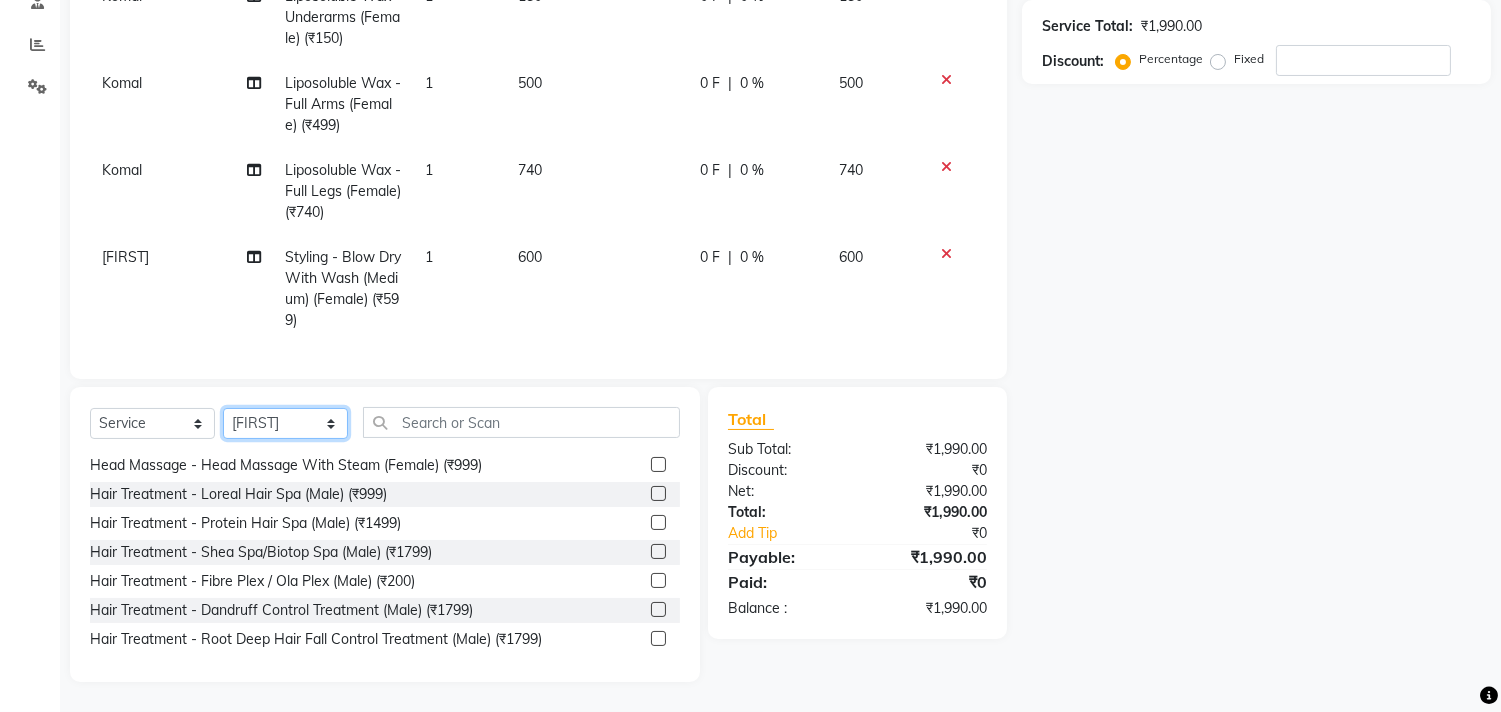 click on "Select Stylist Abhishek Amruta Bhagyashree CA Devkar FC Niks Ishika Kirti Komal Krishi Mahhi Nakshatra Nikhil Rajesh Savita Shabana Shrikant Gaikwad Soham" 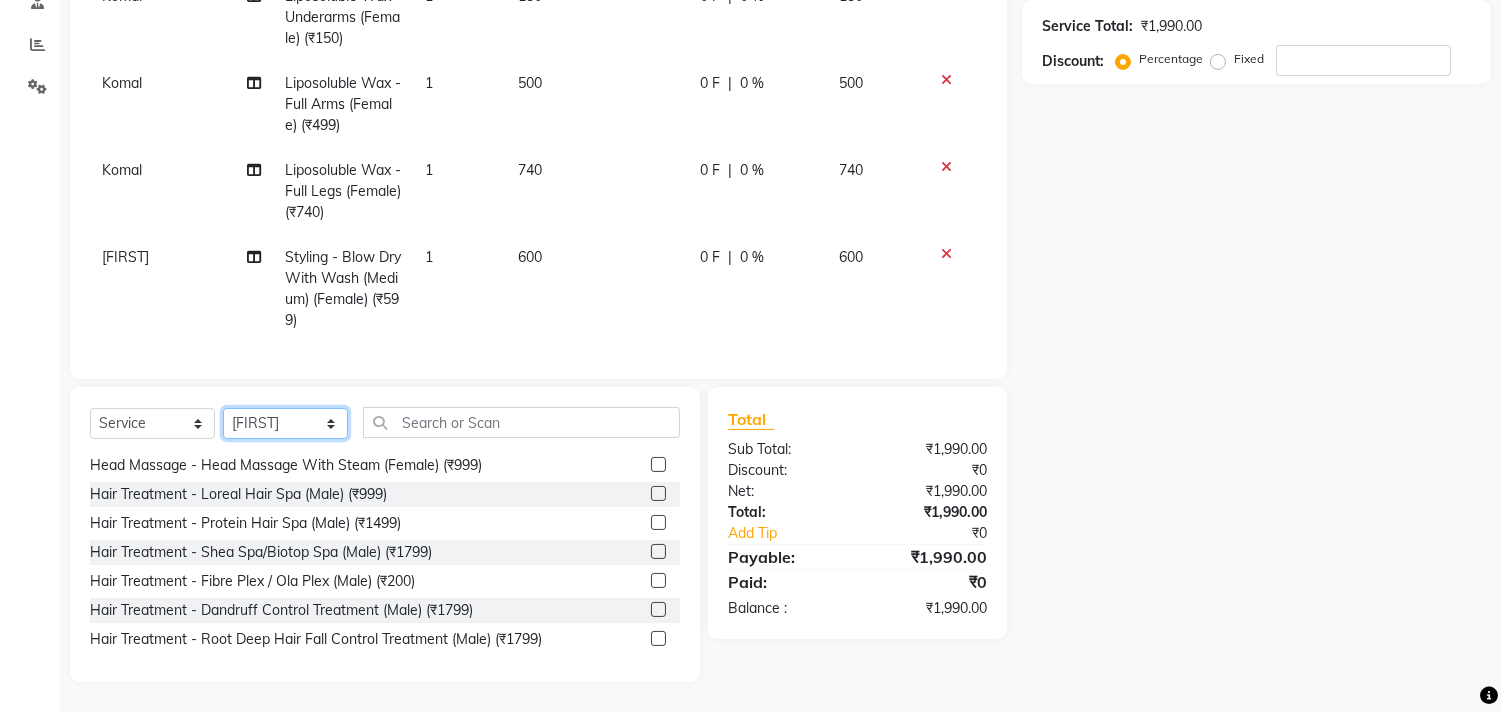 select on "160" 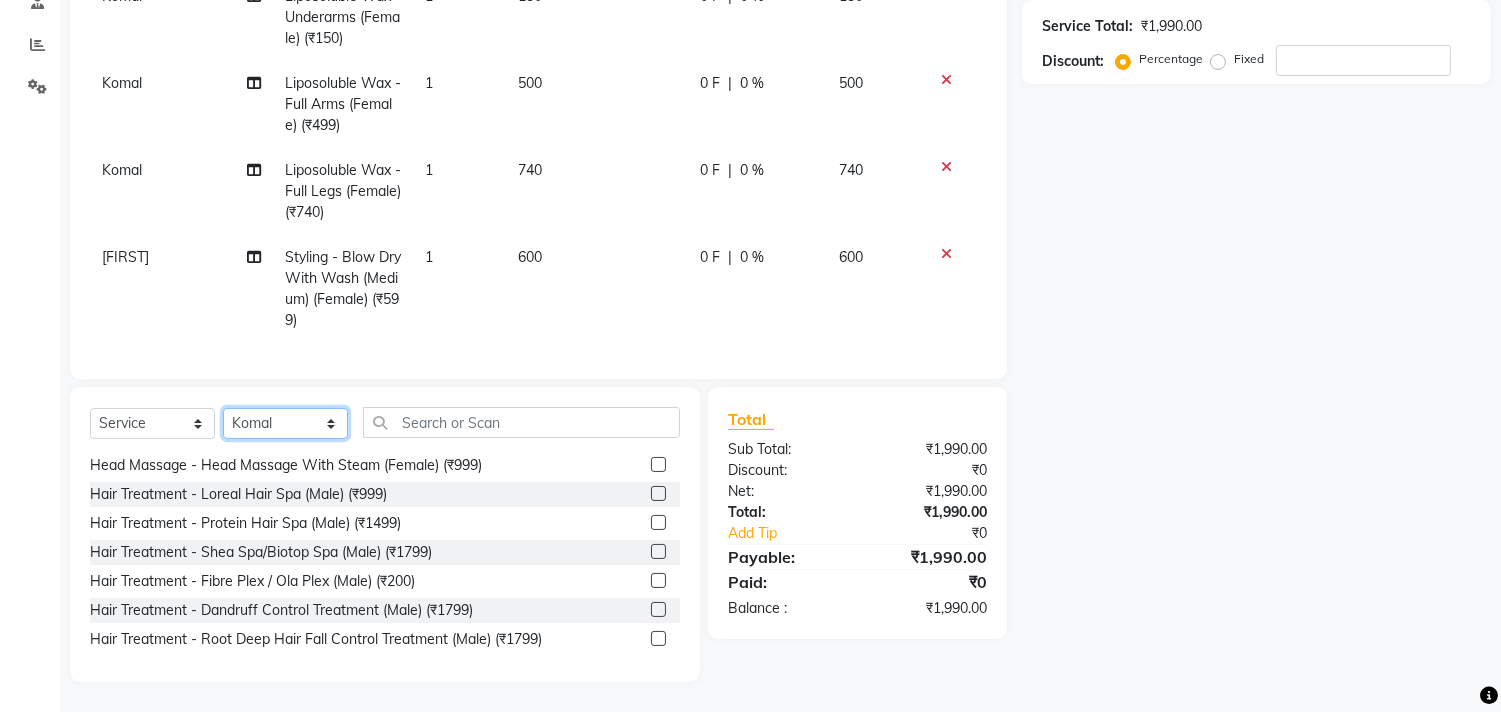 click on "Select Stylist Abhishek Amruta Bhagyashree CA Devkar FC Niks Ishika Kirti Komal Krishi Mahhi Nakshatra Nikhil Rajesh Savita Shabana Shrikant Gaikwad Soham" 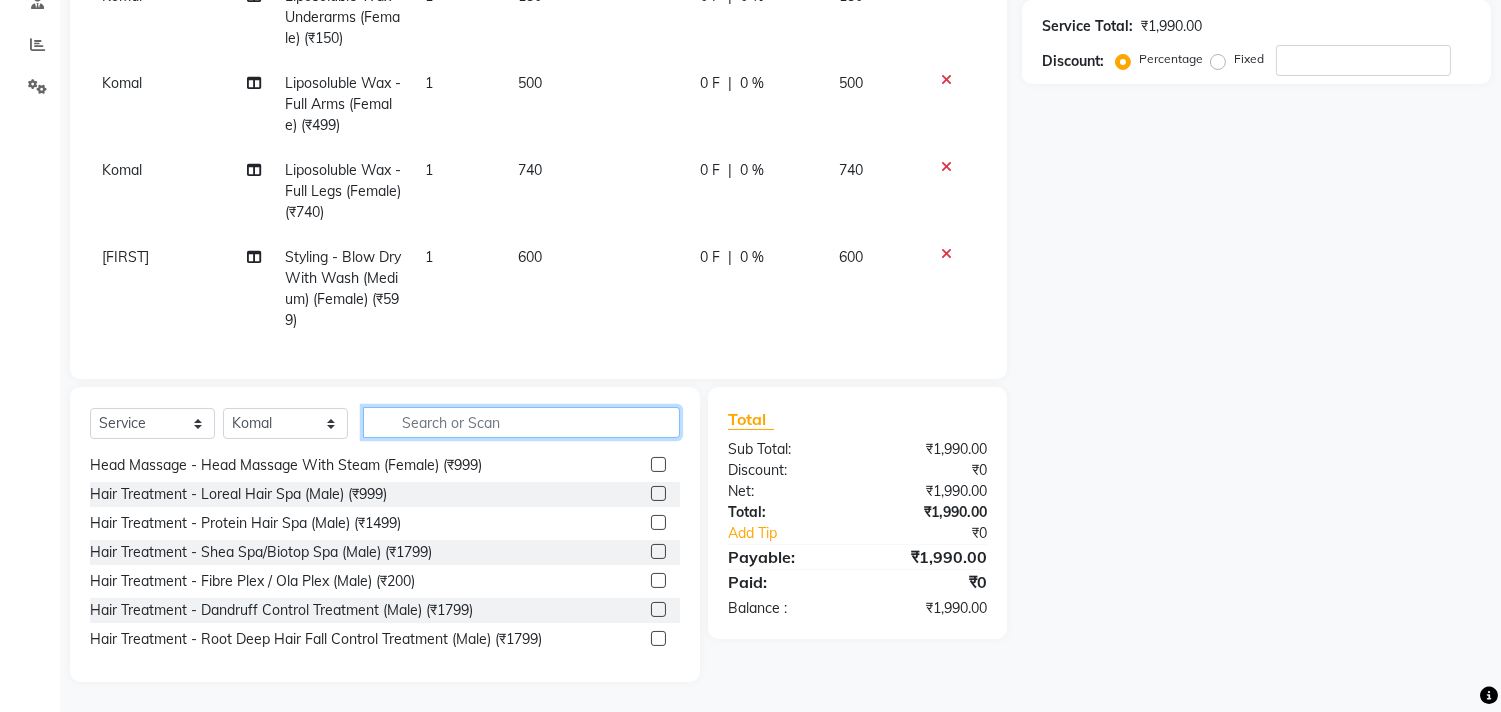 click 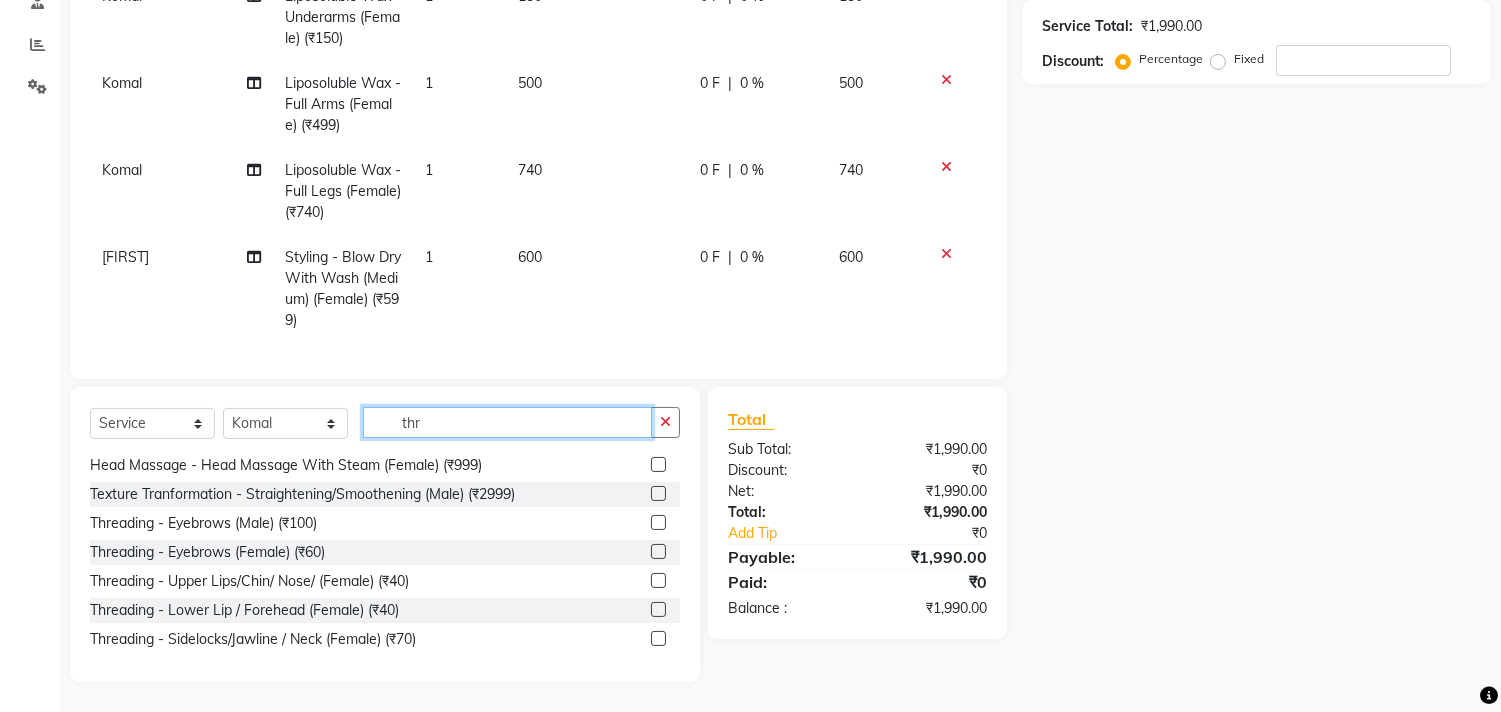 scroll, scrollTop: 0, scrollLeft: 0, axis: both 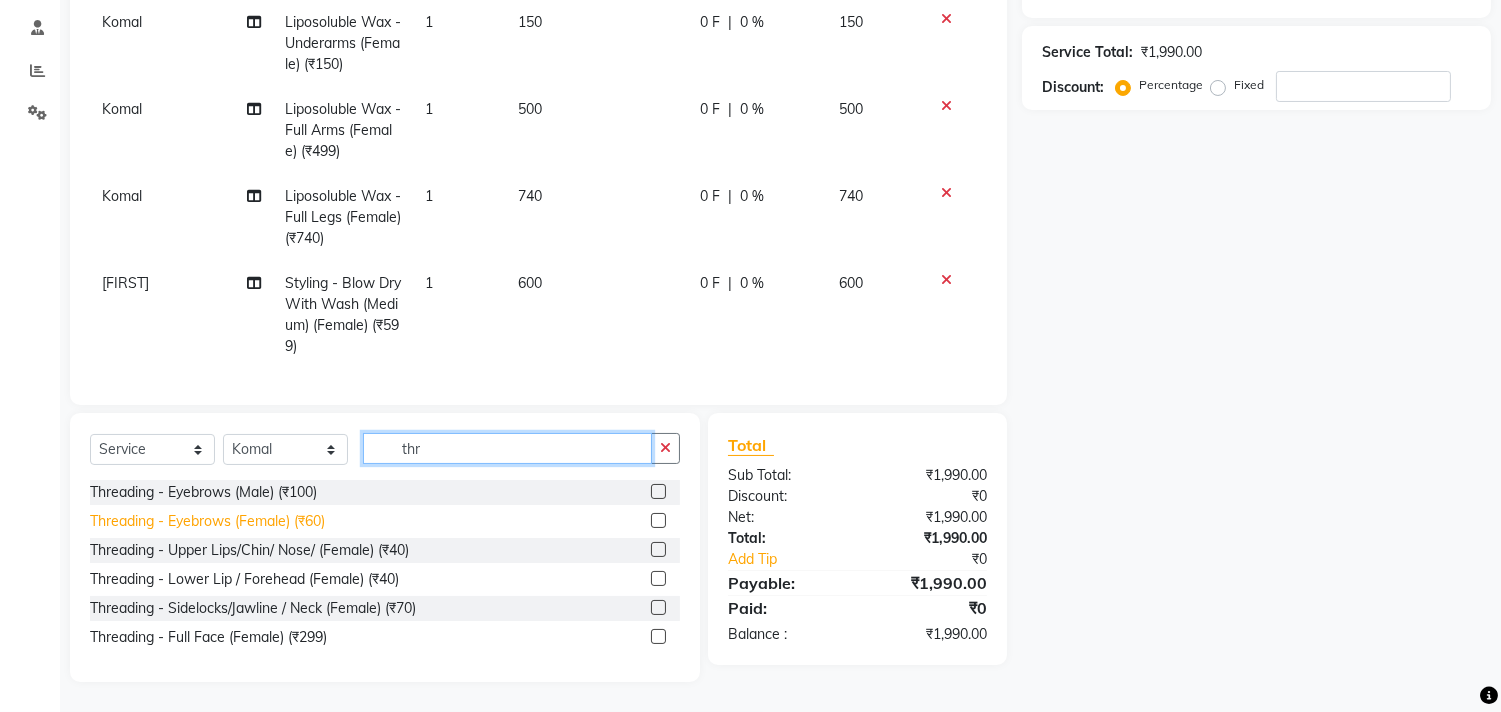 type on "thr" 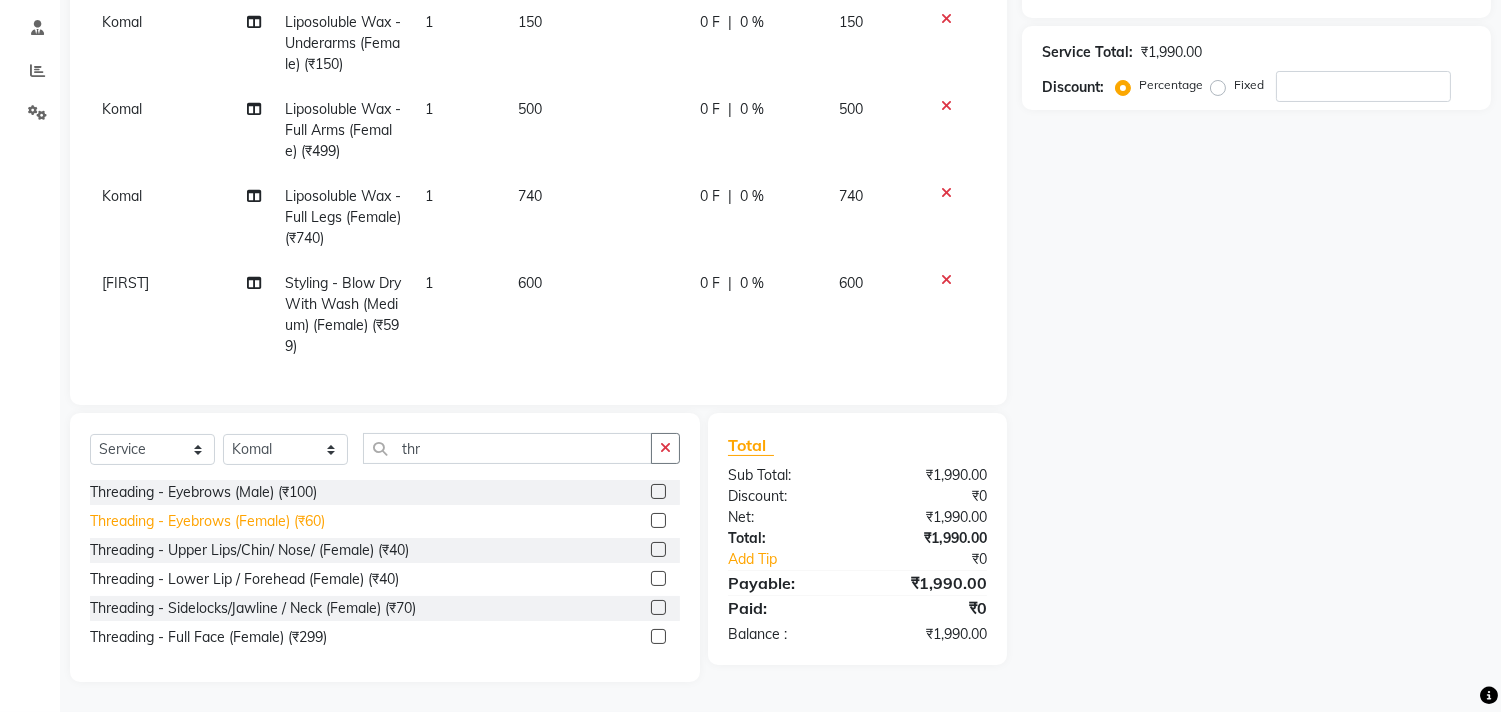 click on "Threading - Eyebrows (Female) (₹60)" 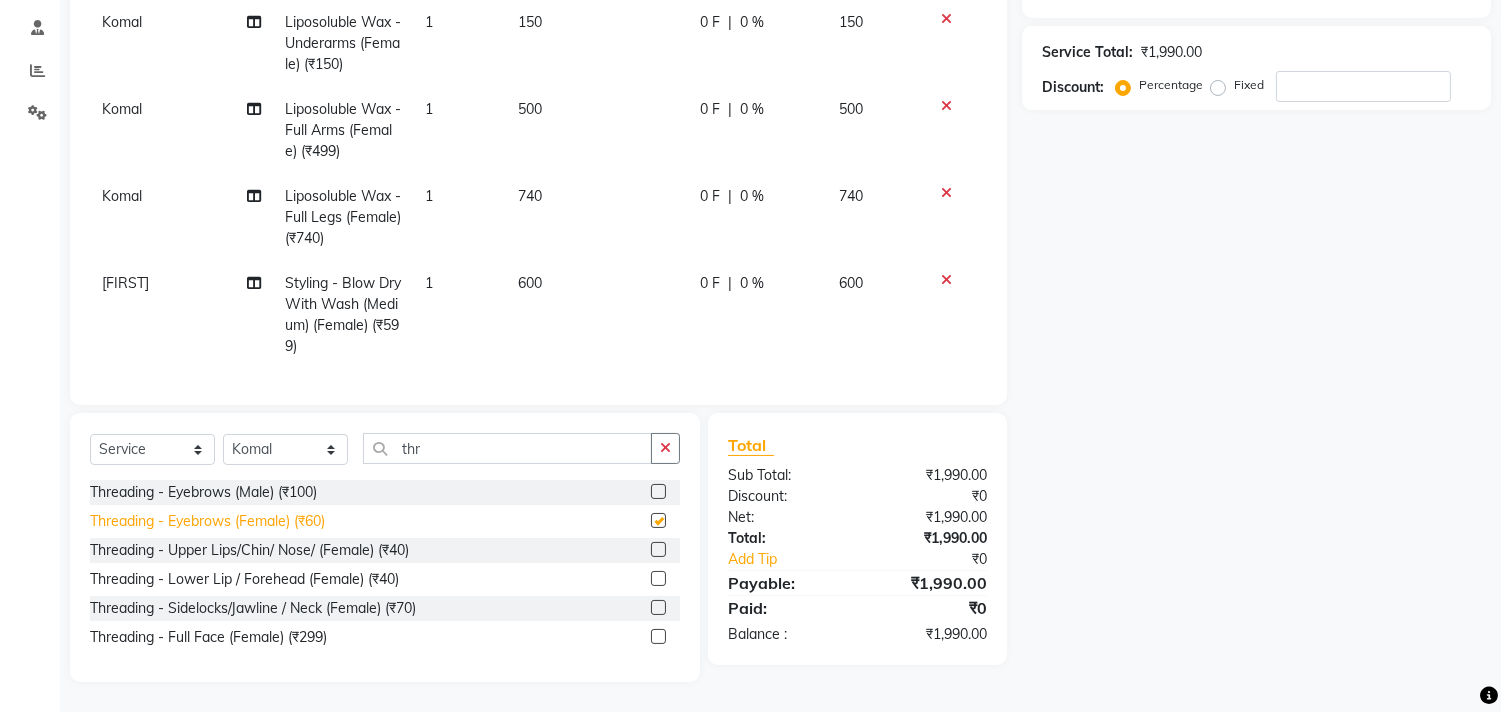 checkbox on "false" 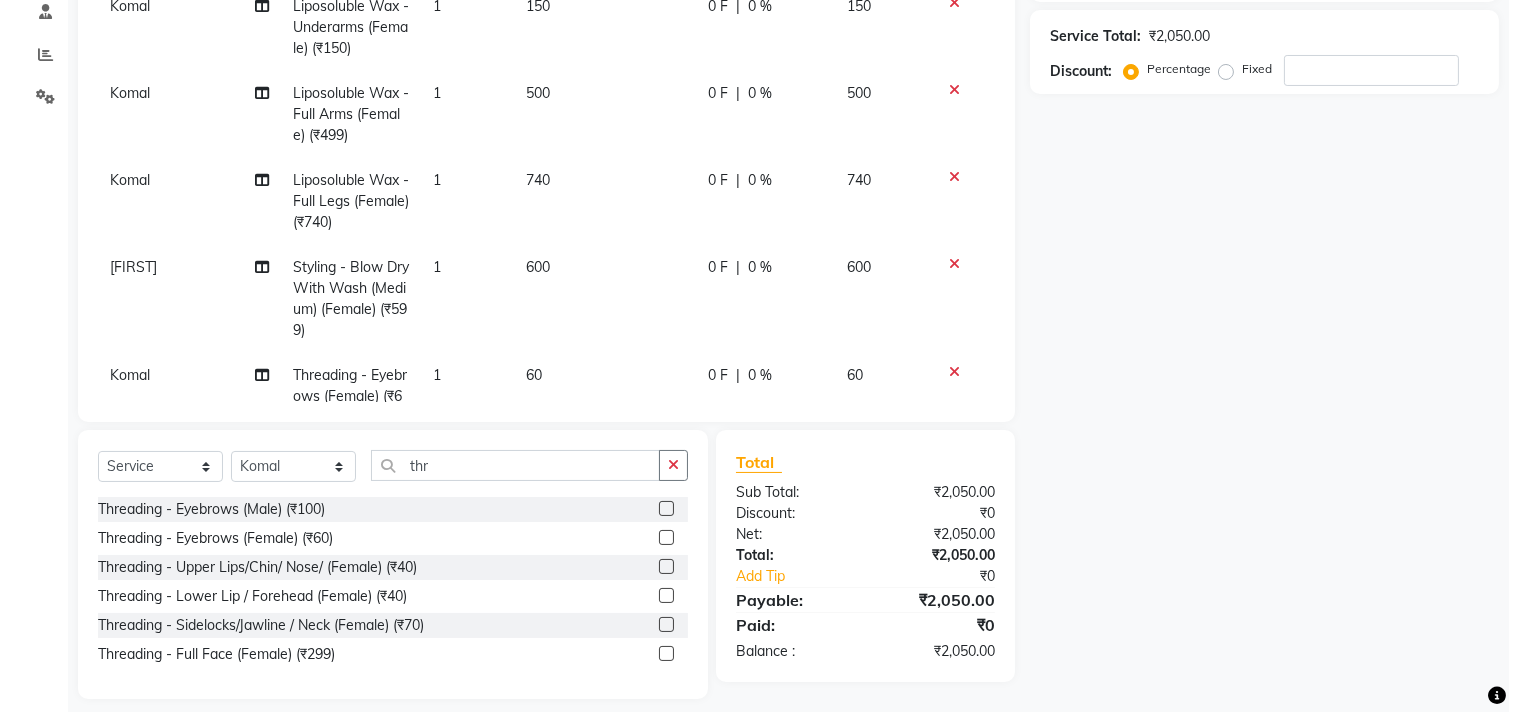 scroll, scrollTop: 0, scrollLeft: 0, axis: both 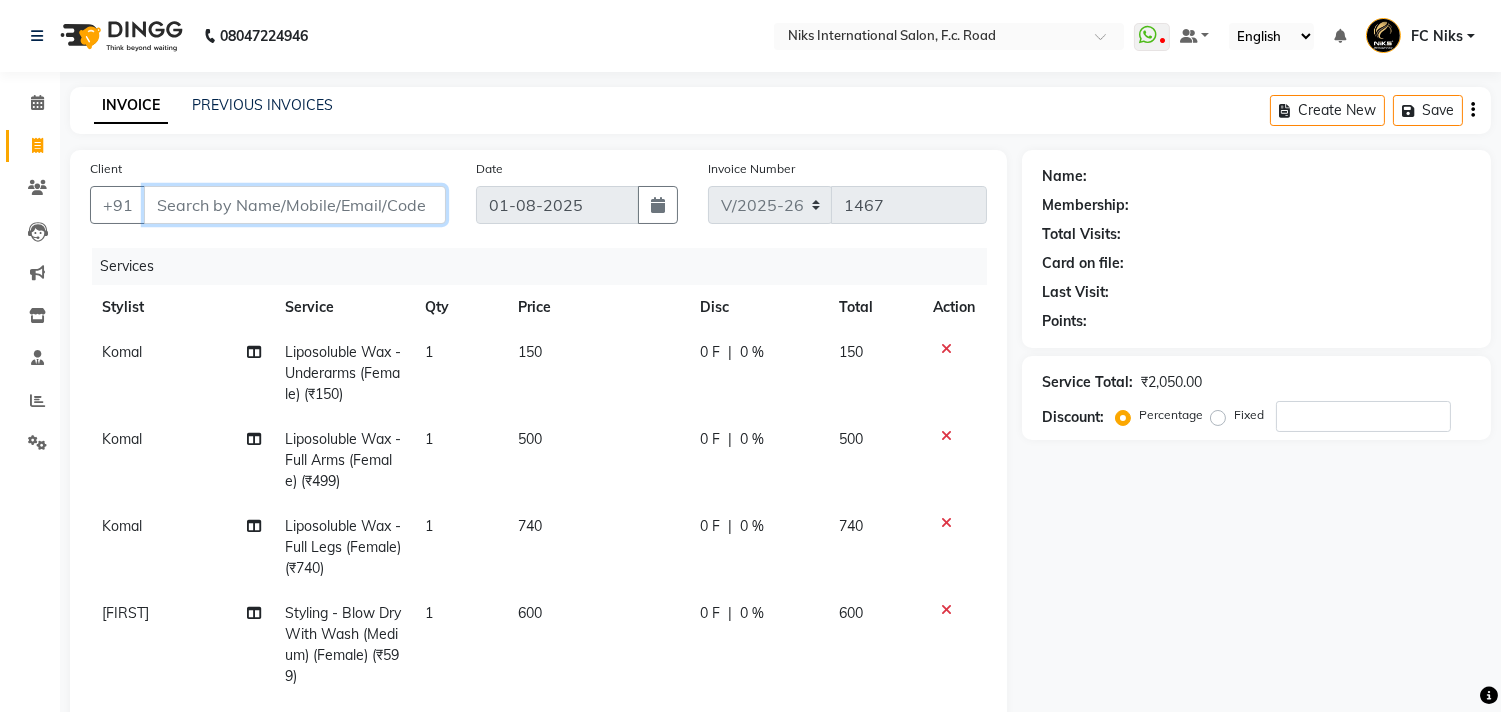 click on "Client" at bounding box center [295, 205] 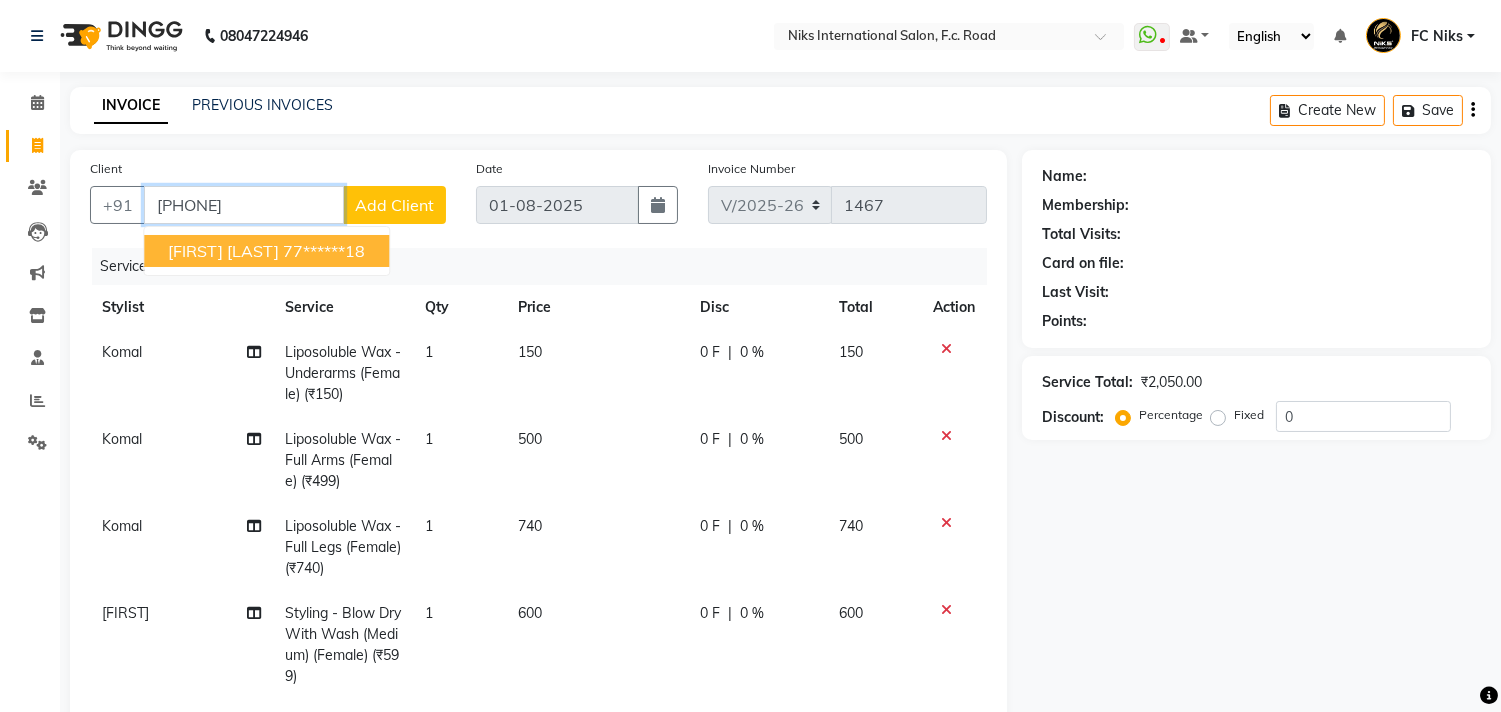 type on "774400201" 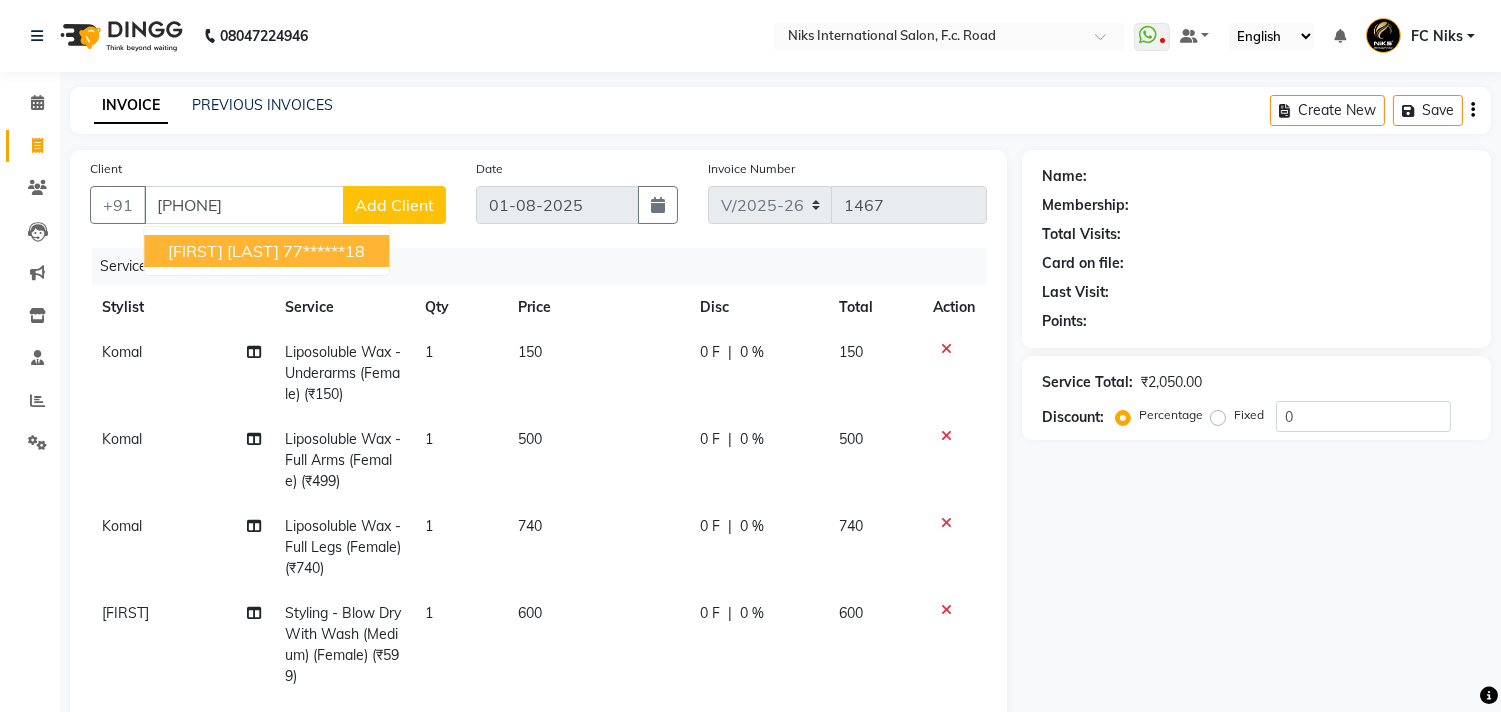 click on "Add Client" 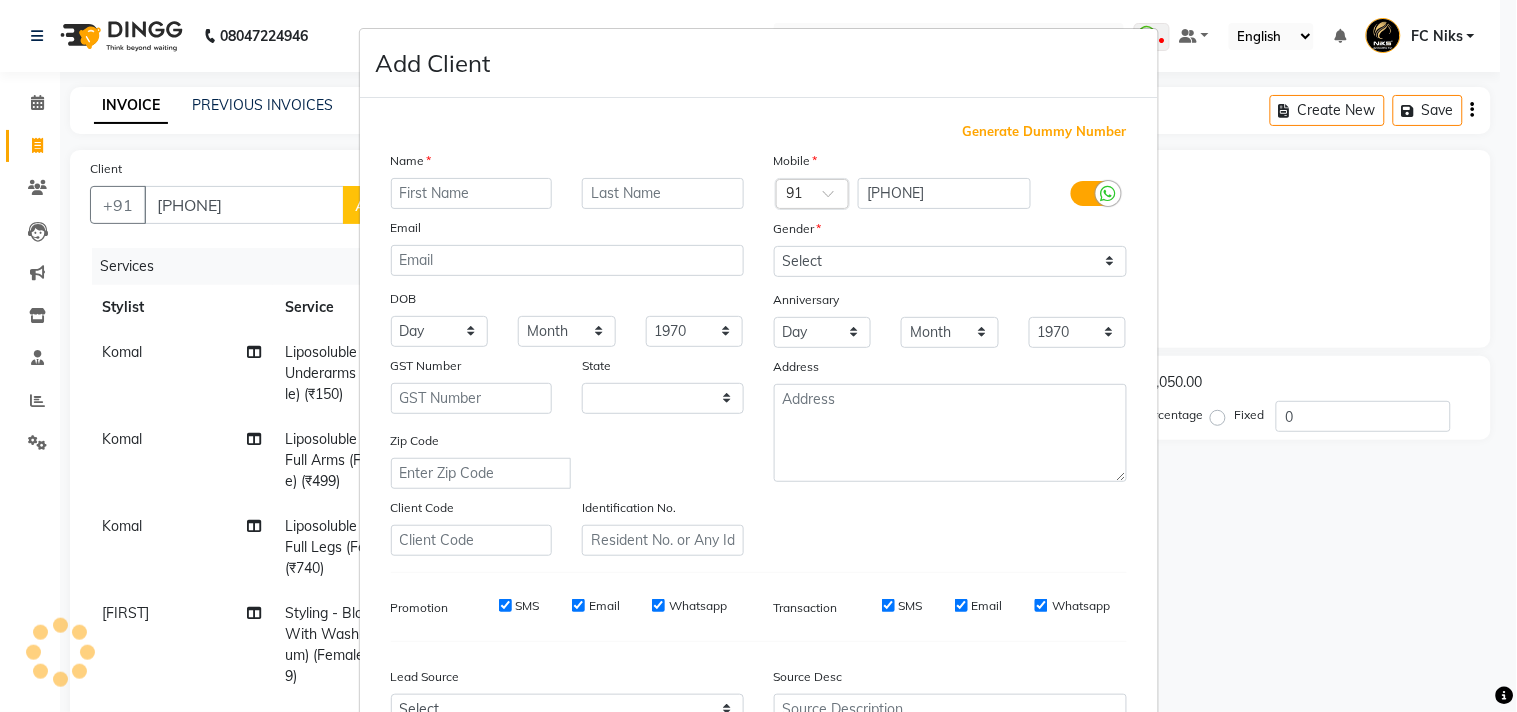 select on "22" 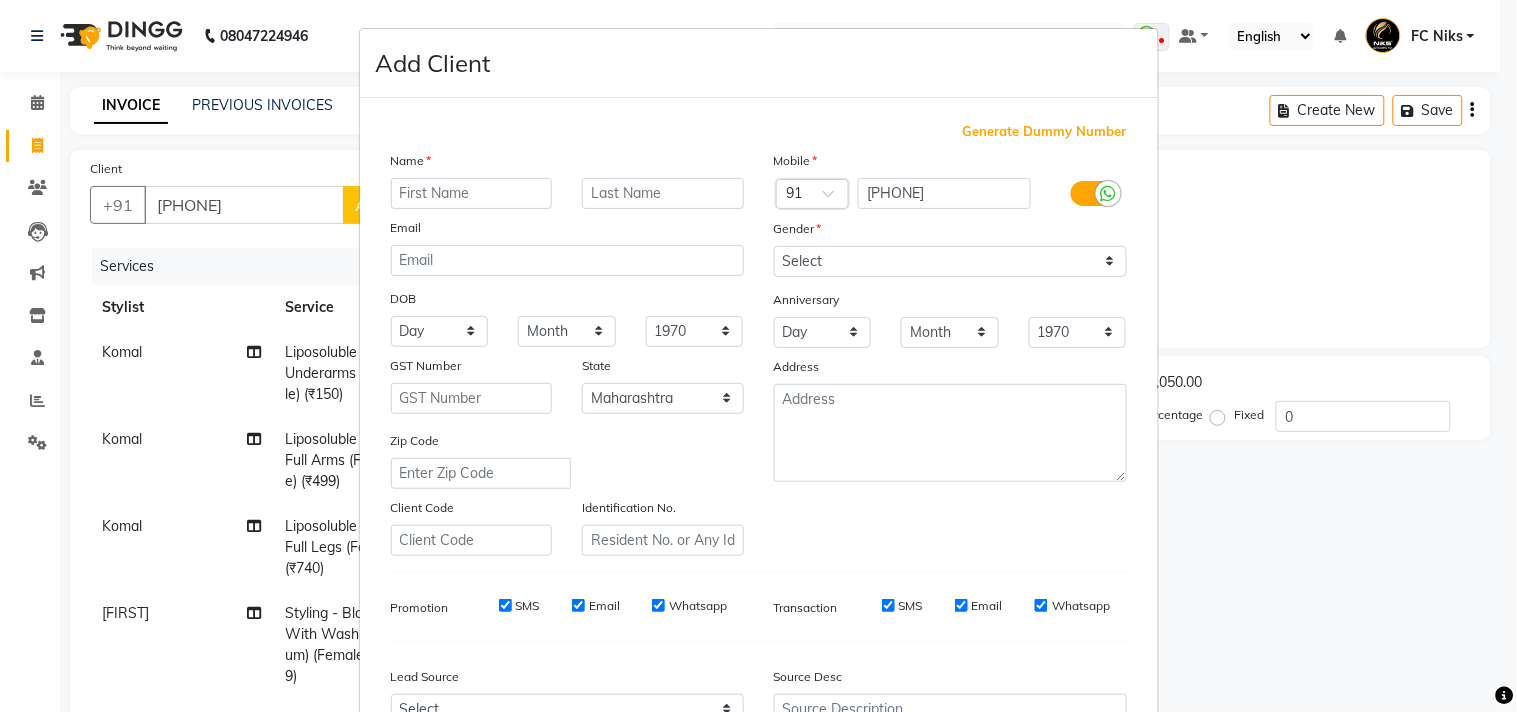 drag, startPoint x: 206, startPoint y: 276, endPoint x: 248, endPoint y: 237, distance: 57.31492 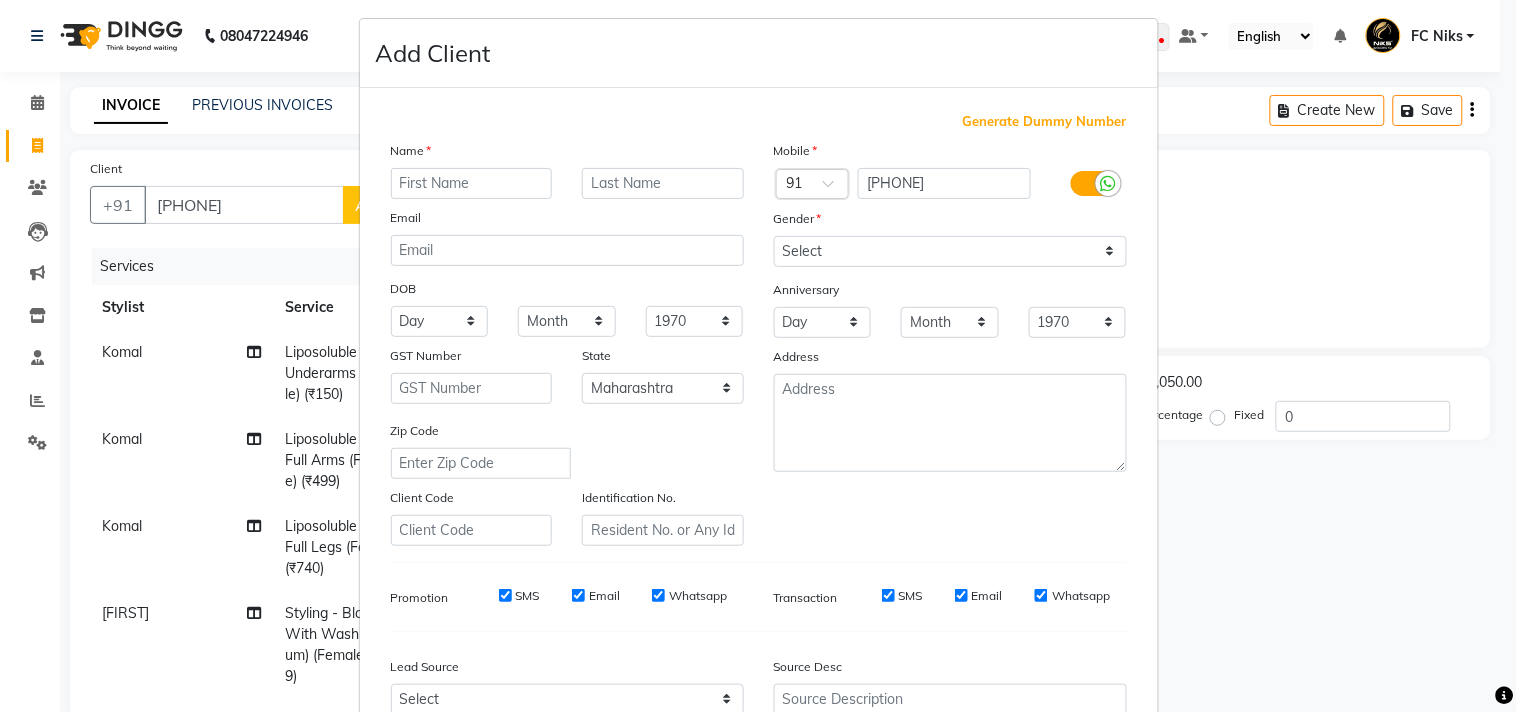 scroll, scrollTop: 37, scrollLeft: 0, axis: vertical 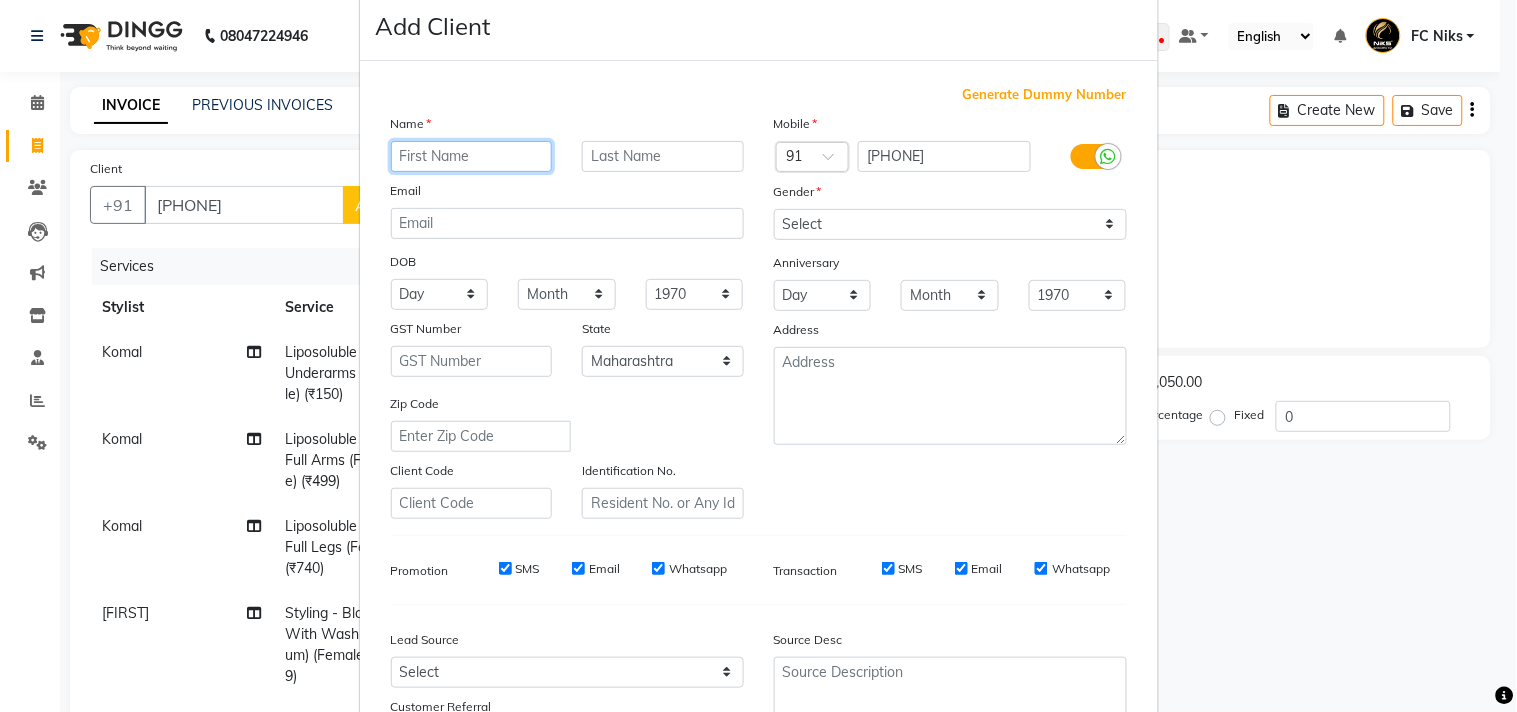 click at bounding box center (472, 156) 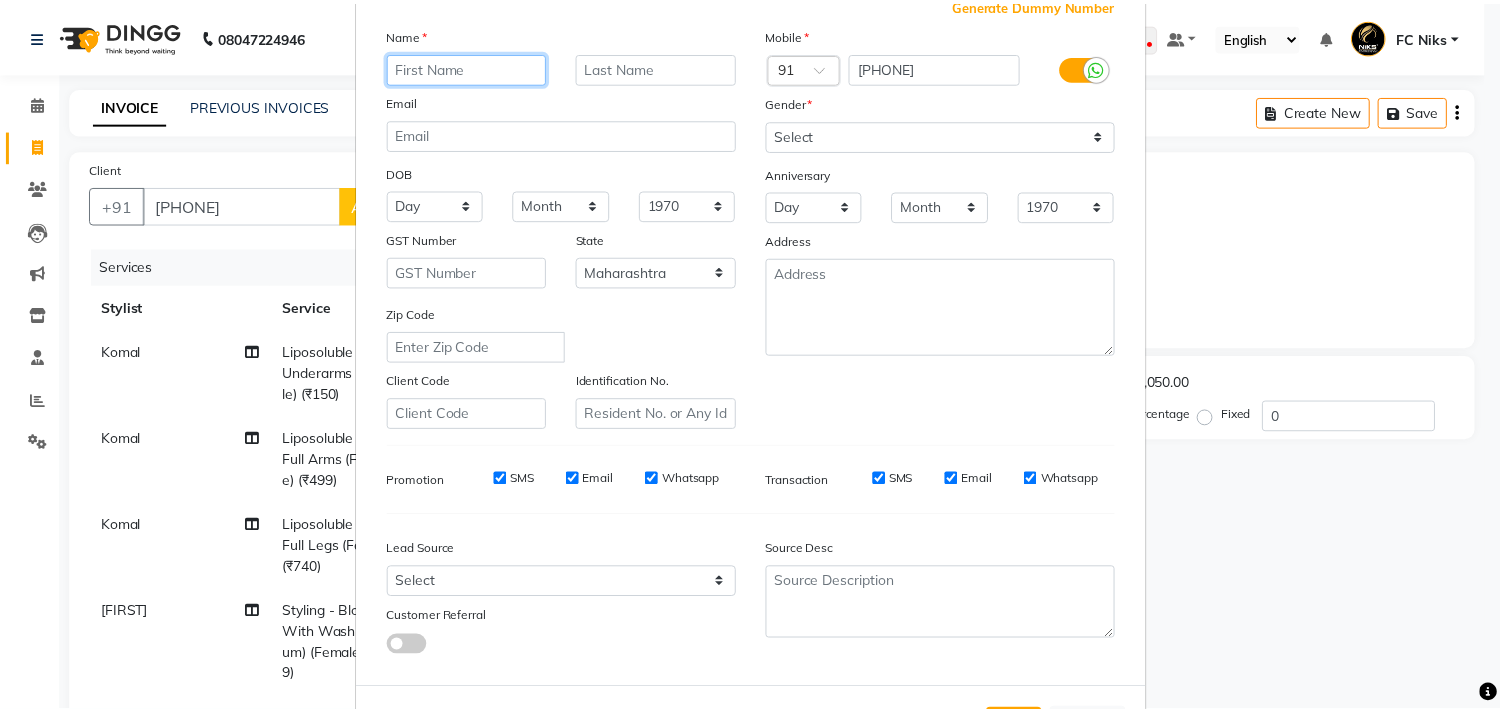 scroll, scrollTop: 148, scrollLeft: 0, axis: vertical 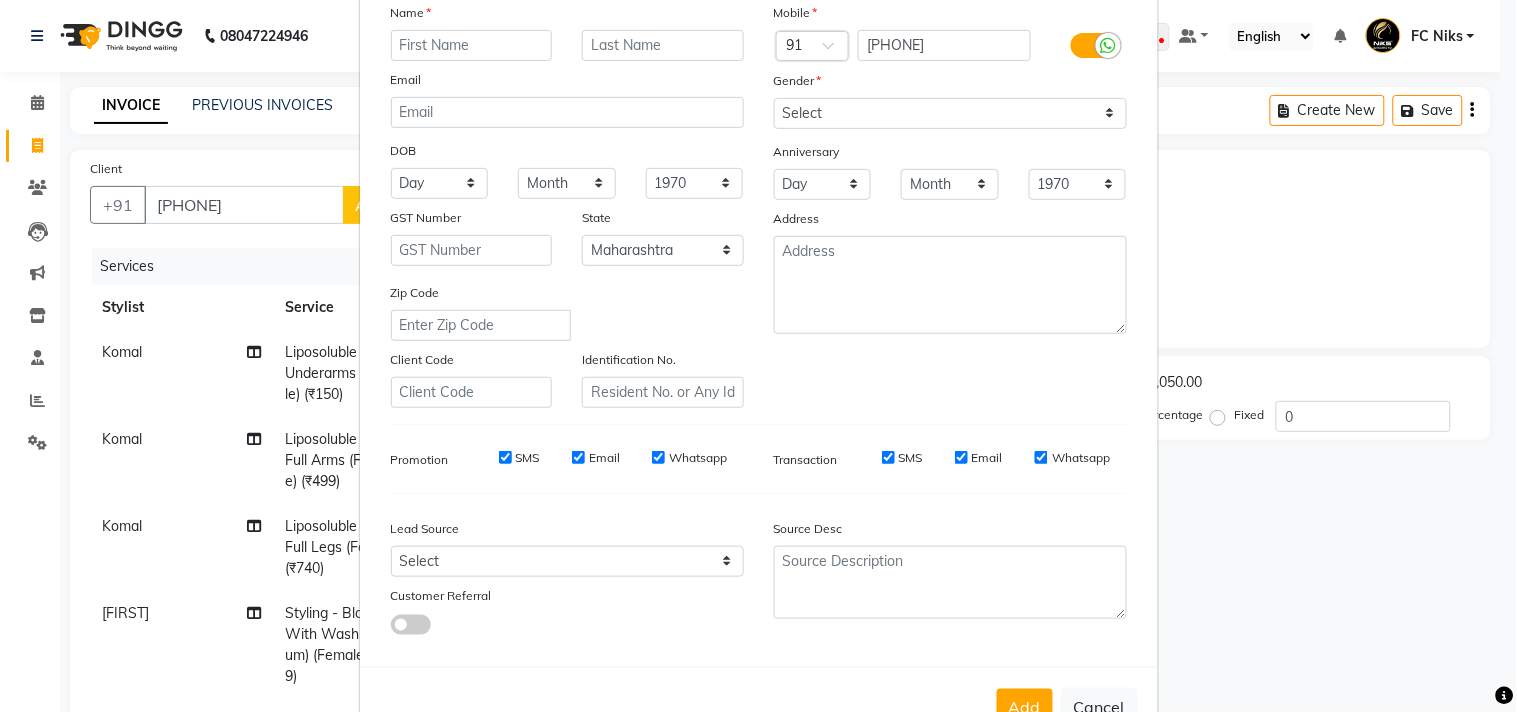 drag, startPoint x: 1096, startPoint y: 702, endPoint x: 1091, endPoint y: 666, distance: 36.345562 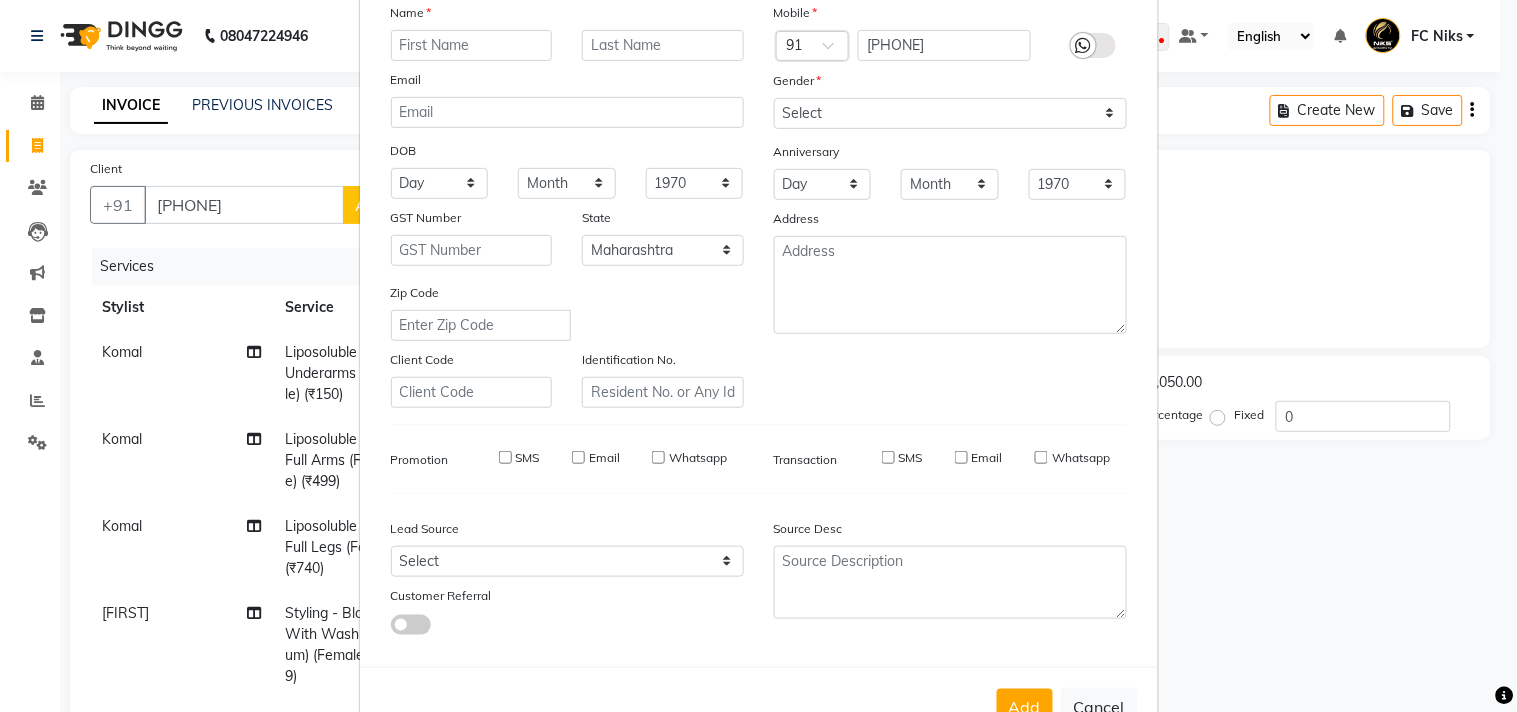 select 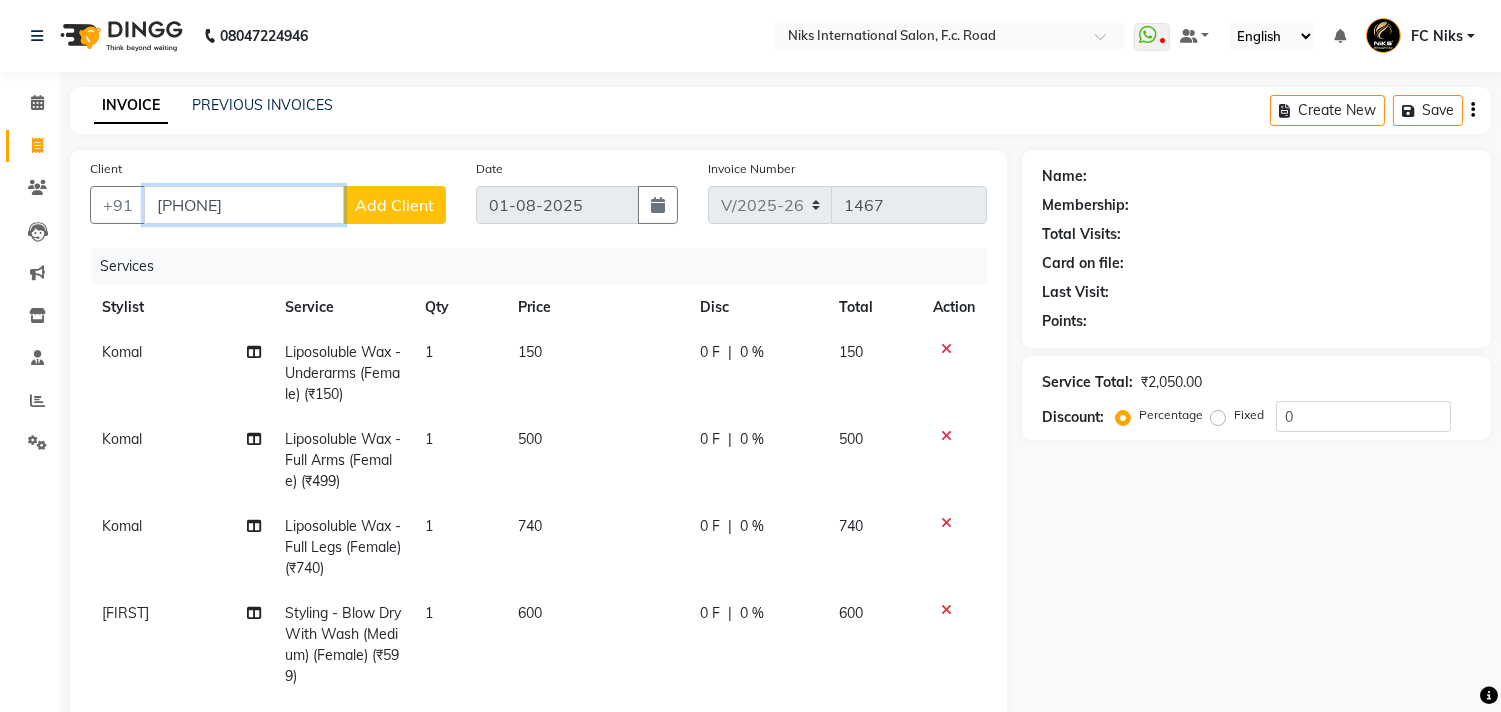 click on "774400201" at bounding box center [244, 205] 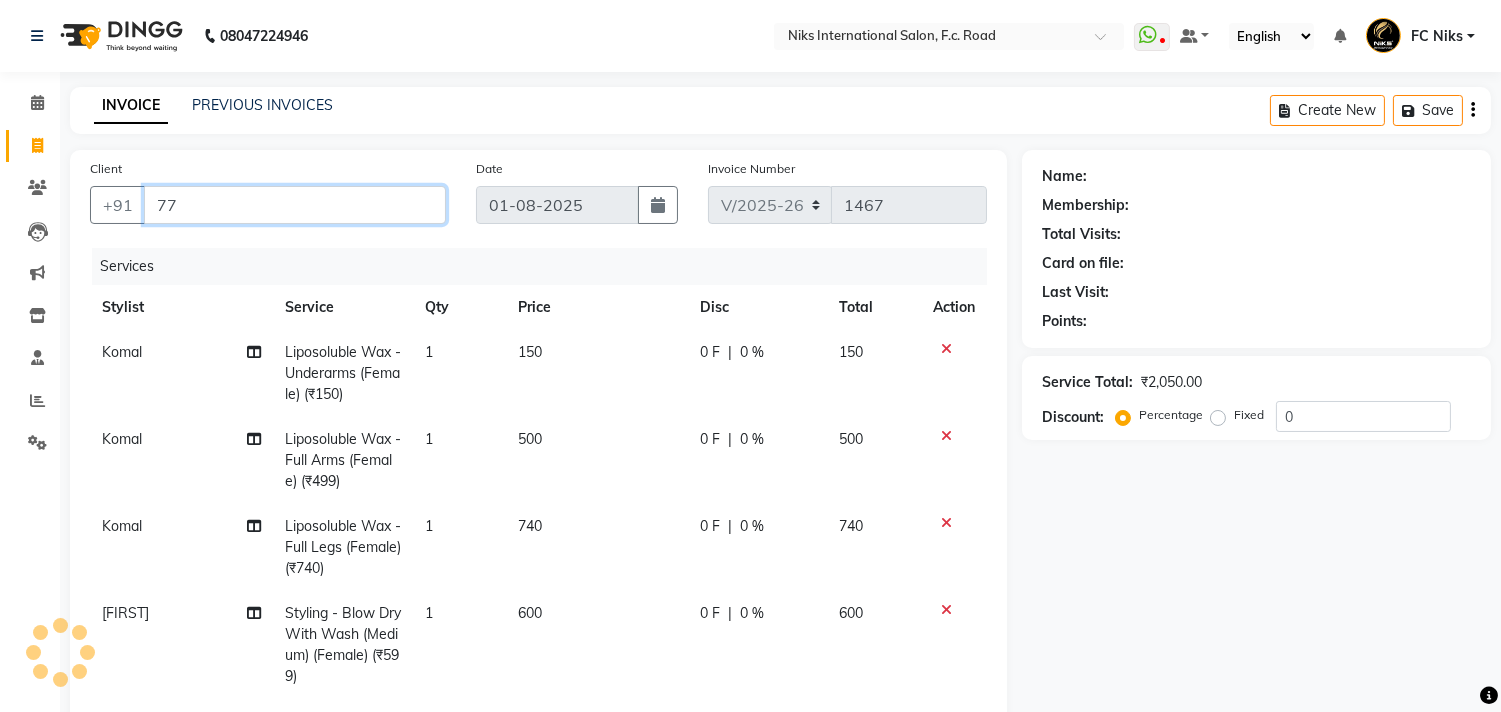 type on "7" 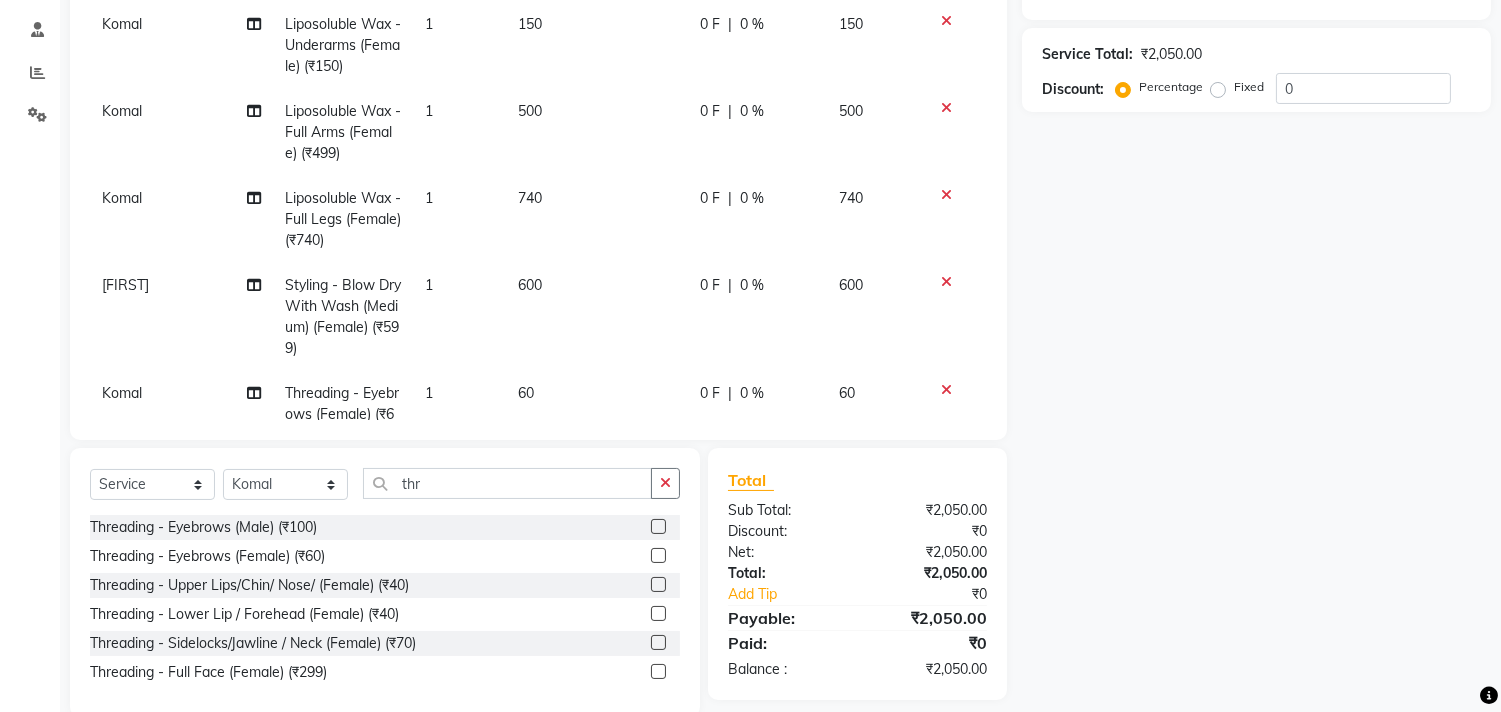scroll, scrollTop: 363, scrollLeft: 0, axis: vertical 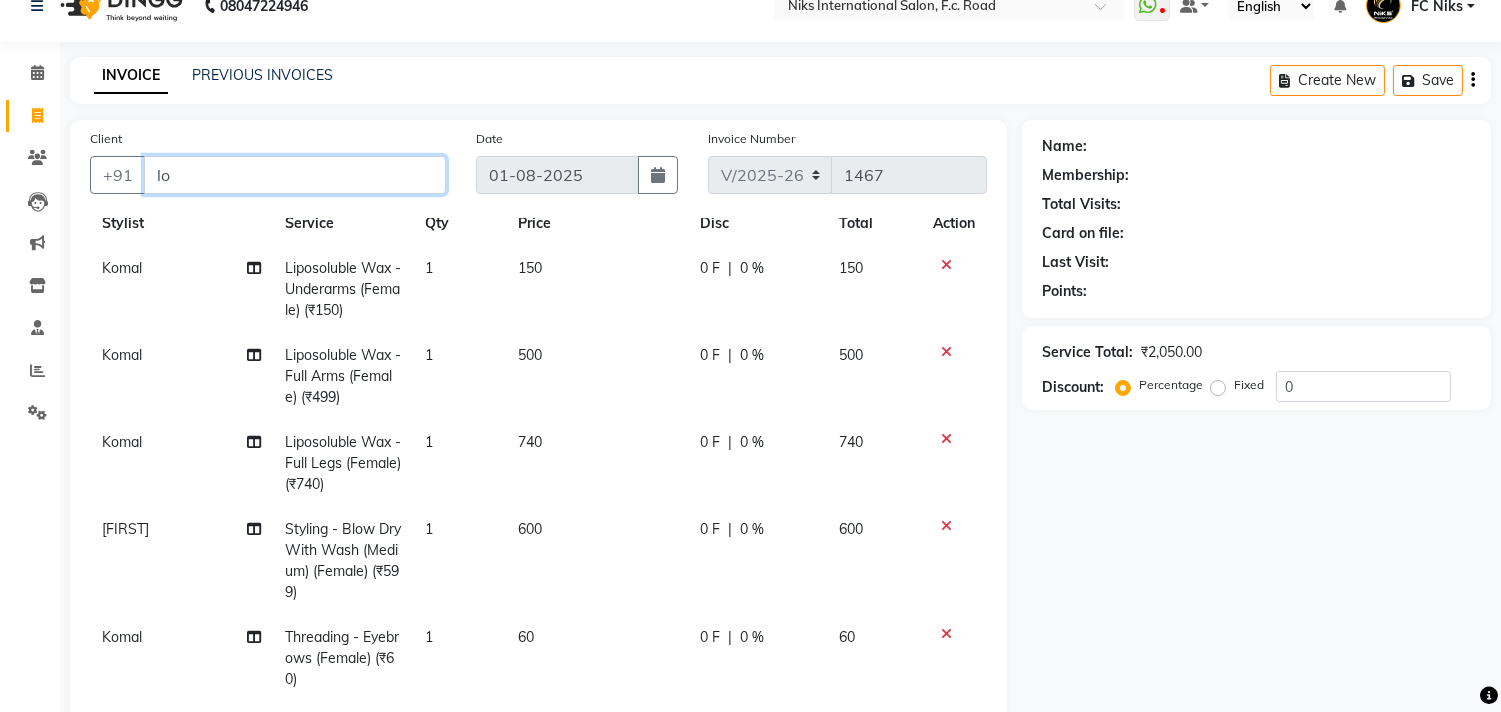 click on "lo" at bounding box center [295, 175] 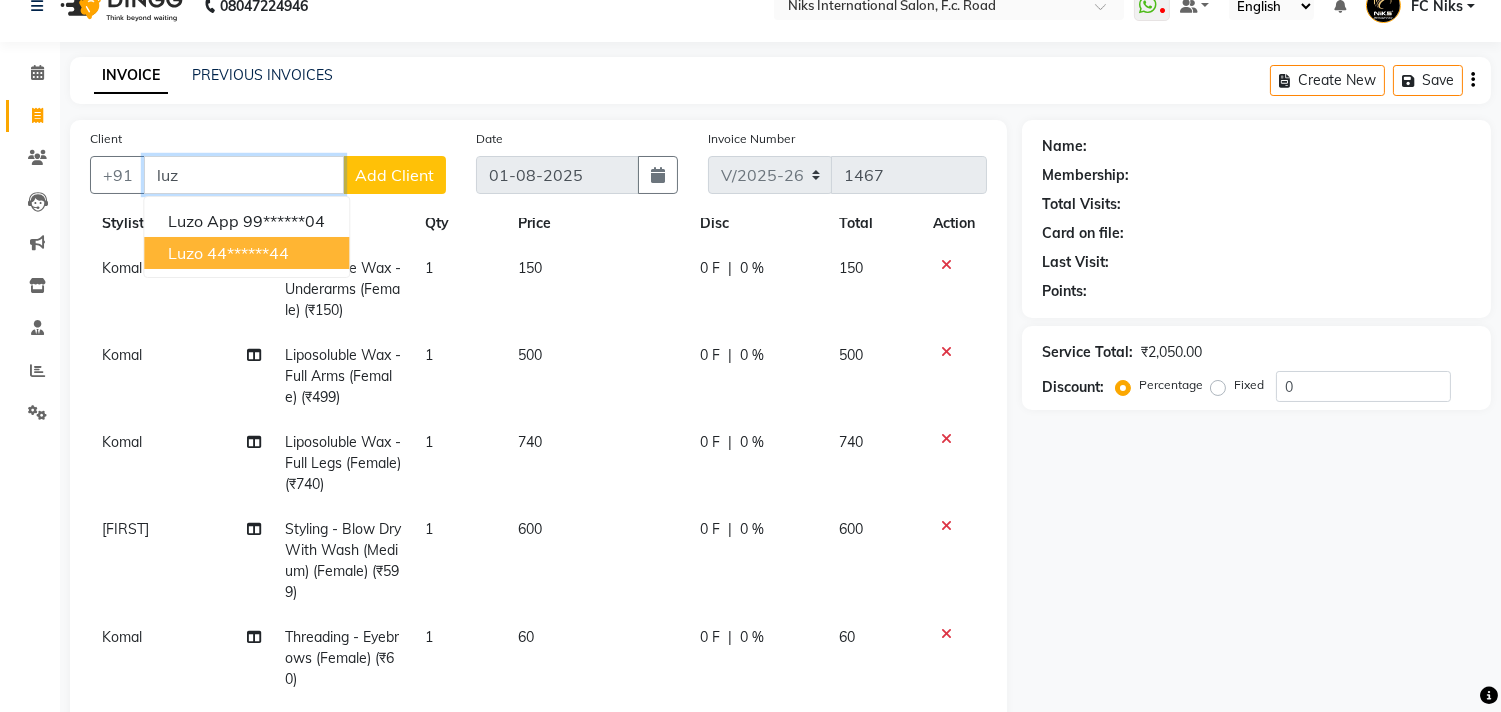 click on "44******44" at bounding box center [248, 253] 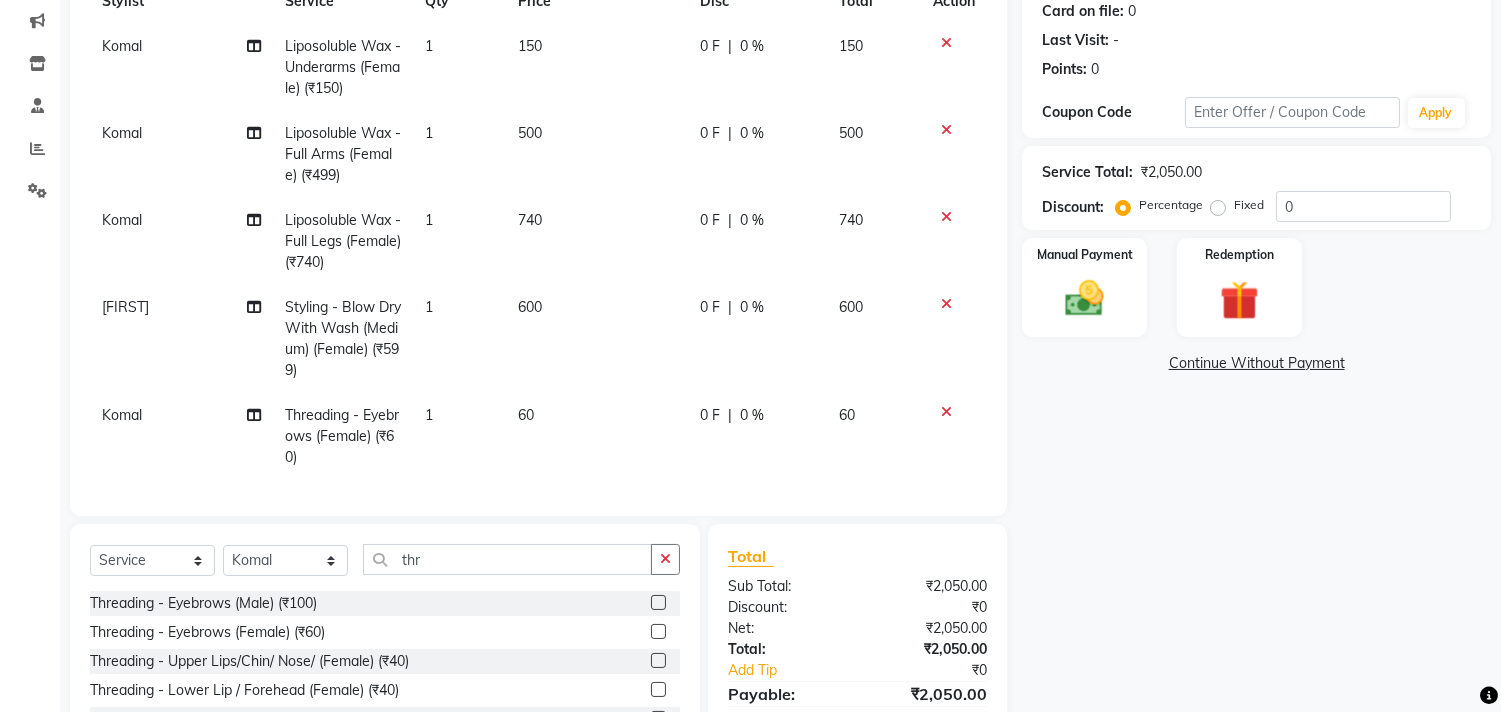 scroll, scrollTop: 177, scrollLeft: 0, axis: vertical 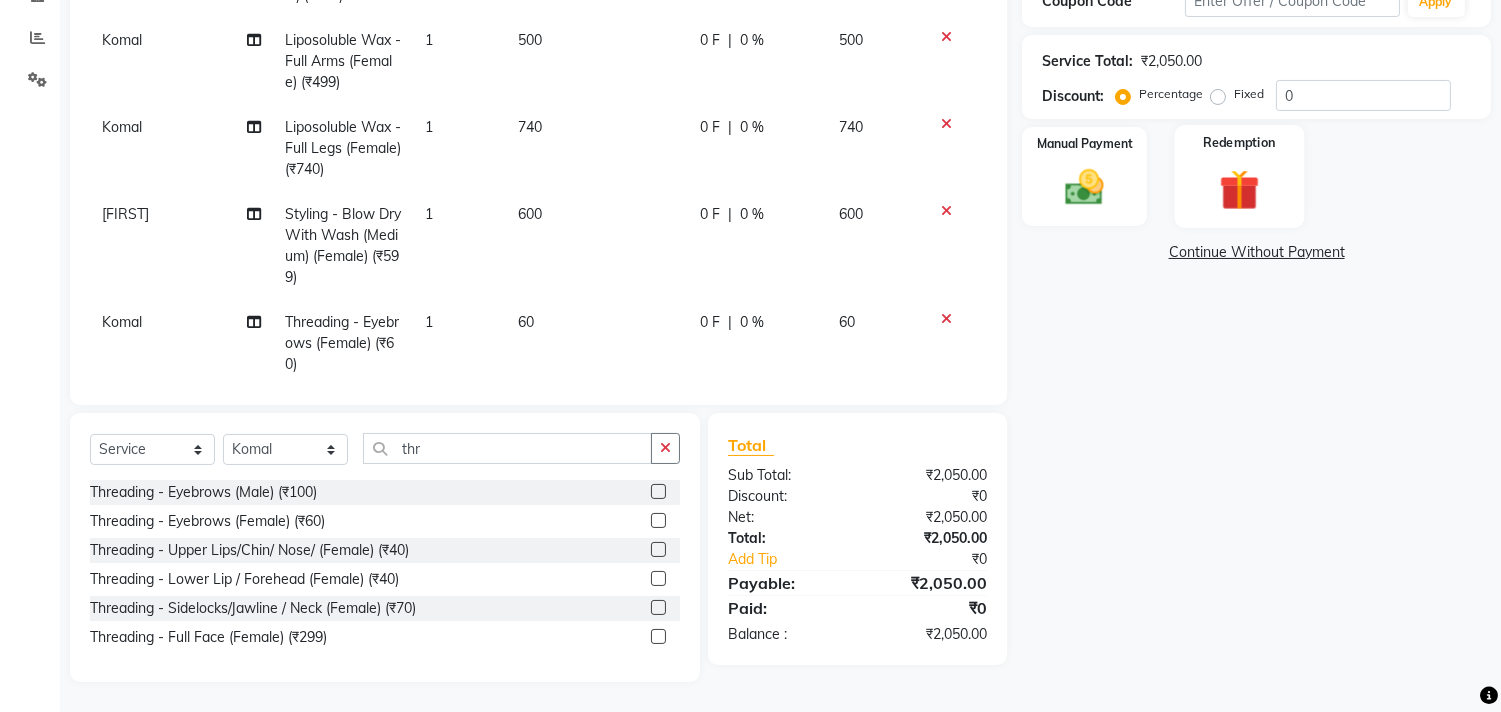 click on "Redemption" 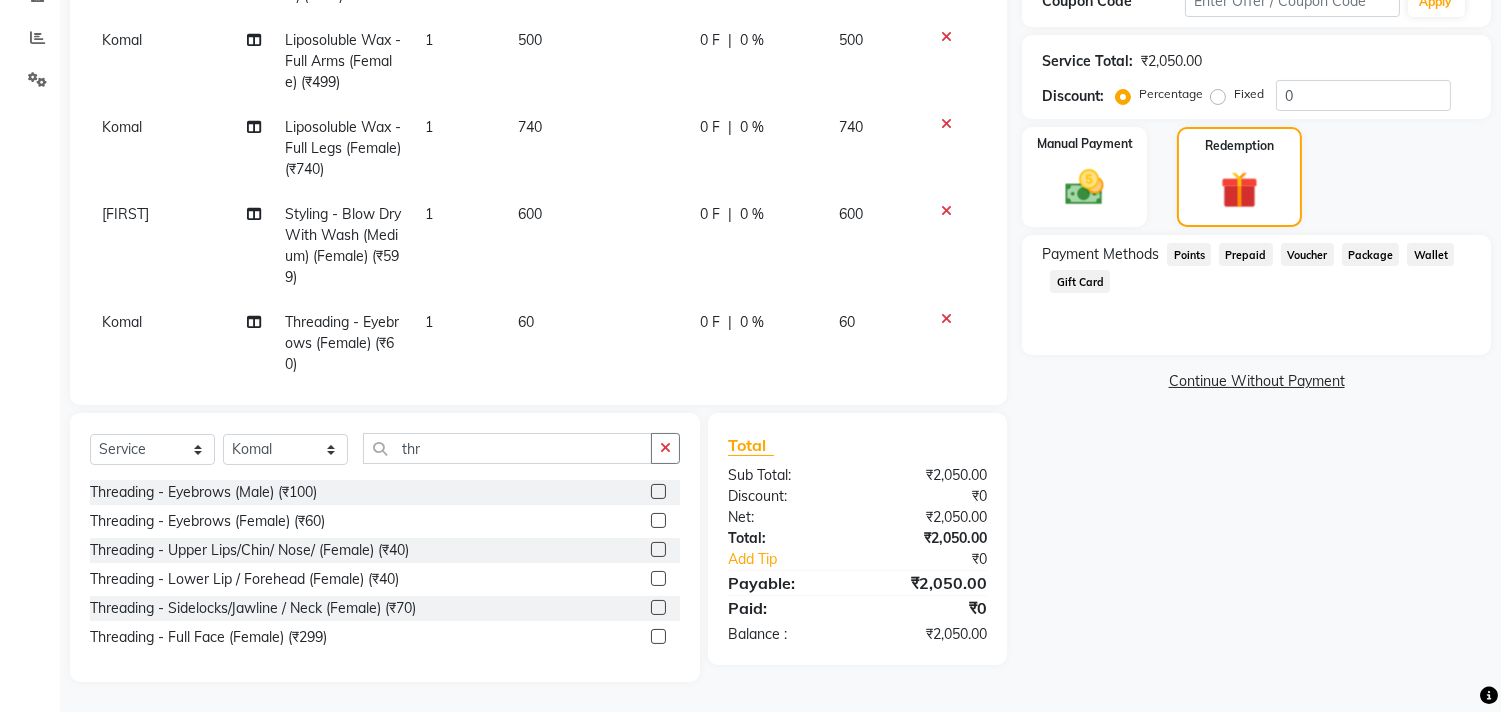 click on "Prepaid" 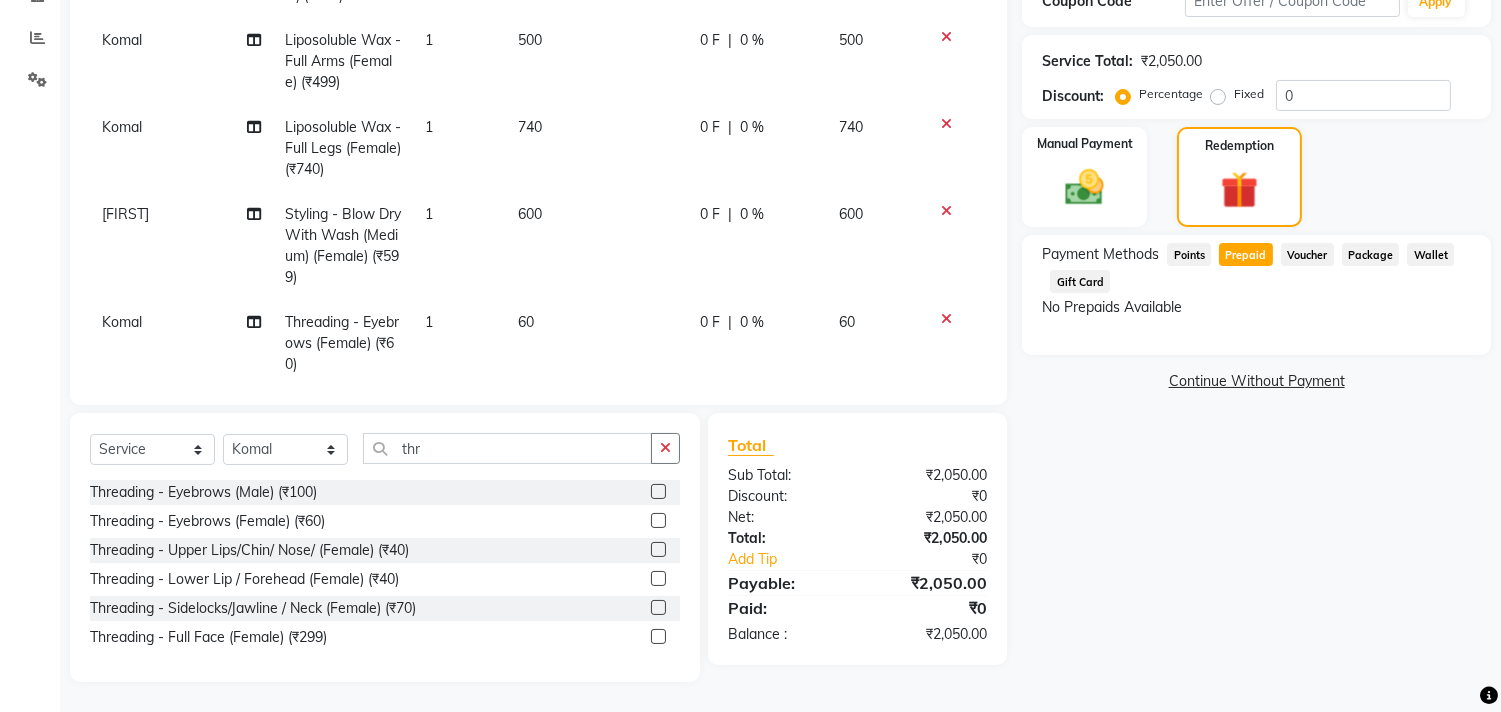 click on "Points" 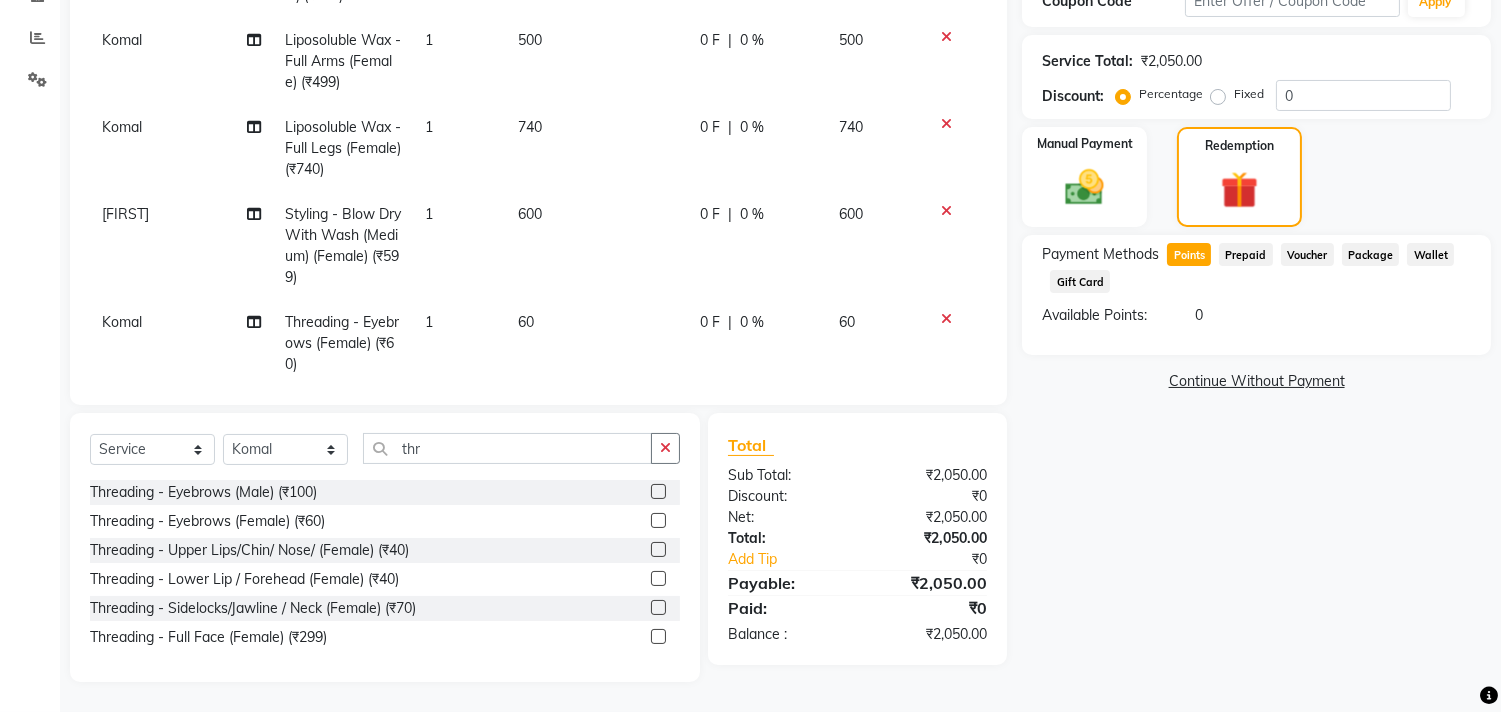 click on "Prepaid" 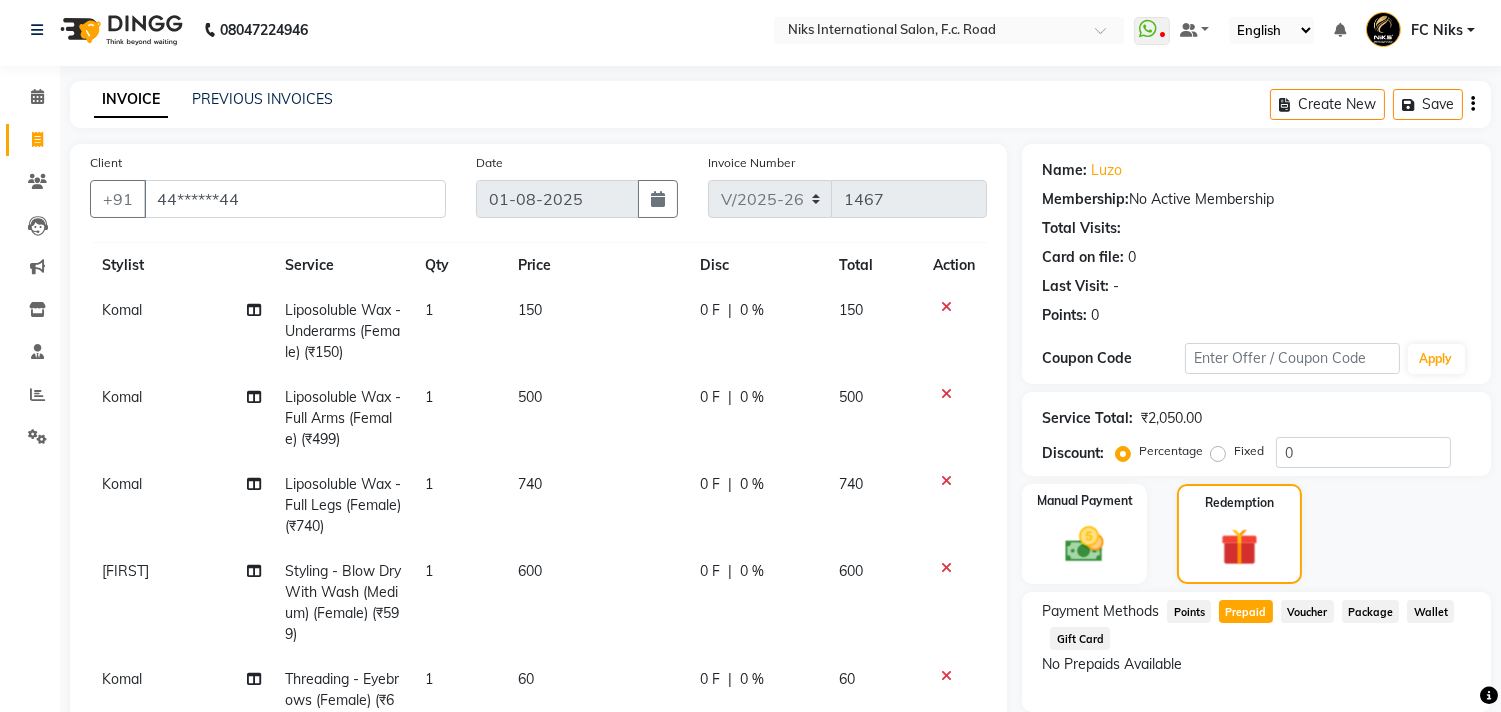 scroll, scrollTop: 0, scrollLeft: 0, axis: both 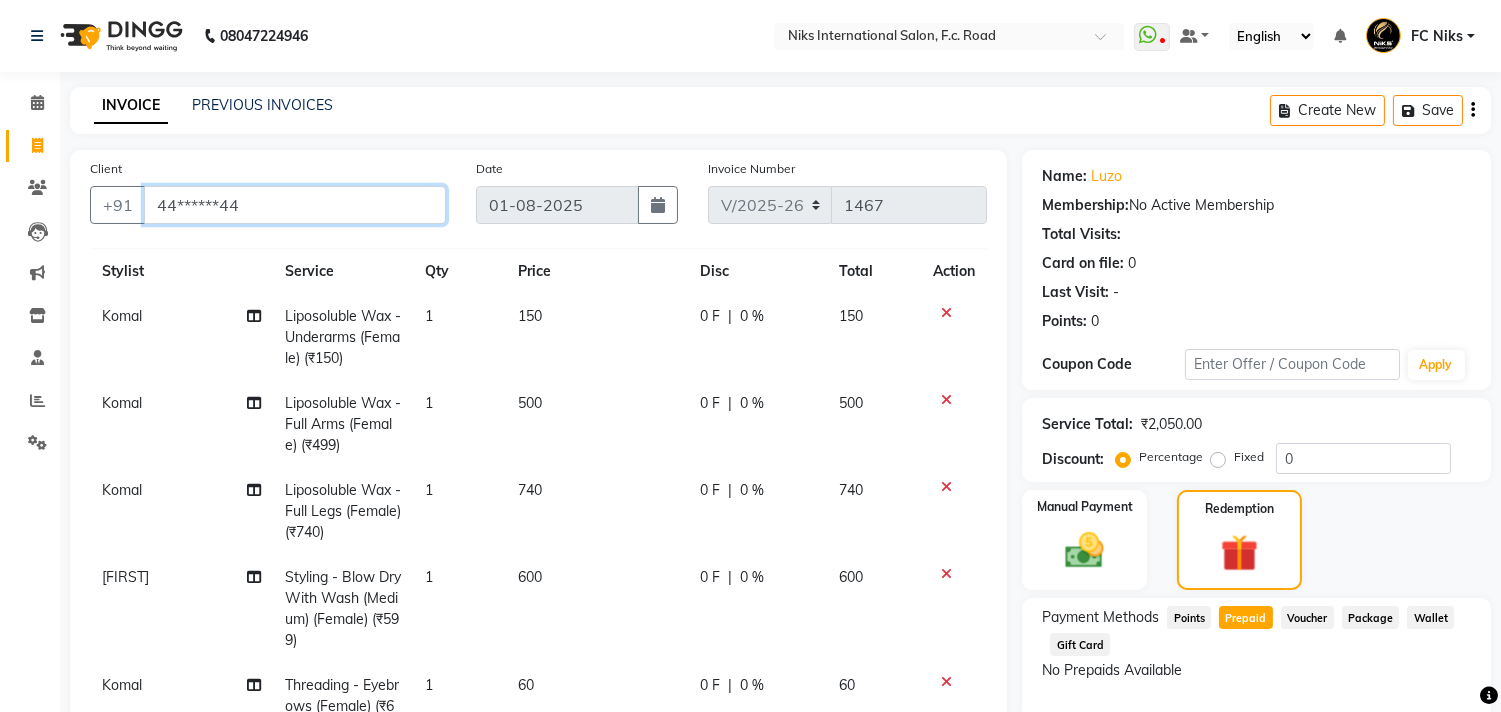 click on "44******44" at bounding box center [295, 205] 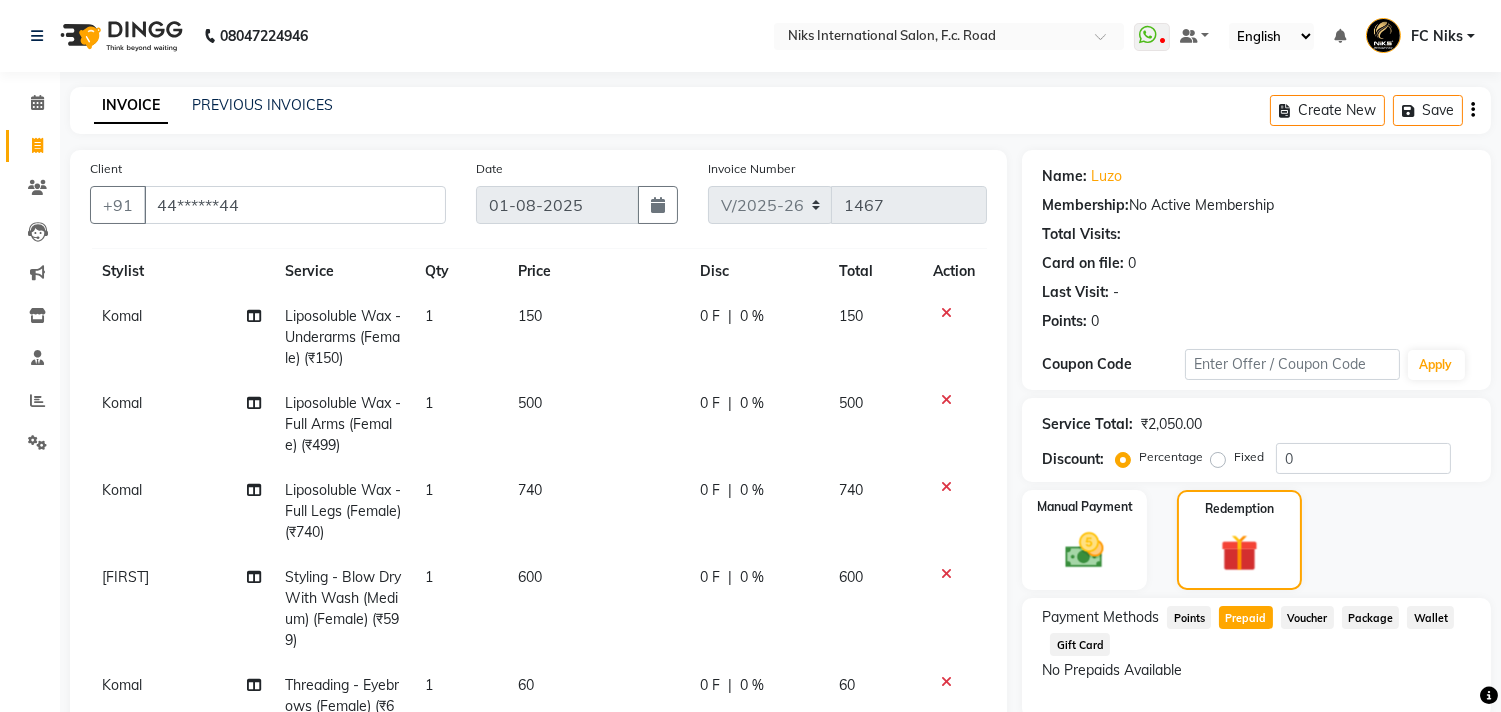 click on "Client +91 44******44 Date 01-08-2025 Invoice Number V/2025 V/2025-26 1467 Services Stylist Service Qty Price Disc Total Action Komal Liposoluble Wax - Underarms (Female) (₹150) 1 150 0 F | 0 % 150 Komal Liposoluble Wax - Full Arms (Female) (₹499) 1 500 0 F | 0 % 500 Komal Liposoluble Wax - Full Legs (Female) (₹740) 1 740 0 F | 0 % 740 Soham Styling  - Blow Dry With Wash  (Medium) (Female) (₹599) 1 600 0 F | 0 % 600 Komal Threading - Eyebrows (Female) (₹60) 1 60 0 F | 0 % 60" 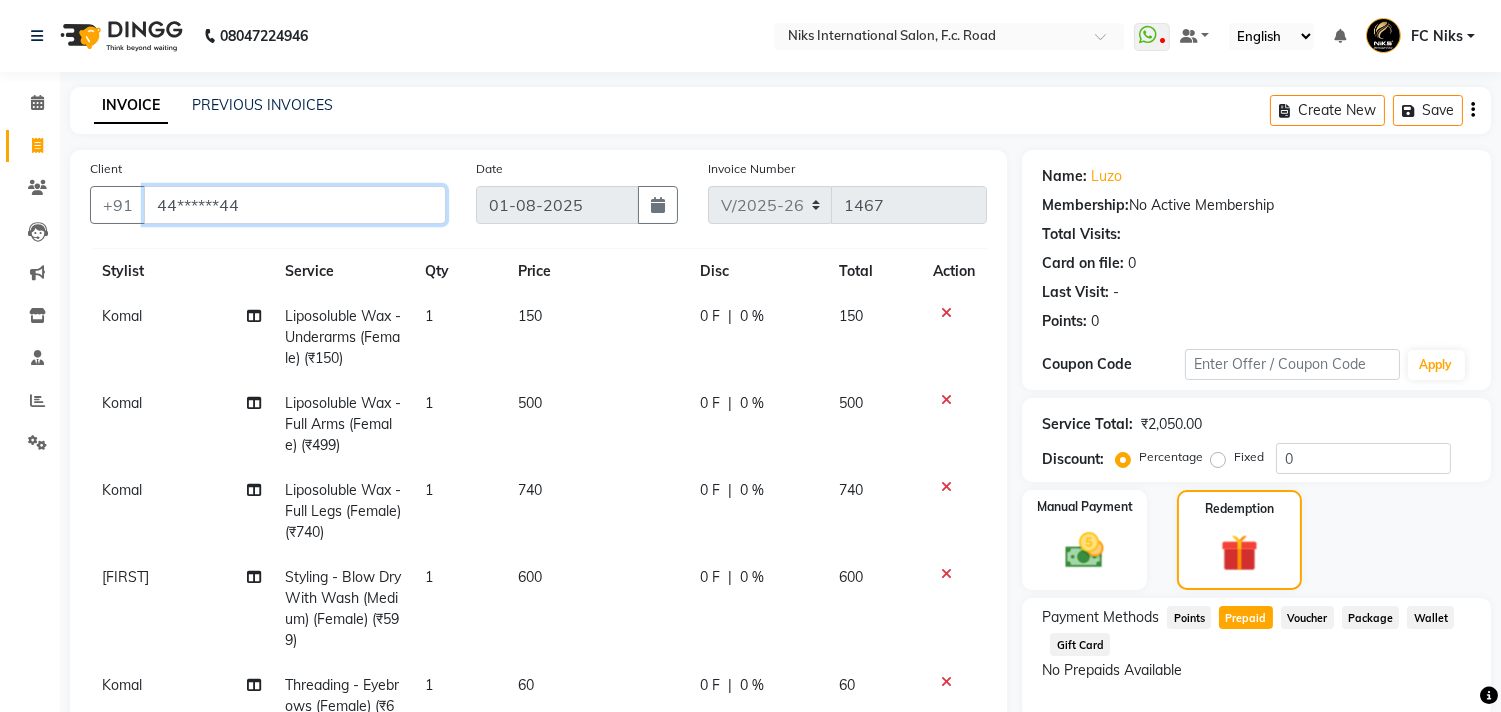 click on "44******44" at bounding box center [295, 205] 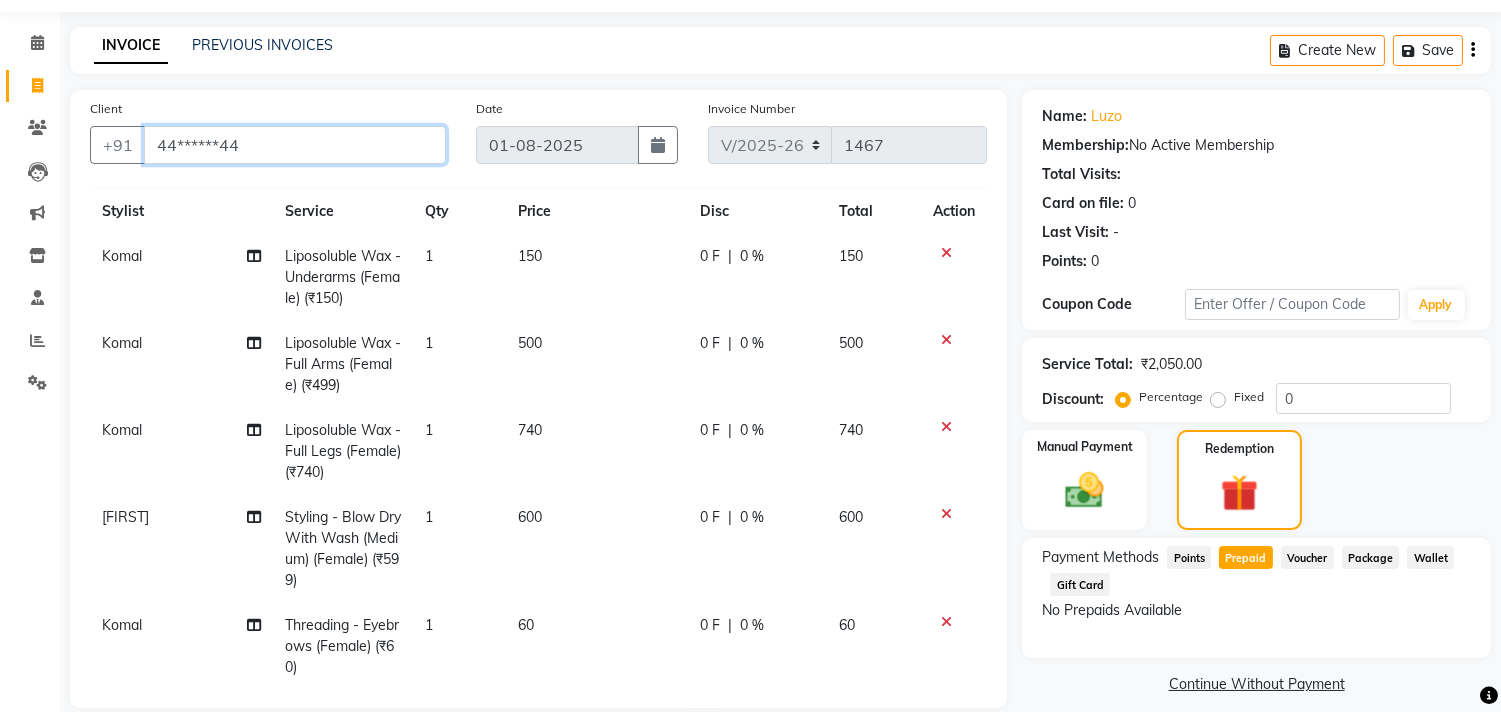 scroll, scrollTop: 111, scrollLeft: 0, axis: vertical 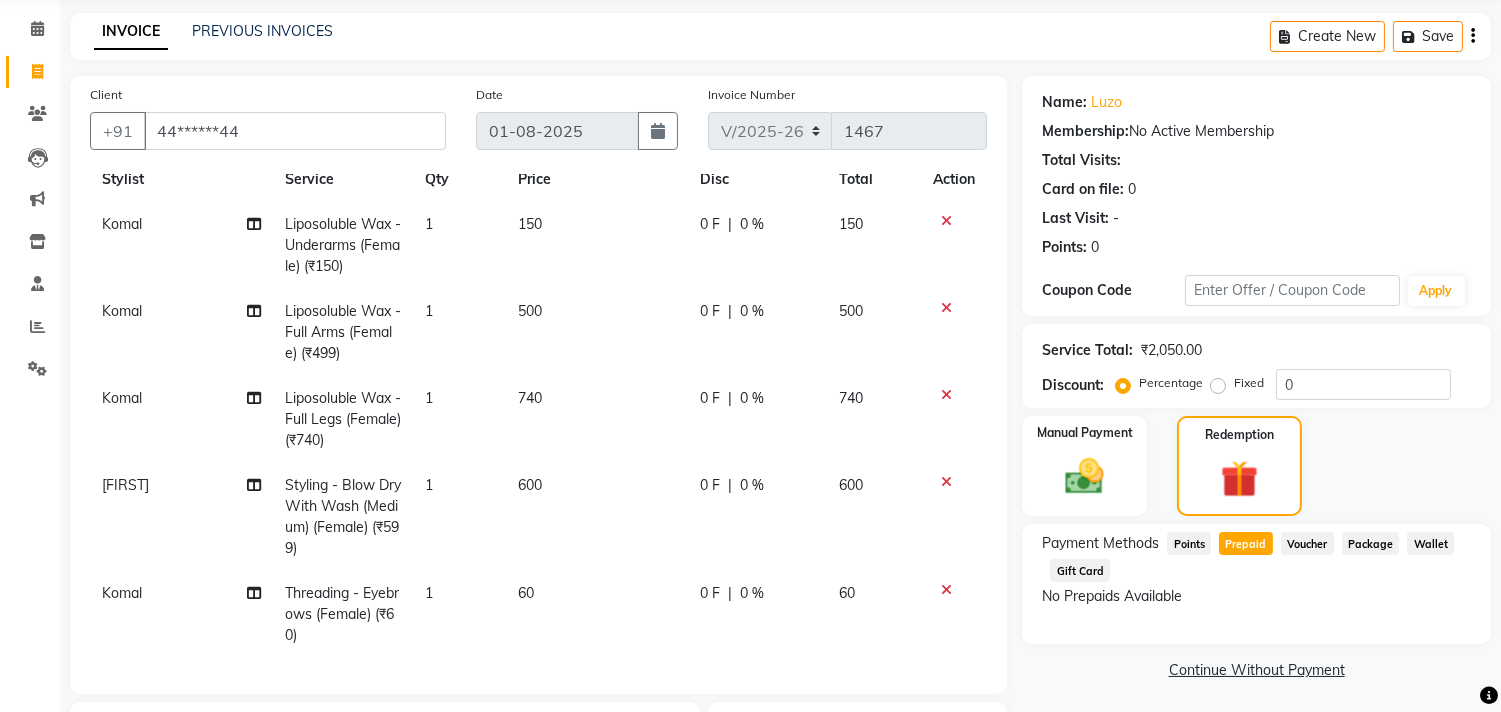 drag, startPoint x: 1233, startPoint y: 557, endPoint x: 1247, endPoint y: 526, distance: 34.0147 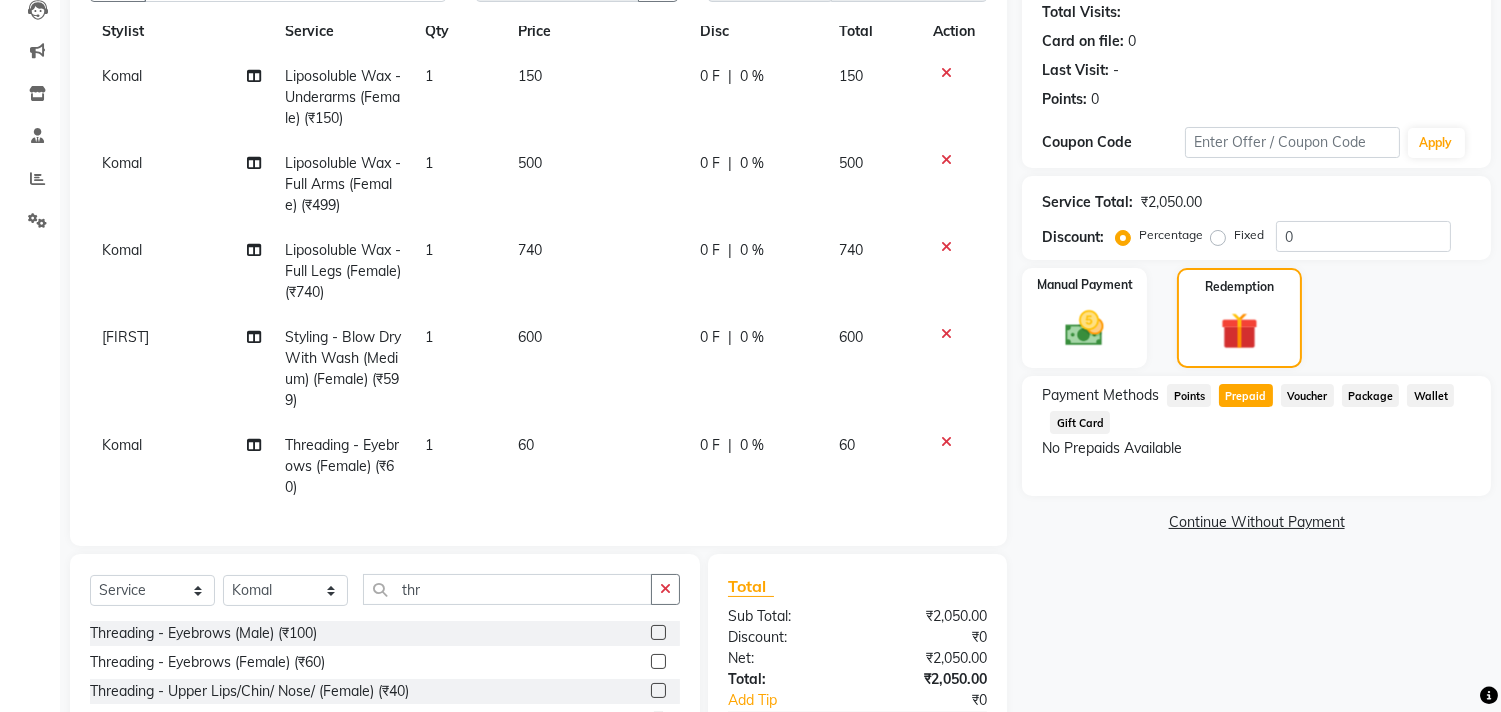 scroll, scrollTop: 296, scrollLeft: 0, axis: vertical 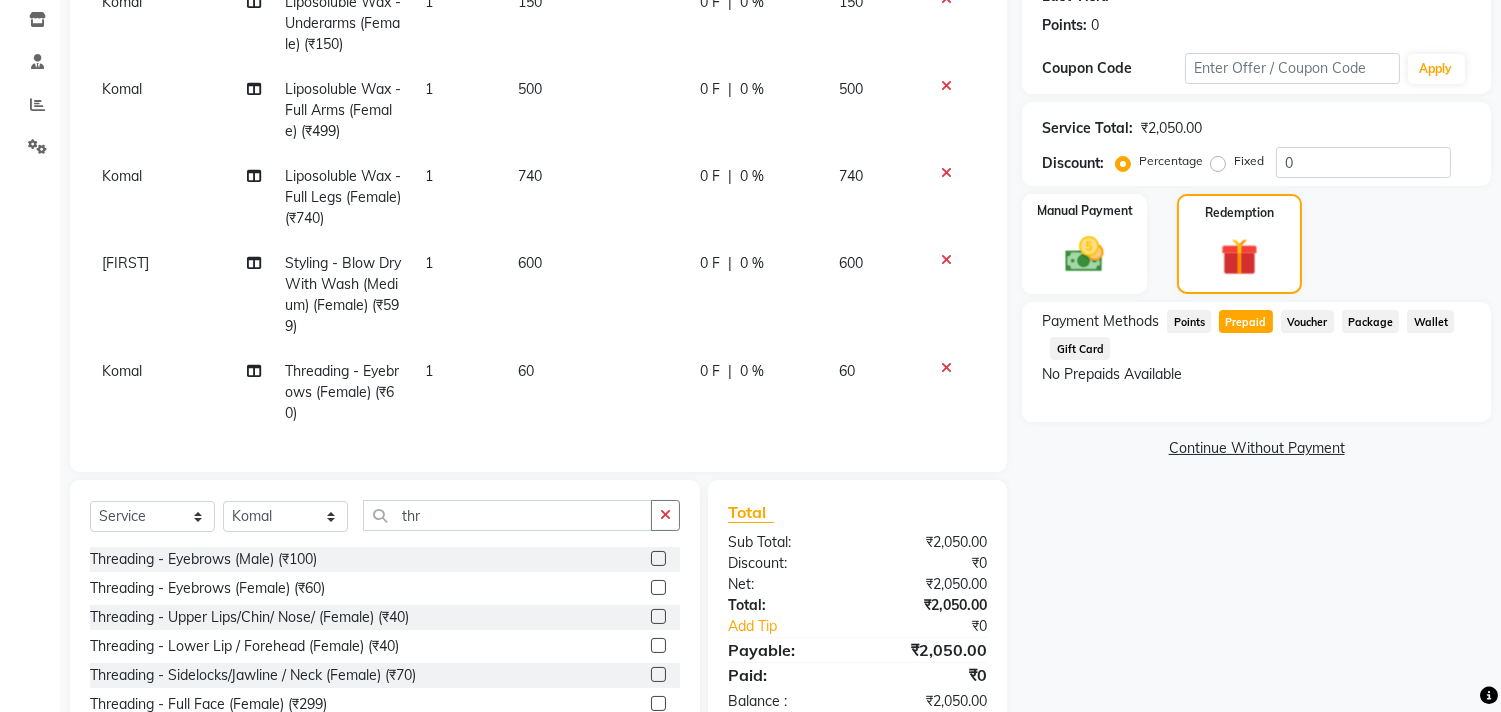 click on "Prepaid" 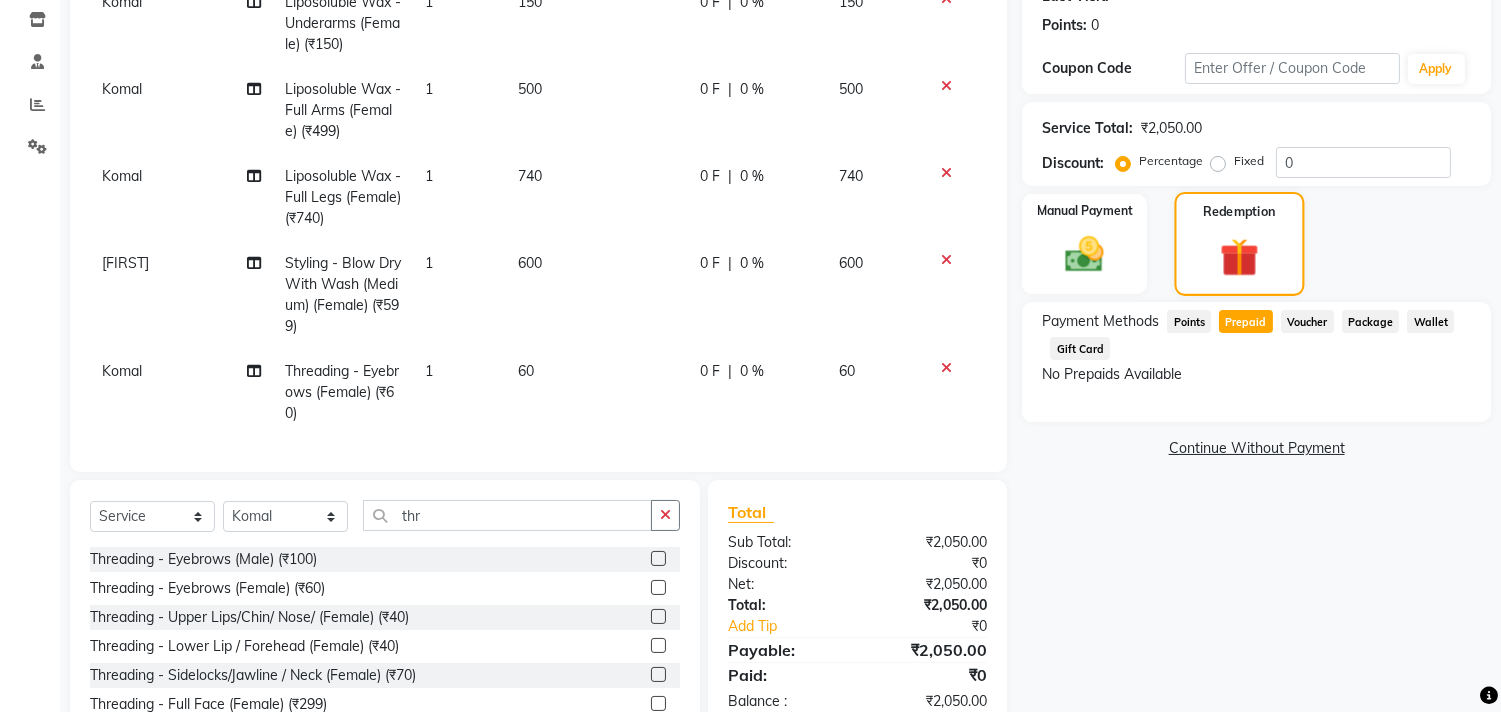 click 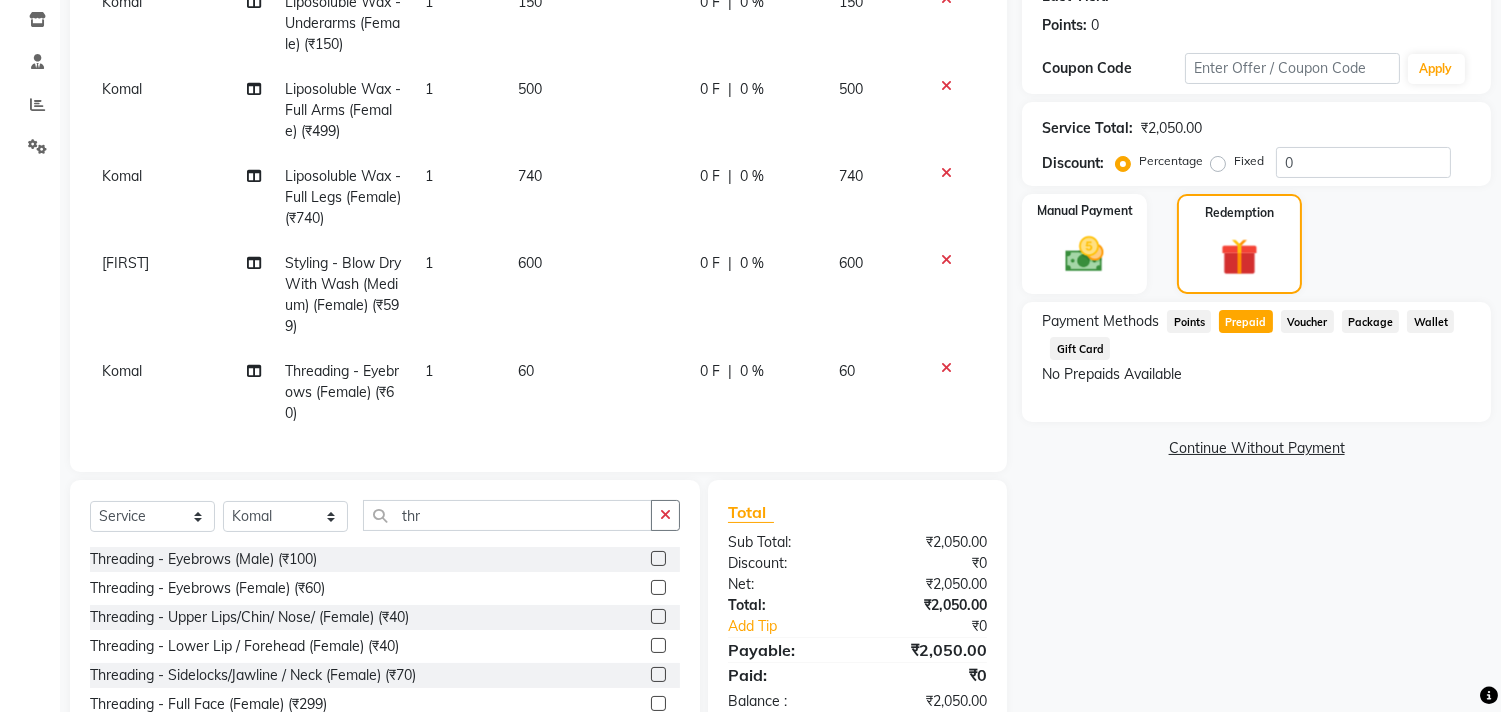 click on "Voucher" 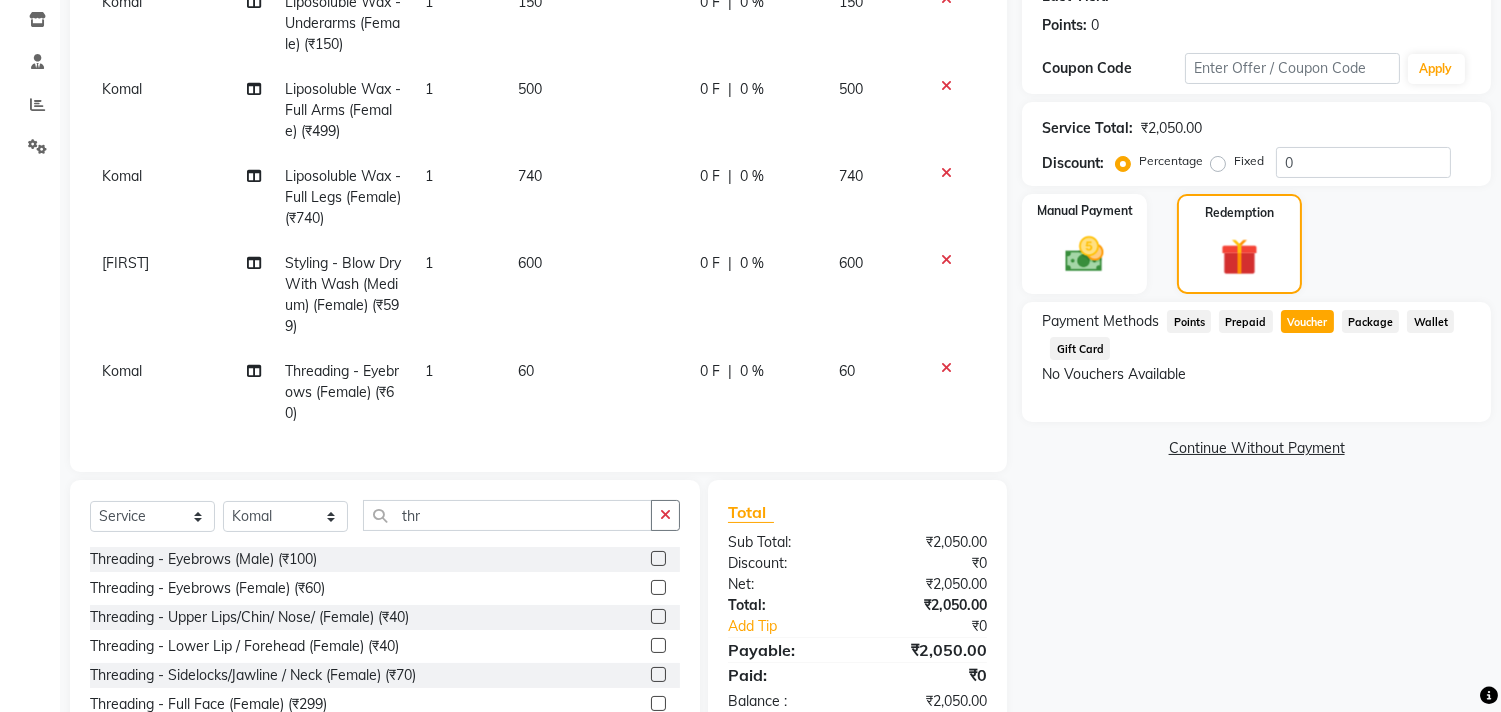 click on "Prepaid" 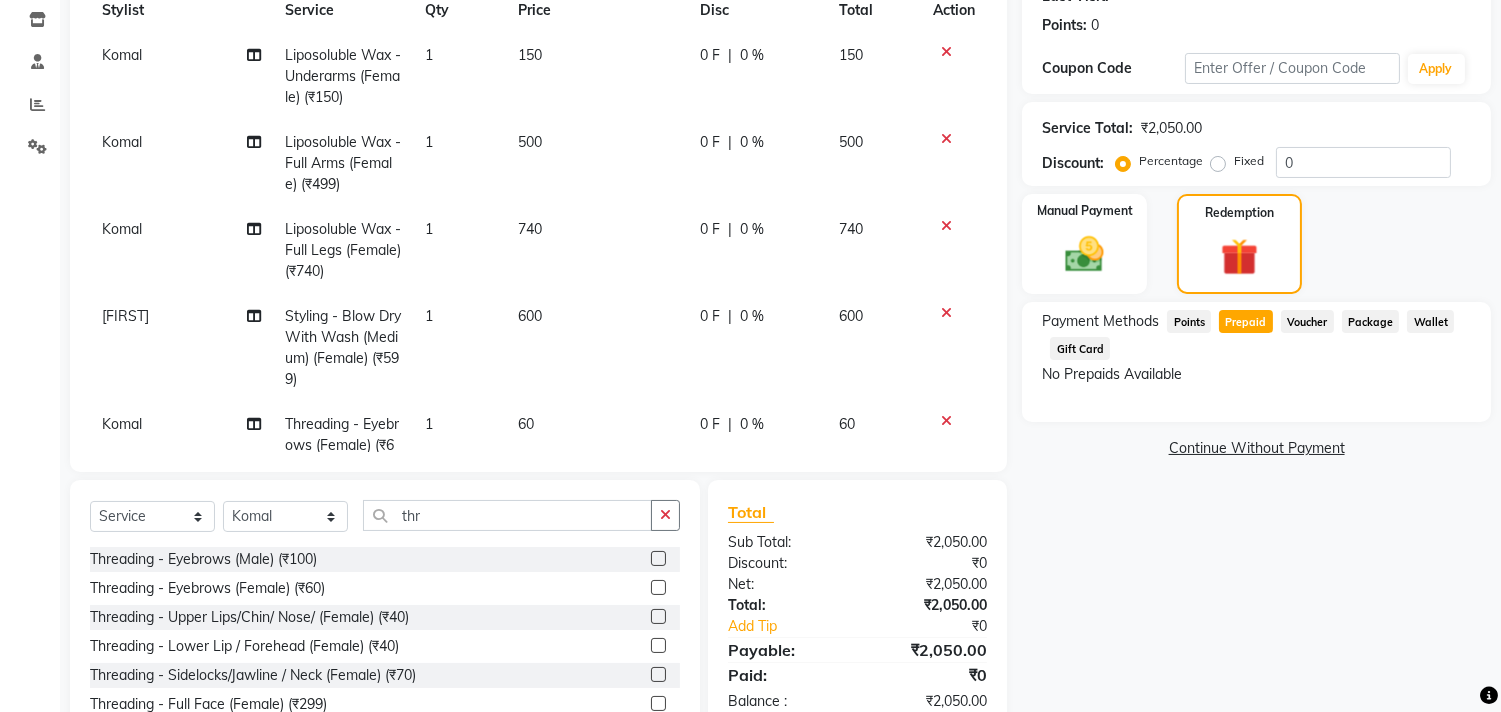 scroll, scrollTop: 0, scrollLeft: 0, axis: both 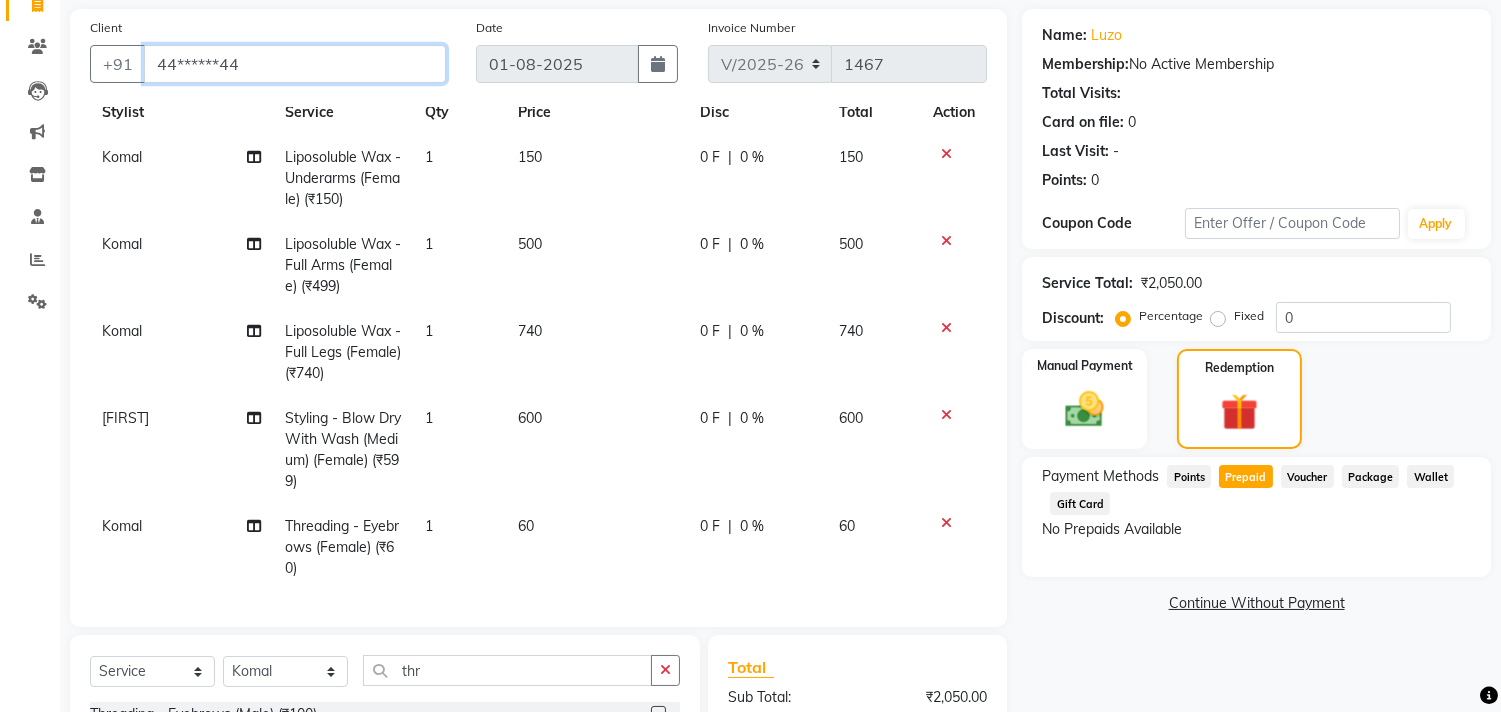 click on "44******44" at bounding box center [295, 64] 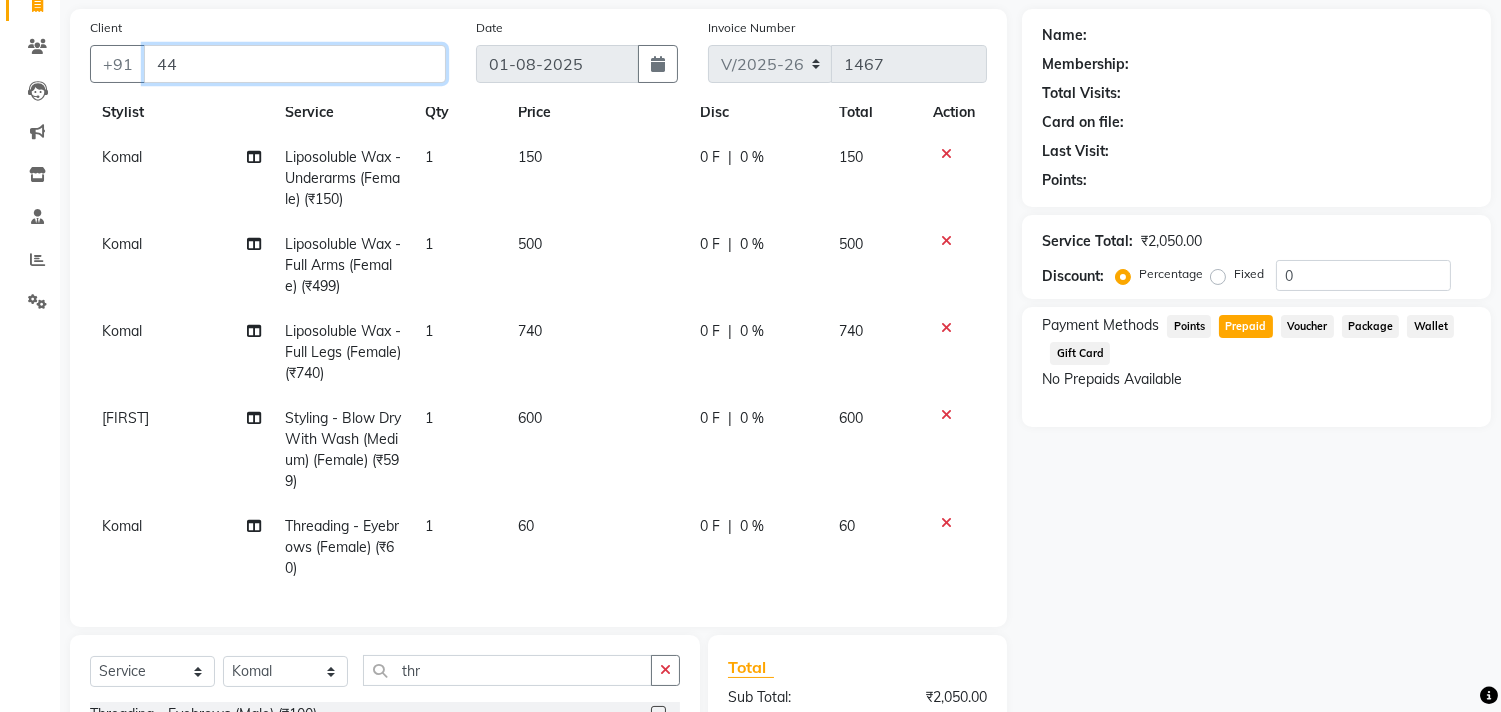 type on "4" 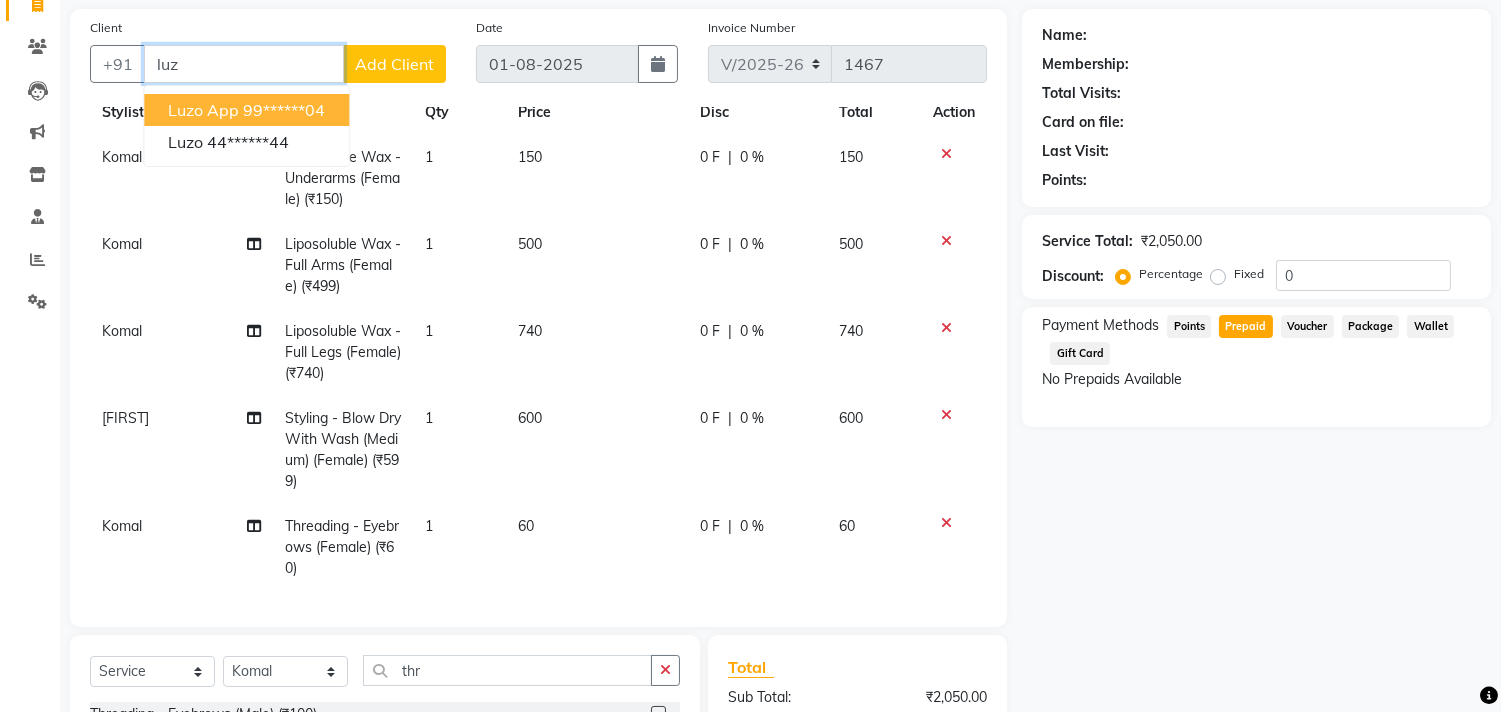 click on "99******04" at bounding box center (284, 110) 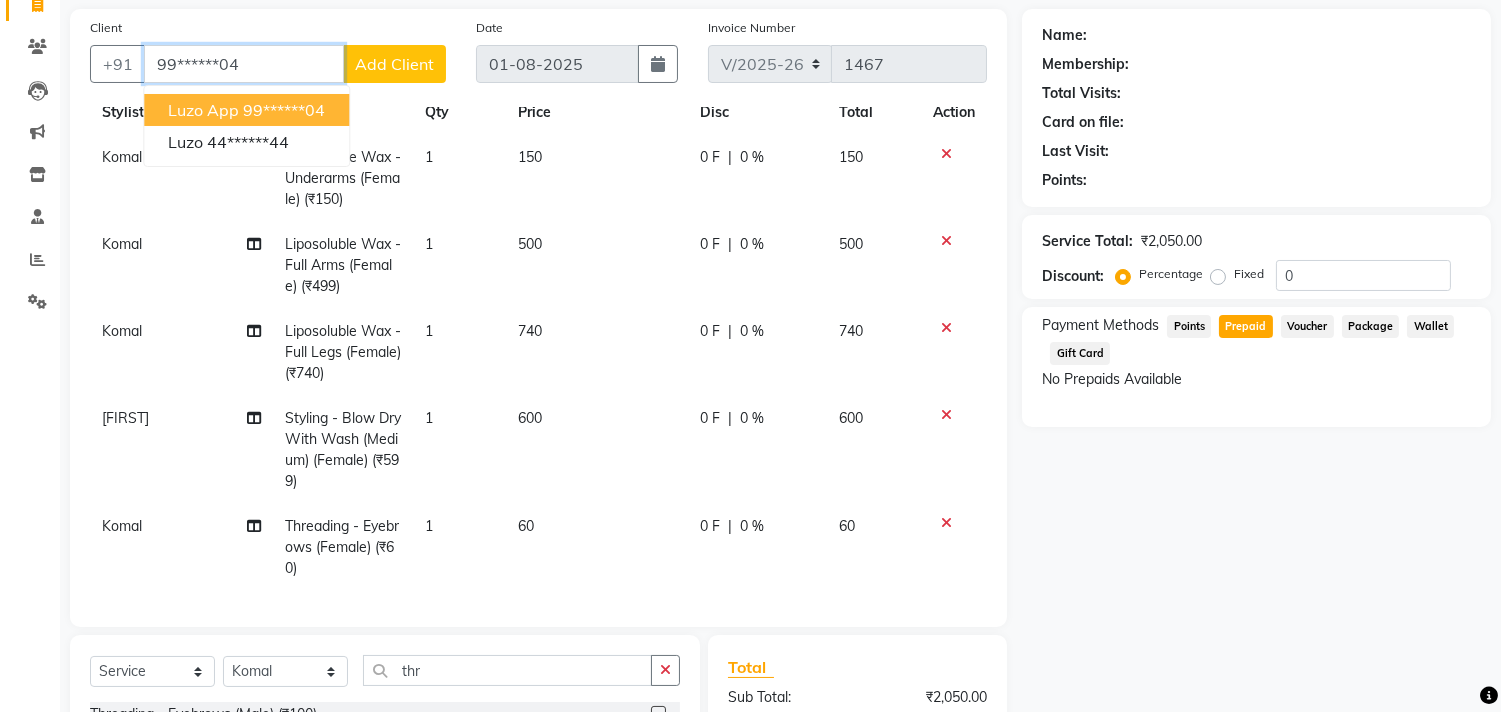 type on "99******04" 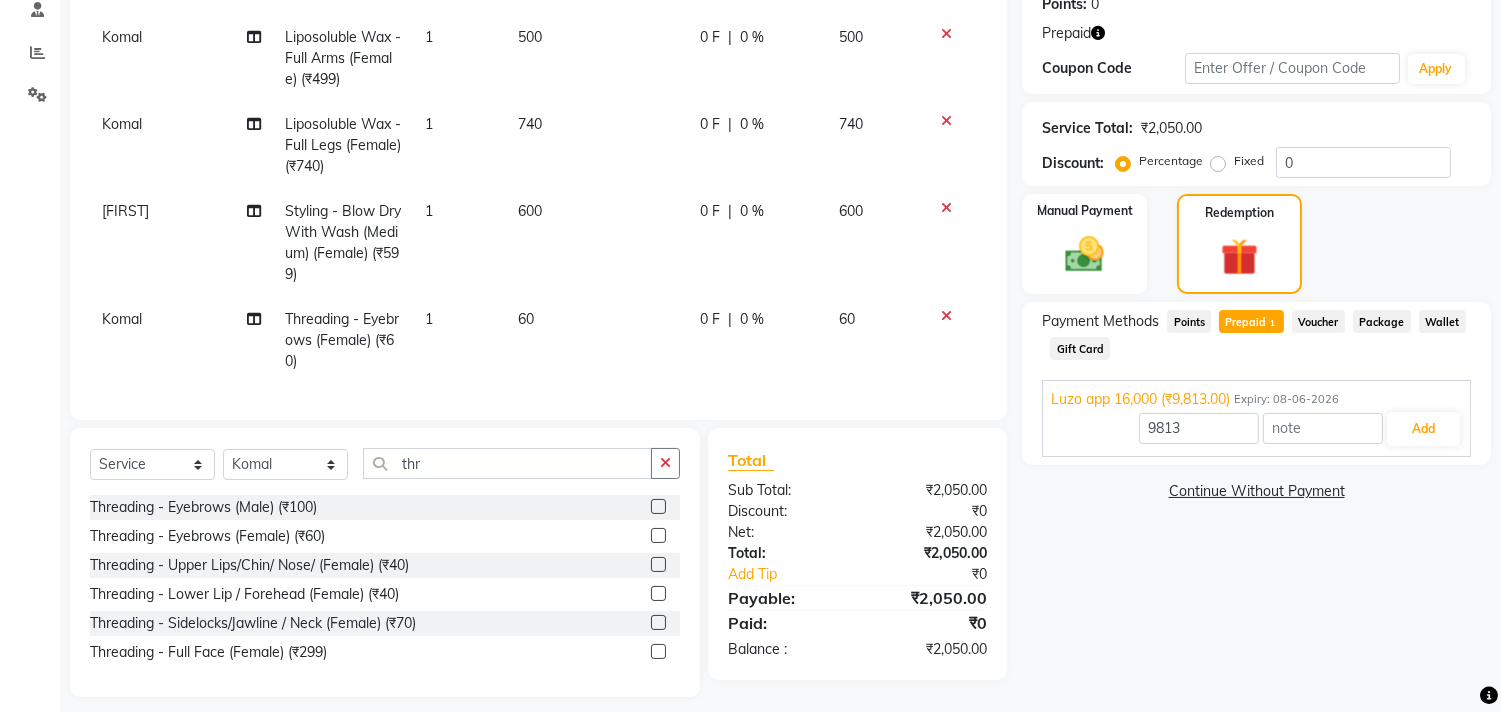 scroll, scrollTop: 363, scrollLeft: 0, axis: vertical 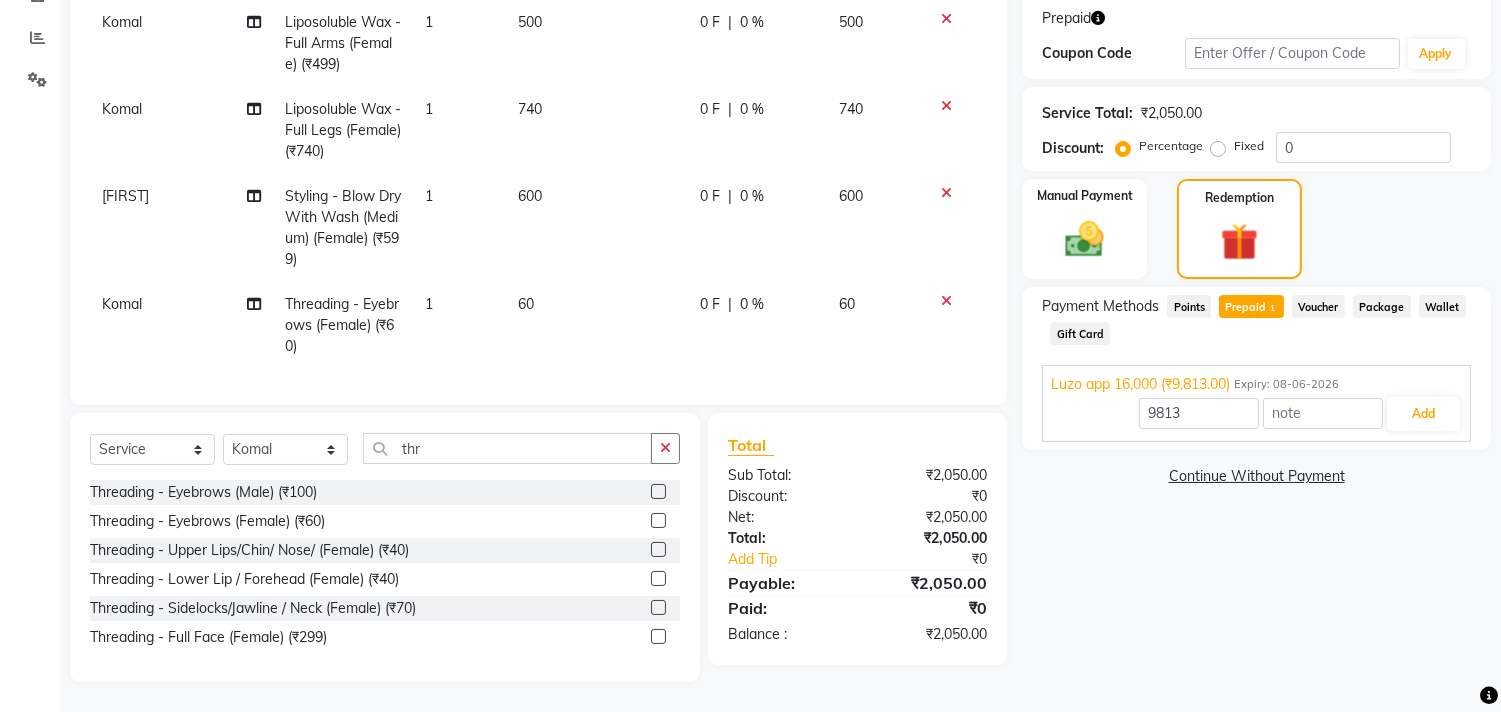 click on "Prepaid  1" 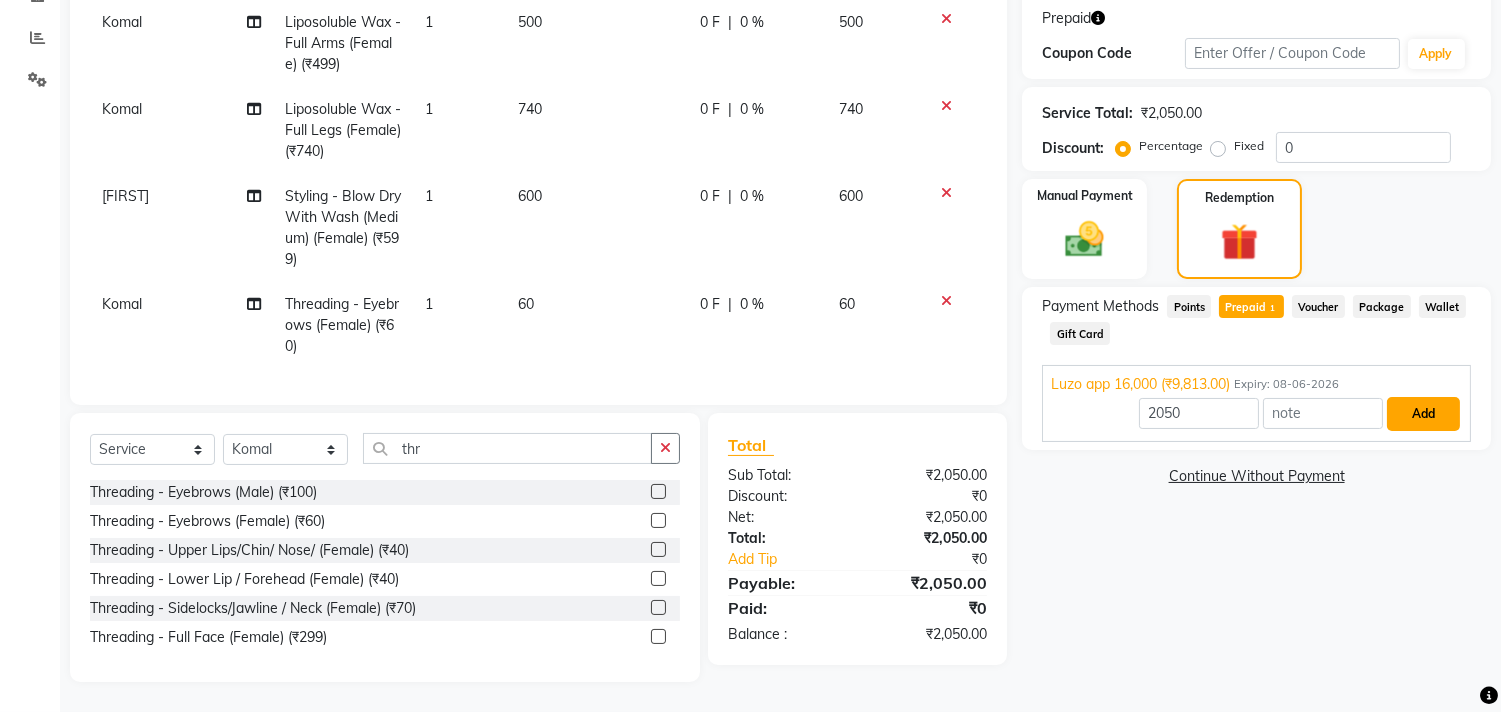 click on "Add" at bounding box center (1423, 414) 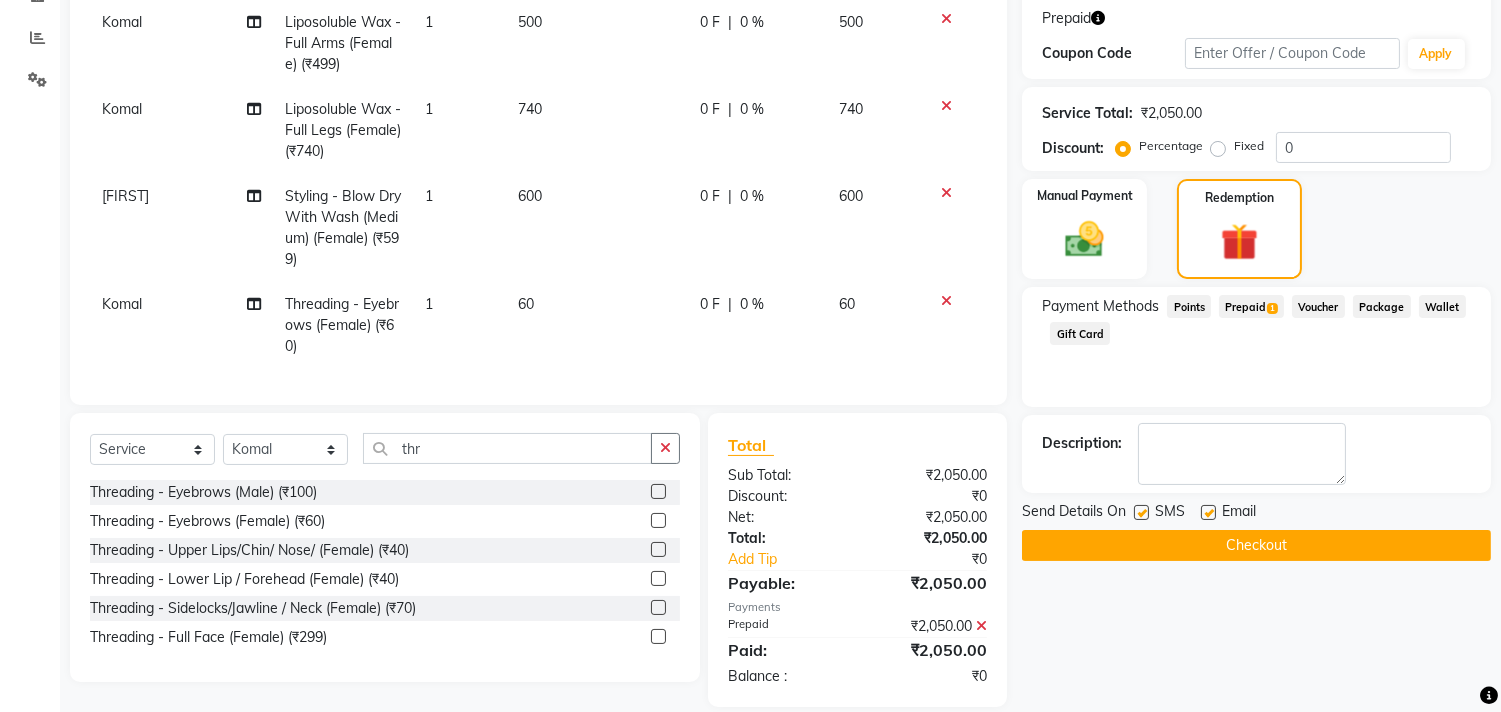 click on "Checkout" 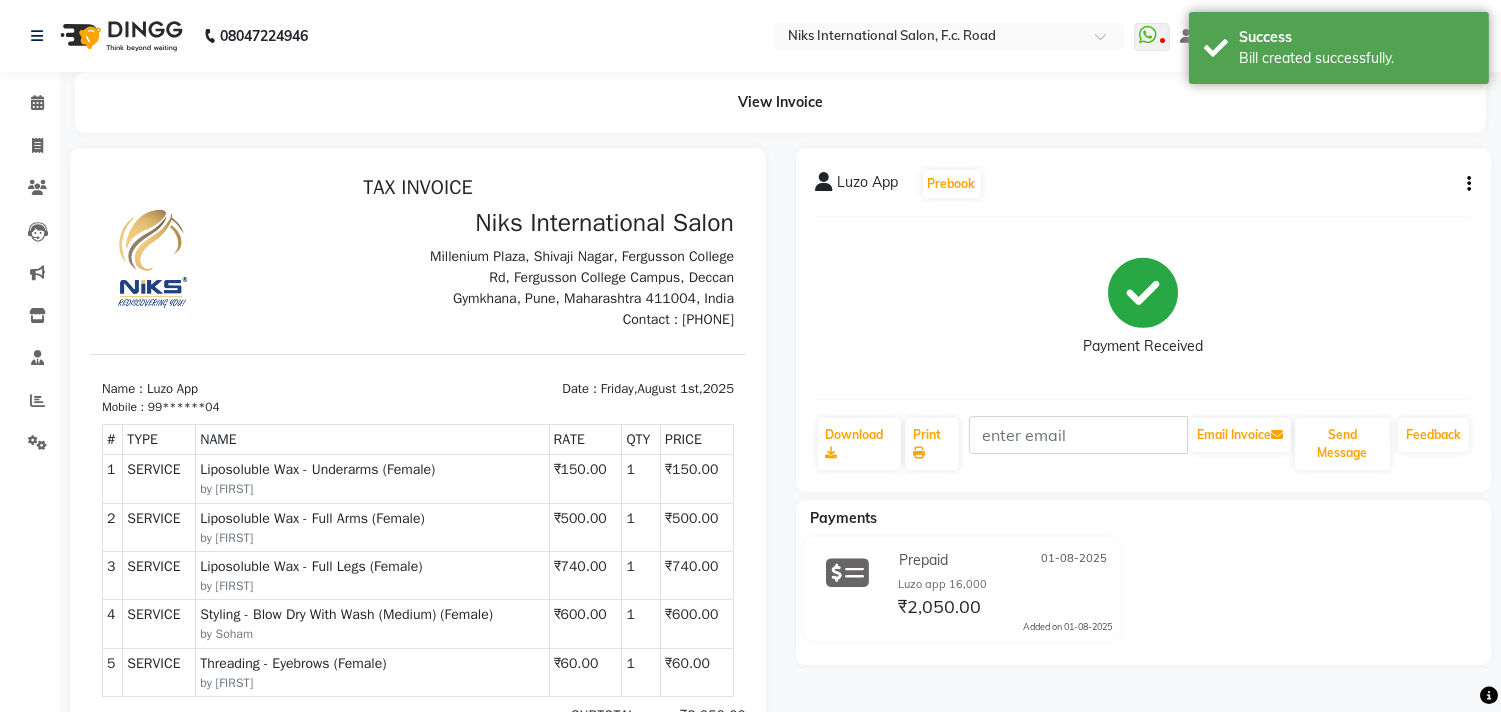 scroll, scrollTop: 0, scrollLeft: 0, axis: both 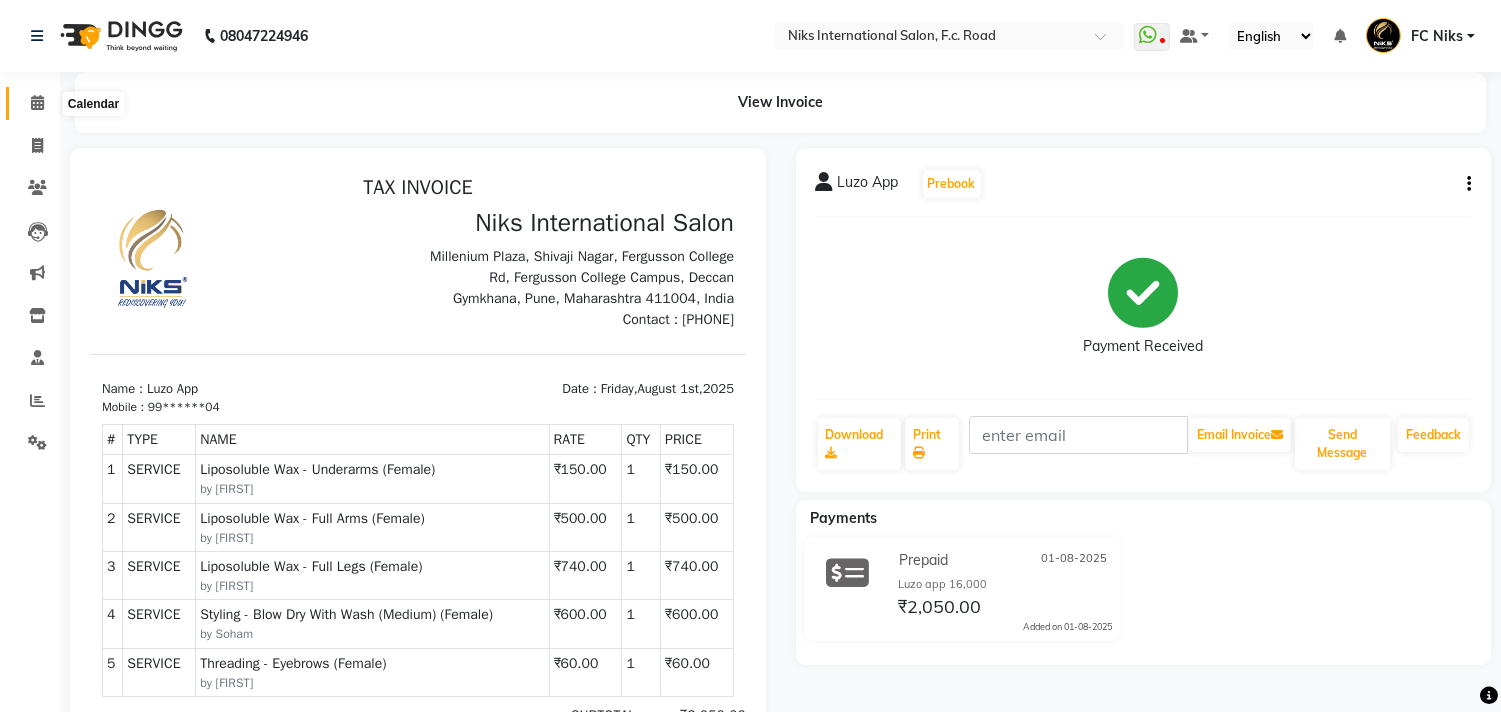 click 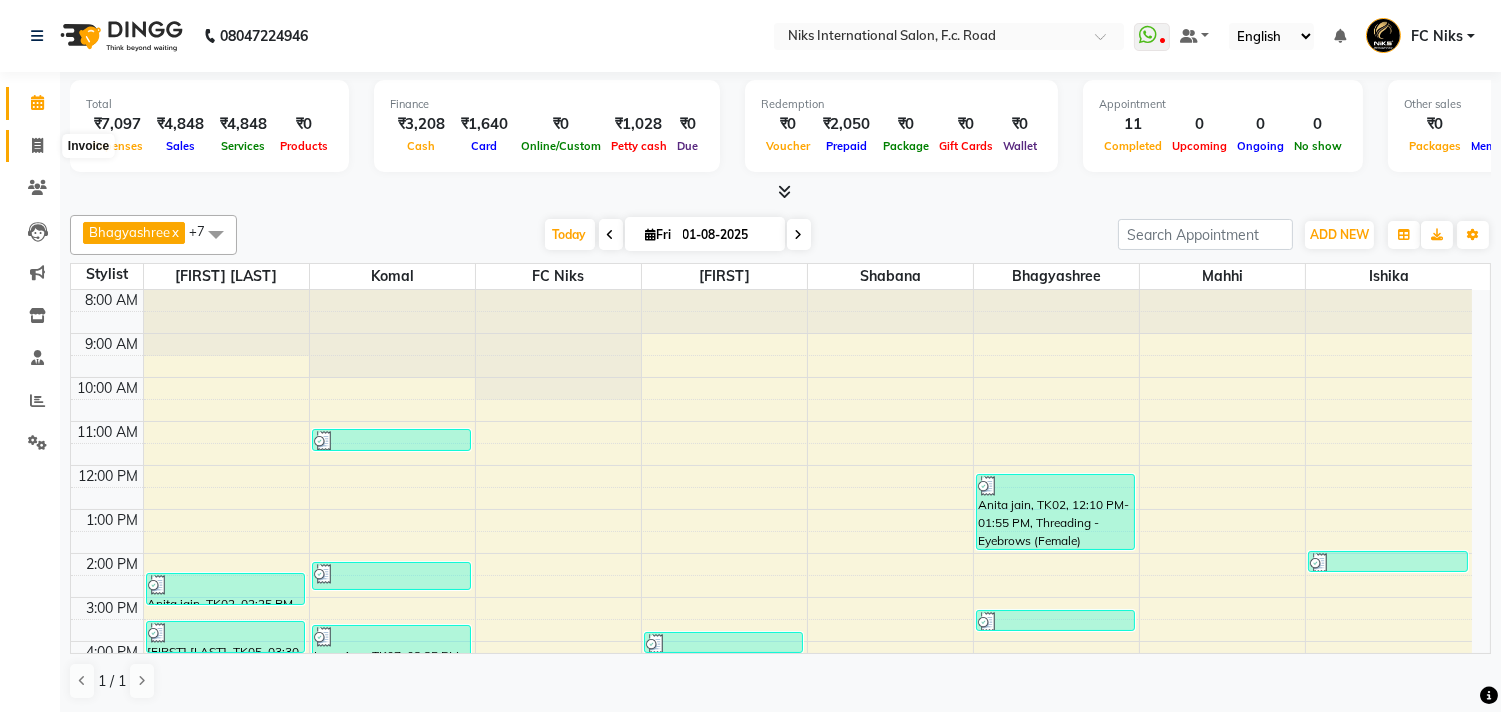 click 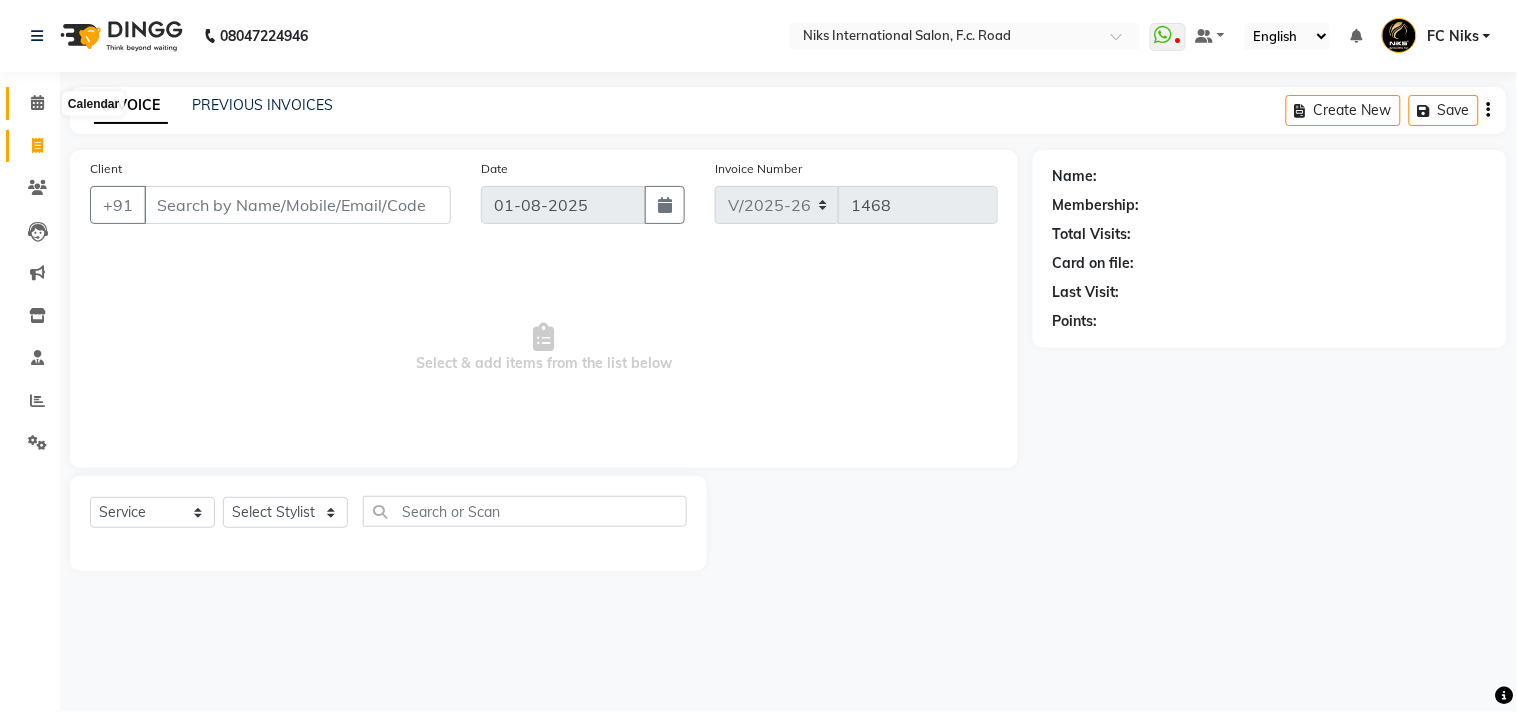 click 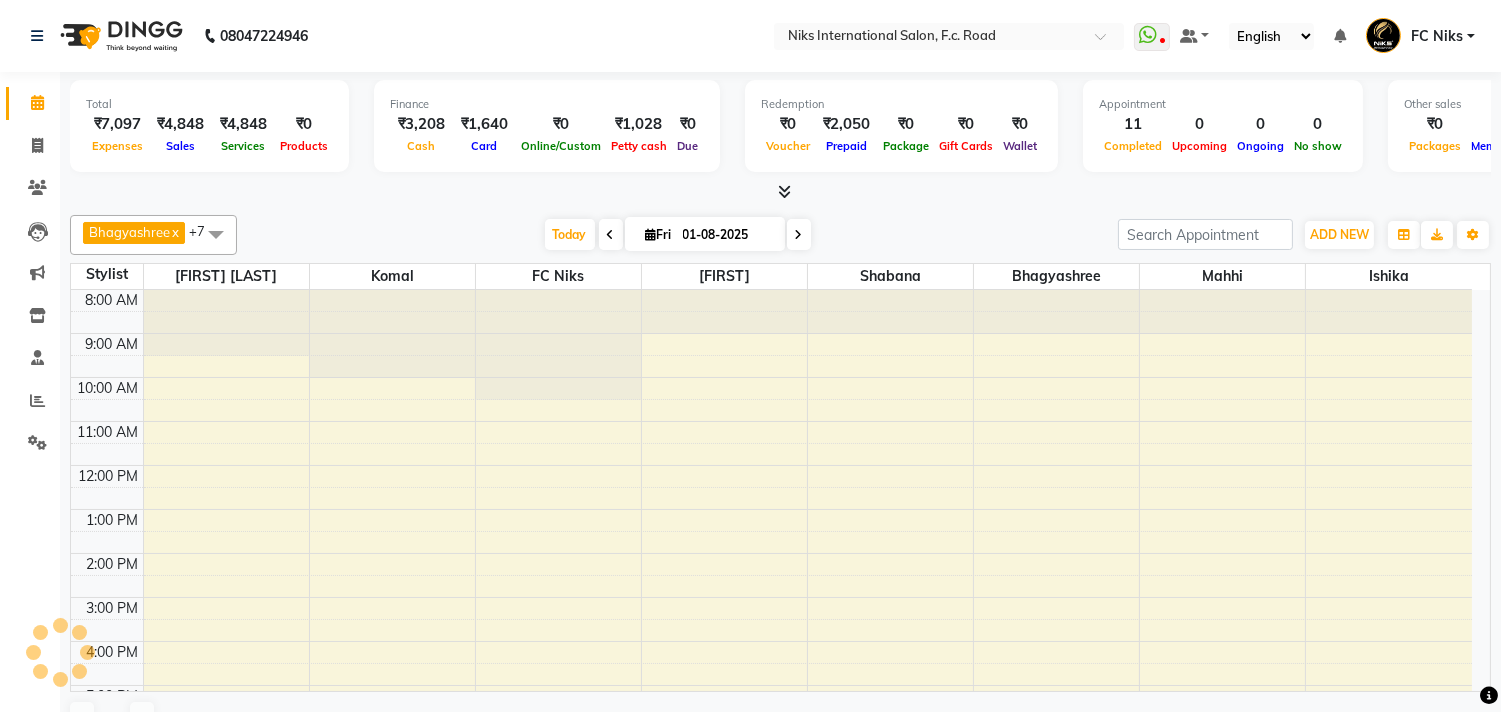 scroll, scrollTop: 0, scrollLeft: 0, axis: both 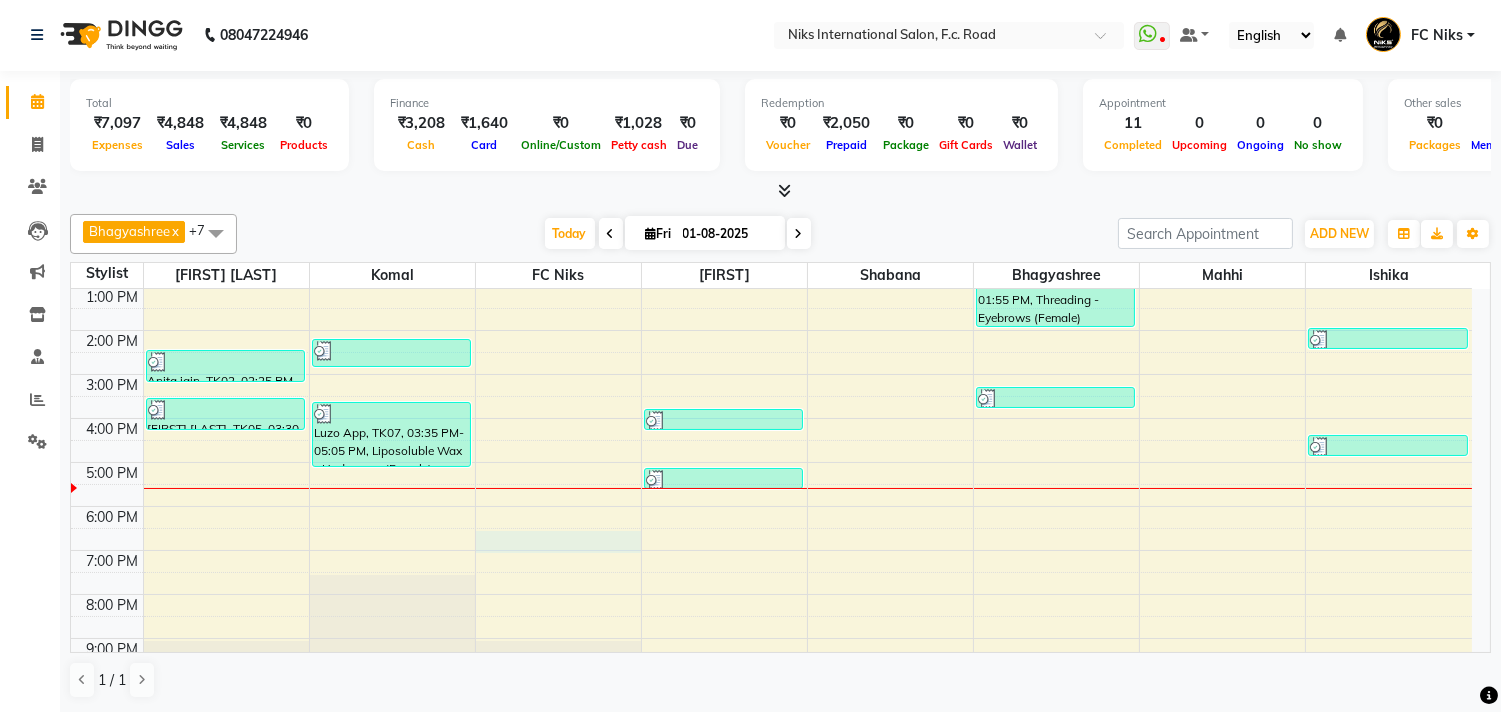 click on "8:00 AM 9:00 AM 10:00 AM 11:00 AM 12:00 PM 1:00 PM 2:00 PM 3:00 PM 4:00 PM 5:00 PM 6:00 PM 7:00 PM 8:00 PM 9:00 PM 10:00 PM     Anita jain, TK02, 02:25 PM-03:10 PM, Haircut - Creative Haircut (Wash & Blowdry Complimentary) (Female) (₹999)     arya ravnare, TK05, 03:30 PM-04:15 PM, Haircut - Creative Haircut (Wash & Blowdry Complimentary) (Female) (₹999)     Anupama, TK01, 11:10 AM-11:40 AM, Threading - Eyebrows (Female) (₹60),Threading - Upper Lips/Chin/ Nose/ (Female) (₹40)     Sanskriti Ramtek, TK03, 02:10 PM-02:50 PM, Threading - Eyebrows (Female) (₹60),Threading - Upper Lips/Chin/ Nose/ (Female) (₹40),Threading - Lower Lip / Forehead (Female) (₹40)     Luzo App, TK07, 03:35 PM-05:05 PM, Liposoluble Wax - Underarms (Female) (₹150),Liposoluble Wax - Full Arms (Female) (₹499),Liposoluble Wax - Full Legs (Female) (₹740),Threading - Eyebrows (Female) (₹60)     Sanmati Darda, TK04, 03:45 PM-04:15 PM, Styling  - Blow Dry  (Medium) (Female) (₹499)" at bounding box center (771, 396) 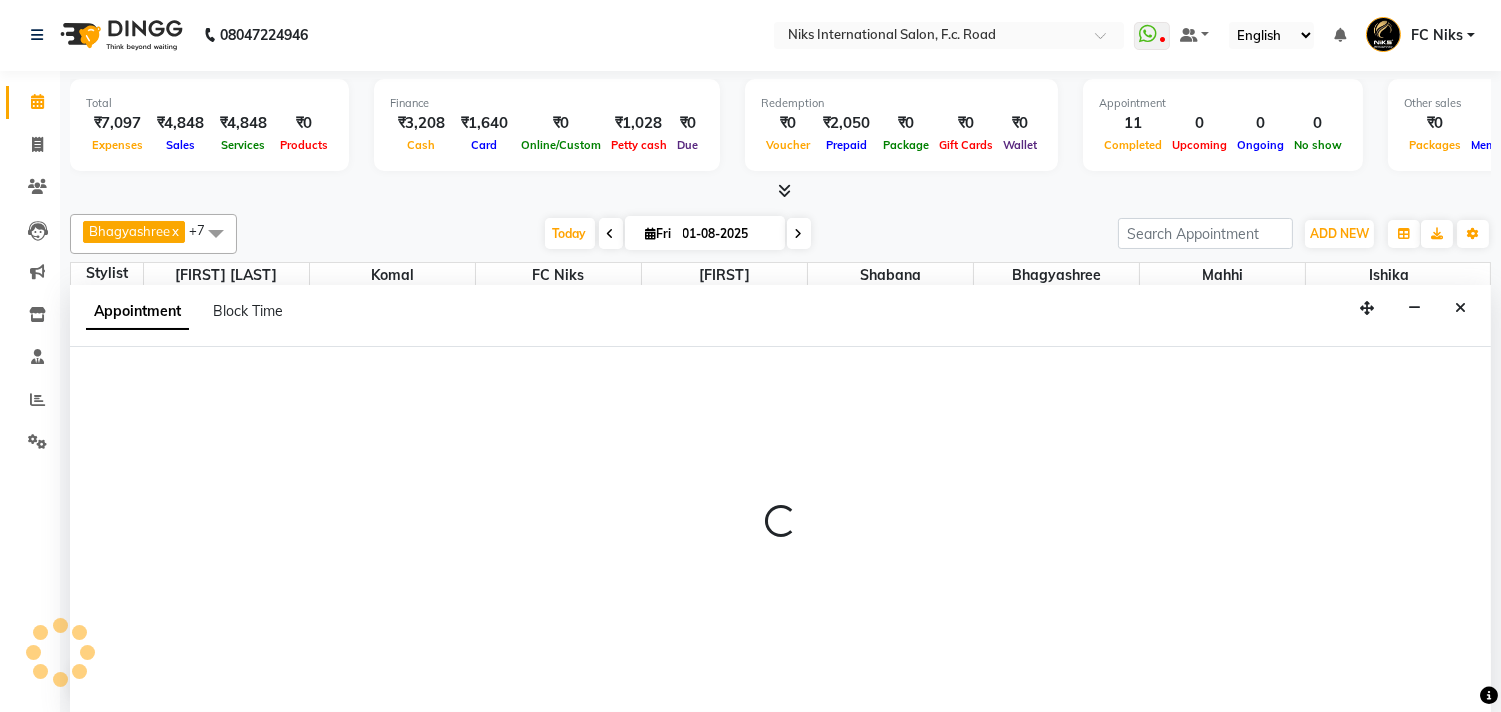 select on "800" 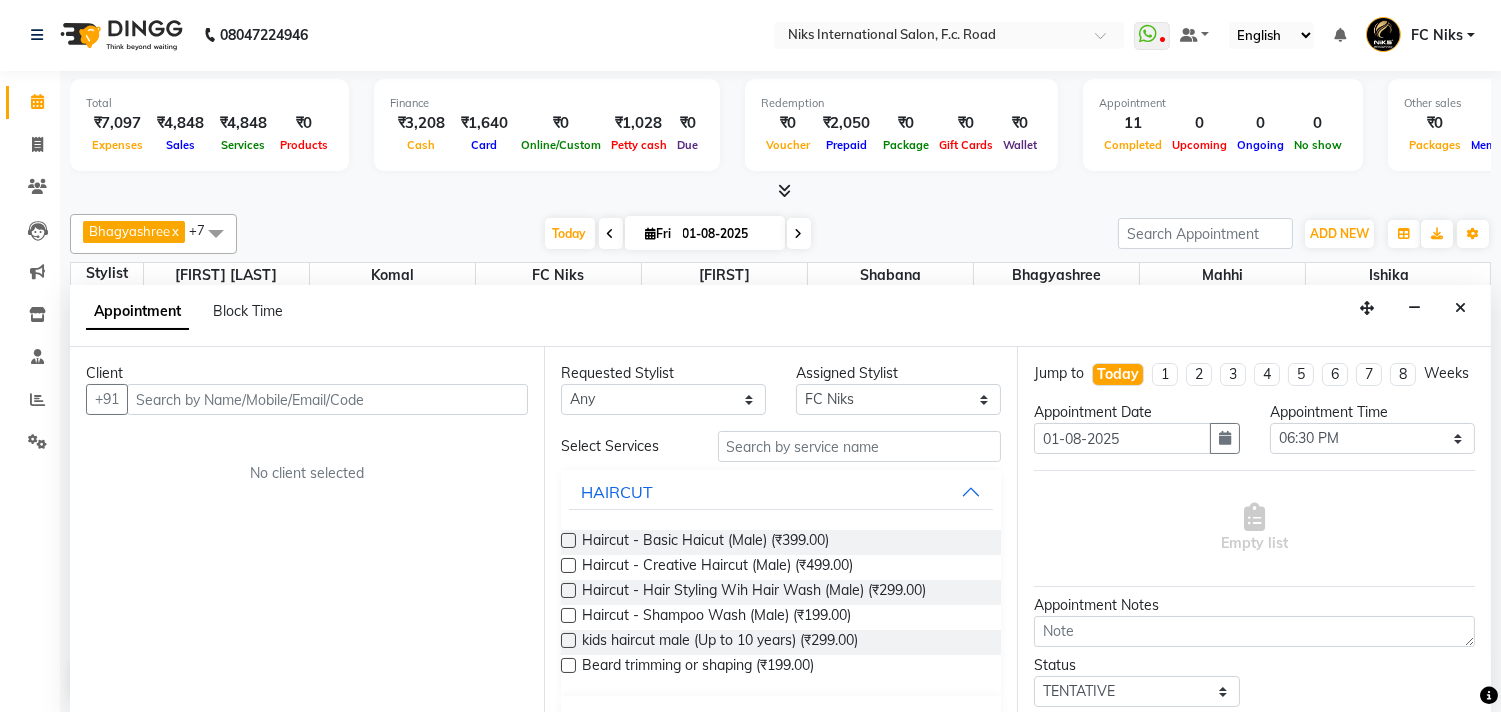 click at bounding box center [327, 399] 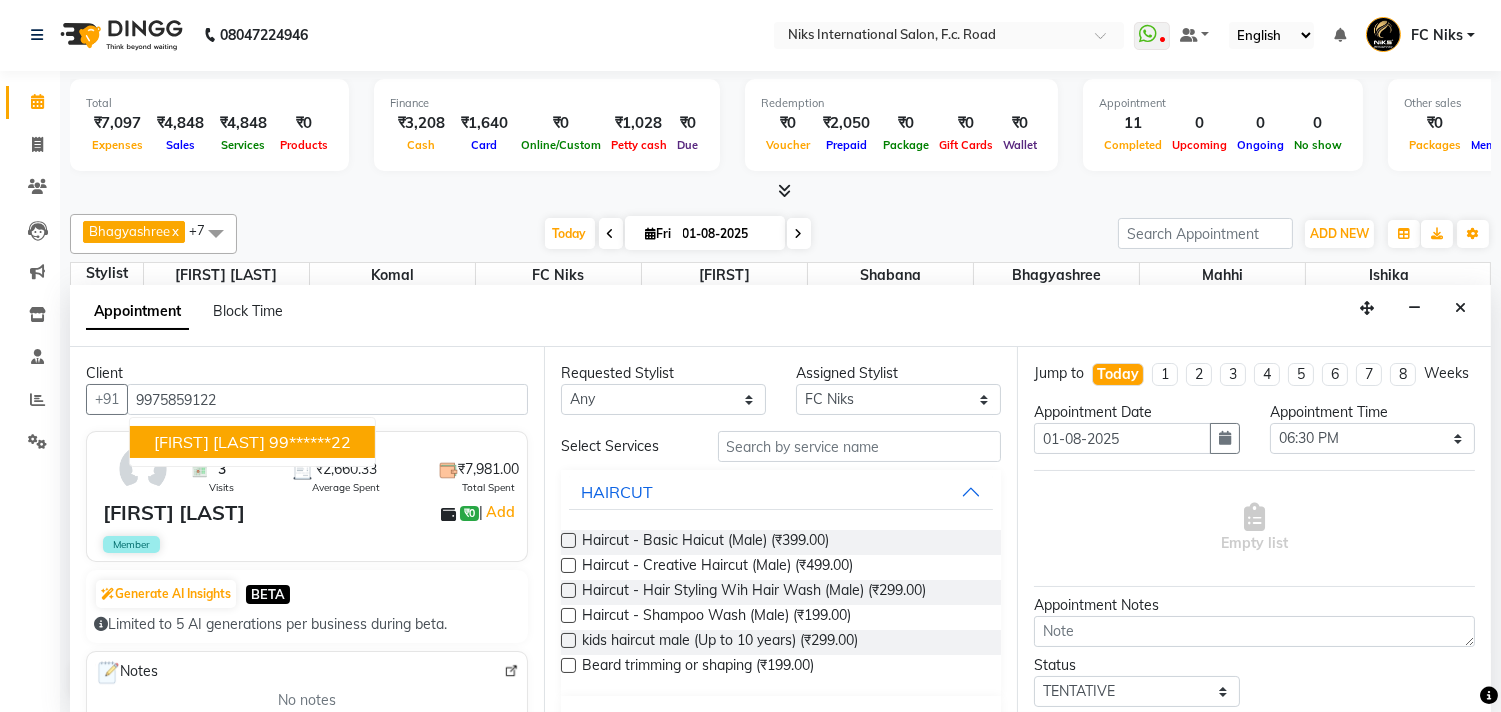 click on "99******22" at bounding box center [310, 442] 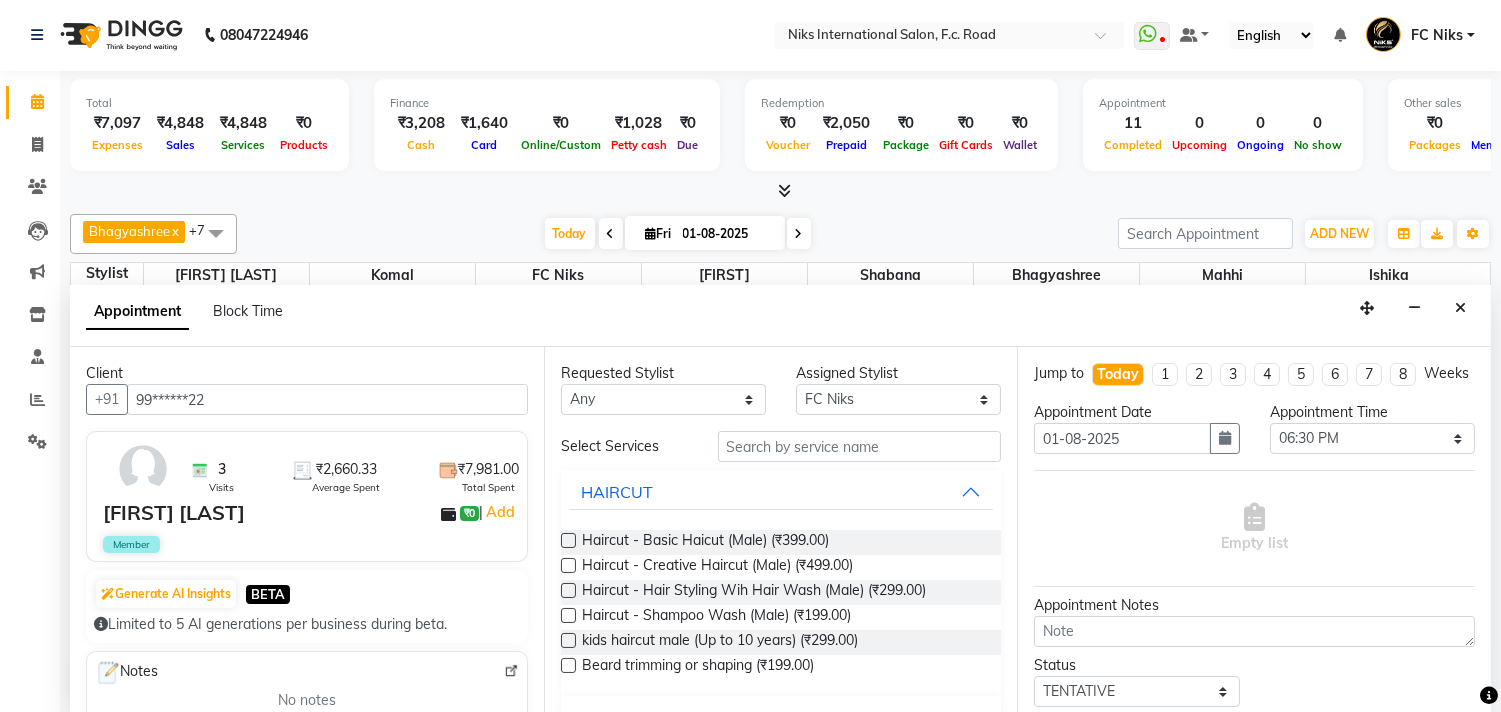 type on "99******22" 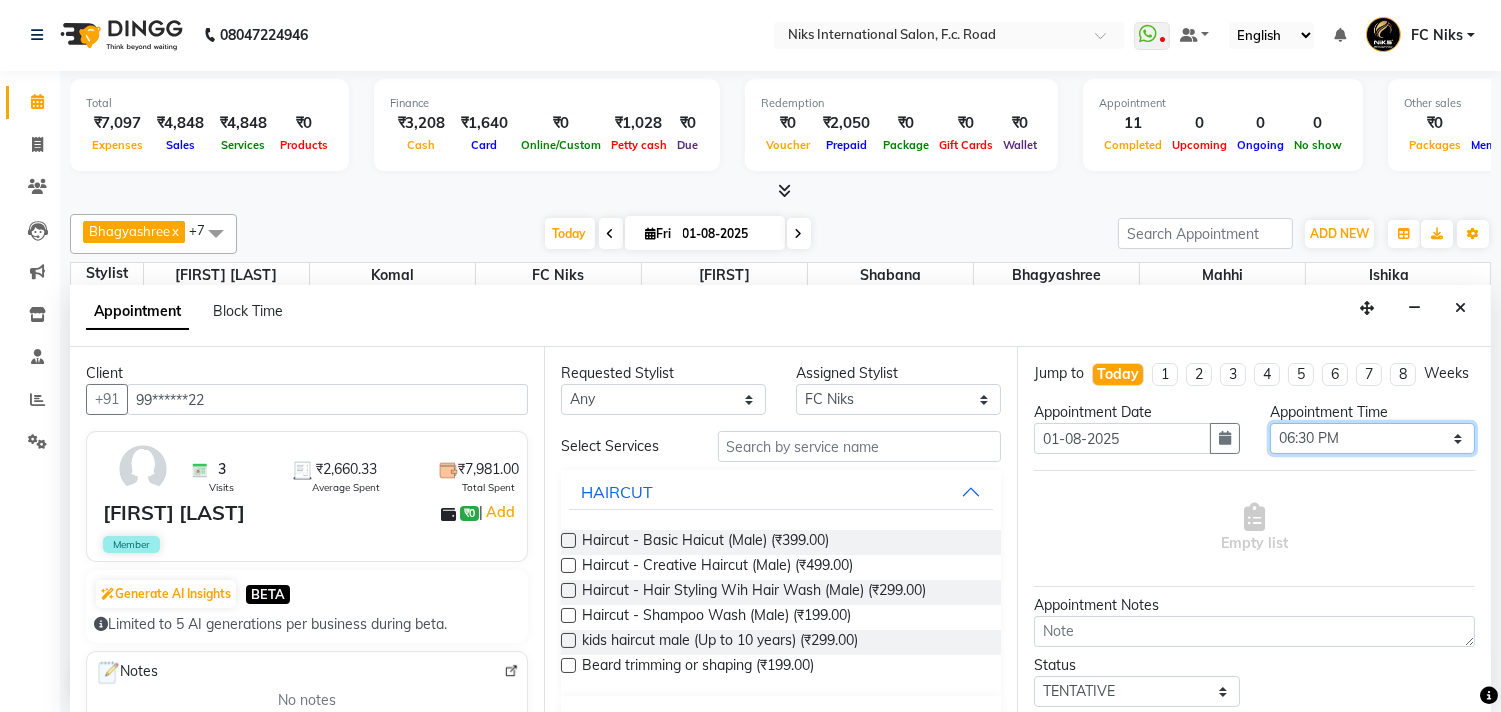 drag, startPoint x: 1412, startPoint y: 471, endPoint x: 1403, endPoint y: 460, distance: 14.21267 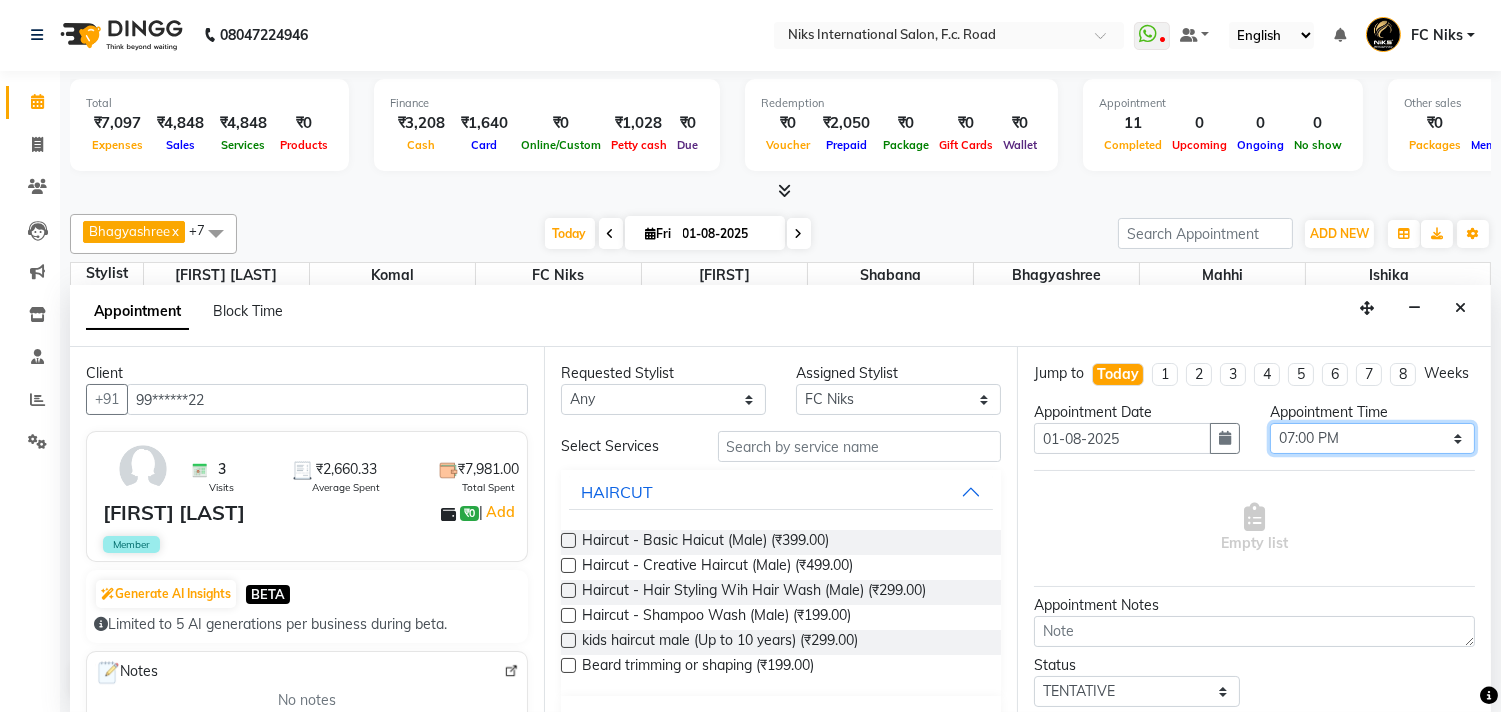 click on "Select 09:00 AM 09:15 AM 09:30 AM 09:45 AM 10:00 AM 10:15 AM 10:30 AM 10:45 AM 11:00 AM 11:15 AM 11:30 AM 11:45 AM 12:00 PM 12:15 PM 12:30 PM 12:45 PM 01:00 PM 01:15 PM 01:30 PM 01:45 PM 02:00 PM 02:15 PM 02:30 PM 02:45 PM 03:00 PM 03:15 PM 03:30 PM 03:45 PM 04:00 PM 04:15 PM 04:30 PM 04:45 PM 05:00 PM 05:15 PM 05:30 PM 05:45 PM 06:00 PM 06:15 PM 06:30 PM 06:45 PM 07:00 PM 07:15 PM 07:30 PM 07:45 PM 08:00 PM 08:15 PM 08:30 PM 08:45 PM 09:00 PM 09:15 PM 09:30 PM 09:45 PM 10:00 PM" at bounding box center (1372, 438) 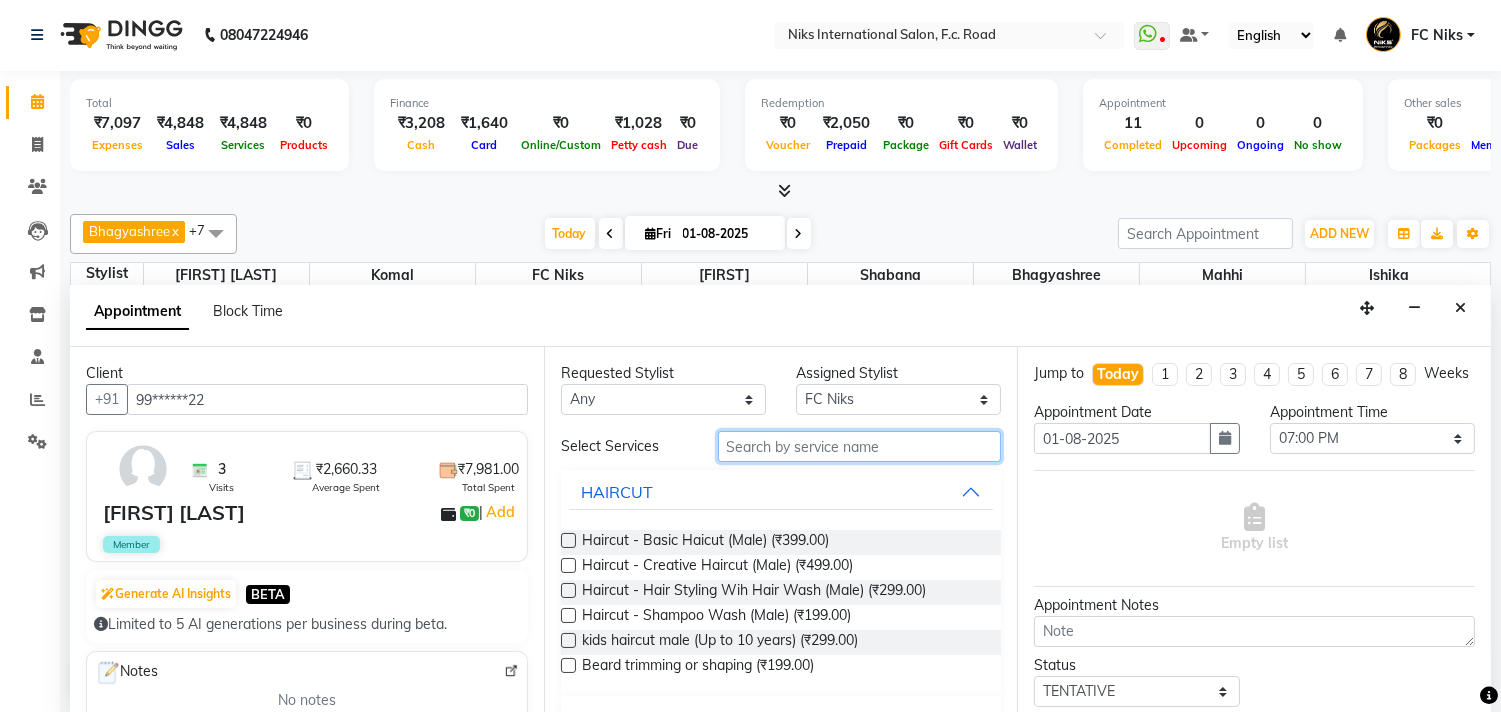 click at bounding box center [860, 446] 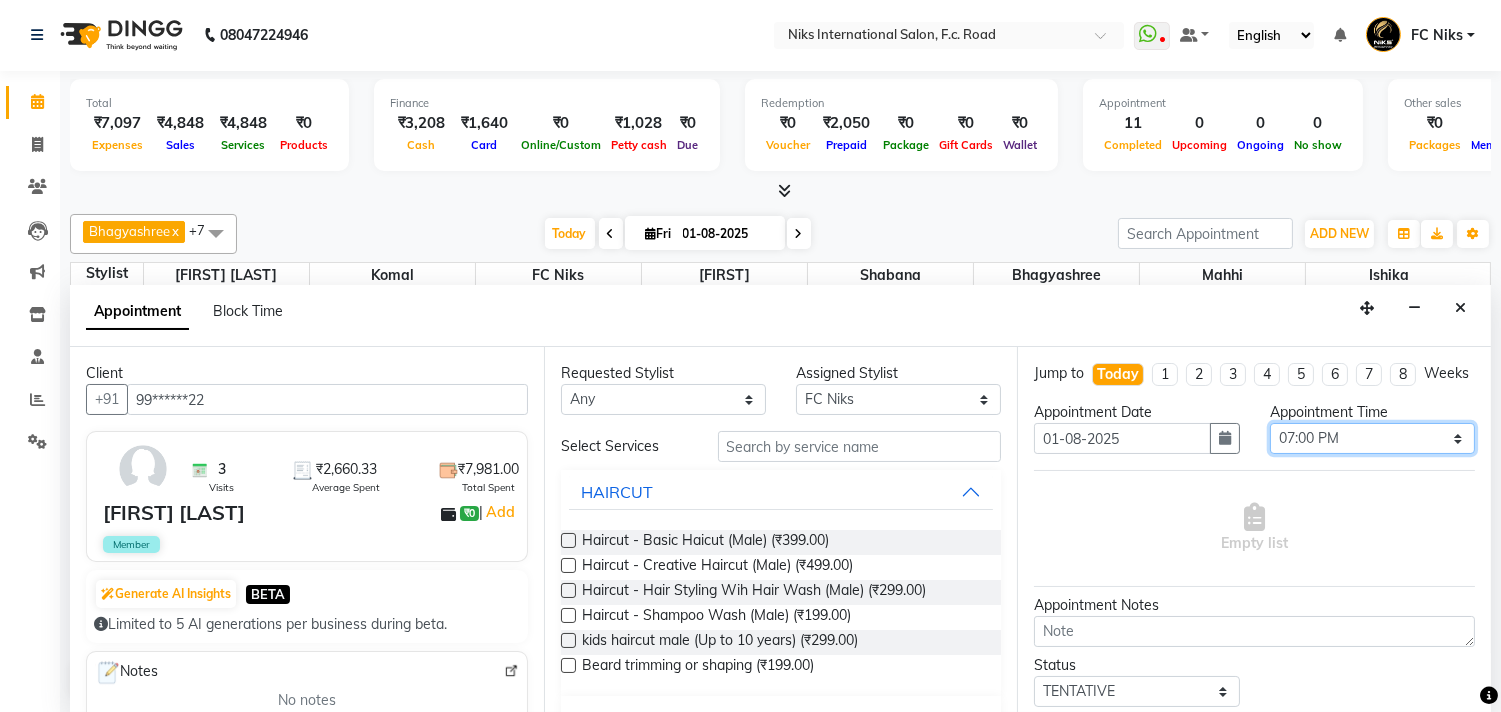 click on "Select 09:00 AM 09:15 AM 09:30 AM 09:45 AM 10:00 AM 10:15 AM 10:30 AM 10:45 AM 11:00 AM 11:15 AM 11:30 AM 11:45 AM 12:00 PM 12:15 PM 12:30 PM 12:45 PM 01:00 PM 01:15 PM 01:30 PM 01:45 PM 02:00 PM 02:15 PM 02:30 PM 02:45 PM 03:00 PM 03:15 PM 03:30 PM 03:45 PM 04:00 PM 04:15 PM 04:30 PM 04:45 PM 05:00 PM 05:15 PM 05:30 PM 05:45 PM 06:00 PM 06:15 PM 06:30 PM 06:45 PM 07:00 PM 07:15 PM 07:30 PM 07:45 PM 08:00 PM 08:15 PM 08:30 PM 08:45 PM 09:00 PM 09:15 PM 09:30 PM 09:45 PM 10:00 PM" at bounding box center [1372, 438] 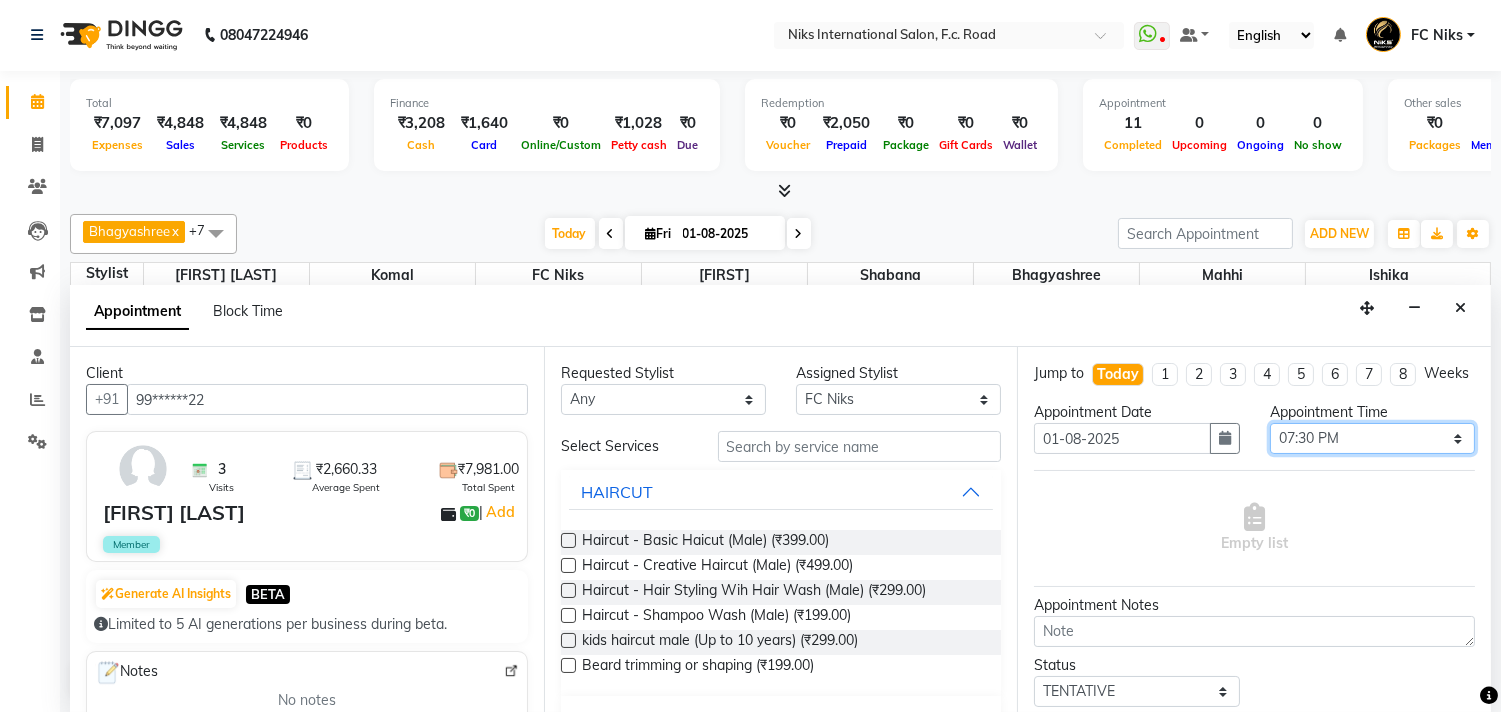 click on "Select 09:00 AM 09:15 AM 09:30 AM 09:45 AM 10:00 AM 10:15 AM 10:30 AM 10:45 AM 11:00 AM 11:15 AM 11:30 AM 11:45 AM 12:00 PM 12:15 PM 12:30 PM 12:45 PM 01:00 PM 01:15 PM 01:30 PM 01:45 PM 02:00 PM 02:15 PM 02:30 PM 02:45 PM 03:00 PM 03:15 PM 03:30 PM 03:45 PM 04:00 PM 04:15 PM 04:30 PM 04:45 PM 05:00 PM 05:15 PM 05:30 PM 05:45 PM 06:00 PM 06:15 PM 06:30 PM 06:45 PM 07:00 PM 07:15 PM 07:30 PM 07:45 PM 08:00 PM 08:15 PM 08:30 PM 08:45 PM 09:00 PM 09:15 PM 09:30 PM 09:45 PM 10:00 PM" at bounding box center (1372, 438) 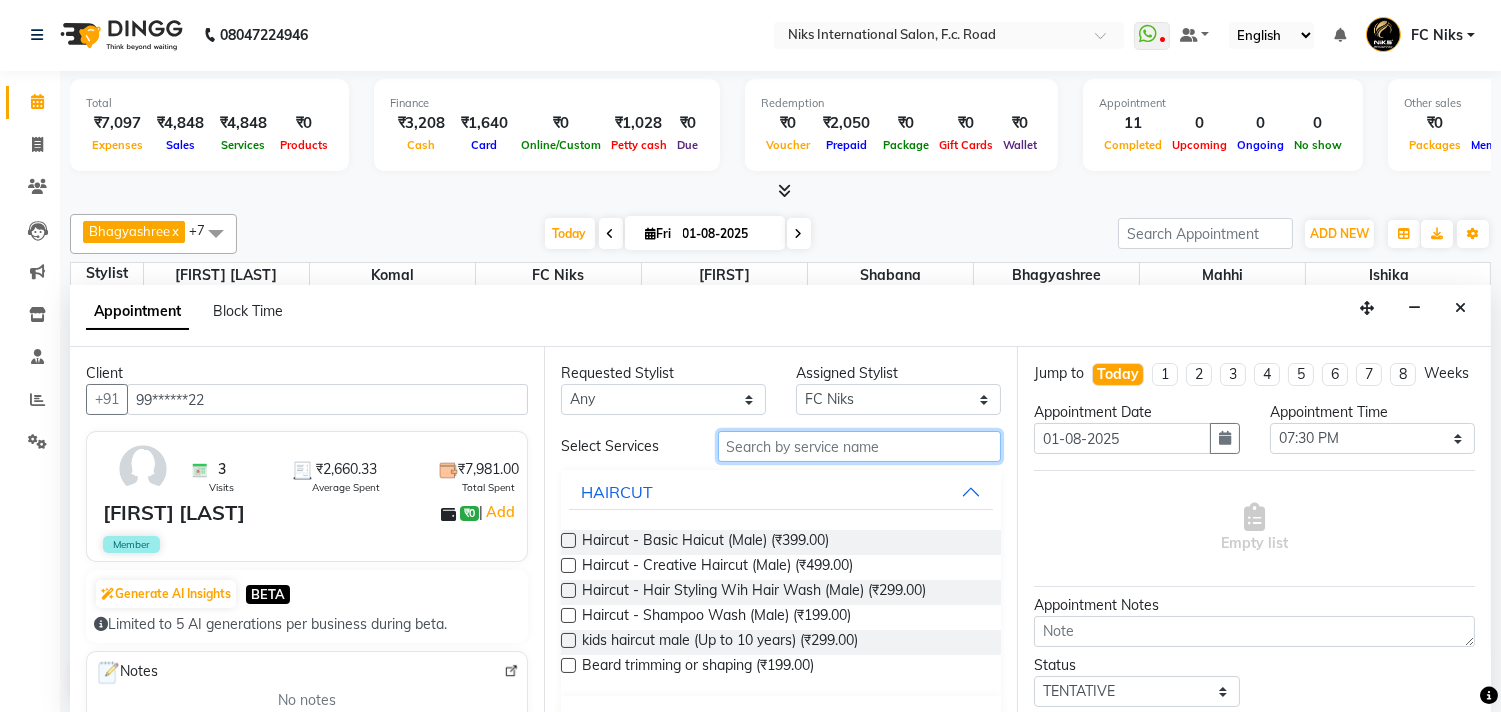 click at bounding box center (860, 446) 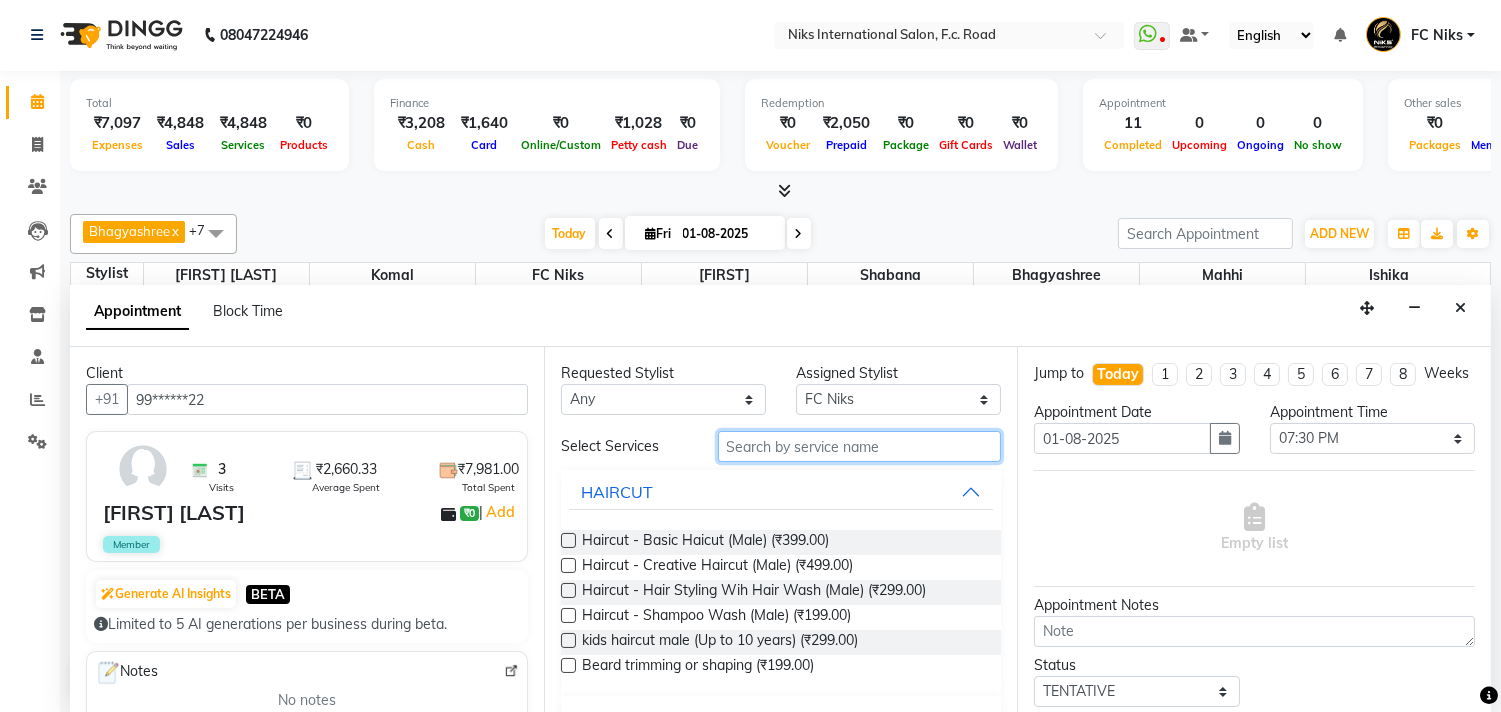 click at bounding box center (860, 446) 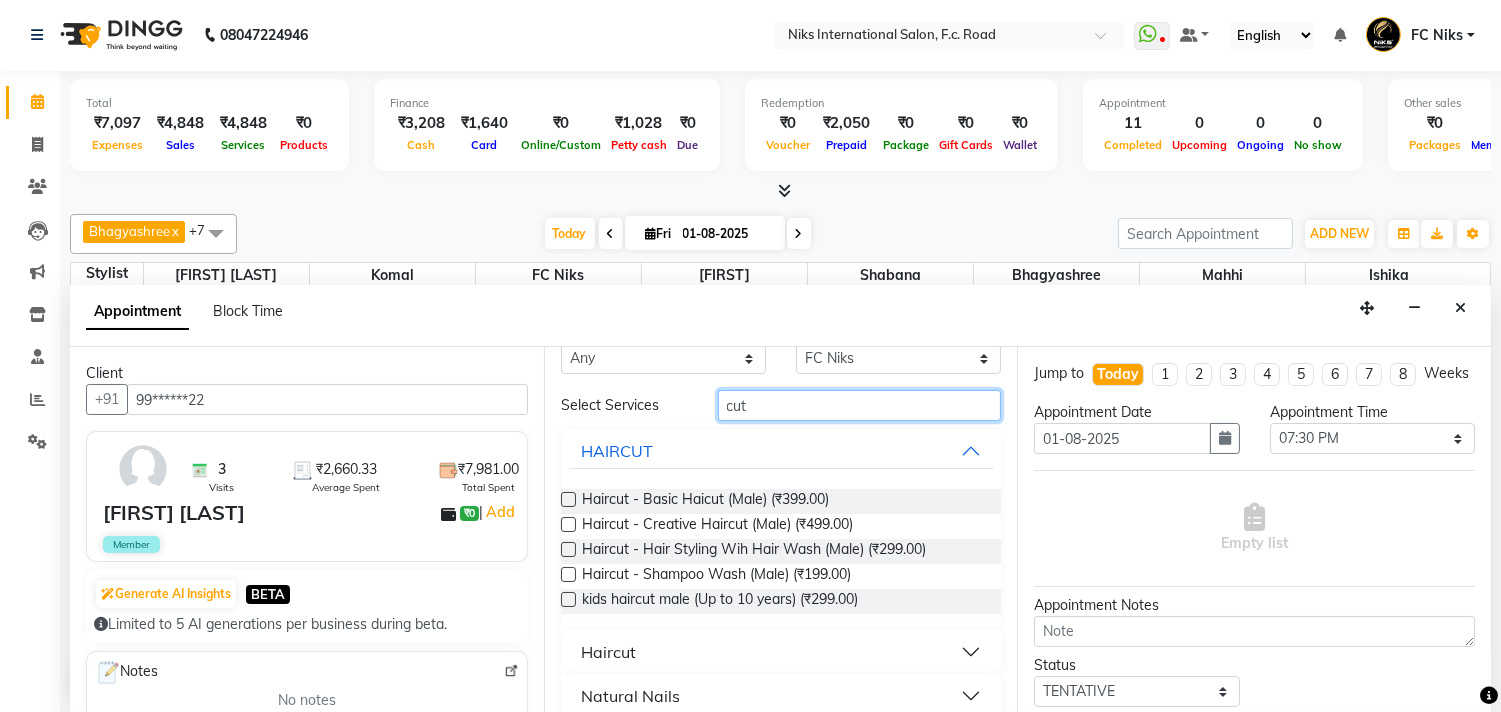 scroll, scrollTop: 0, scrollLeft: 0, axis: both 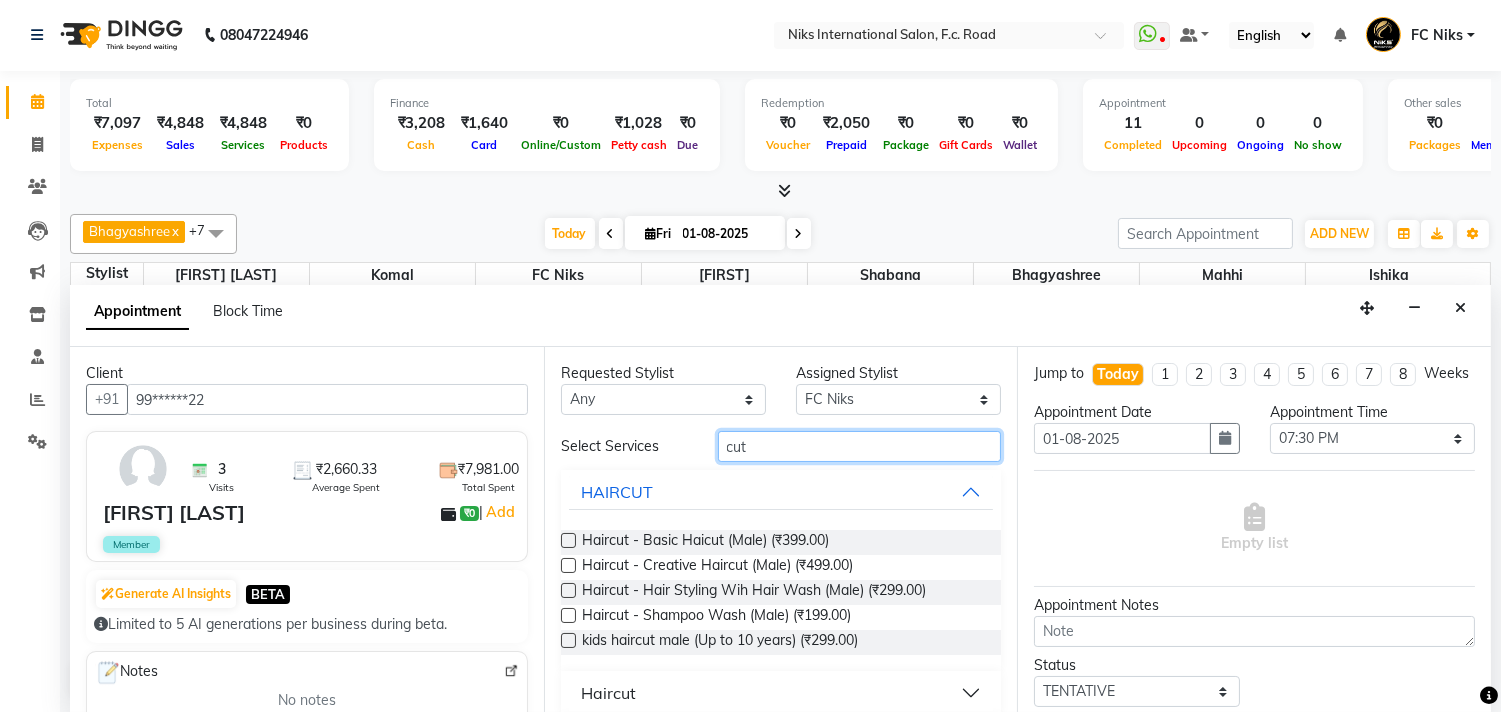 type on "cut" 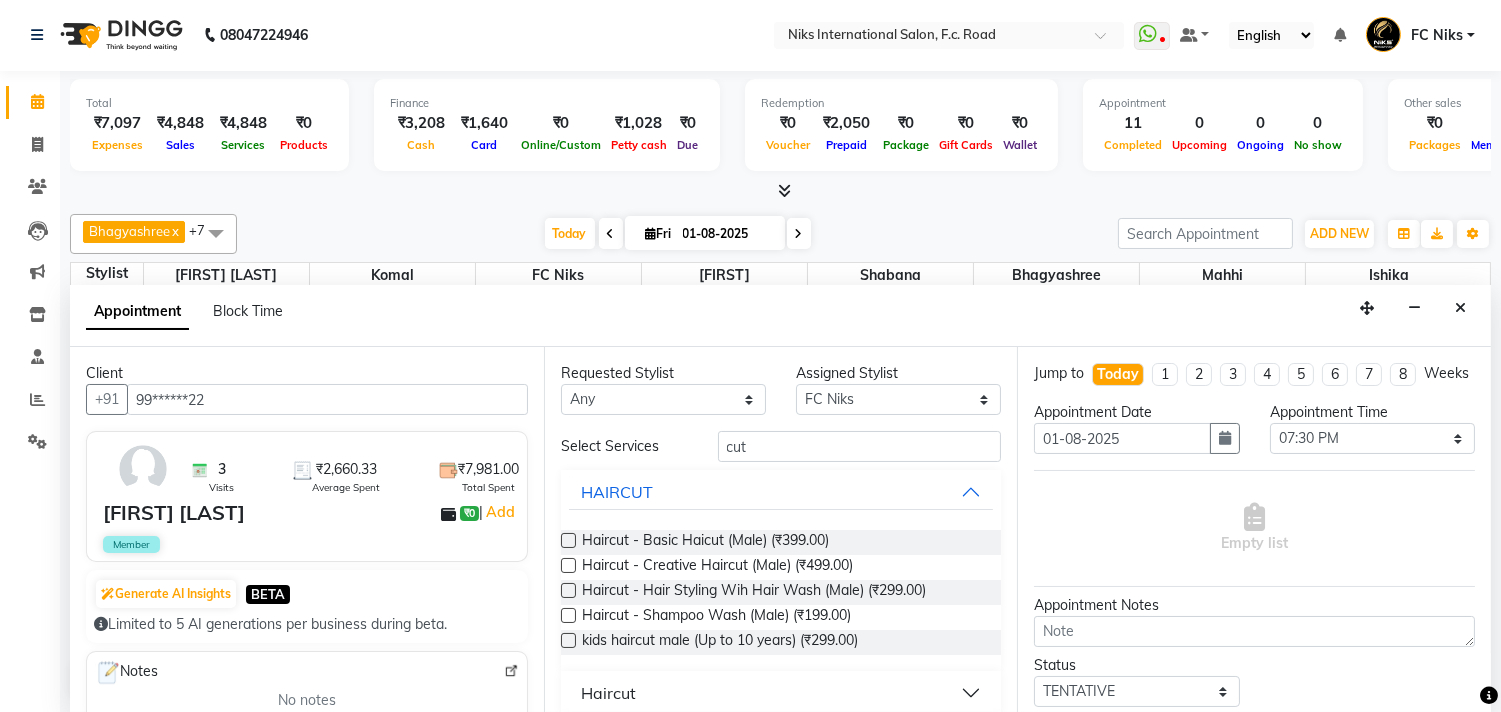 click on "Haircut" at bounding box center [781, 693] 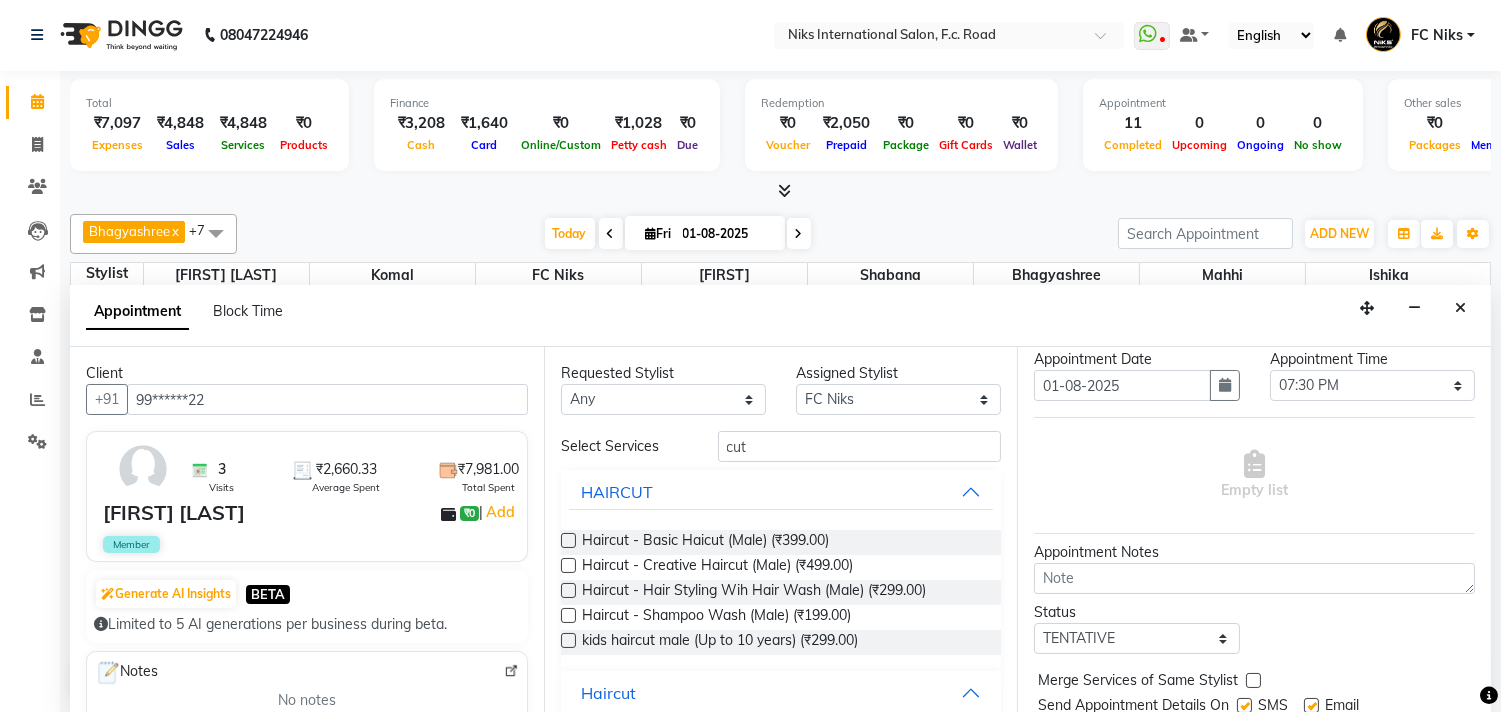 scroll, scrollTop: 142, scrollLeft: 0, axis: vertical 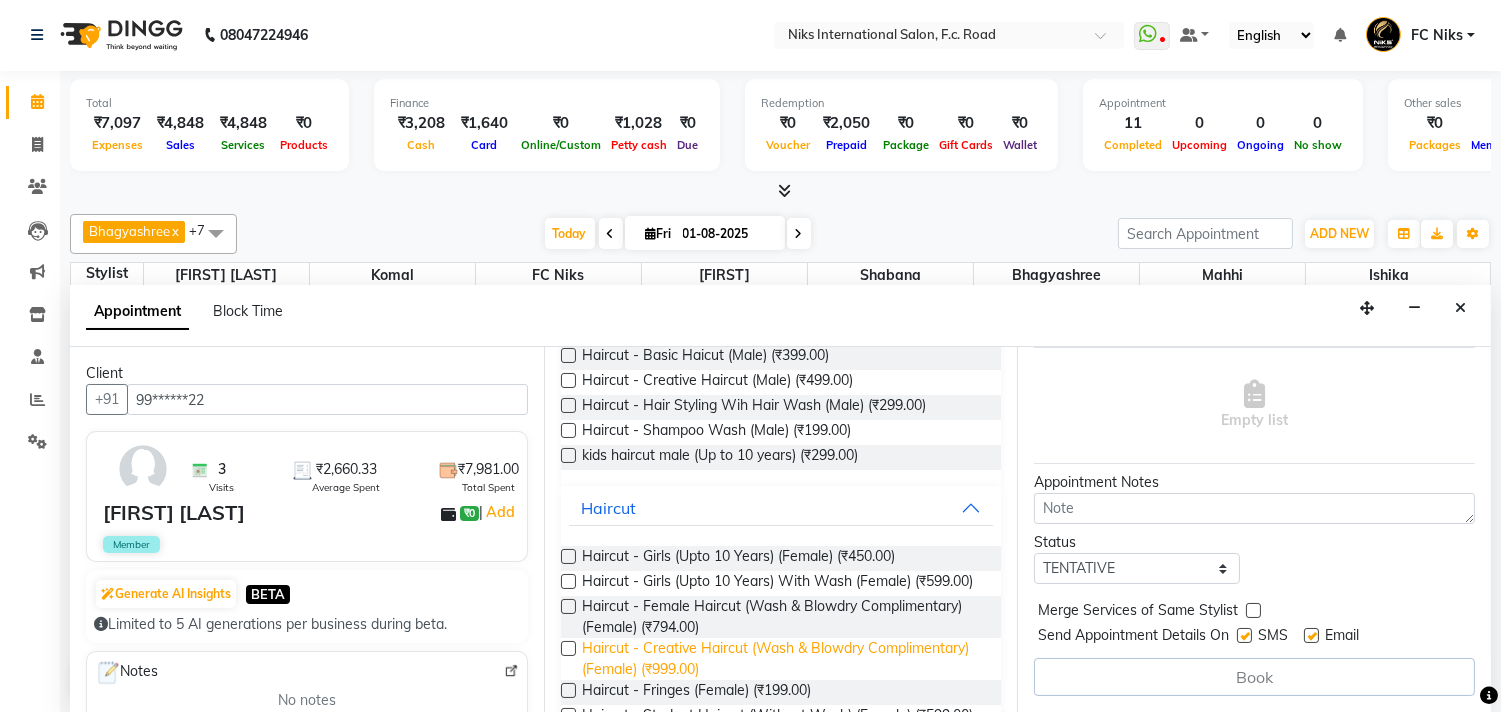 click on "Haircut - Creative Haircut (Wash & Blowdry Complimentary) (Female) (₹999.00)" at bounding box center (784, 659) 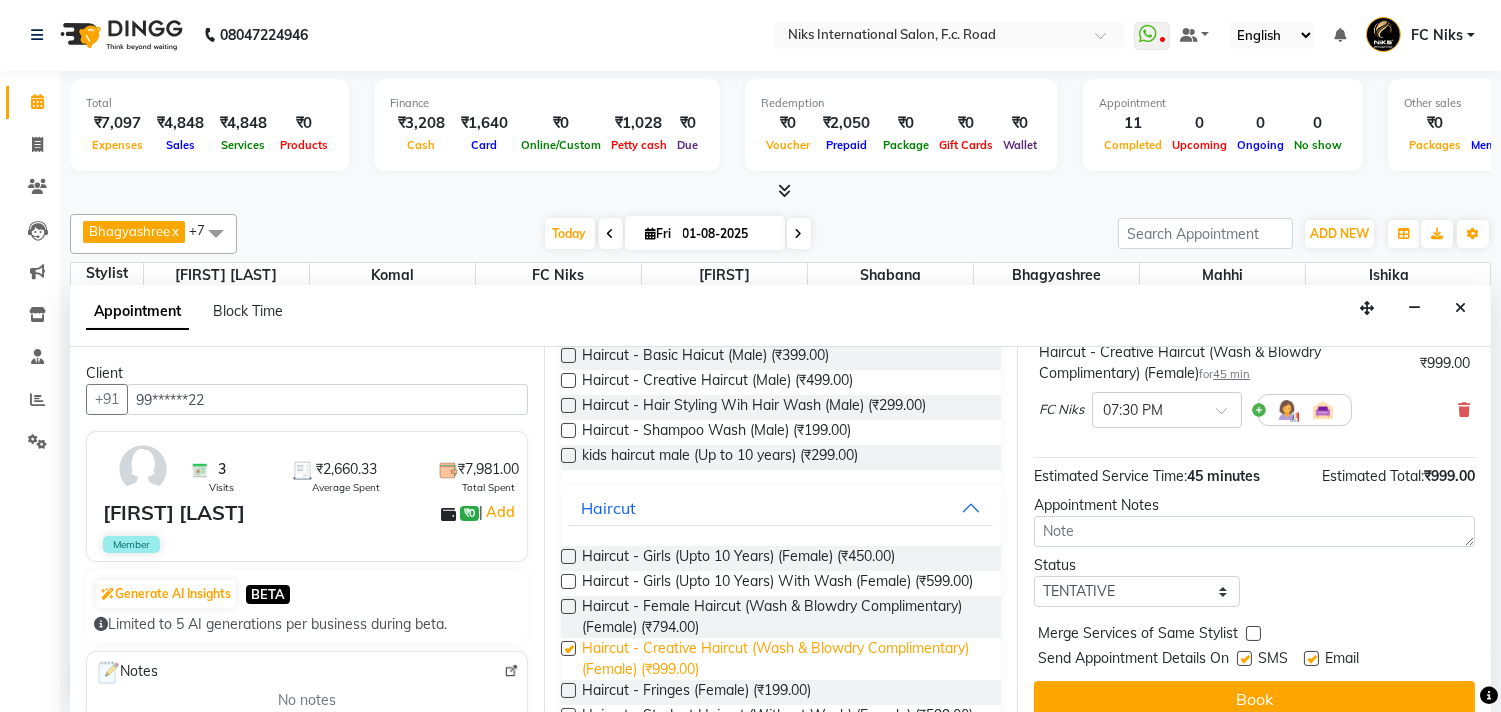 checkbox on "false" 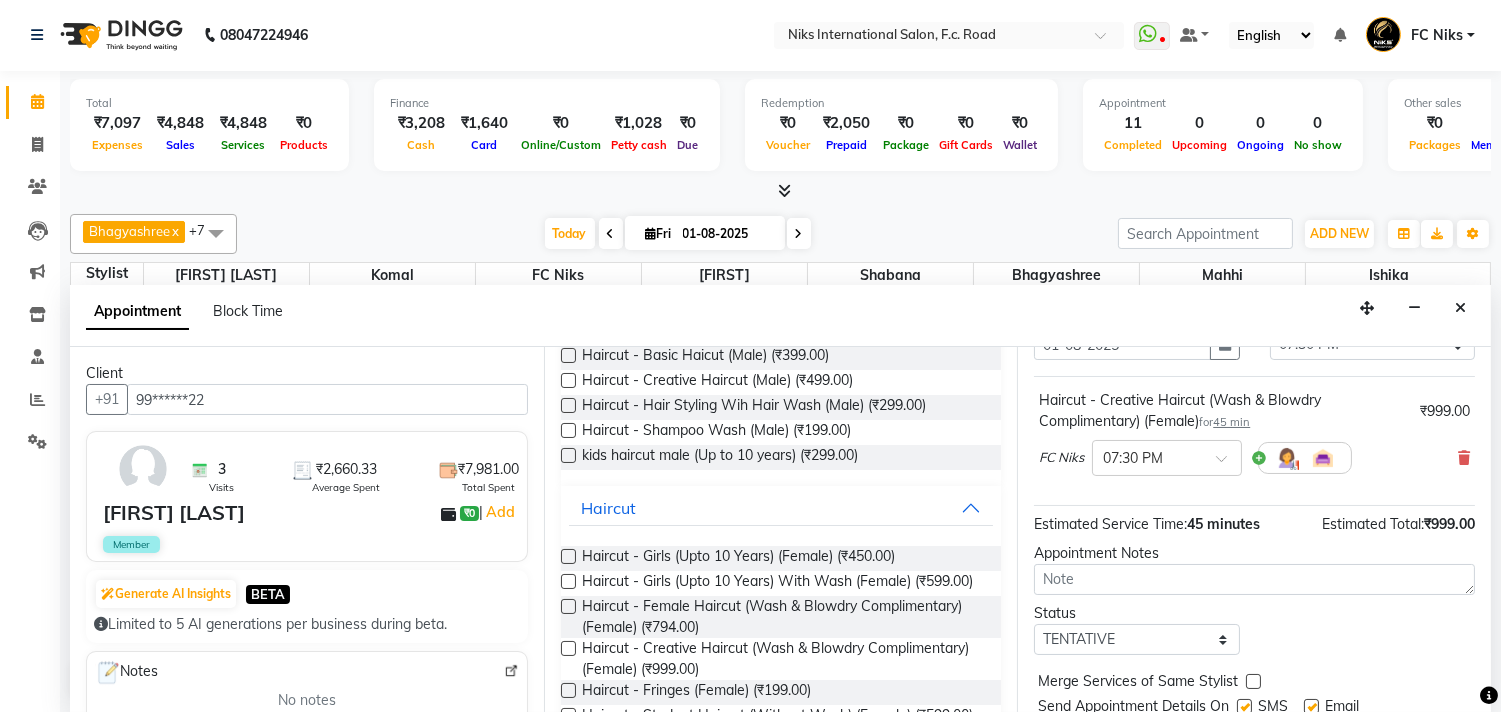 scroll, scrollTop: 74, scrollLeft: 0, axis: vertical 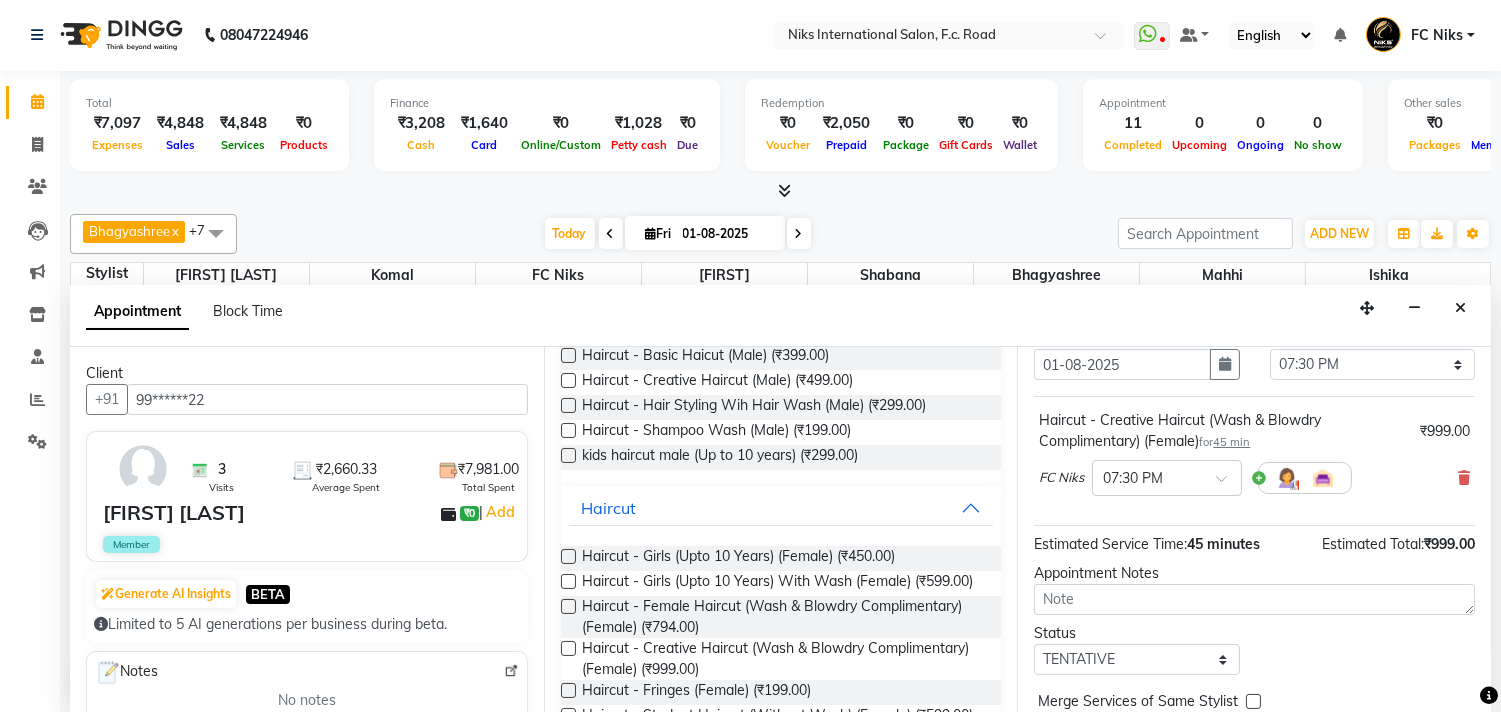 click on "Total  ₹7,097  Expenses ₹4,848  Sales ₹4,848  Services ₹0  Products Finance  ₹3,208  Cash ₹1,640  Card ₹0  Online/Custom ₹1,028 Petty cash ₹0 Due  Redemption  ₹0 Voucher ₹2,050 Prepaid ₹0 Package ₹0  Gift Cards ₹0  Wallet  Appointment  11 Completed 0 Upcoming 0 Ongoing 0 No show  Other sales  ₹0  Packages ₹0  Memberships ₹0  Vouchers ₹0  Prepaids ₹0  Gift Cards Bhagyashree  x FC Niks  x Ishika  x Komal  x Shabana  x Shrikant Gaikwad  x Soham  x Mahhi  x +7 Select All Abhishek Amruta Bhagyashree FC Niks Ishika Kirti Komal Mahhi Rajesh Savita Shabana Shrikant Gaikwad Soham Today  Fri 01-08-2025 Toggle Dropdown Add Appointment Add Invoice Add Expense Add Attendance Add Client Toggle Dropdown Add Appointment Add Invoice Add Expense Add Attendance Add Client ADD NEW Toggle Dropdown Add Appointment Add Invoice Add Expense Add Attendance Add Client Bhagyashree  x FC Niks  x Ishika  x Komal  x Shabana  x Shrikant Gaikwad  x Soham  x Mahhi  x +7 Select All Abhishek" 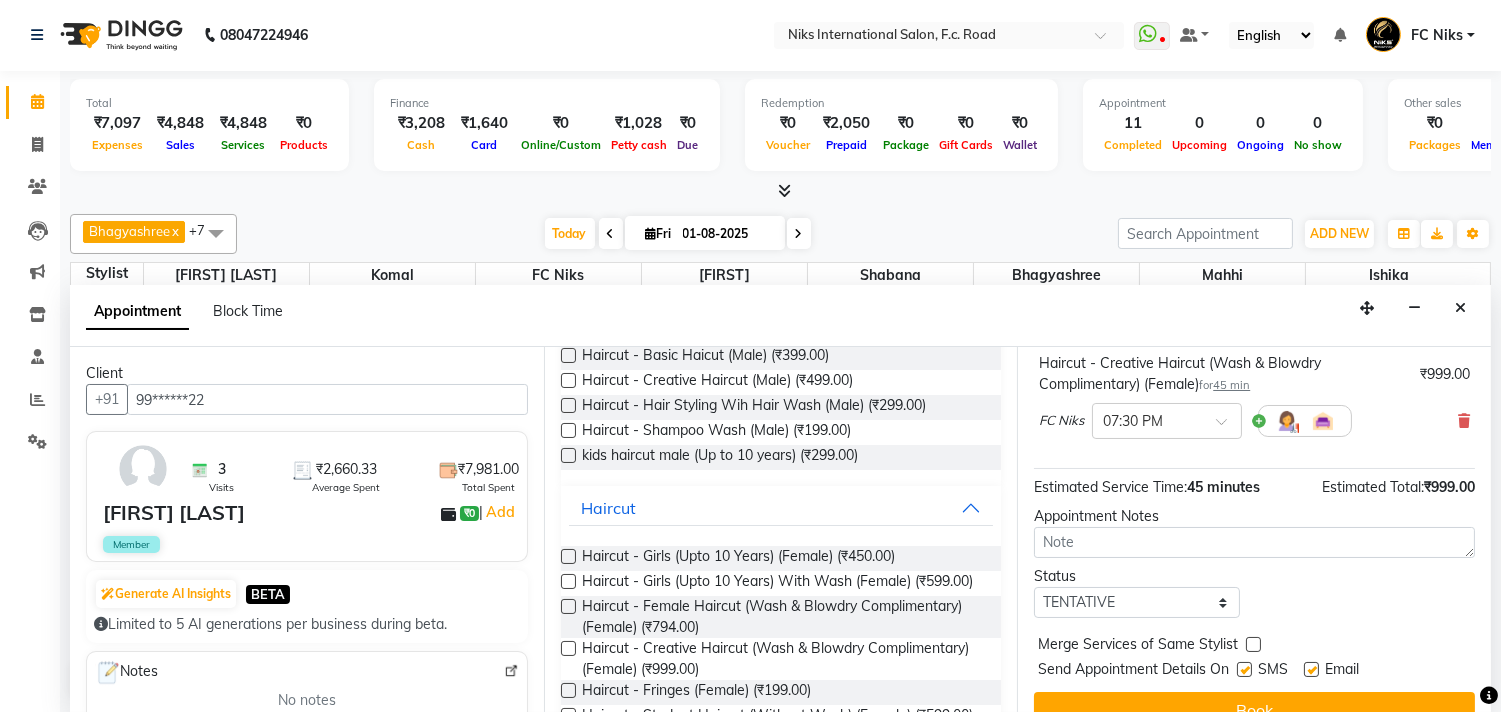 scroll, scrollTop: 181, scrollLeft: 0, axis: vertical 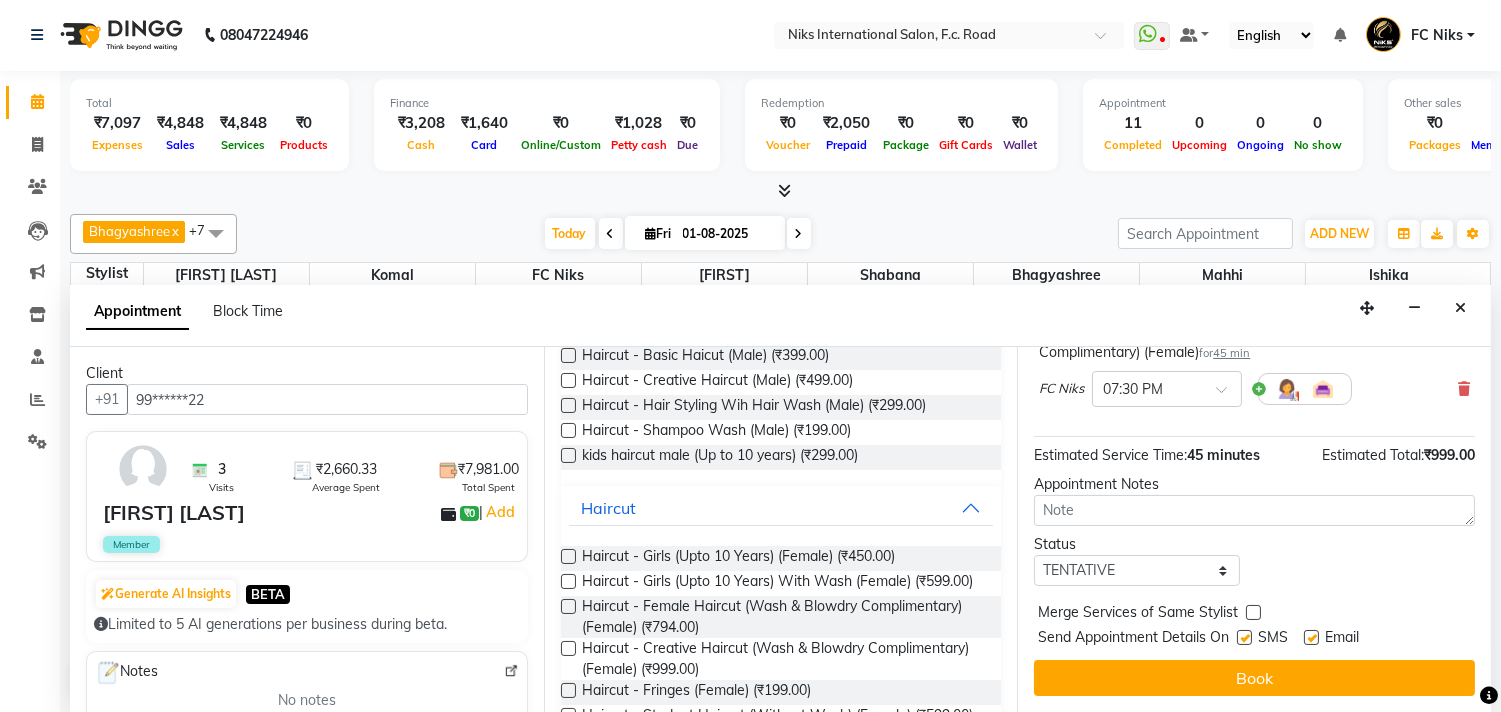 click on "Book" at bounding box center (1254, 678) 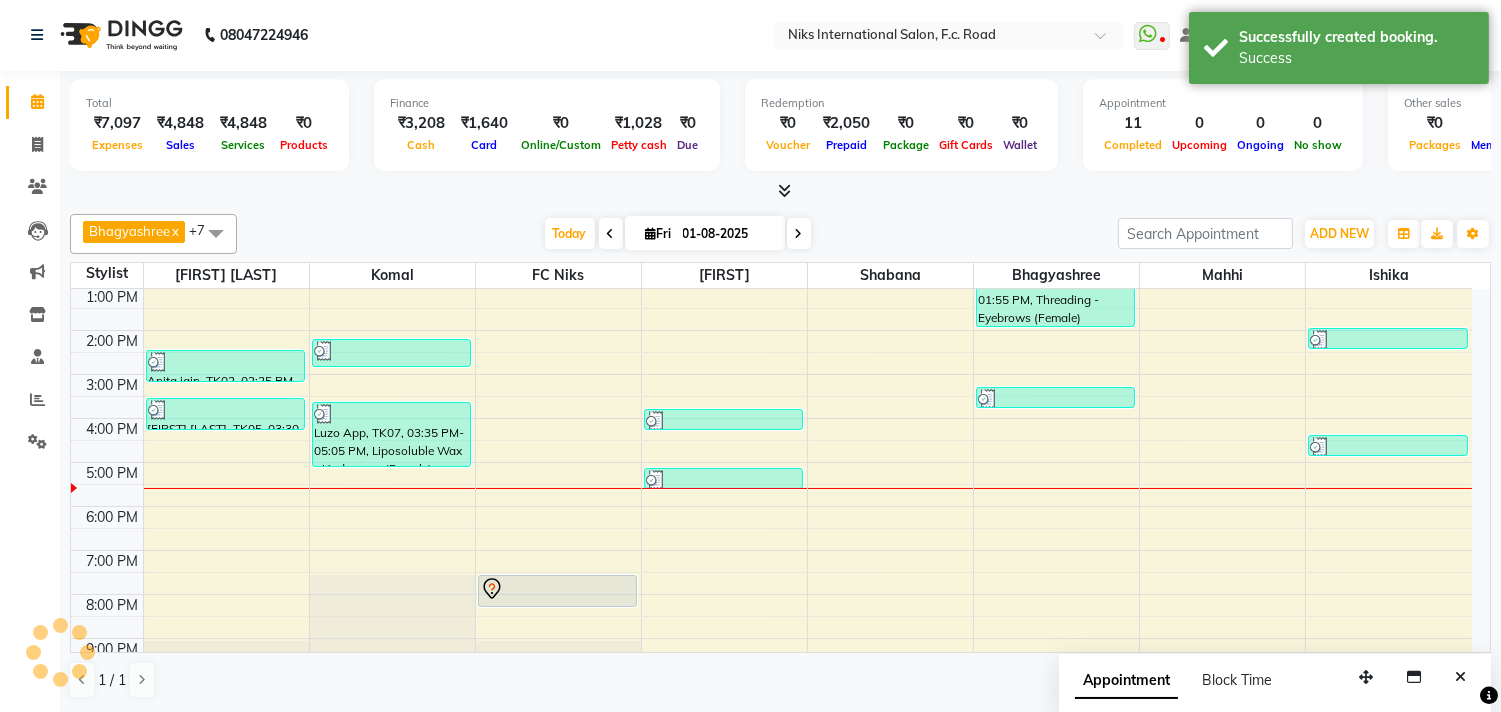 scroll, scrollTop: 0, scrollLeft: 0, axis: both 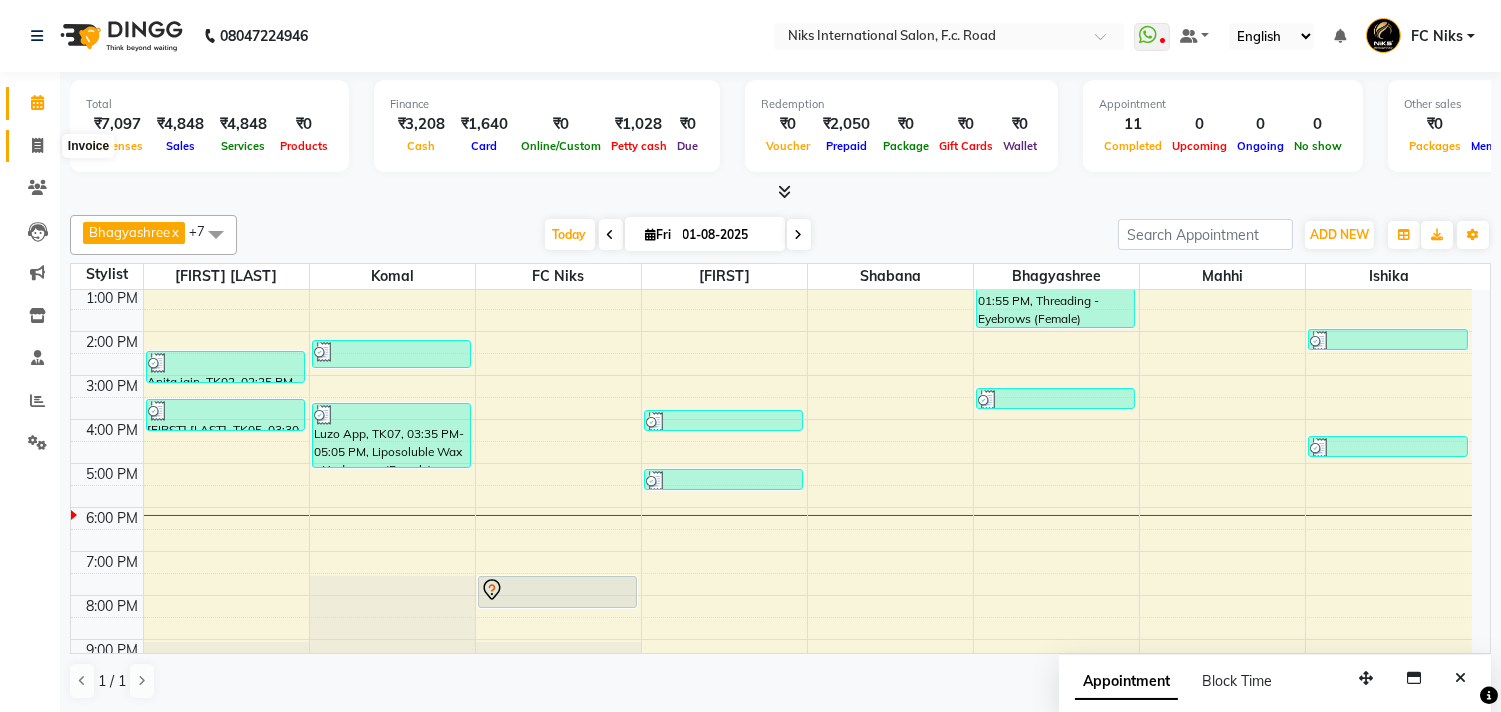 click 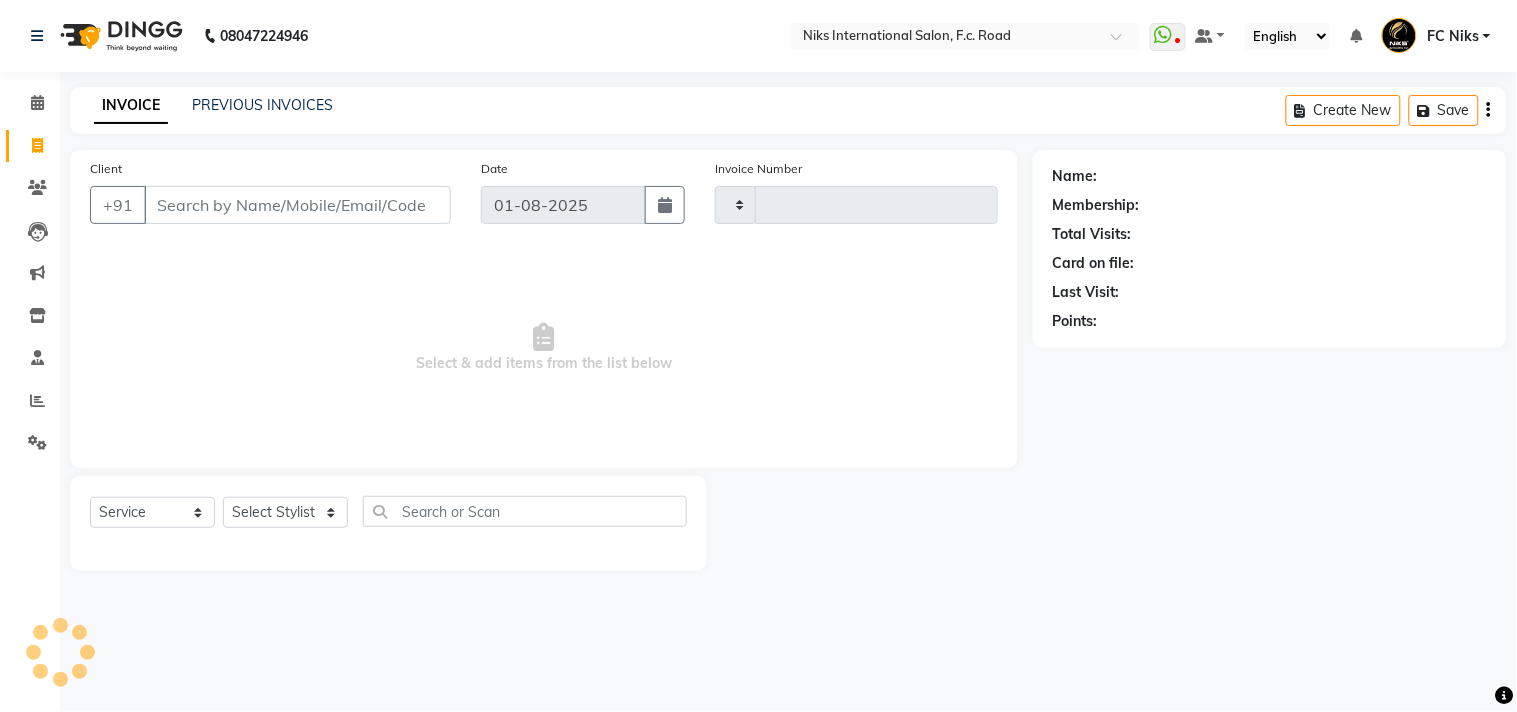 type on "1468" 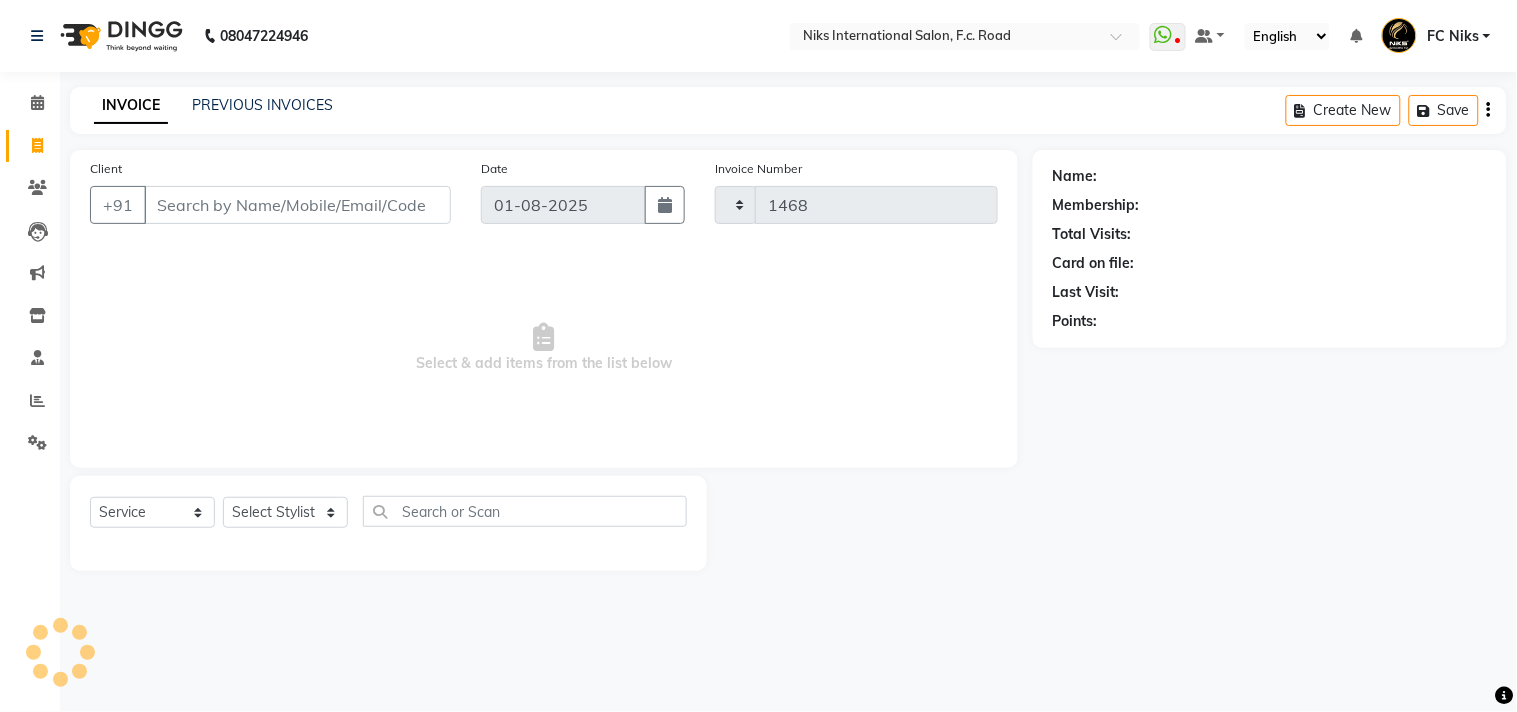 select on "7" 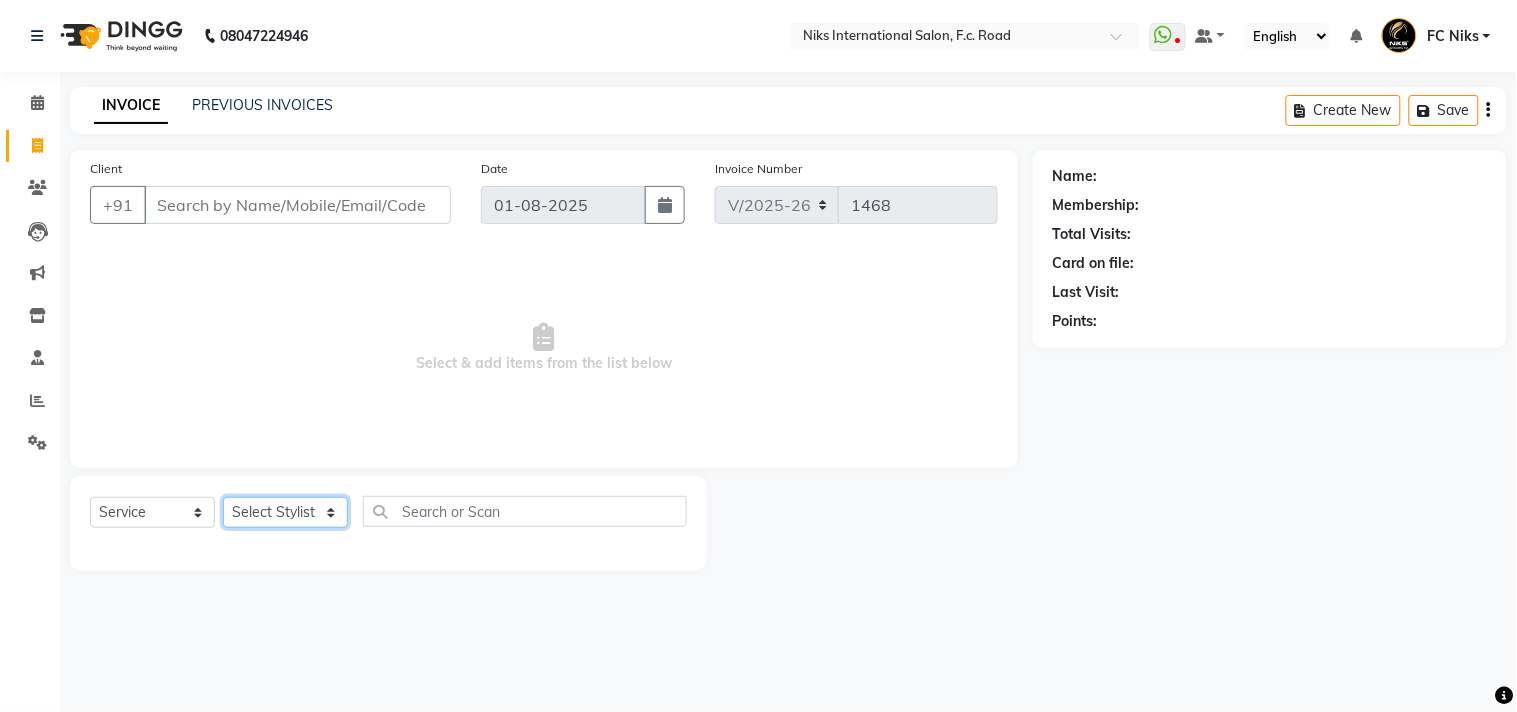 click on "Select Stylist Abhishek Amruta Bhagyashree CA Devkar FC Niks Ishika Kirti Komal Krishi Mahhi Nakshatra Nikhil Rajesh Savita Shabana Shrikant Gaikwad Soham" 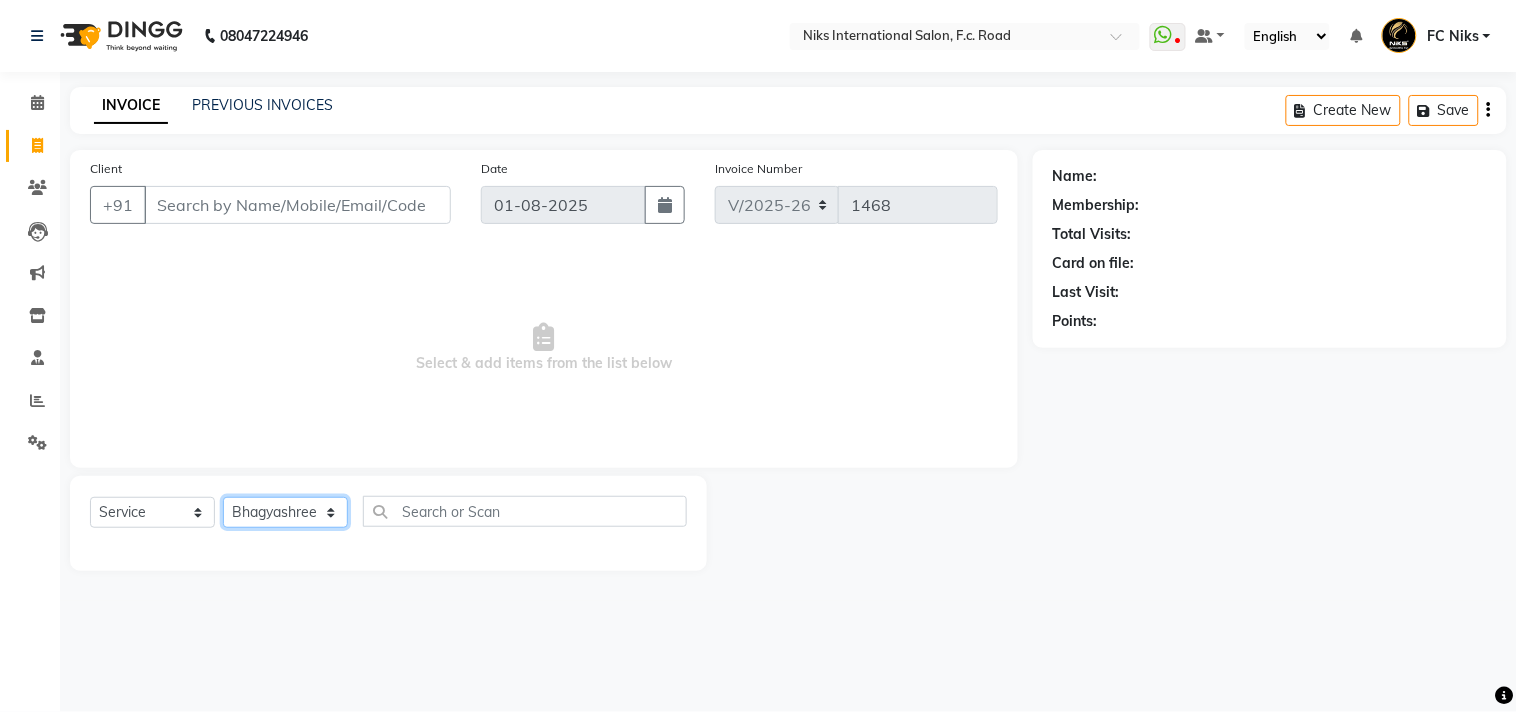 click on "Select Stylist Abhishek Amruta Bhagyashree CA Devkar FC Niks Ishika Kirti Komal Krishi Mahhi Nakshatra Nikhil Rajesh Savita Shabana Shrikant Gaikwad Soham" 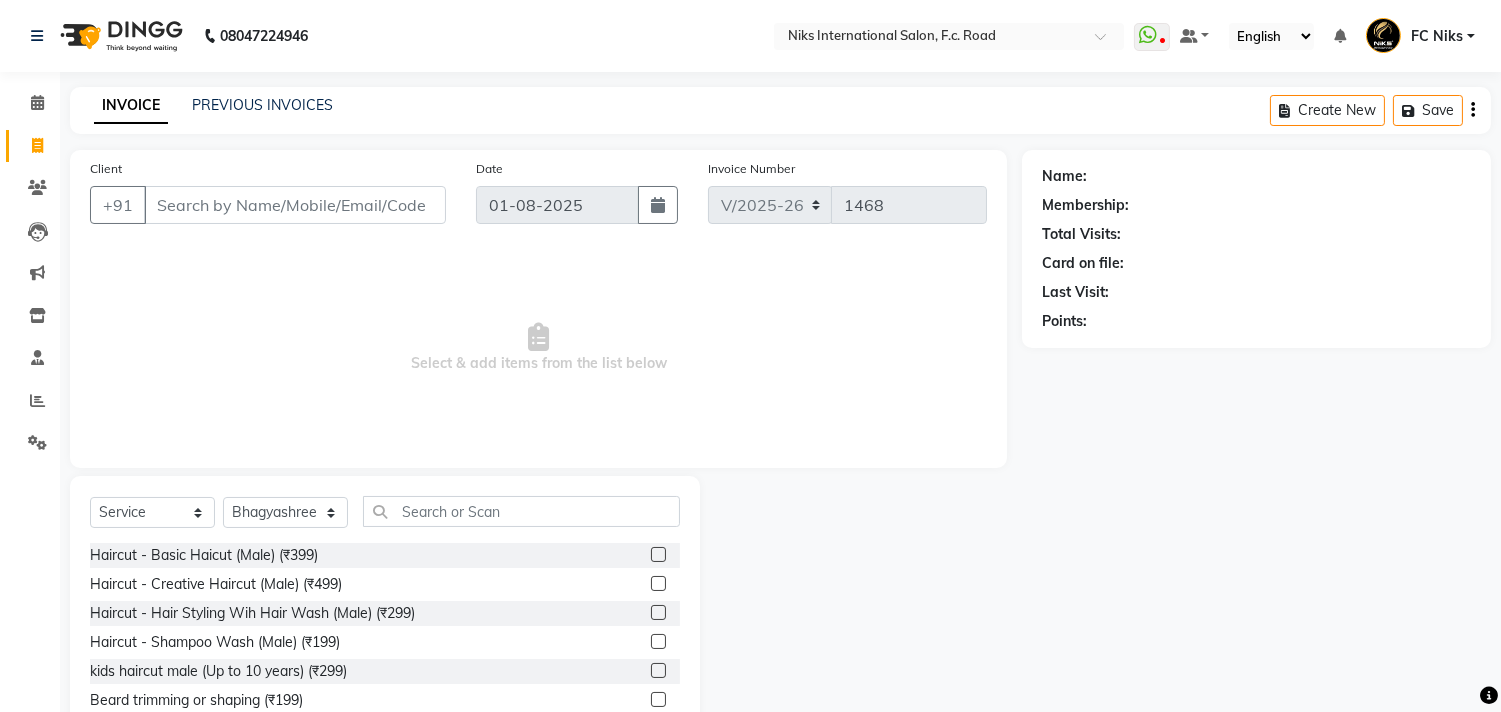 click on "Select  Service  Product  Membership  Package Voucher Prepaid Gift Card  Select Stylist Abhishek Amruta Bhagyashree CA Devkar FC Niks Ishika Kirti Komal Krishi Mahhi Nakshatra Nikhil Rajesh Savita Shabana Shrikant Gaikwad Soham Haircut - Basic Haicut (Male) (₹399)  Haircut - Creative Haircut (Male) (₹499)  Haircut - Hair Styling Wih Hair Wash  (Male) (₹299)  Haircut - Shampoo Wash  (Male) (₹199)  kids haircut male (Up to 10 years) (₹299)  Beard trimming or shaping (₹199)  Head Massage  - Aroma Oil Dandruff/ Hair Fall Oil (Male) (₹699)  Head Massage  - Head Massage With Steam (Male) (₹899)  Head Massage  - Aroma Oil Dandruff/ Hair Fall Oil (Female) (₹799)  Head Massage  - Head Massage With Steam (Female) (₹999)  Hair Treatment  - Loreal Hair Spa (Male) (₹999)  Hair Treatment  - Protein Hair Spa (Male) (₹1499)  Hair Treatment  - Shea Spa/Biotop Spa (Male) (₹1799)  Hair Treatment  - Fibre Plex / Ola Plex (Male) (₹200)  Hair Treatment  - Dandruff Control Treatment  (Male) (₹1799)" 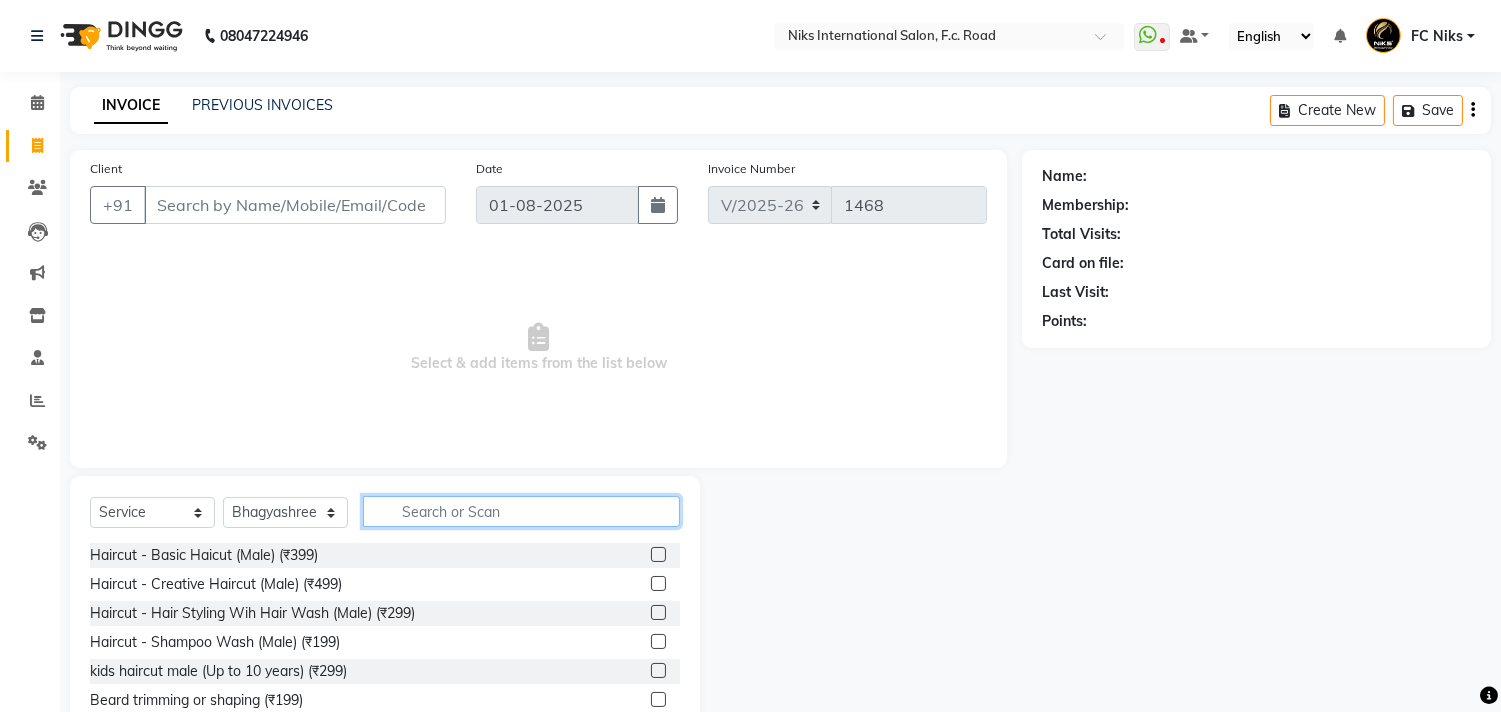 click 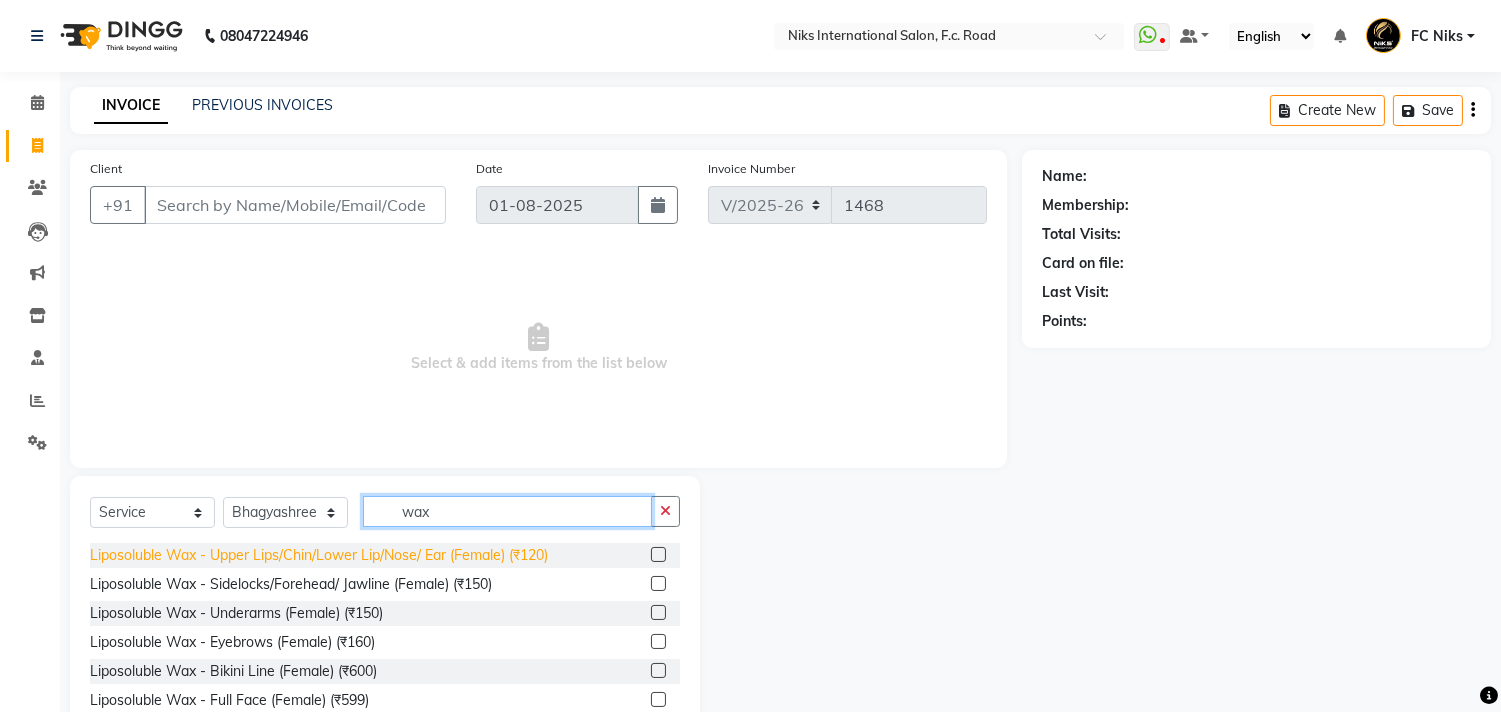 type on "wax" 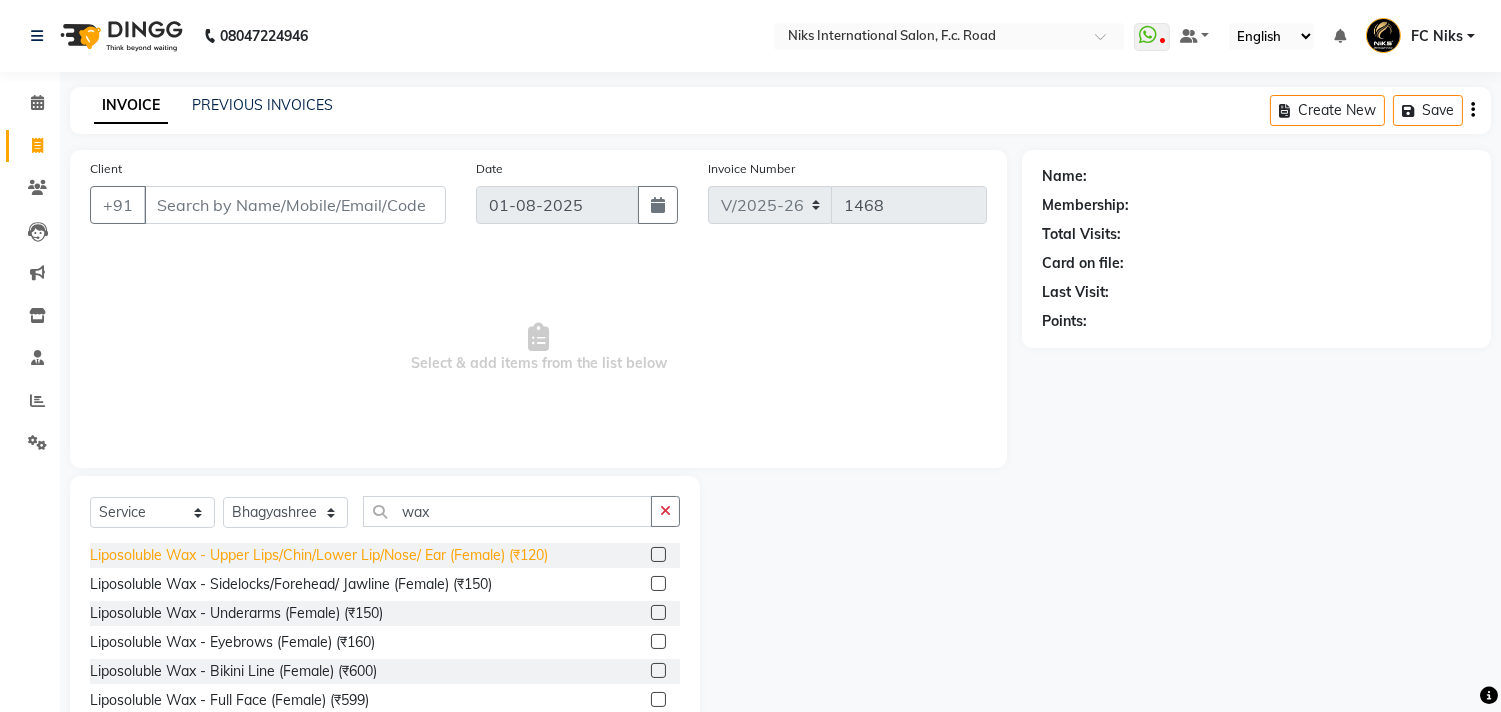 click on "Liposoluble Wax - Upper Lips/Chin/Lower Lip/Nose/ Ear (Female) (₹120)" 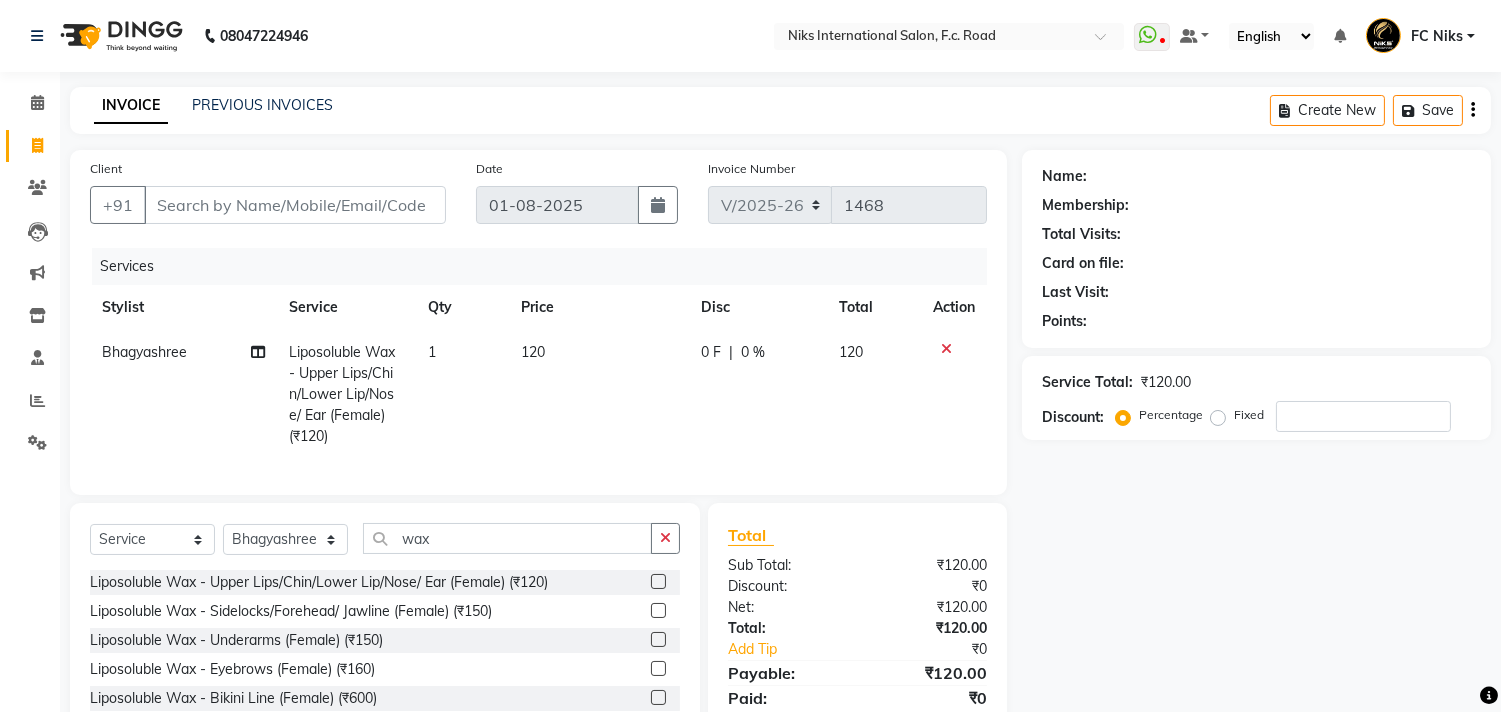 click on "Liposoluble Wax - Upper Lips/Chin/Lower Lip/Nose/ Ear (Female) (₹120)" 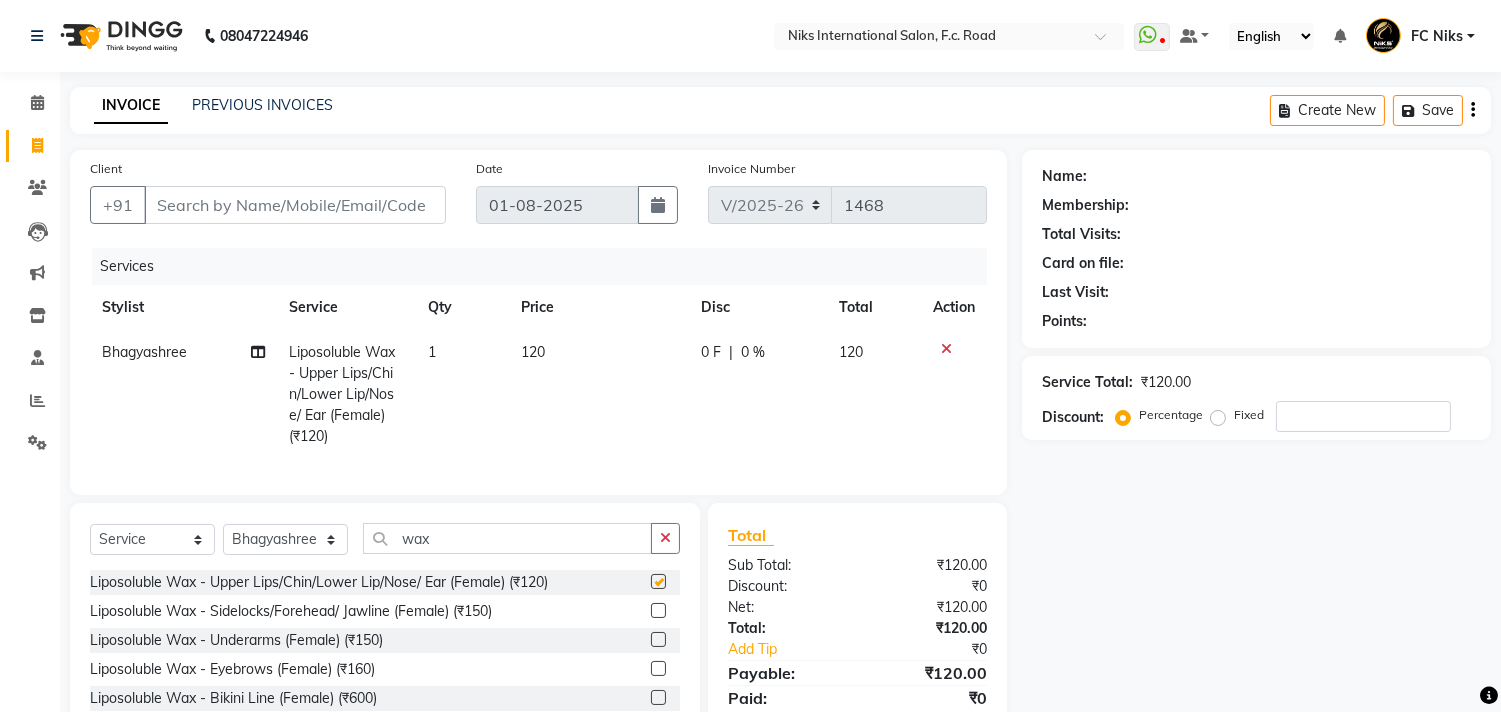 checkbox on "false" 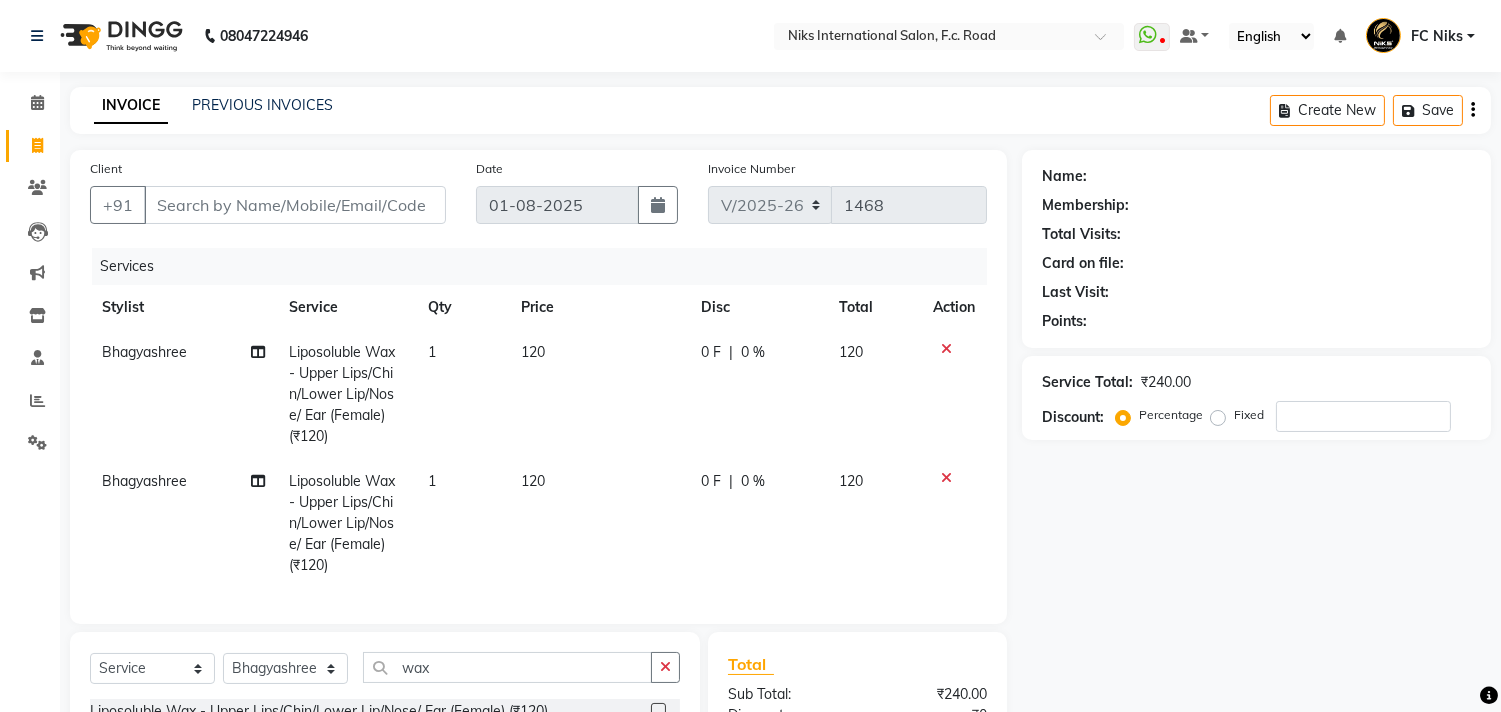 click on "Select  Service  Product  Membership  Package Voucher Prepaid Gift Card  Select Stylist Abhishek Amruta Bhagyashree CA Devkar FC Niks Ishika Kirti Komal Krishi Mahhi Nakshatra Nikhil Rajesh Savita Shabana Shrikant Gaikwad Soham wax Liposoluble Wax - Upper Lips/Chin/Lower Lip/Nose/ Ear (Female) (₹120)  Liposoluble Wax - Sidelocks/Forehead/ Jawline (Female) (₹150)  Liposoluble Wax - Underarms (Female) (₹150)  Liposoluble Wax - Eyebrows (Female) (₹160)  Liposoluble Wax - Bikini Line (Female) (₹600)  Liposoluble Wax - Full Face (Female) (₹599)  Liposoluble Wax - Brazilian (Female) (₹1999)  Liposoluble Wax - Full Arms (Female) (₹499)  Liposoluble Wax - Full Legs (Female) (₹740)  Liposoluble Wax - Half Legs/Arms (Female) (₹499)  Liposoluble Wax - Stomach/Half Back (Female) (₹499)  Liposoluble Wax - Full Back/Full Front (Female) (₹699)  Liposoluble Wax - Full Body (Female) (₹2999)  Waxing Combo F.Leg,F.Arm,U.Arm  (₹999)" 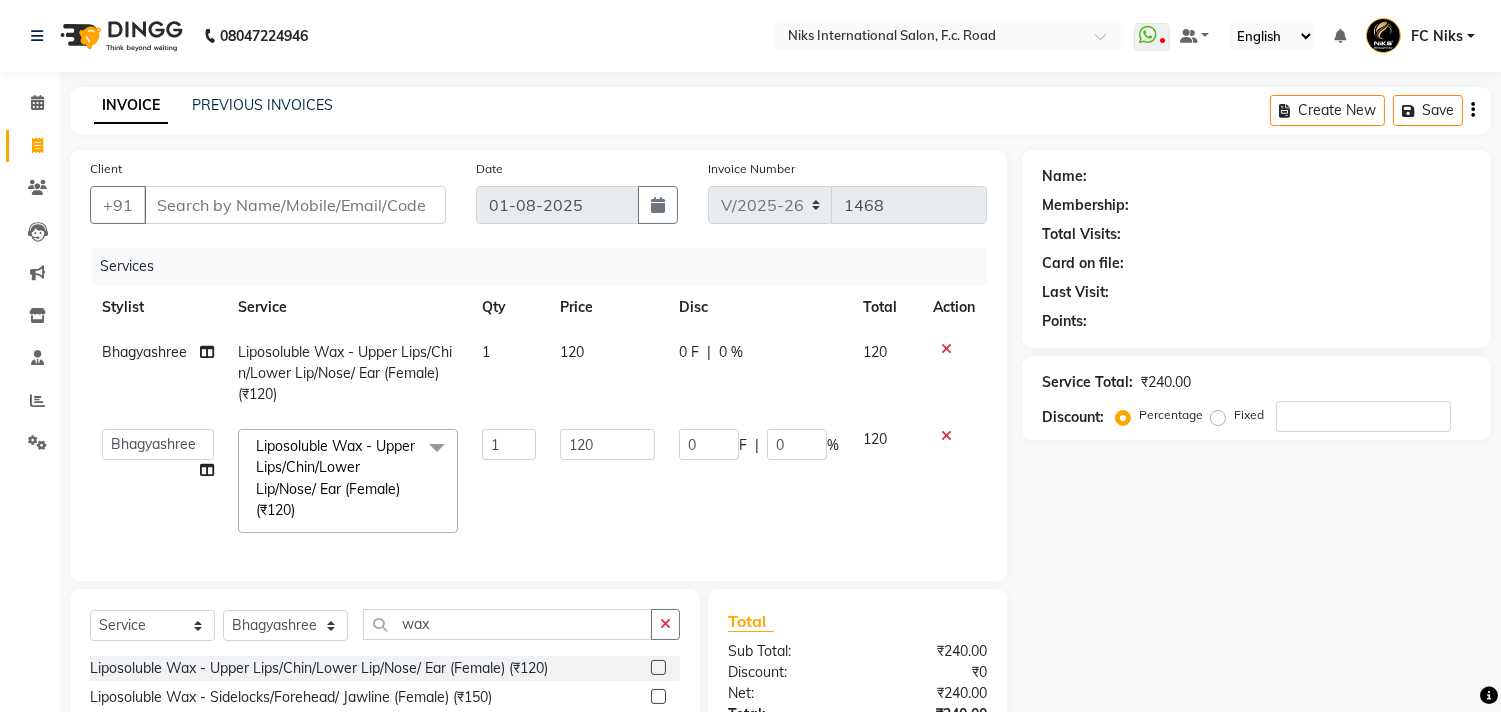 click 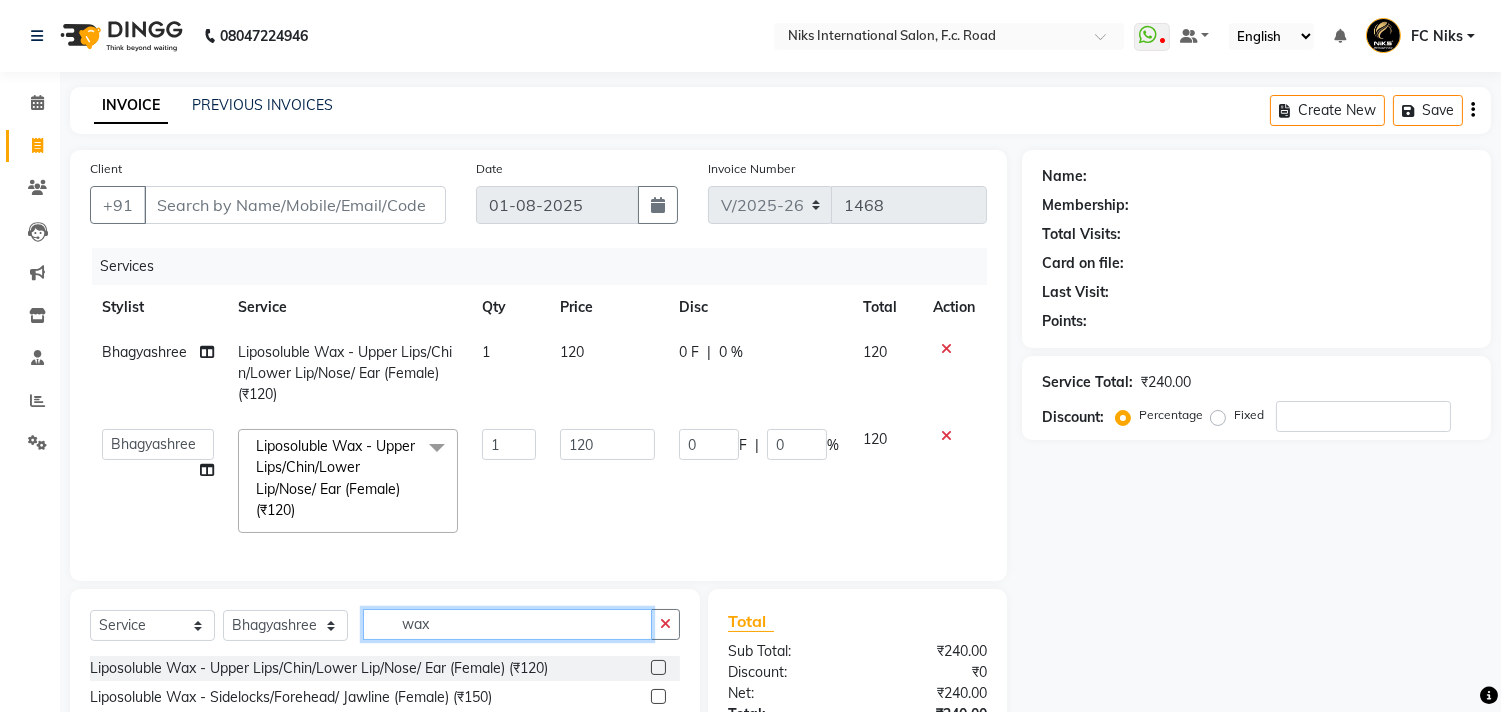 type 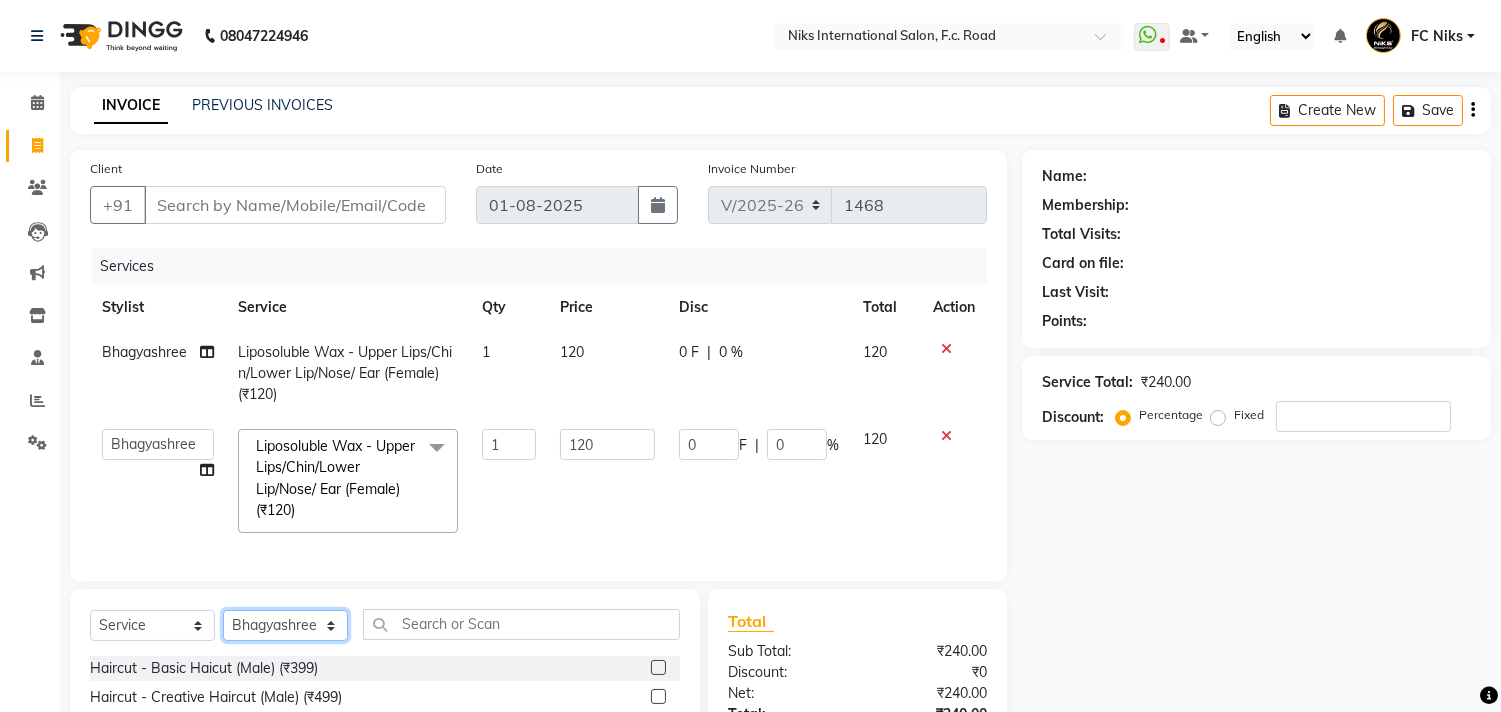 click on "Select Stylist Abhishek Amruta Bhagyashree CA Devkar FC Niks Ishika Kirti Komal Krishi Mahhi Nakshatra Nikhil Rajesh Savita Shabana Shrikant Gaikwad Soham" 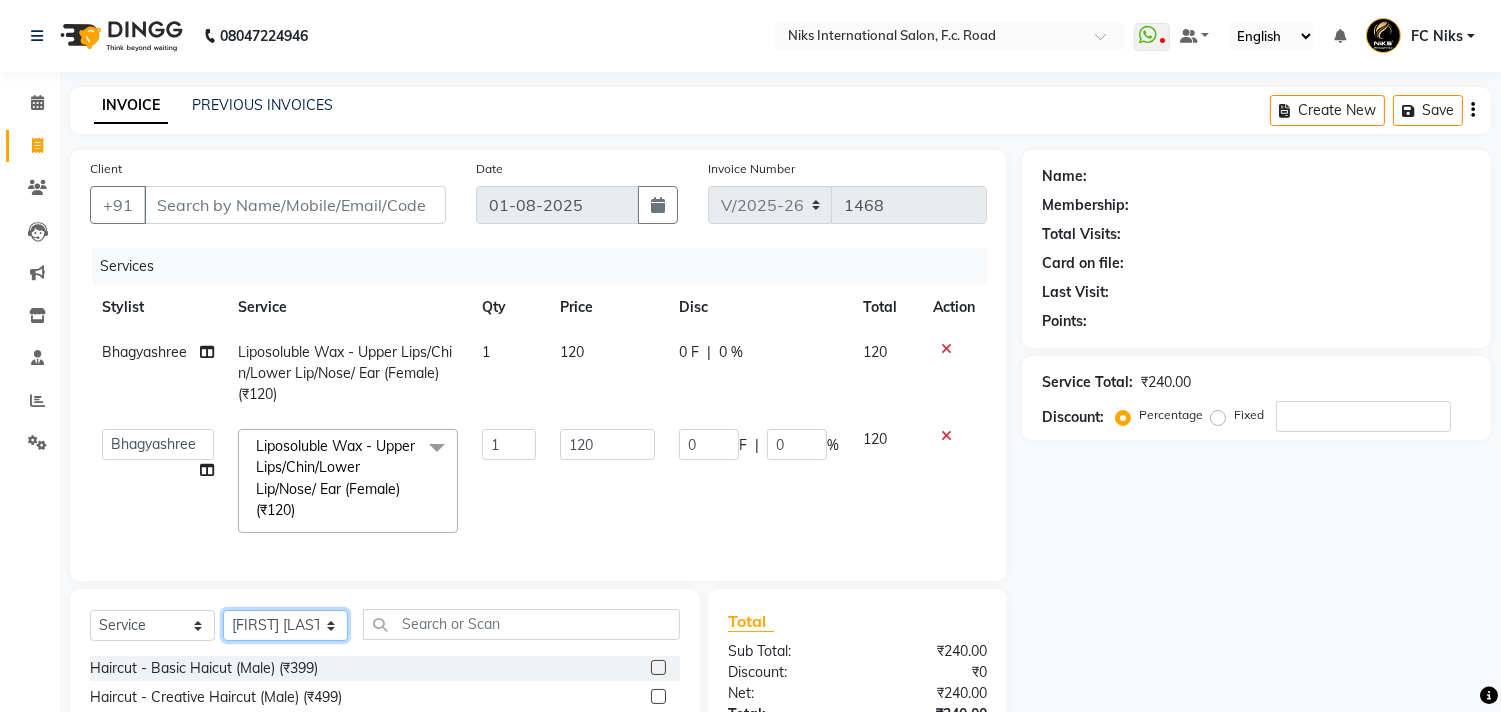 click on "Select Stylist Abhishek Amruta Bhagyashree CA Devkar FC Niks Ishika Kirti Komal Krishi Mahhi Nakshatra Nikhil Rajesh Savita Shabana Shrikant Gaikwad Soham" 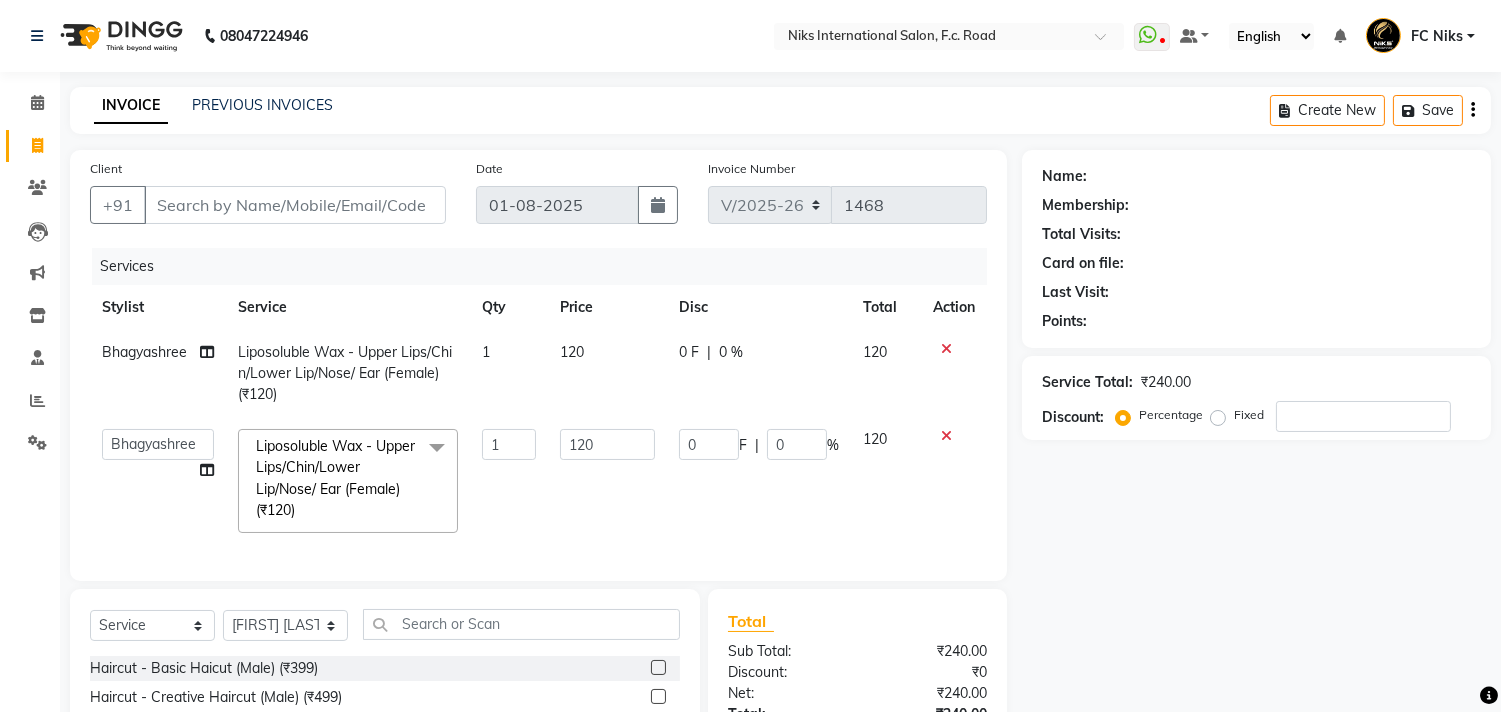 drag, startPoint x: 437, startPoint y: 627, endPoint x: 446, endPoint y: 635, distance: 12.0415945 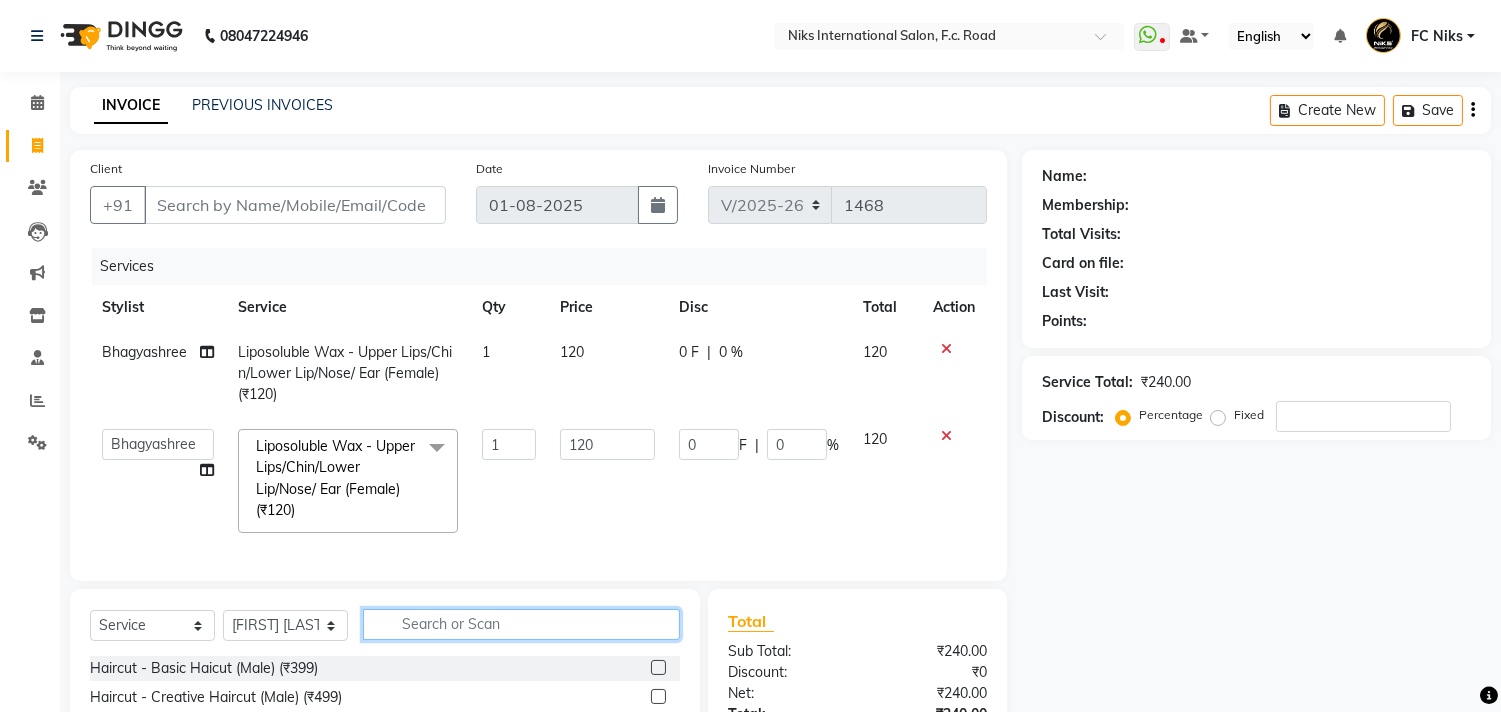 click 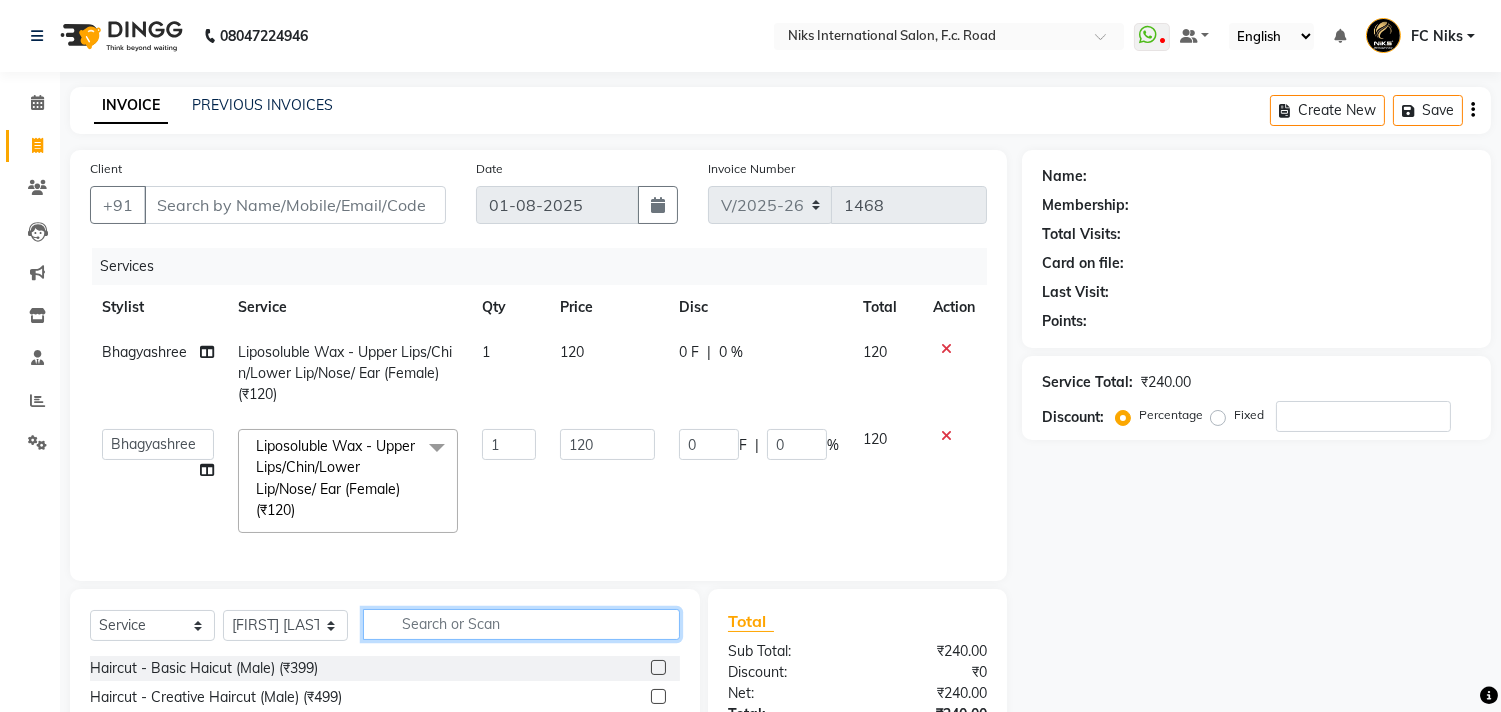 scroll, scrollTop: 0, scrollLeft: 5, axis: horizontal 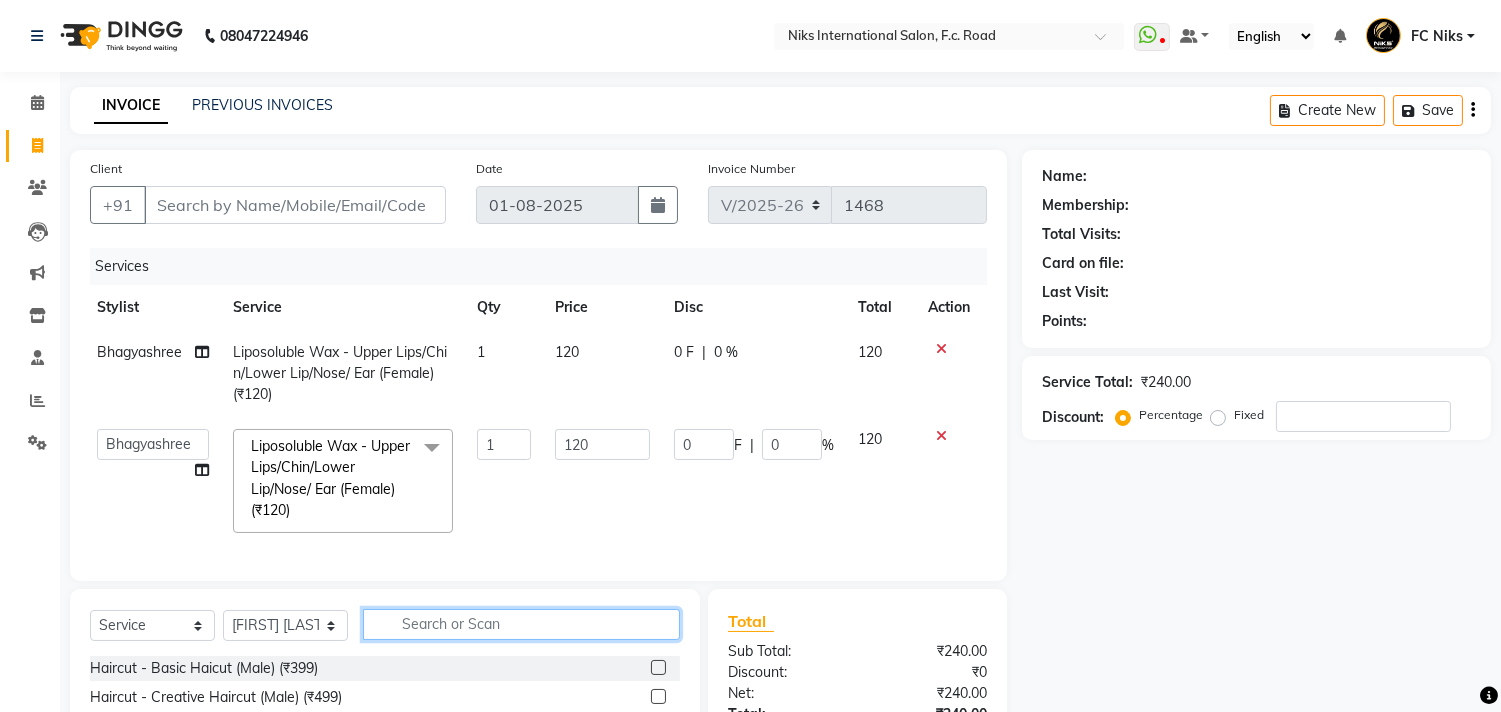click 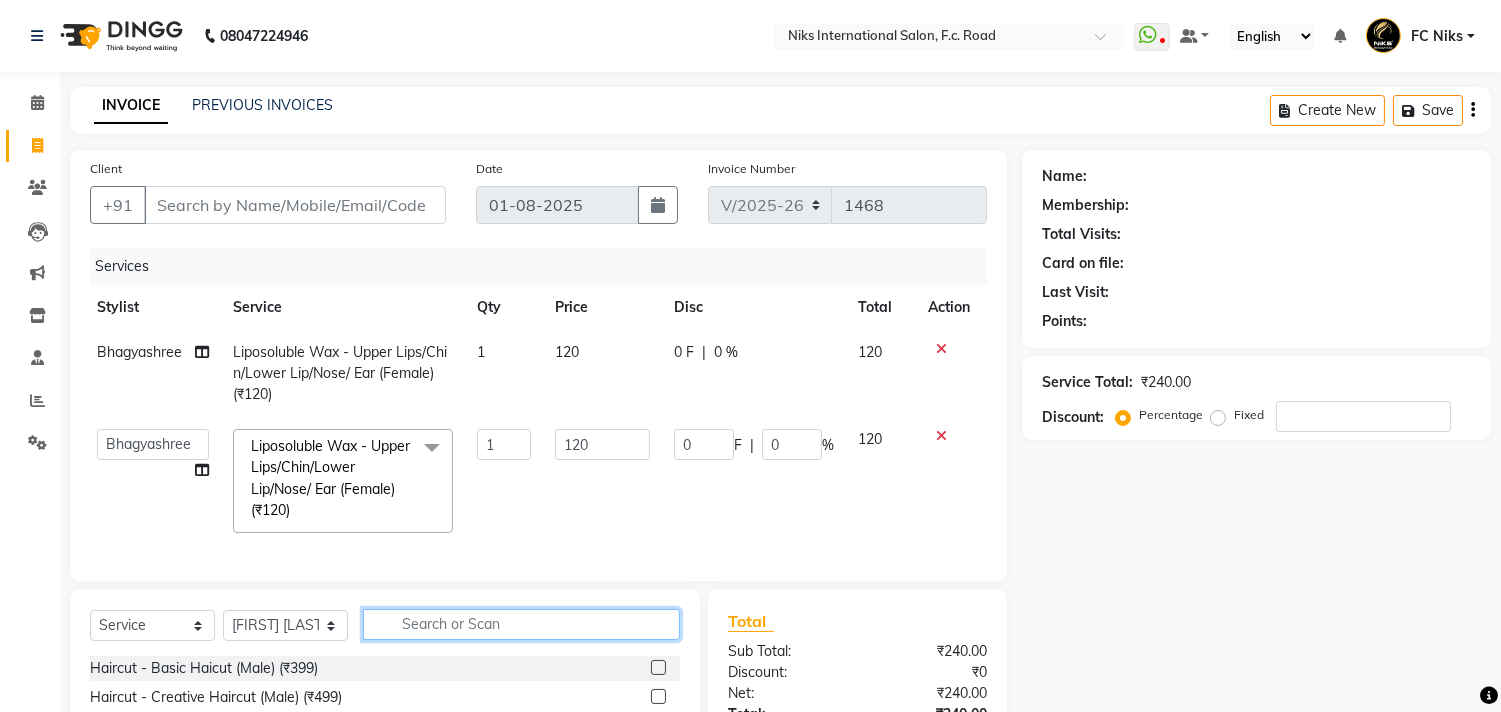 scroll, scrollTop: 217, scrollLeft: 0, axis: vertical 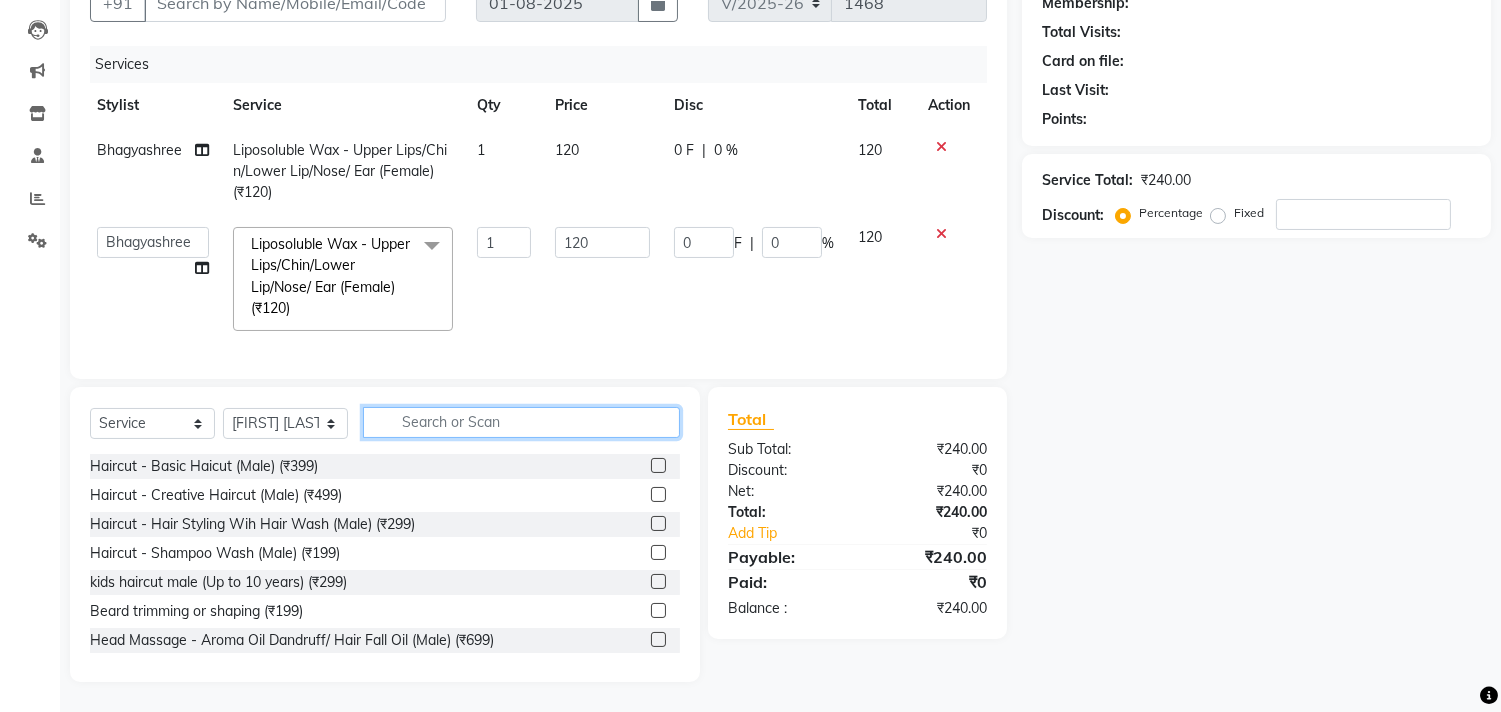 click 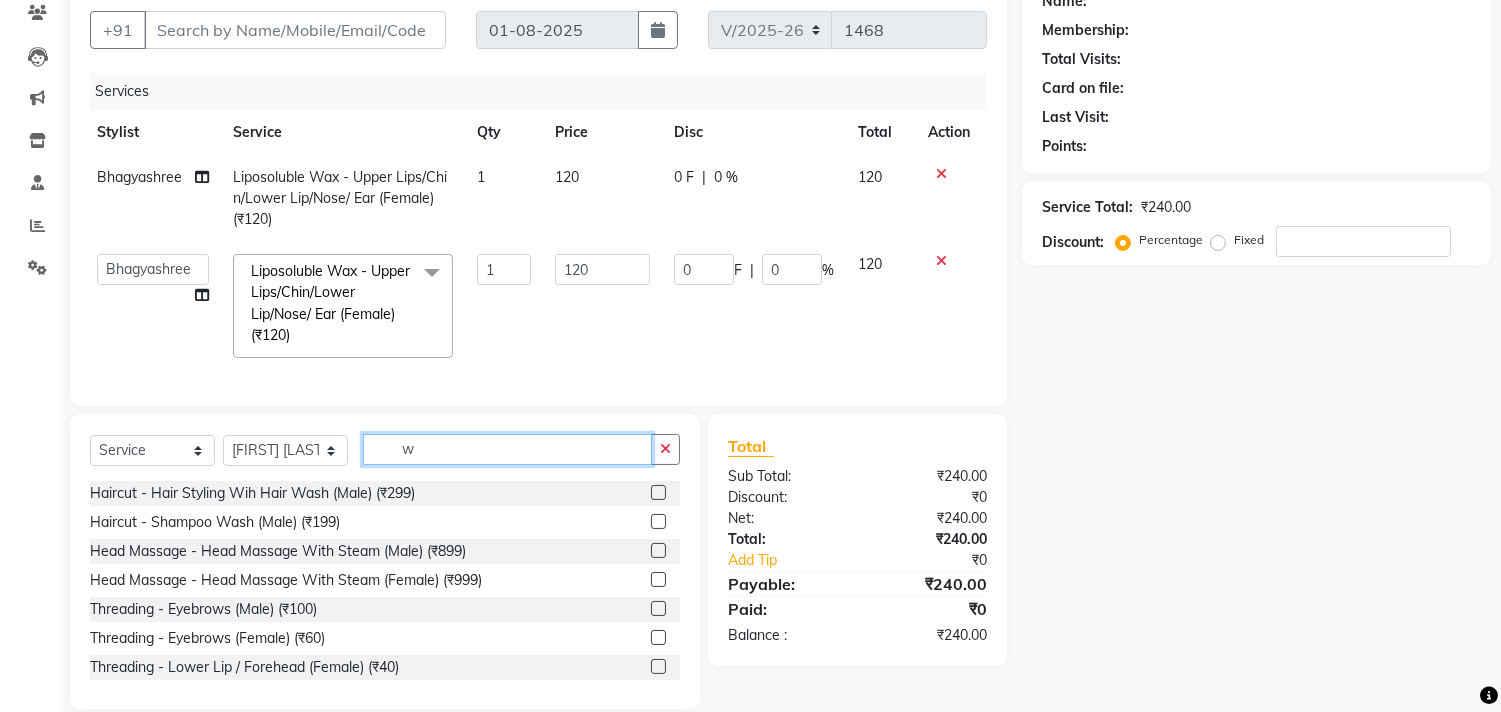 scroll, scrollTop: 217, scrollLeft: 0, axis: vertical 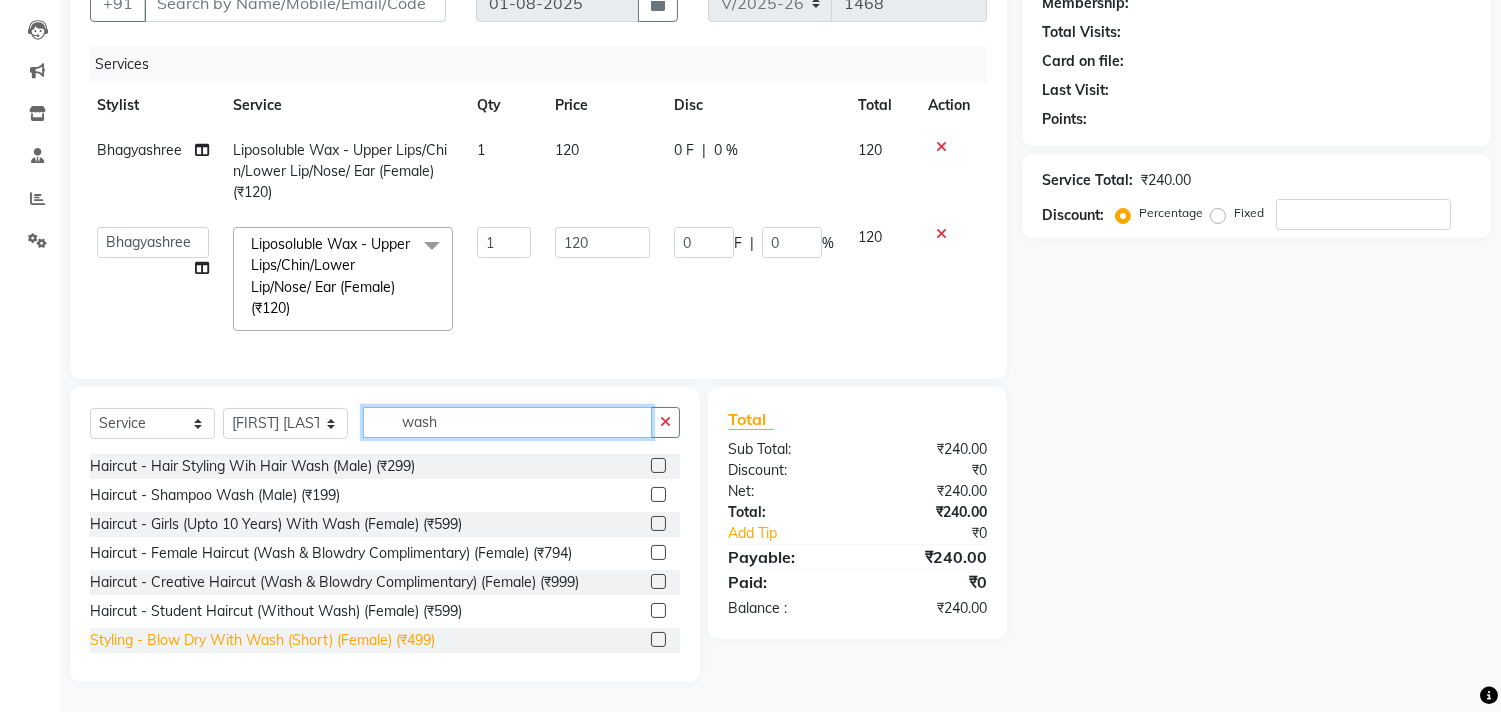 type on "wash" 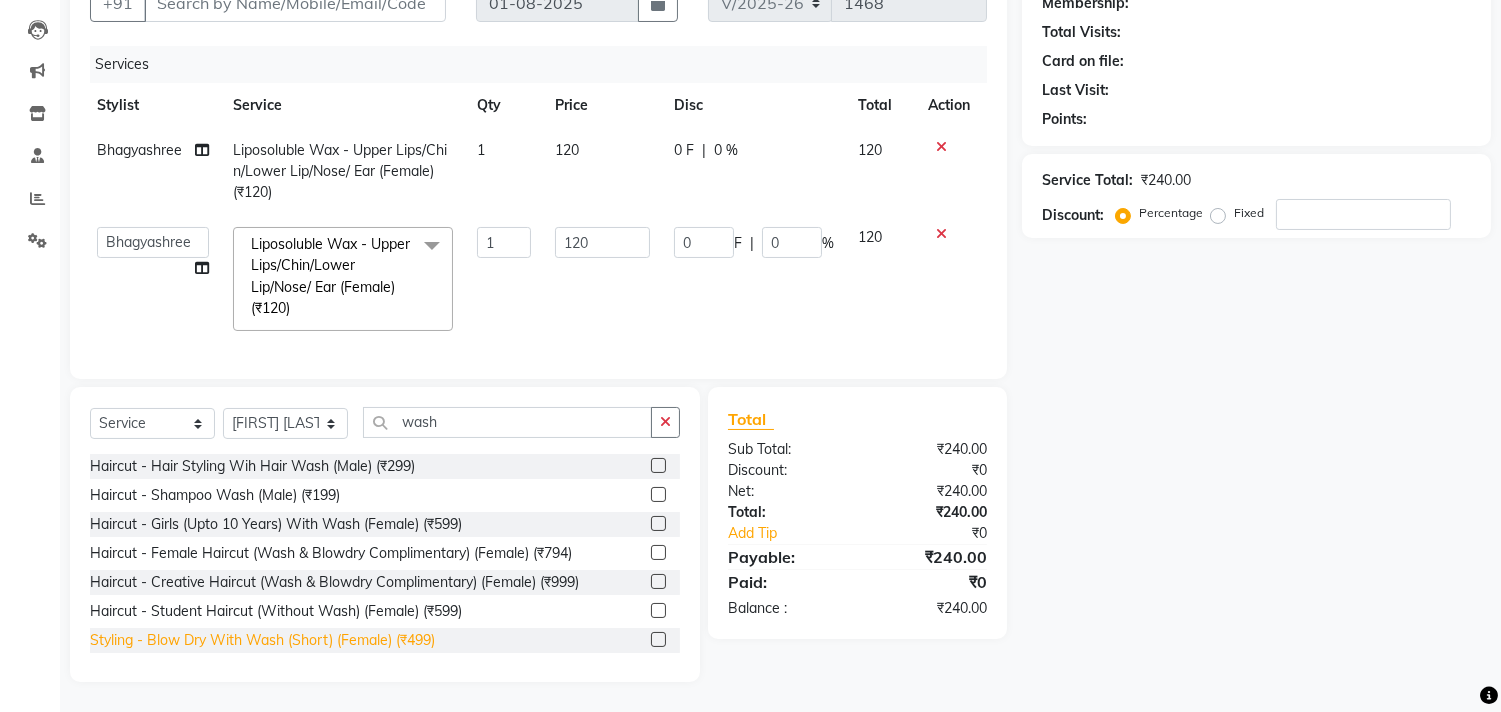 click on "Styling  - Blow Dry With Wash  (Short) (Female) (₹499)" 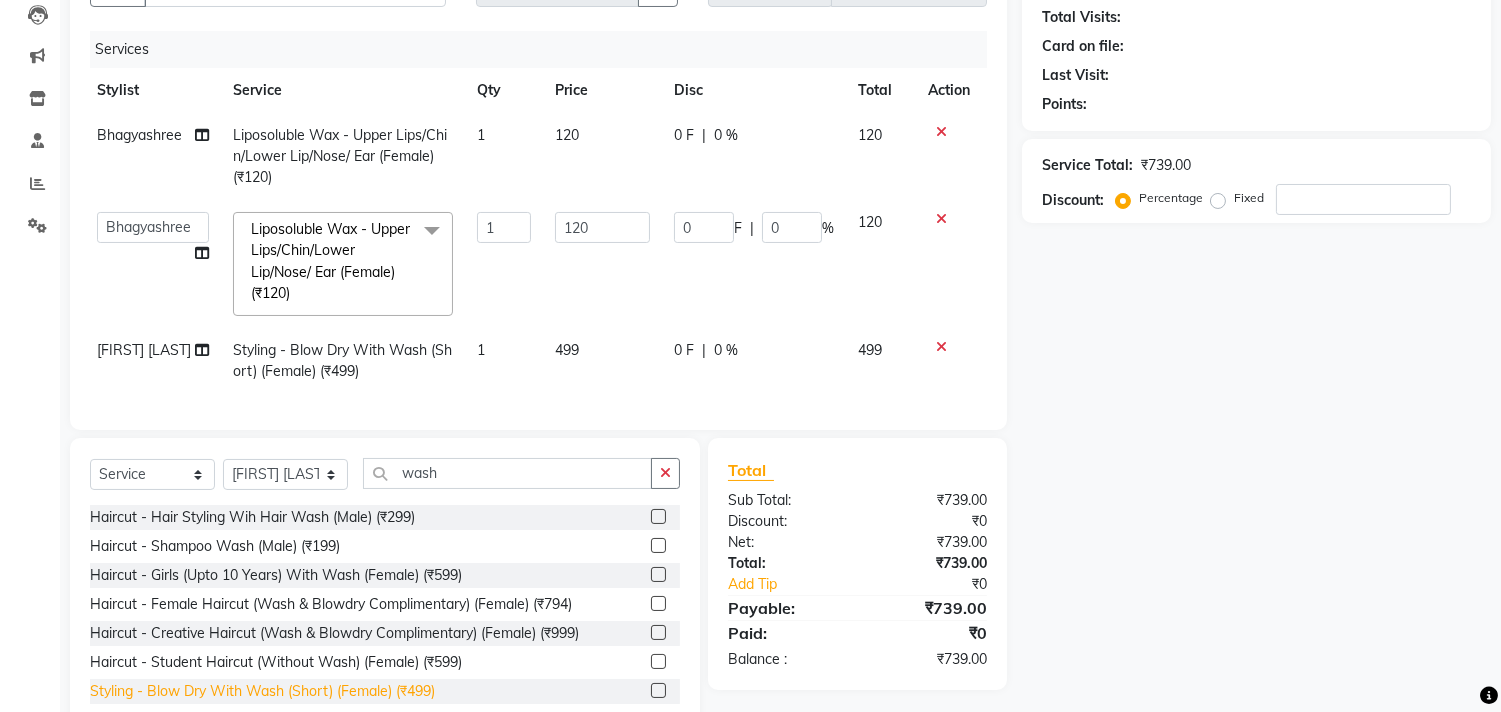 click on "Styling  - Blow Dry With Wash  (Short) (Female) (₹499)" 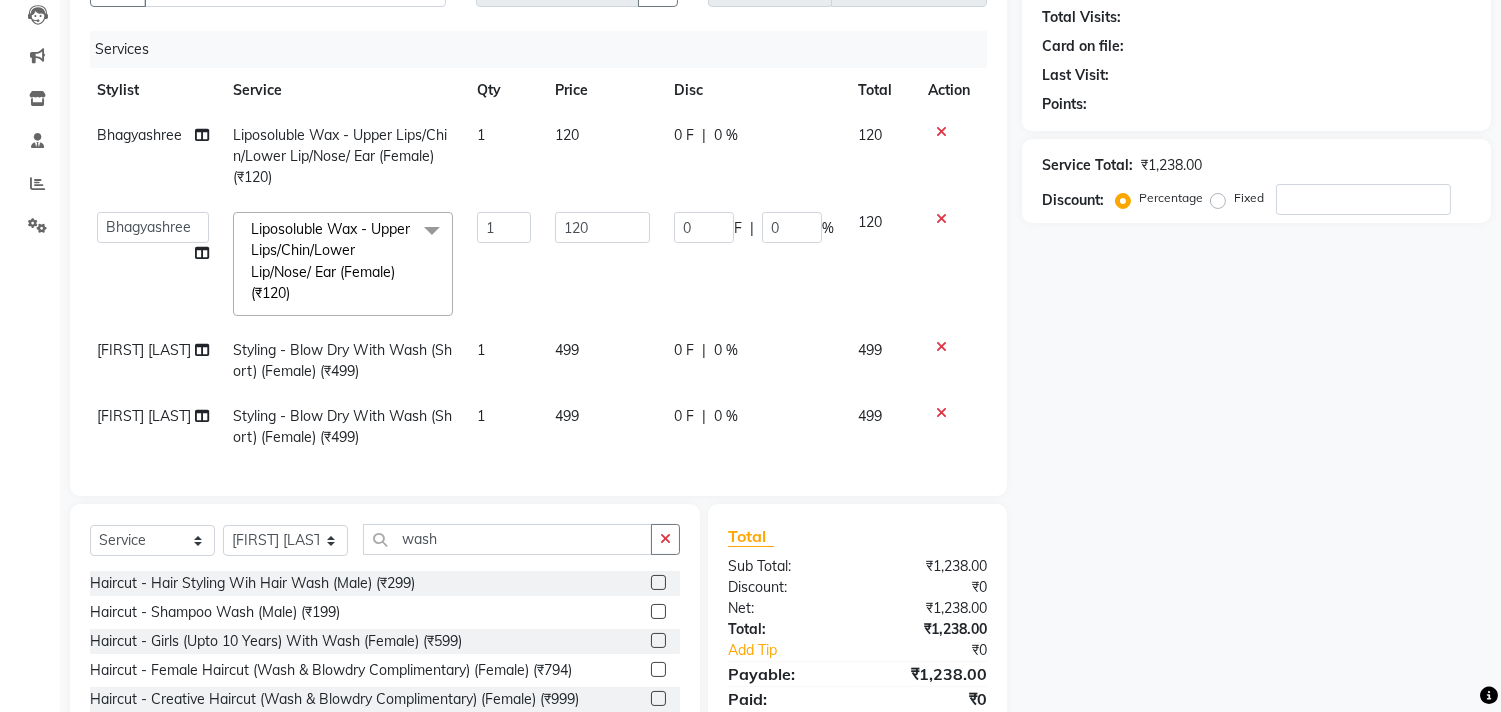 checkbox on "false" 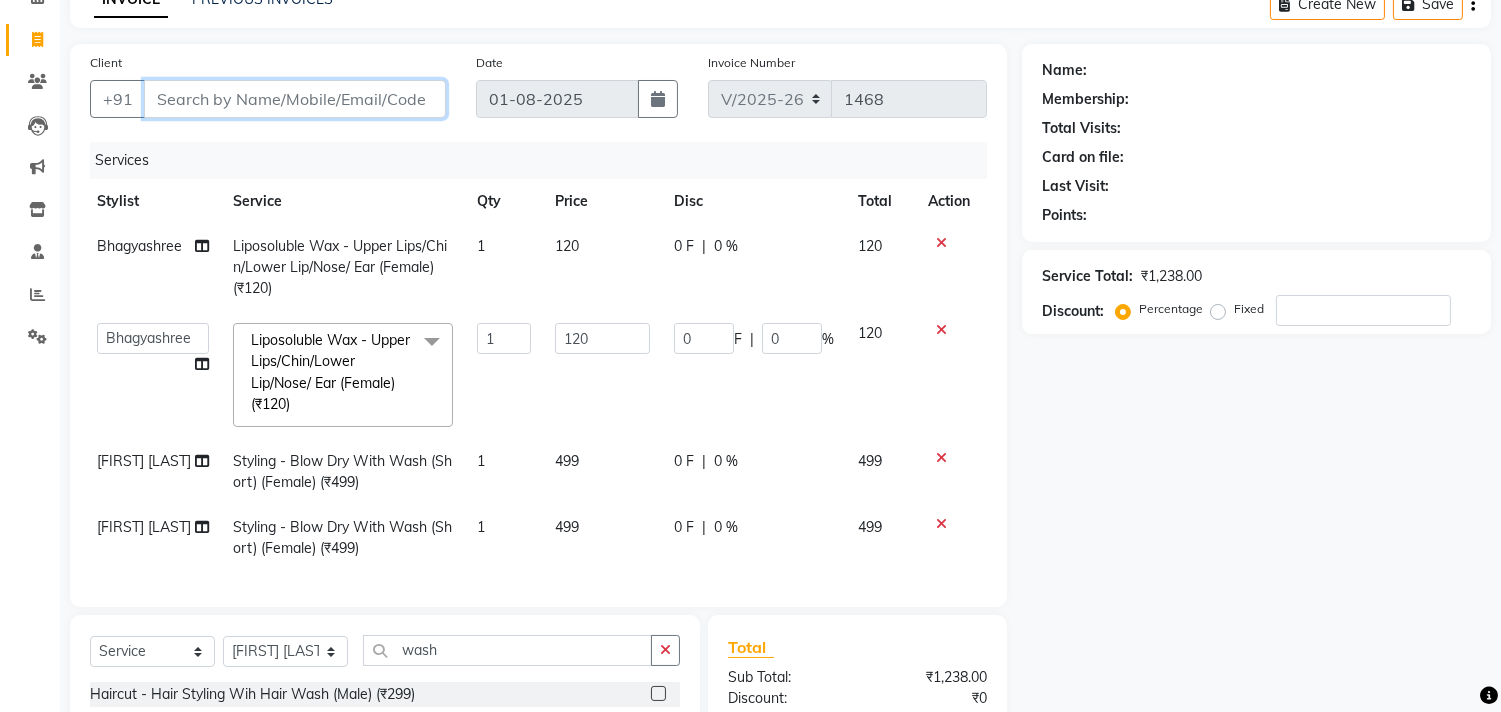 click on "Client" at bounding box center [295, 99] 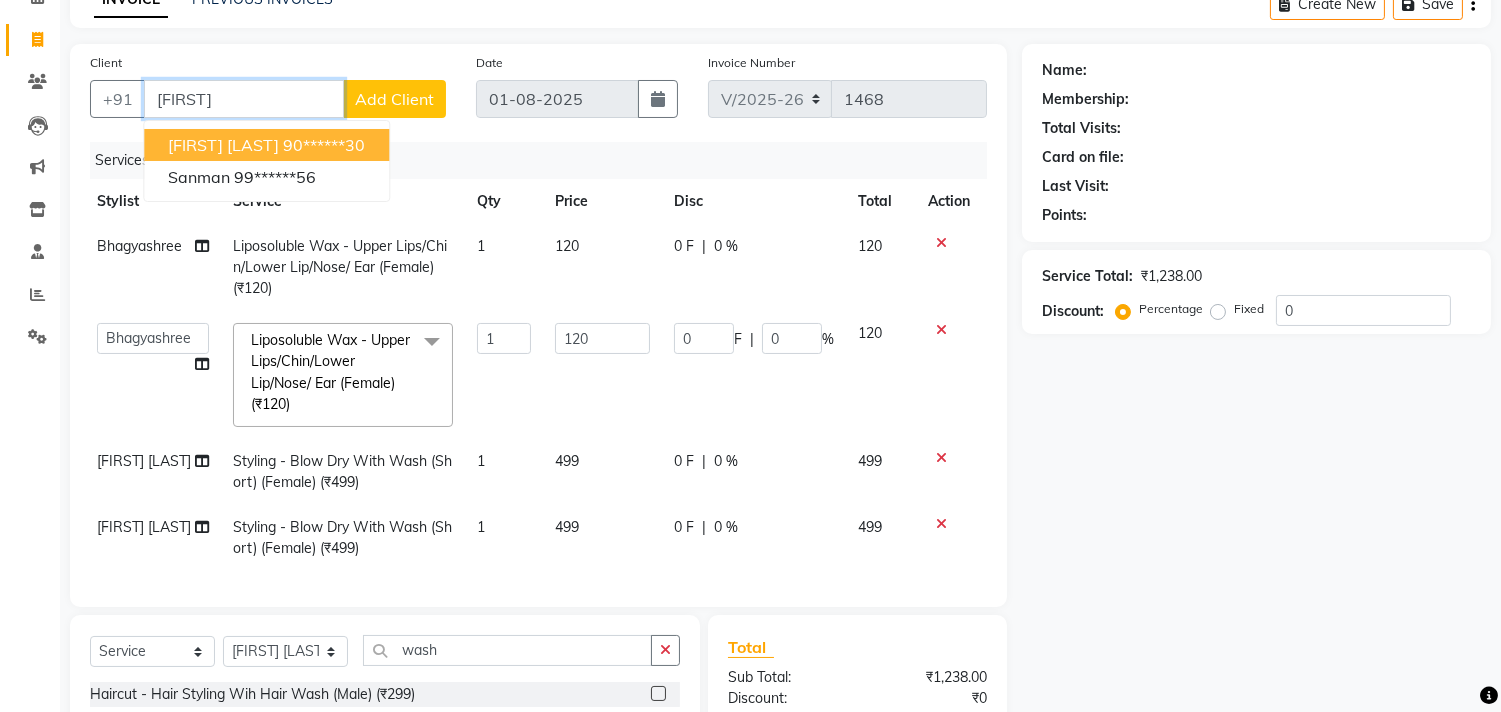 click on "Sanmati Darda  90******30" at bounding box center [266, 145] 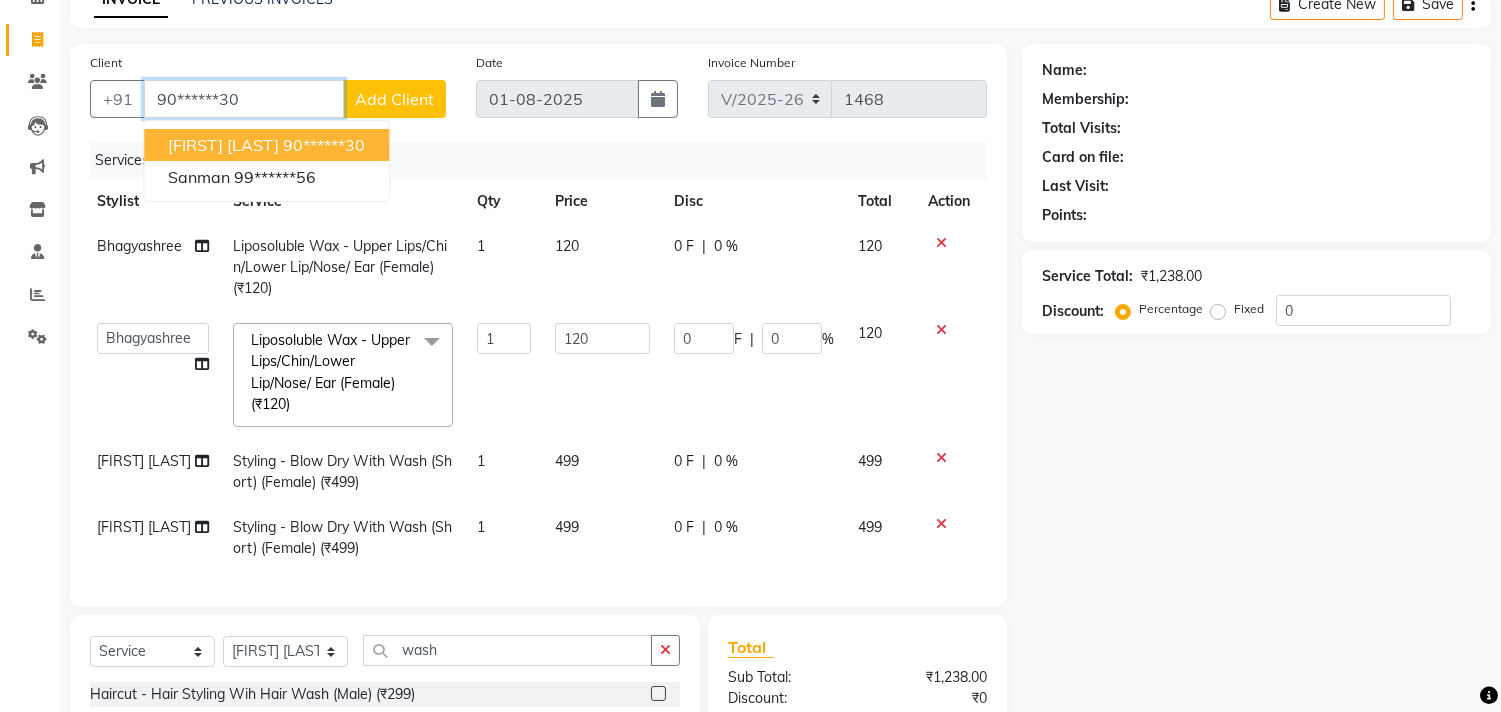 type on "90******30" 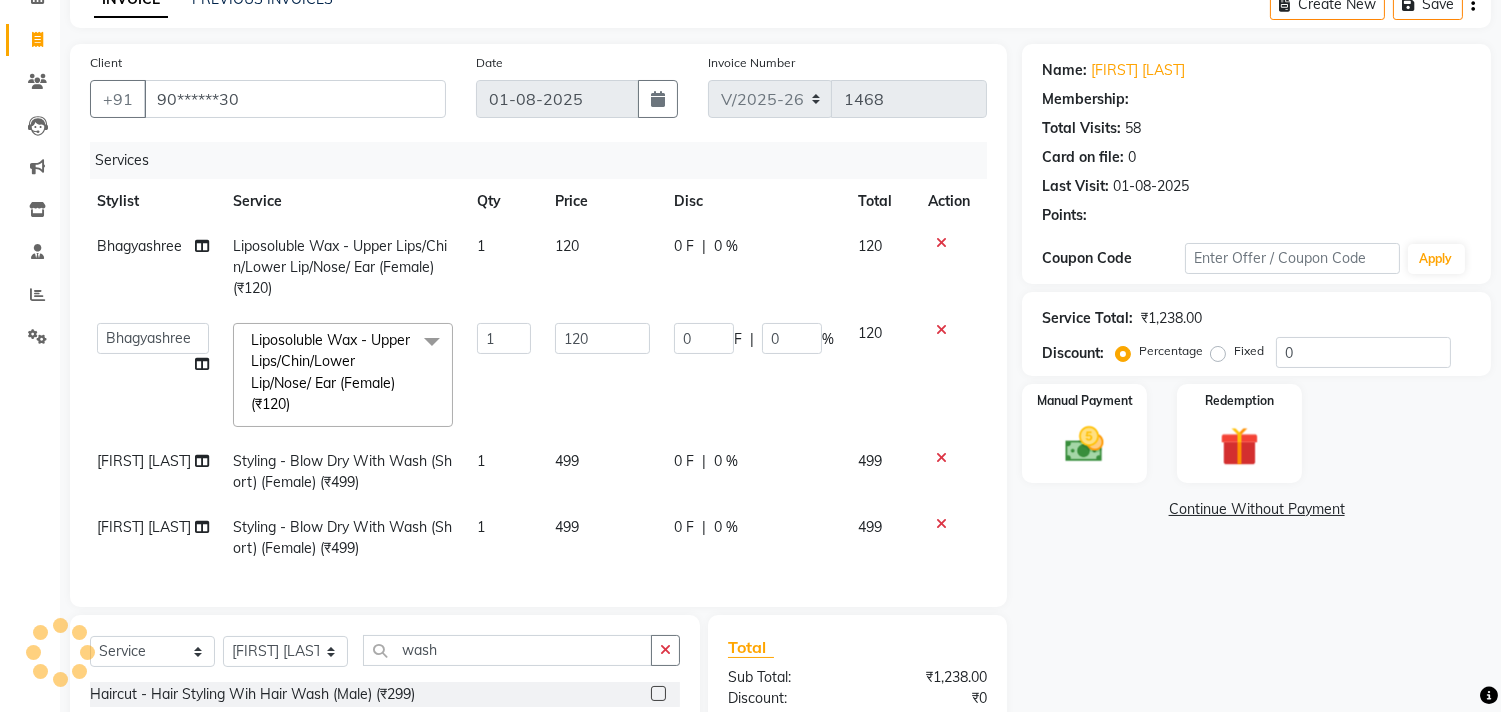 type on "24" 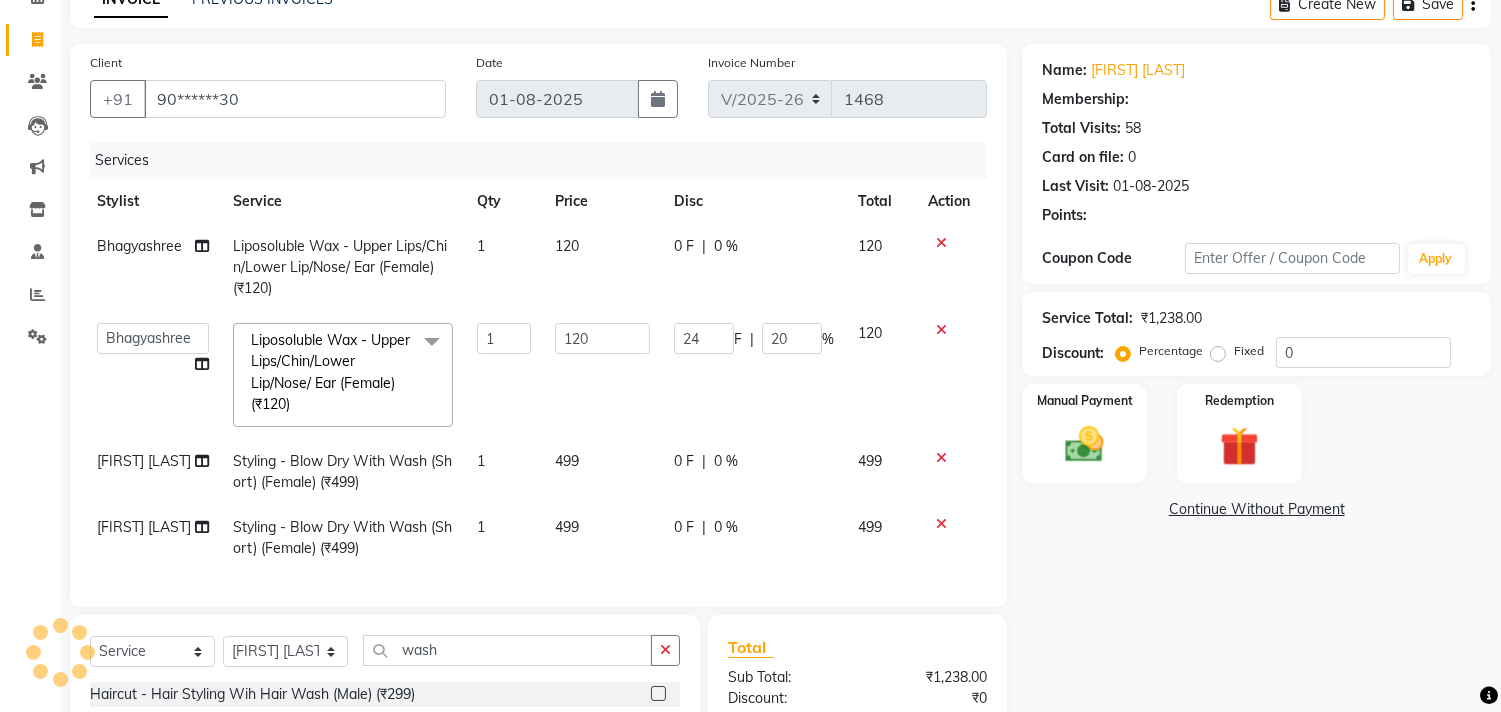 type on "20" 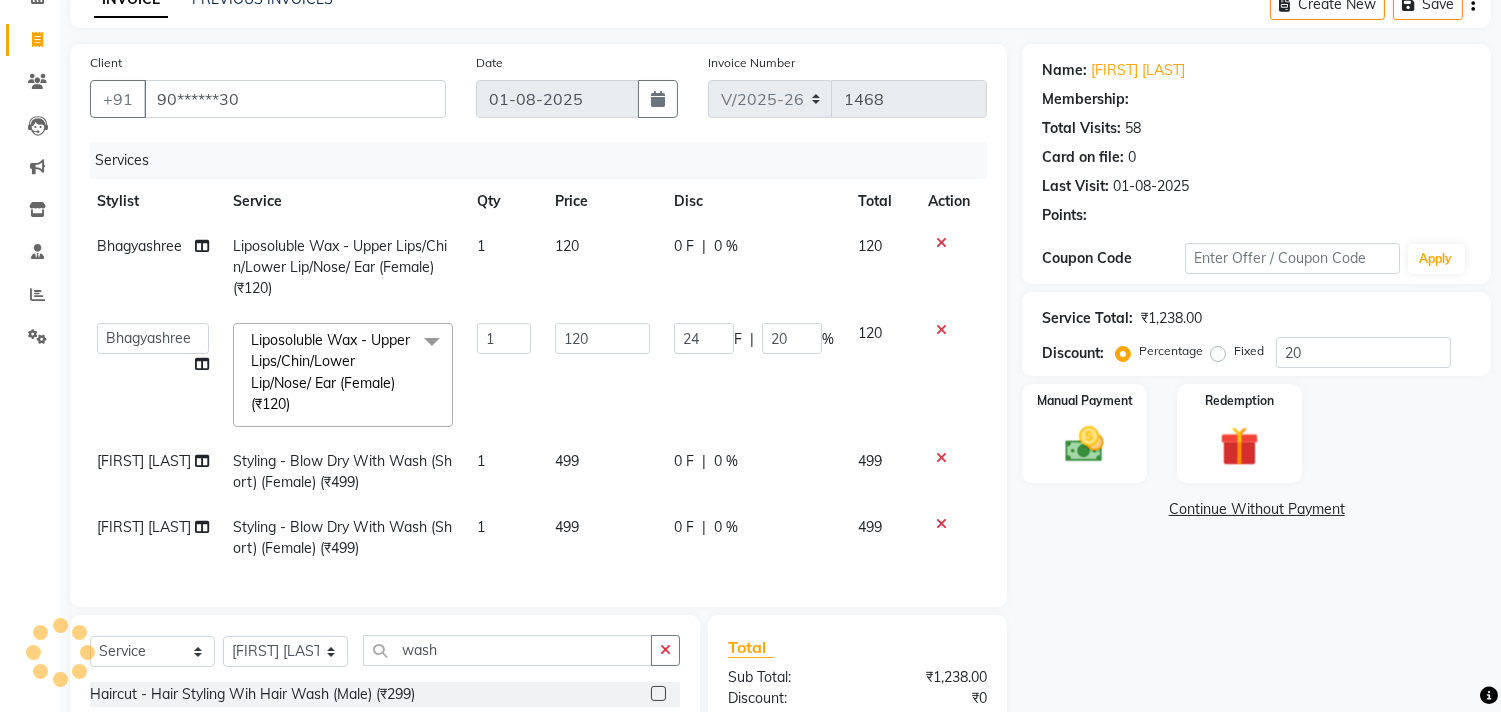 select on "1: Object" 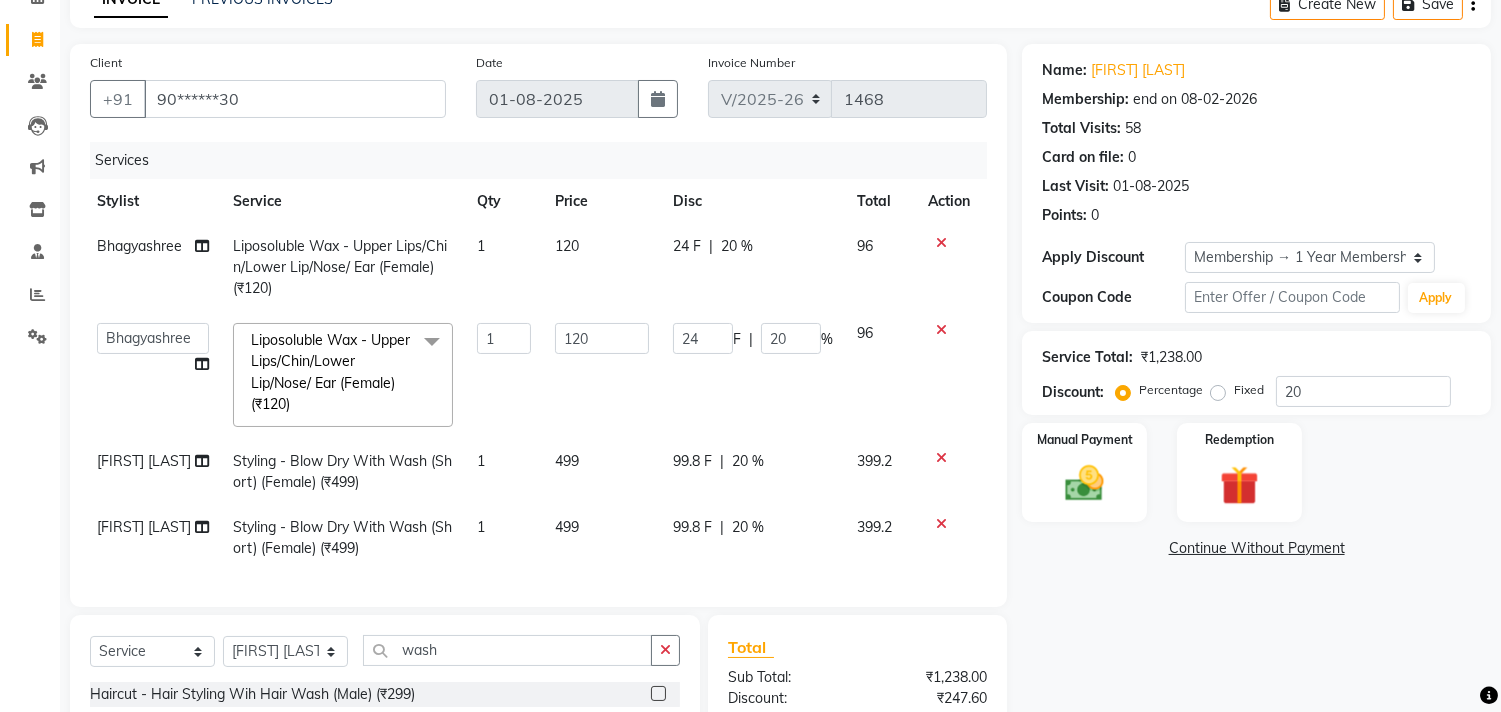 click on "499" 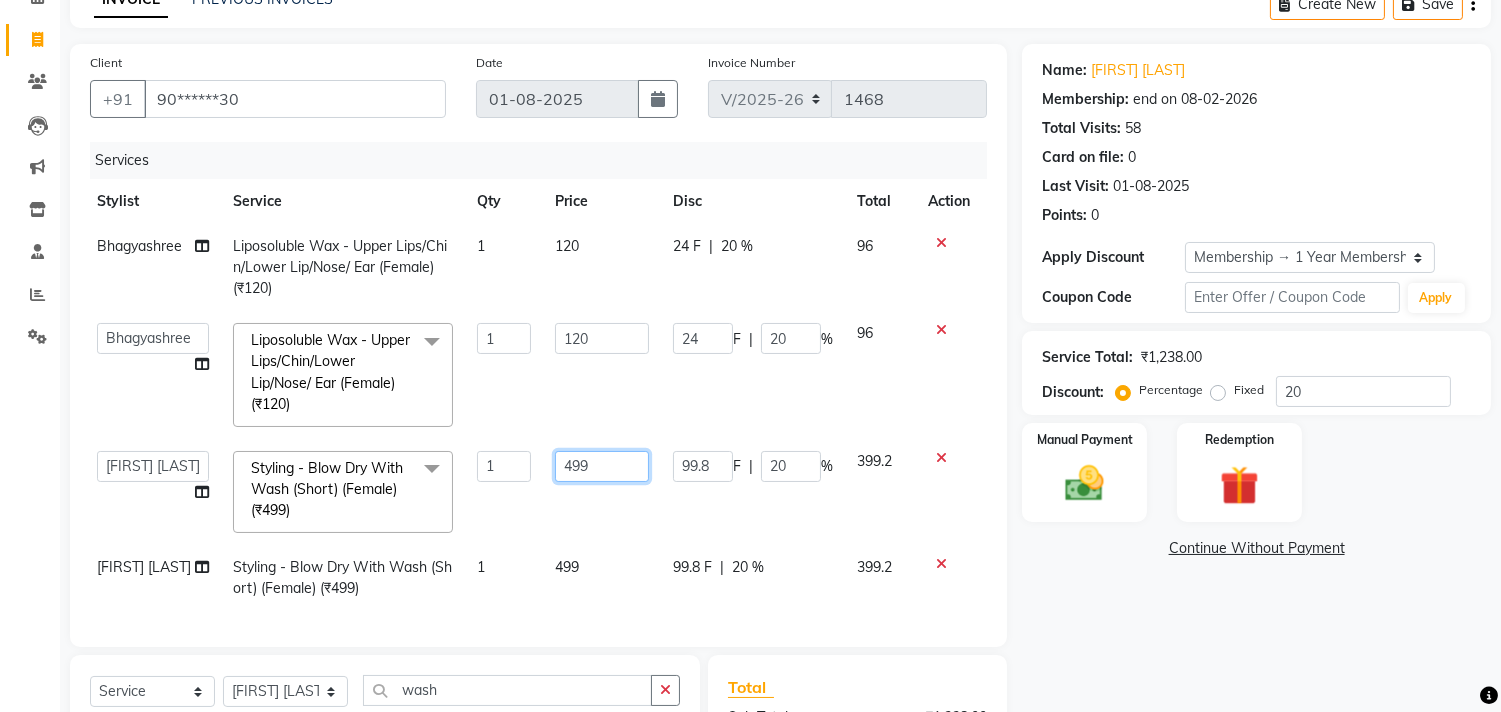 click on "499" 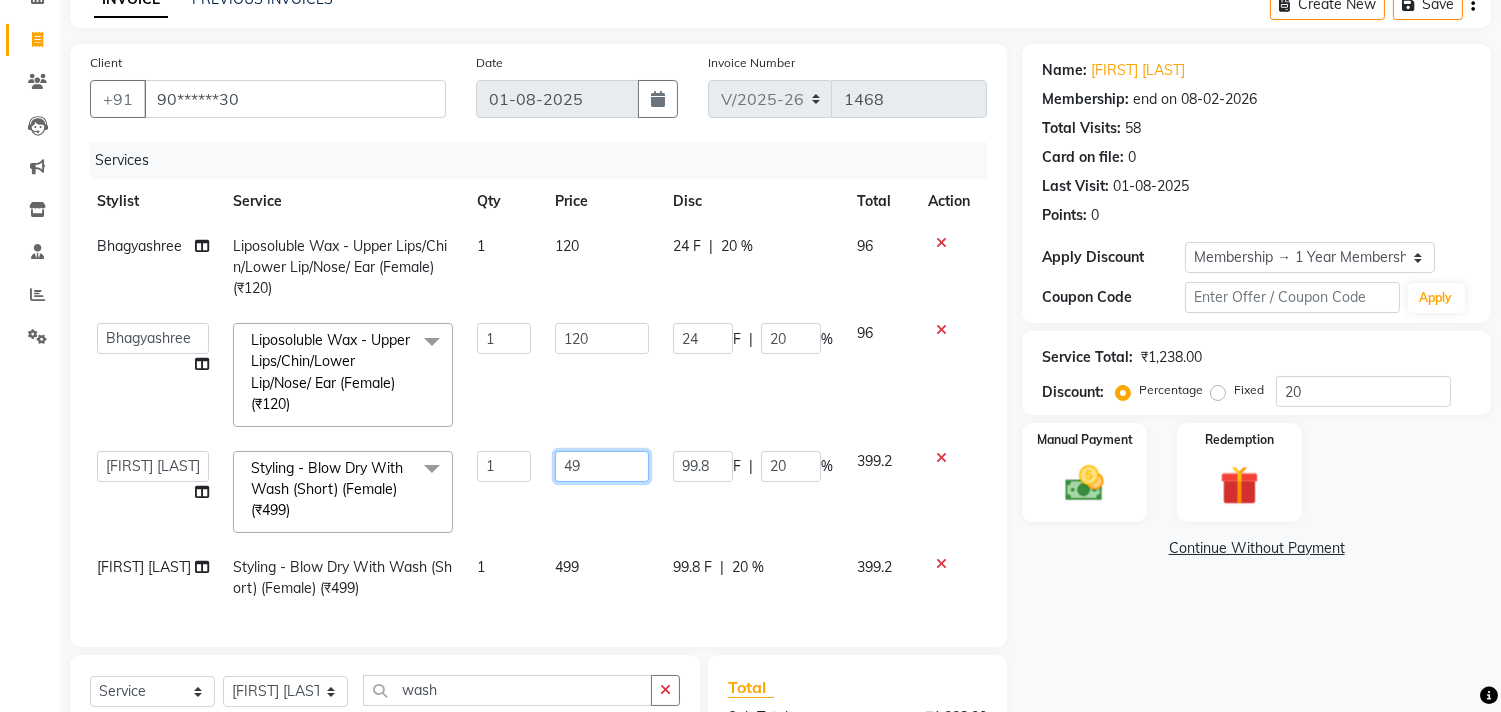 type on "4" 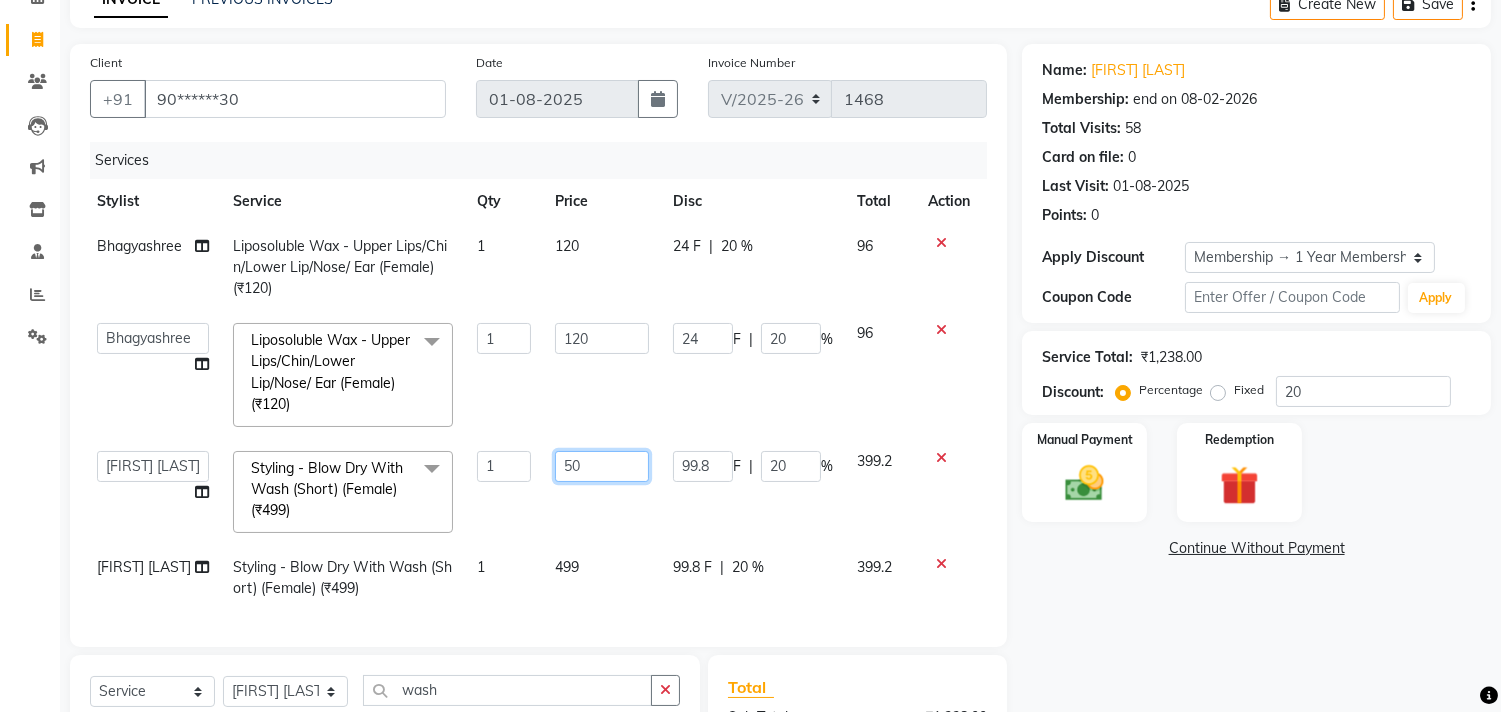 type on "500" 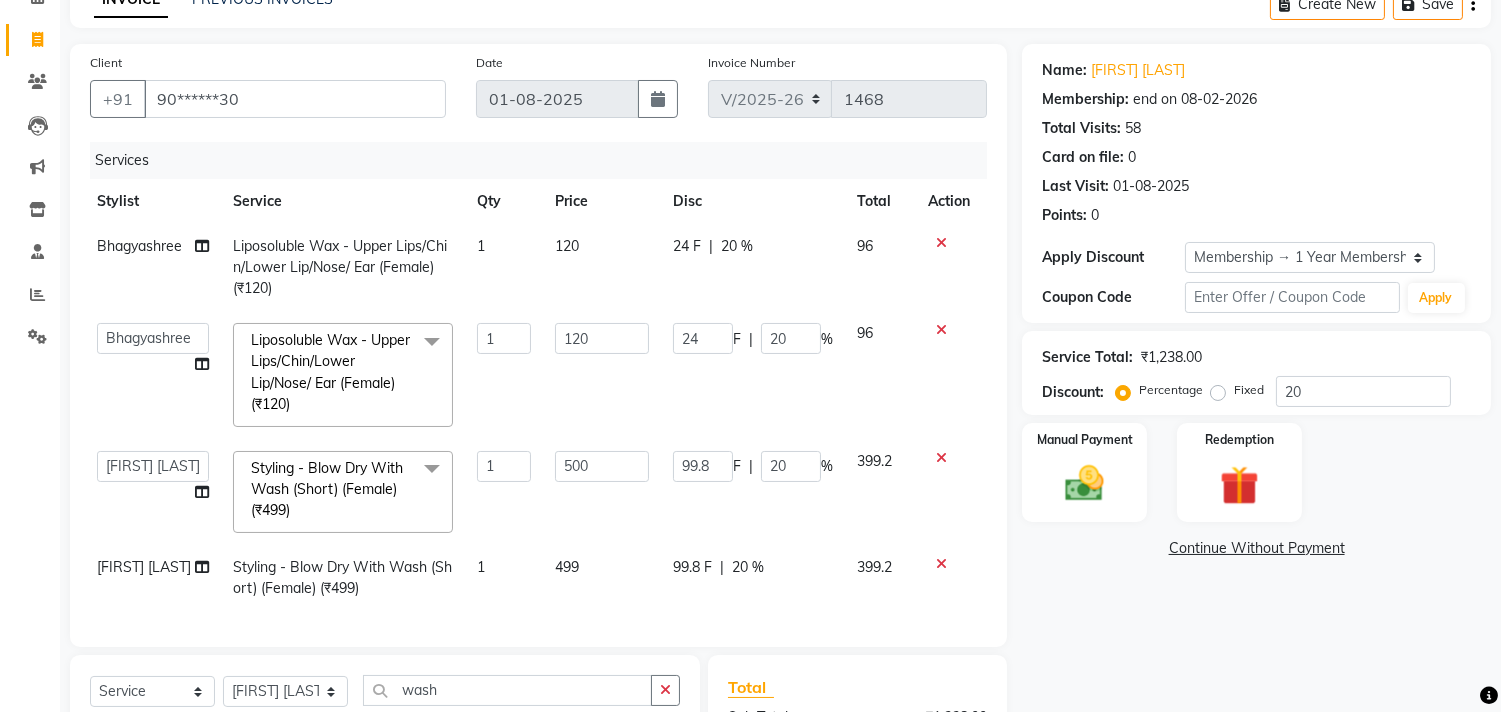 click on "Services Stylist Service Qty Price Disc Total Action Bhagyashree Liposoluble Wax - Upper Lips/Chin/Lower Lip/Nose/ Ear (Female) (₹120) 1 120 24 F | 20 % 96  Abhishek   Amruta   Bhagyashree   CA Devkar   FC Niks   Ishika   Kirti   Komal   Krishi   Mahhi   Nakshatra   Nikhil   Rajesh   Savita   Shabana   Shrikant Gaikwad   Soham  Liposoluble Wax - Upper Lips/Chin/Lower Lip/Nose/ Ear (Female) (₹120)  x Haircut - Basic Haicut (Male) (₹399) Haircut - Creative Haircut (Male) (₹499) Haircut - Hair Styling Wih Hair Wash  (Male) (₹299) Haircut - Shampoo Wash  (Male) (₹199) kids haircut male (Up to 10 years) (₹299) Beard trimming or shaping (₹199) Head Massage  - Aroma Oil Dandruff/ Hair Fall Oil (Male) (₹699) Head Massage  - Head Massage With Steam (Male) (₹899) Head Massage  - Aroma Oil Dandruff/ Hair Fall Oil (Female) (₹799) Head Massage  - Head Massage With Steam (Female) (₹999) Hair Treatment  - Loreal Hair Spa (Male) (₹999) Hair Treatment  - Protein Hair Spa (Male) (₹1499) 1 120 24 F" 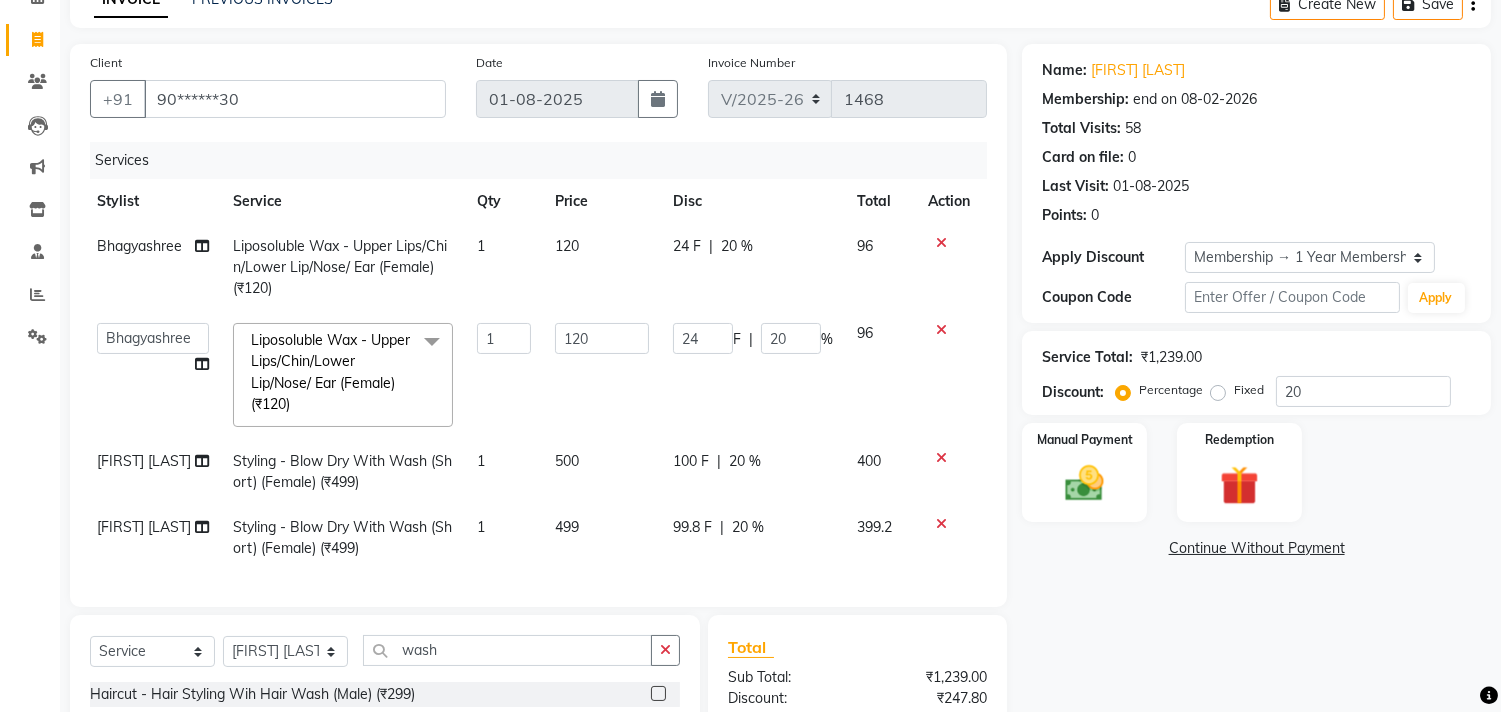 click on "499" 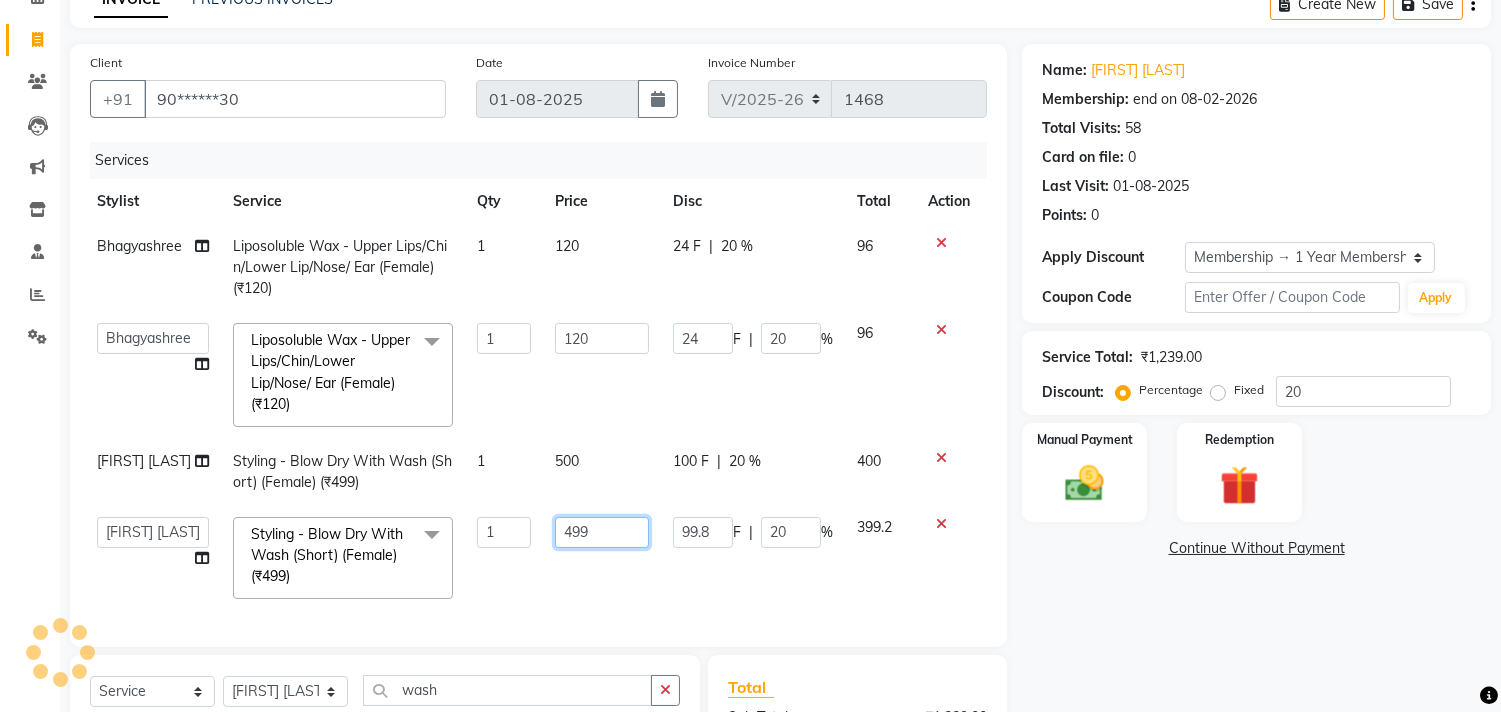 click on "499" 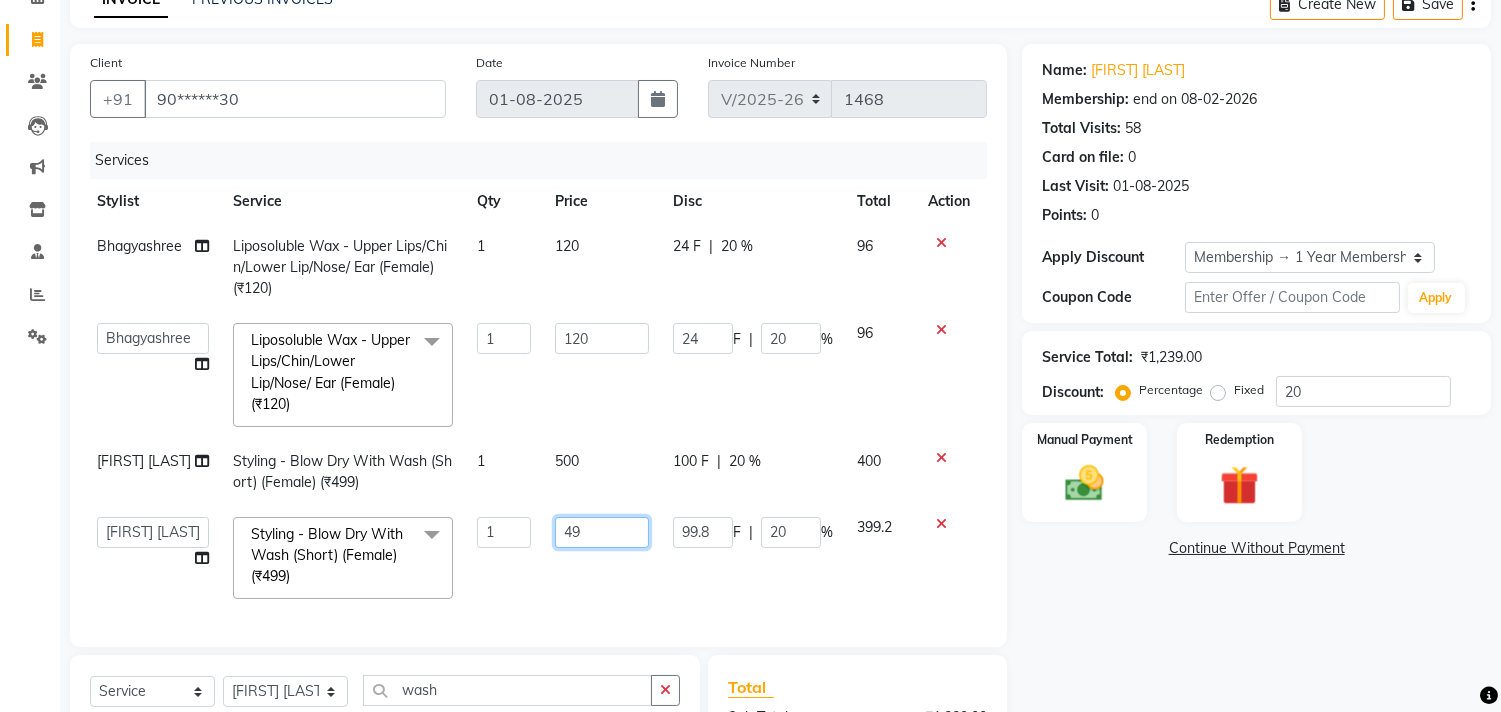 type on "4" 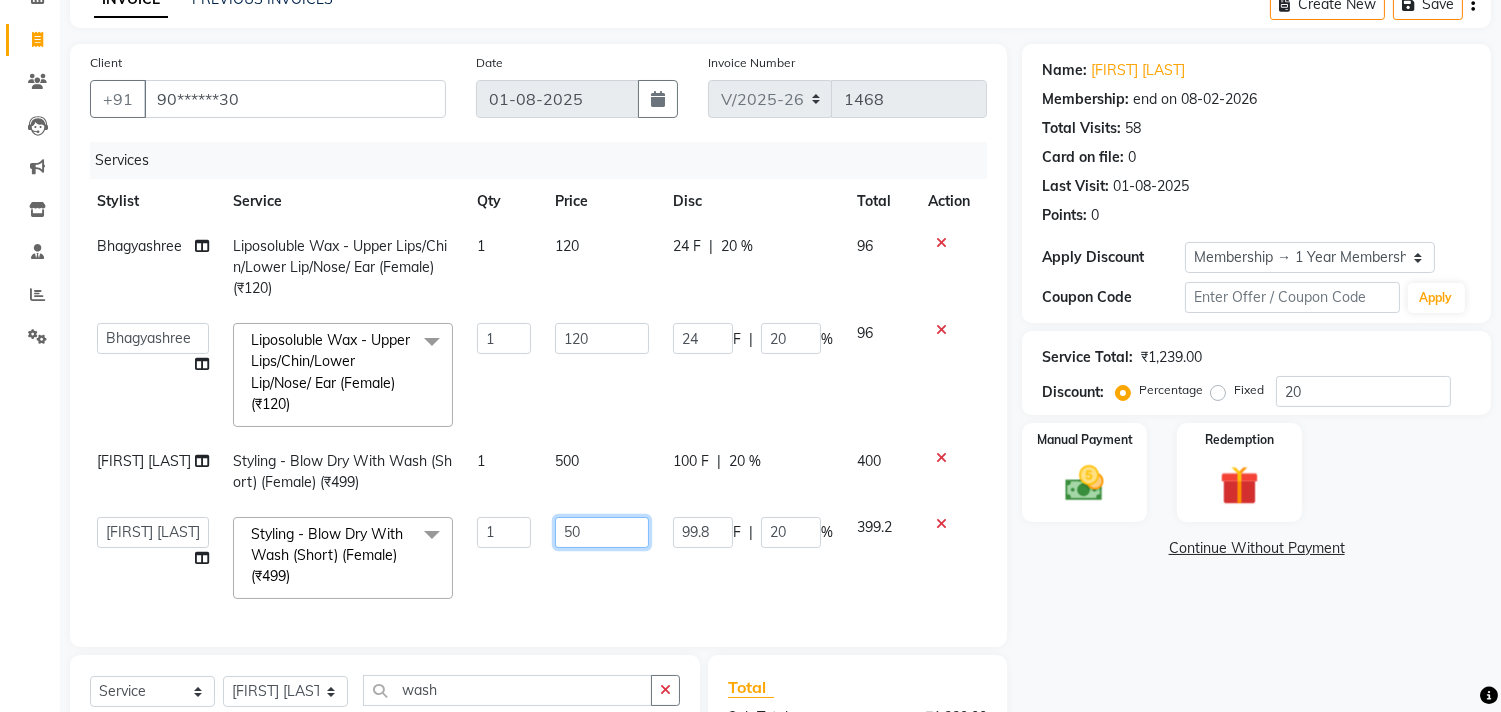 type on "500" 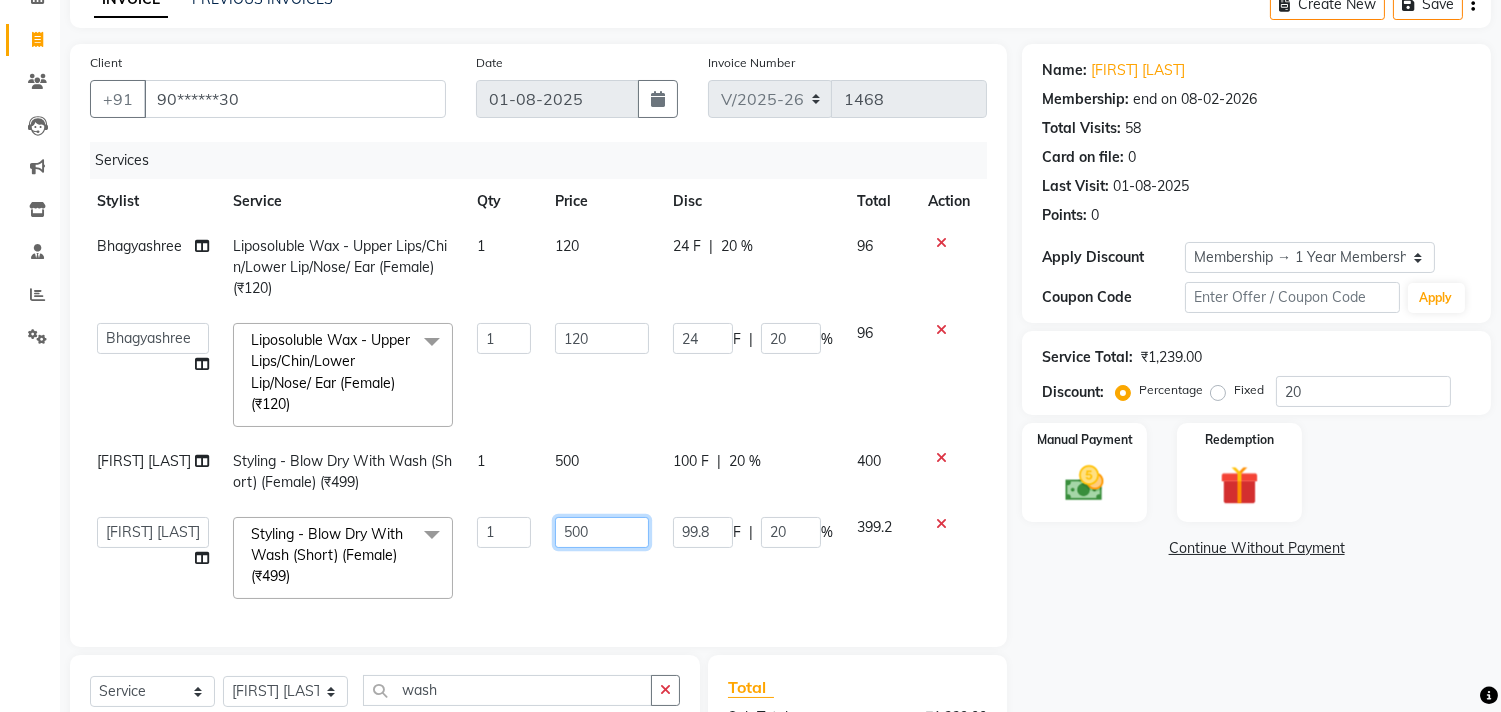 scroll, scrollTop: 374, scrollLeft: 0, axis: vertical 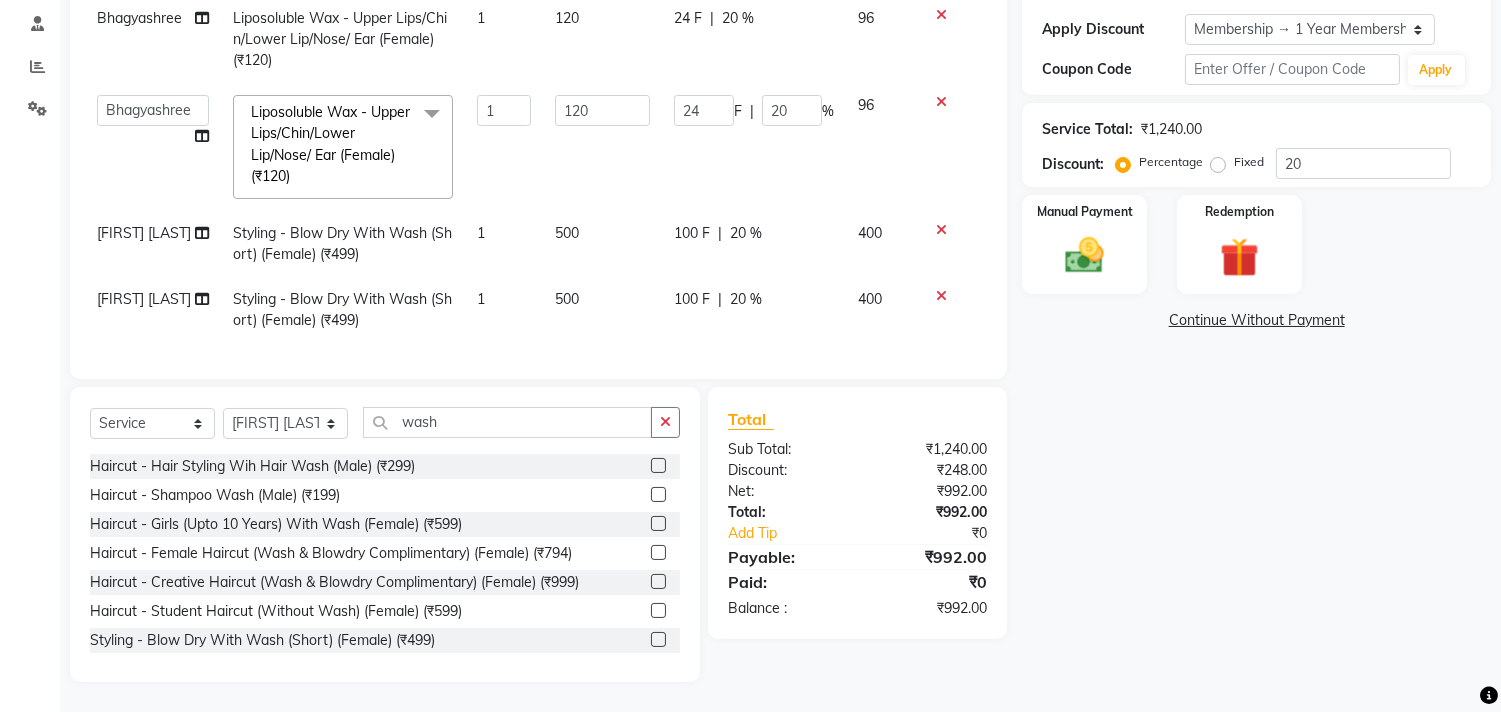 click on "₹992.00" 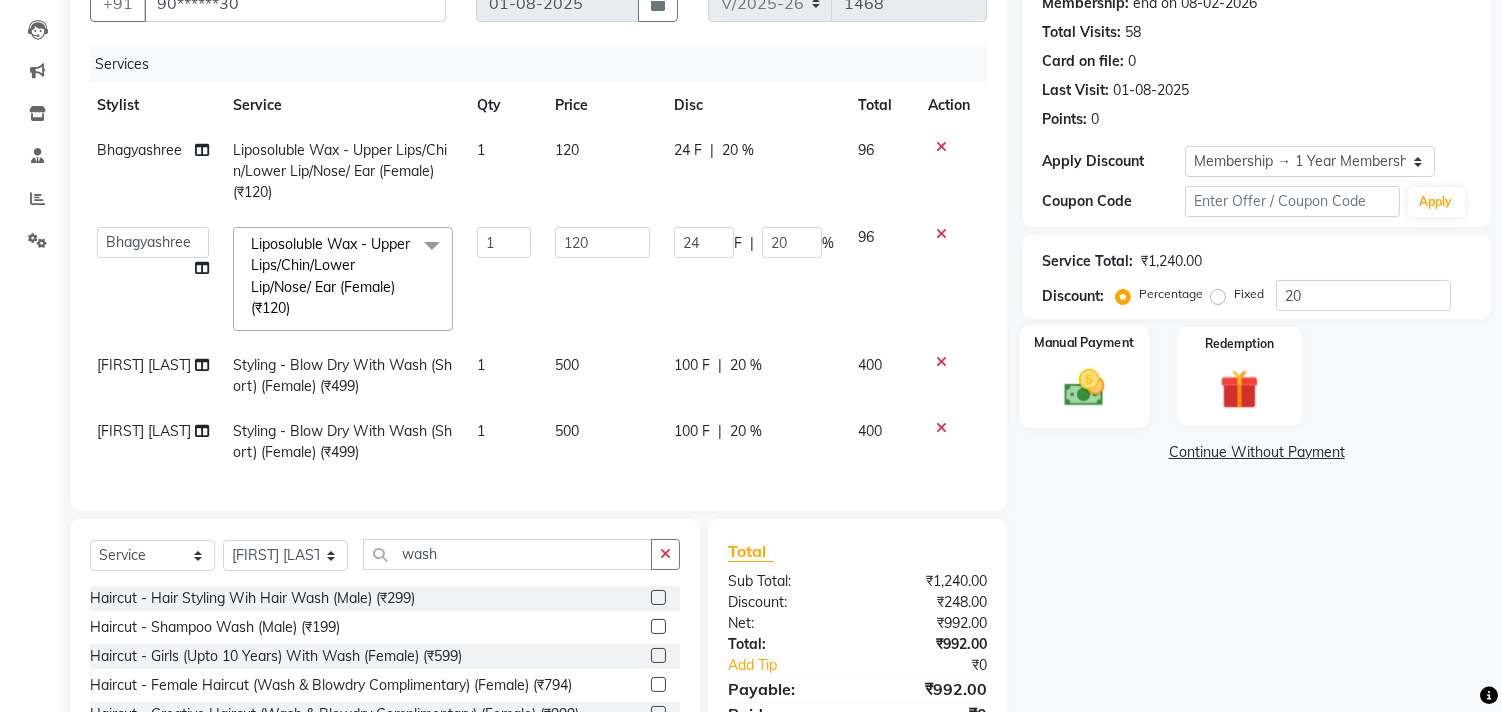 click on "Manual Payment" 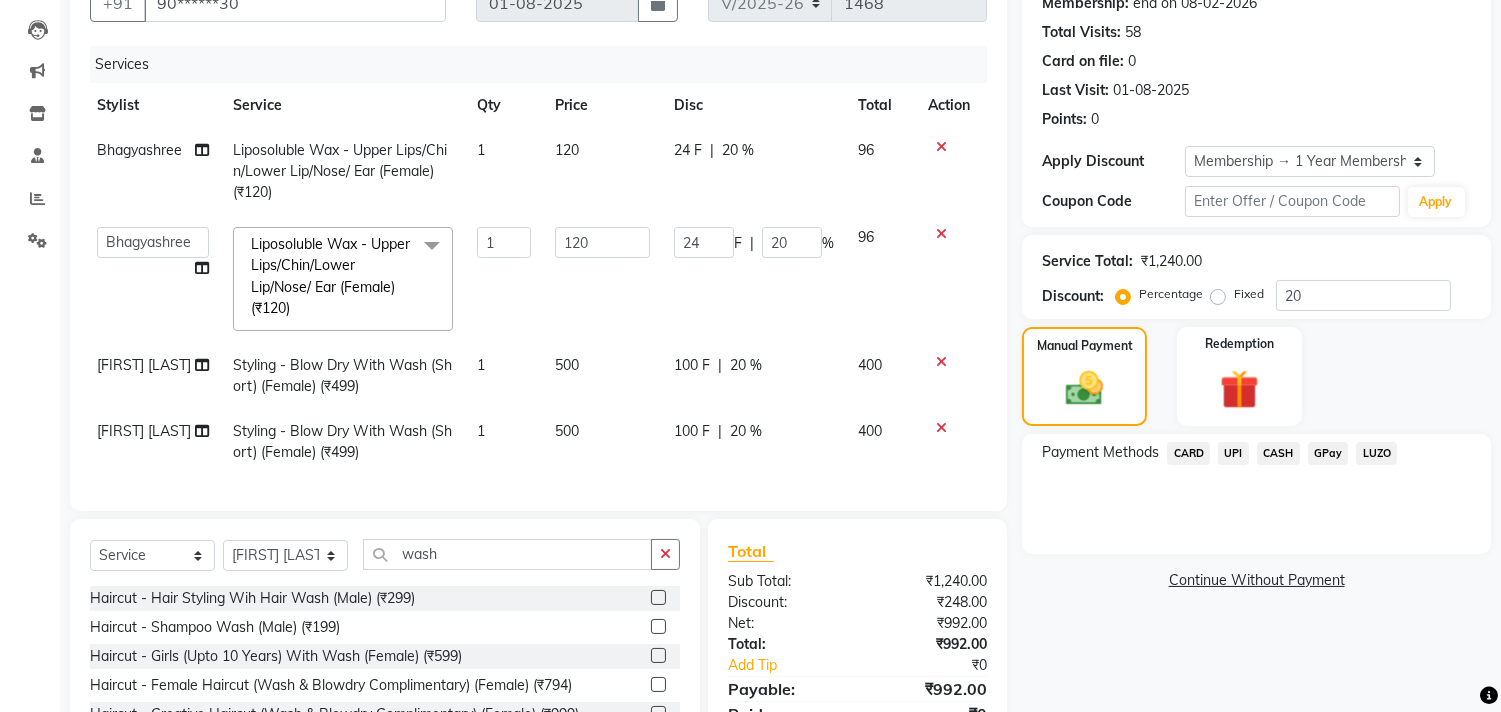 click on "CARD" 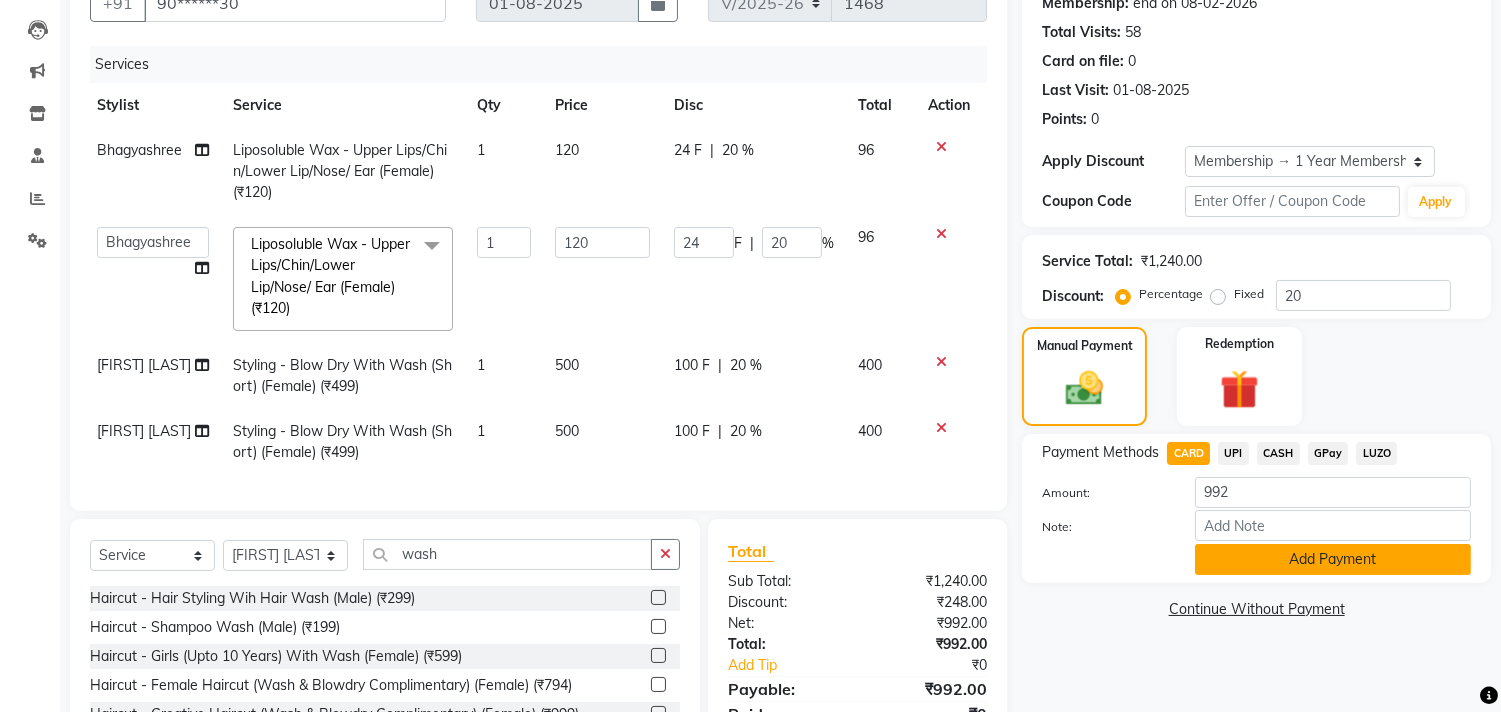 click on "Add Payment" 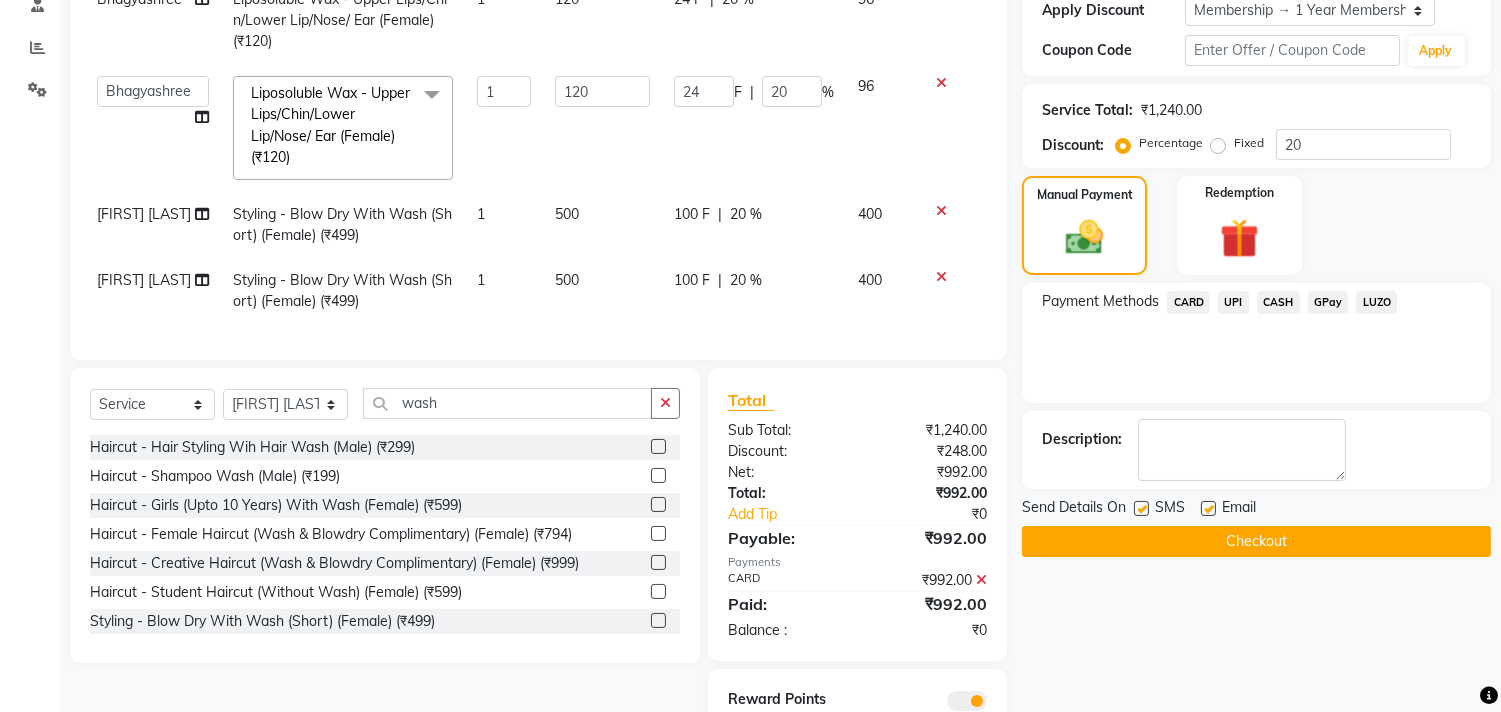 scroll, scrollTop: 386, scrollLeft: 0, axis: vertical 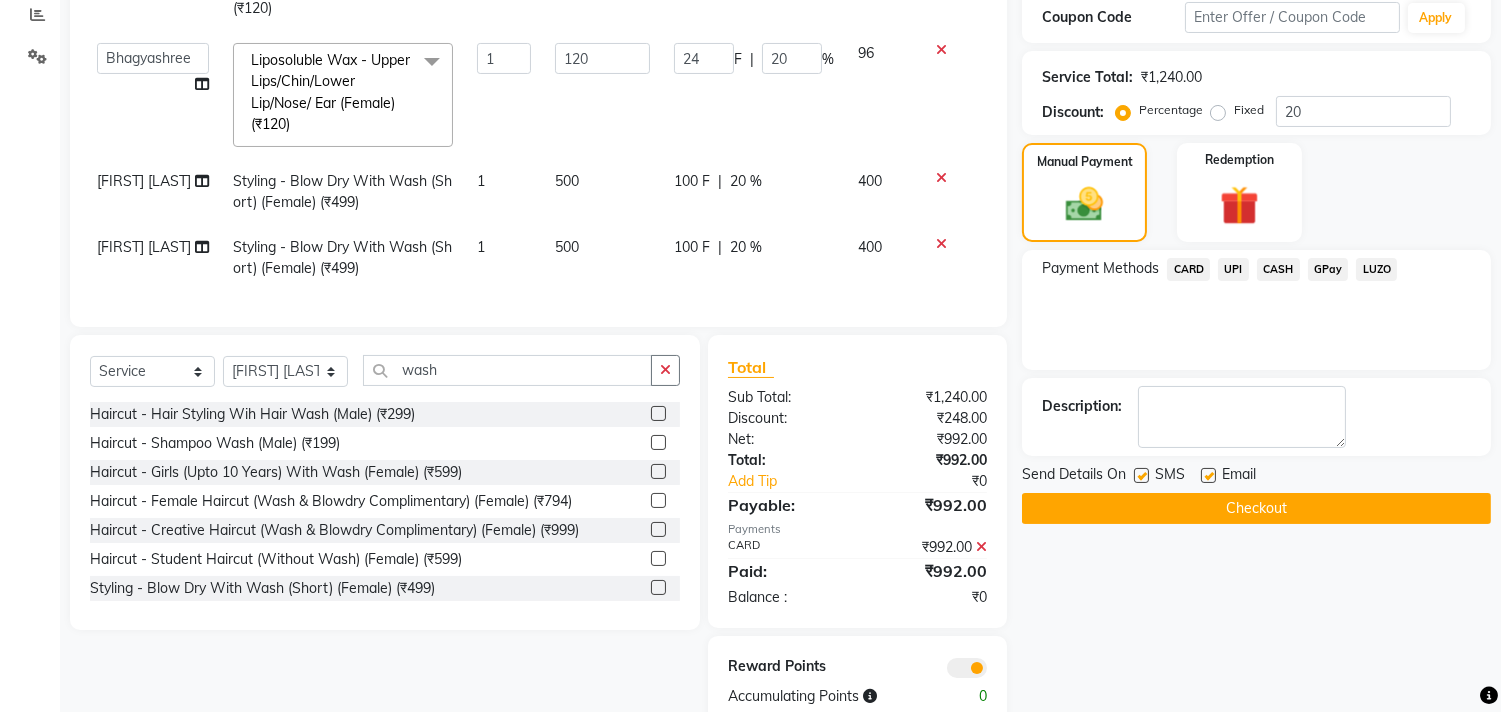 click on "Checkout" 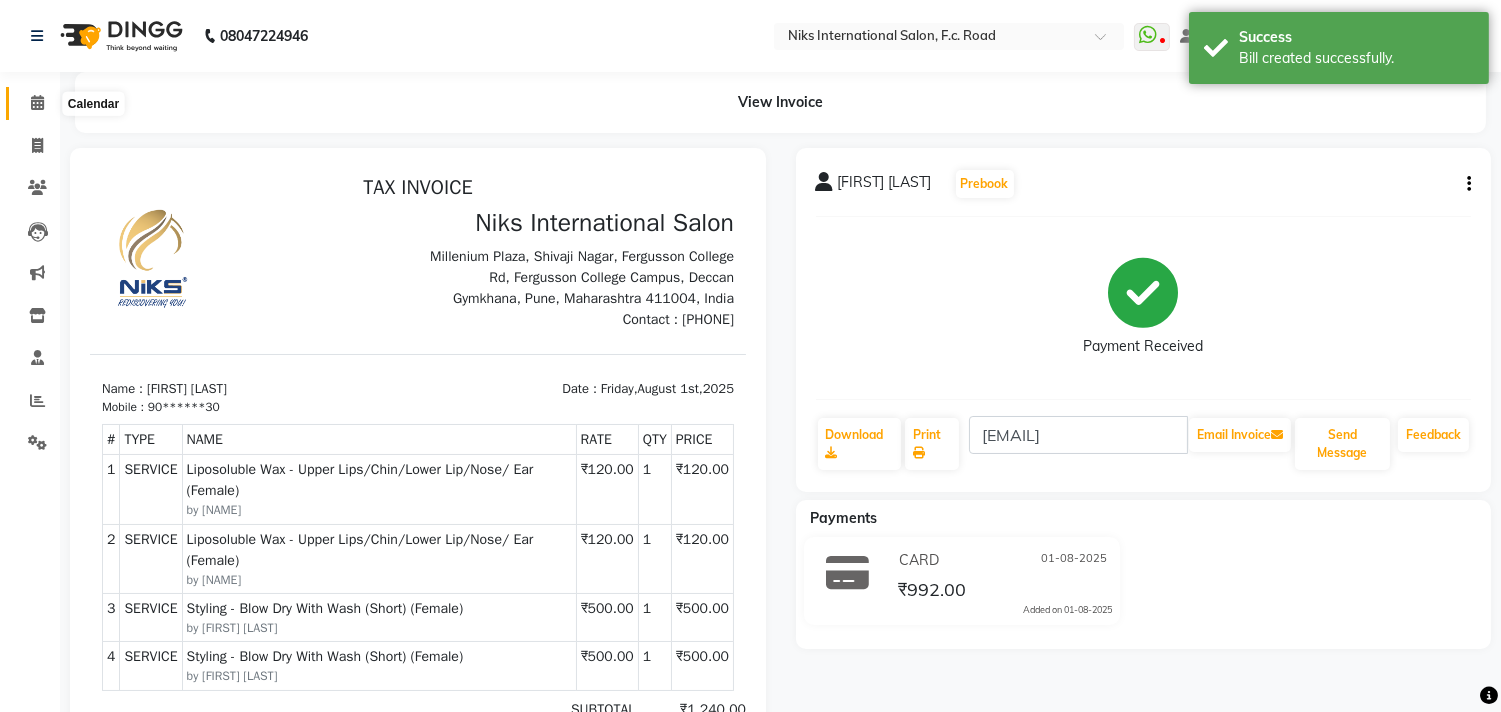 scroll, scrollTop: 0, scrollLeft: 0, axis: both 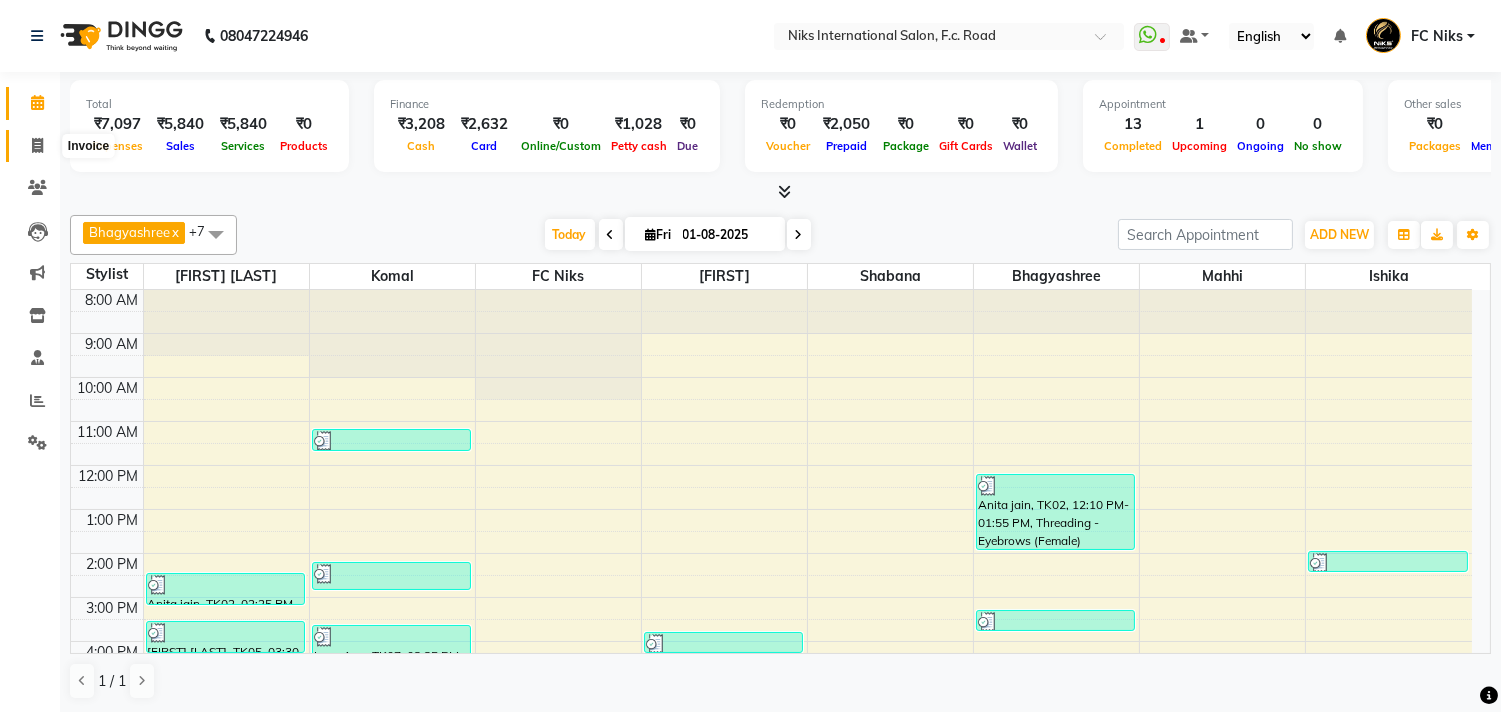 click 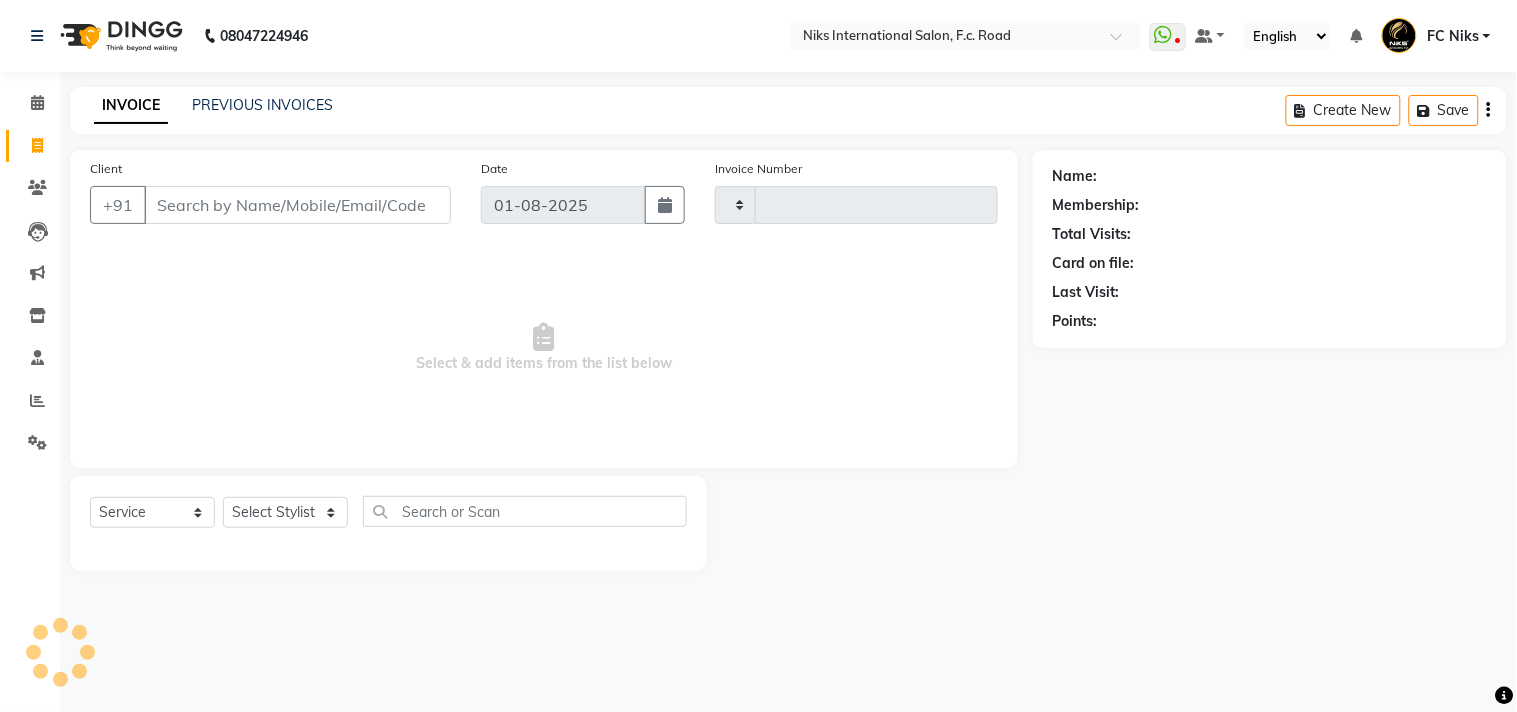 type on "1469" 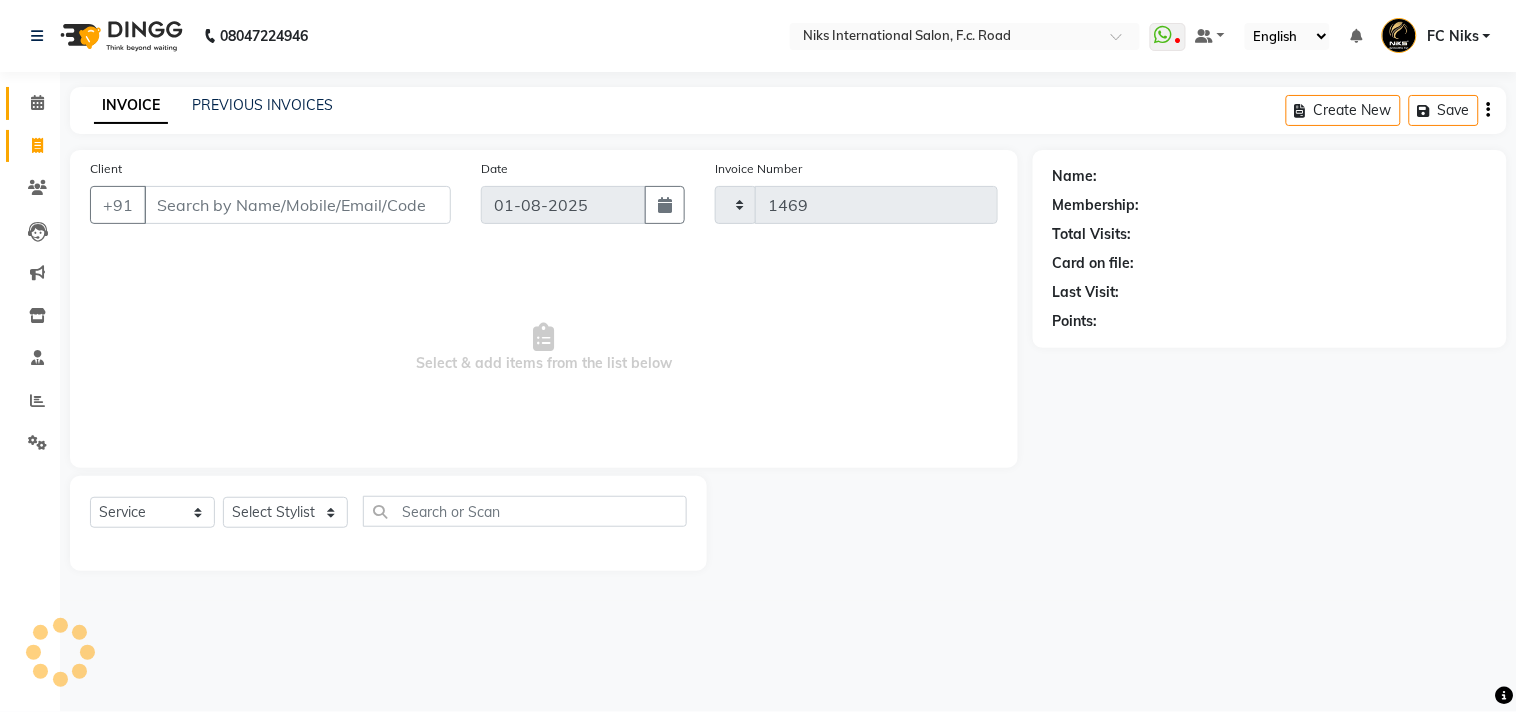 select on "7" 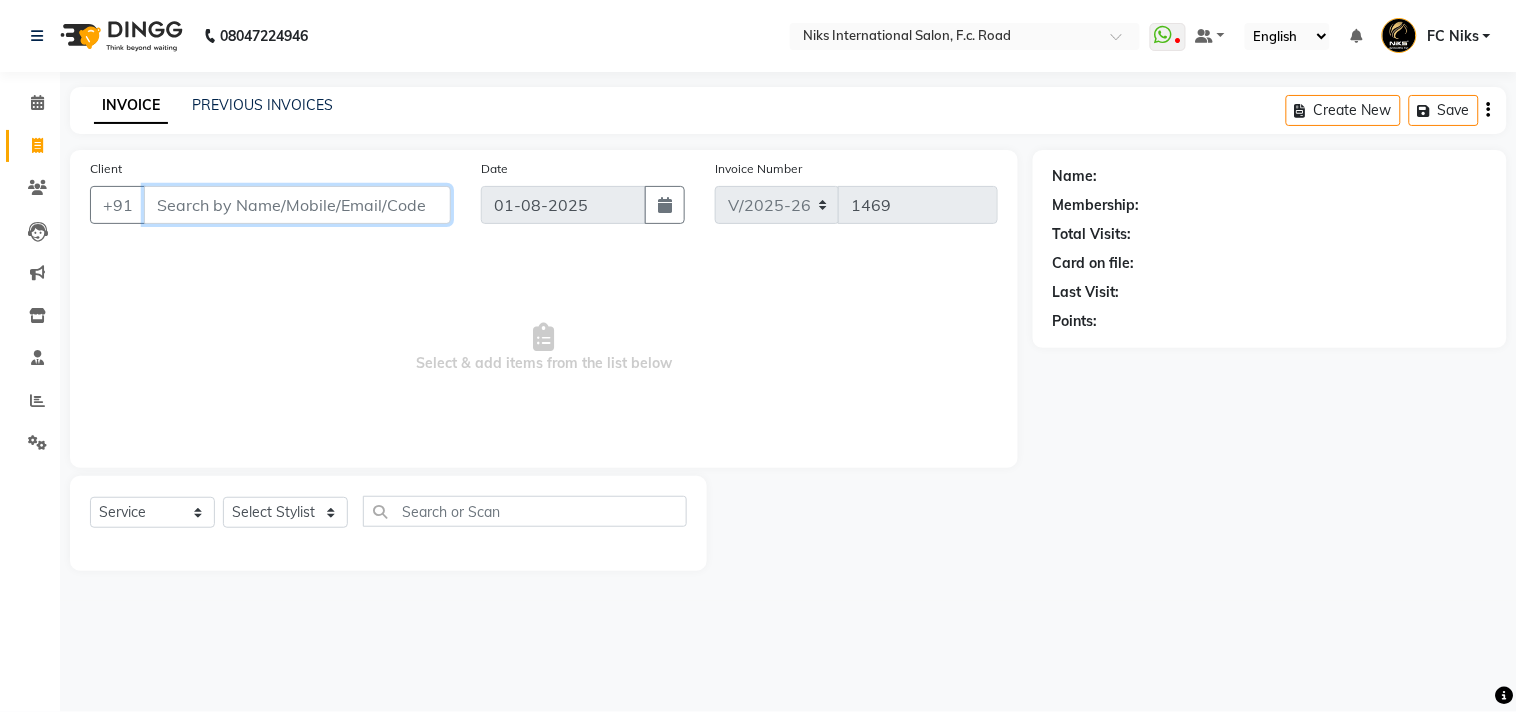 click on "Client" at bounding box center [297, 205] 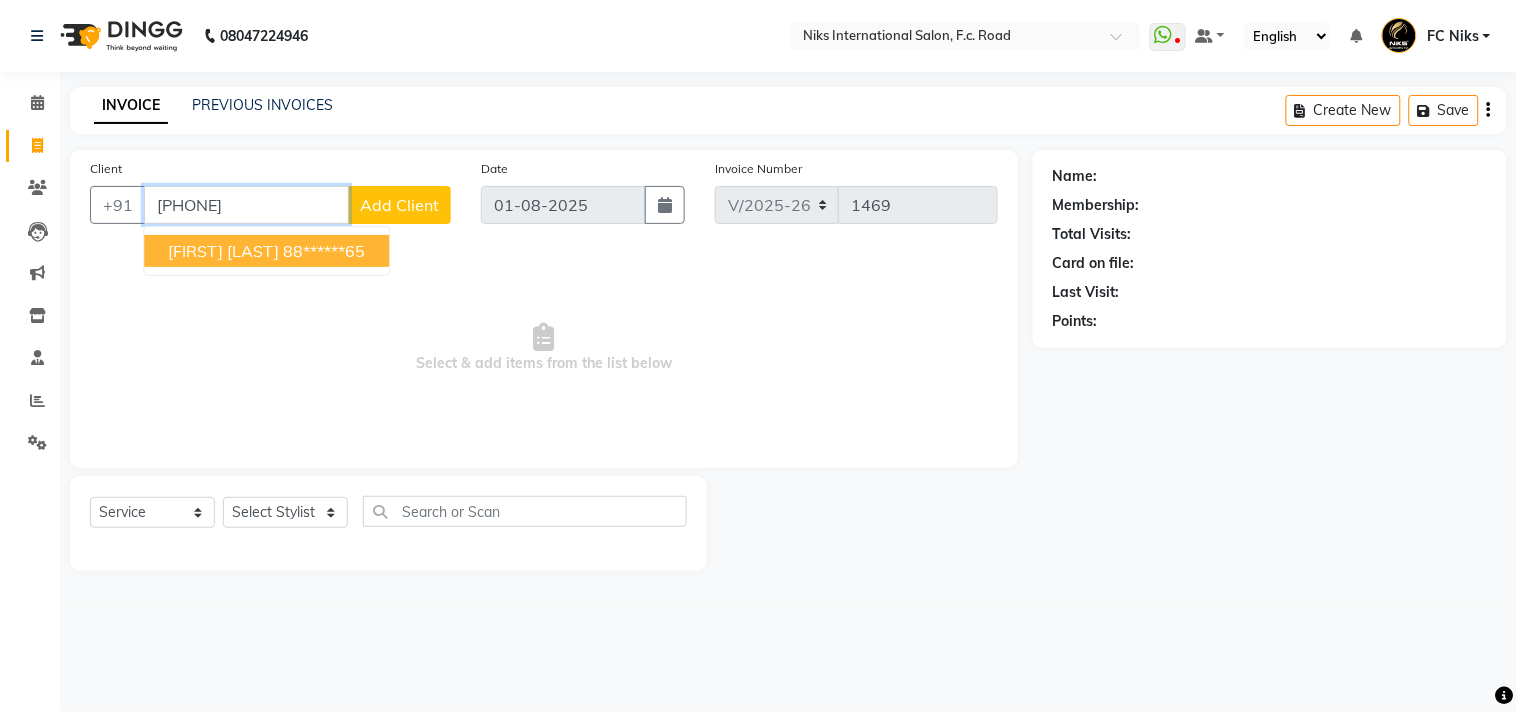 click on "Swati Chavhan" at bounding box center (223, 251) 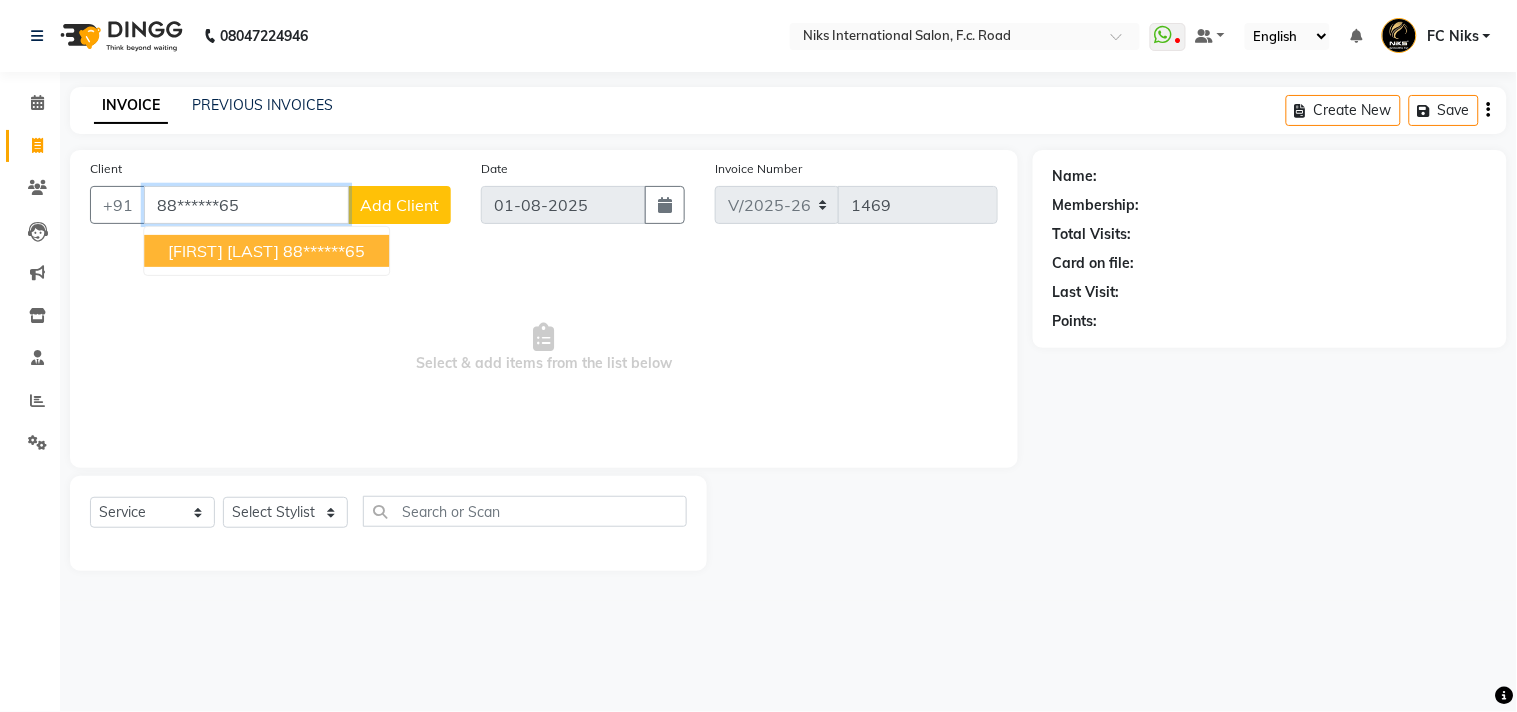 type on "88******65" 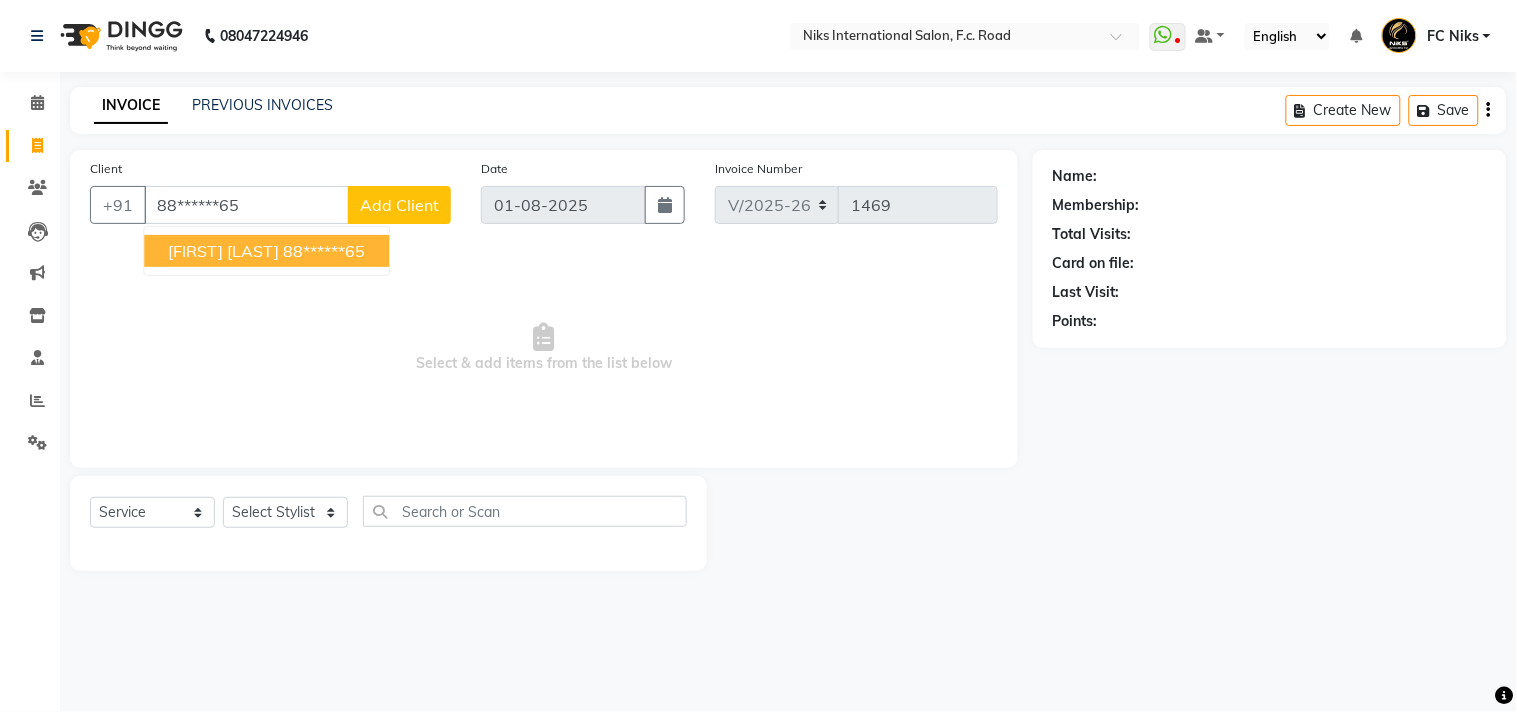 select on "1: Object" 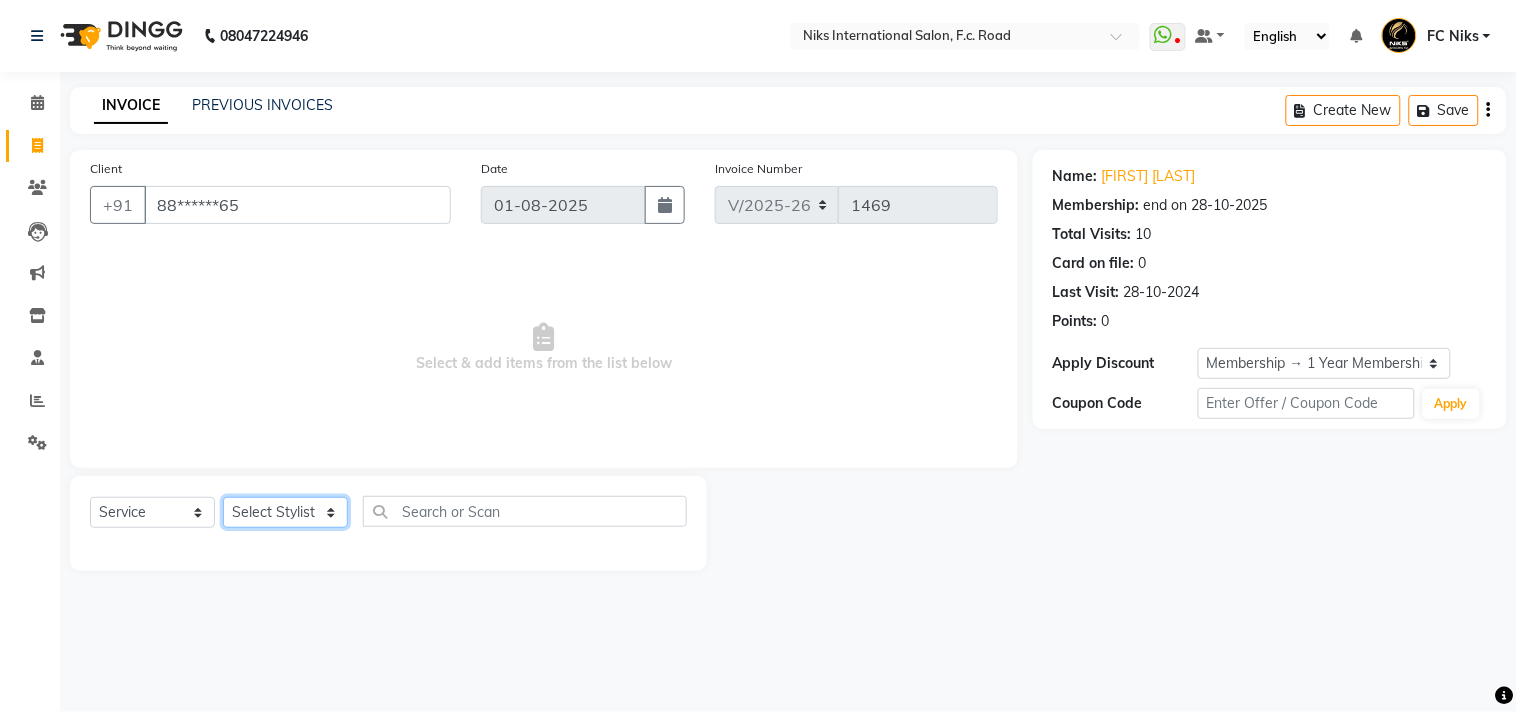 click on "Select Stylist Abhishek Amruta Bhagyashree CA Devkar FC Niks Ishika Kirti Komal Krishi Mahhi Nakshatra Nikhil Rajesh Savita Shabana Shrikant Gaikwad Soham" 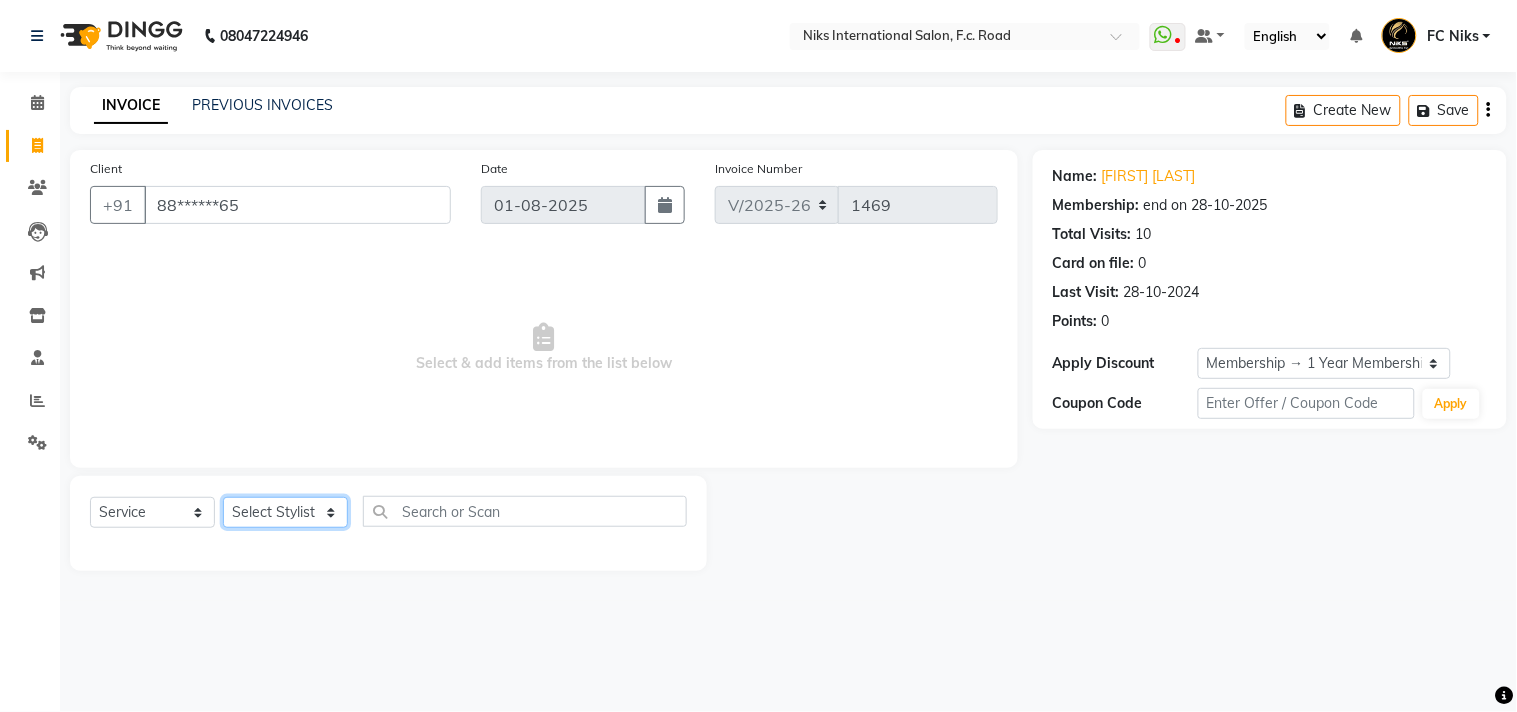 select on "63217" 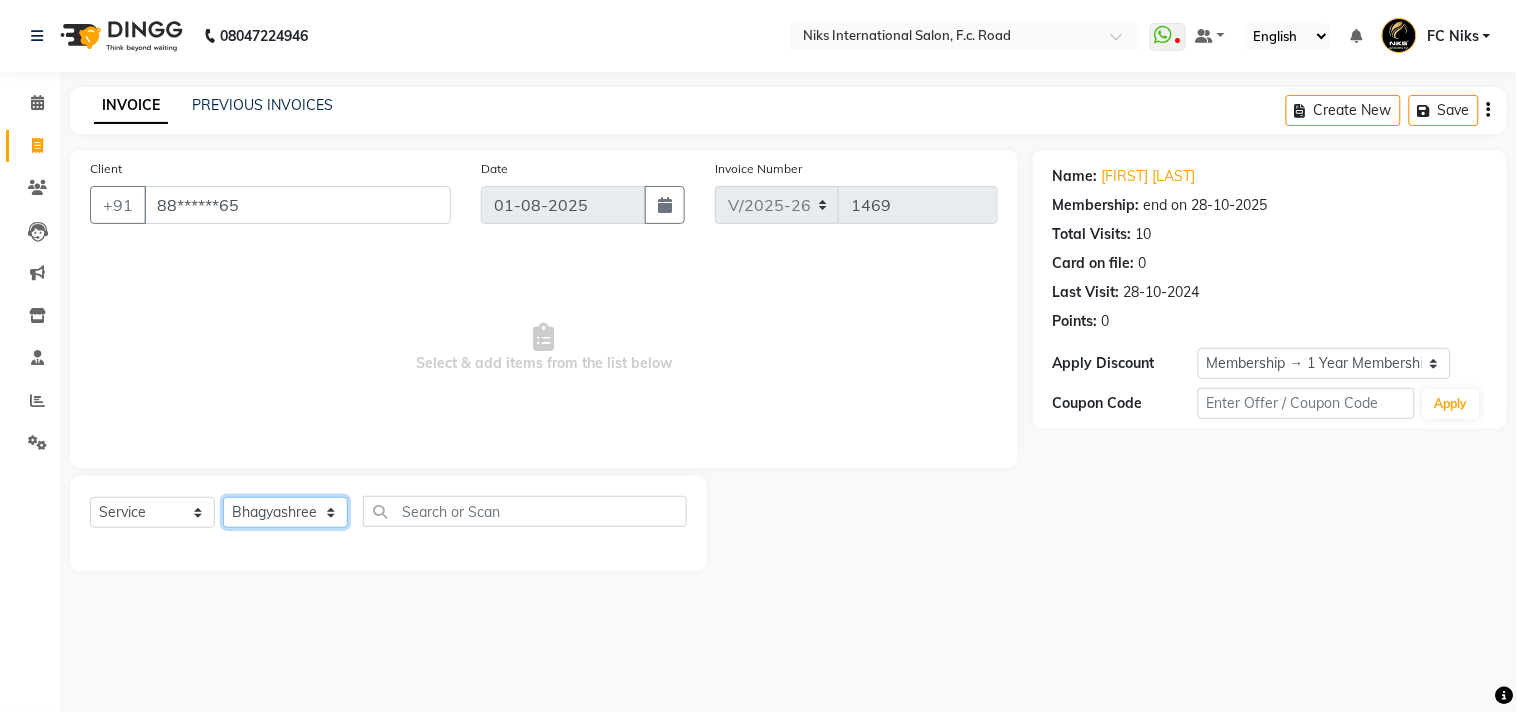 click on "Select Stylist Abhishek Amruta Bhagyashree CA Devkar FC Niks Ishika Kirti Komal Krishi Mahhi Nakshatra Nikhil Rajesh Savita Shabana Shrikant Gaikwad Soham" 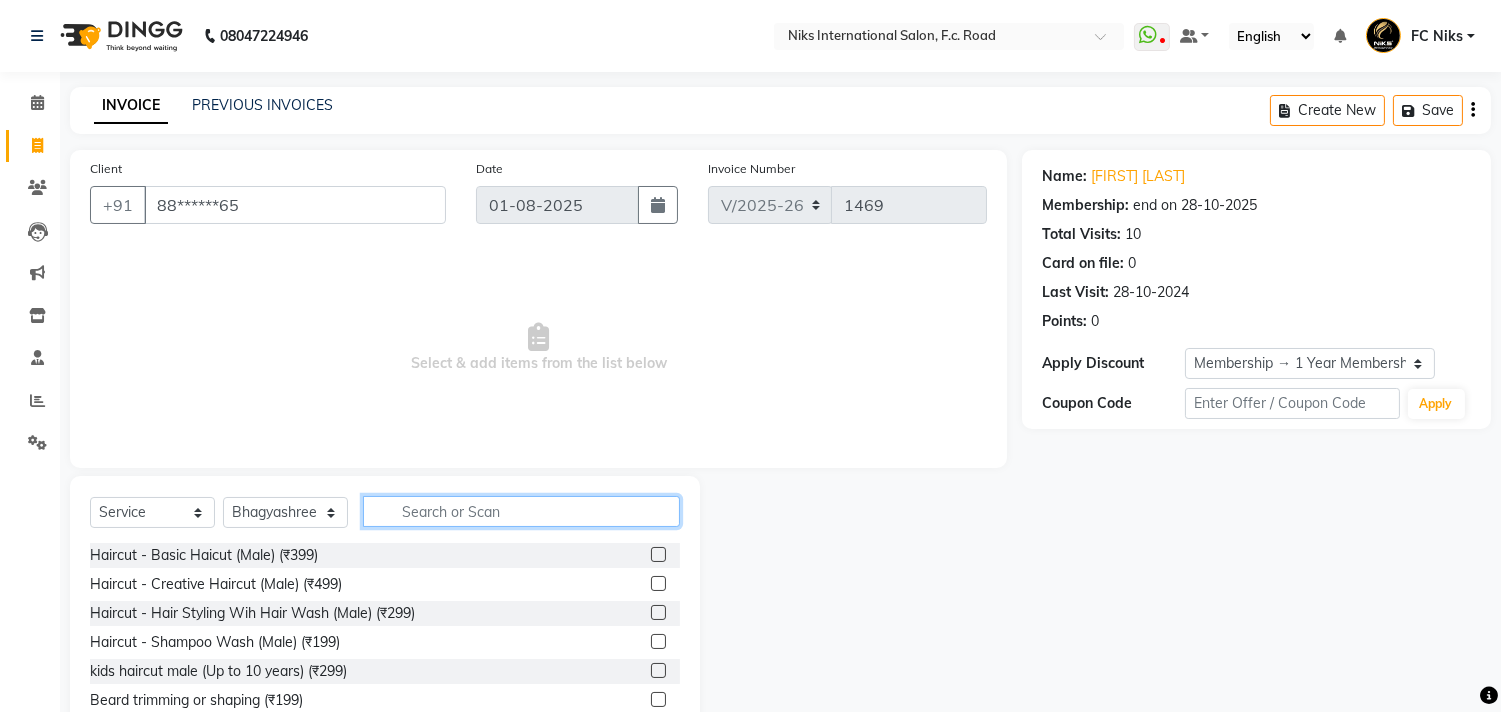 click 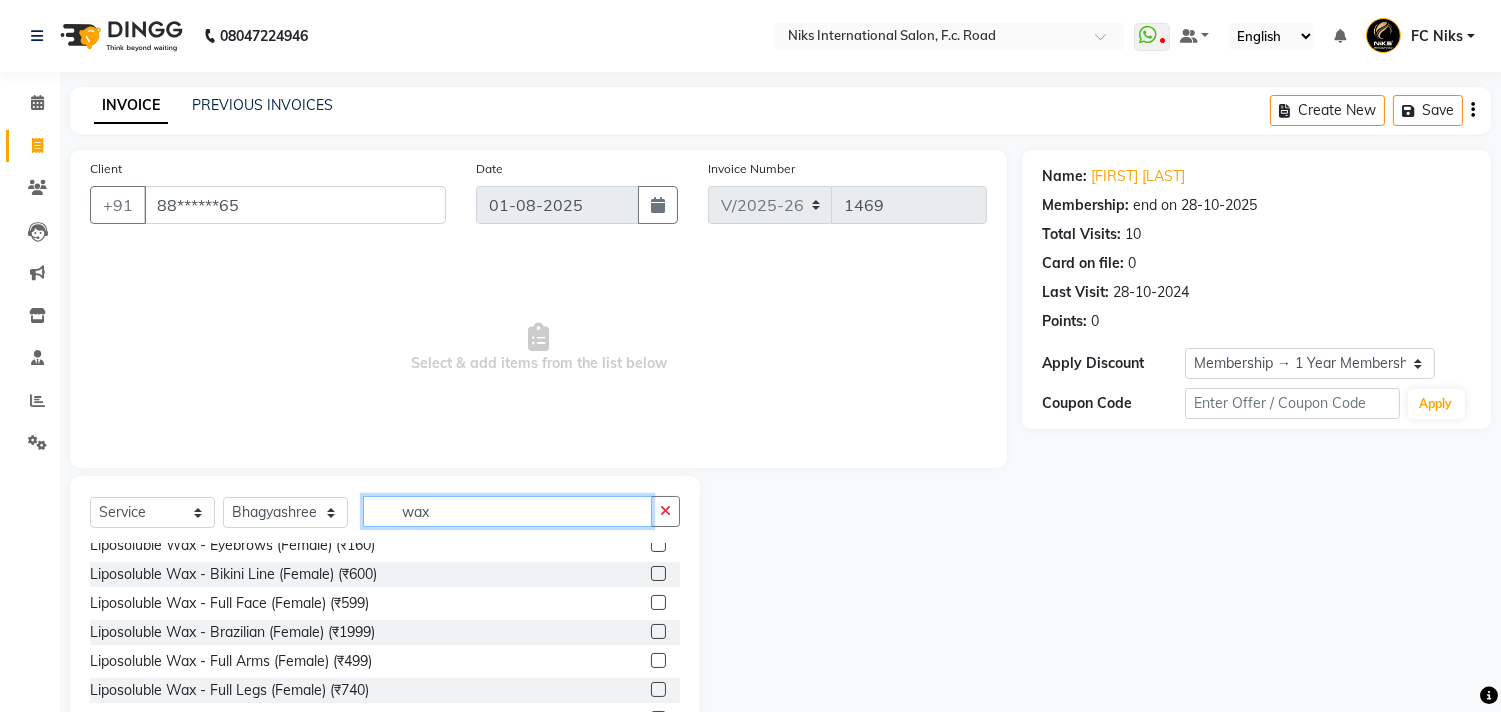 scroll, scrollTop: 111, scrollLeft: 0, axis: vertical 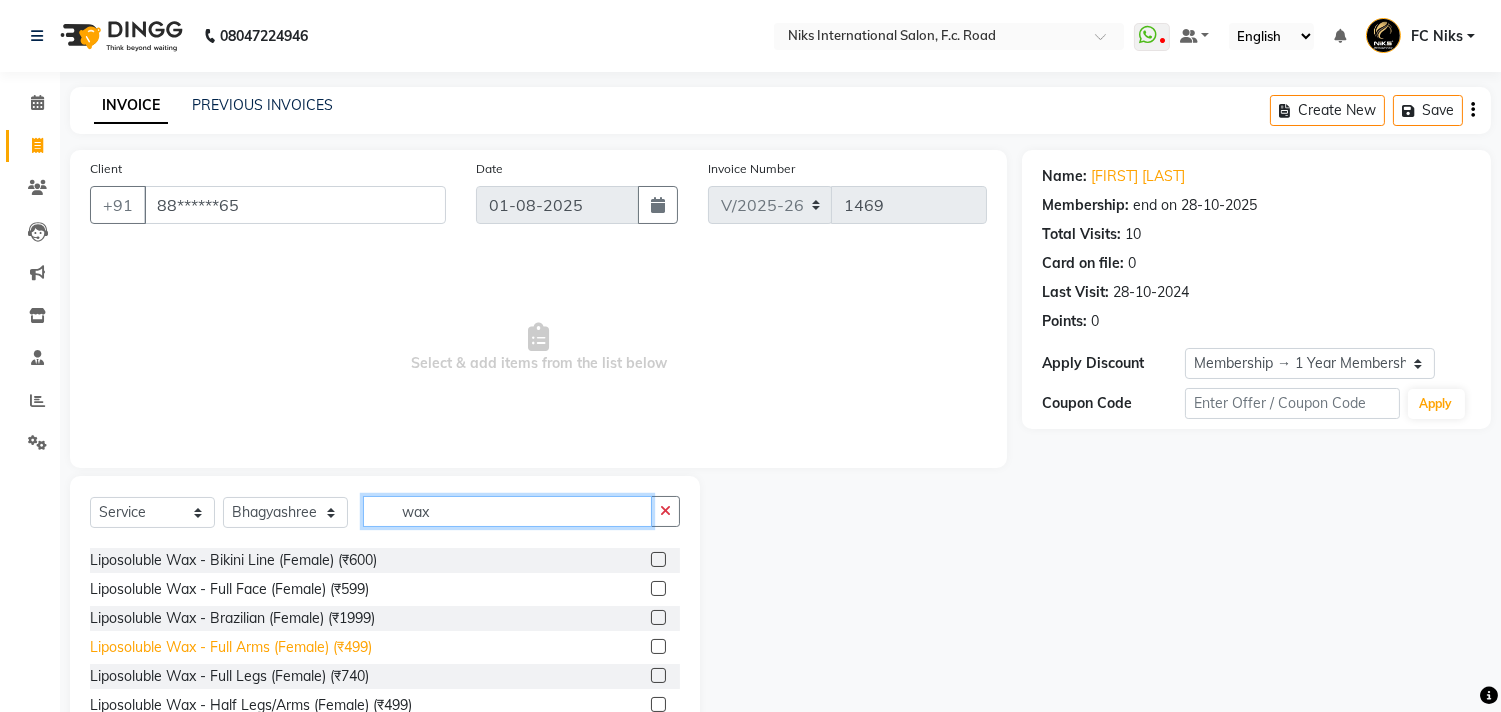 type on "wax" 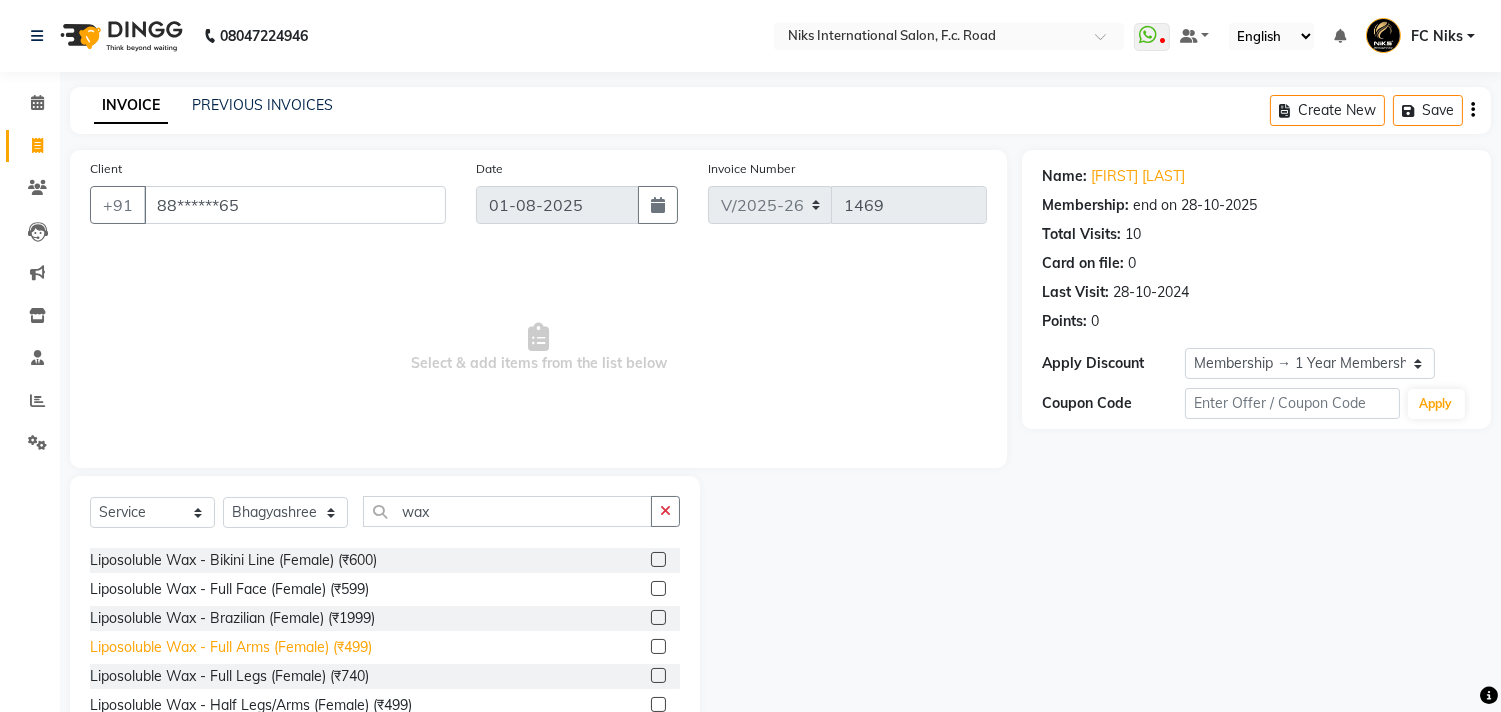 click on "Liposoluble Wax - Full Arms (Female) (₹499)" 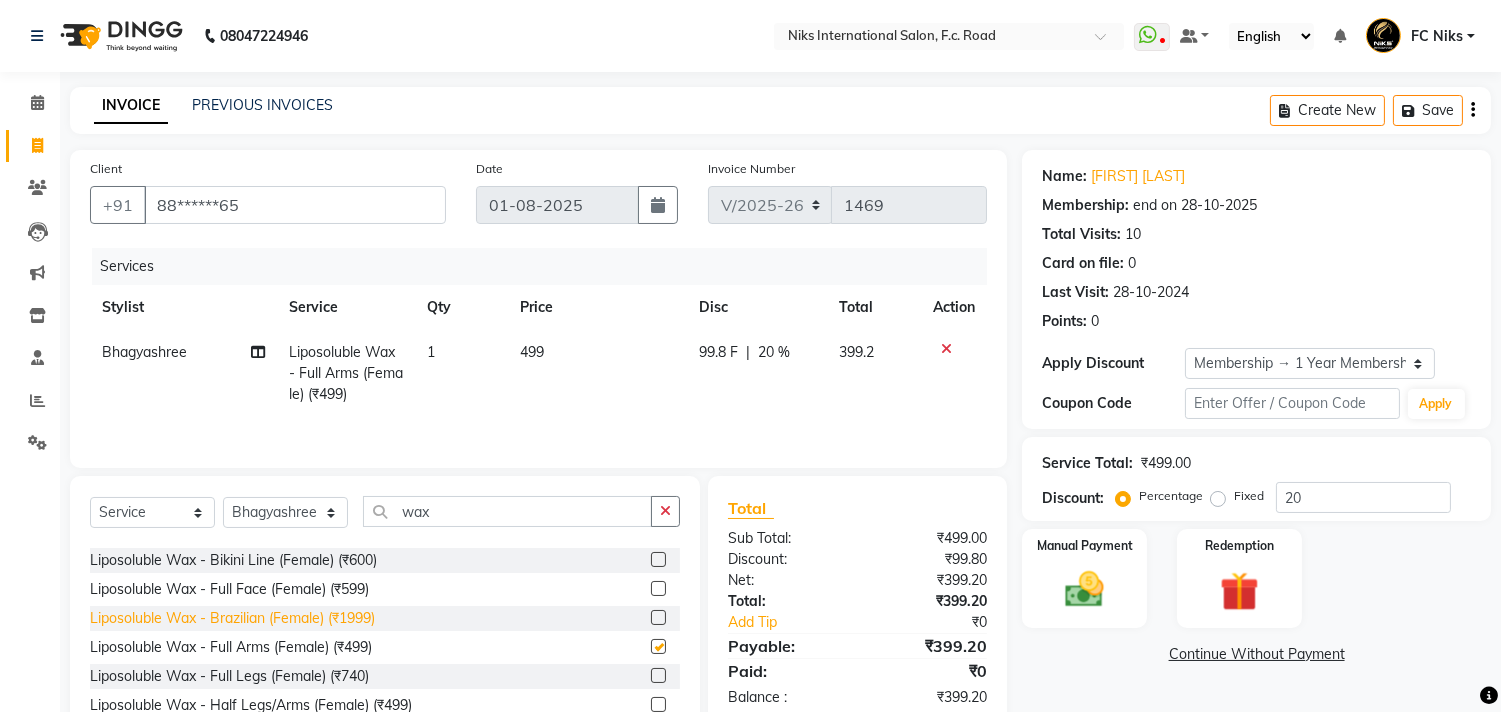 checkbox on "false" 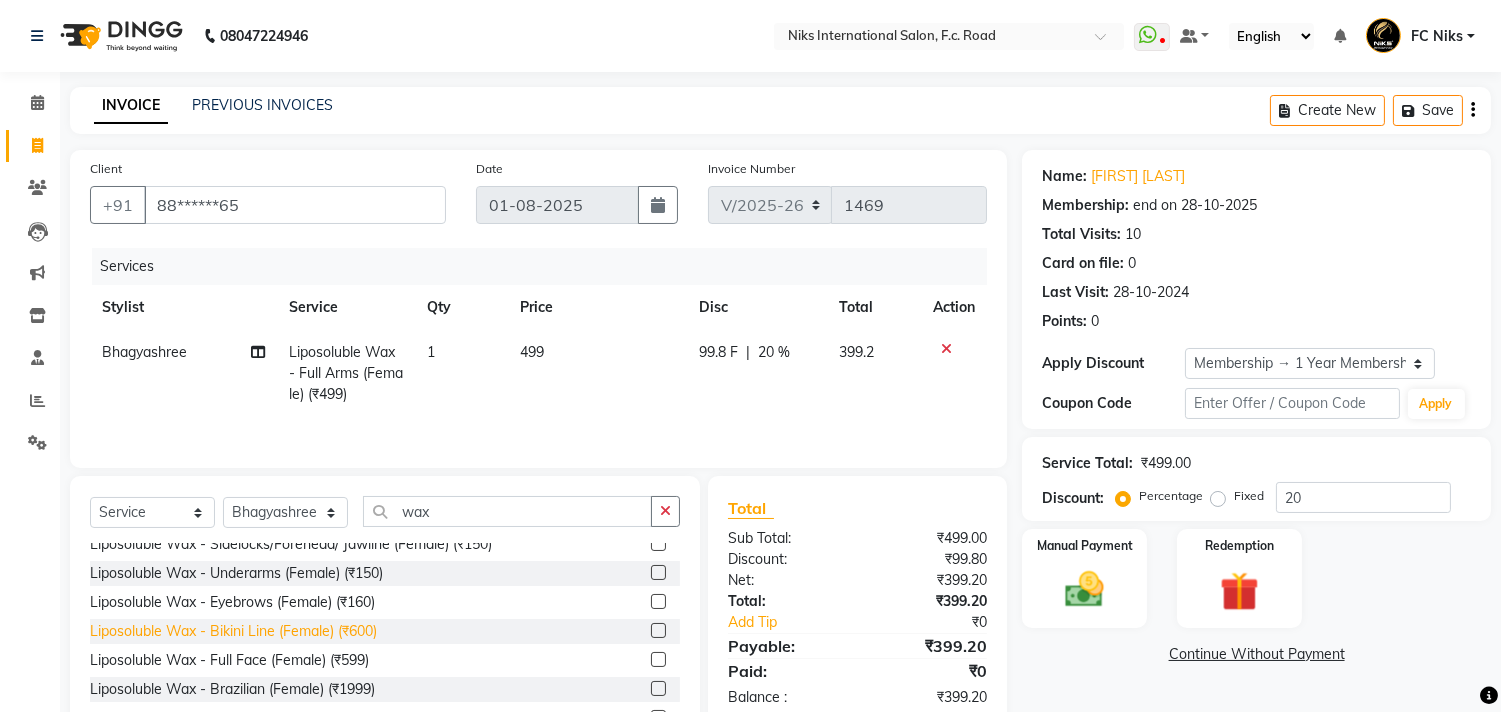scroll, scrollTop: 36, scrollLeft: 0, axis: vertical 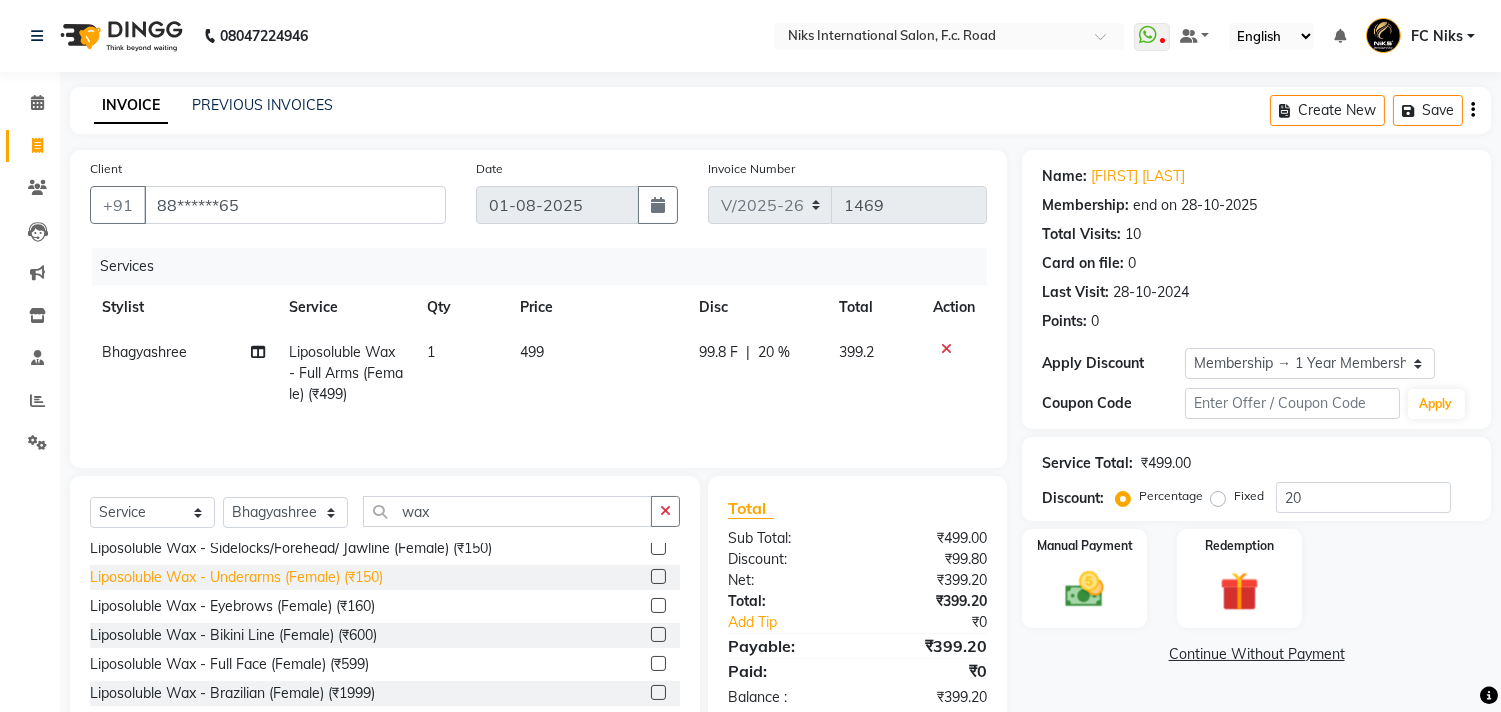 click on "Liposoluble Wax - Underarms (Female) (₹150)" 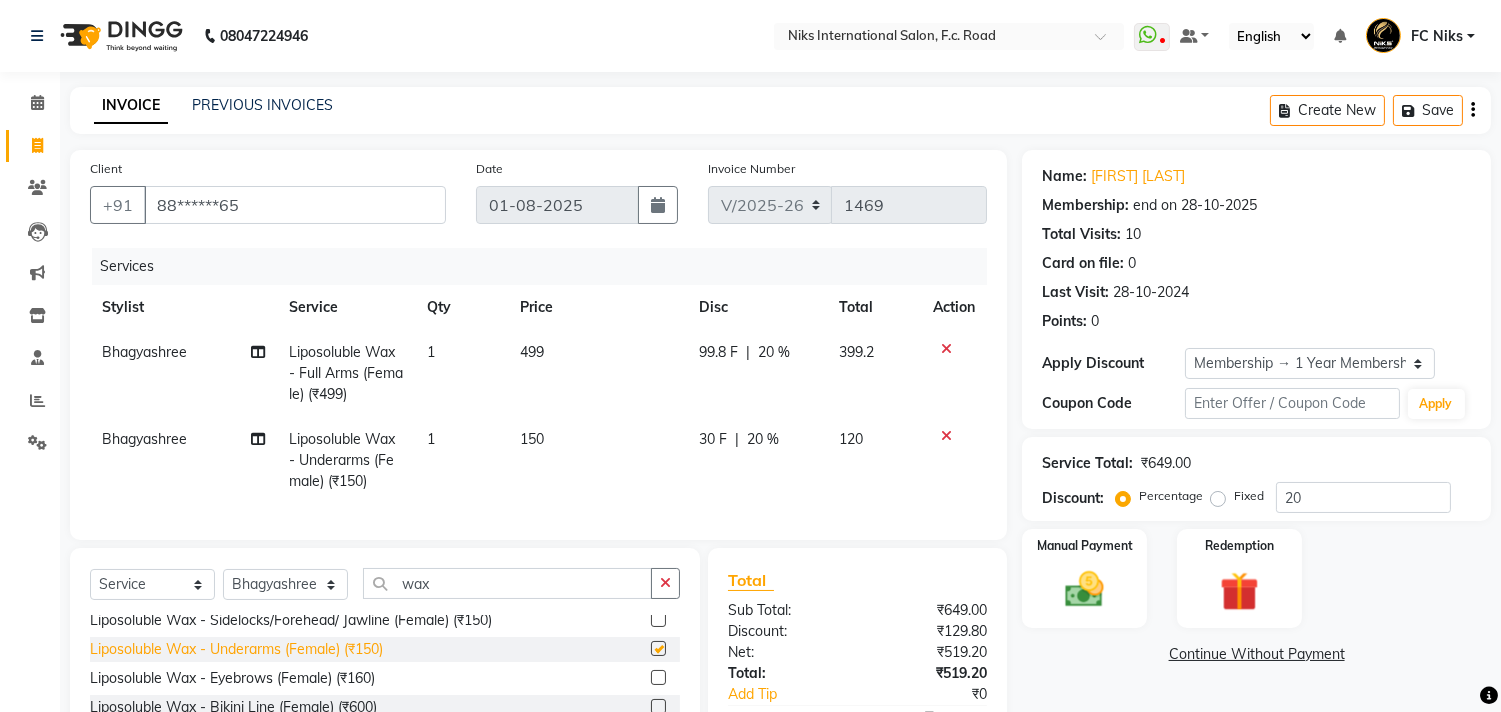 checkbox on "false" 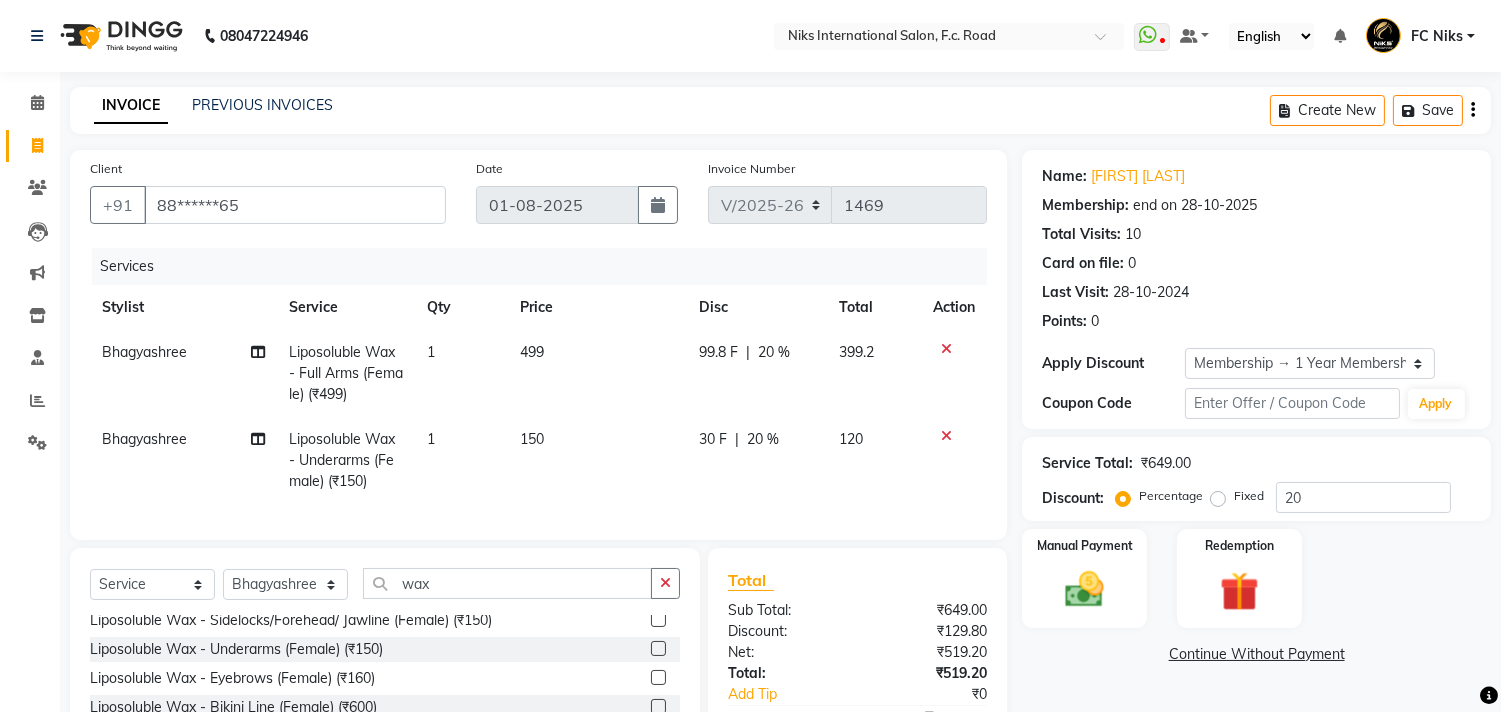scroll, scrollTop: 147, scrollLeft: 0, axis: vertical 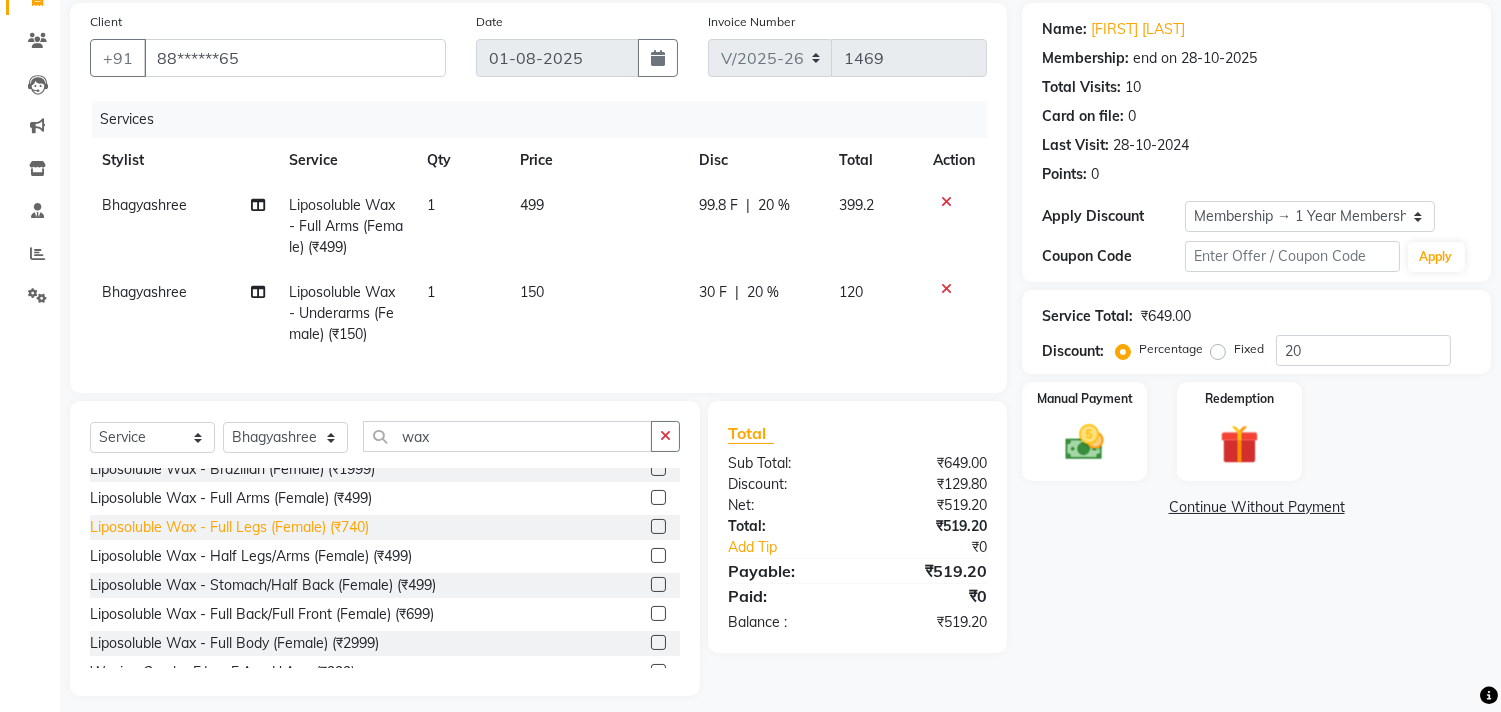 click on "Liposoluble Wax - Full Legs (Female) (₹740)" 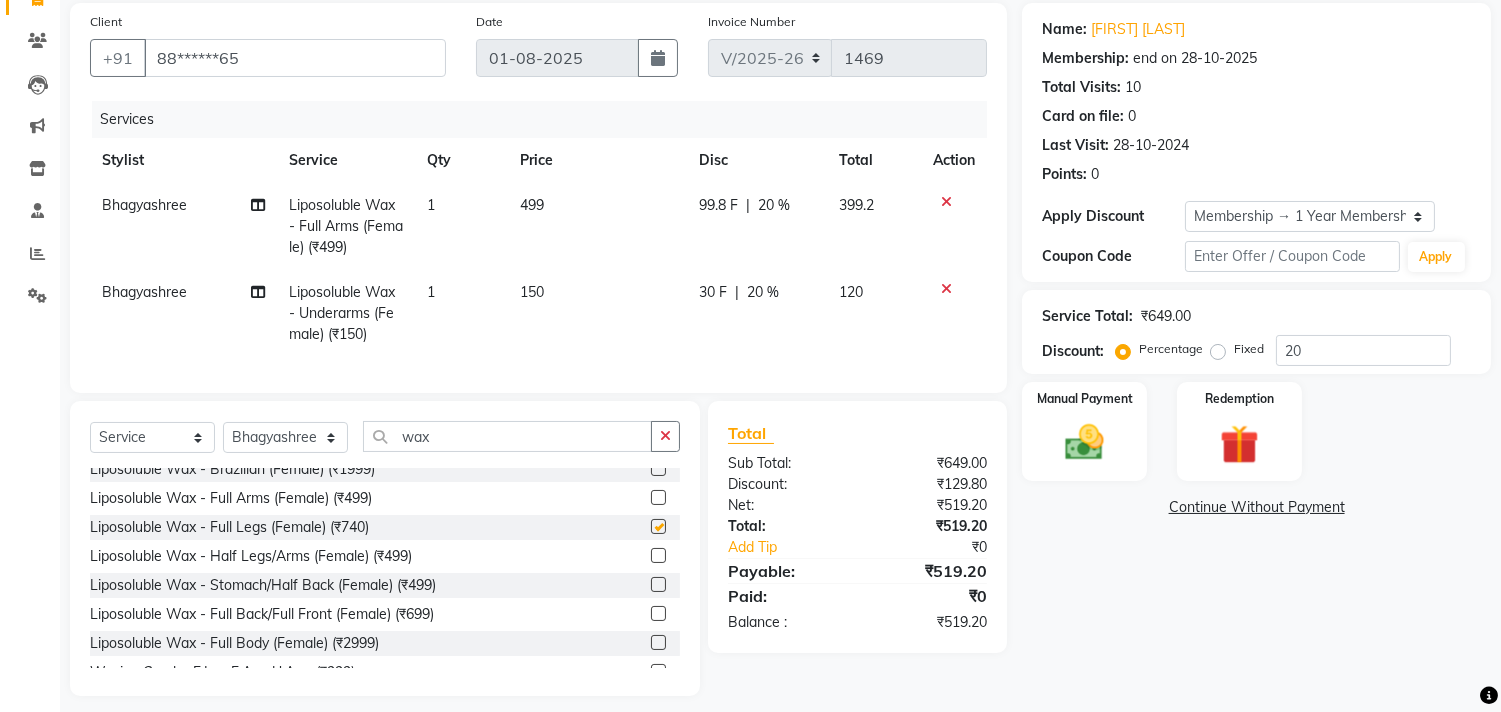 checkbox on "false" 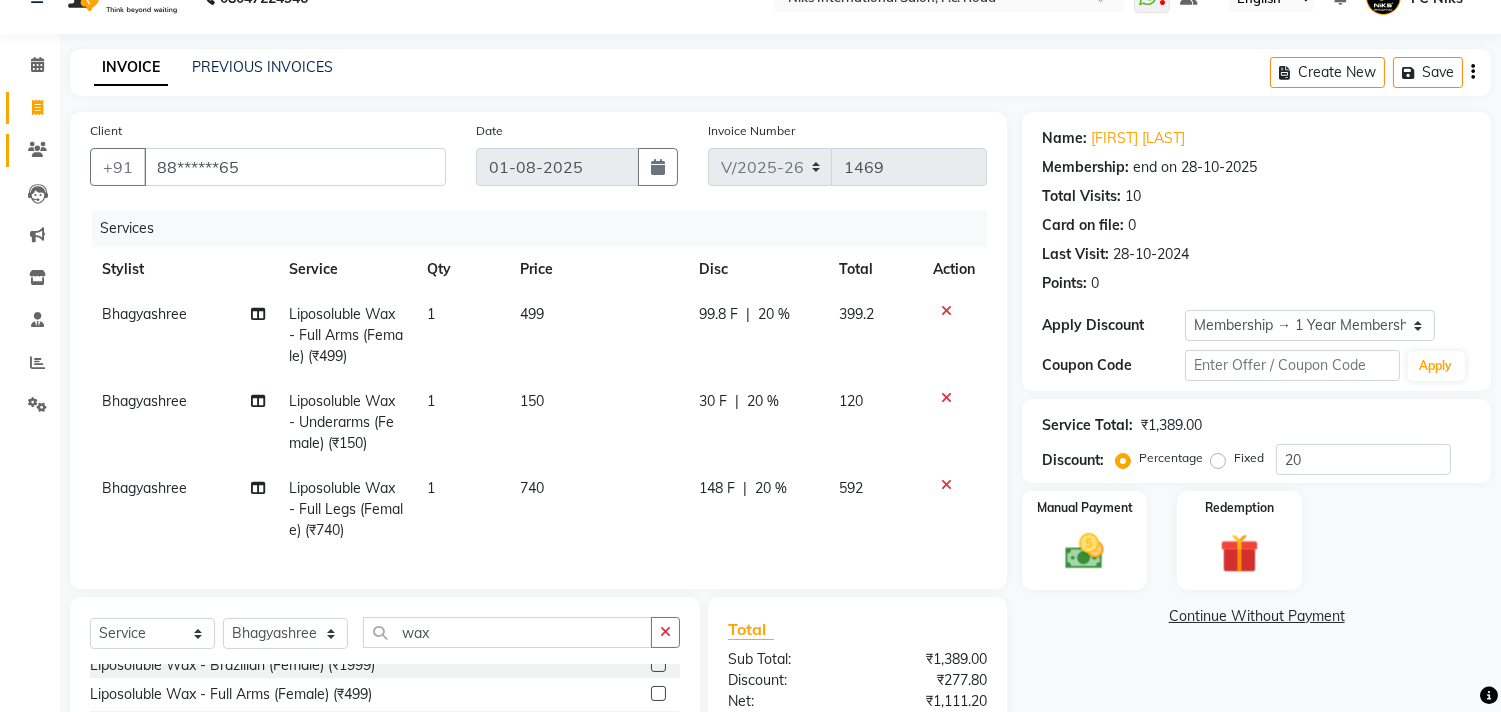 scroll, scrollTop: 0, scrollLeft: 0, axis: both 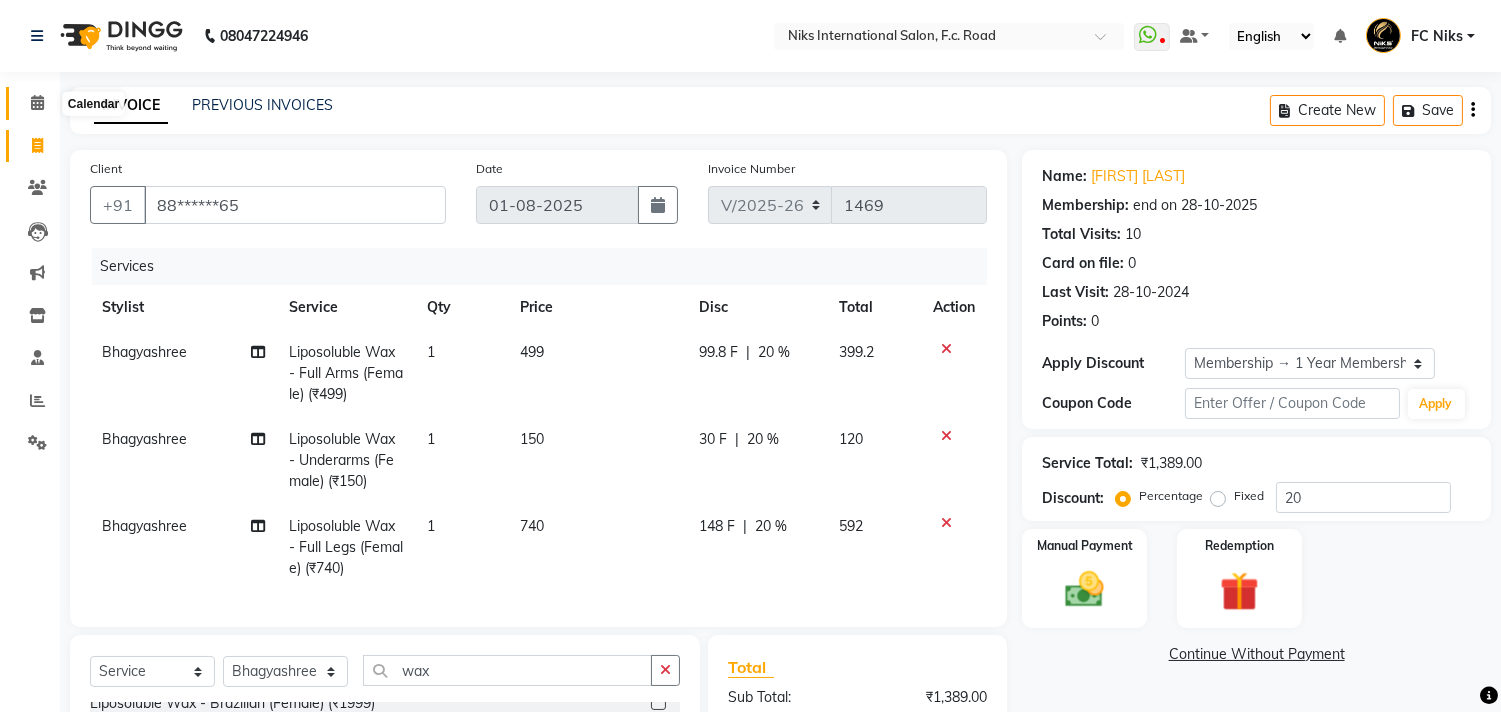 click 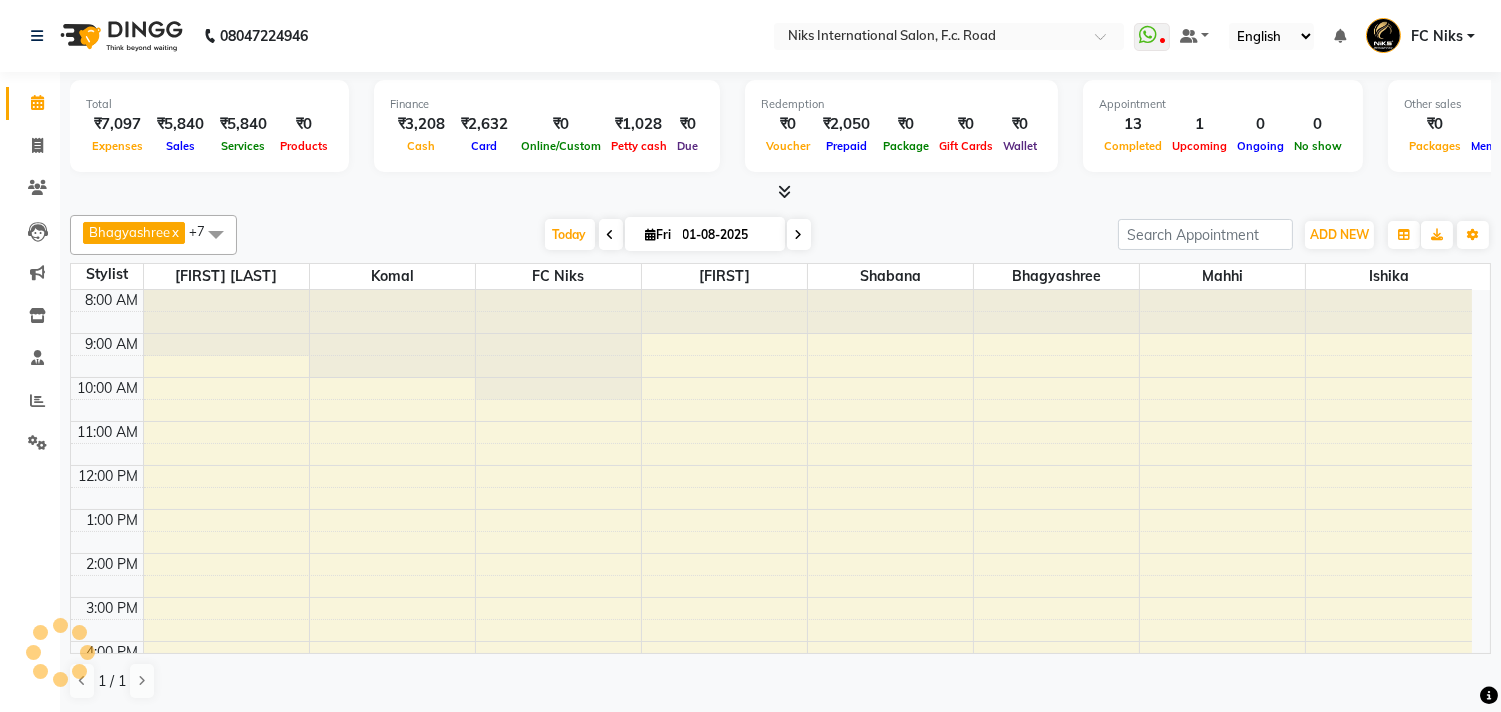 scroll, scrollTop: 0, scrollLeft: 0, axis: both 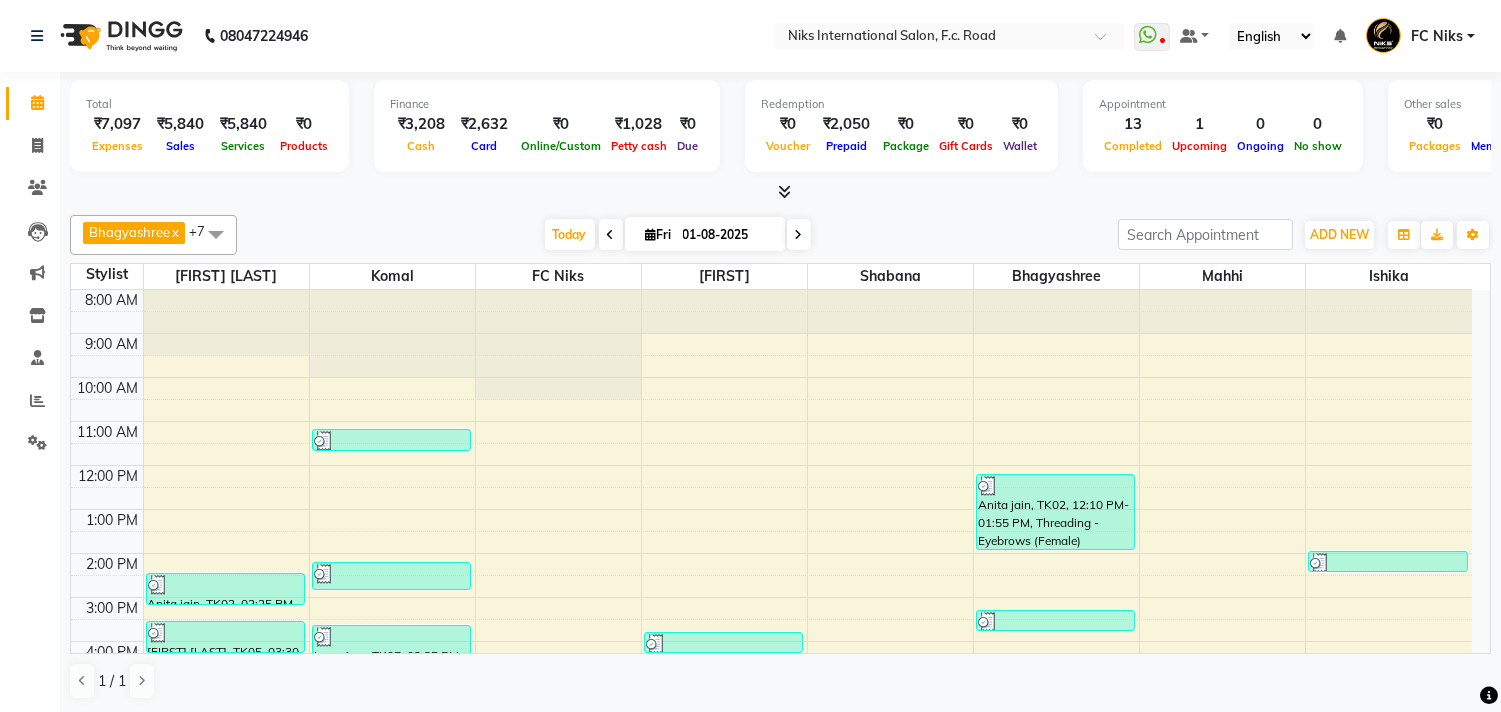 drag, startPoint x: 848, startPoint y: 168, endPoint x: 674, endPoint y: 195, distance: 176.08237 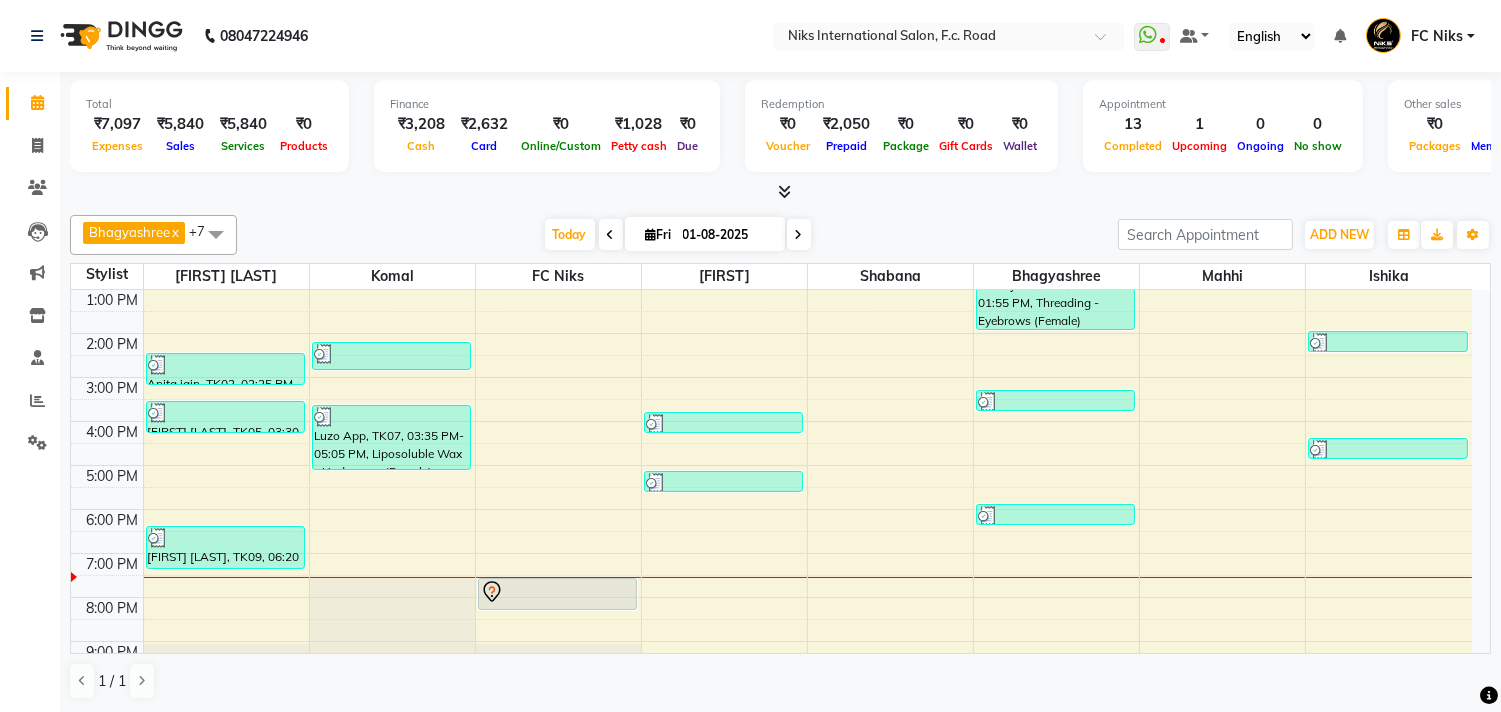 scroll, scrollTop: 298, scrollLeft: 0, axis: vertical 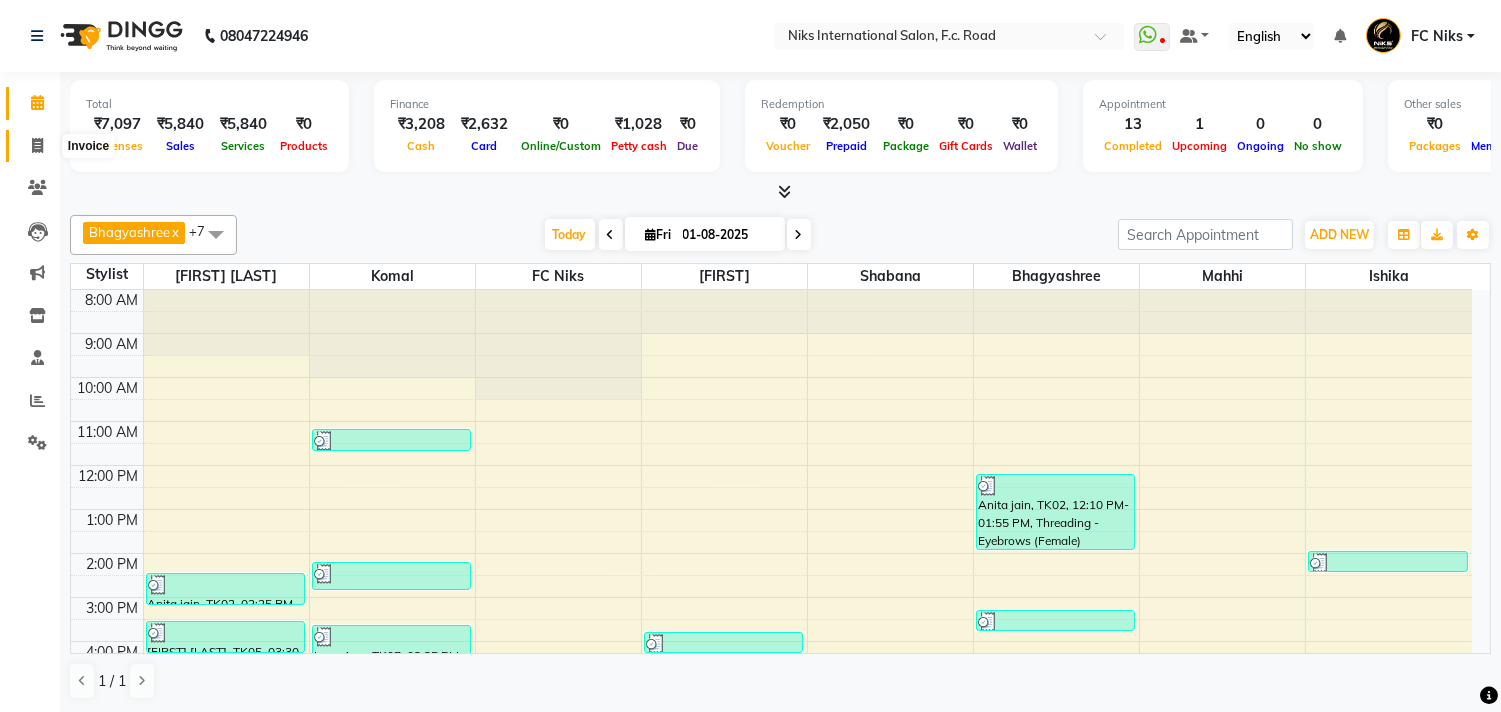 click 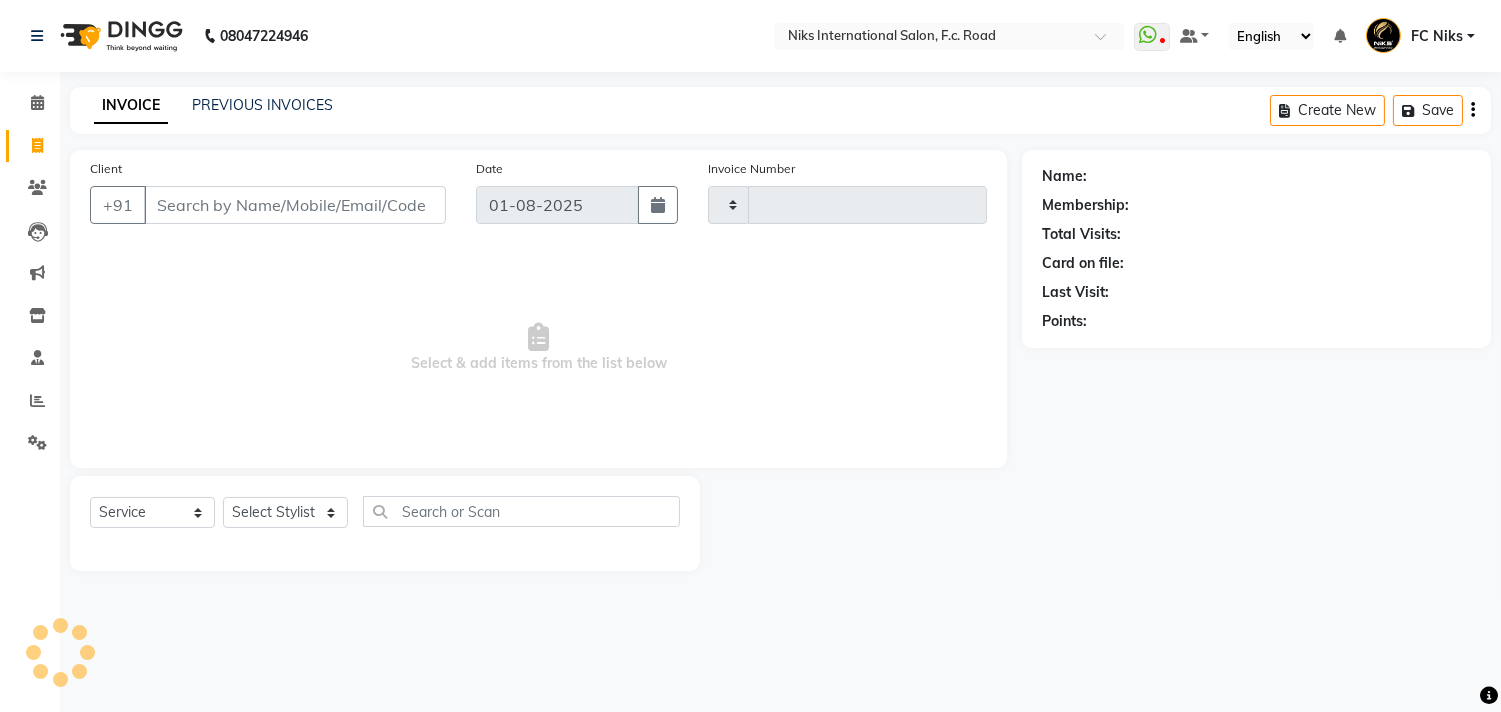 type on "1469" 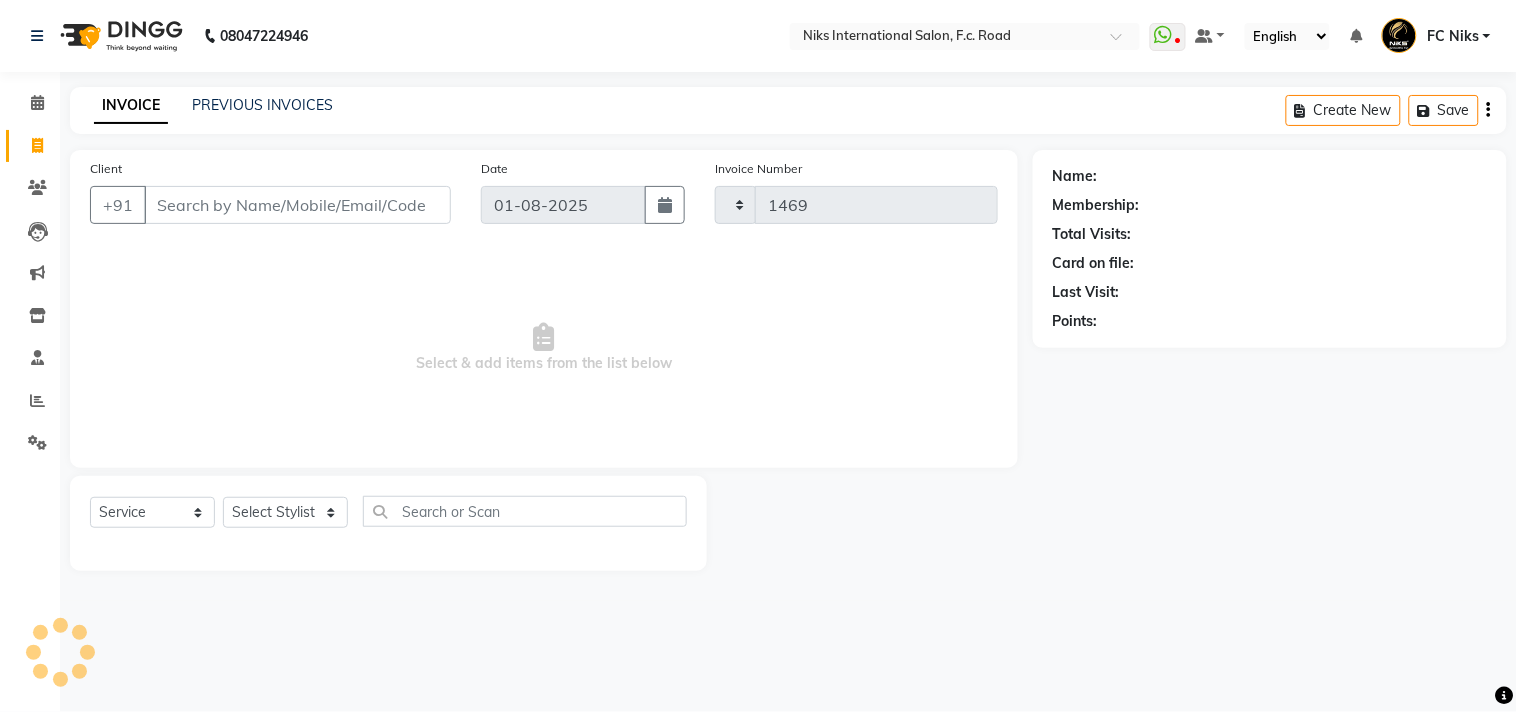 select on "7" 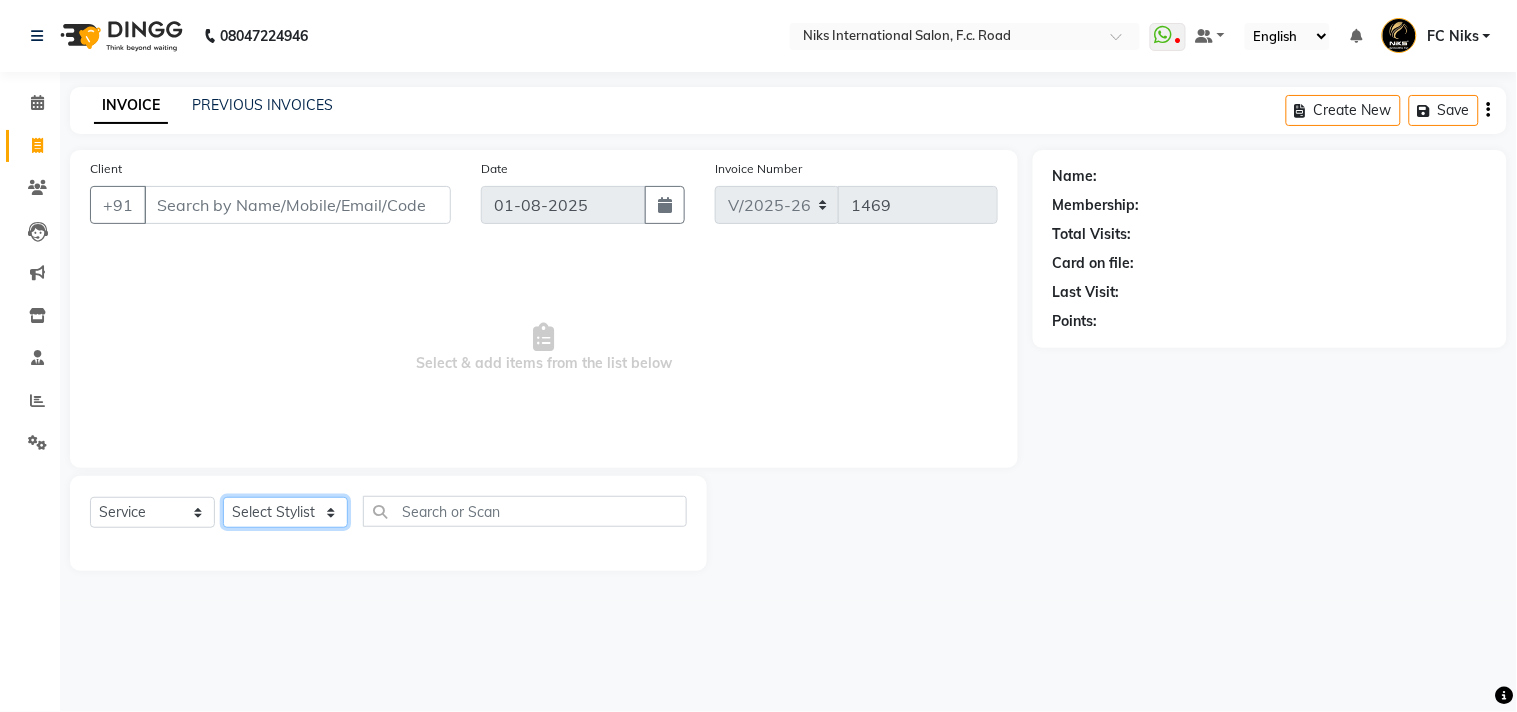 click on "Select Stylist Abhishek Amruta Bhagyashree CA Devkar FC Niks Ishika Kirti Komal Krishi Mahhi Nakshatra Nikhil Rajesh Savita Shabana Shrikant Gaikwad Soham" 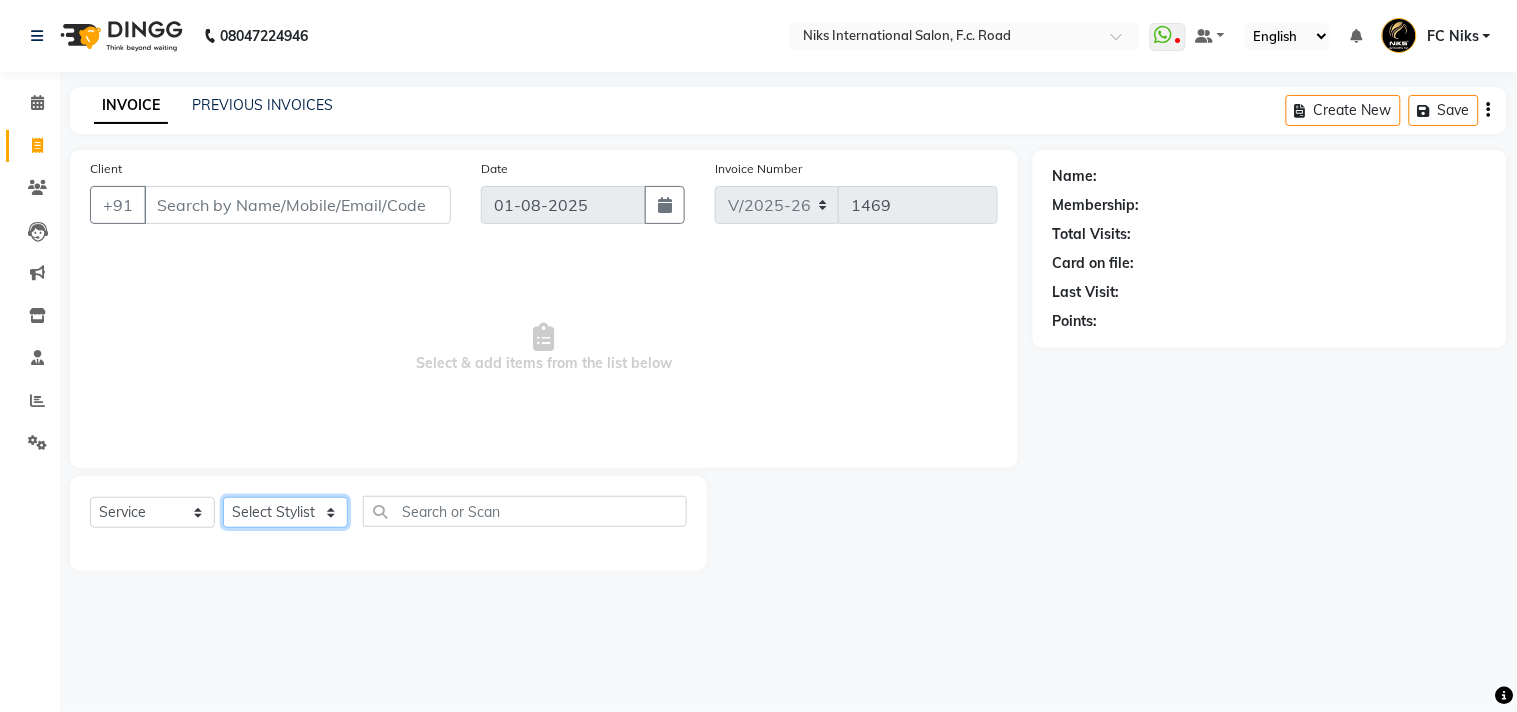 select on "159" 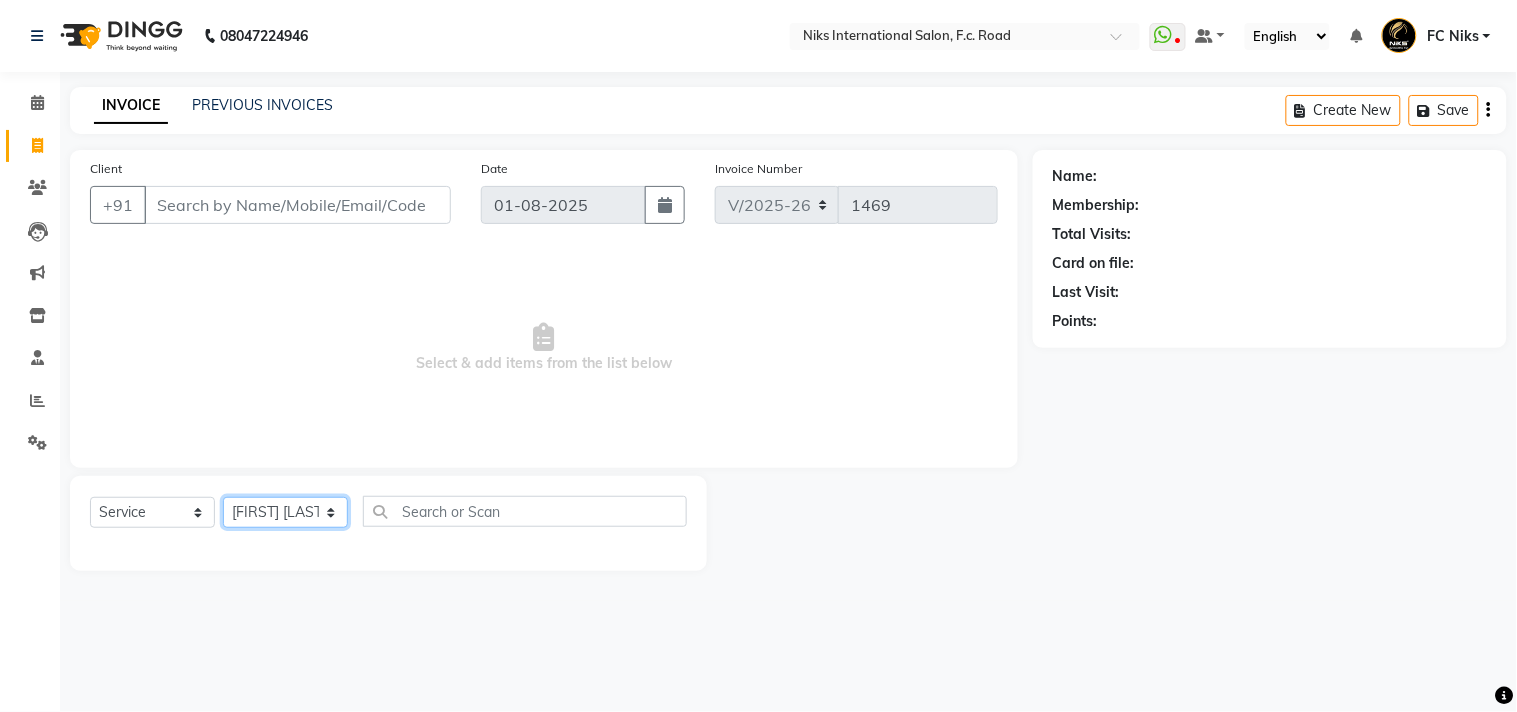click on "Select Stylist Abhishek Amruta Bhagyashree CA Devkar FC Niks Ishika Kirti Komal Krishi Mahhi Nakshatra Nikhil Rajesh Savita Shabana Shrikant Gaikwad Soham" 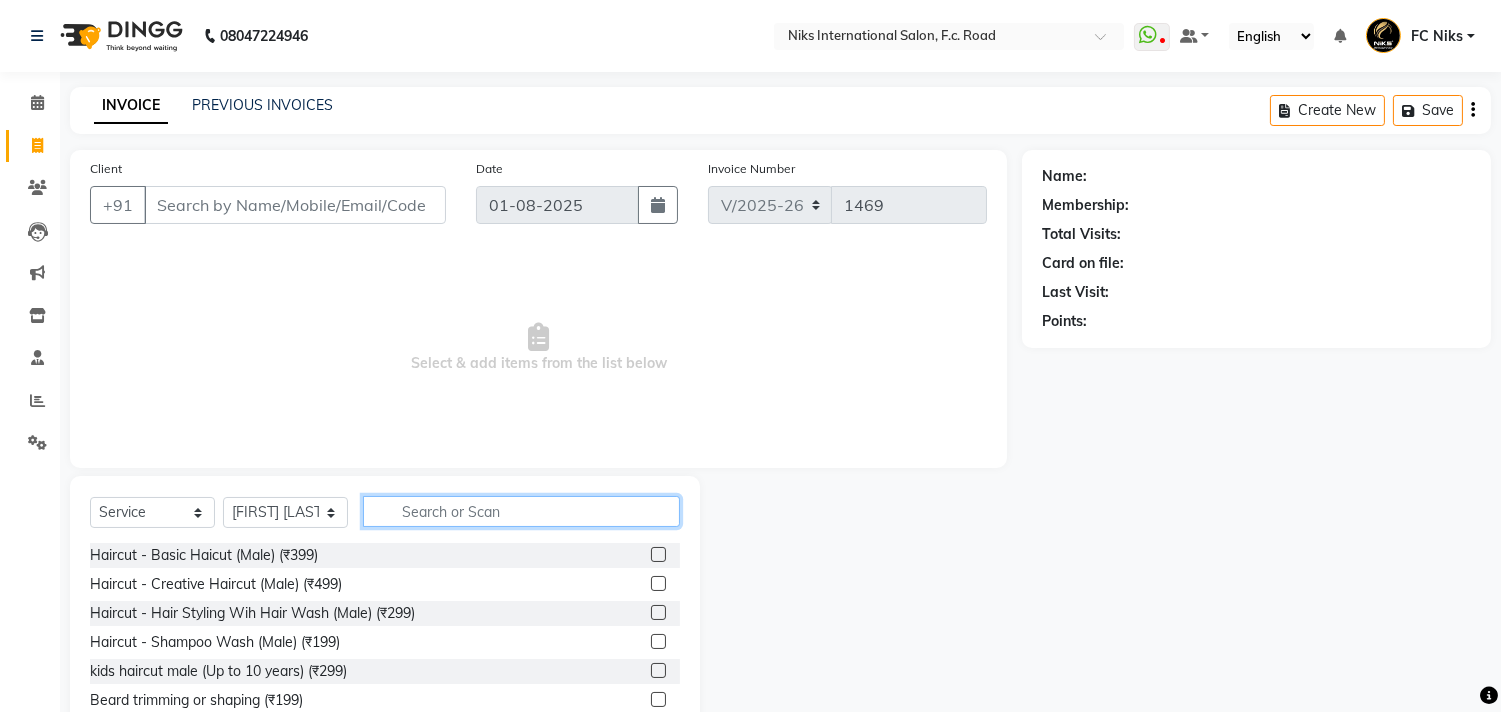 click 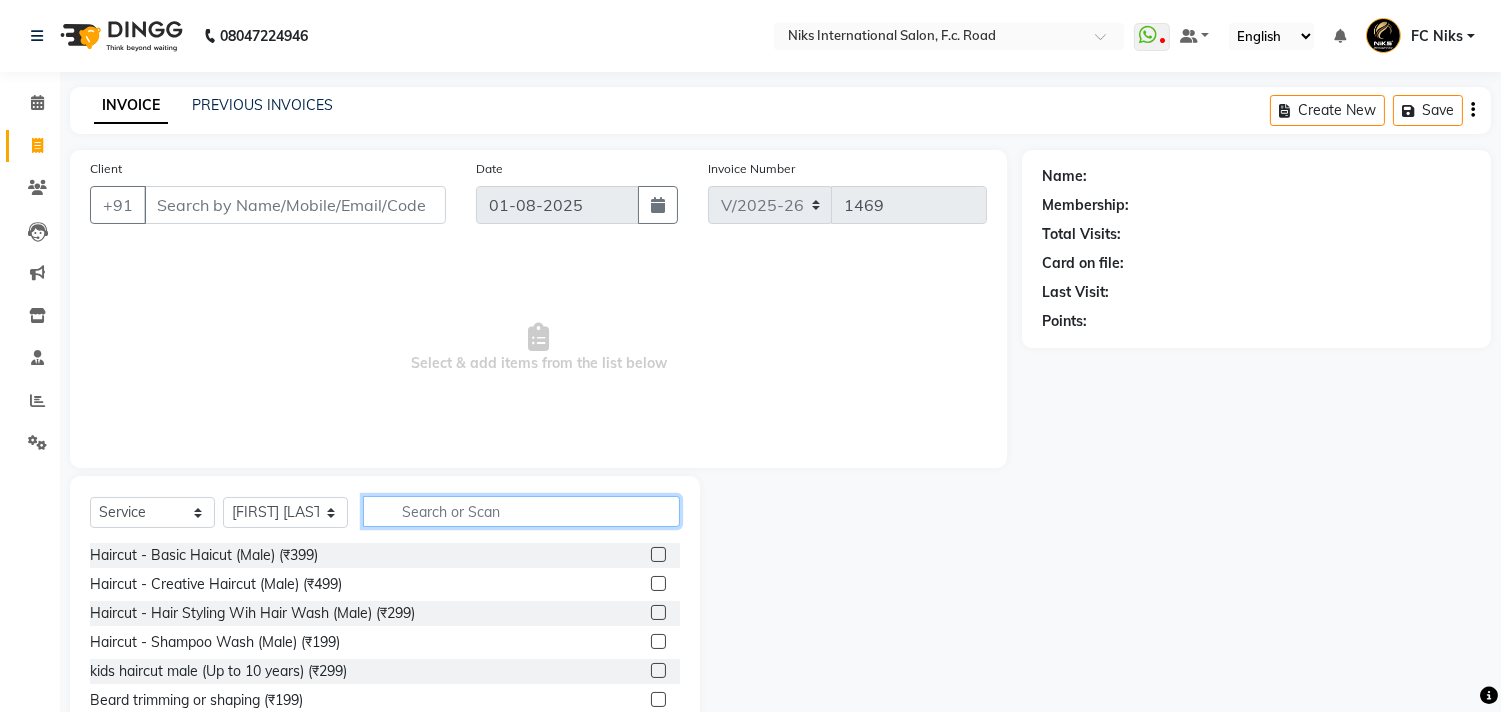 click 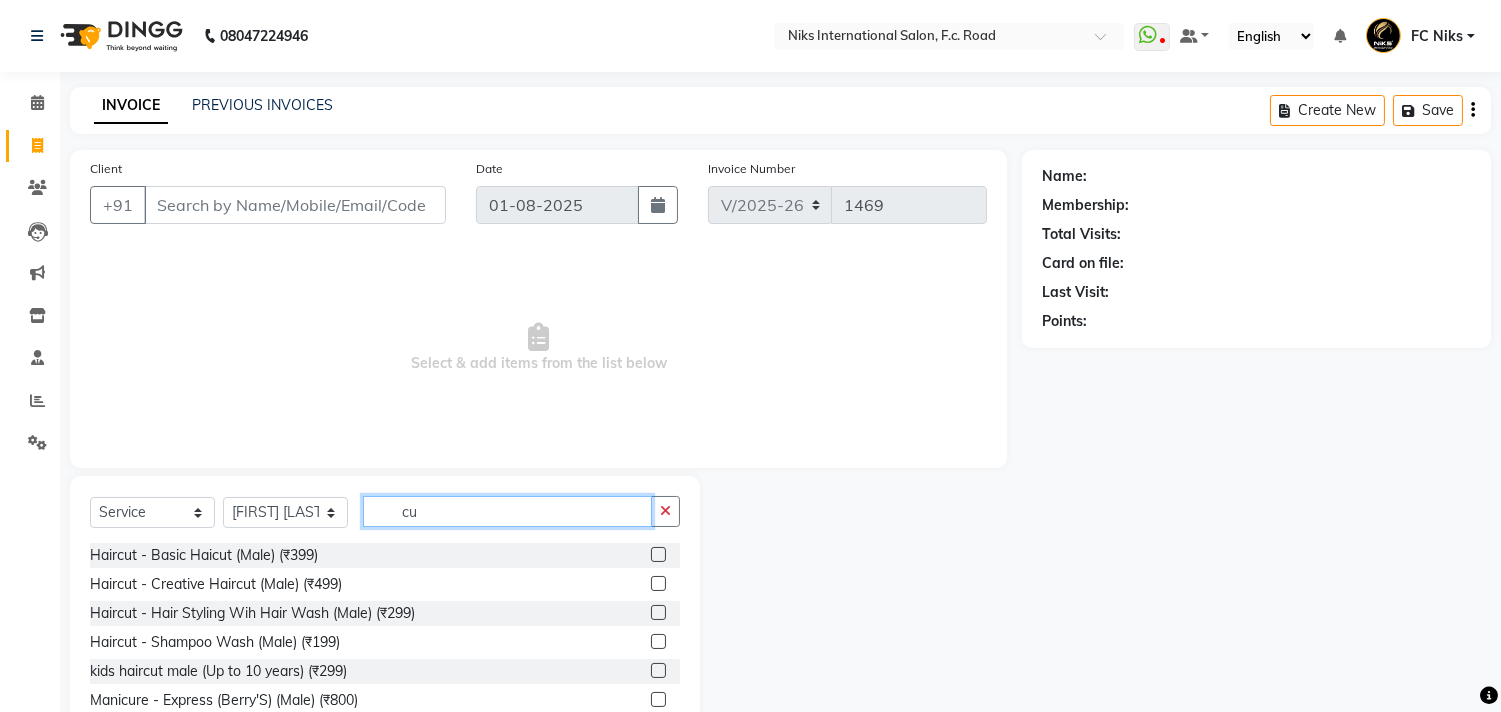 type on "cut" 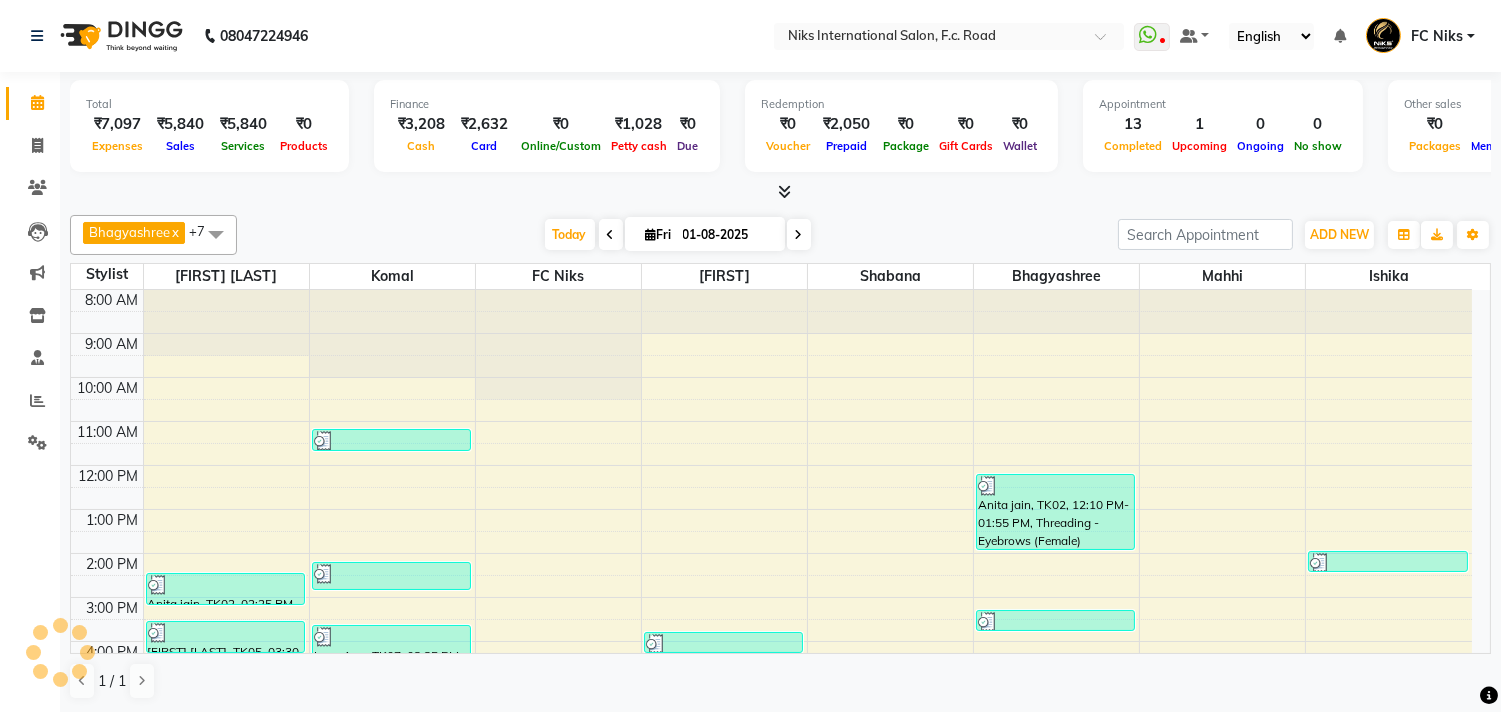 scroll, scrollTop: 0, scrollLeft: 0, axis: both 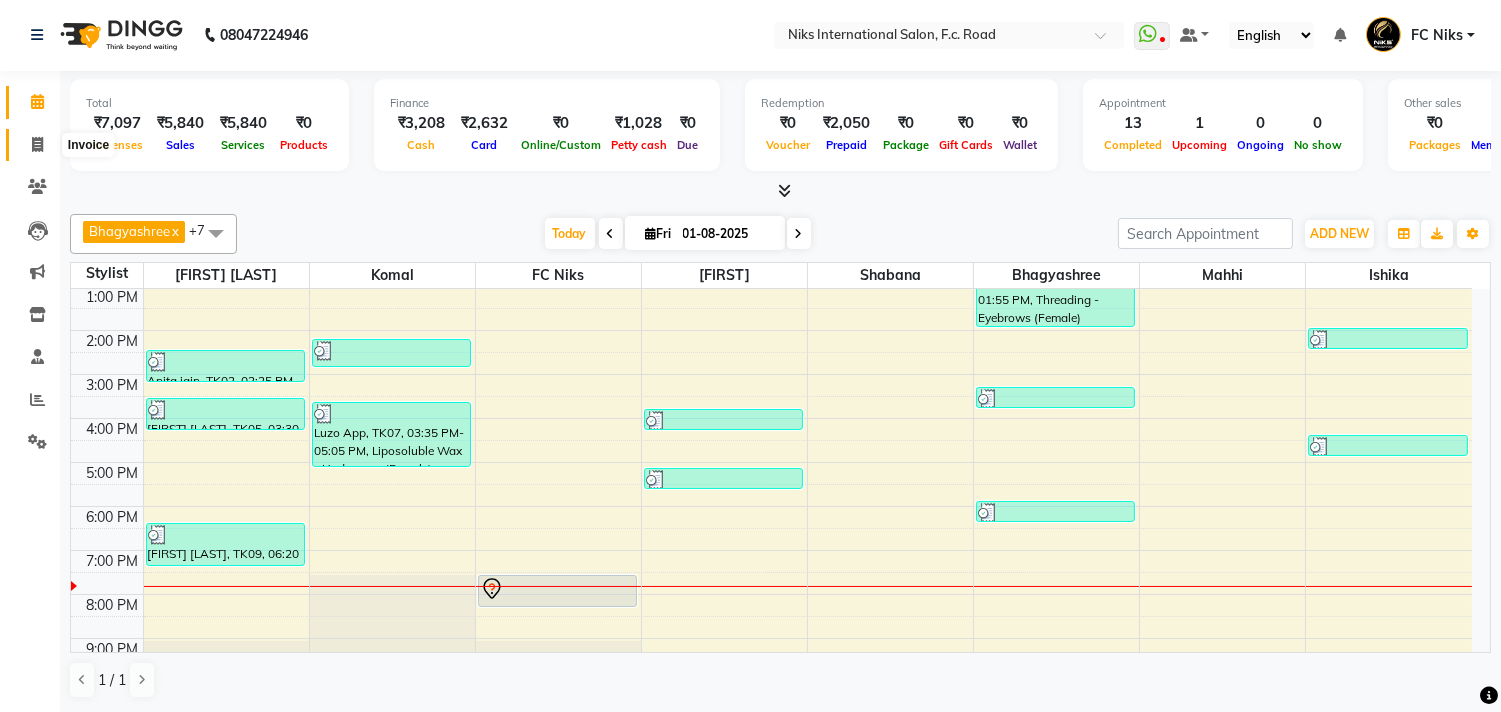click 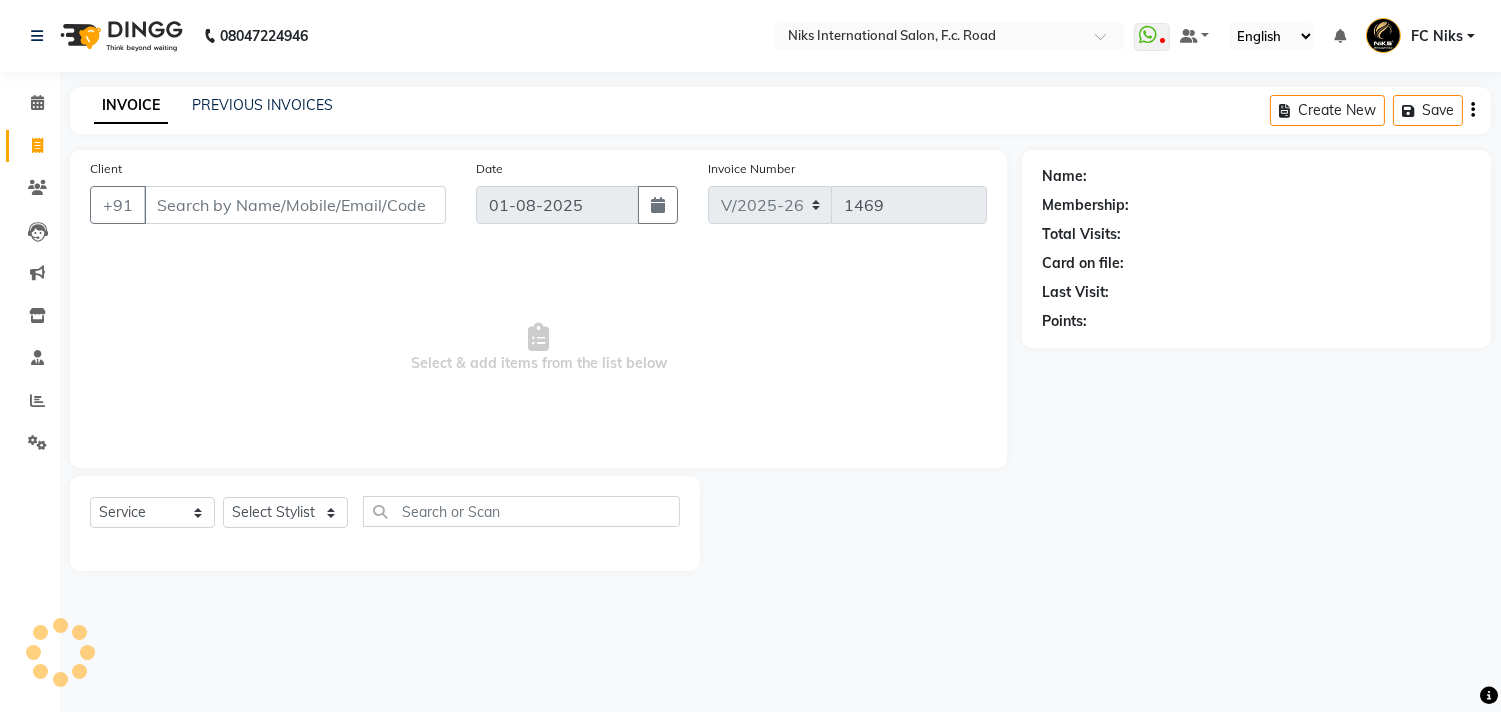 scroll, scrollTop: 0, scrollLeft: 0, axis: both 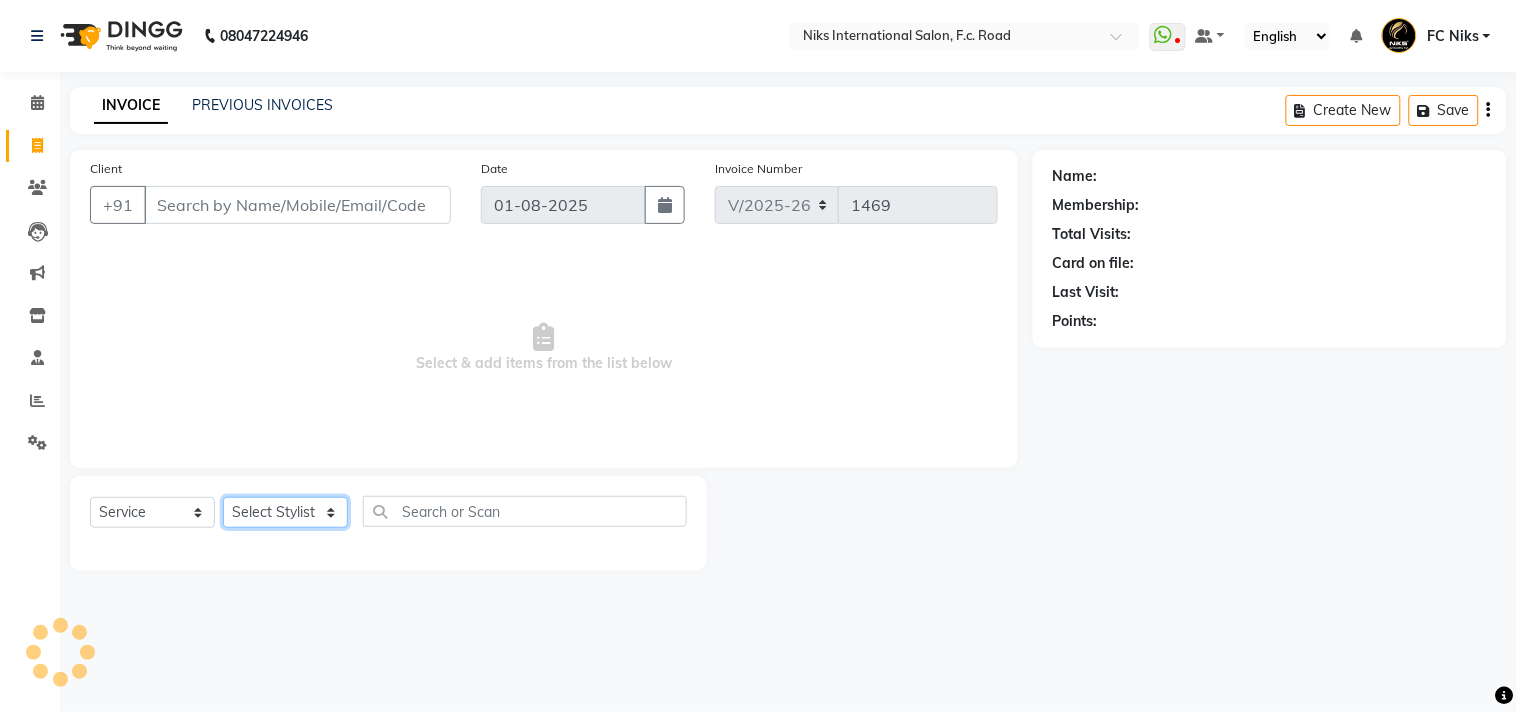click on "Select Stylist Abhishek Amruta Bhagyashree CA Devkar FC Niks Ishika Kirti Komal Krishi Mahhi Nakshatra Nikhil Rajesh Savita Shabana Shrikant Gaikwad Soham" 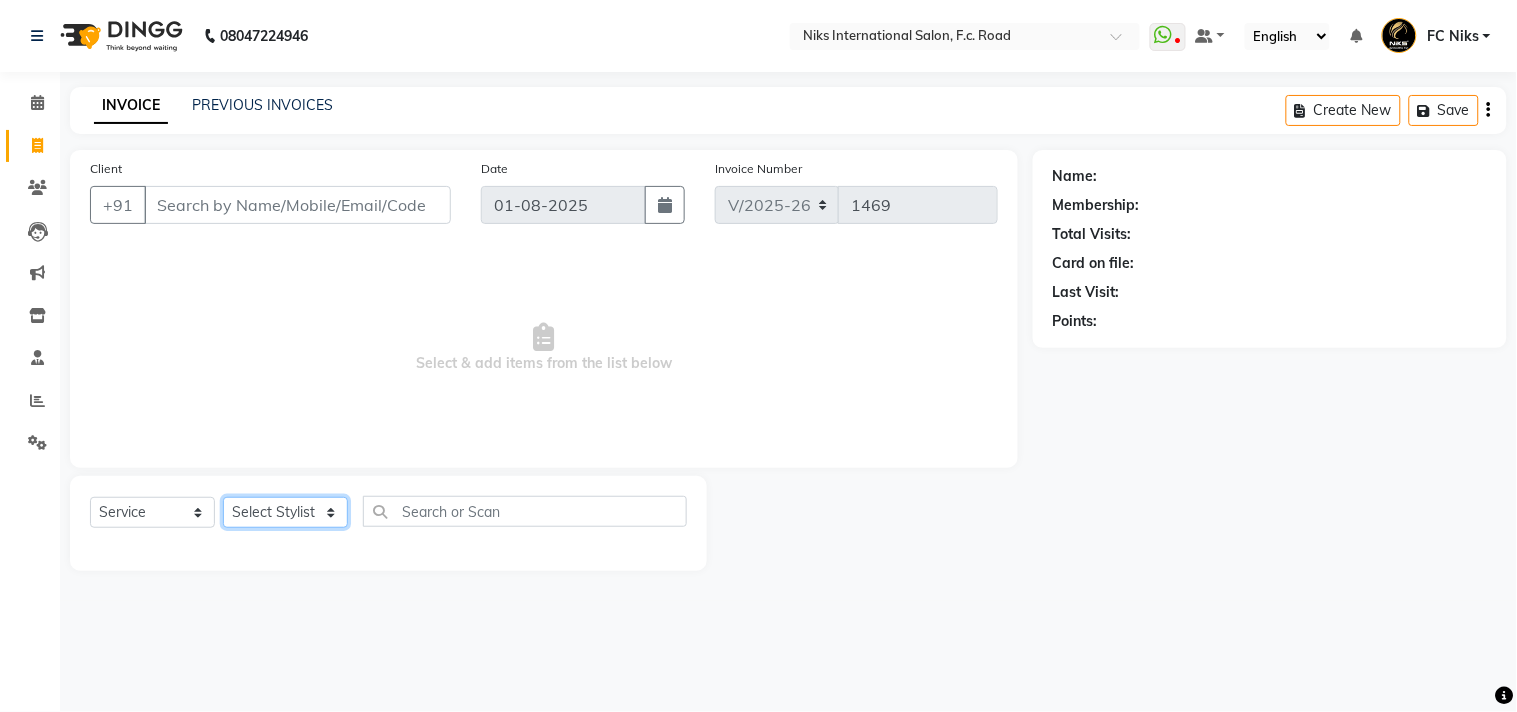 select on "159" 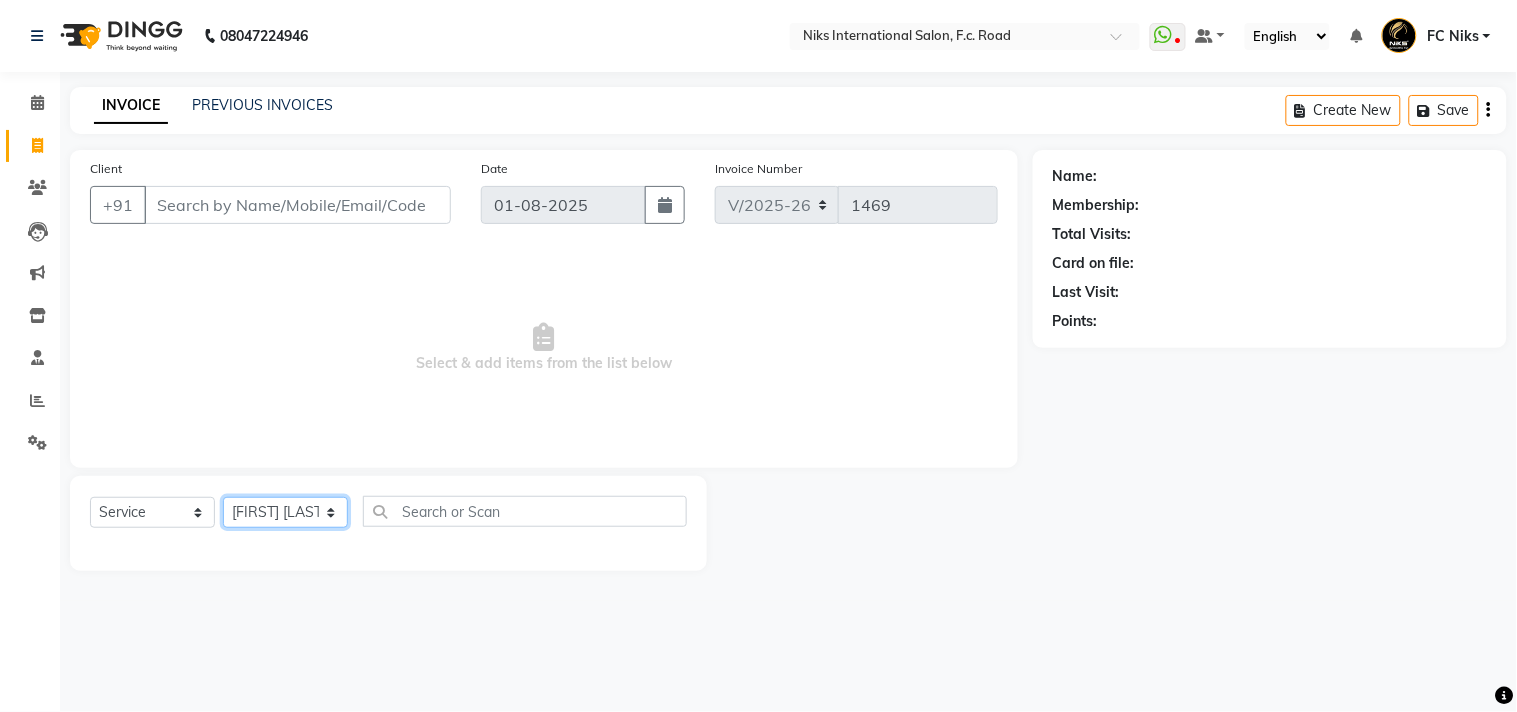 click on "Select Stylist Abhishek Amruta Bhagyashree CA Devkar FC Niks Ishika Kirti Komal Krishi Mahhi Nakshatra Nikhil Rajesh Savita Shabana Shrikant Gaikwad Soham" 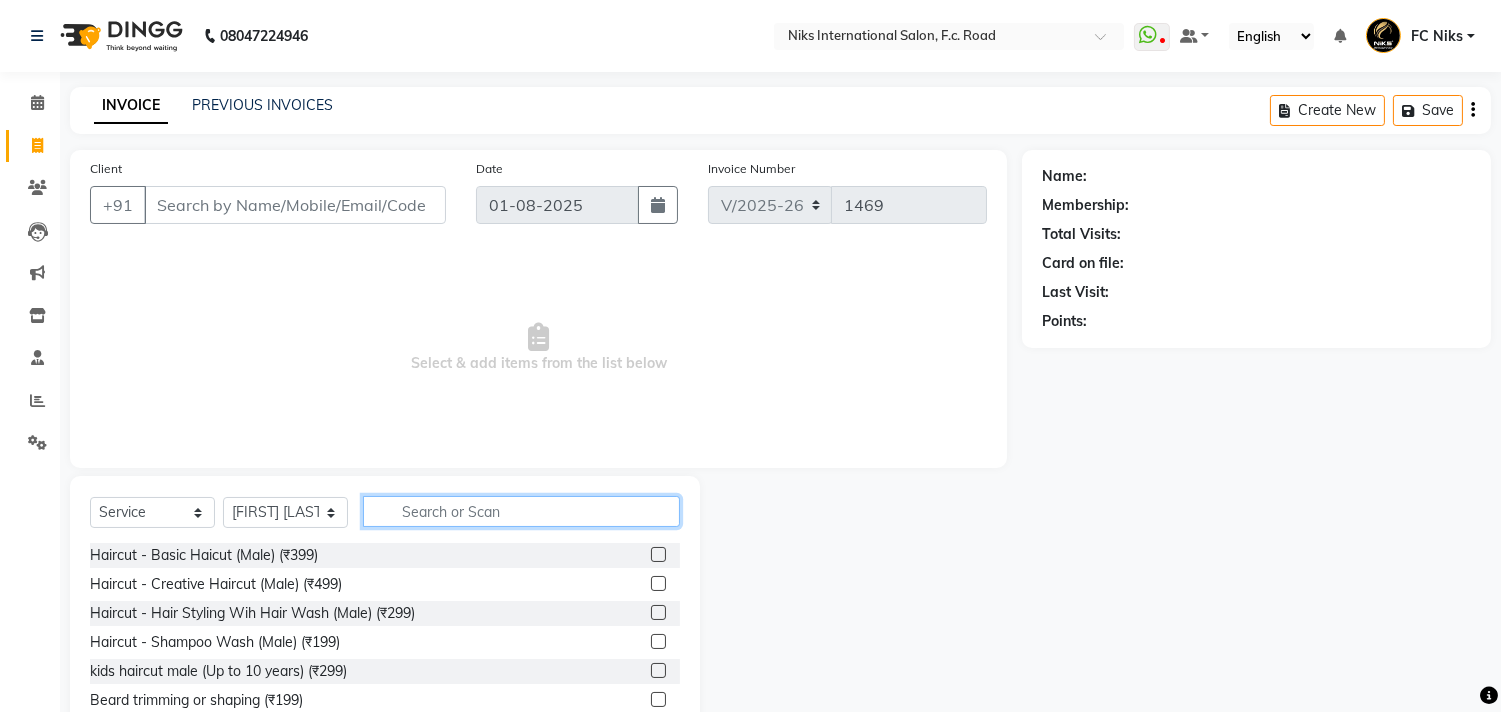 click 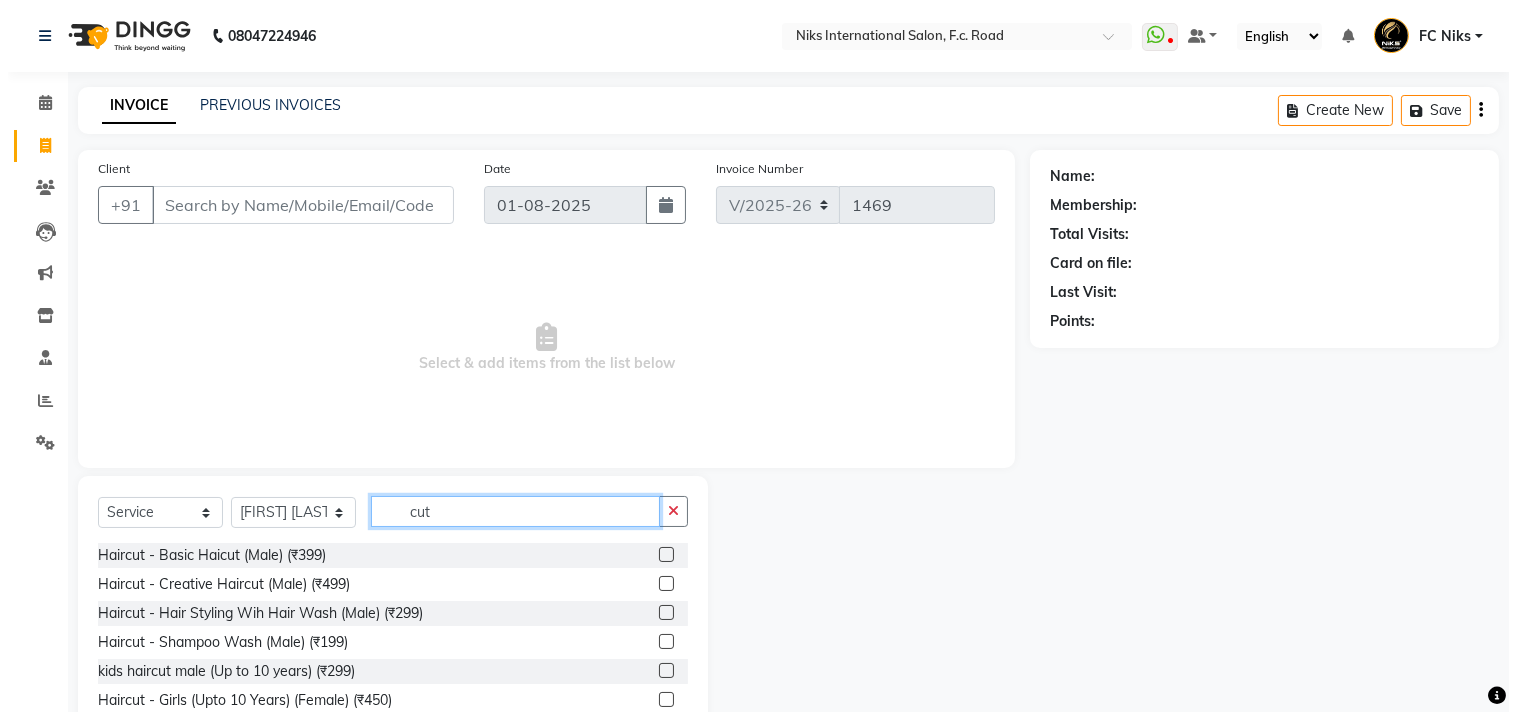 scroll, scrollTop: 174, scrollLeft: 0, axis: vertical 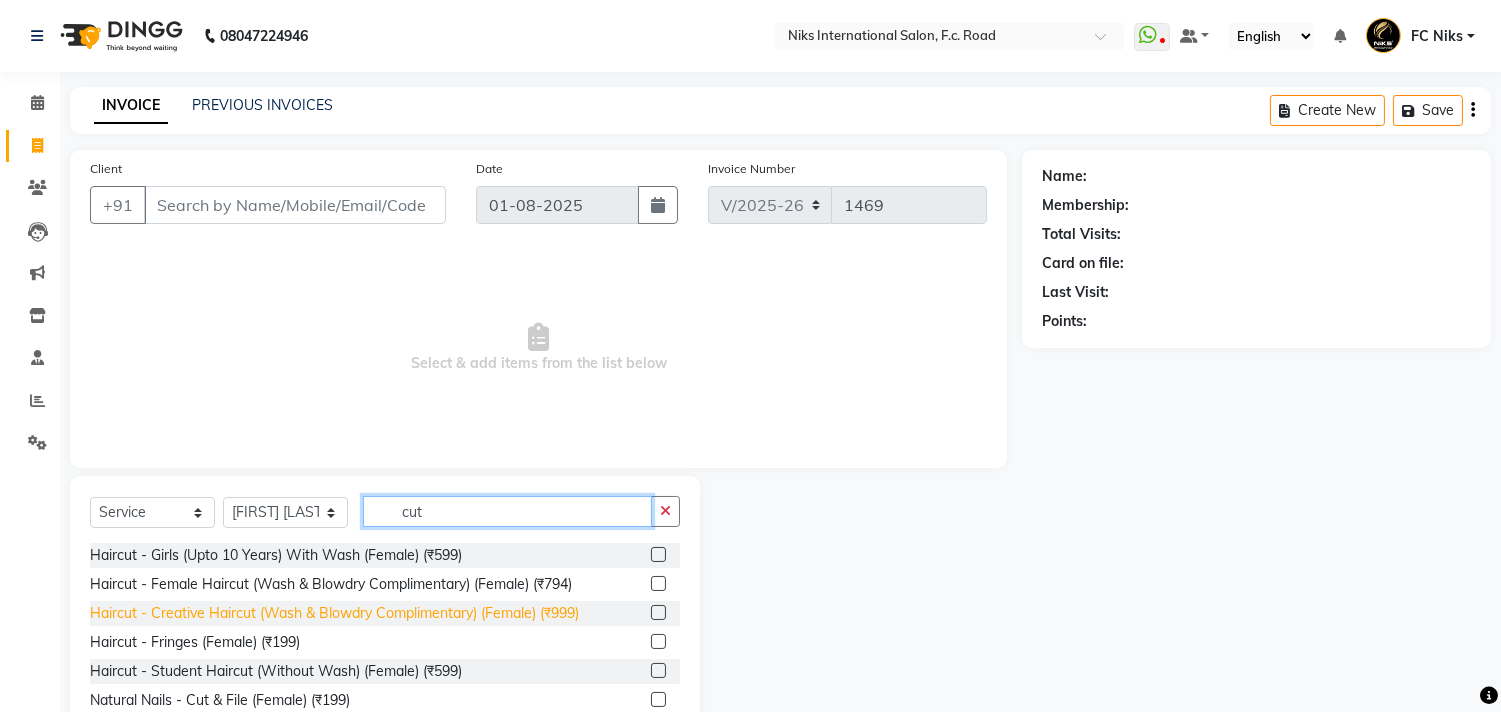 type on "cut" 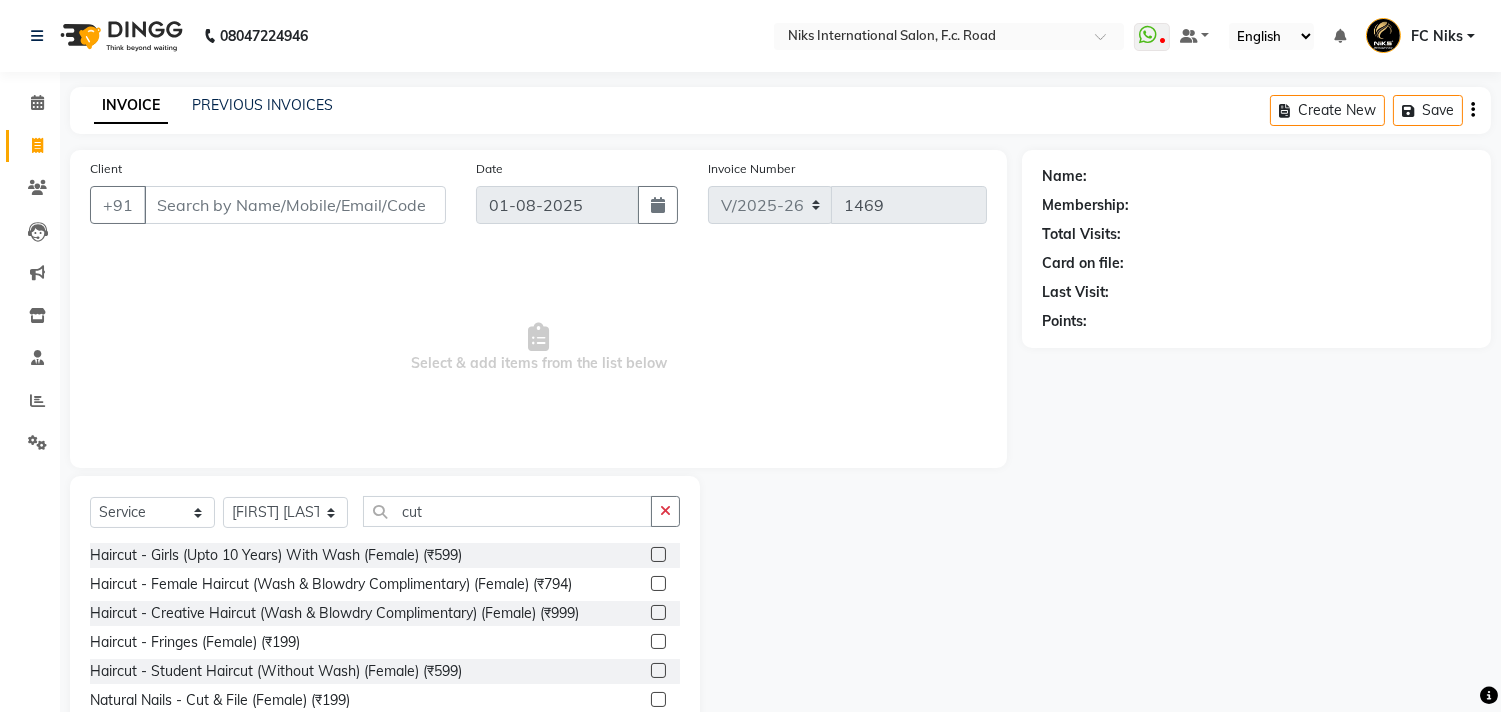 click on "Haircut - Creative Haircut (Wash & Blowdry Complimentary) (Female) (₹999)" 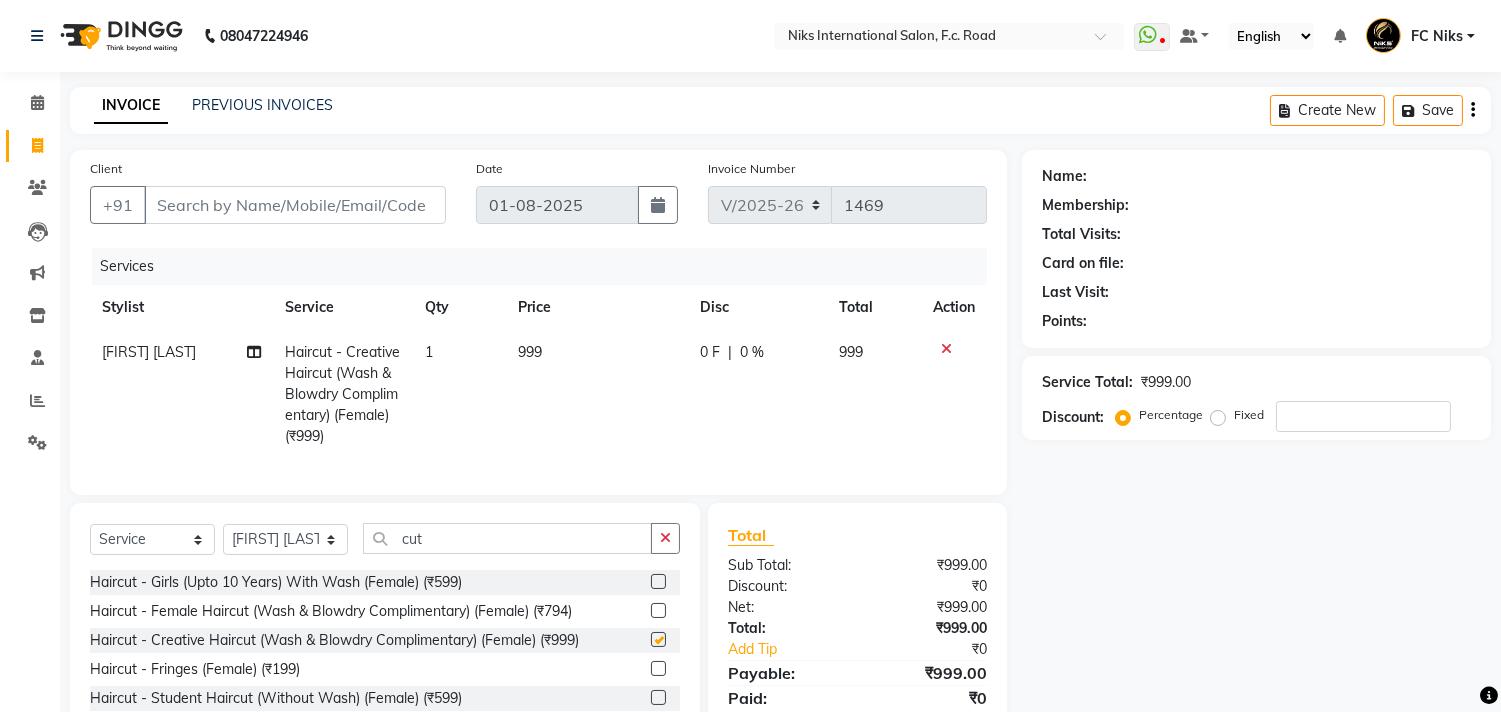 checkbox on "false" 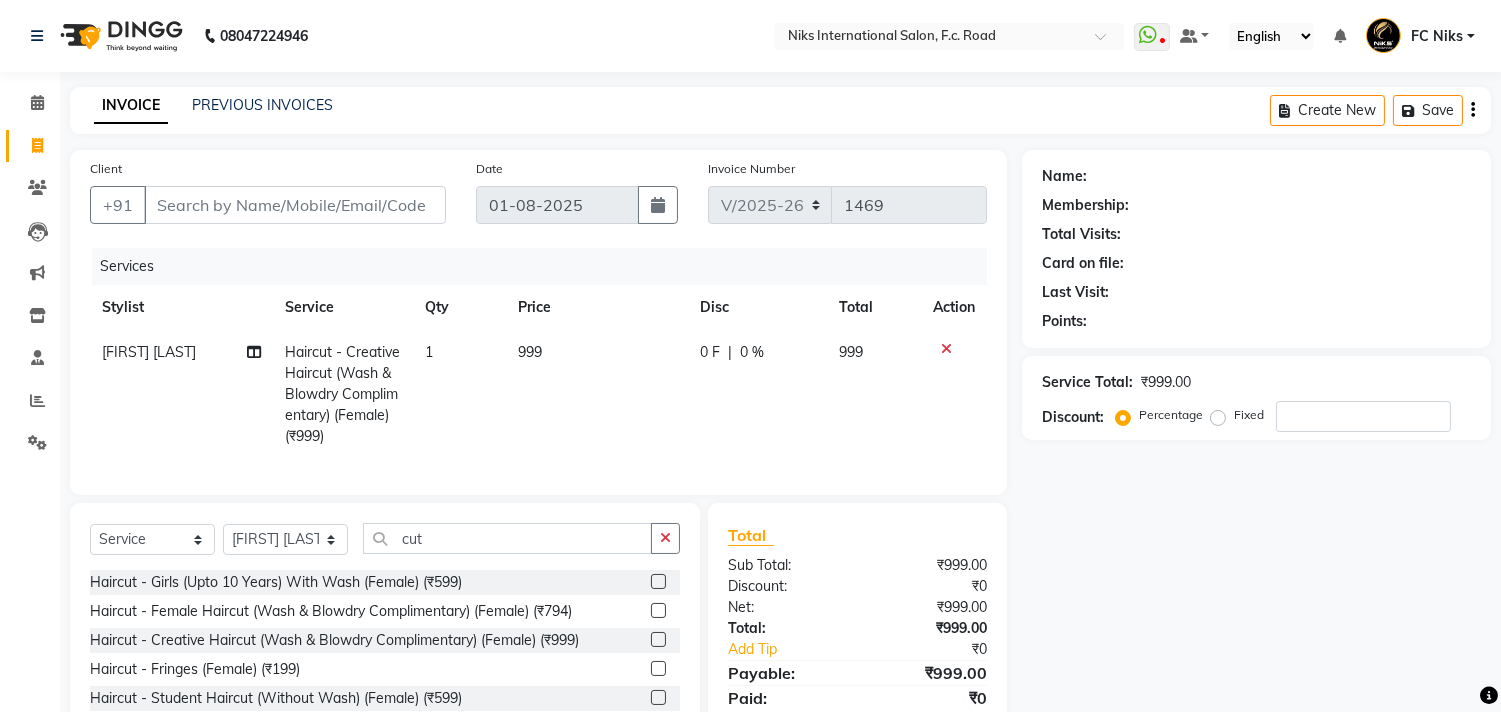 click on "999" 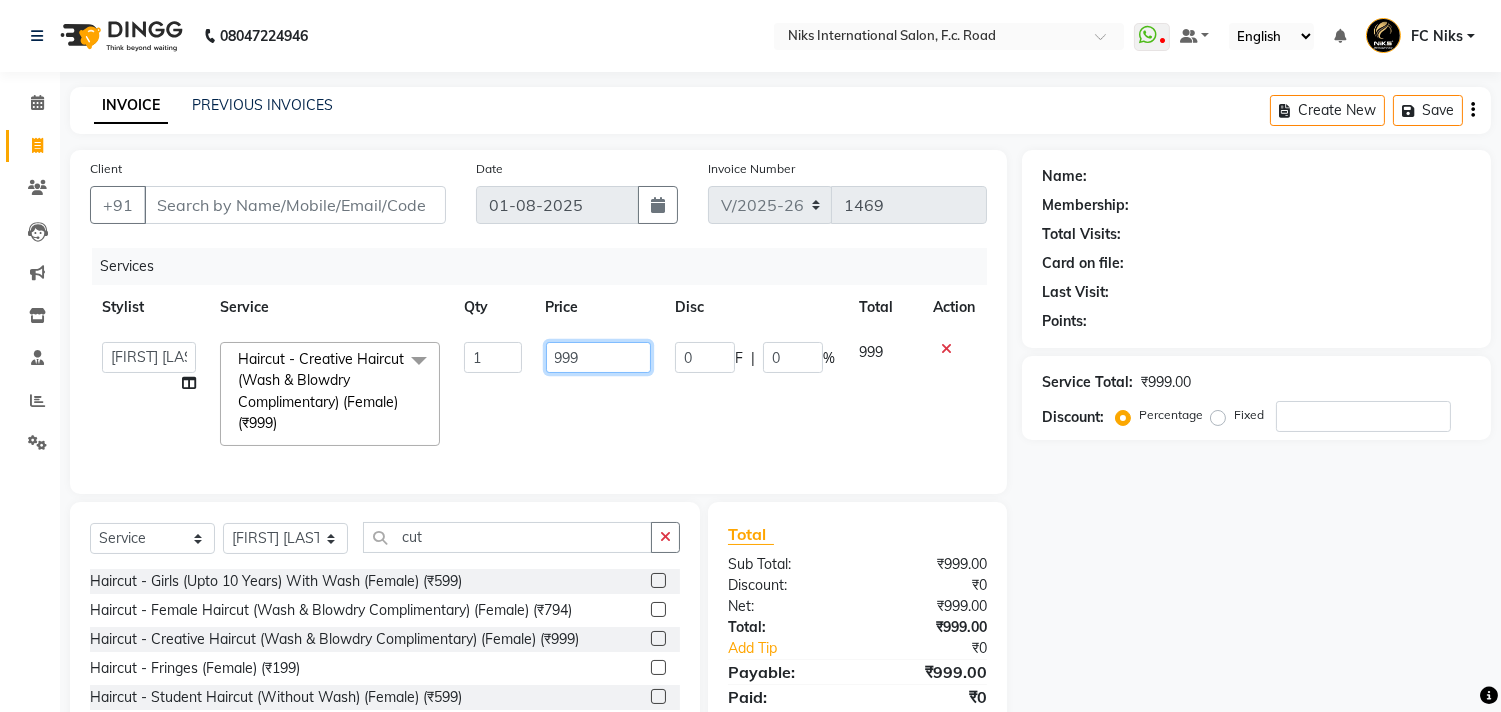 click on "999" 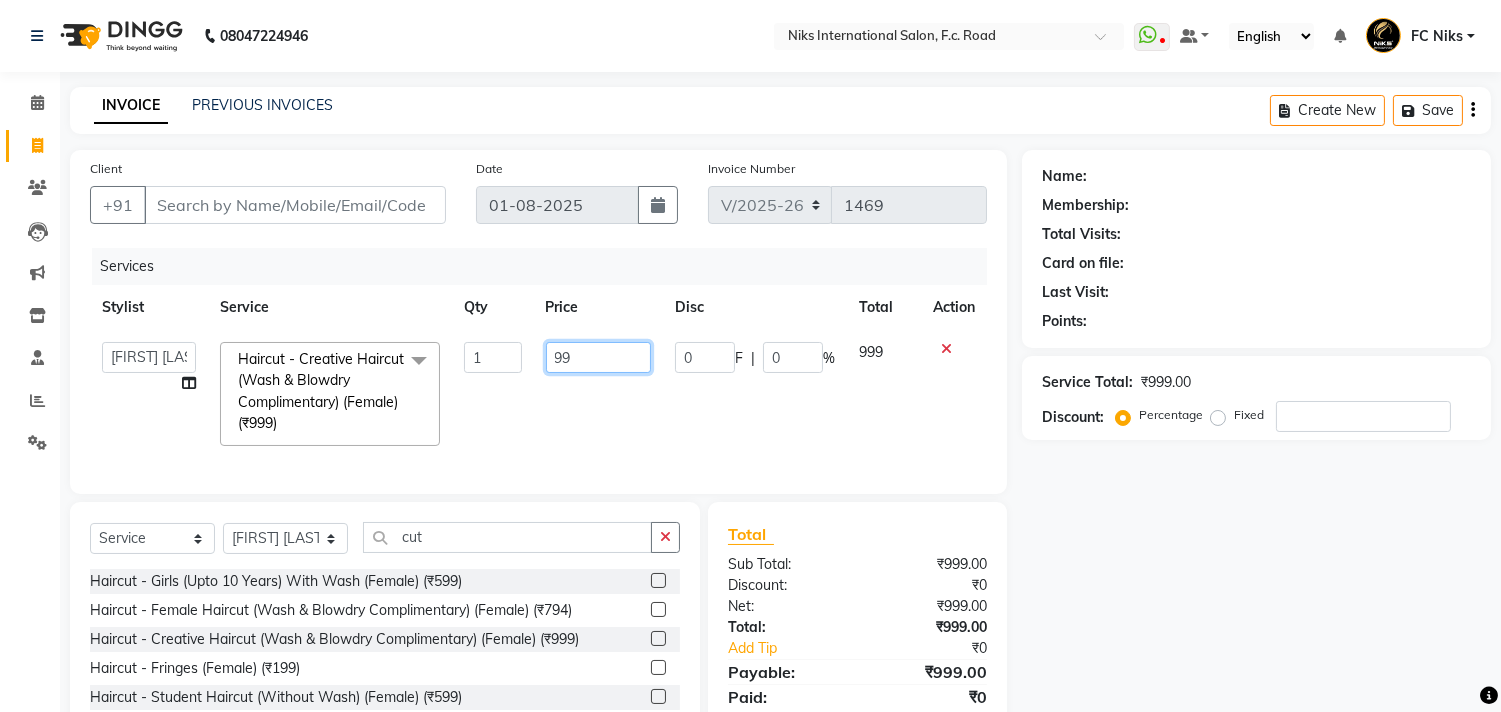 type on "9" 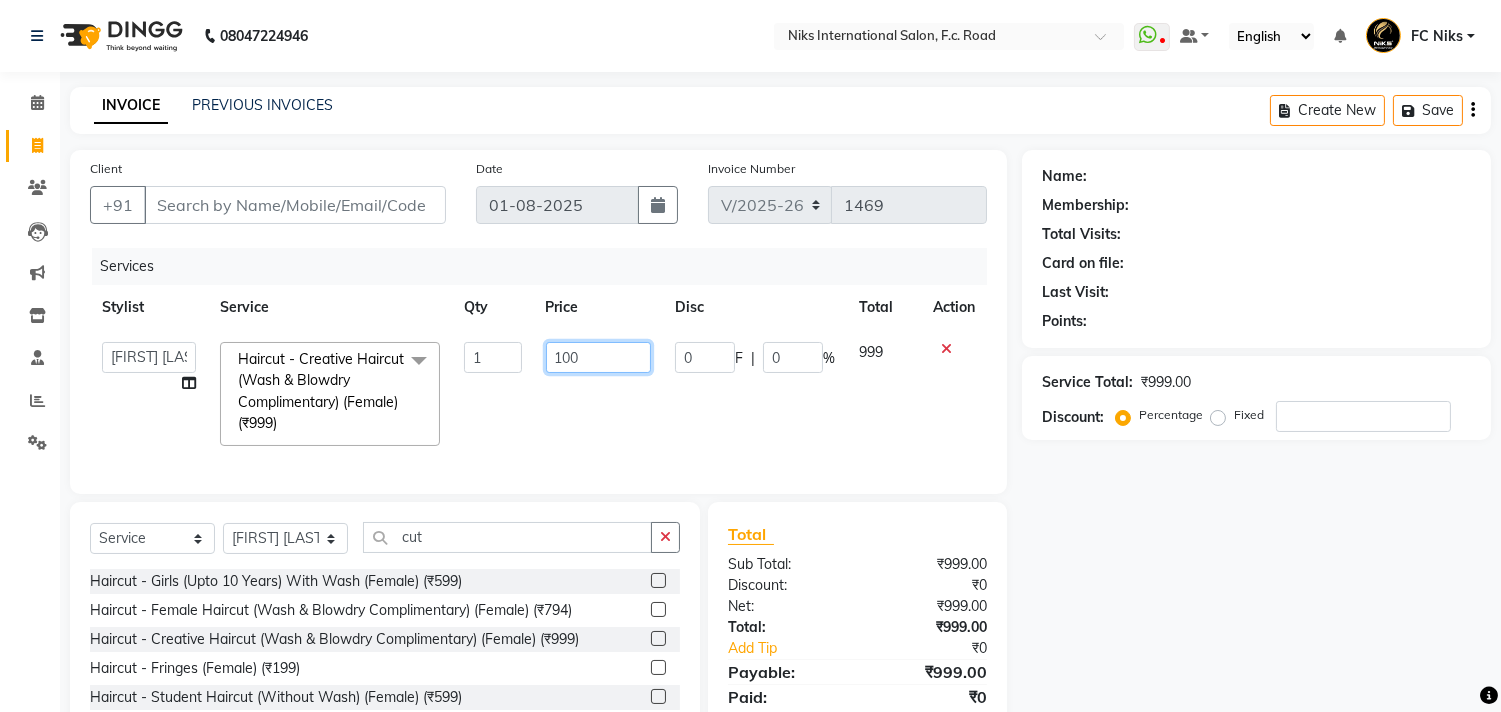 type on "1000" 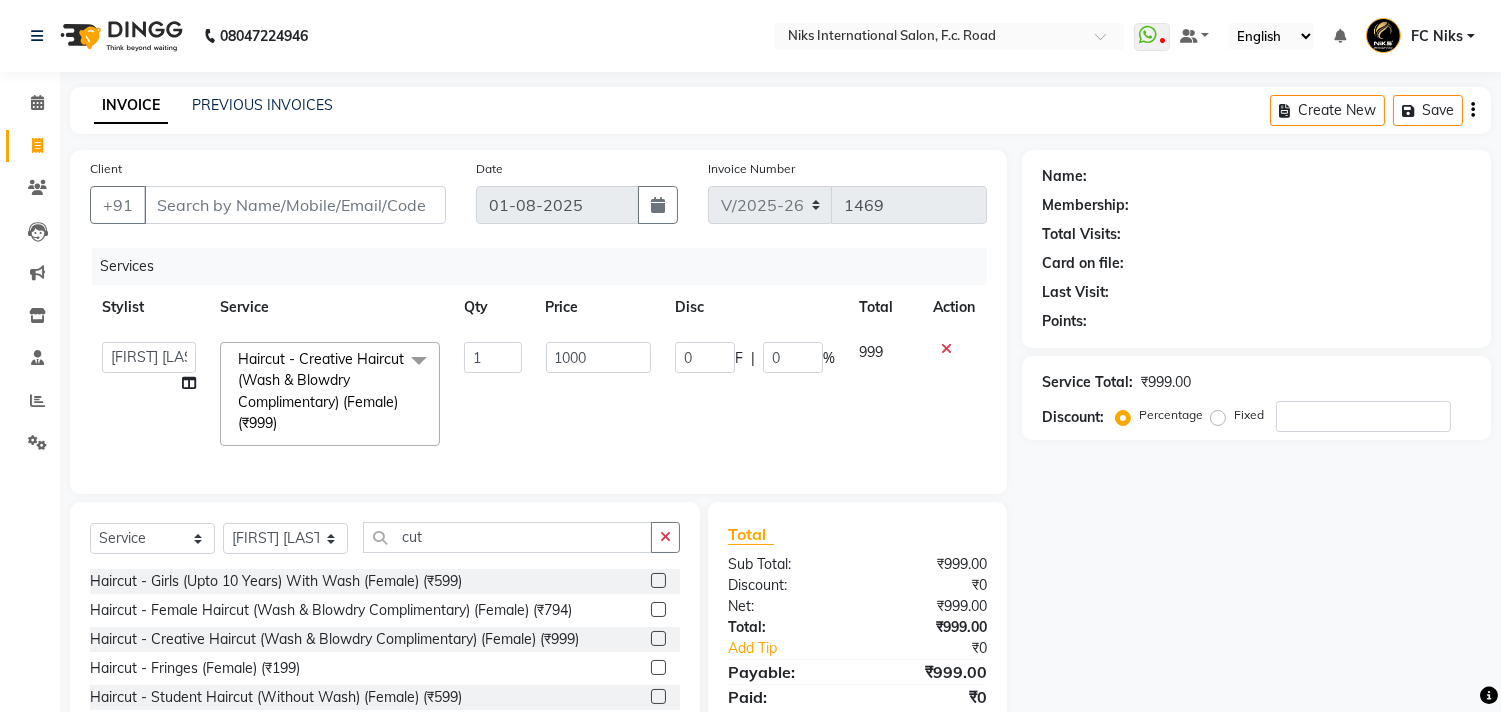 click on "Abhishek   Amruta   Bhagyashree   CA Devkar   FC Niks   Ishika   Kirti   Komal   Krishi   Mahhi   Nakshatra   Nikhil   Rajesh   Savita   Shabana   Shrikant Gaikwad   Soham  Haircut - Creative Haircut (Wash & Blowdry Complimentary) (Female) (₹999)  x Haircut - Basic Haicut (Male) (₹399) Haircut - Creative Haircut (Male) (₹499) Haircut - Hair Styling Wih Hair Wash  (Male) (₹299) Haircut - Shampoo Wash  (Male) (₹199) kids haircut male (Up to 10 years) (₹299) Beard trimming or shaping (₹199) Head Massage  - Aroma Oil Dandruff/ Hair Fall Oil (Male) (₹699) Head Massage  - Head Massage With Steam (Male) (₹899) Head Massage  - Aroma Oil Dandruff/ Hair Fall Oil (Female) (₹799) Head Massage  - Head Massage With Steam (Female) (₹999) Hair Treatment  - Loreal Hair Spa (Male) (₹999) Hair Treatment  - Protein Hair Spa (Male) (₹1499) Hair Treatment  - Shea Spa/Biotop Spa (Male) (₹1799) Hair Treatment  - Fibre Plex / Ola Plex (Male) (₹200) Hair Colour - Moustache (Male) (₹199) 1 1000 0 F | 0" 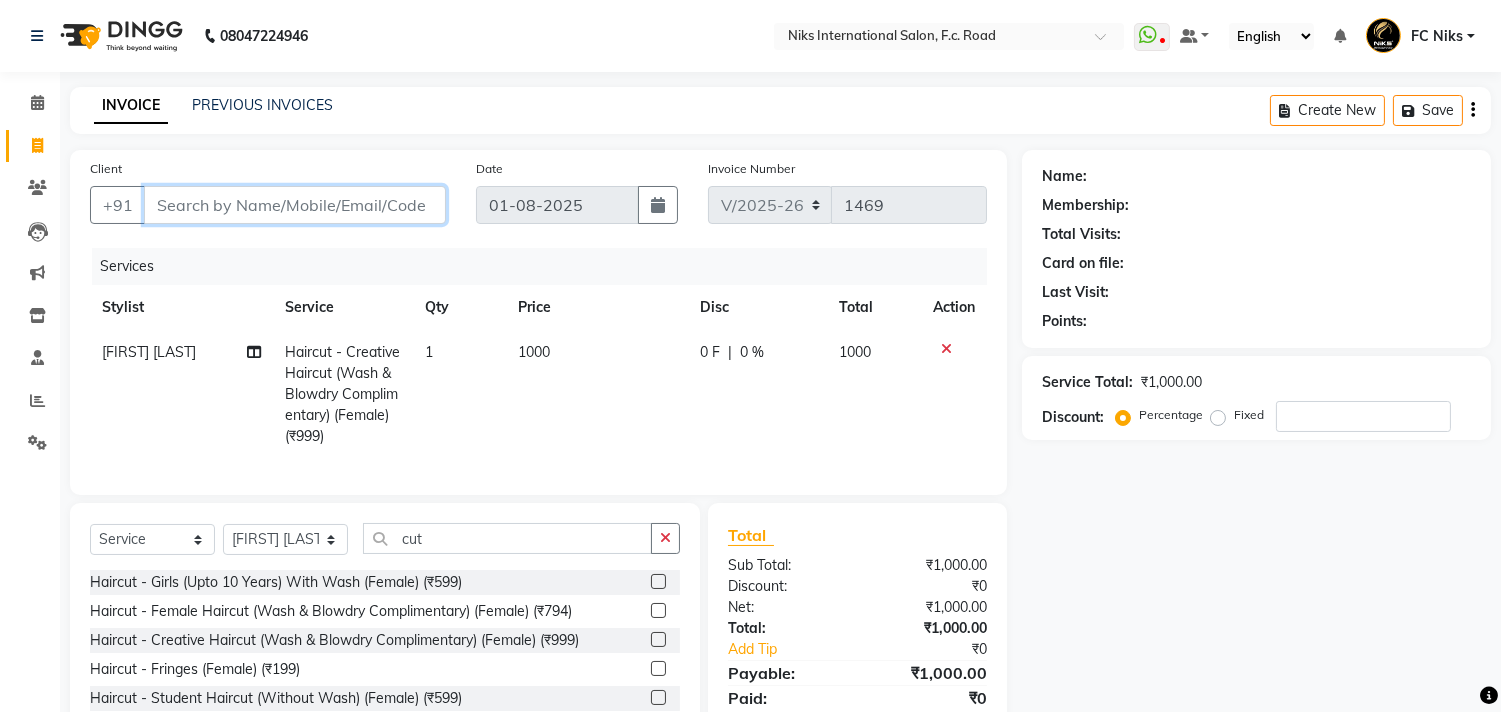 click on "Client" at bounding box center (295, 205) 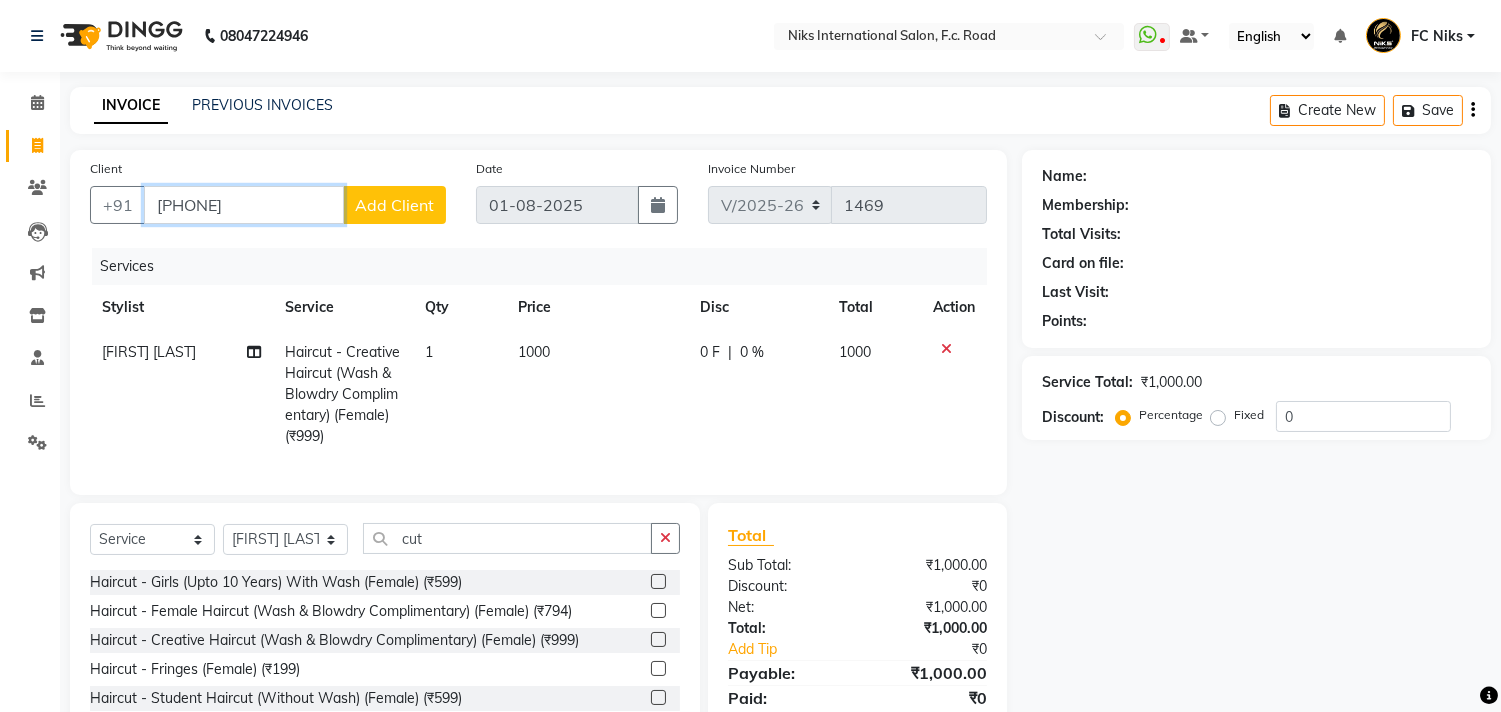 type on "6205872618" 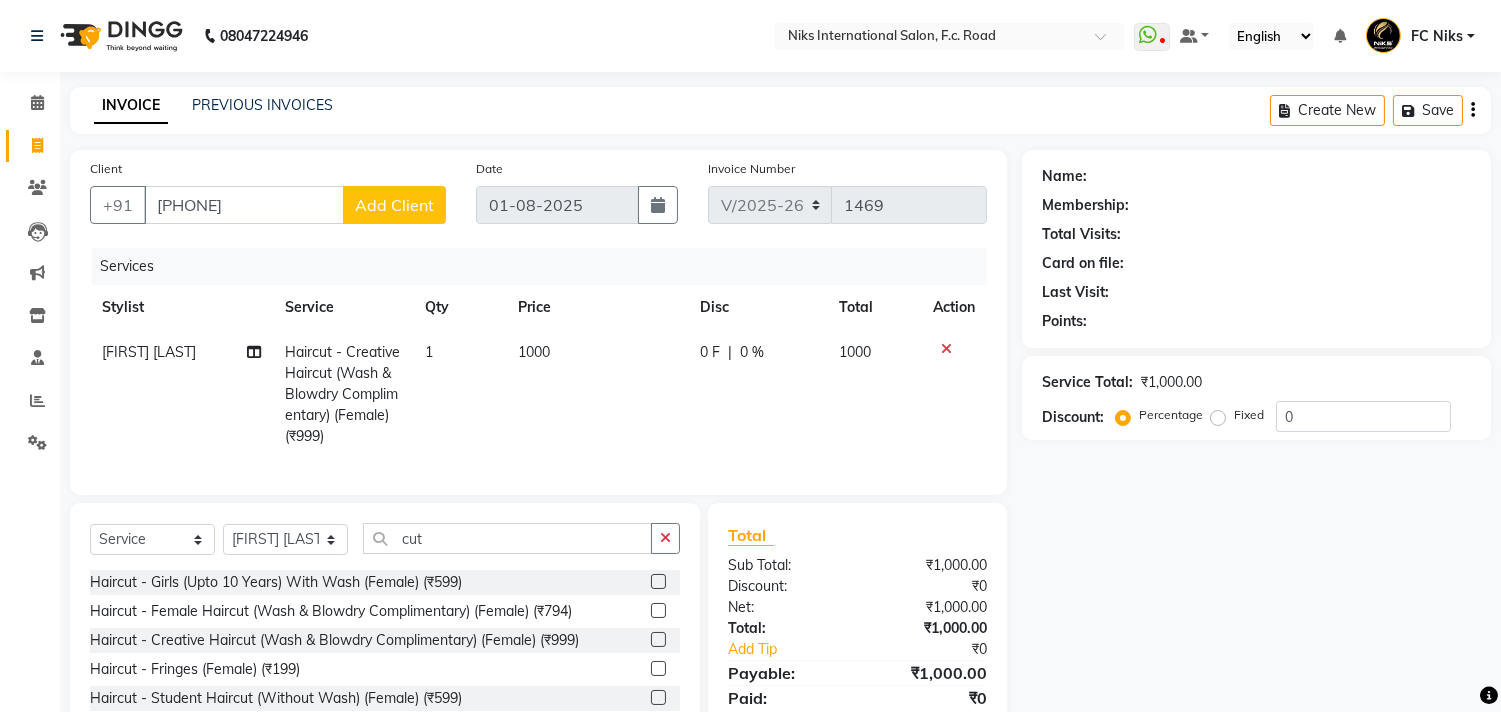 click on "Add Client" 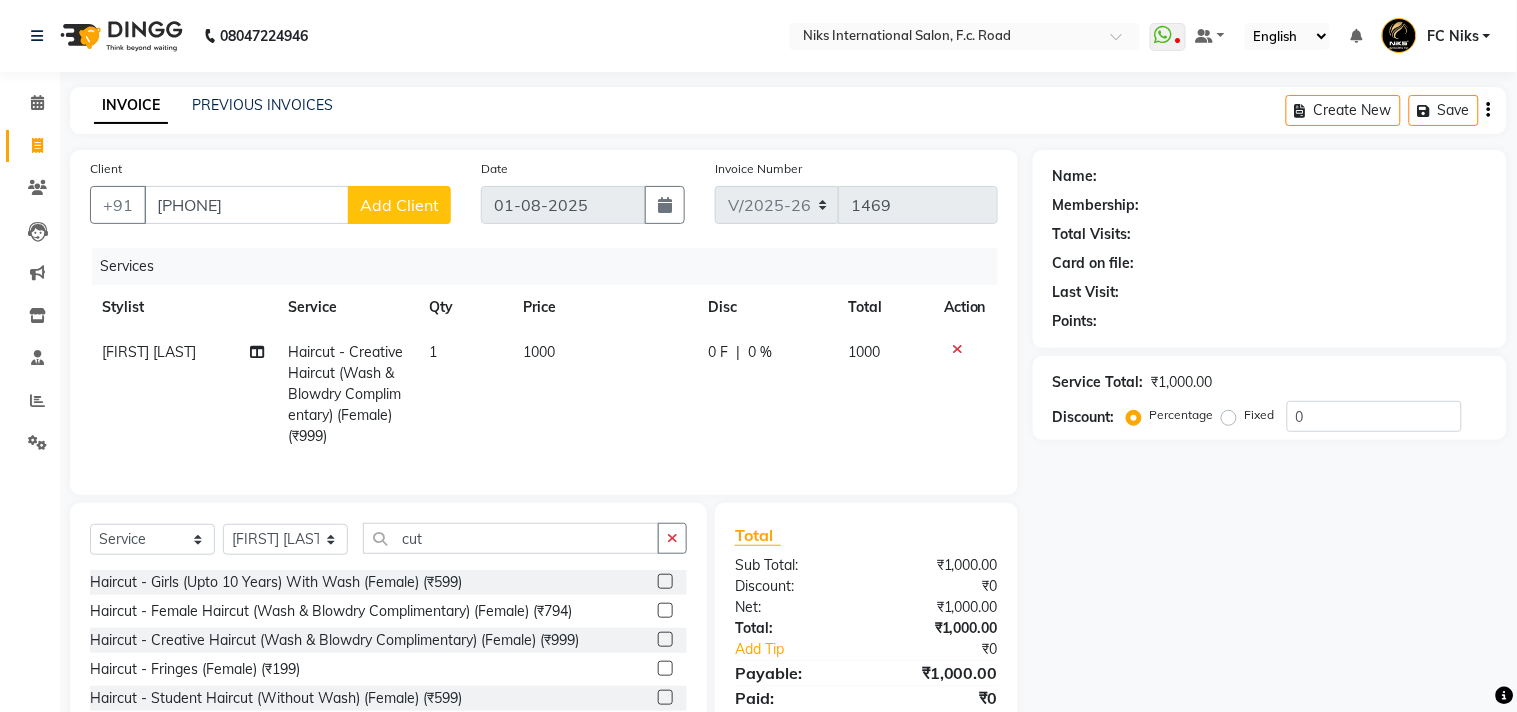 select on "22" 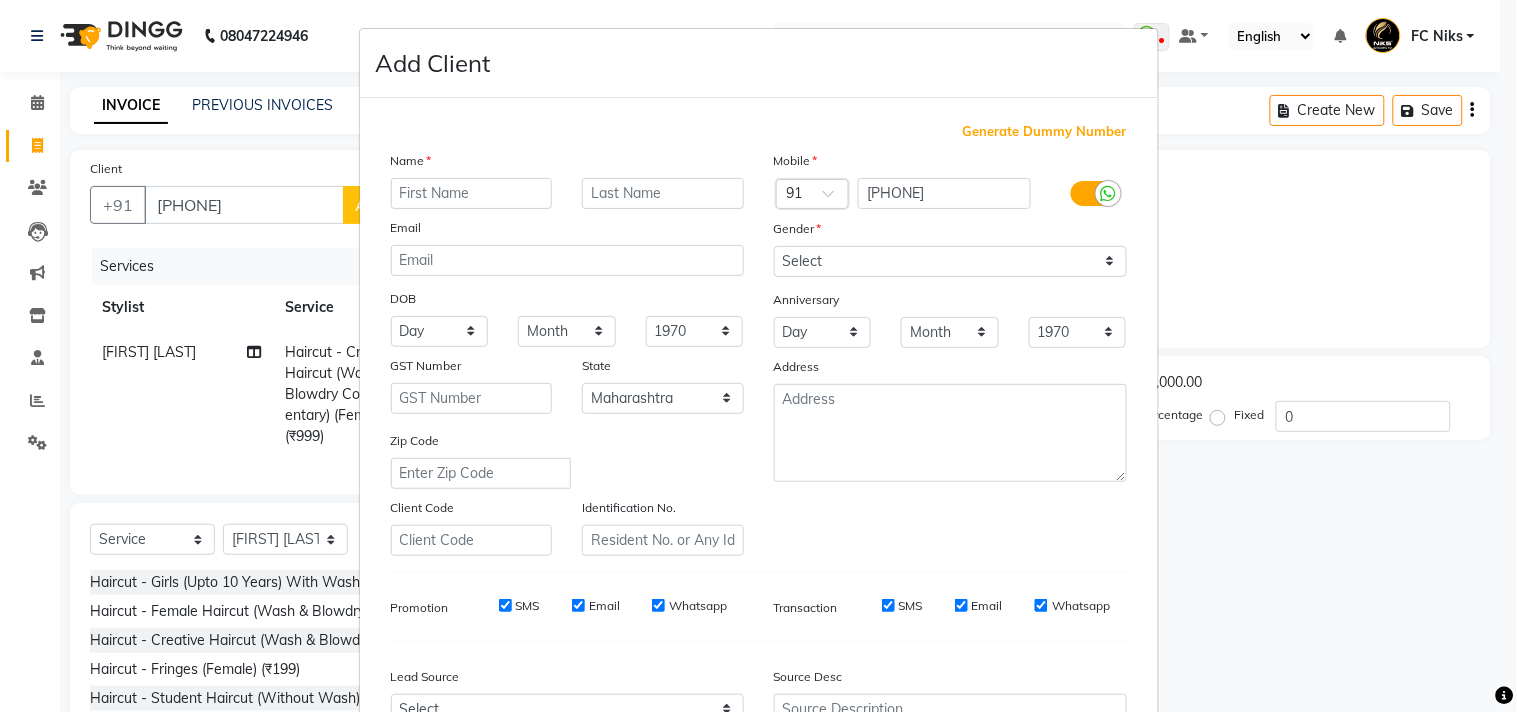 click at bounding box center [472, 193] 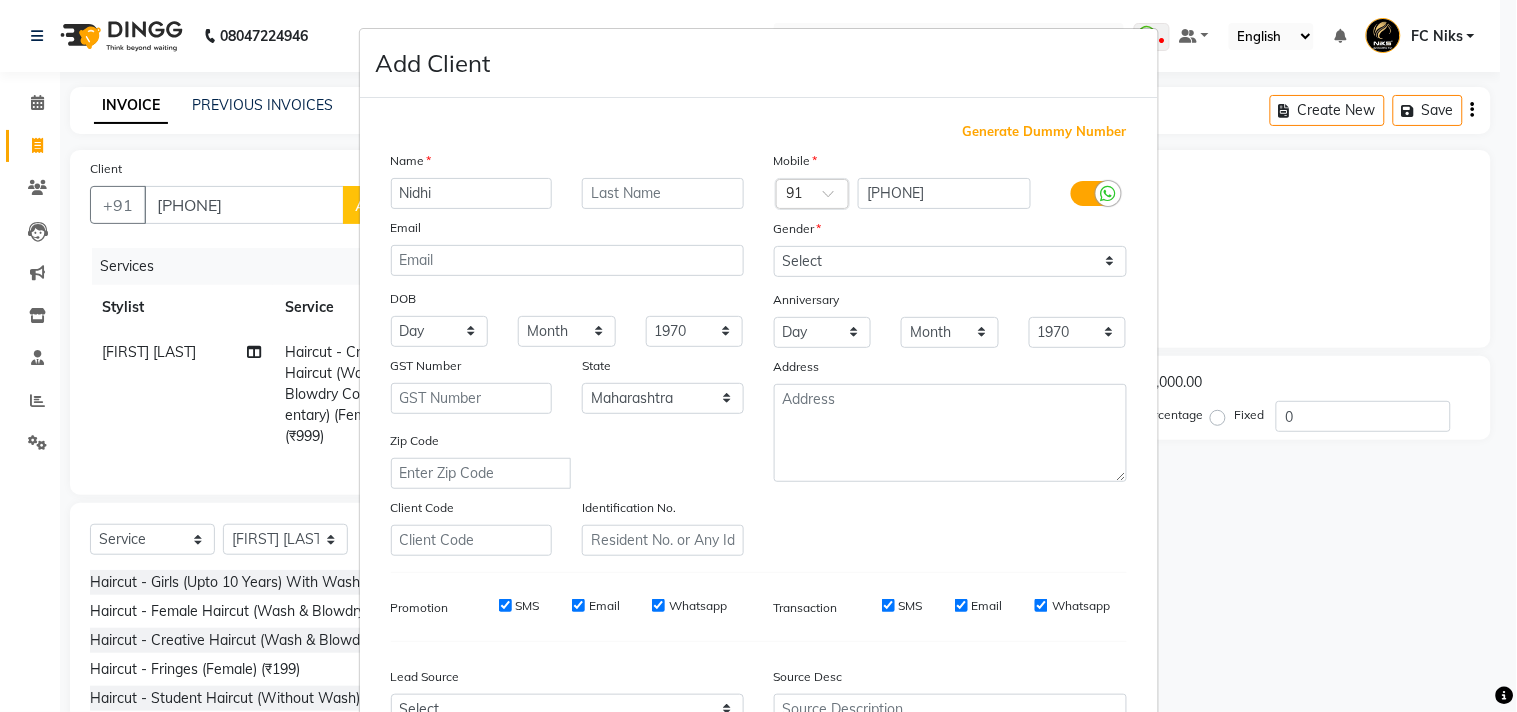 type on "Nidhi" 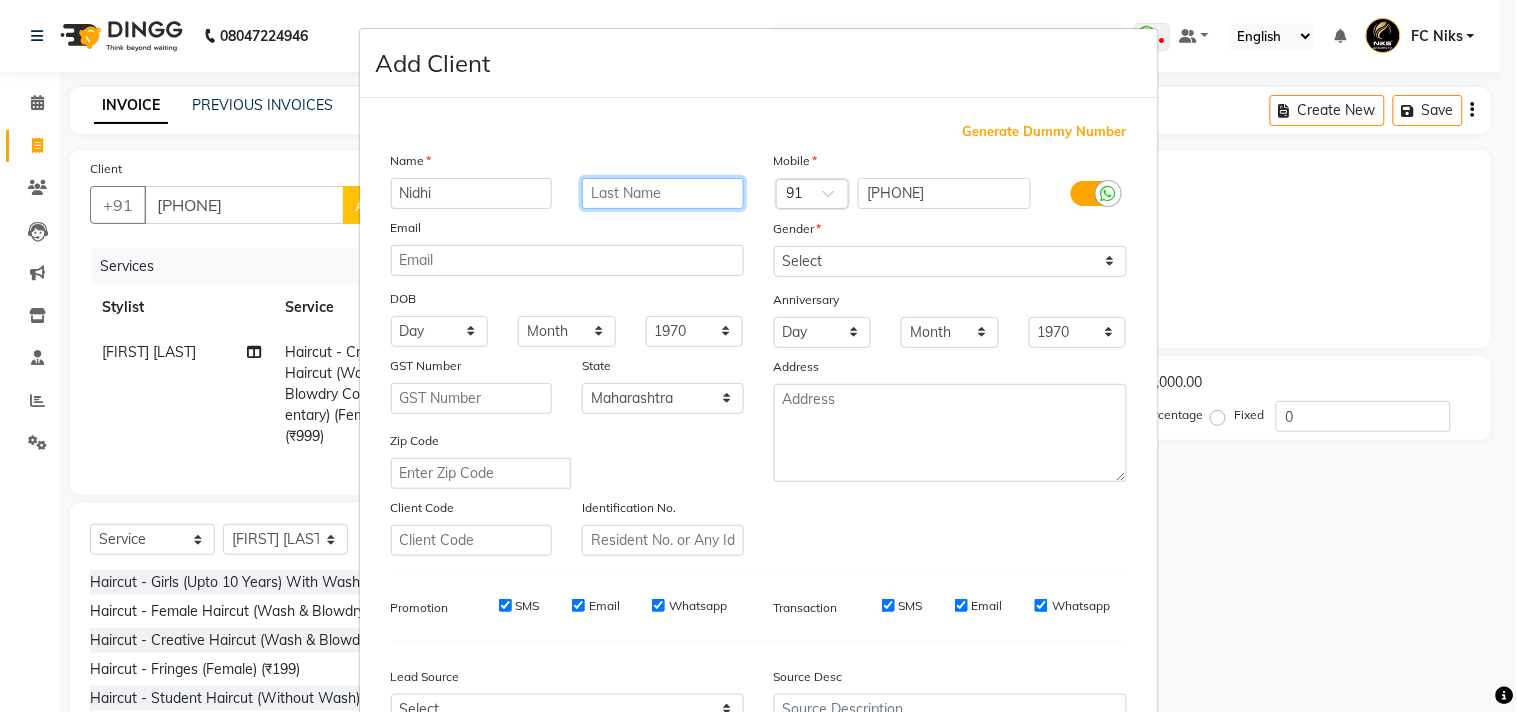 click at bounding box center [663, 193] 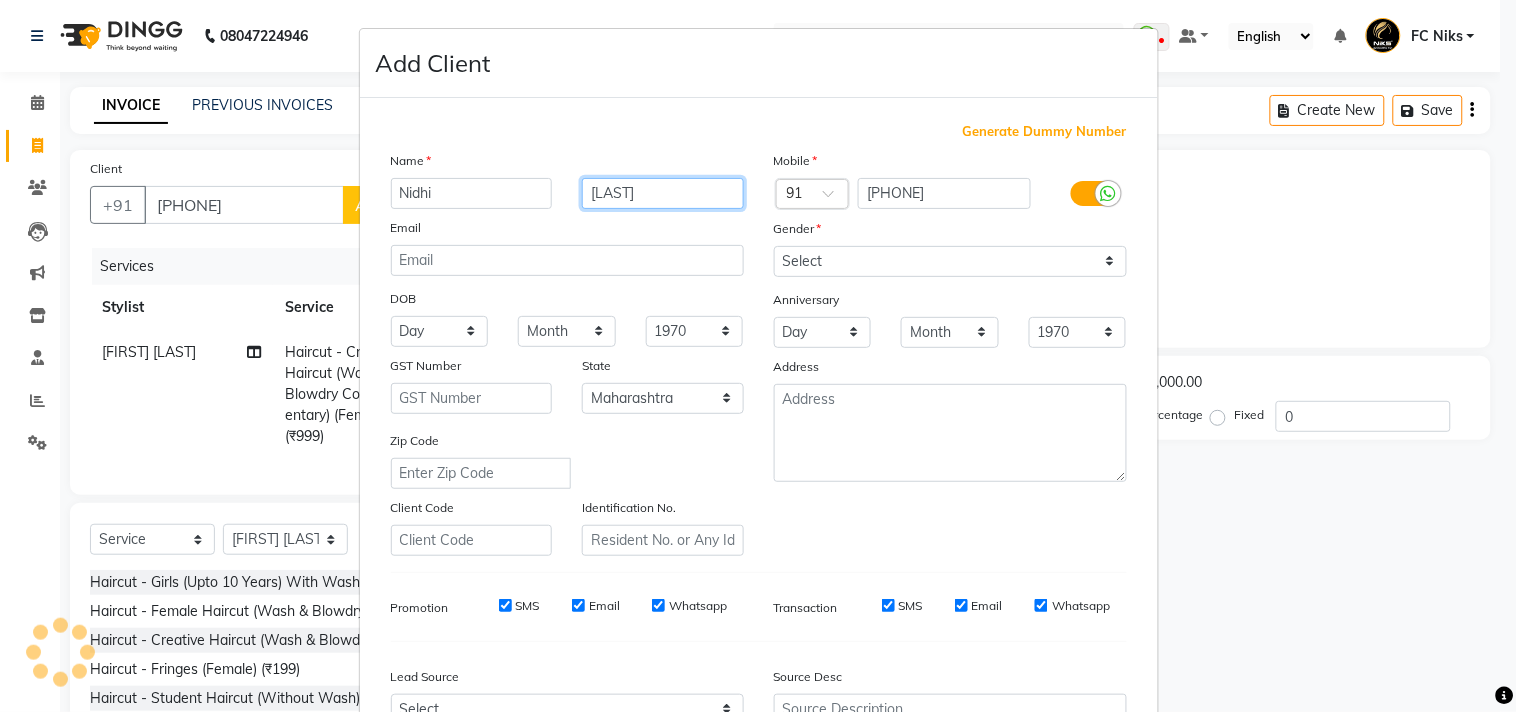 type on "Jha" 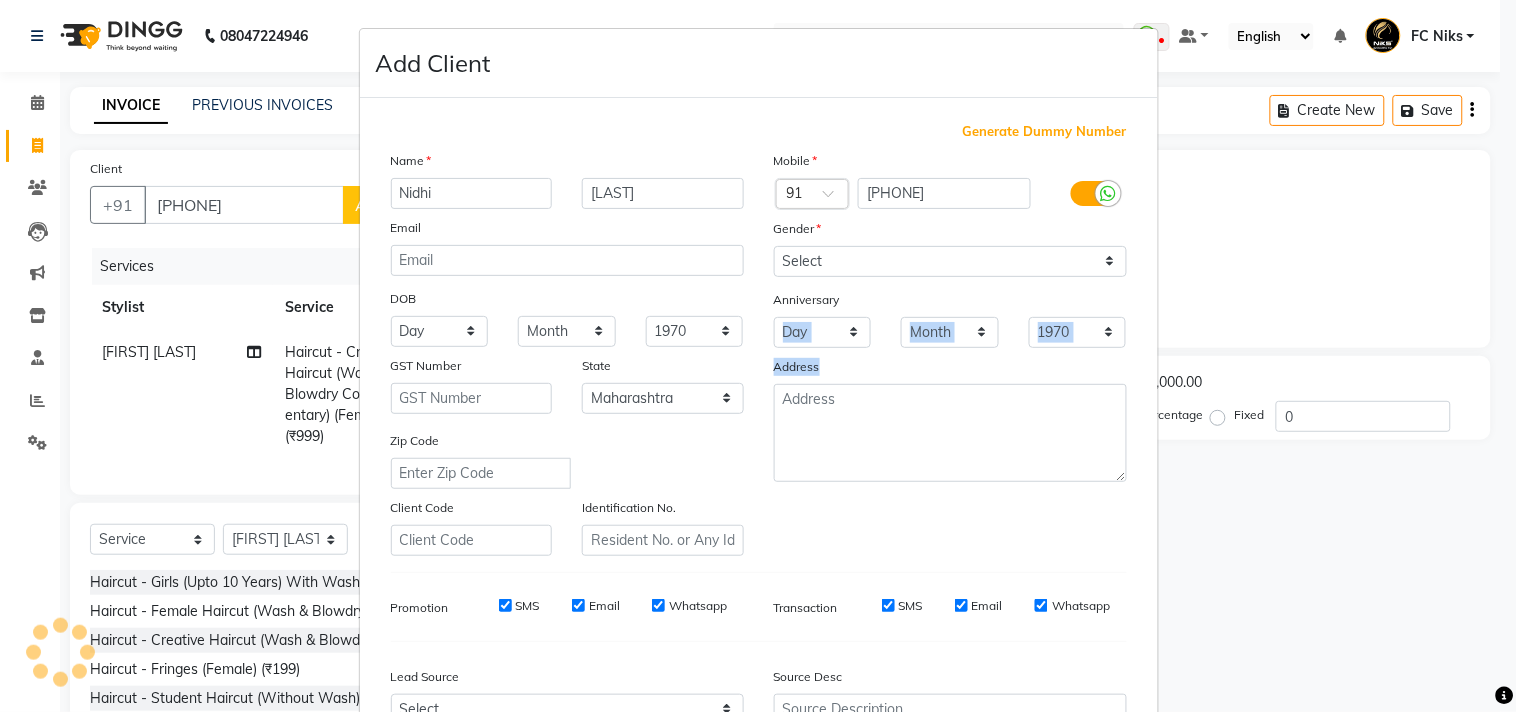 click on "Mobile Country Code × 91 6205872618 Gender Select Male Female Other Prefer Not To Say Anniversary Day 01 02 03 04 05 06 07 08 09 10 11 12 13 14 15 16 17 18 19 20 21 22 23 24 25 26 27 28 29 30 31 Month January February March April May June July August September October November December 1970 1971 1972 1973 1974 1975 1976 1977 1978 1979 1980 1981 1982 1983 1984 1985 1986 1987 1988 1989 1990 1991 1992 1993 1994 1995 1996 1997 1998 1999 2000 2001 2002 2003 2004 2005 2006 2007 2008 2009 2010 2011 2012 2013 2014 2015 2016 2017 2018 2019 2020 2021 2022 2023 2024 2025 Address" at bounding box center (950, 353) 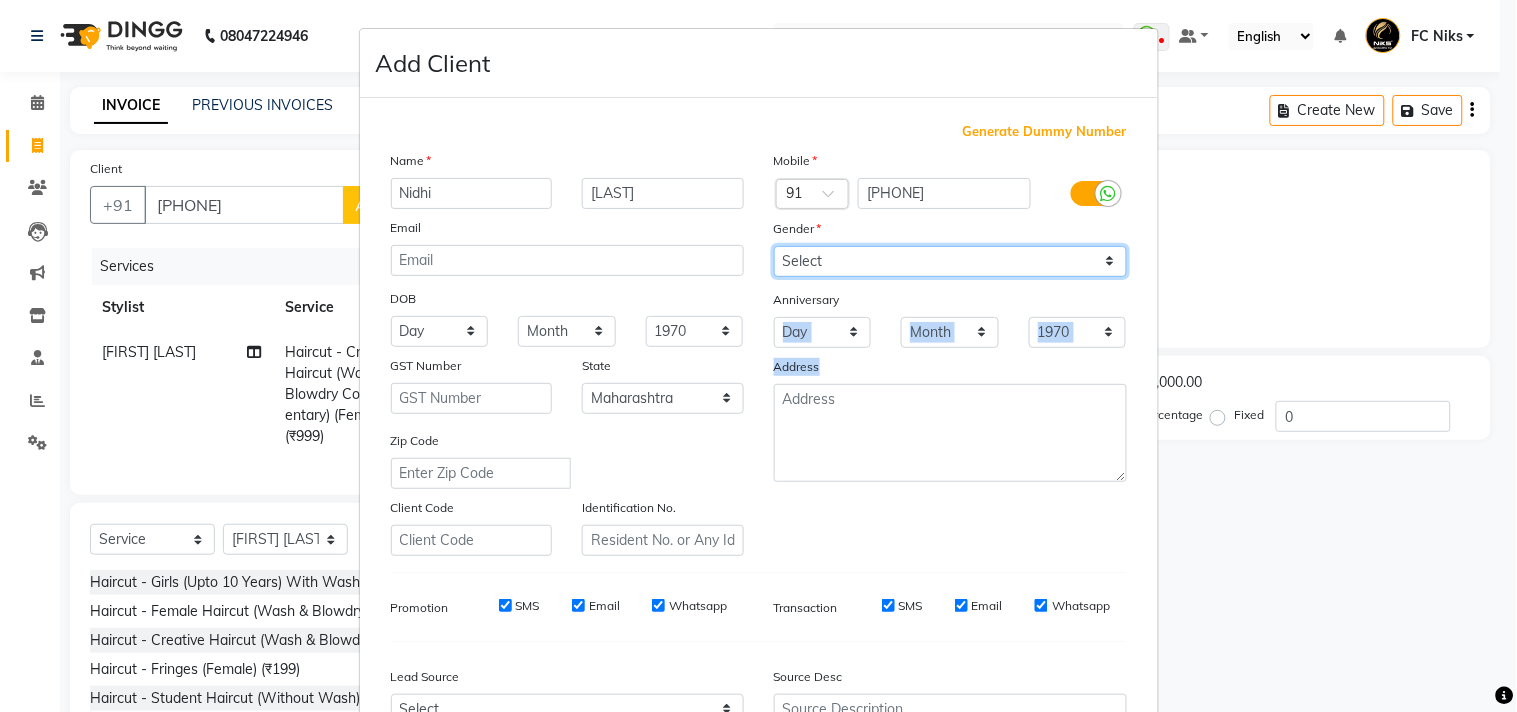 click on "Select Male Female Other Prefer Not To Say" at bounding box center (950, 261) 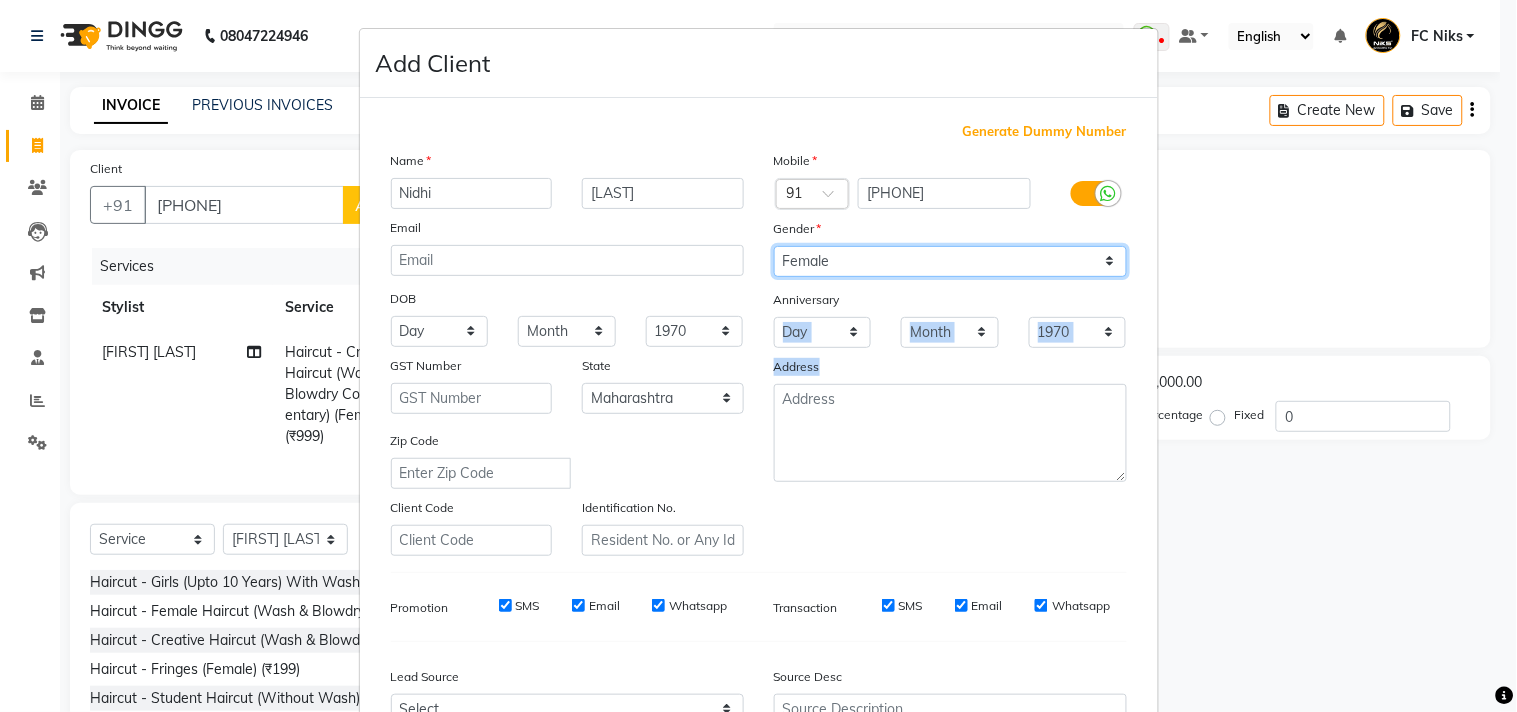 click on "Select Male Female Other Prefer Not To Say" at bounding box center [950, 261] 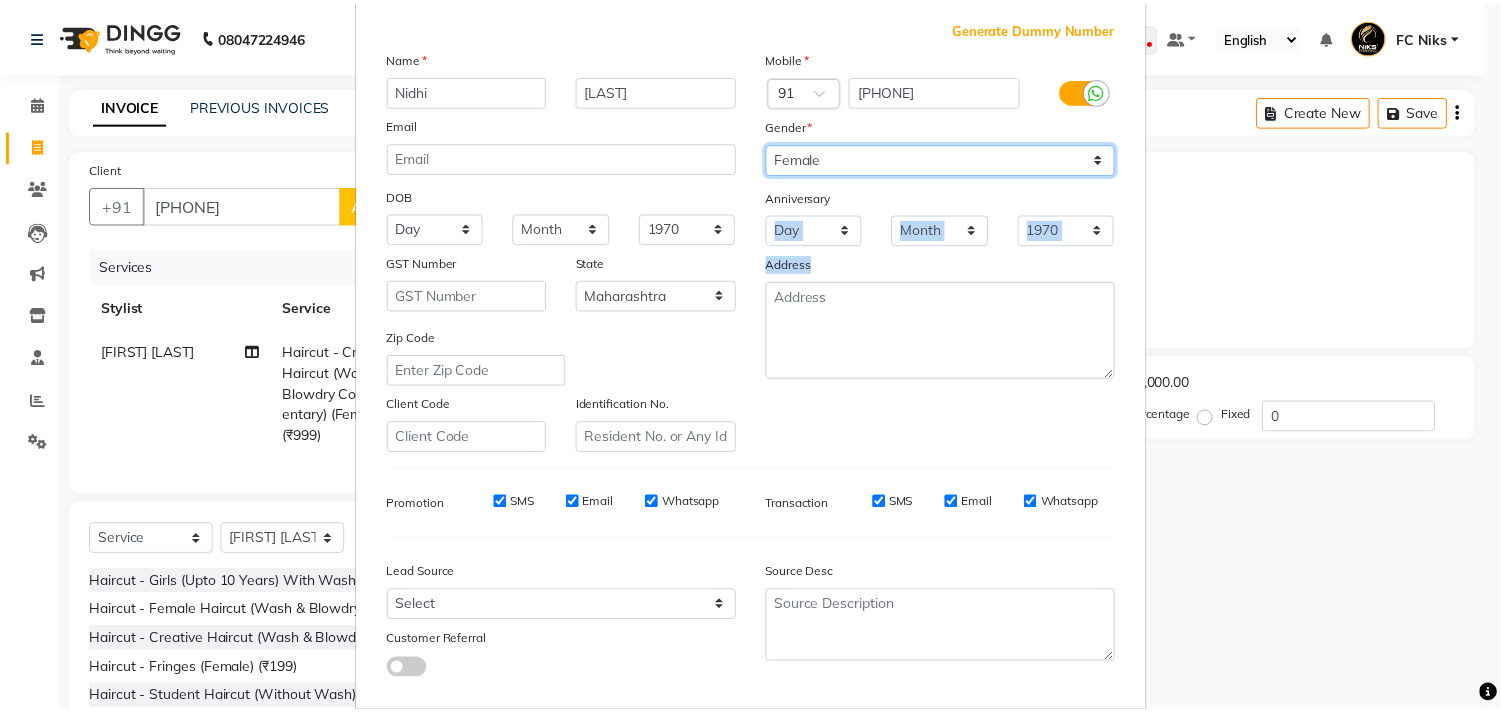 scroll, scrollTop: 147, scrollLeft: 0, axis: vertical 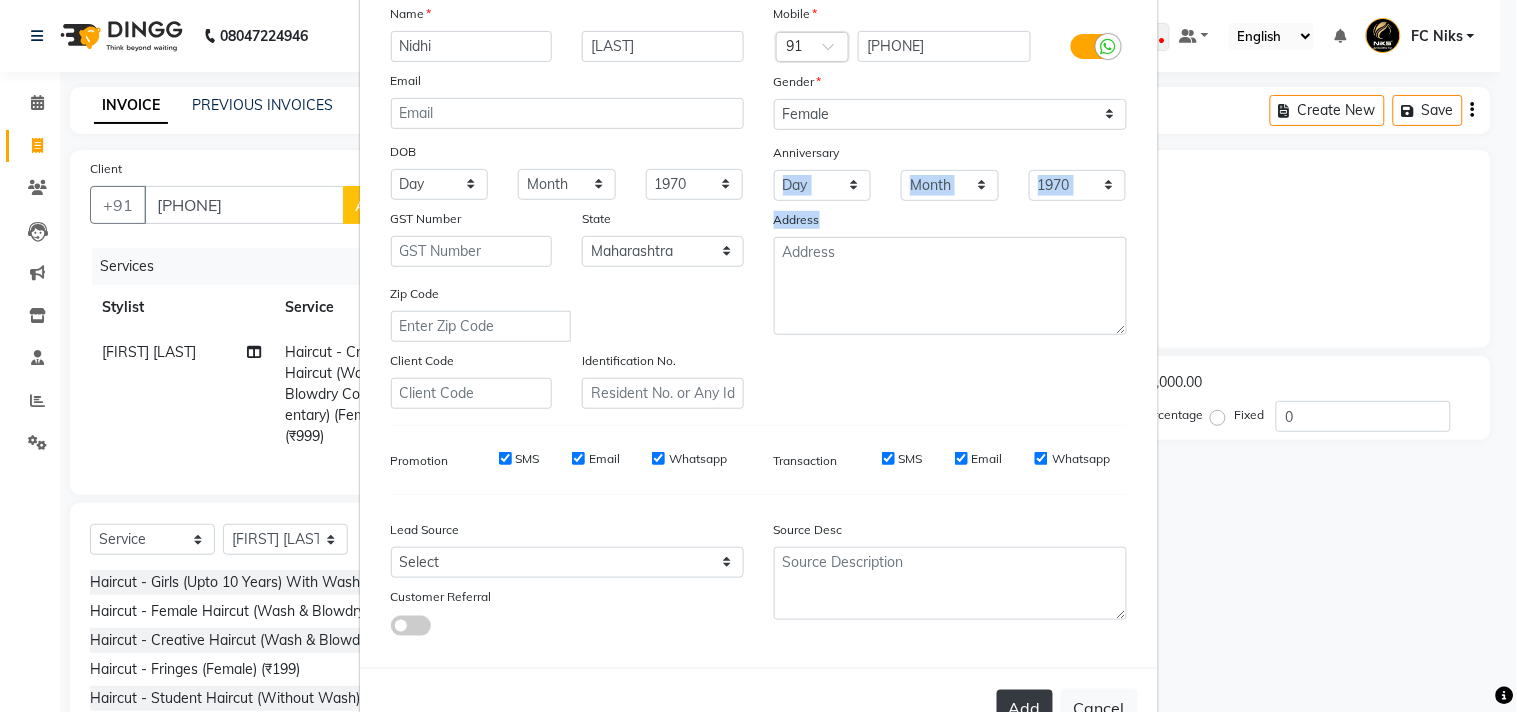 click on "Add" at bounding box center (1025, 708) 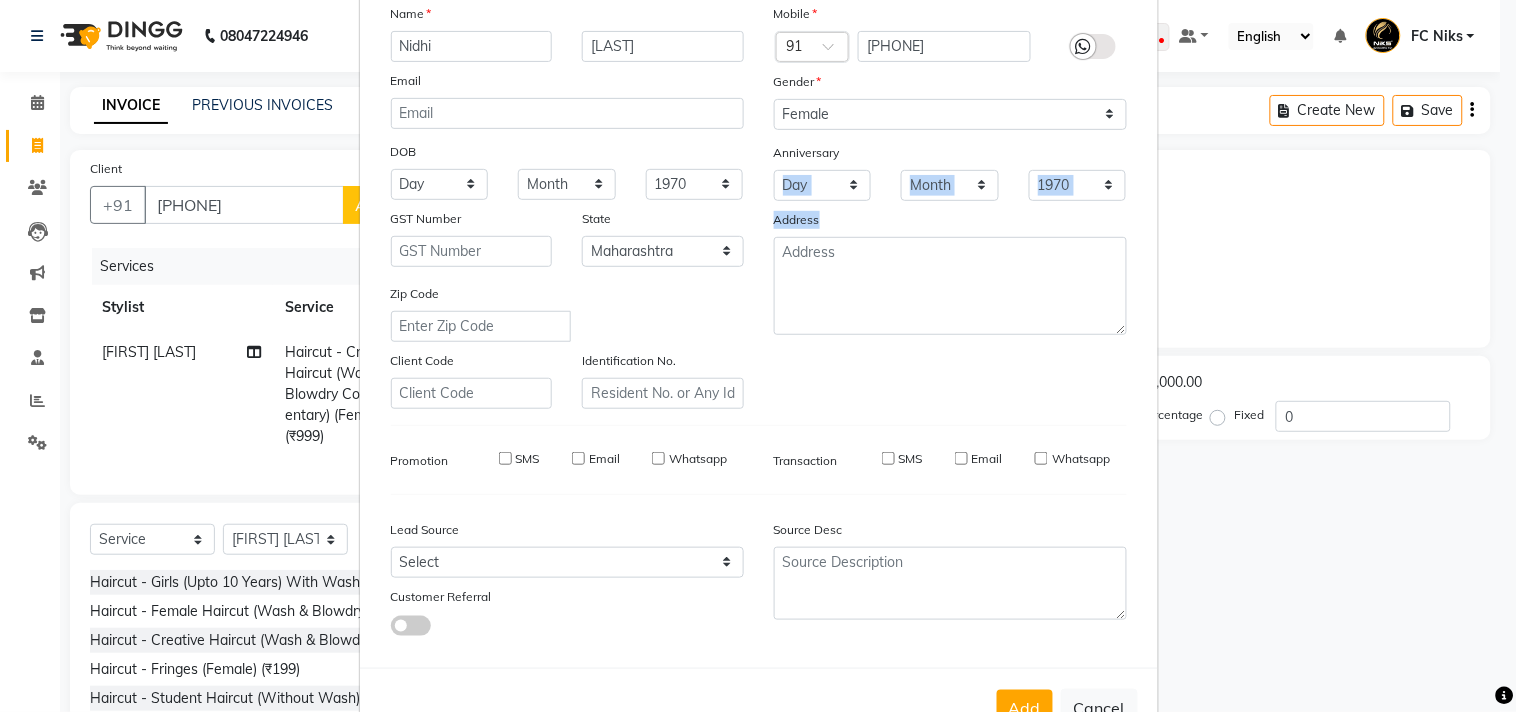 type on "62******18" 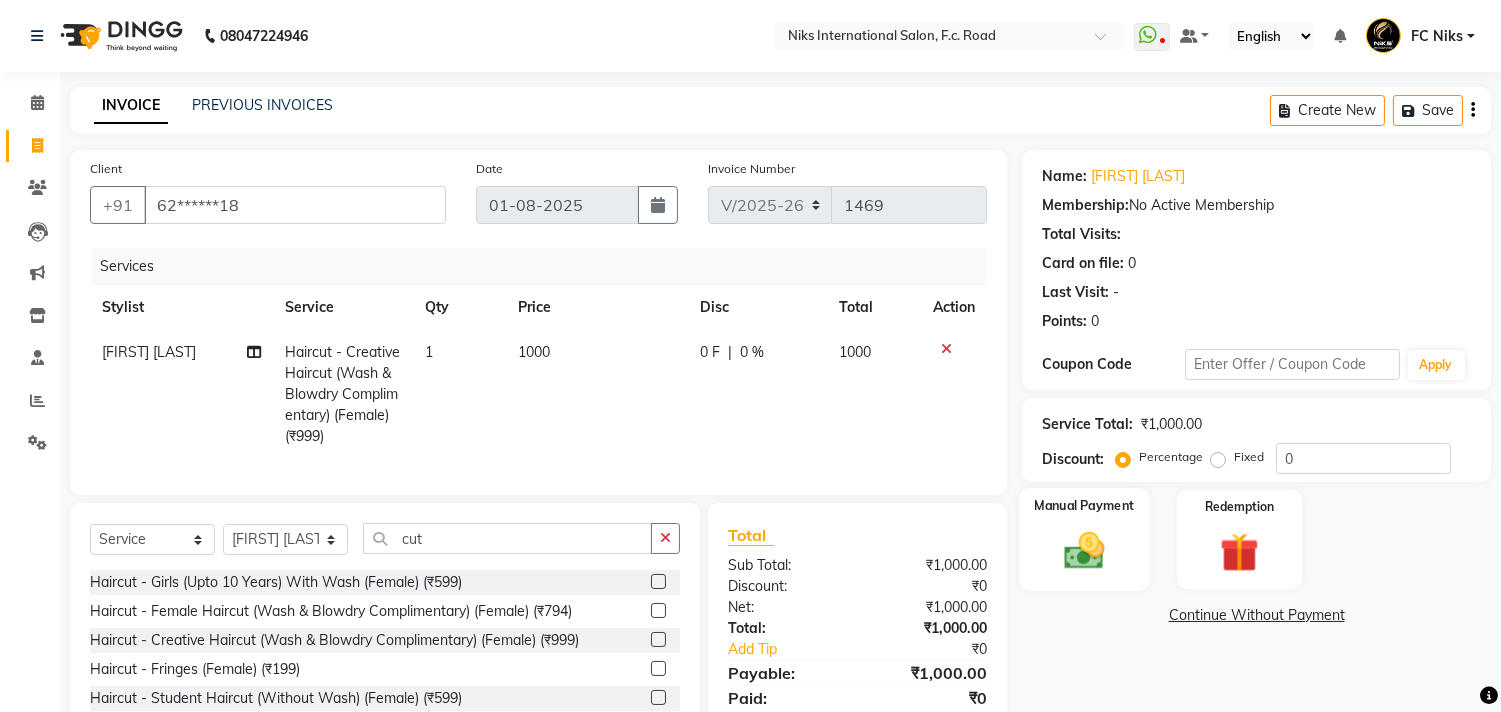 click 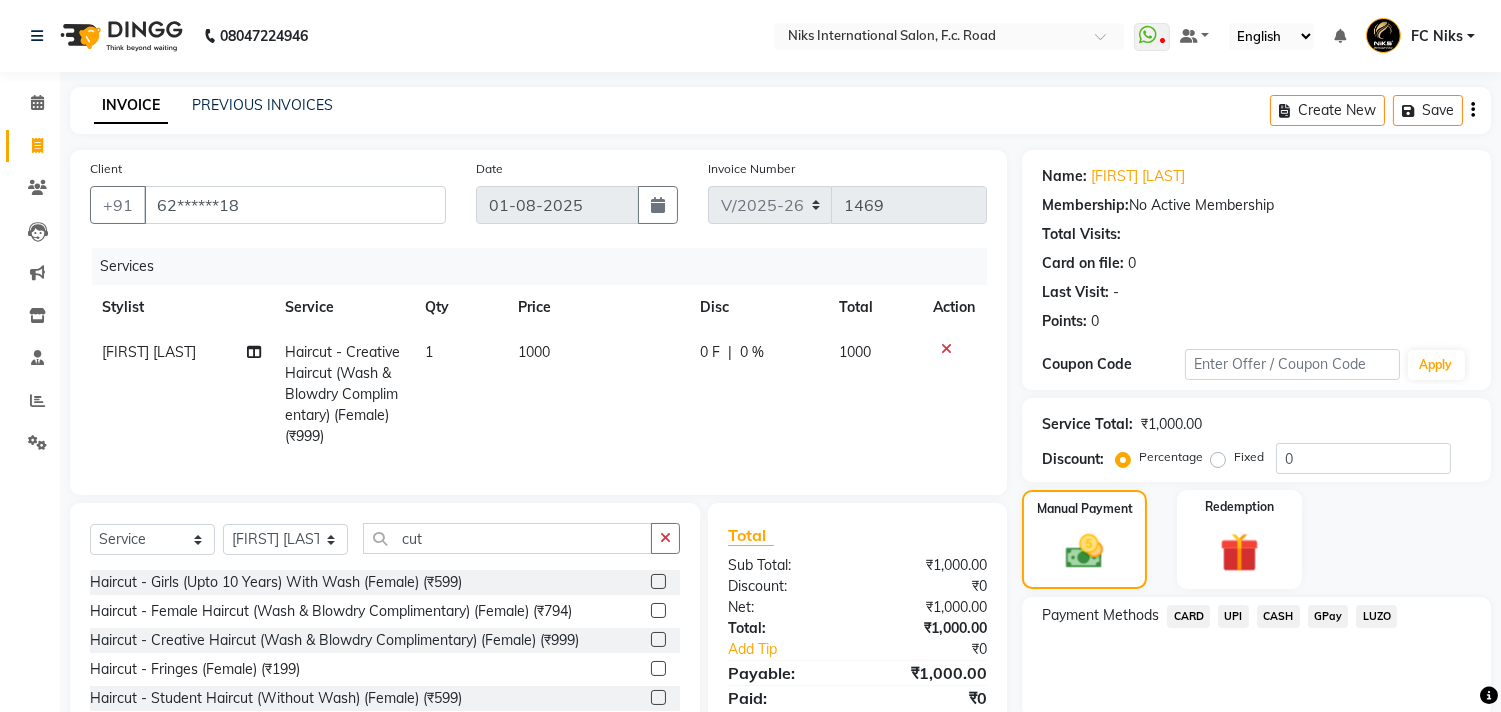 click on "CARD" 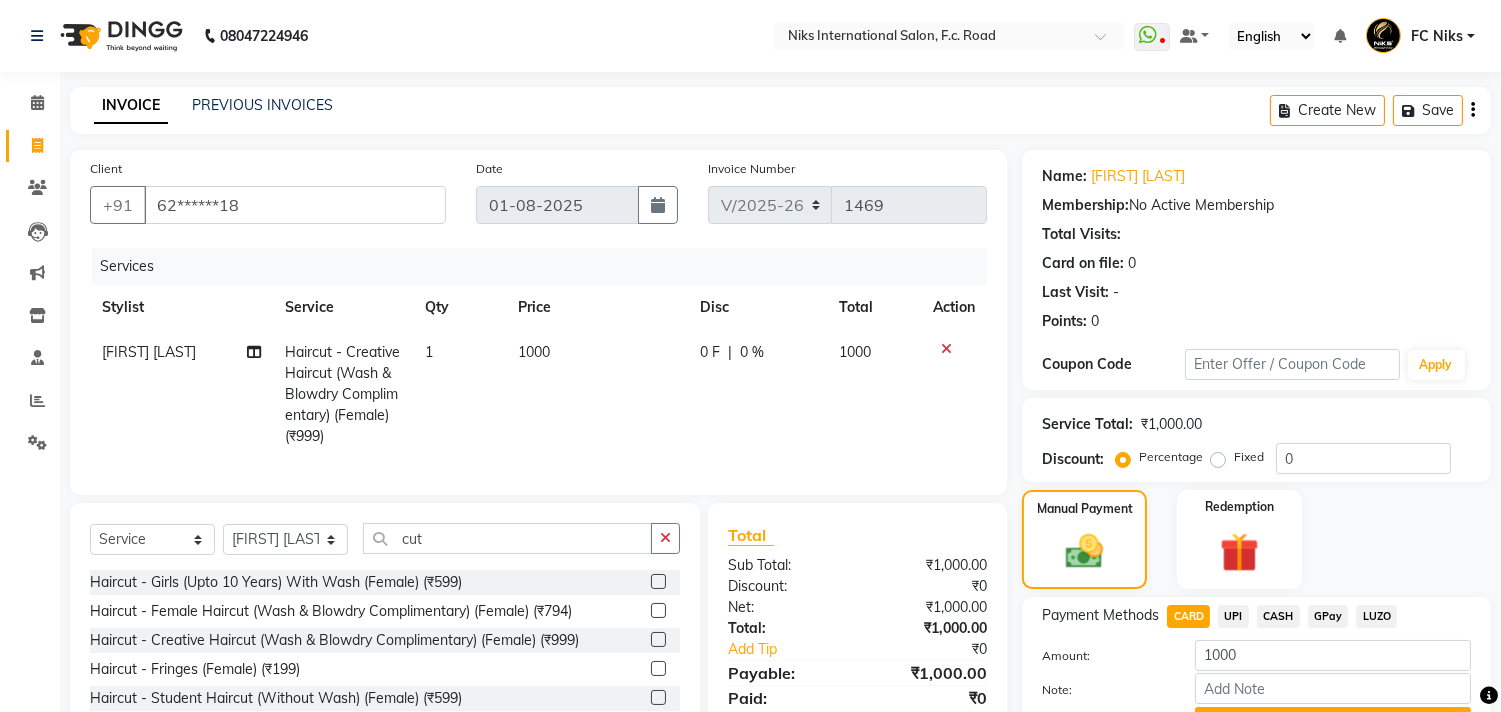 scroll, scrollTop: 132, scrollLeft: 0, axis: vertical 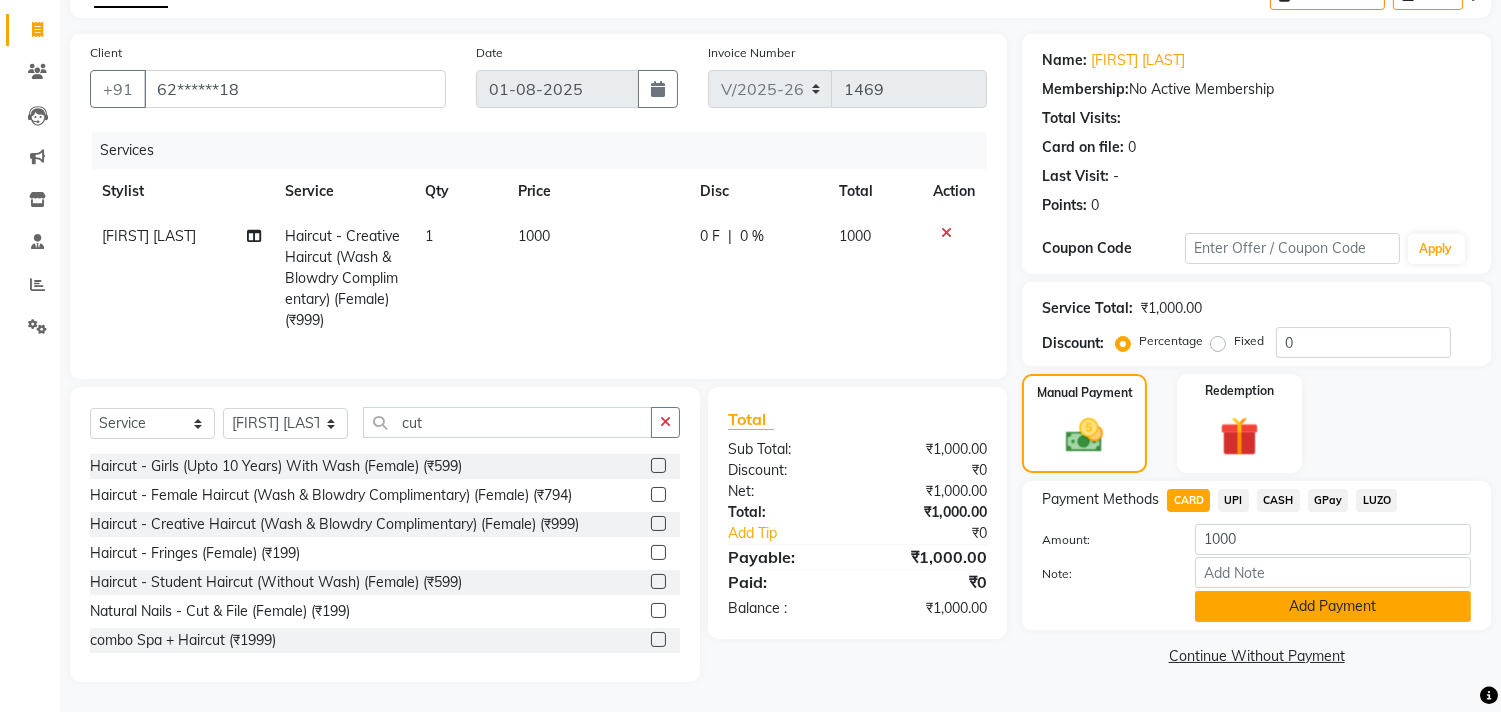 click on "Add Payment" 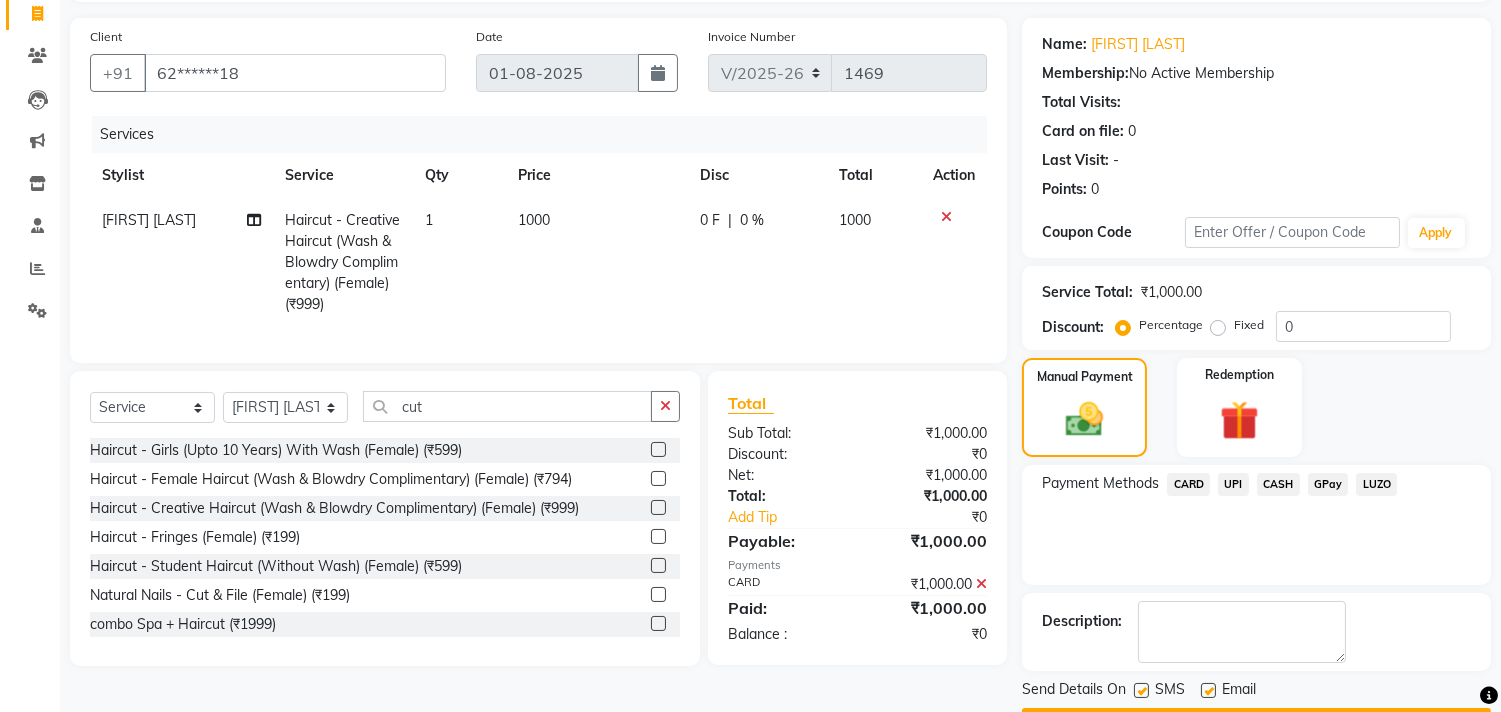 scroll, scrollTop: 187, scrollLeft: 0, axis: vertical 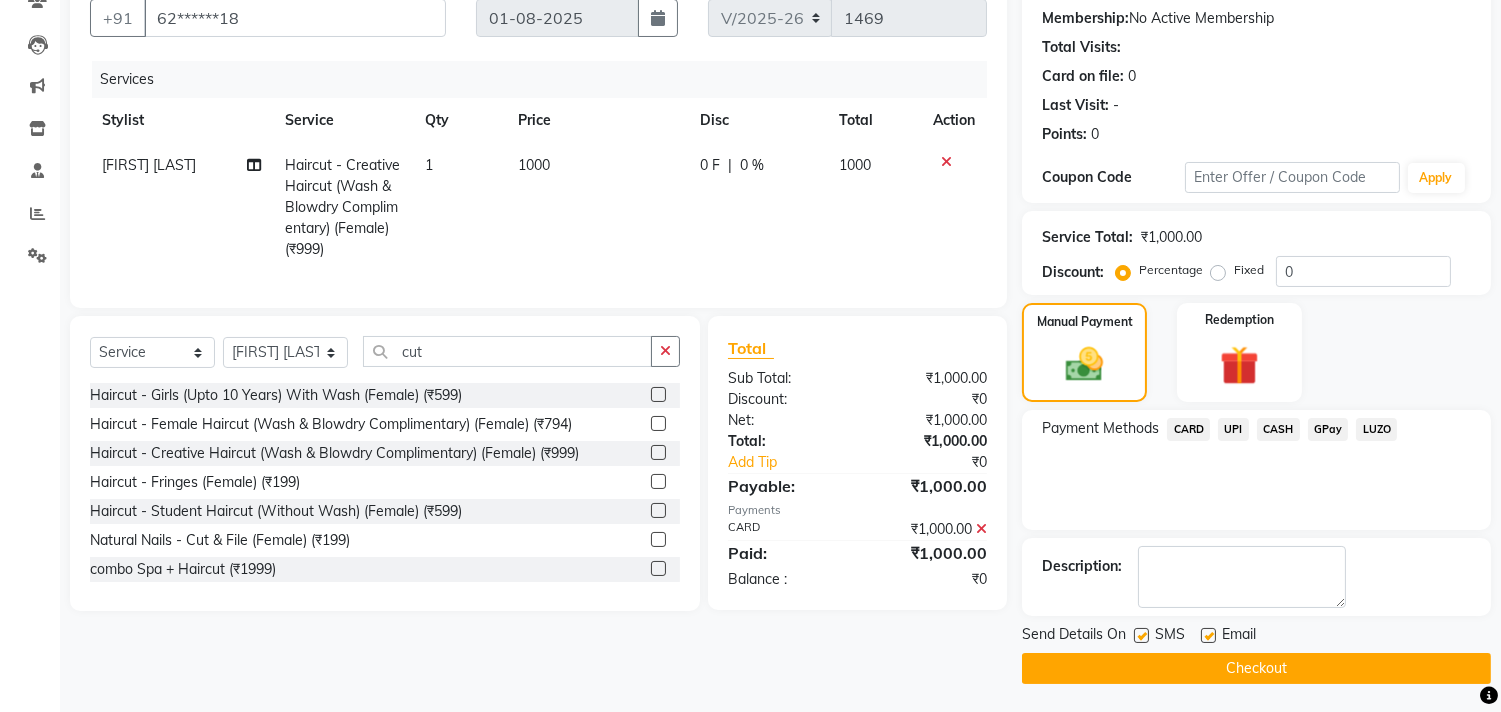 click on "Checkout" 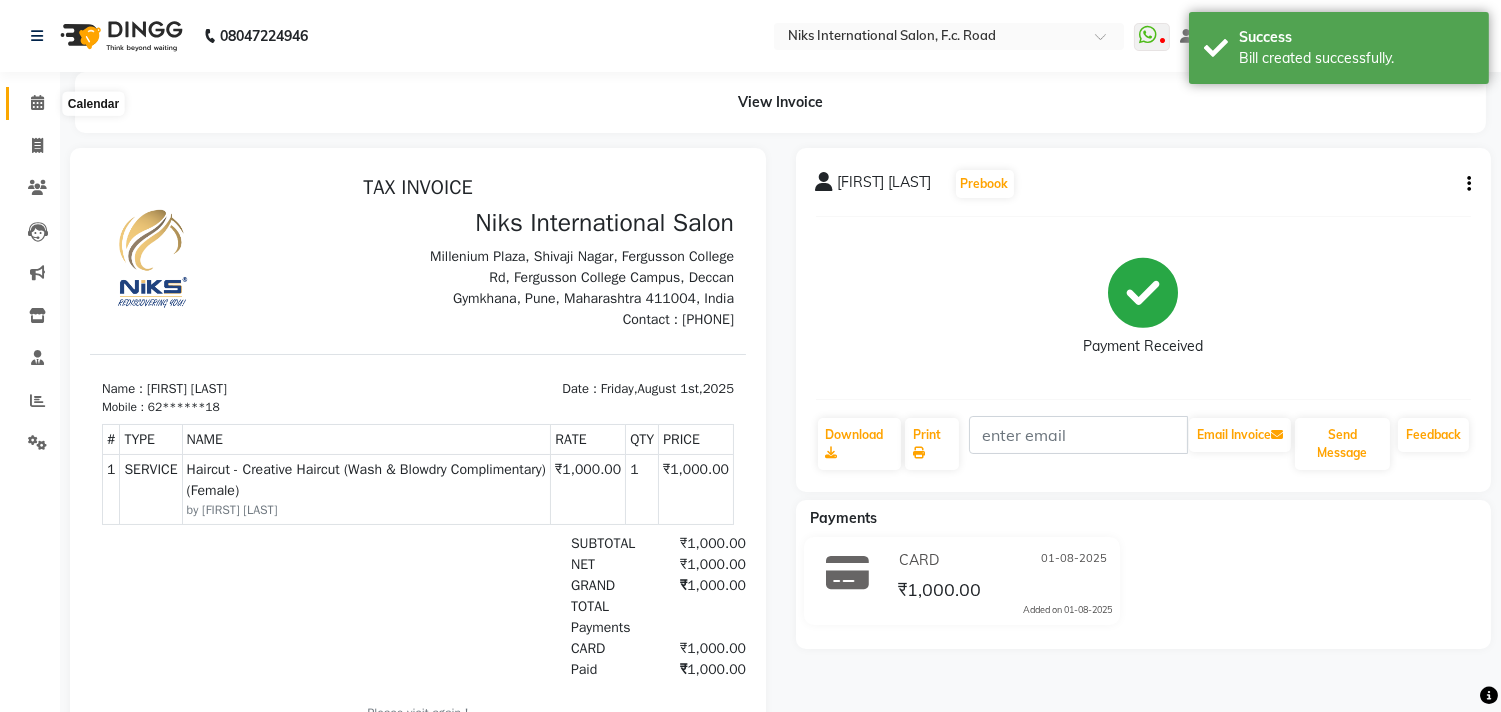 scroll, scrollTop: 0, scrollLeft: 0, axis: both 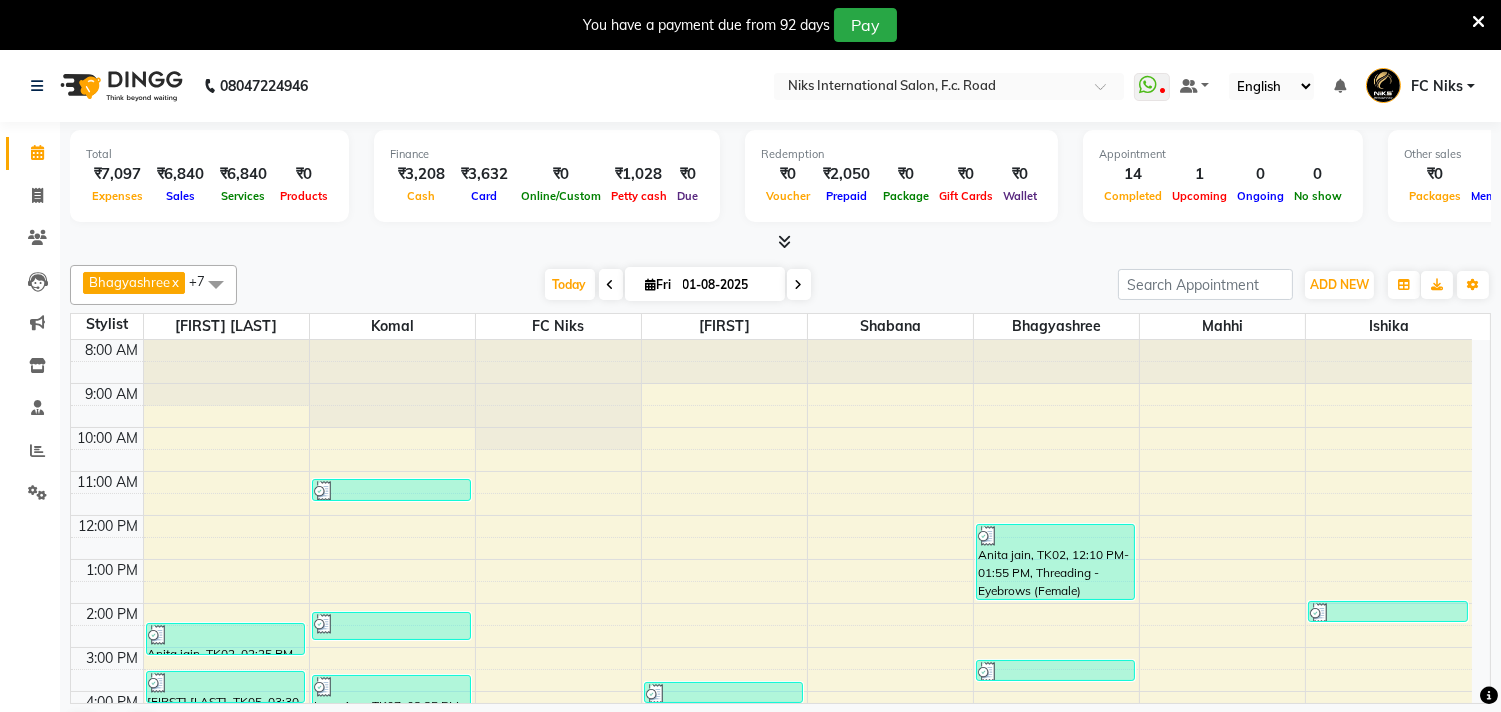 click at bounding box center [1478, 22] 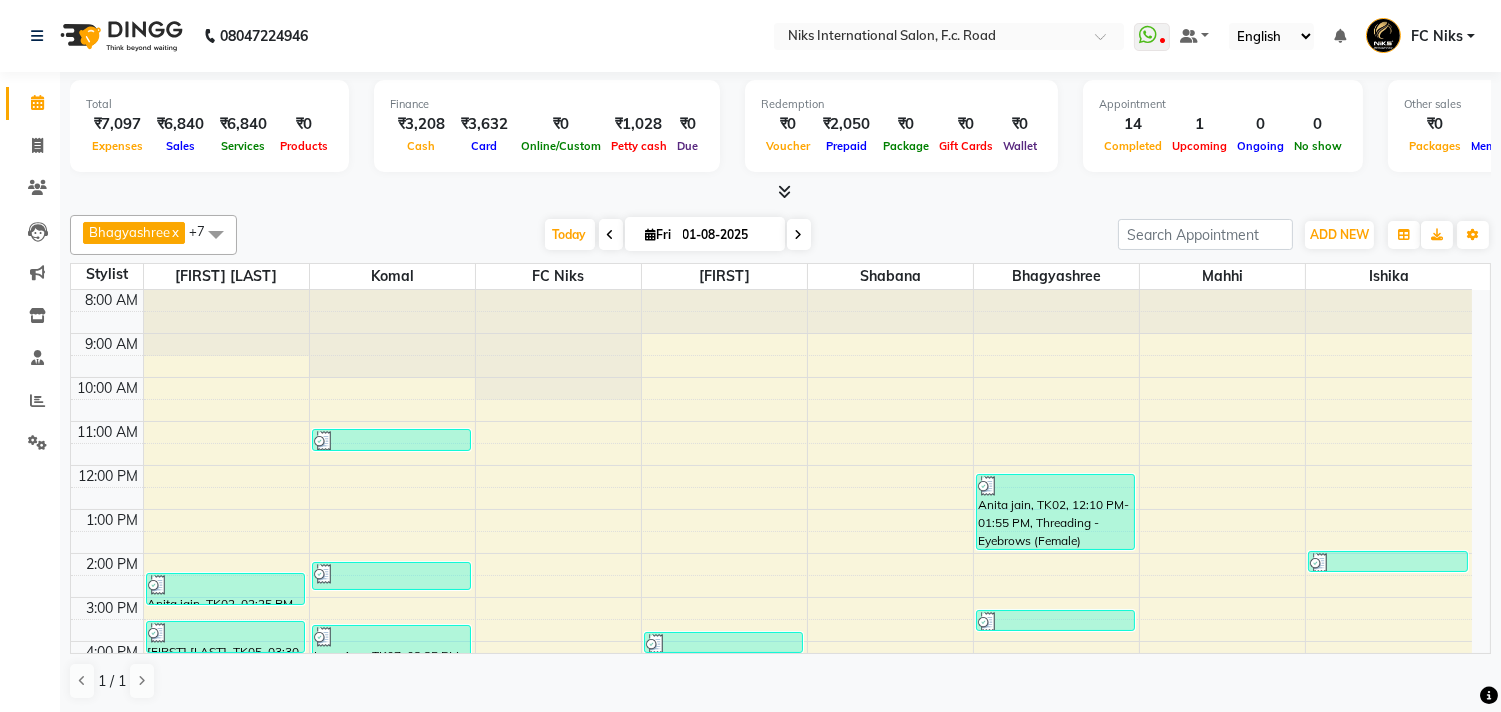 scroll, scrollTop: 165, scrollLeft: 0, axis: vertical 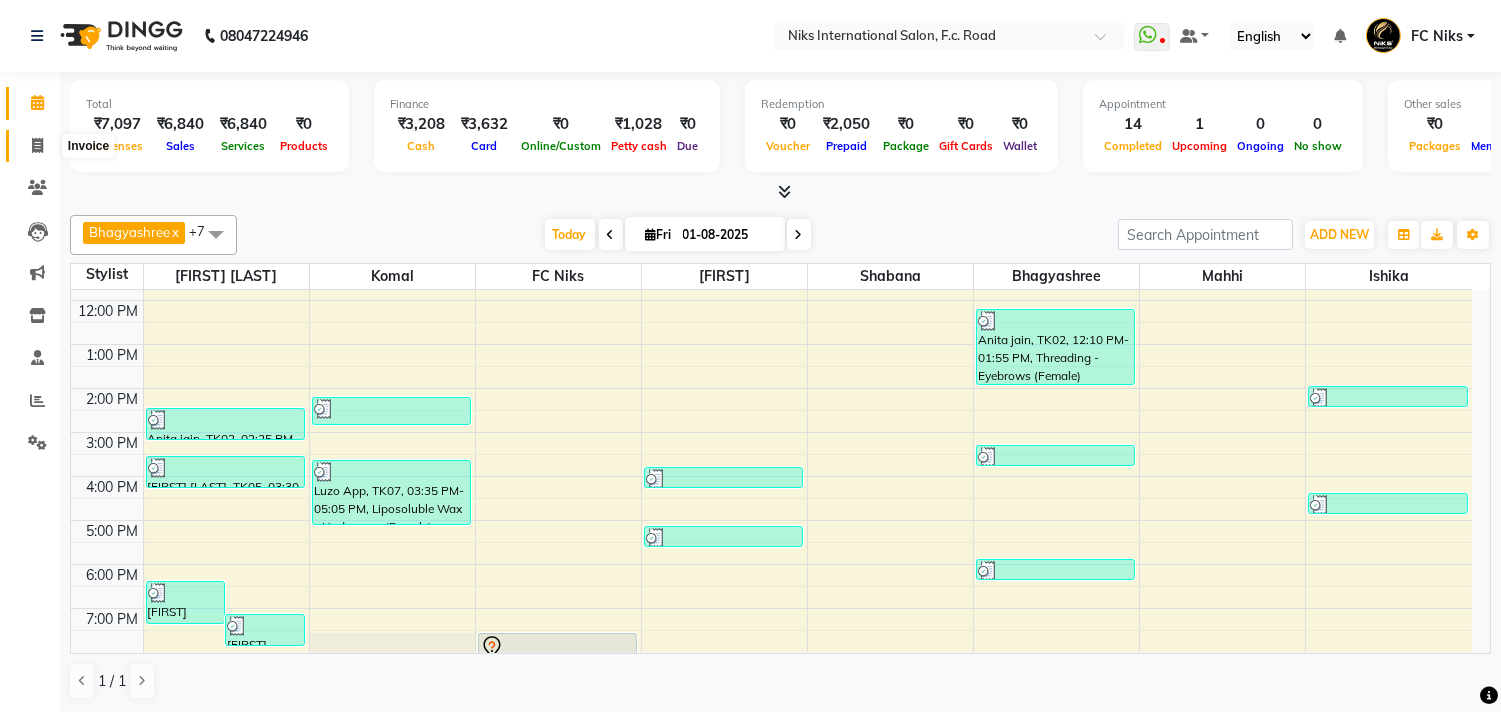 click 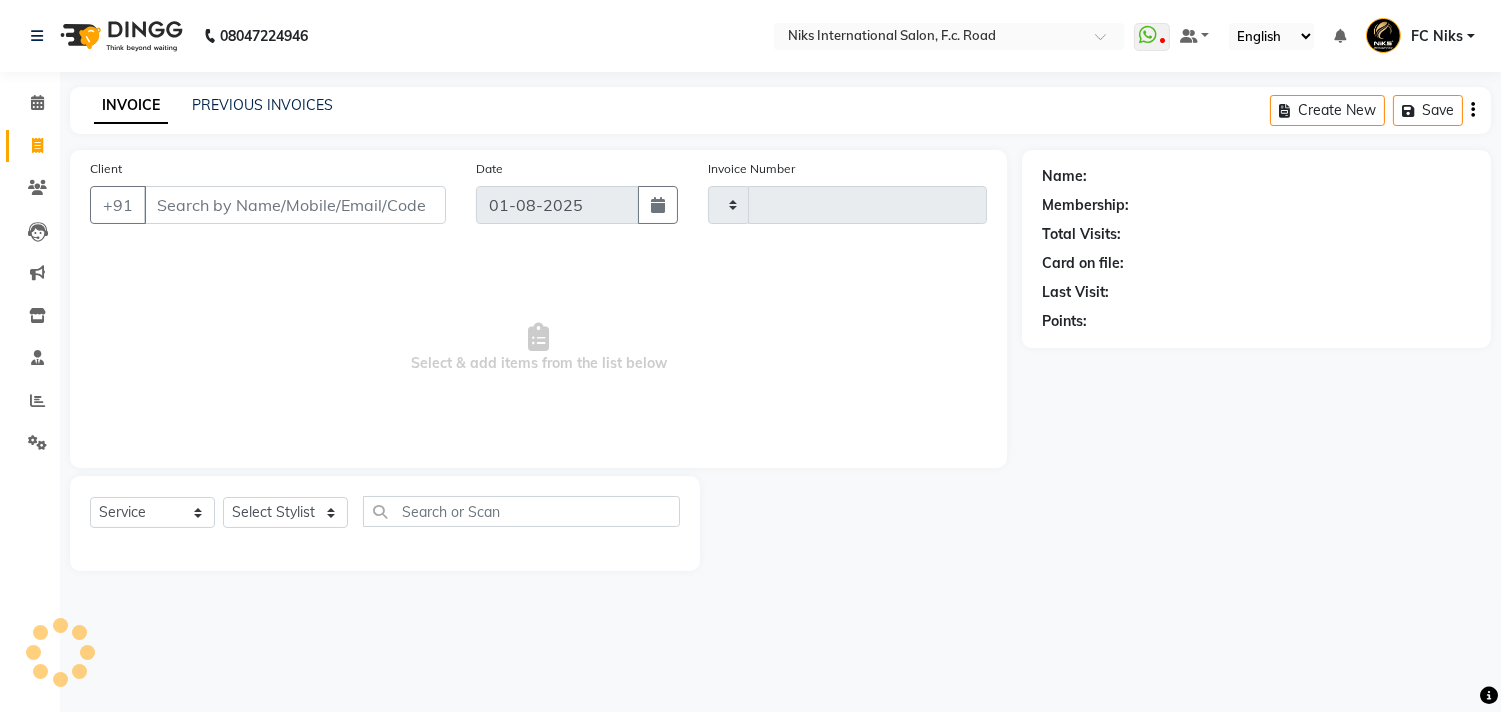 type on "1470" 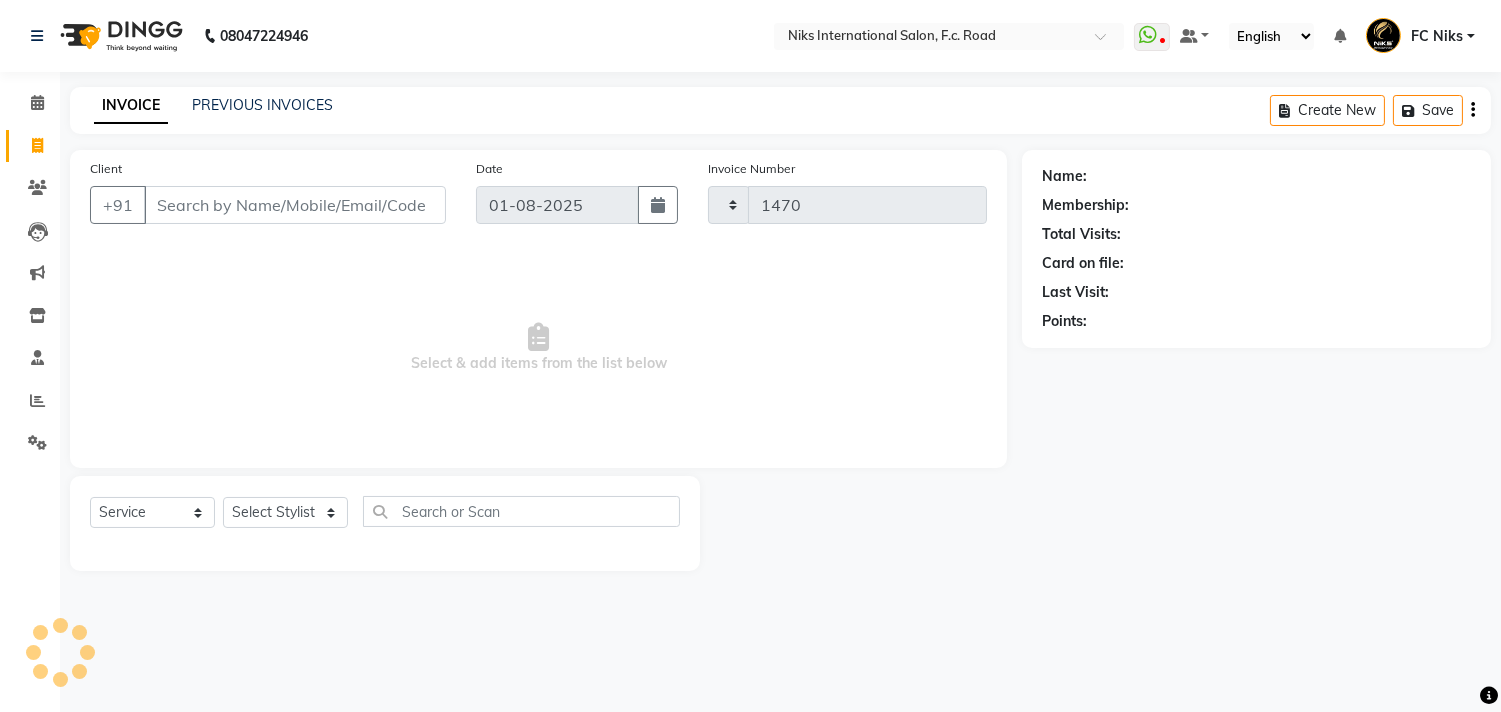 select on "7" 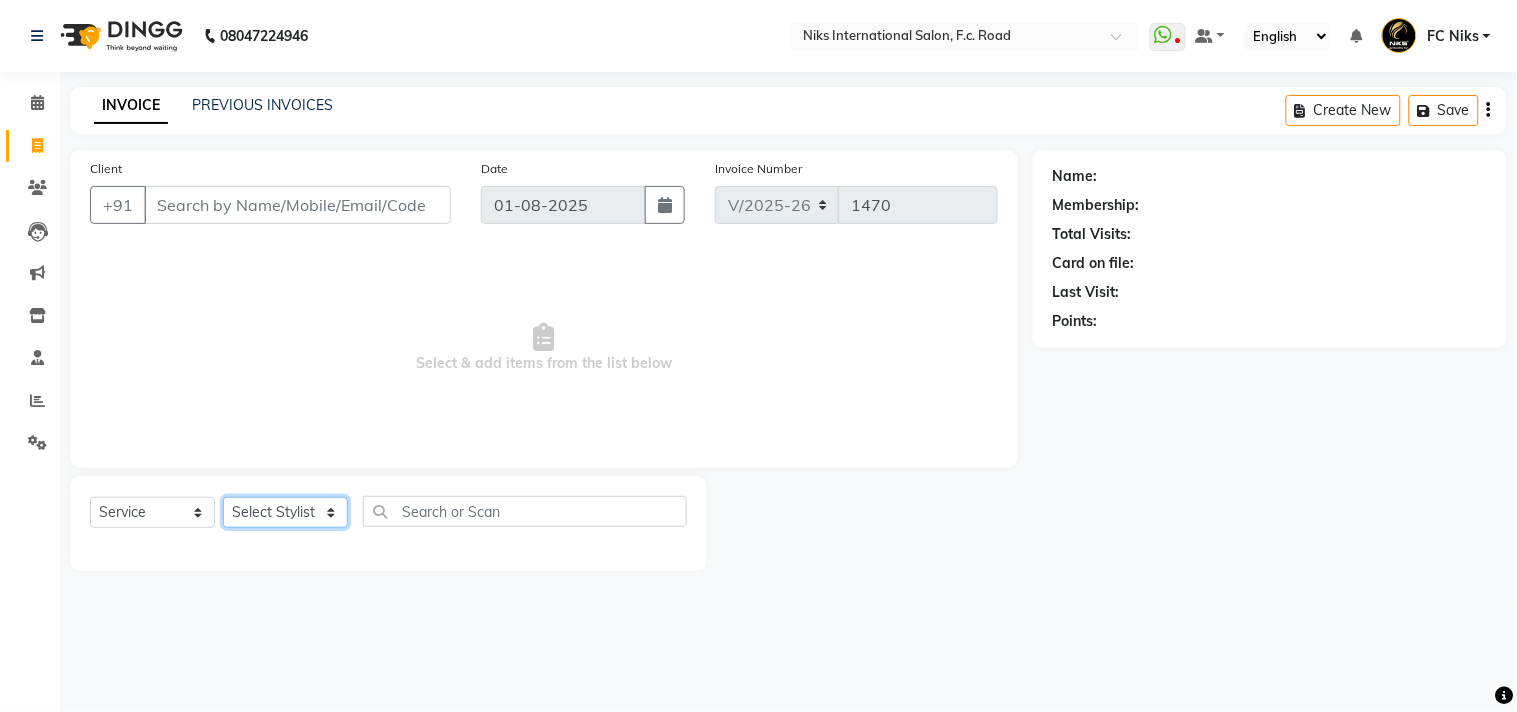 click on "Select Stylist" 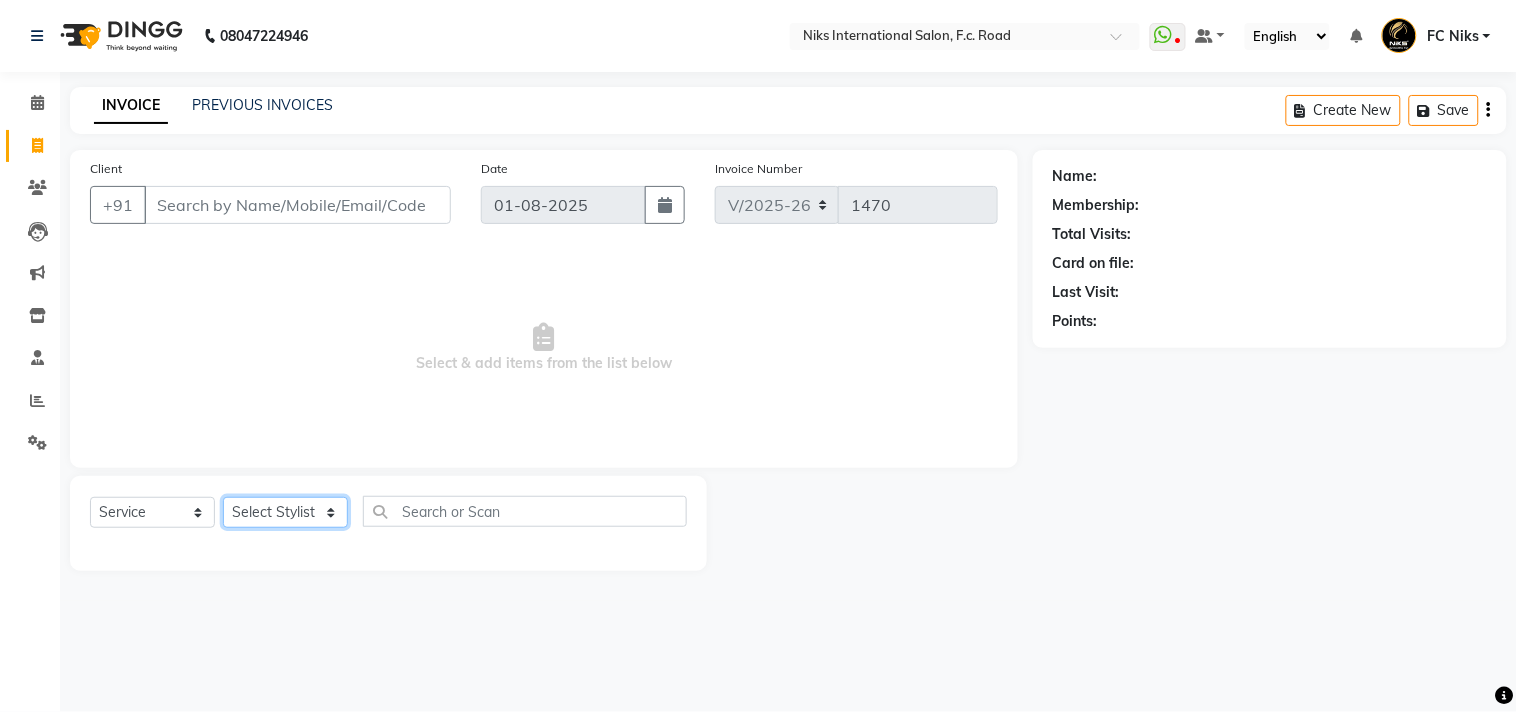 select on "[PHONE]" 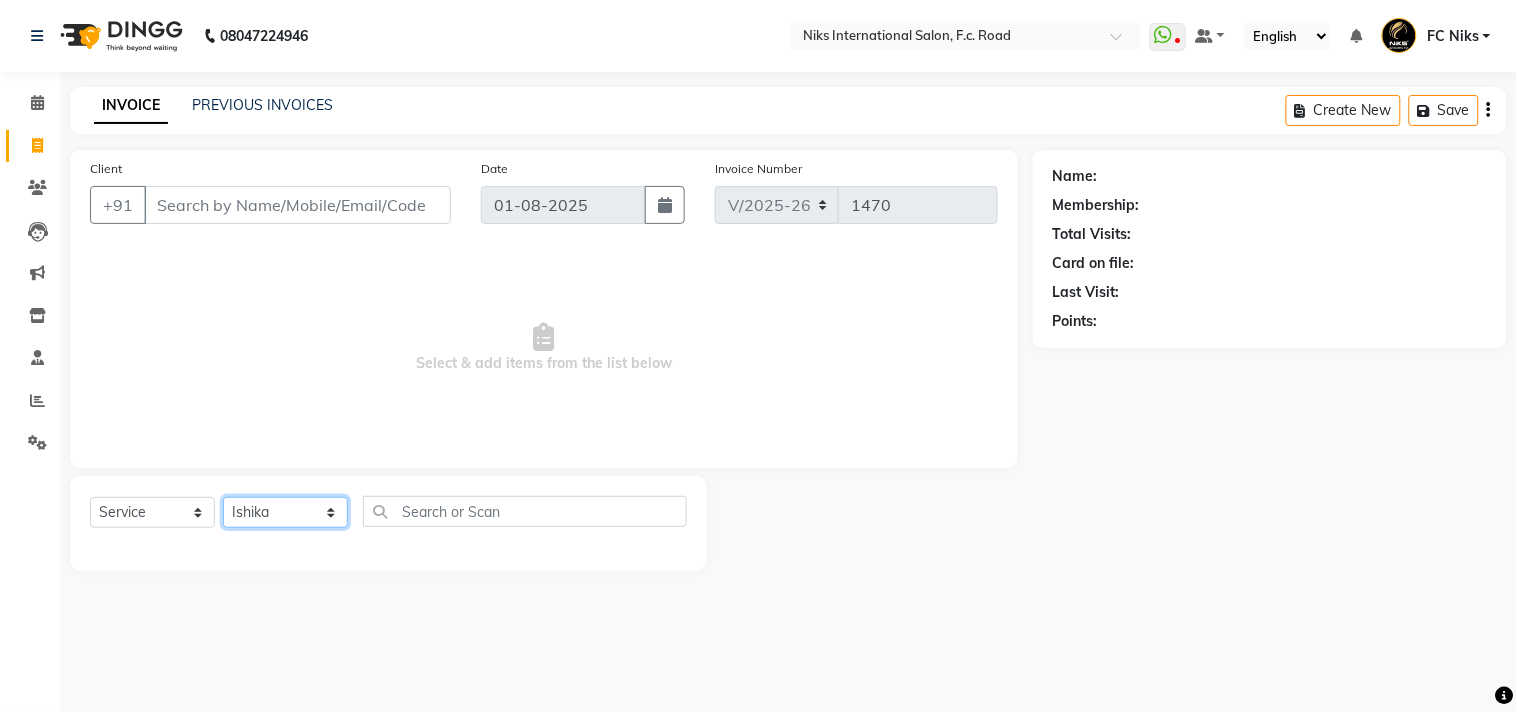 click on "Select Stylist Abhishek Amruta Bhagyashree CA Devkar FC Niks Ishika Kirti Komal Krishi Mahhi Nakshatra Nikhil Rajesh Savita Shabana Shrikant Gaikwad Soham" 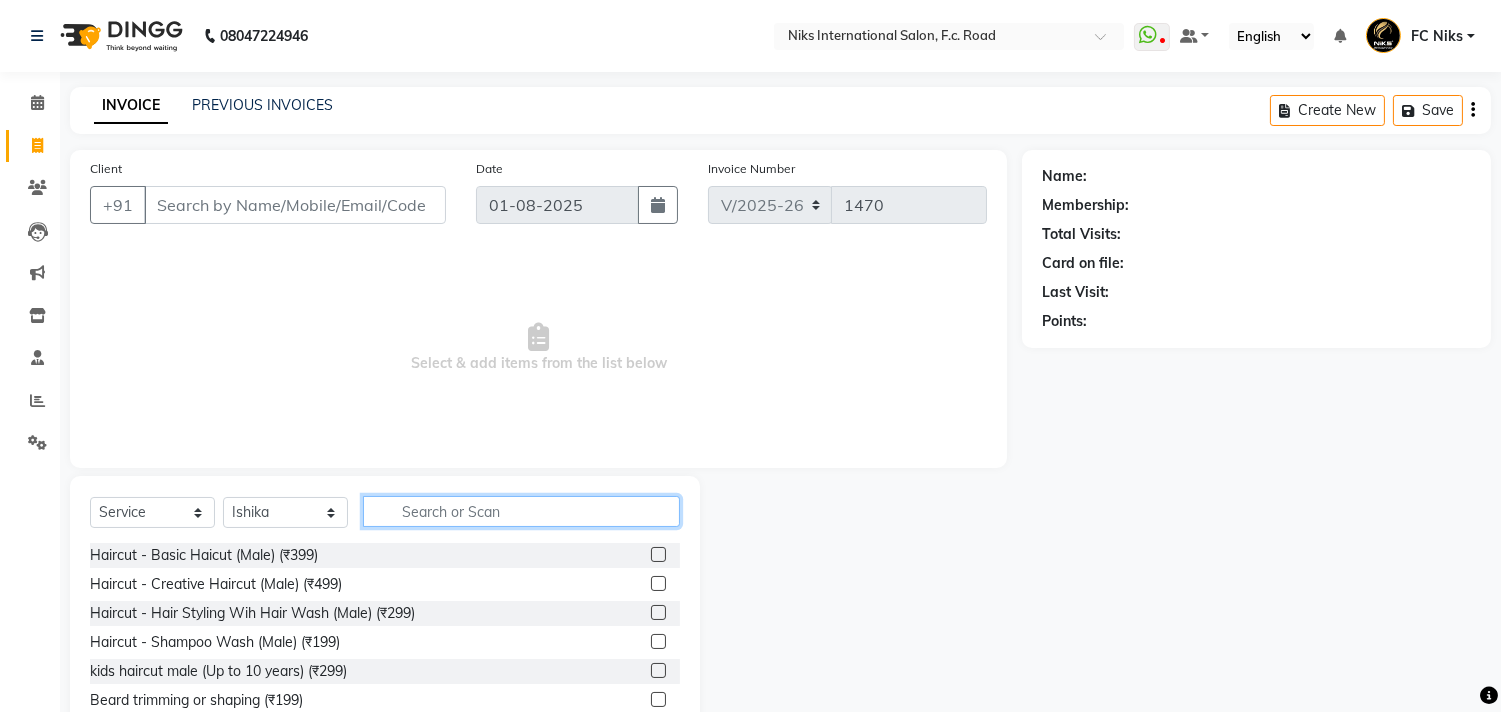 click 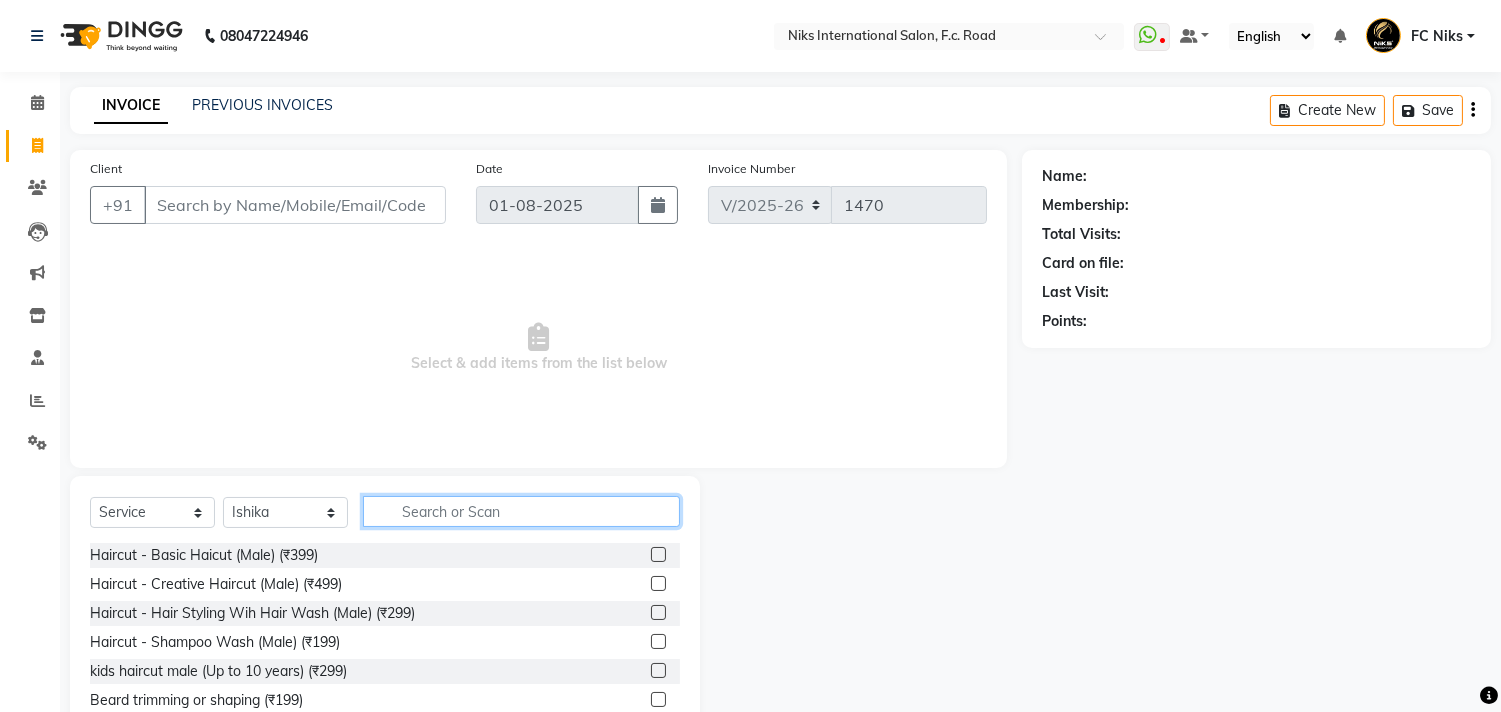 click 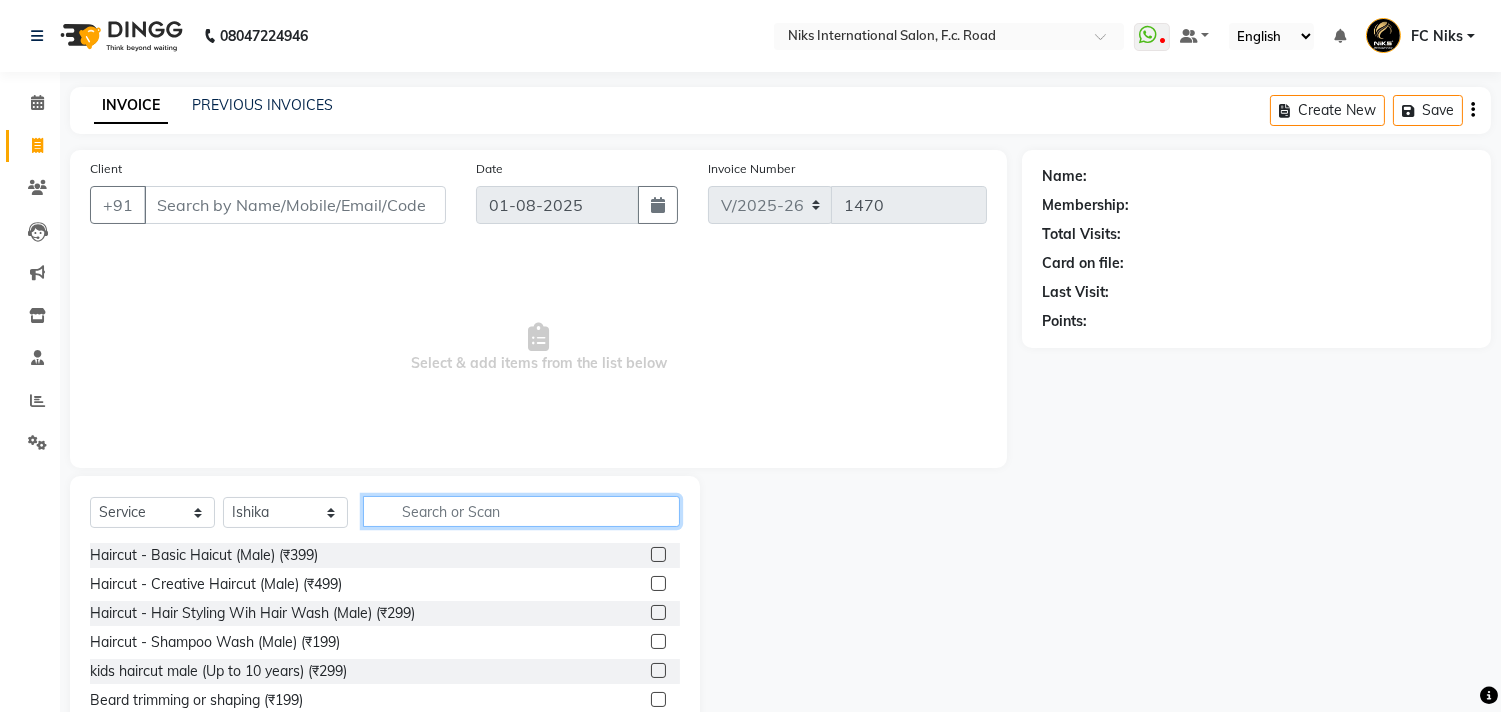 click 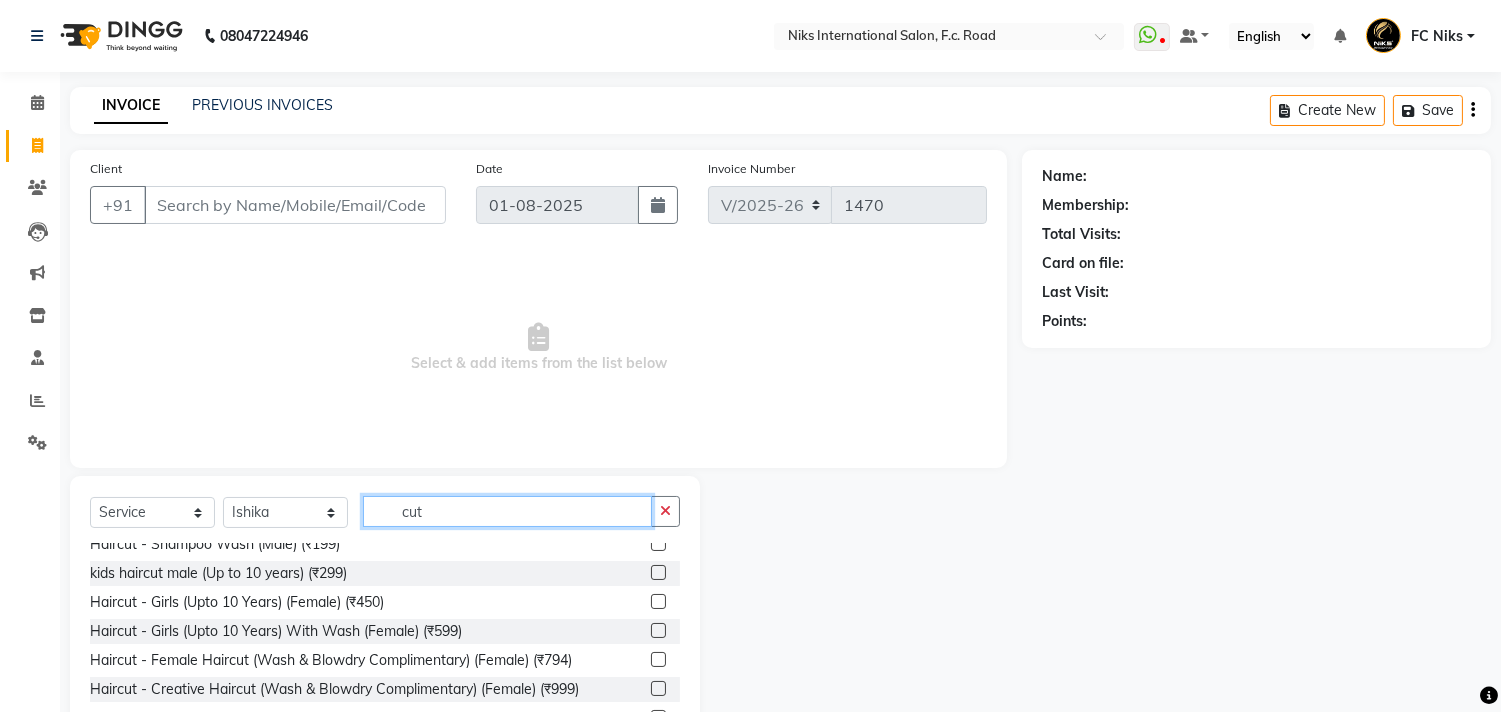 scroll, scrollTop: 174, scrollLeft: 0, axis: vertical 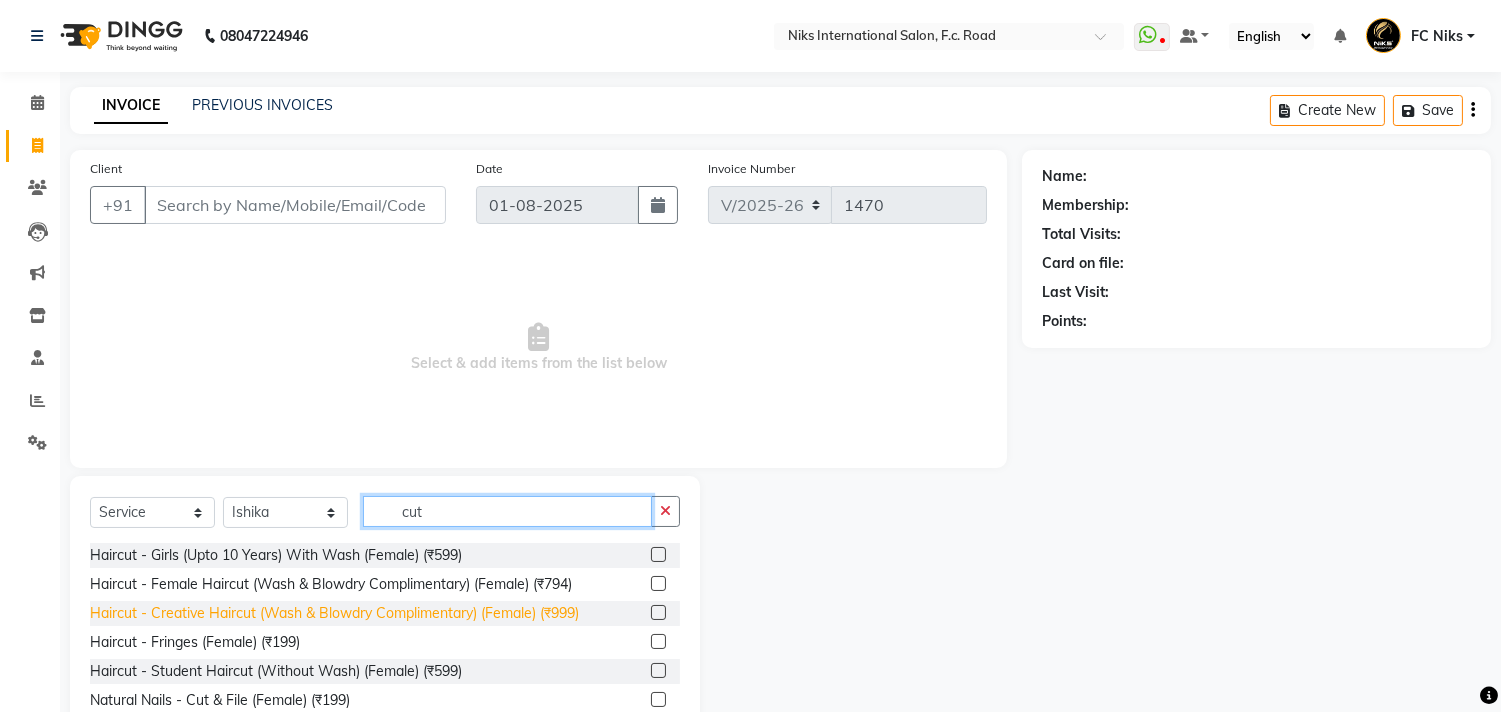 type on "cut" 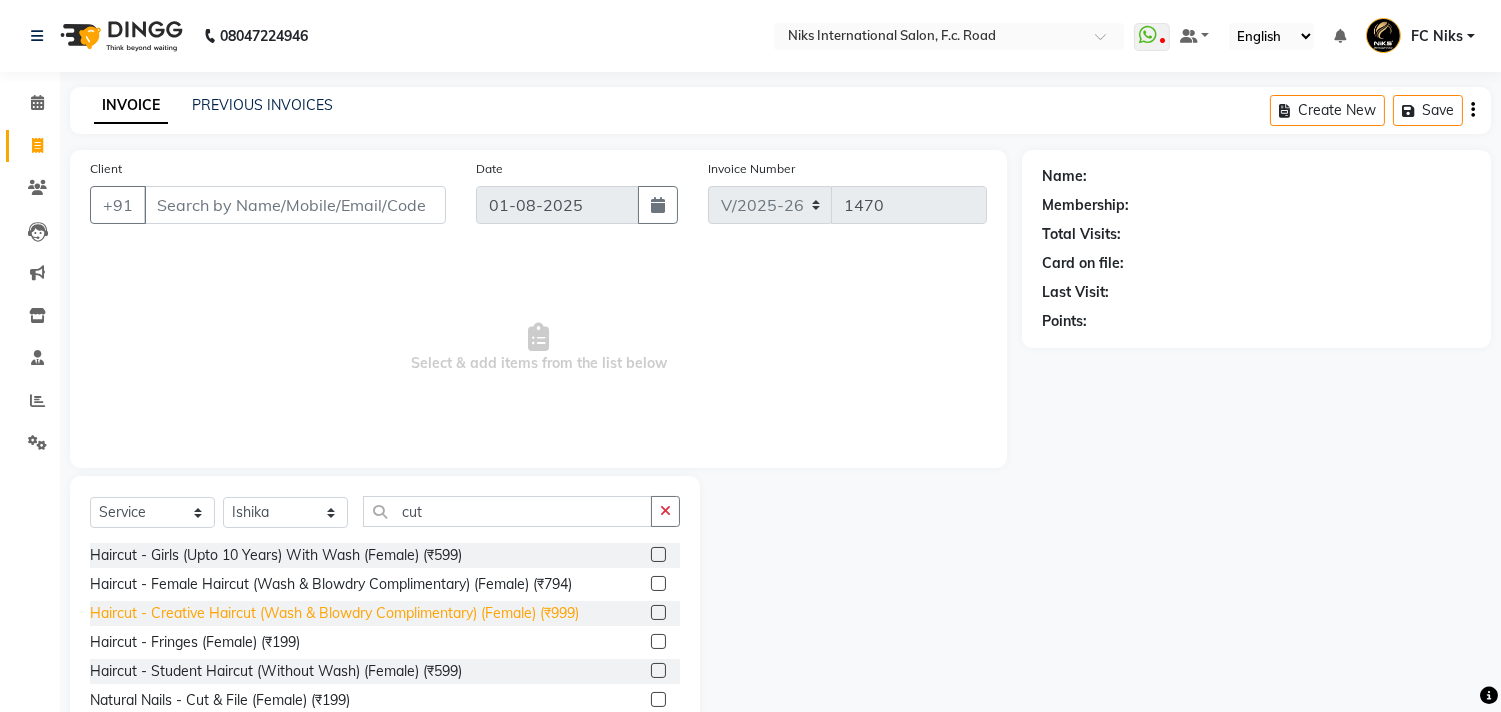 click on "Haircut - Creative Haircut (Wash & Blowdry Complimentary) (Female) (₹999)" 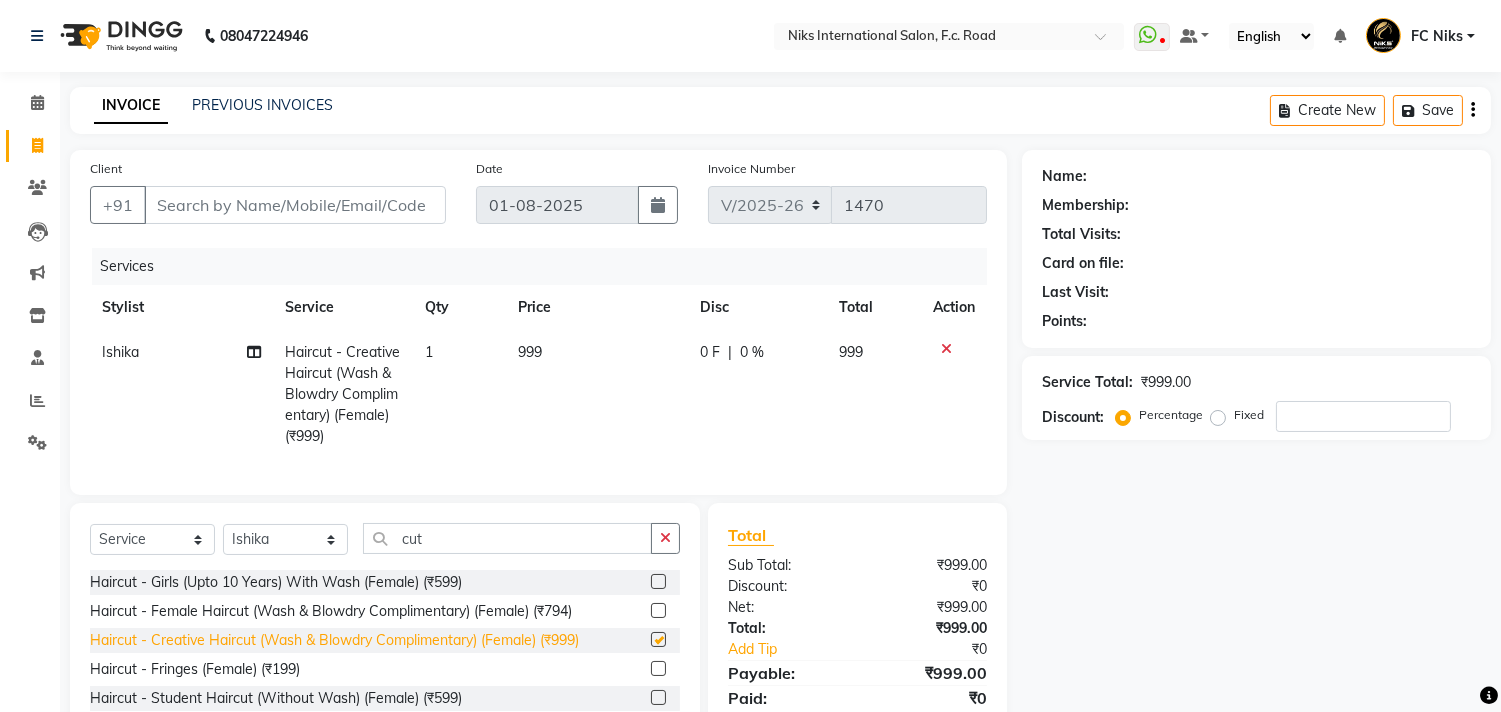 checkbox on "false" 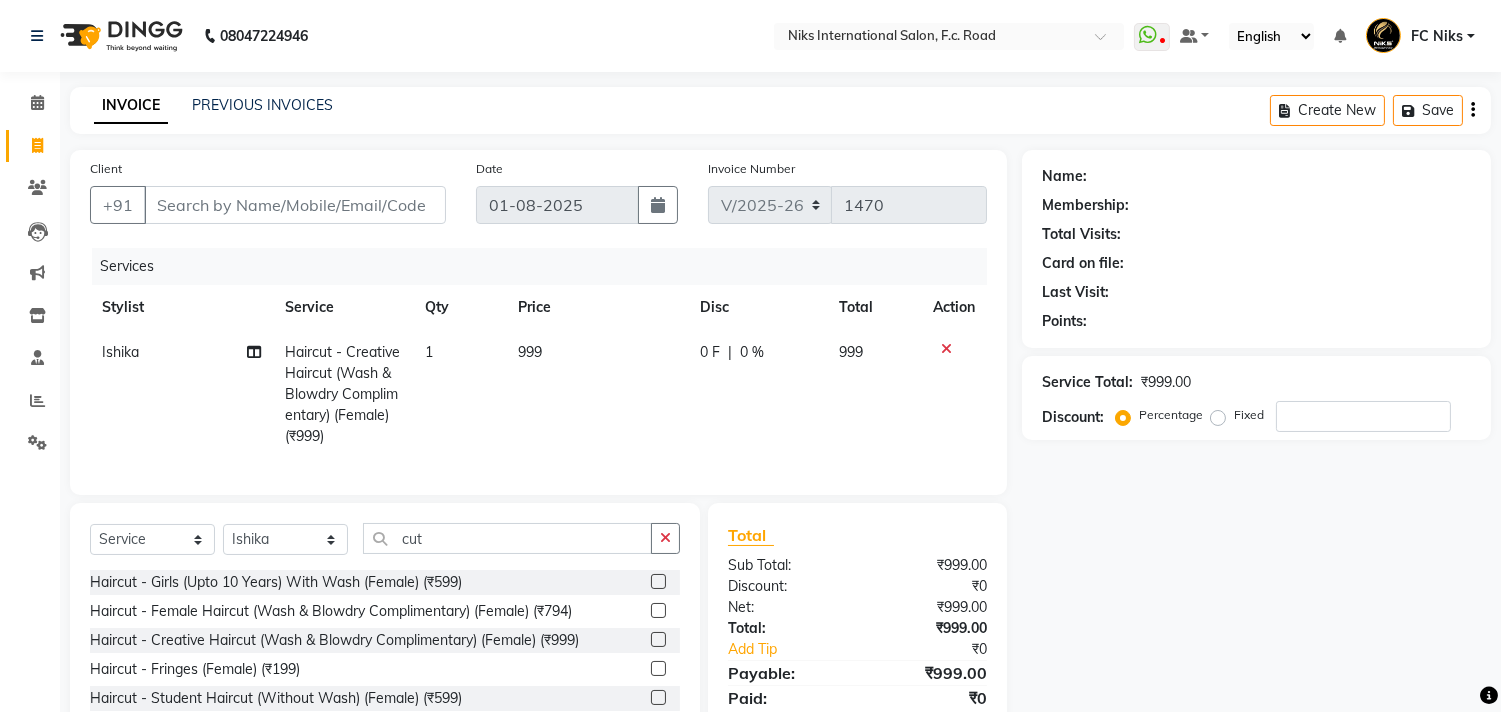 click on "999" 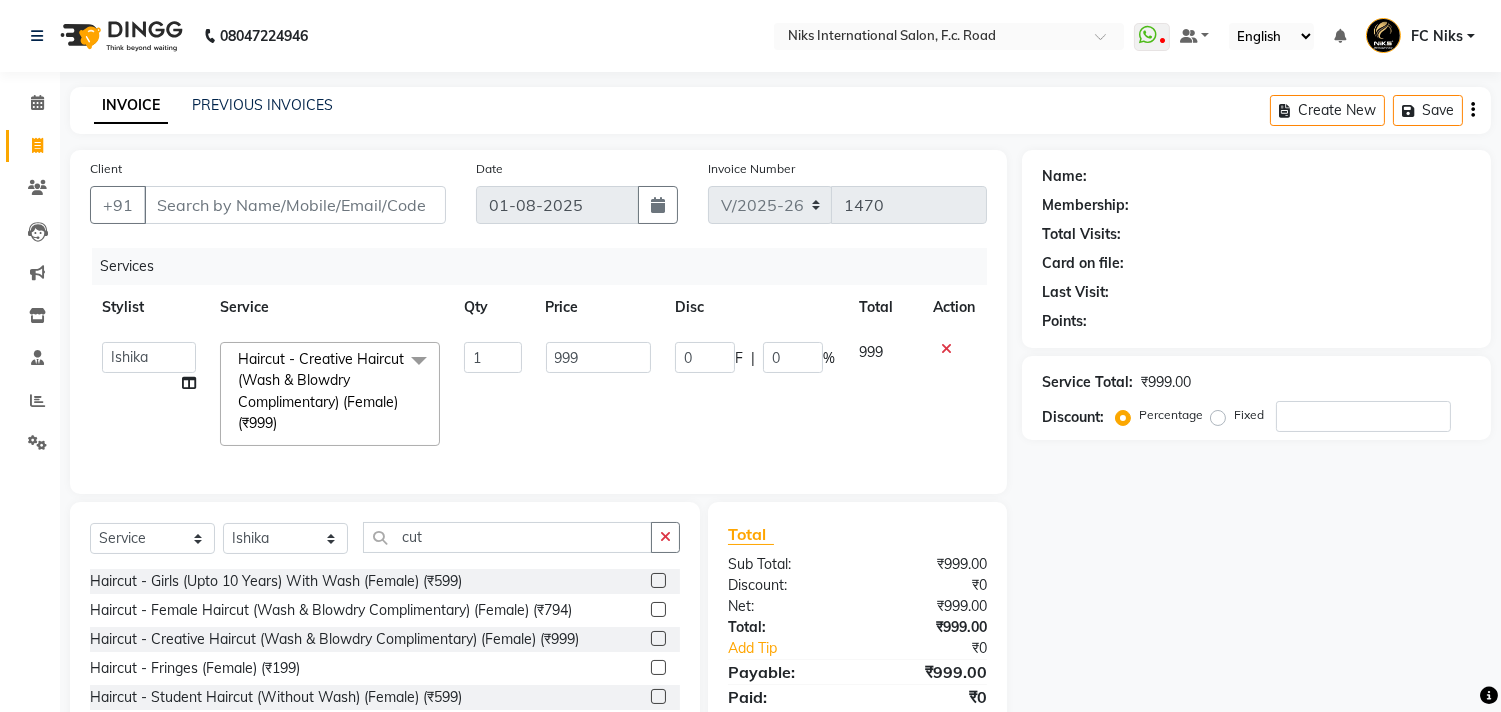 click on "999" 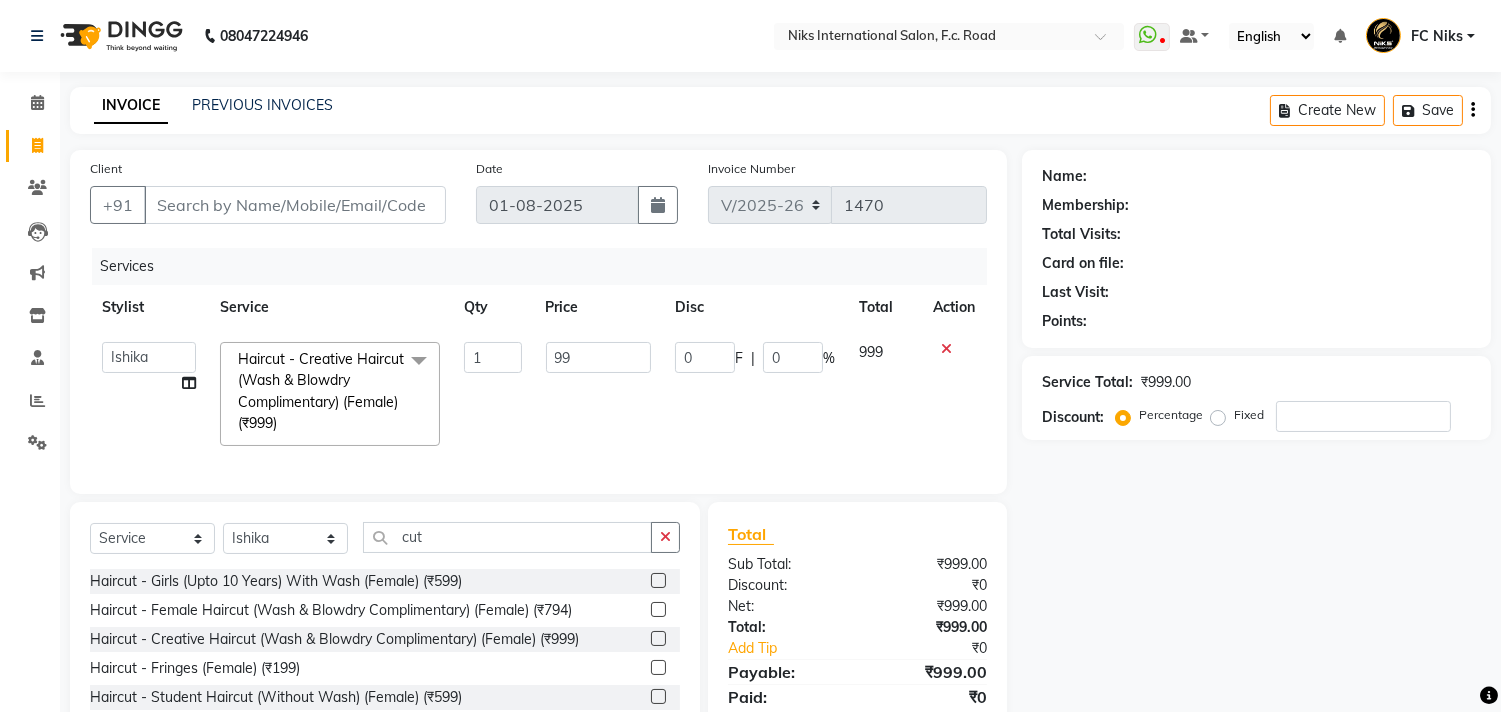 type on "9" 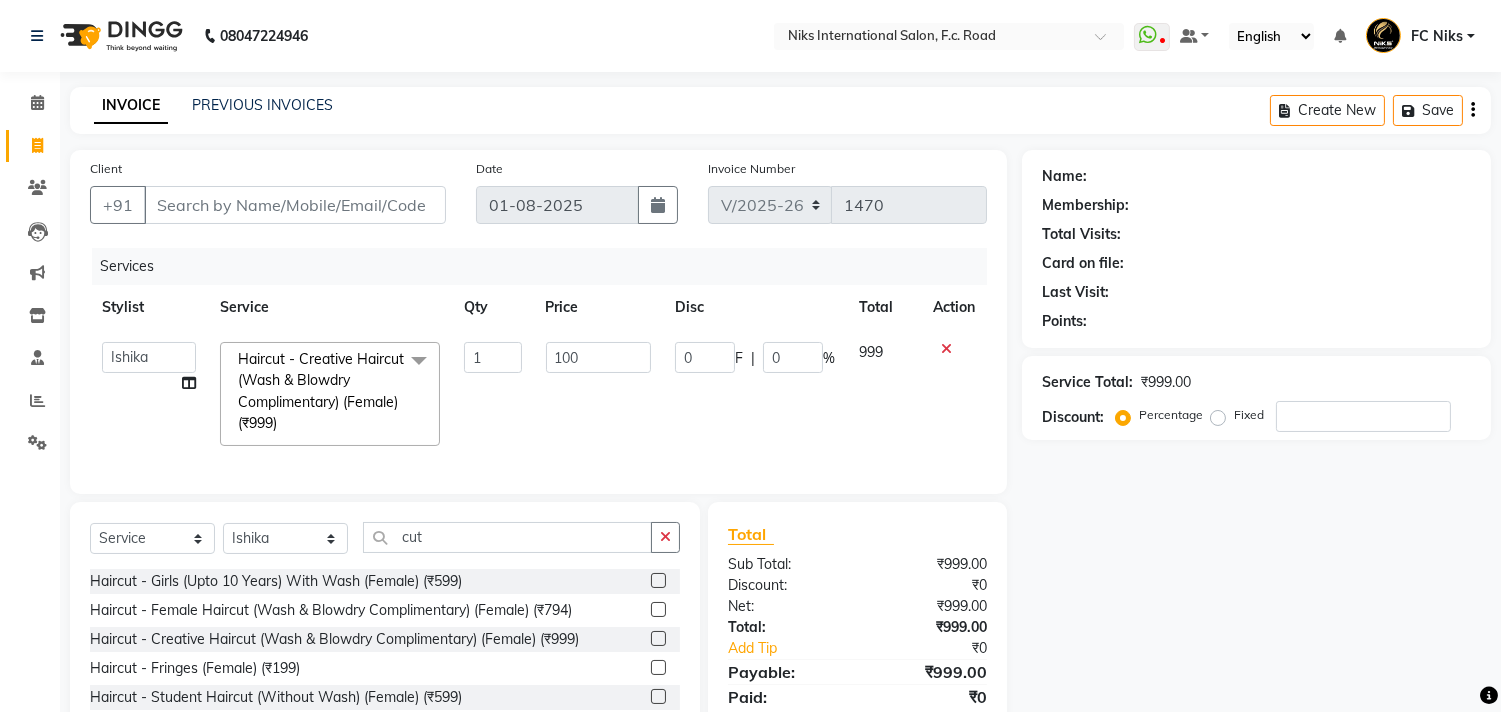 type on "1000" 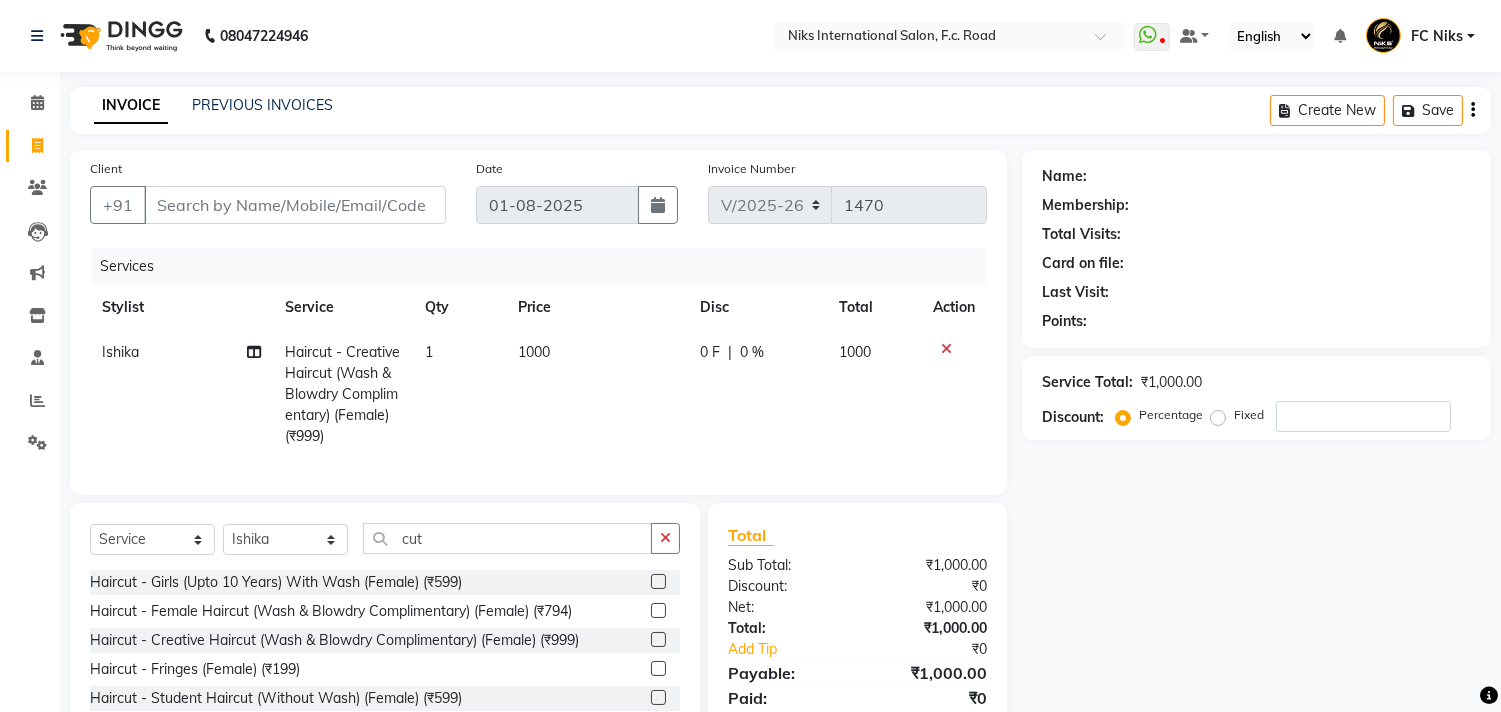 click on "1000" 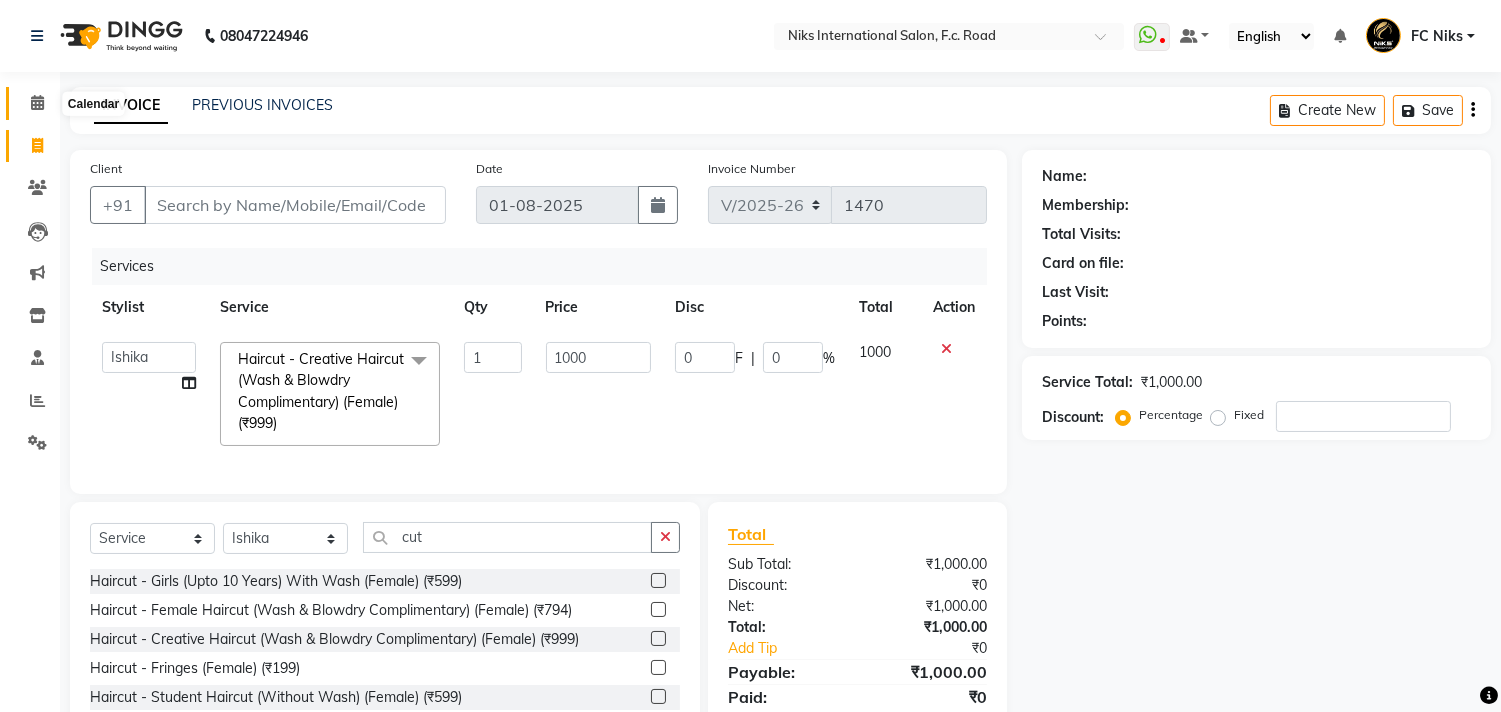 click 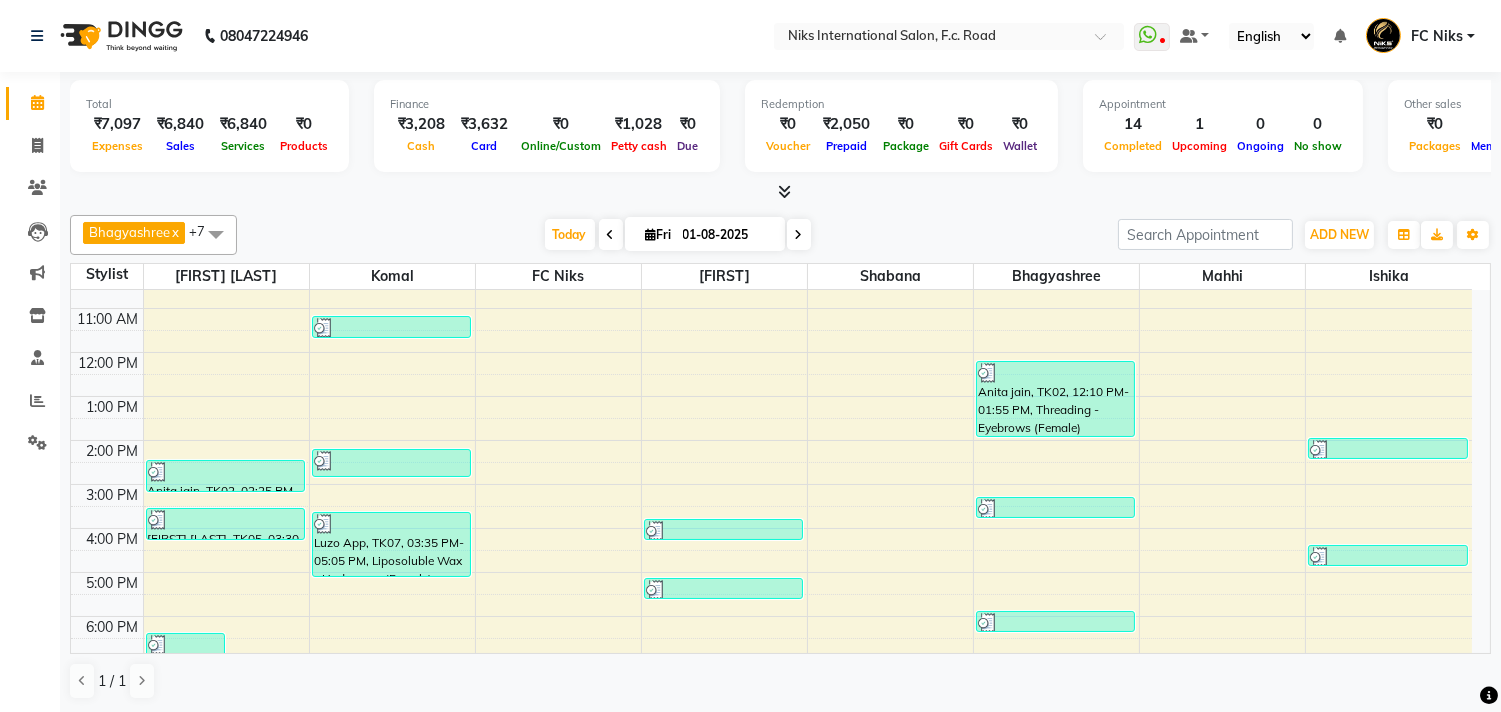 scroll, scrollTop: 298, scrollLeft: 0, axis: vertical 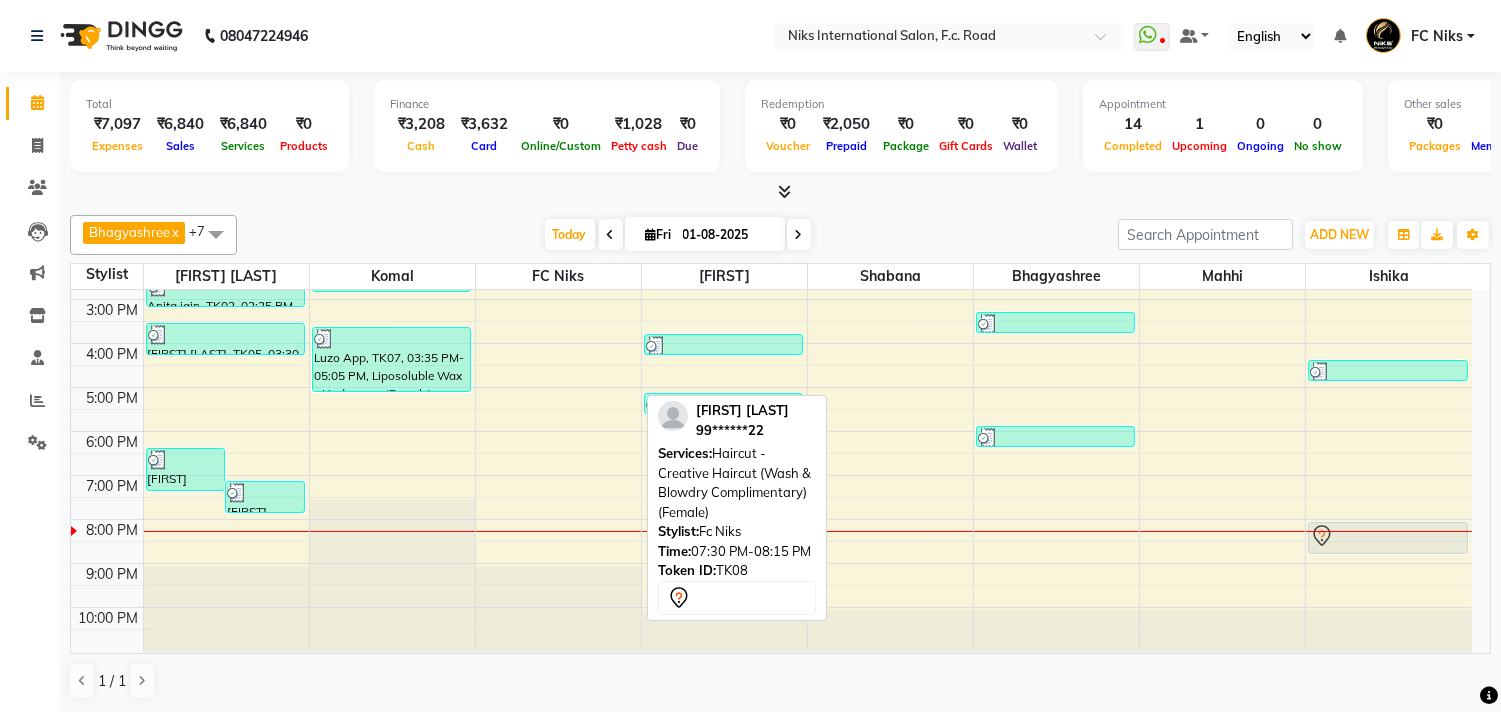 drag, startPoint x: 524, startPoint y: 507, endPoint x: 1356, endPoint y: 522, distance: 832.1352 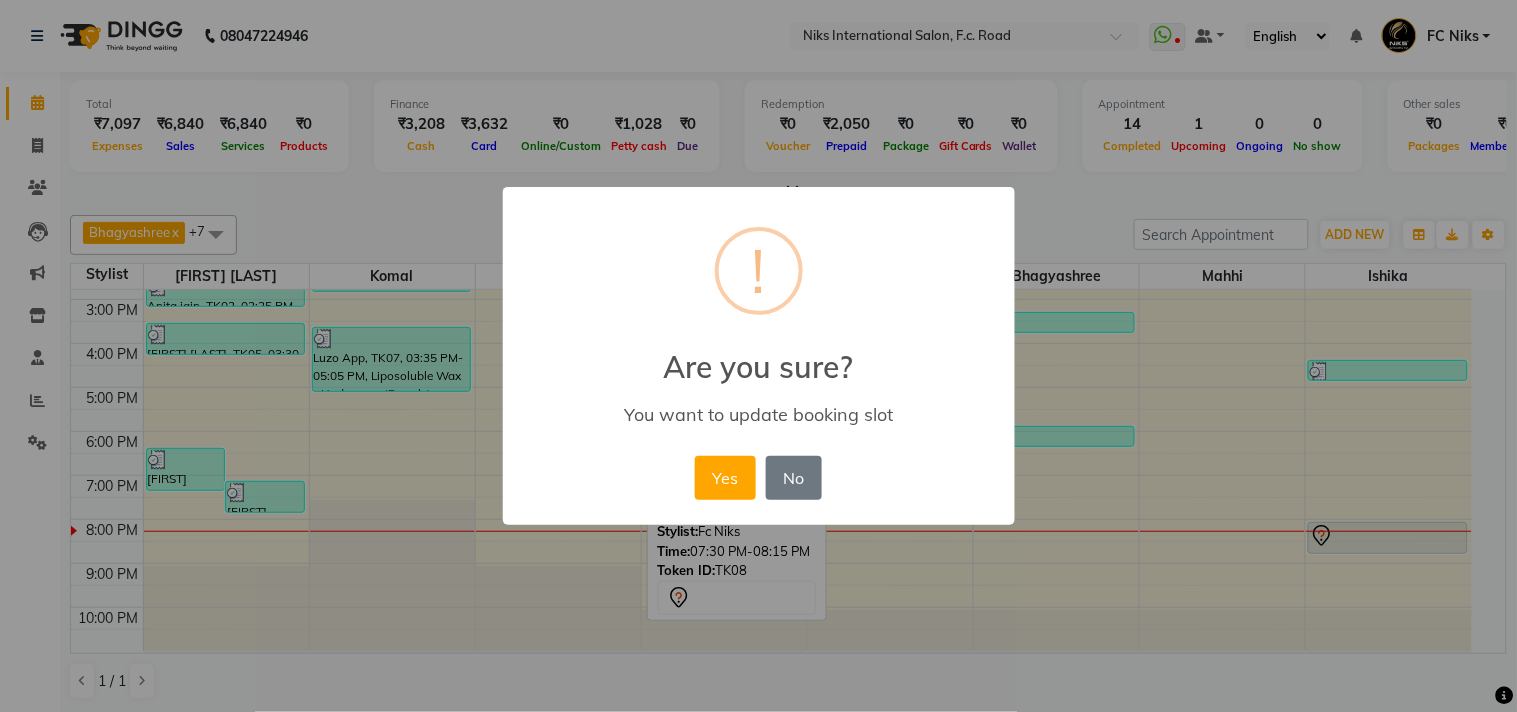 drag, startPoint x: 728, startPoint y: 474, endPoint x: 786, endPoint y: 487, distance: 59.439045 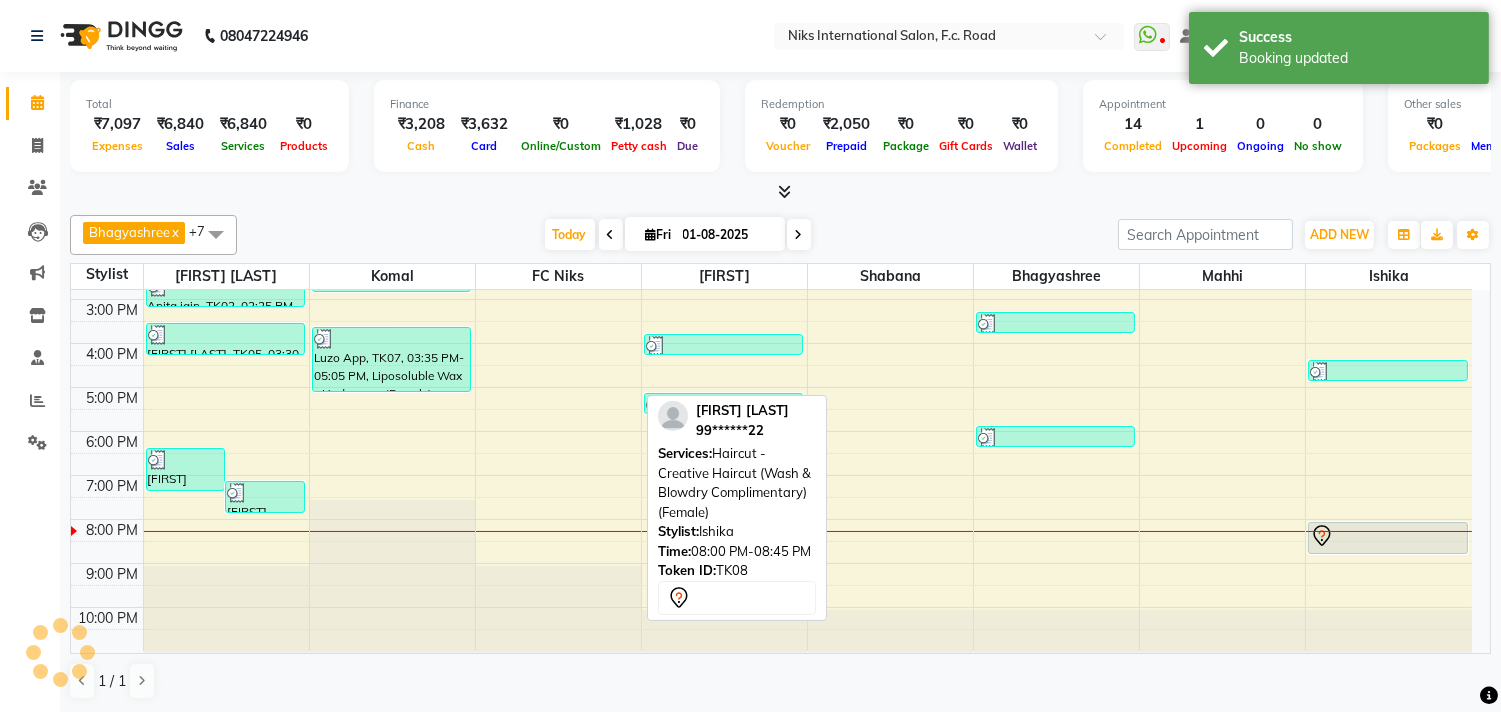 click at bounding box center (1387, 536) 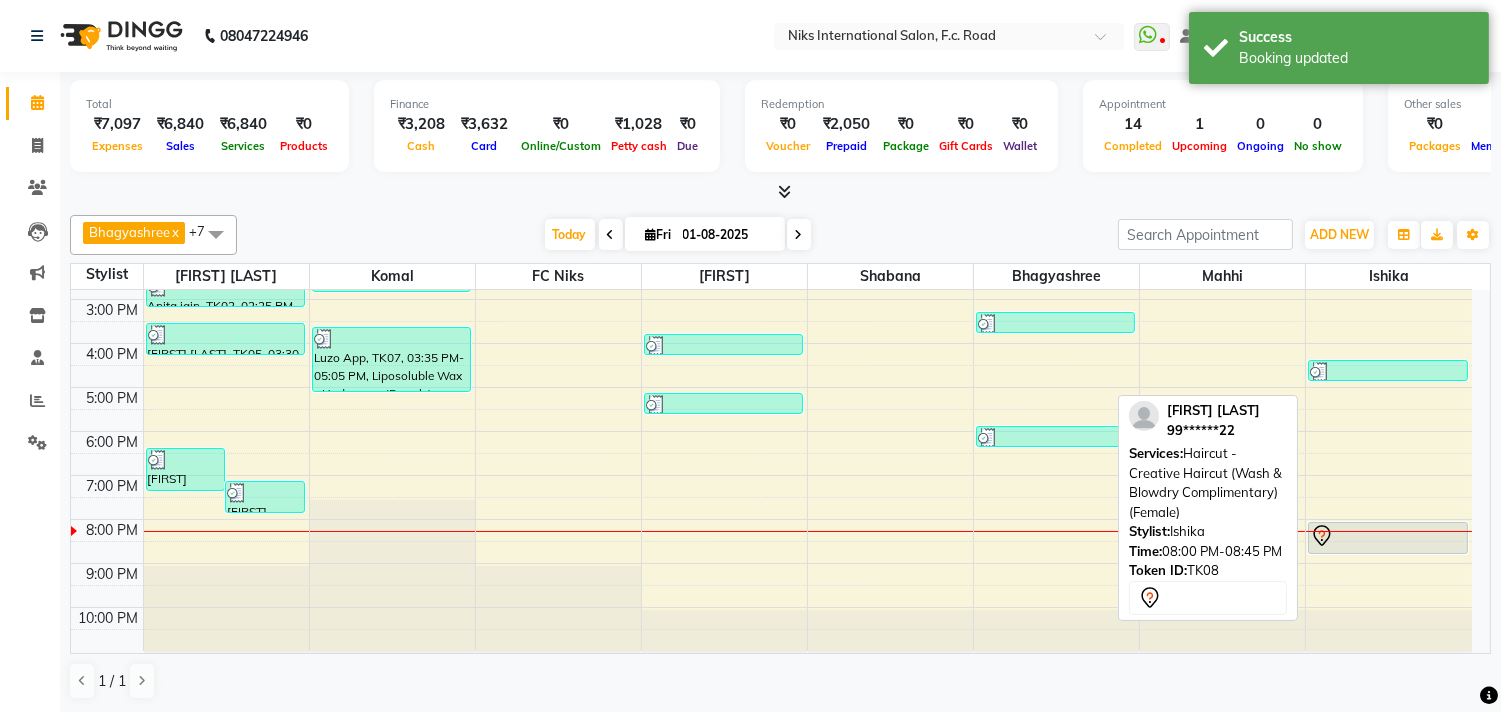 click at bounding box center (1387, 536) 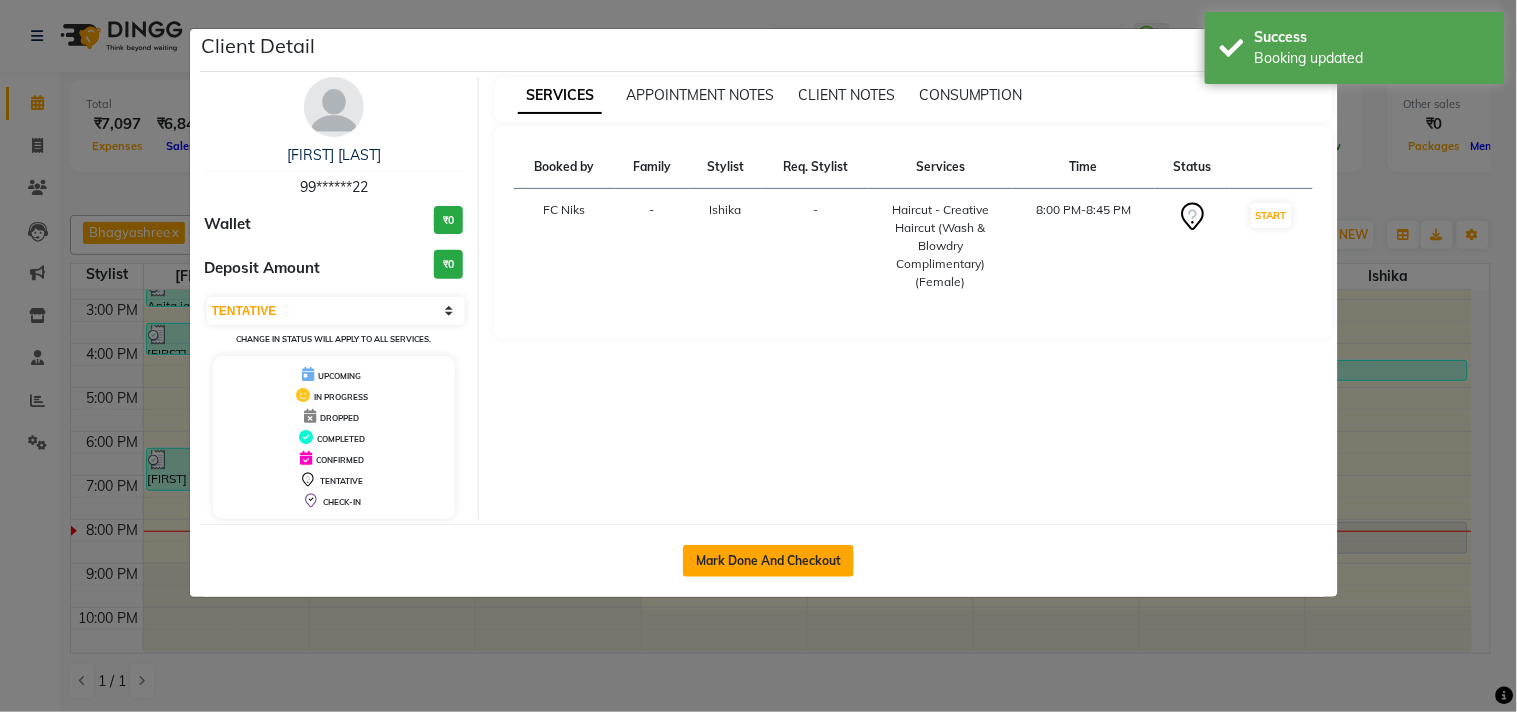 click on "Mark Done And Checkout" 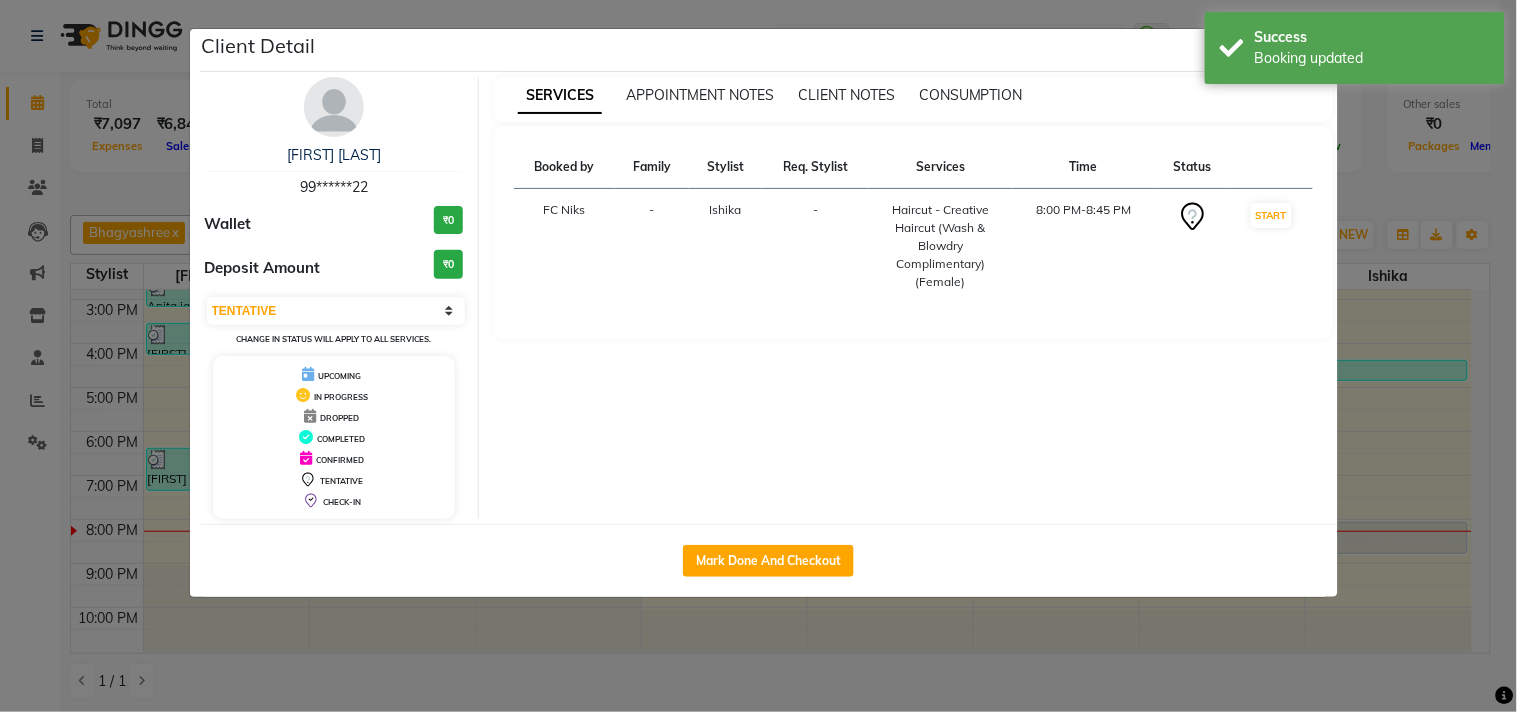 select on "service" 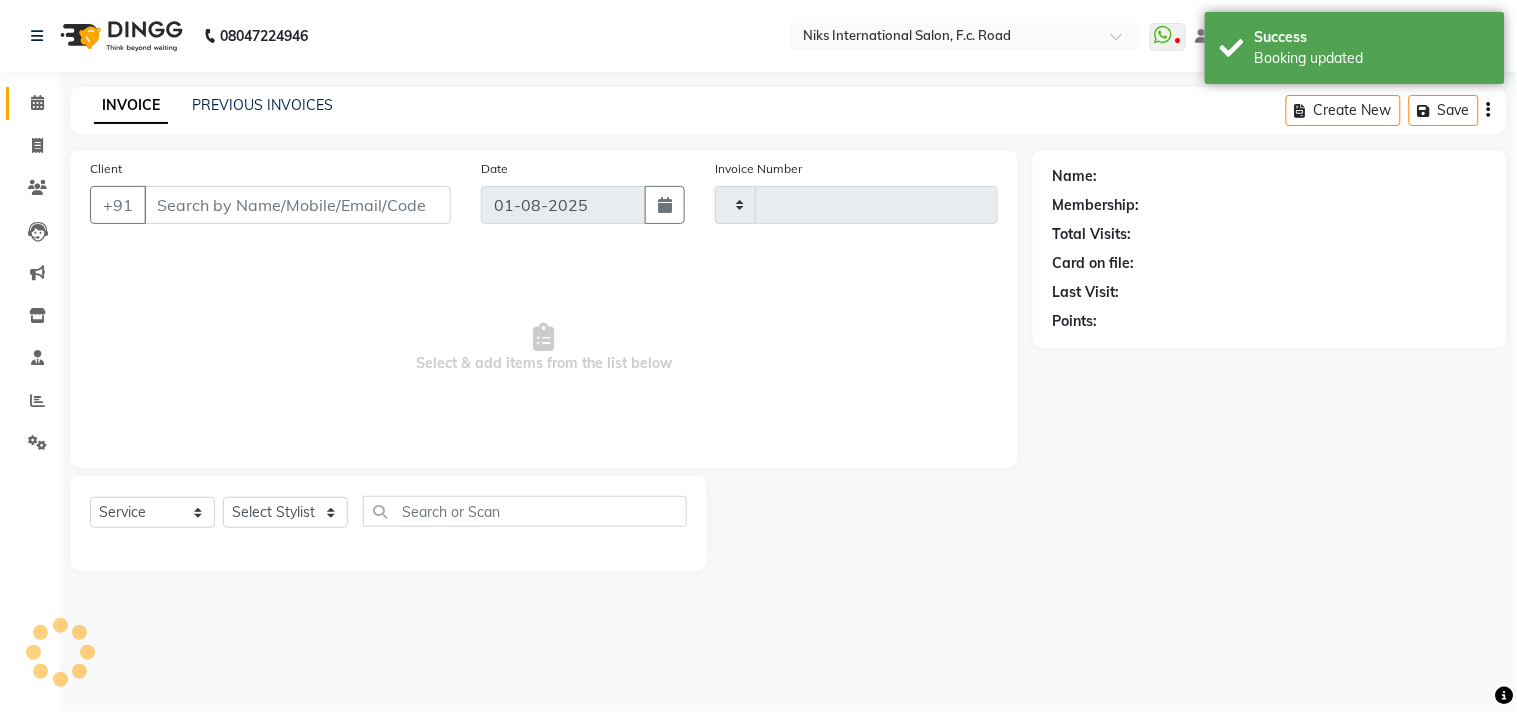 type on "99******22" 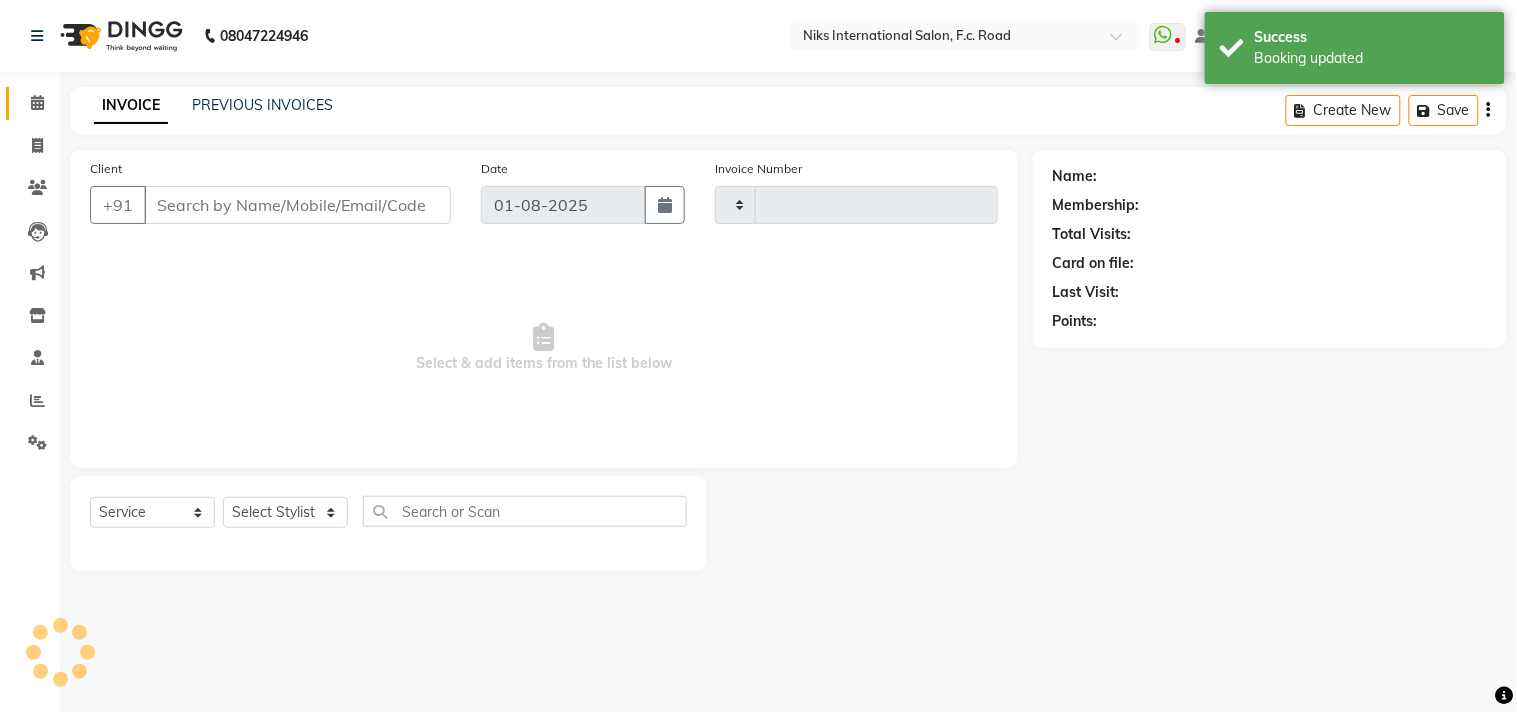 select on "[PHONE]" 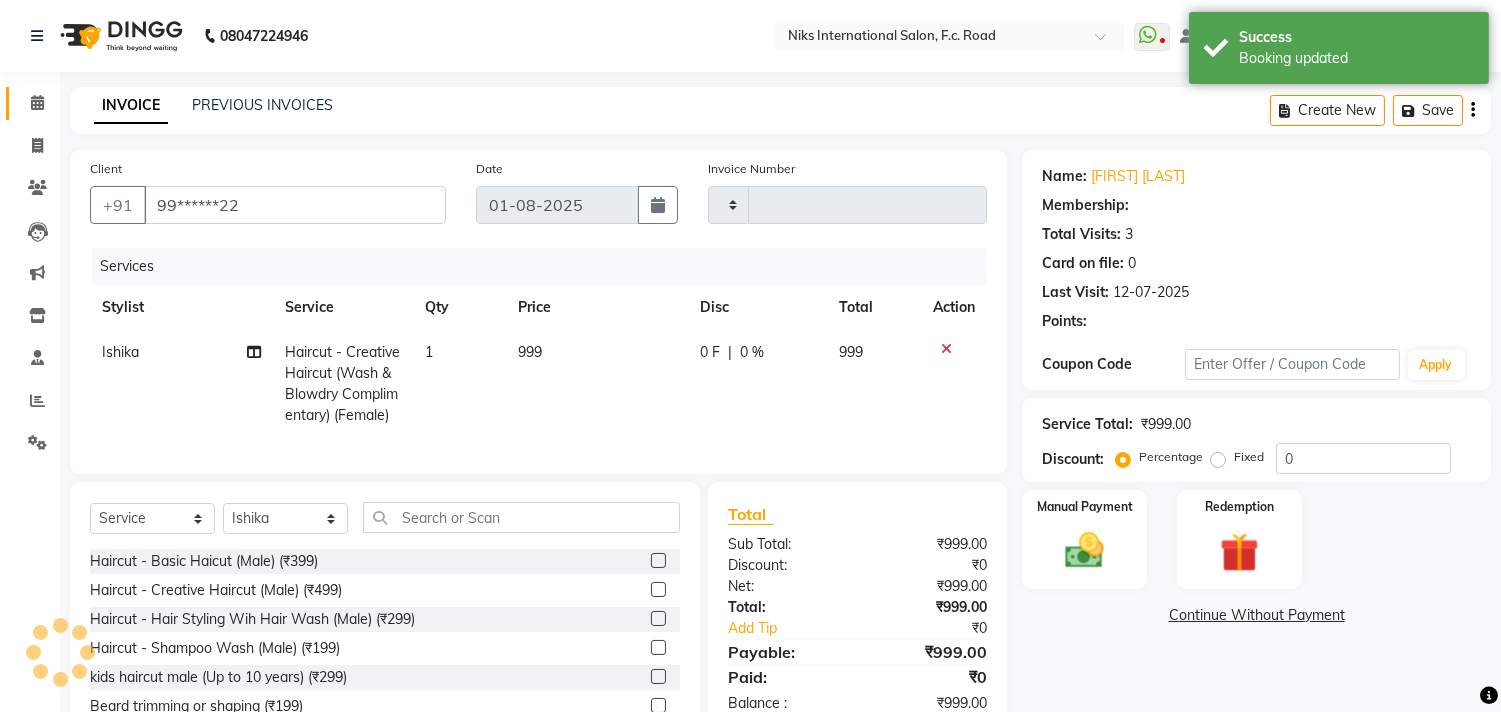 select on "1: Object" 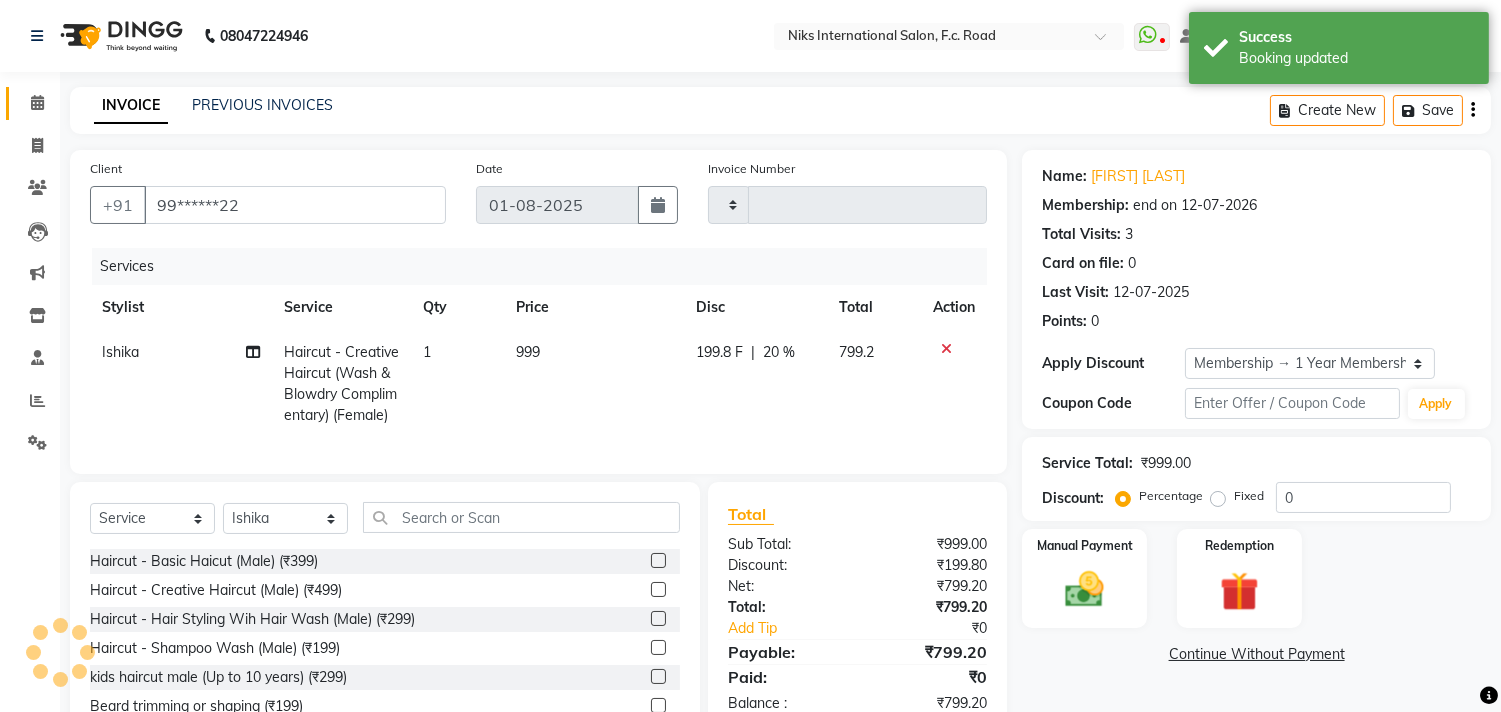 type on "20" 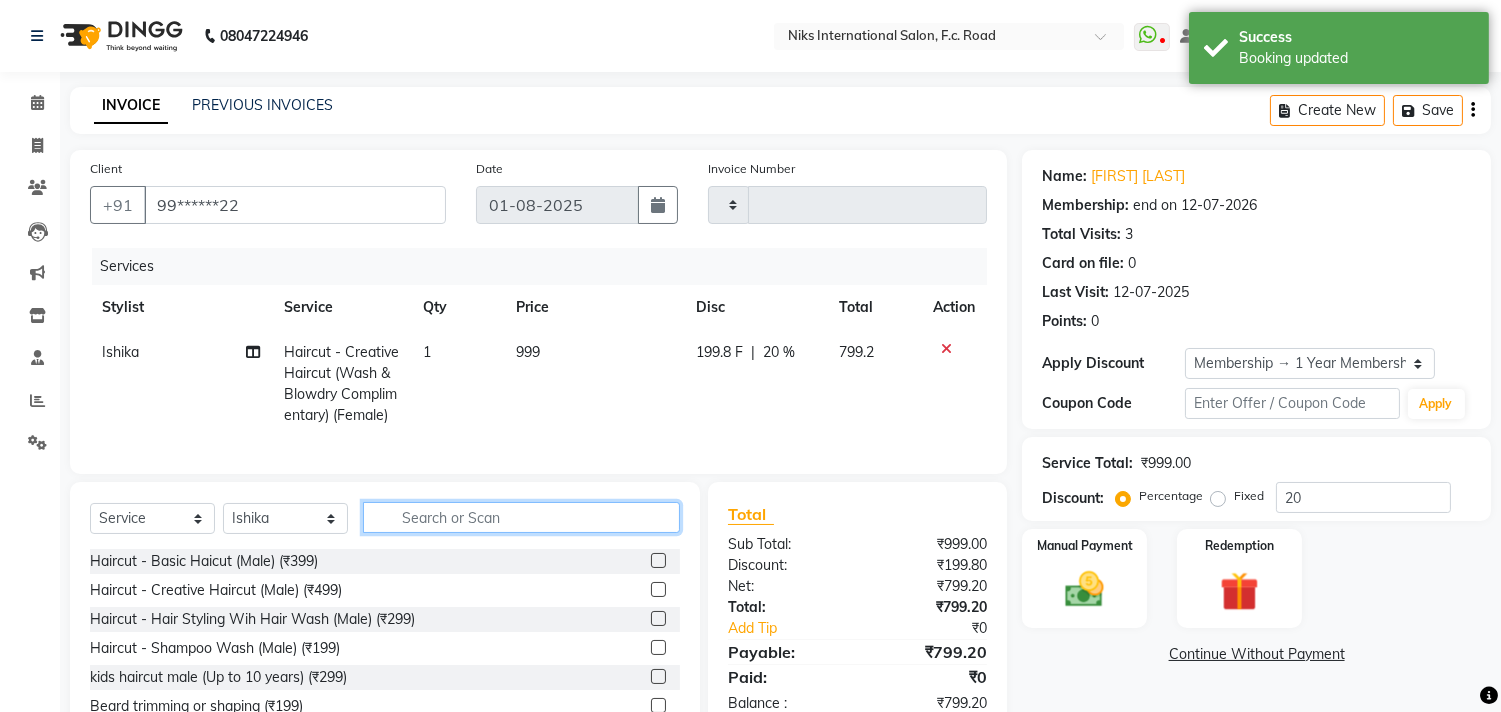 click 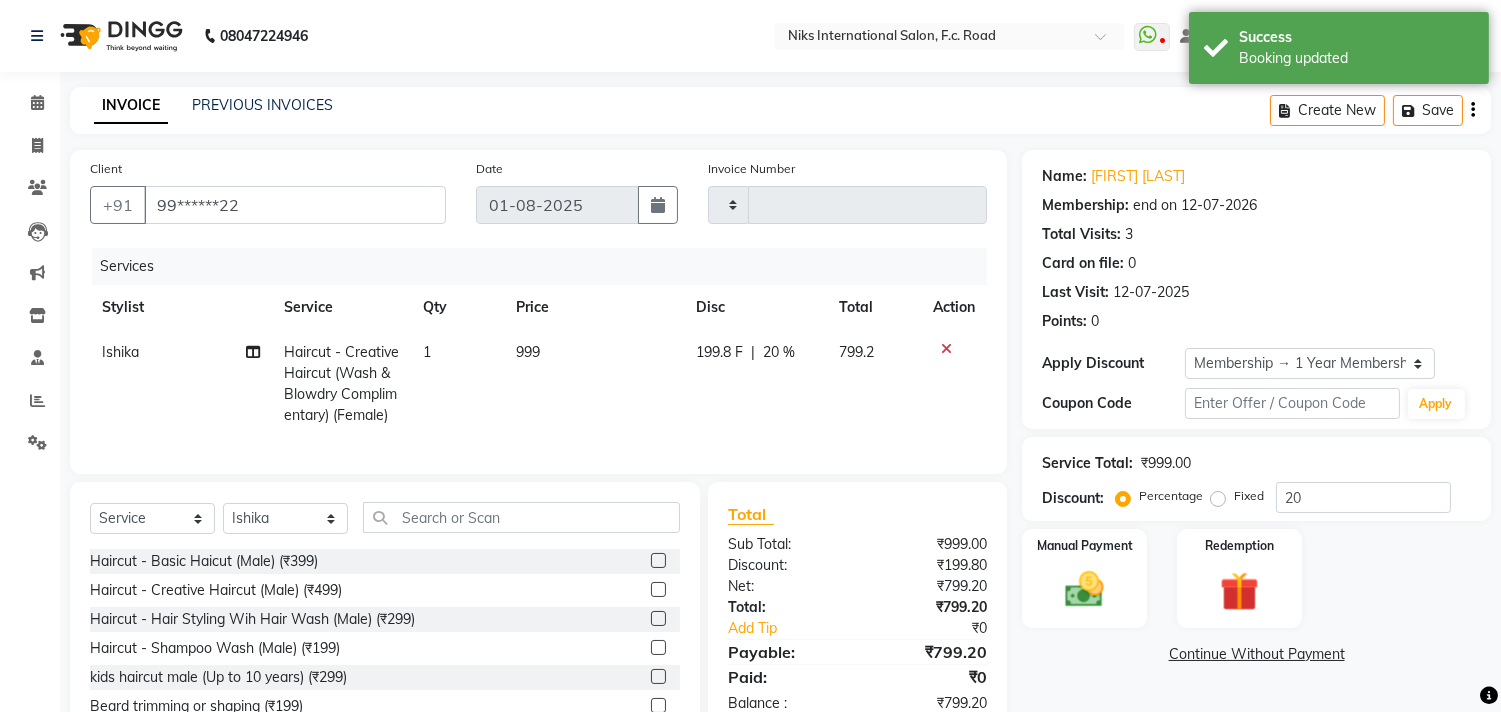 click on "999" 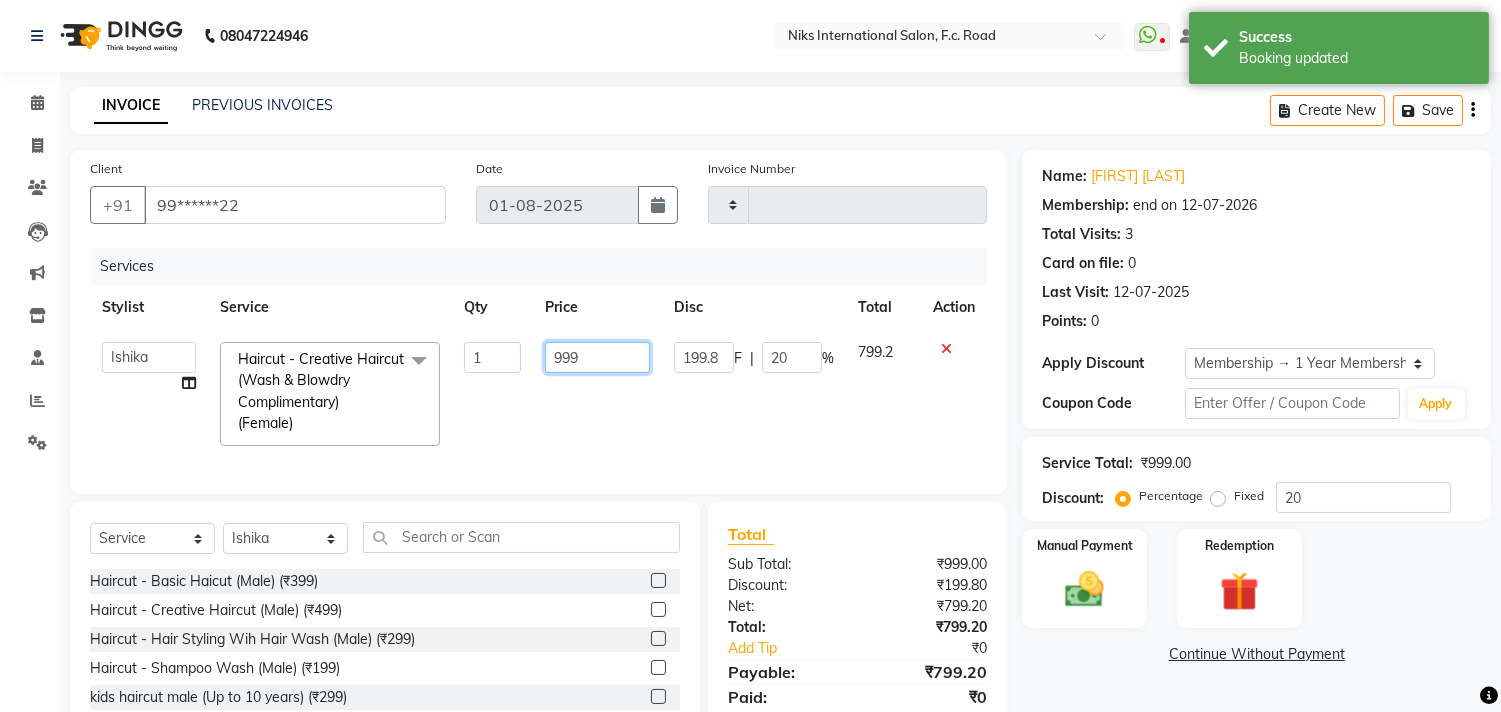drag, startPoint x: 611, startPoint y: 348, endPoint x: 538, endPoint y: 348, distance: 73 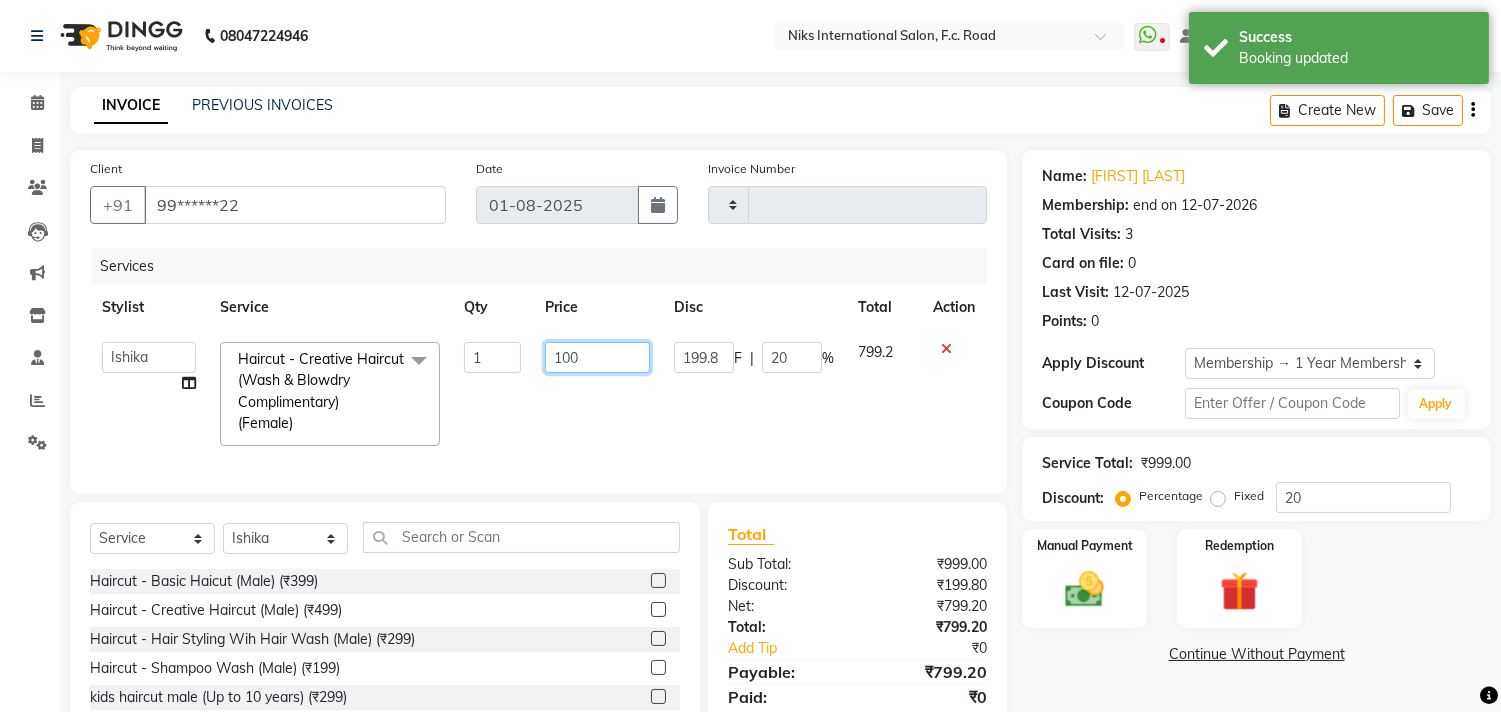 type on "1000" 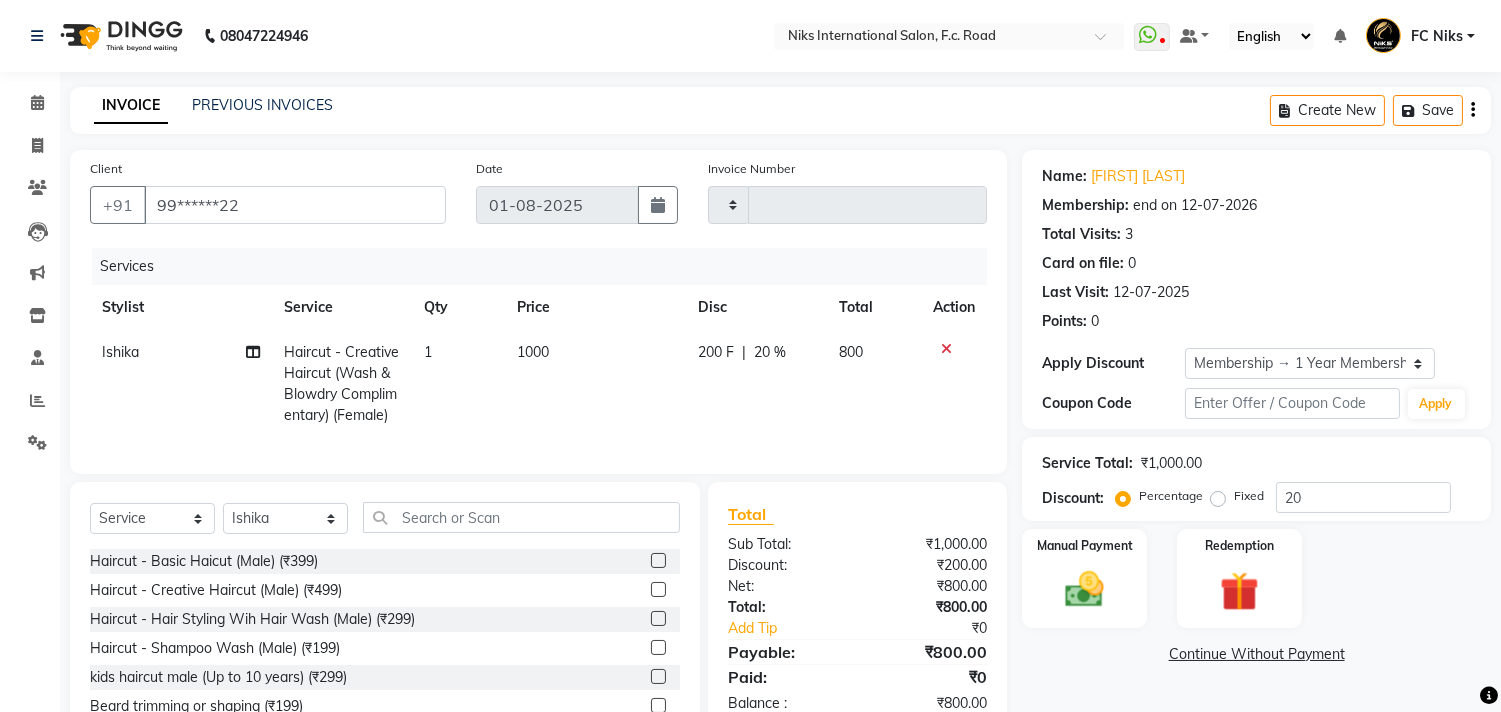 drag, startPoint x: 726, startPoint y: 503, endPoint x: 881, endPoint y: 652, distance: 215.00232 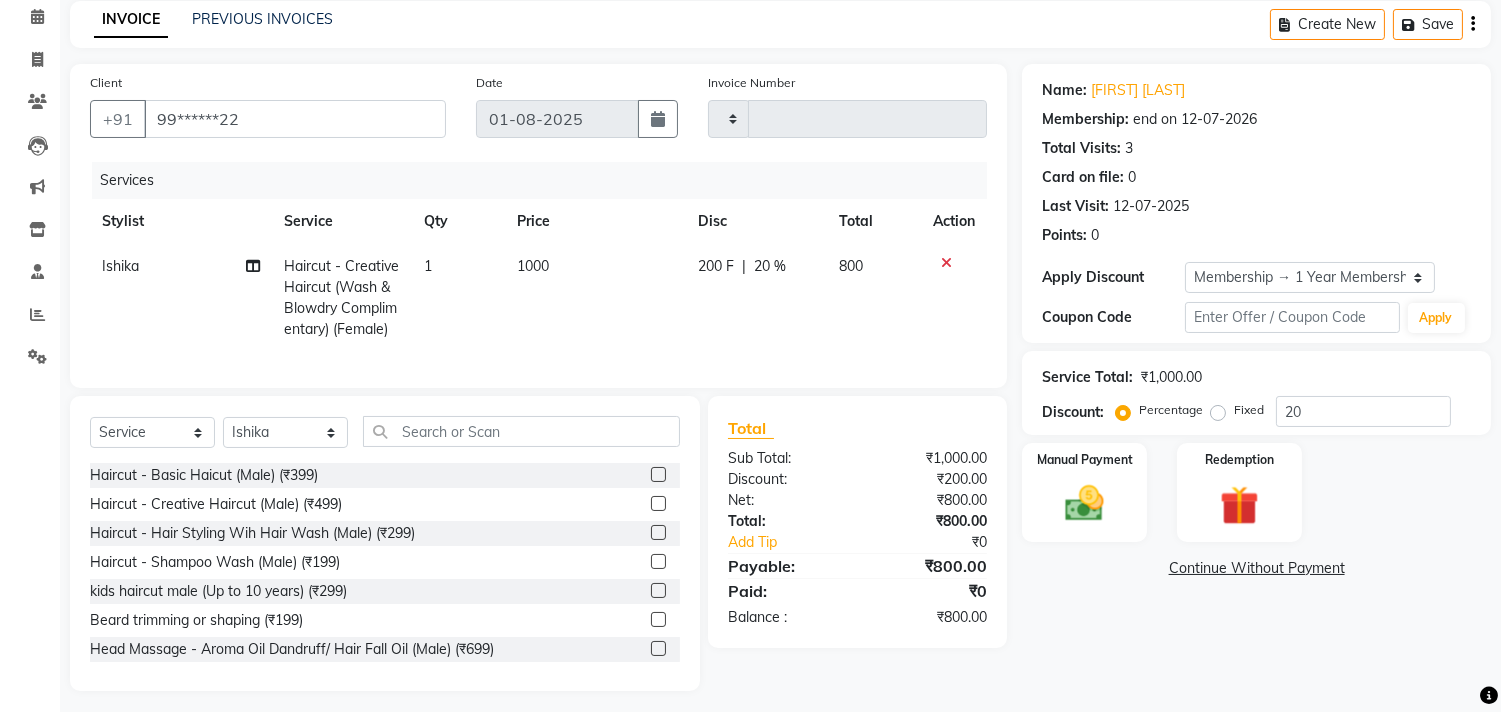 scroll, scrollTop: 111, scrollLeft: 0, axis: vertical 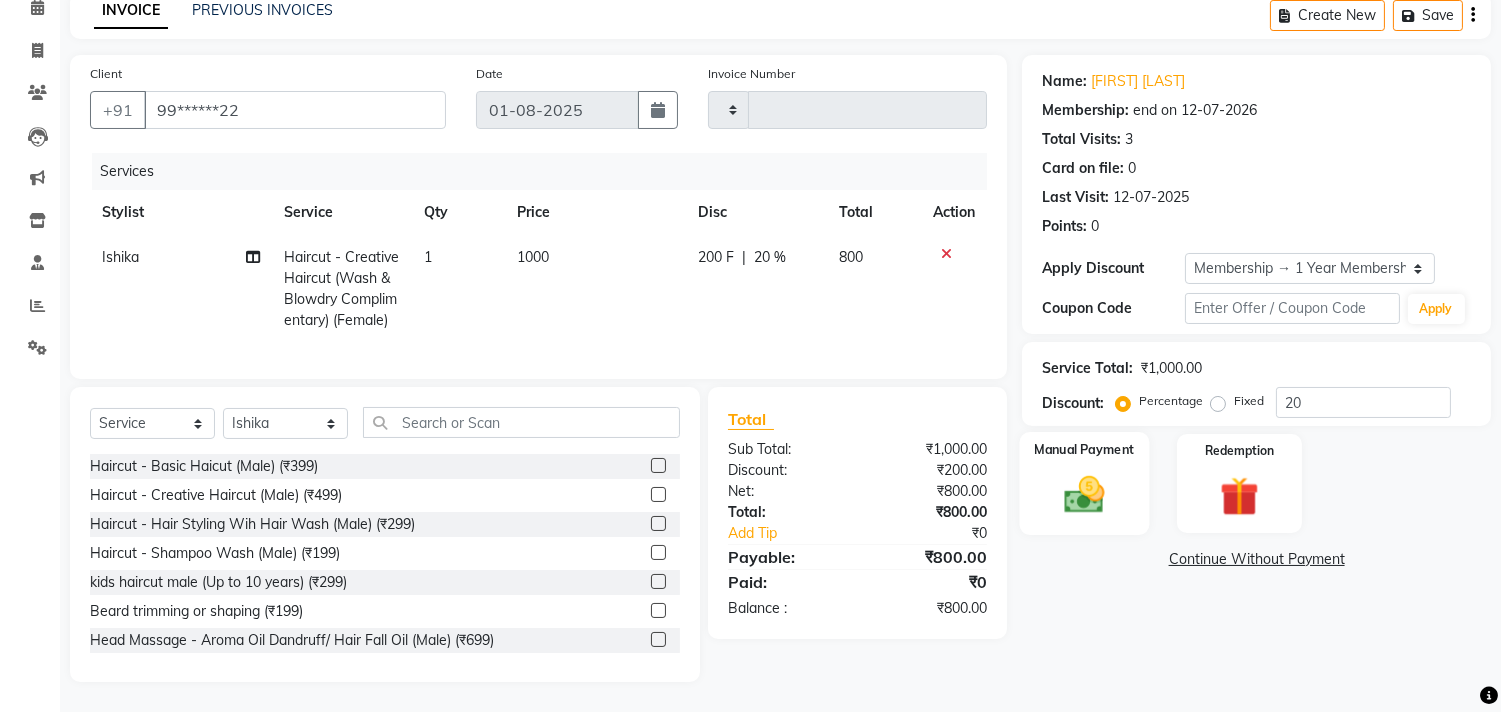 click on "Manual Payment" 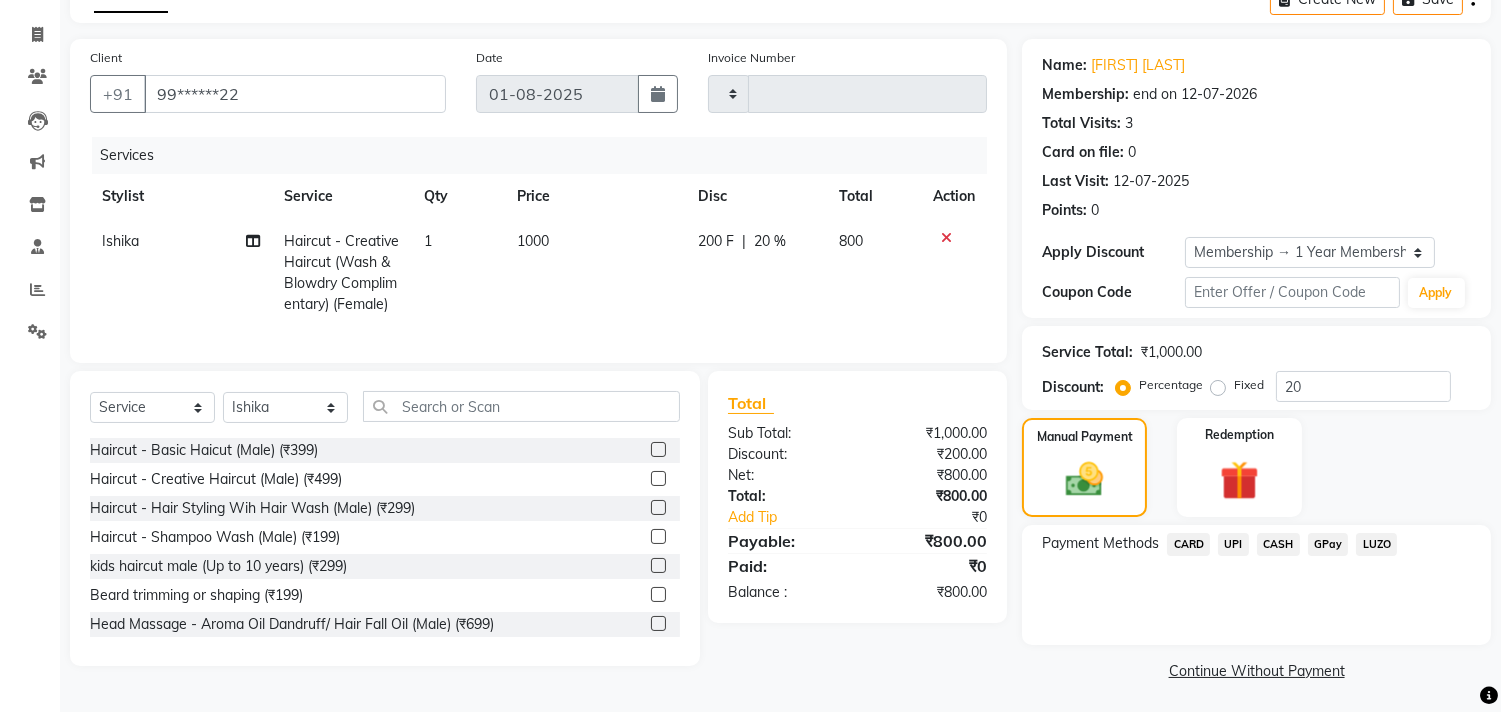 click on "CASH" 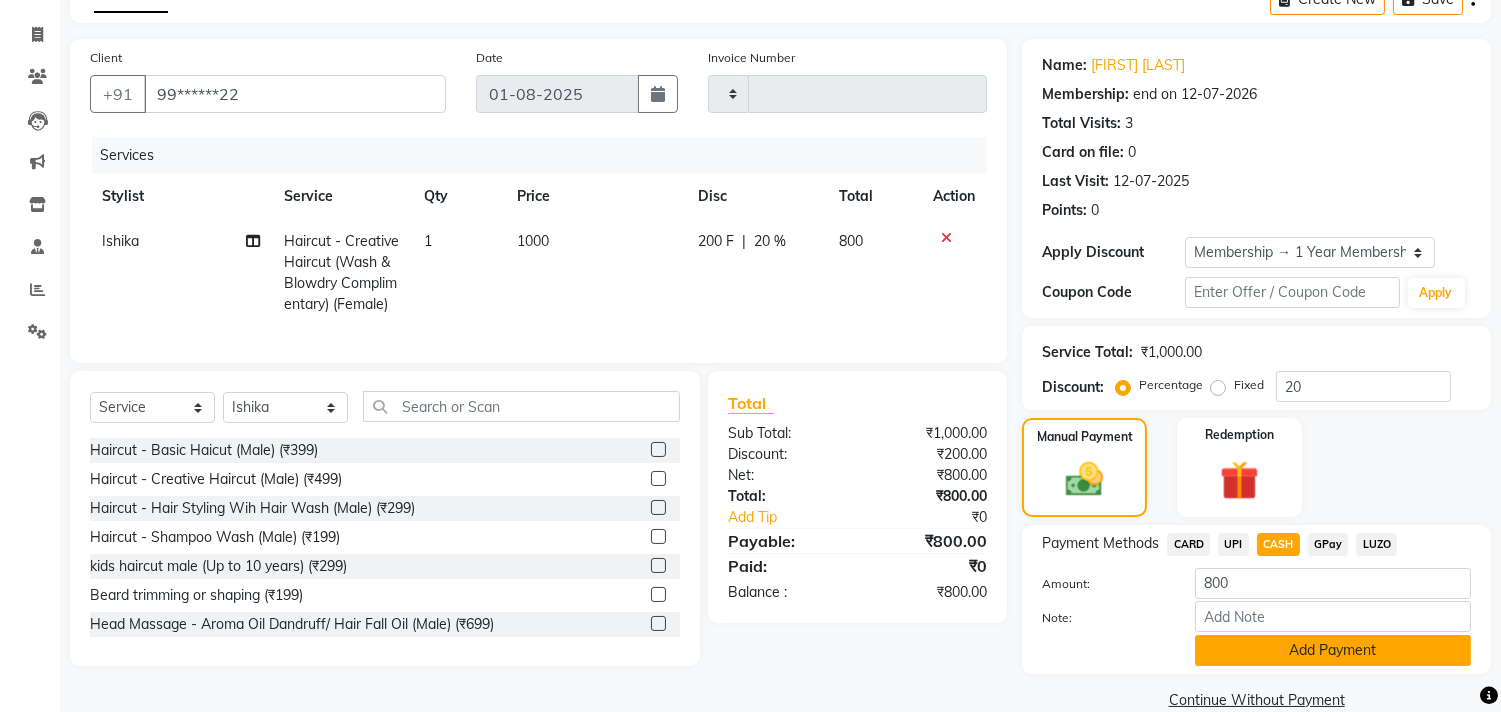click on "Add Payment" 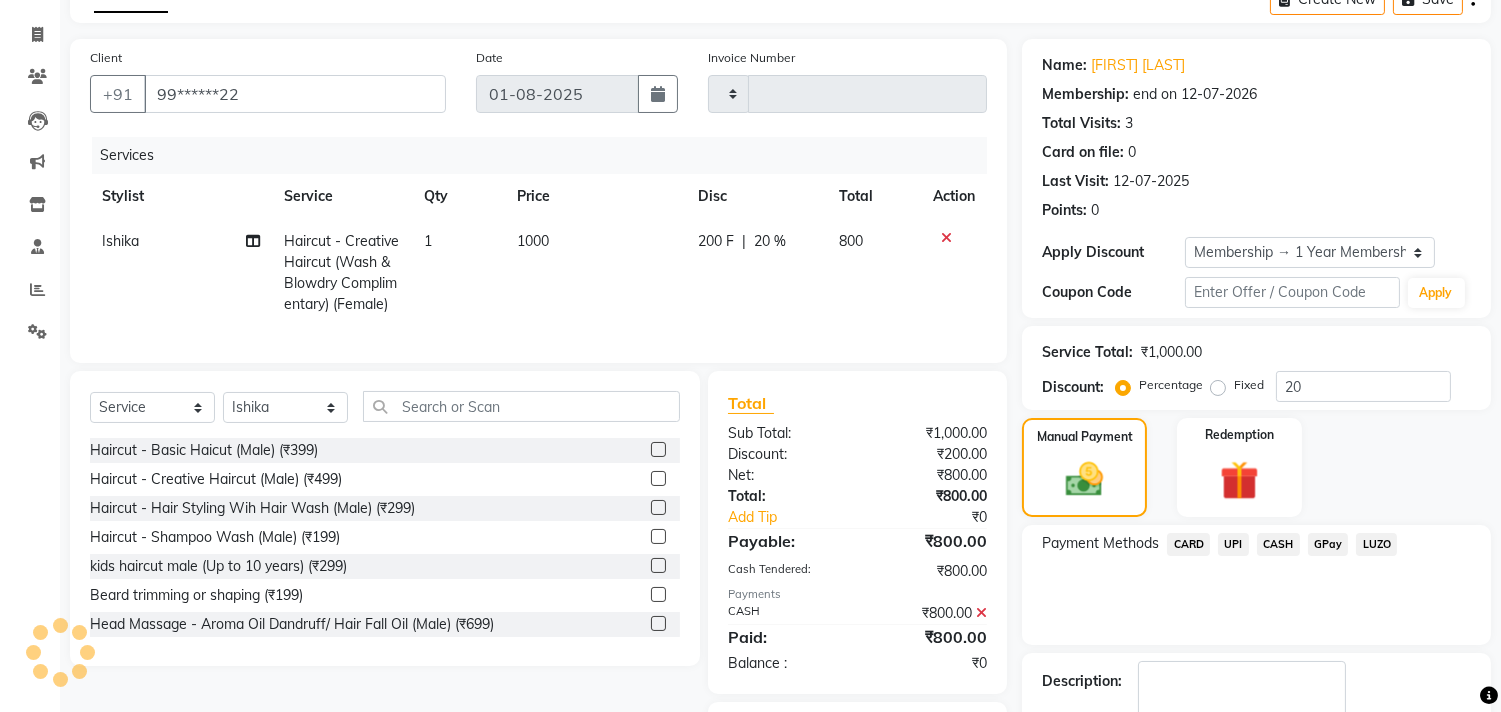 click on "CASH" 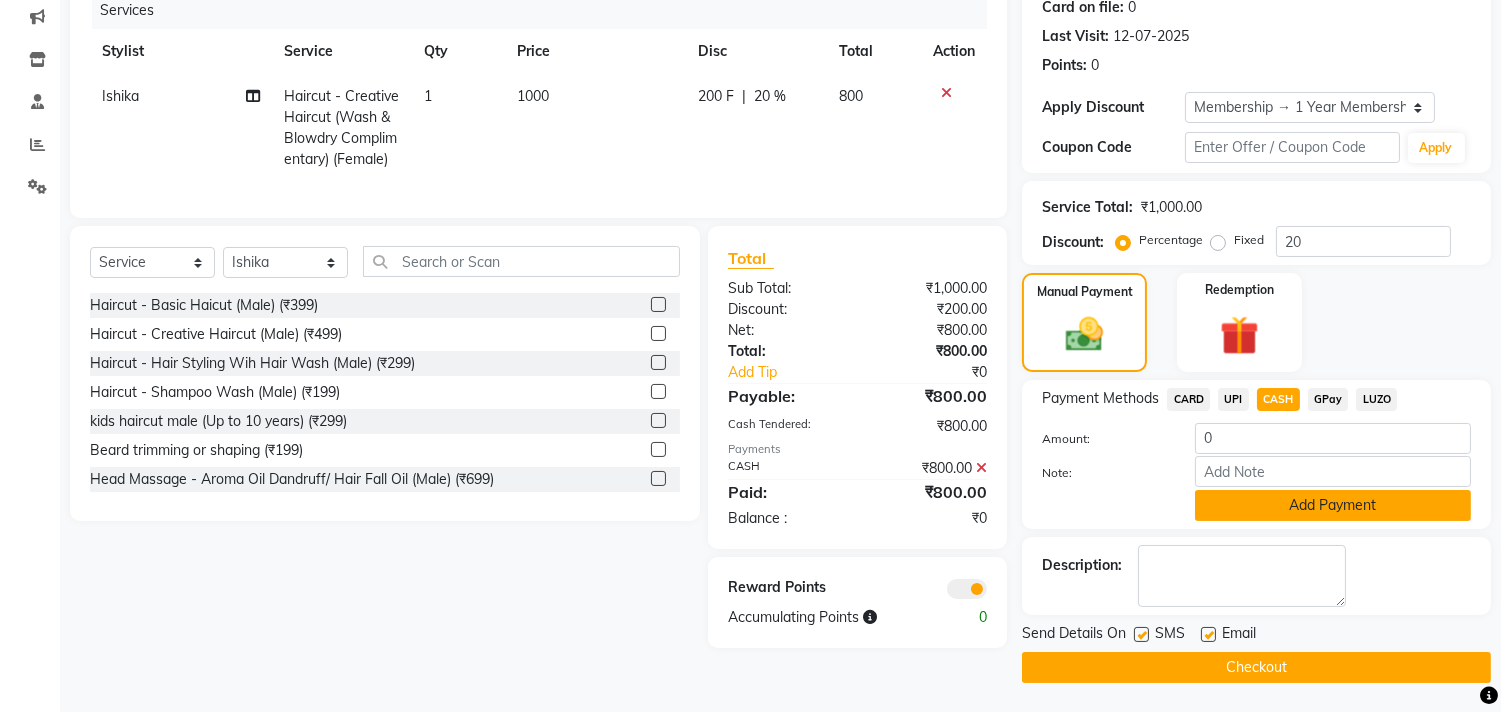 click on "Add Payment" 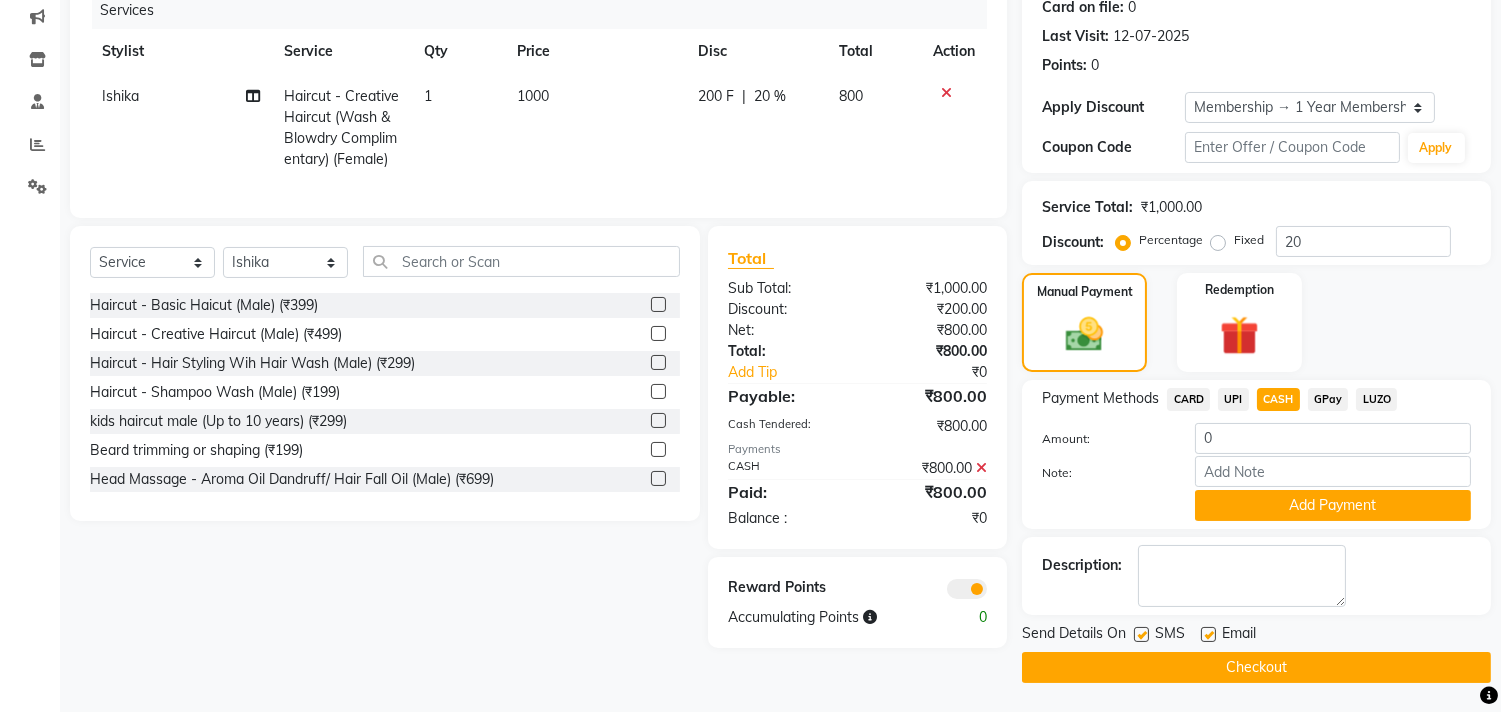 scroll, scrollTop: 238, scrollLeft: 0, axis: vertical 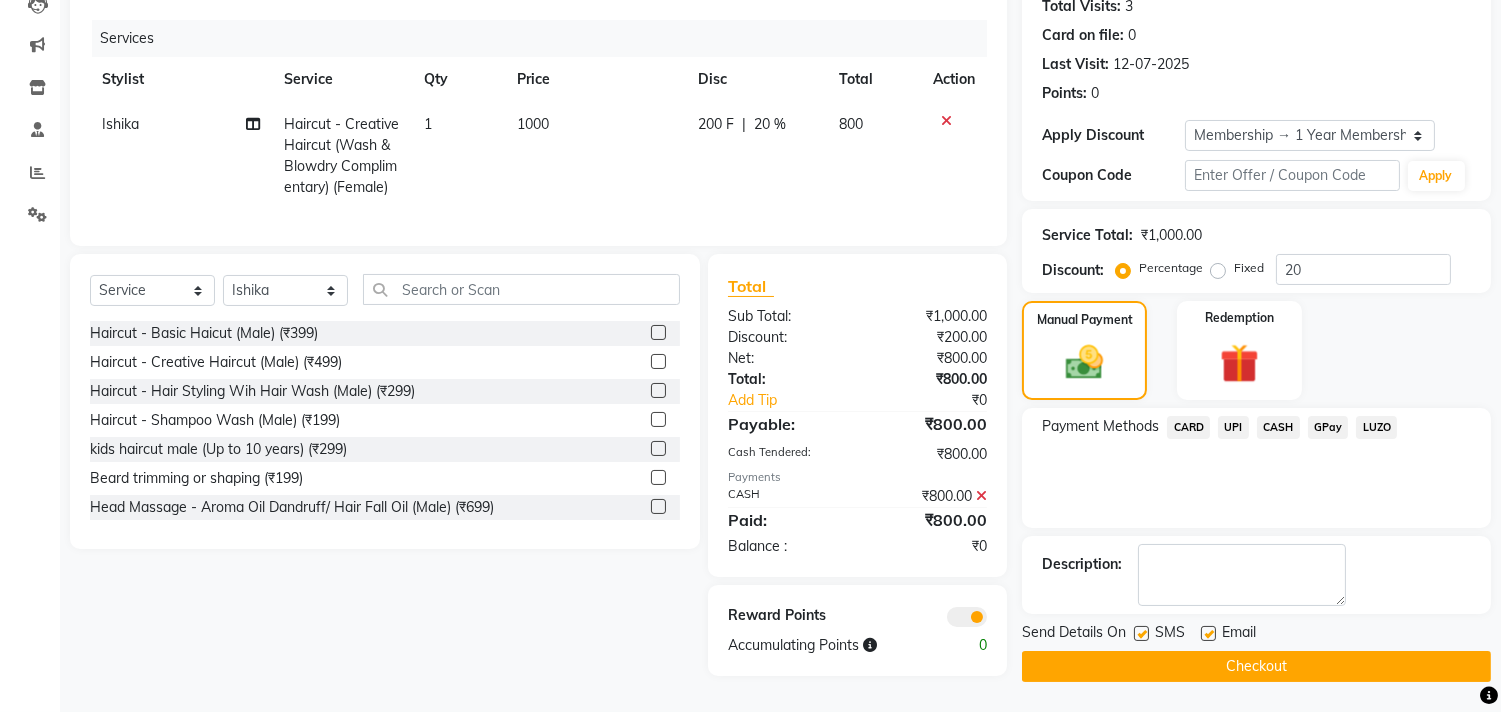 click on "Checkout" 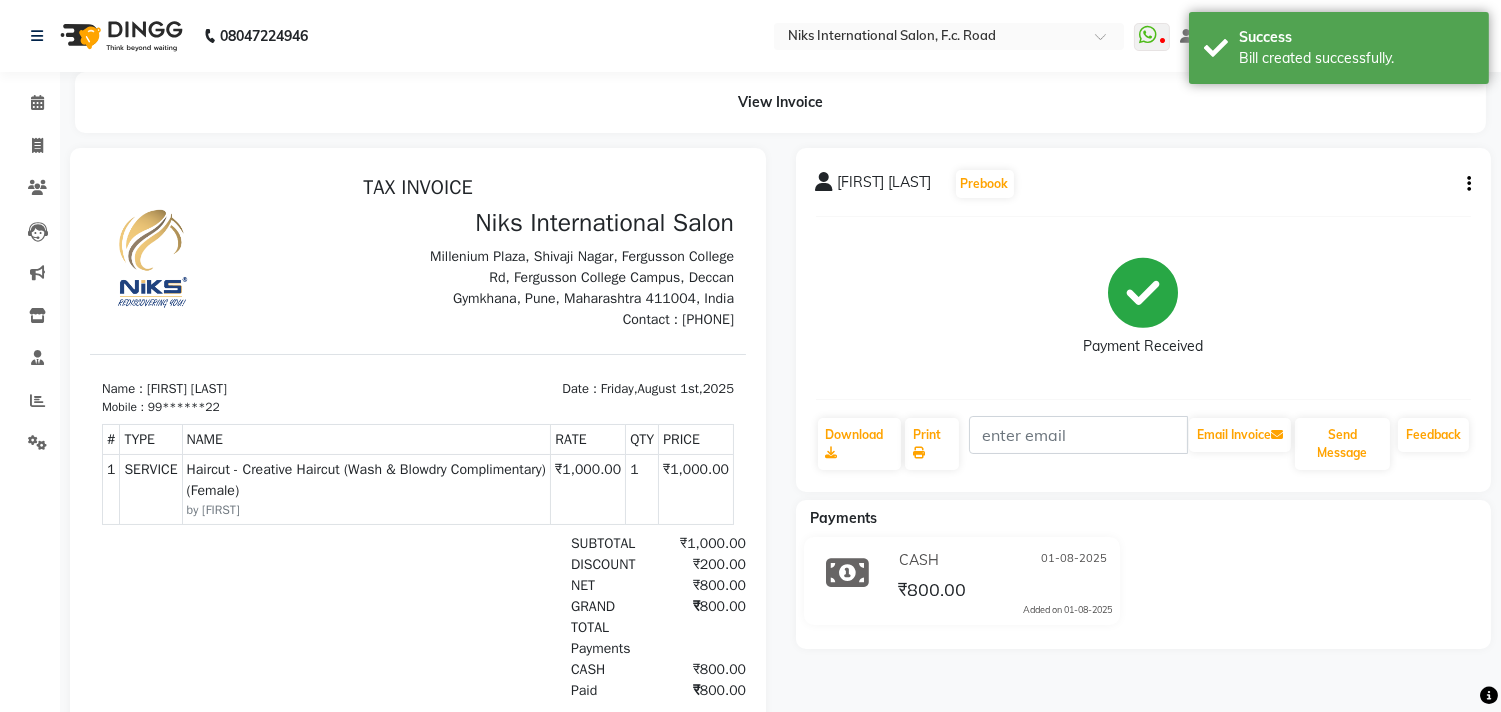 scroll, scrollTop: 0, scrollLeft: 0, axis: both 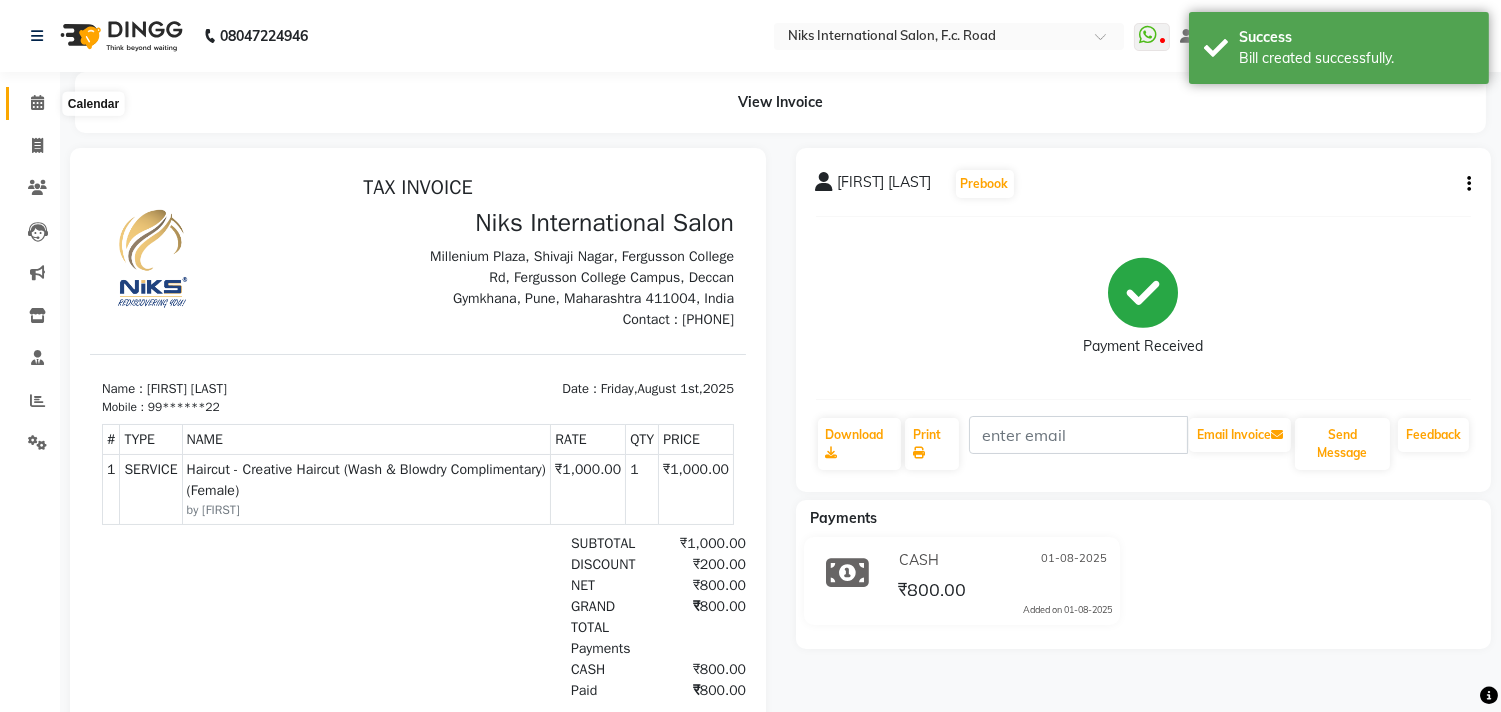 click 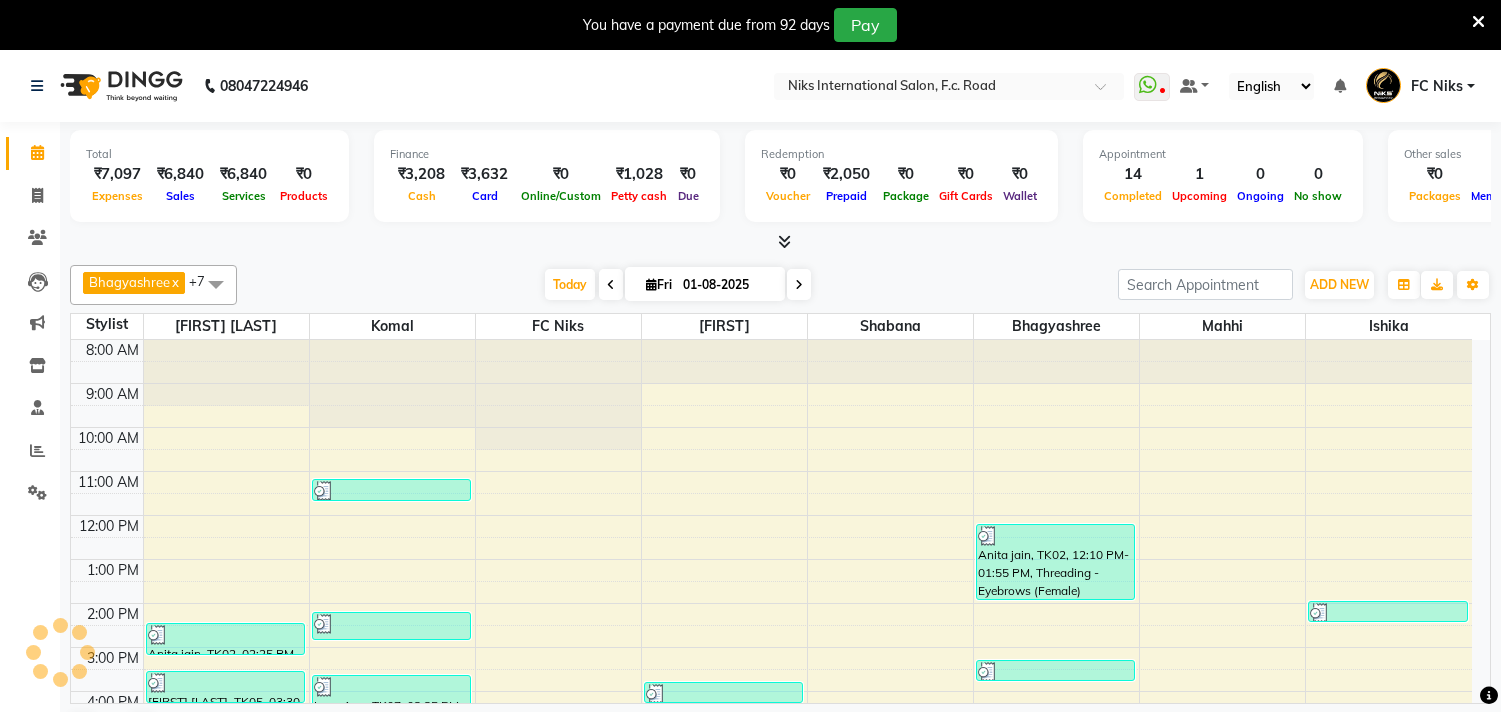 scroll, scrollTop: 0, scrollLeft: 0, axis: both 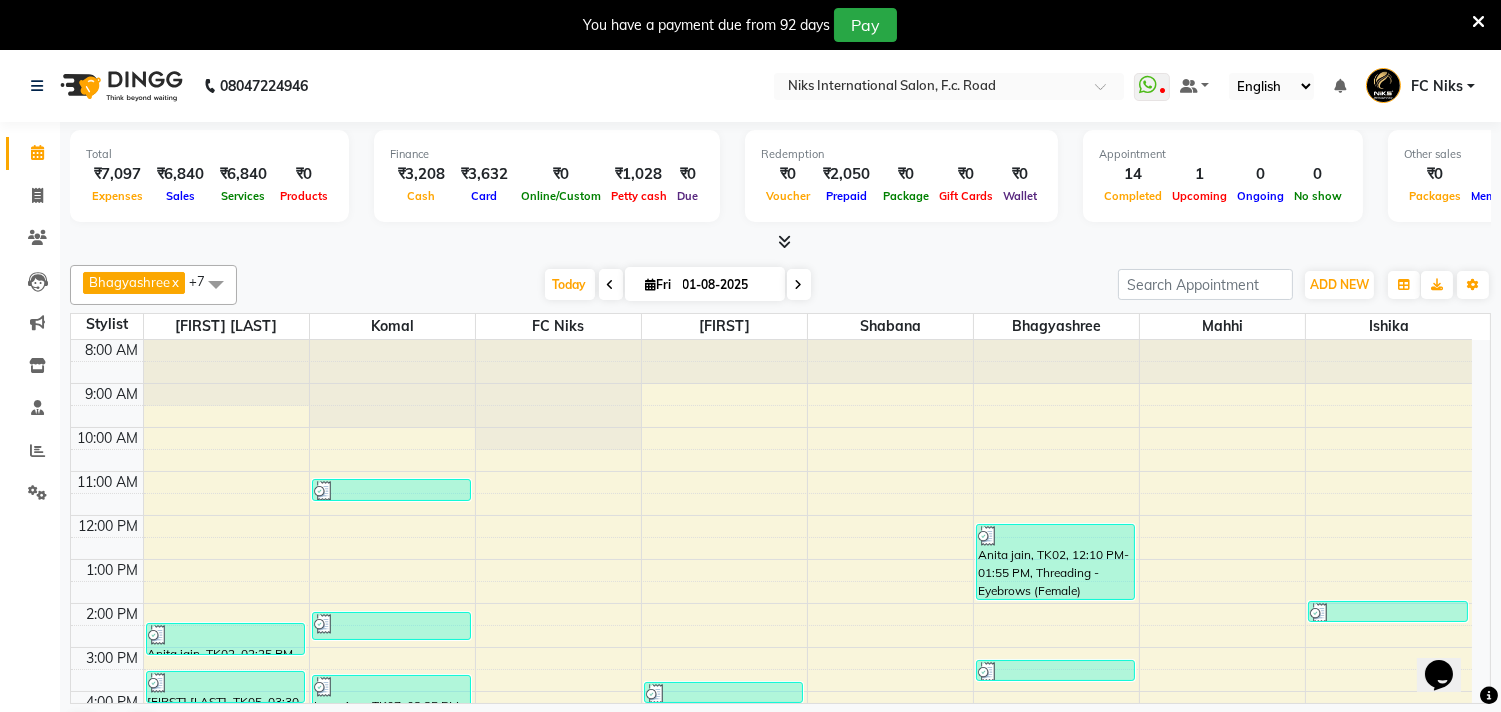 click at bounding box center (1478, 22) 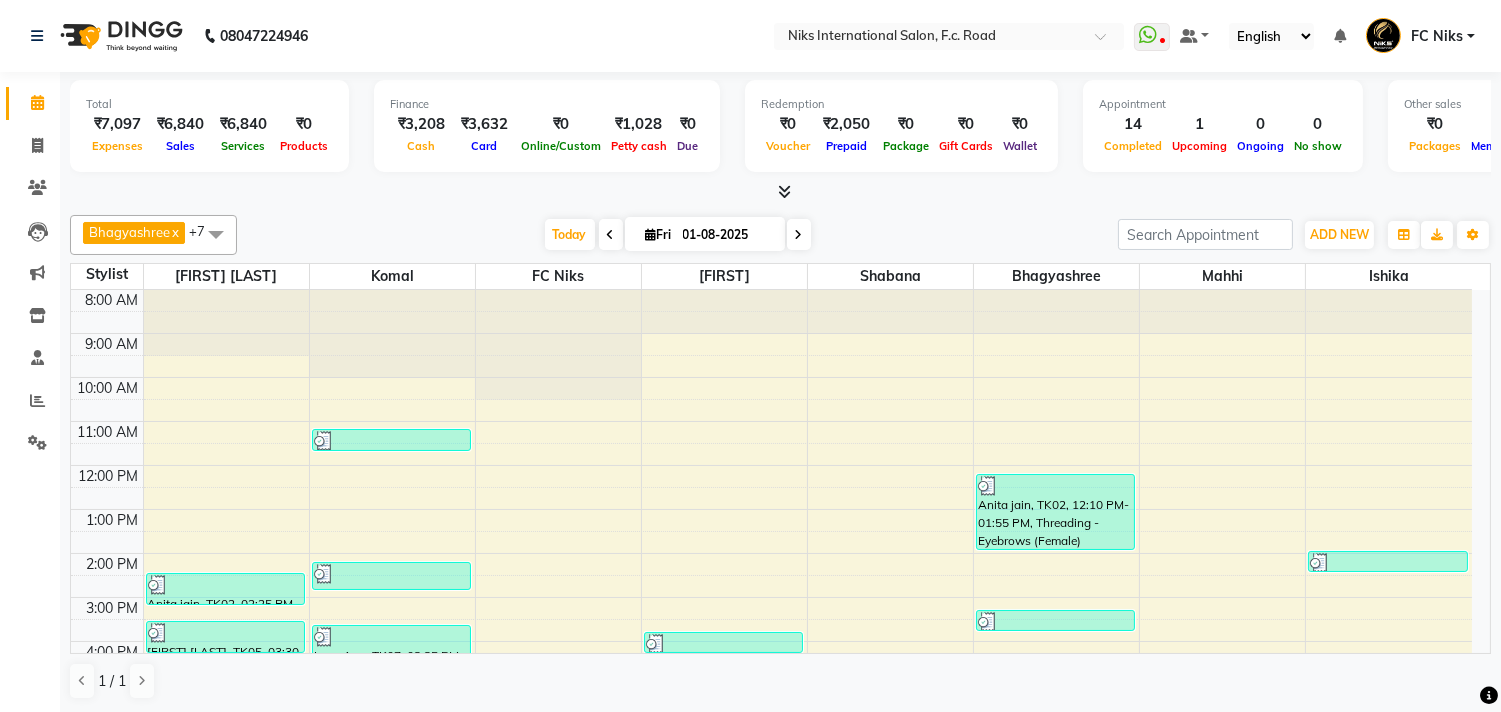 scroll, scrollTop: 298, scrollLeft: 0, axis: vertical 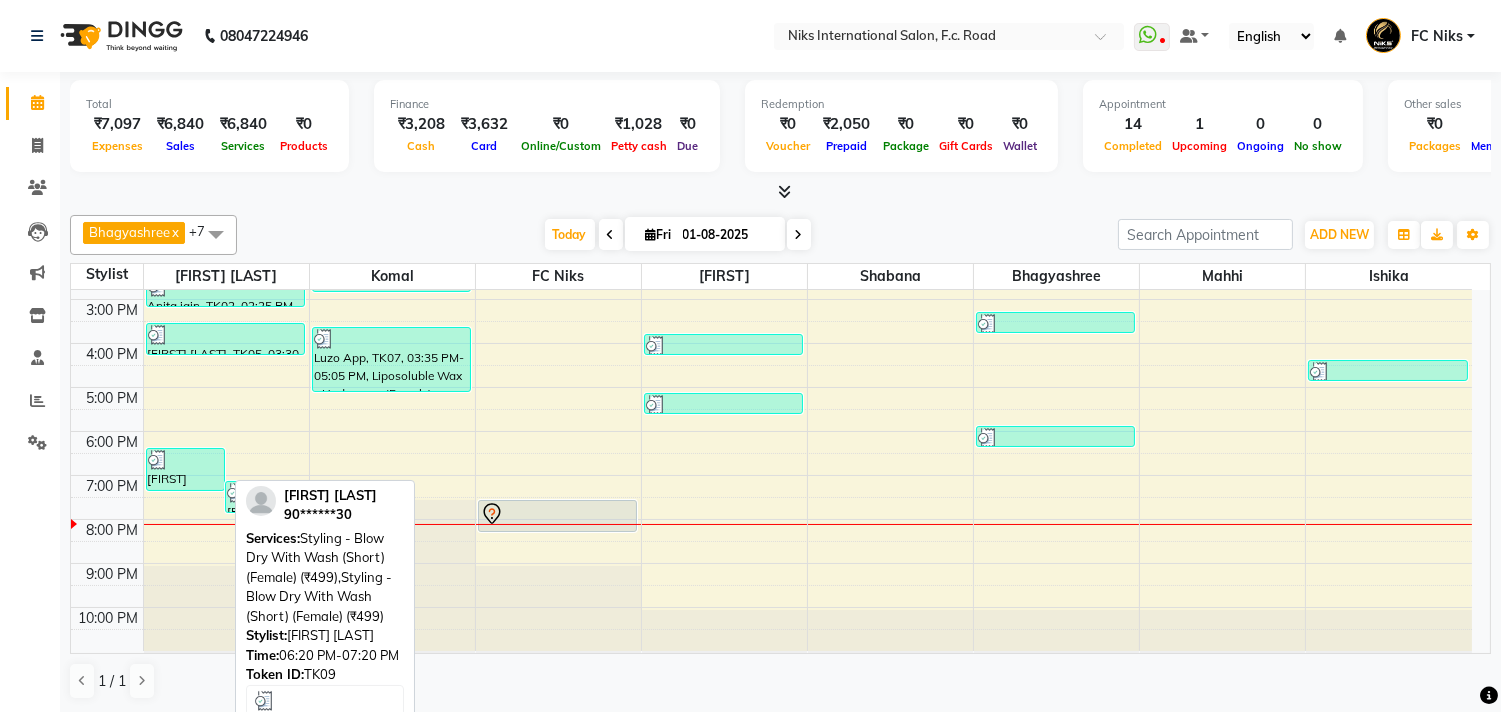 click at bounding box center [186, 460] 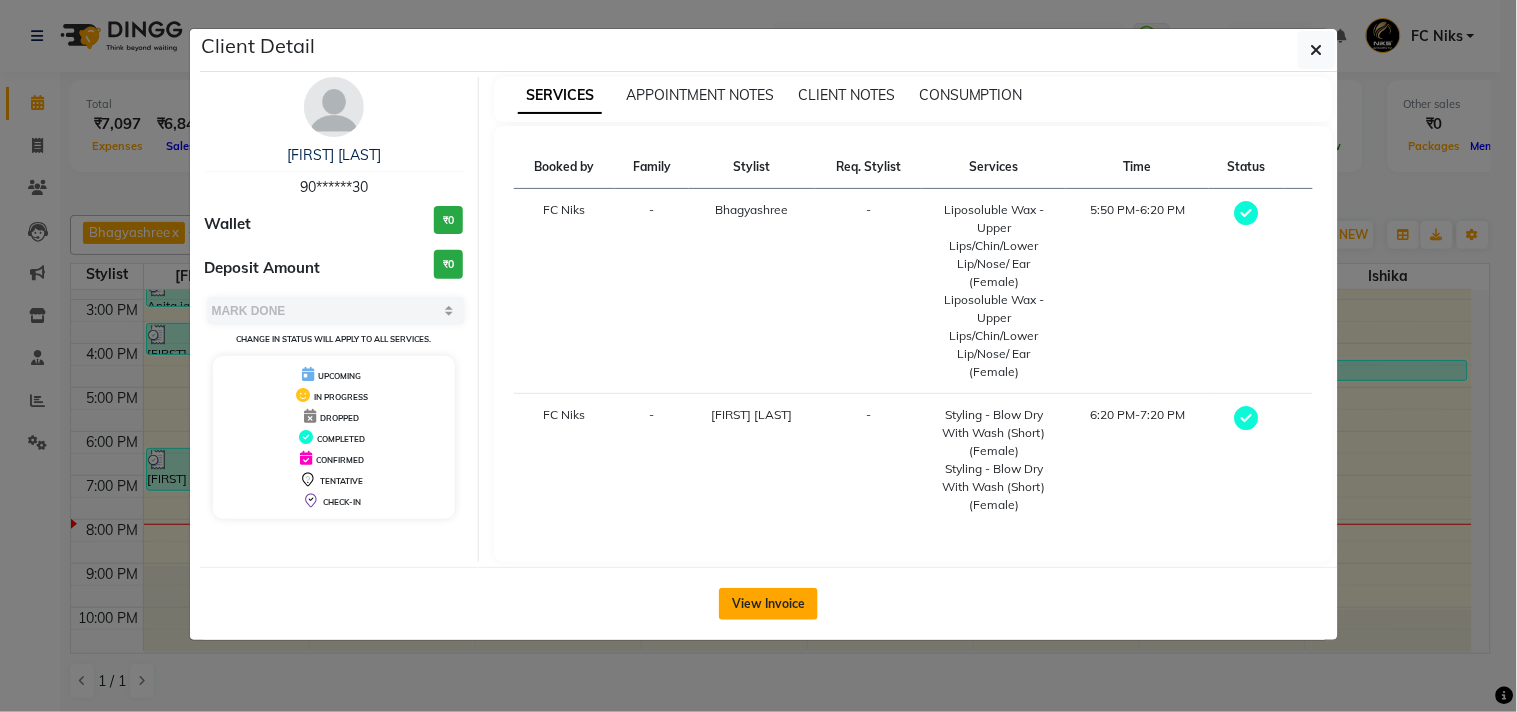 click on "View Invoice" 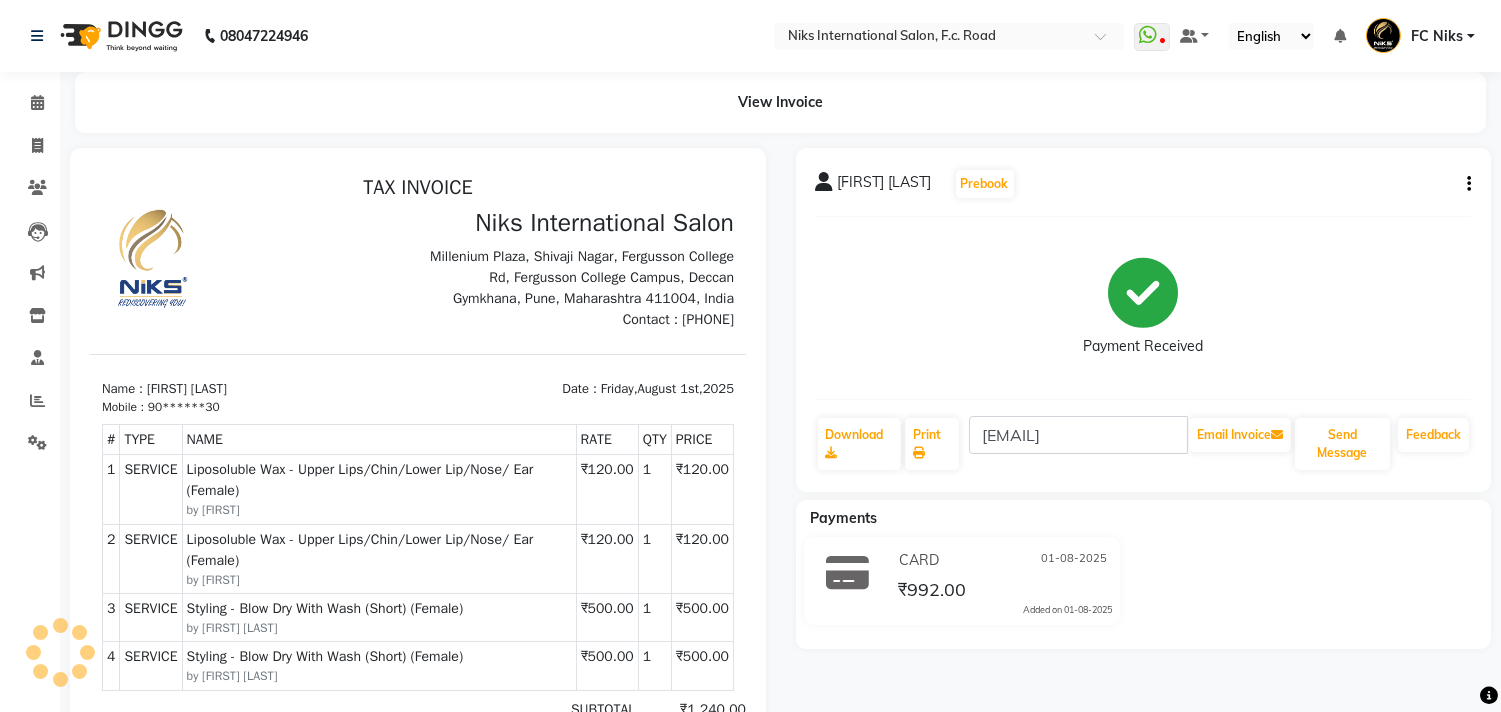 scroll, scrollTop: 0, scrollLeft: 0, axis: both 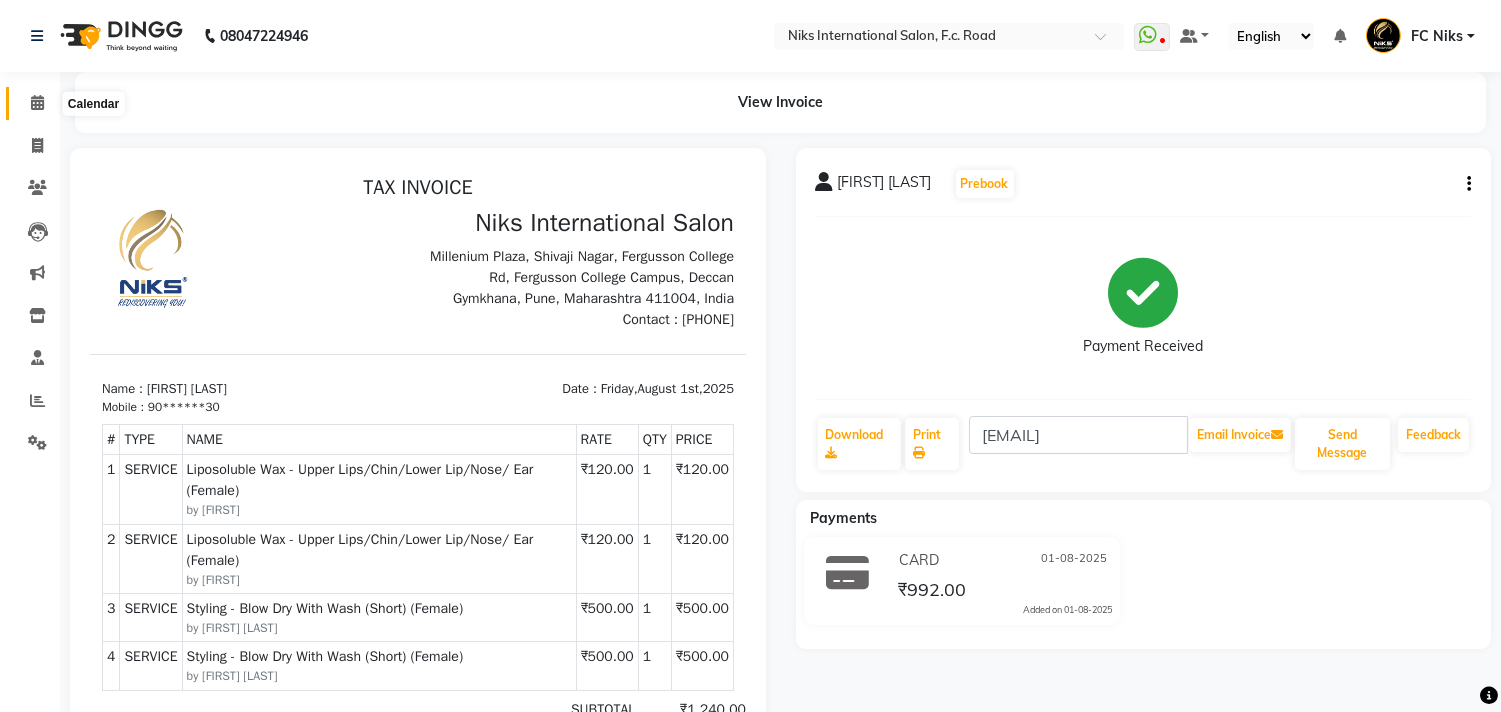 click 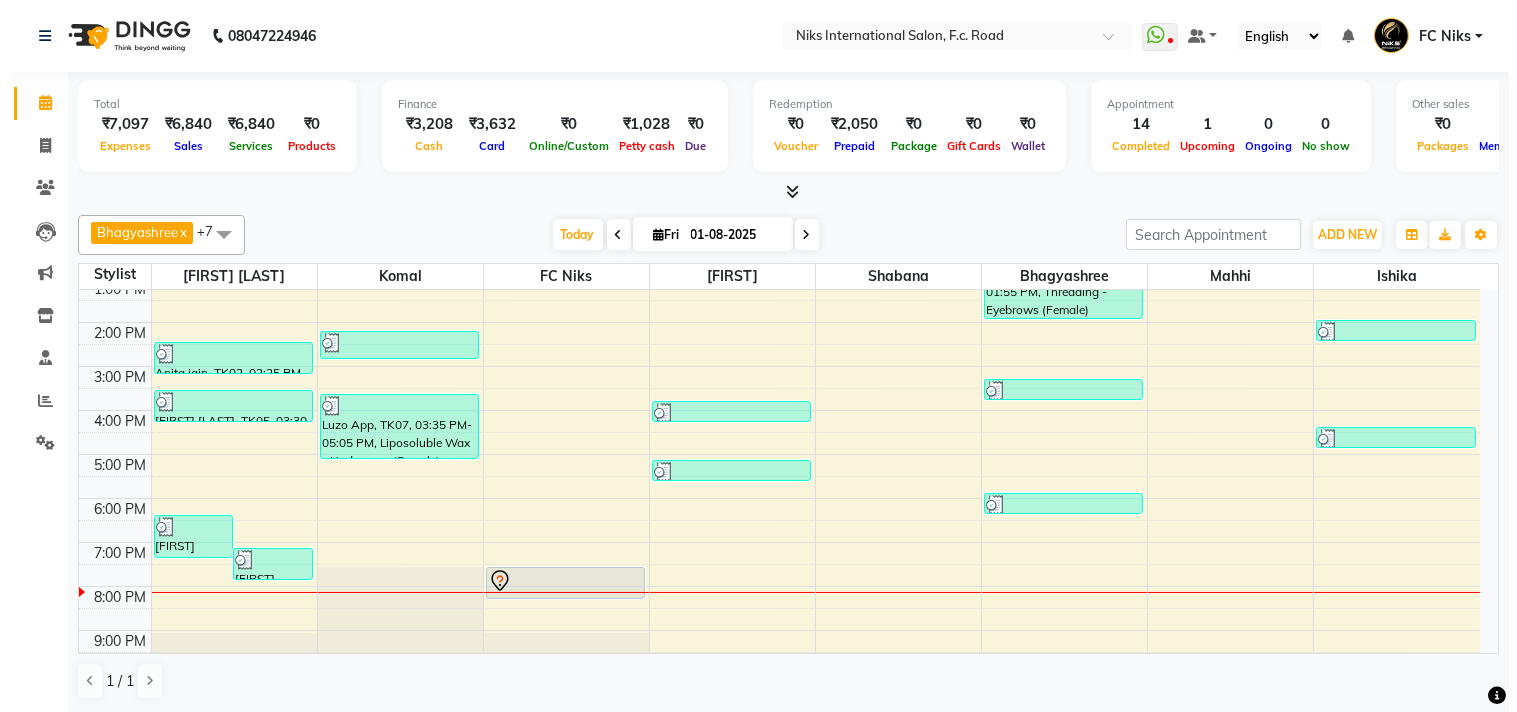 scroll, scrollTop: 298, scrollLeft: 0, axis: vertical 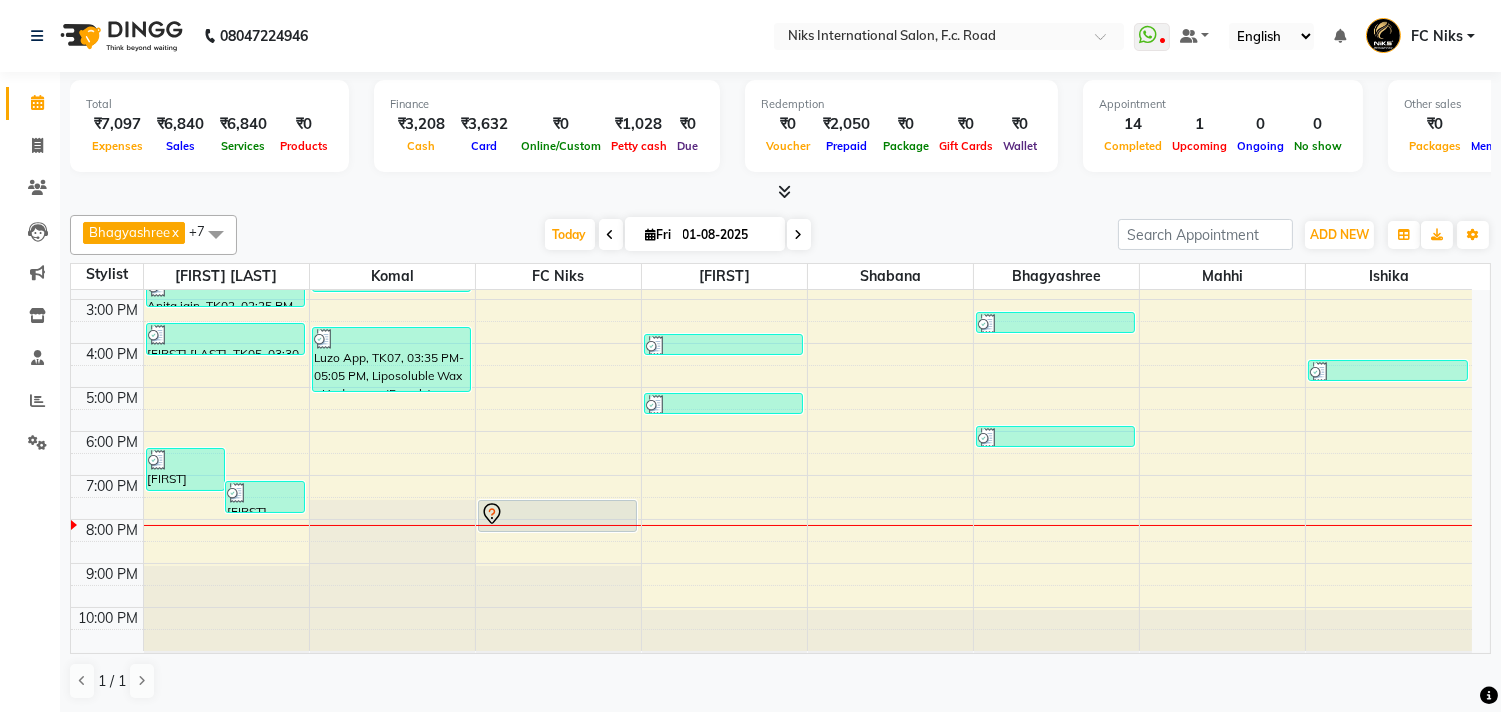 click on "Calendar" 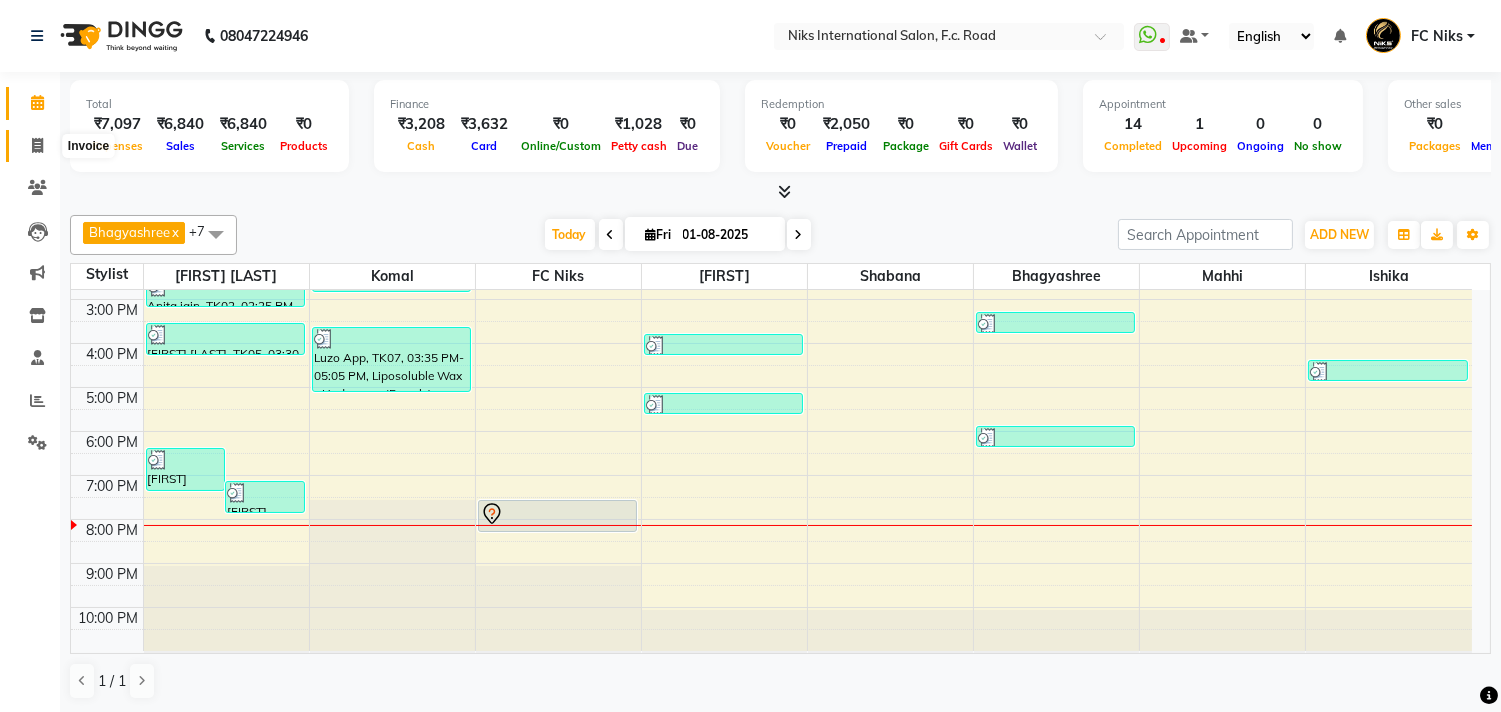 click 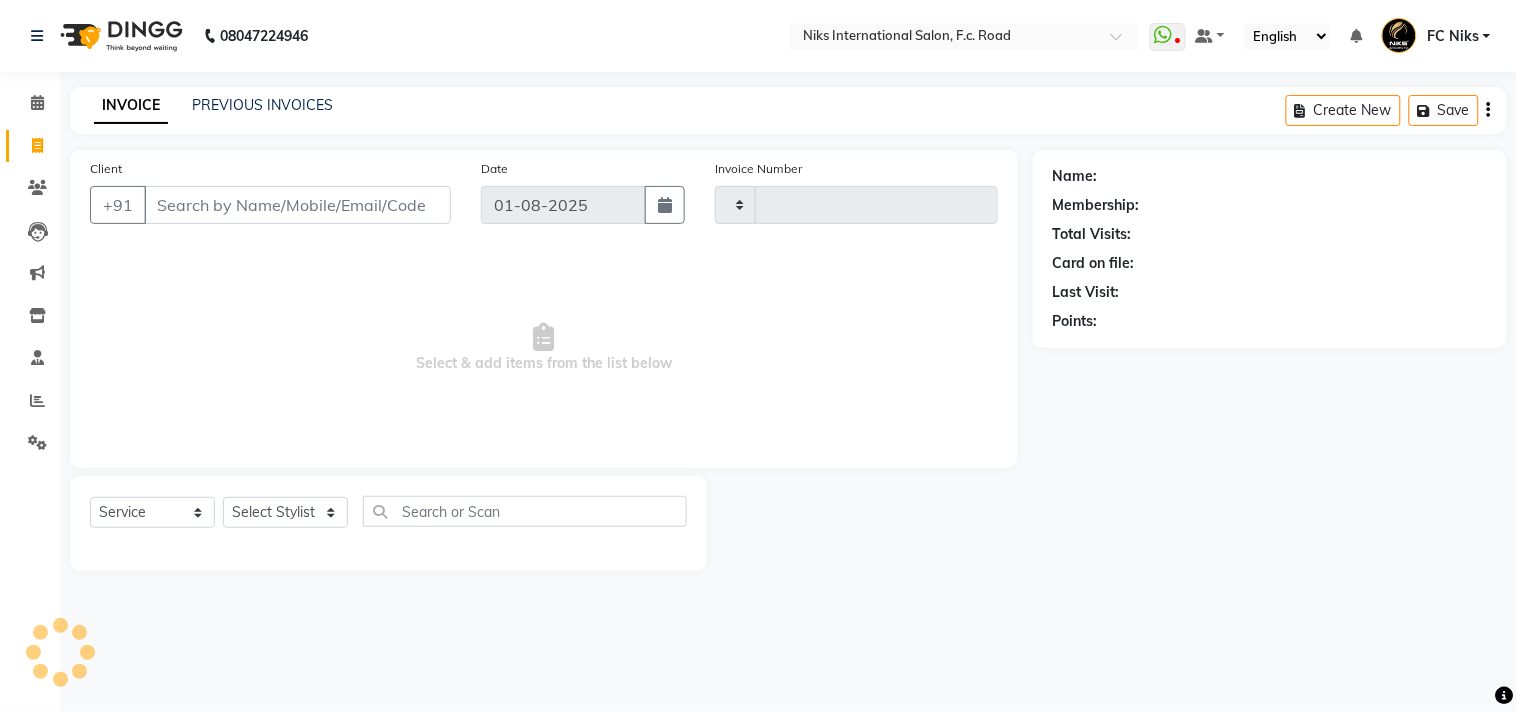 type on "1470" 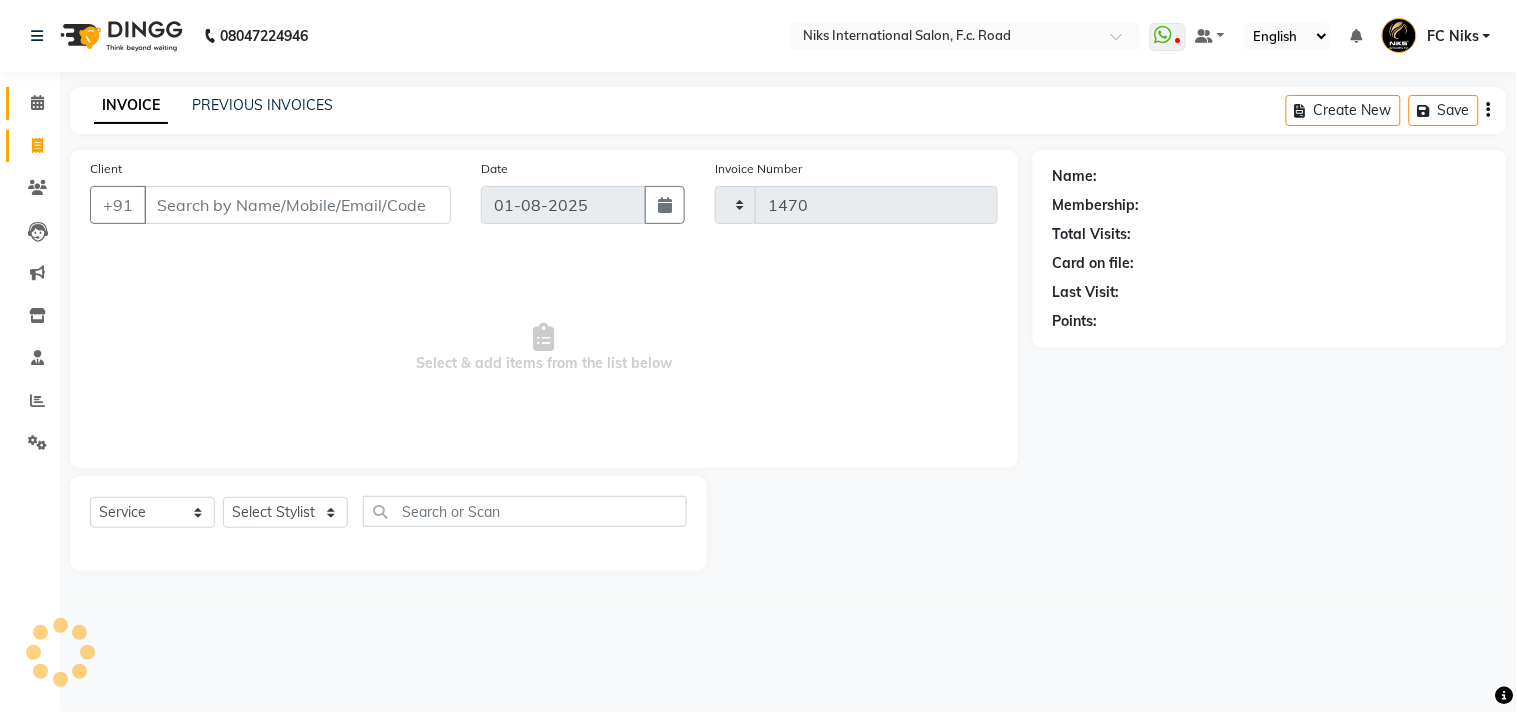 select on "7" 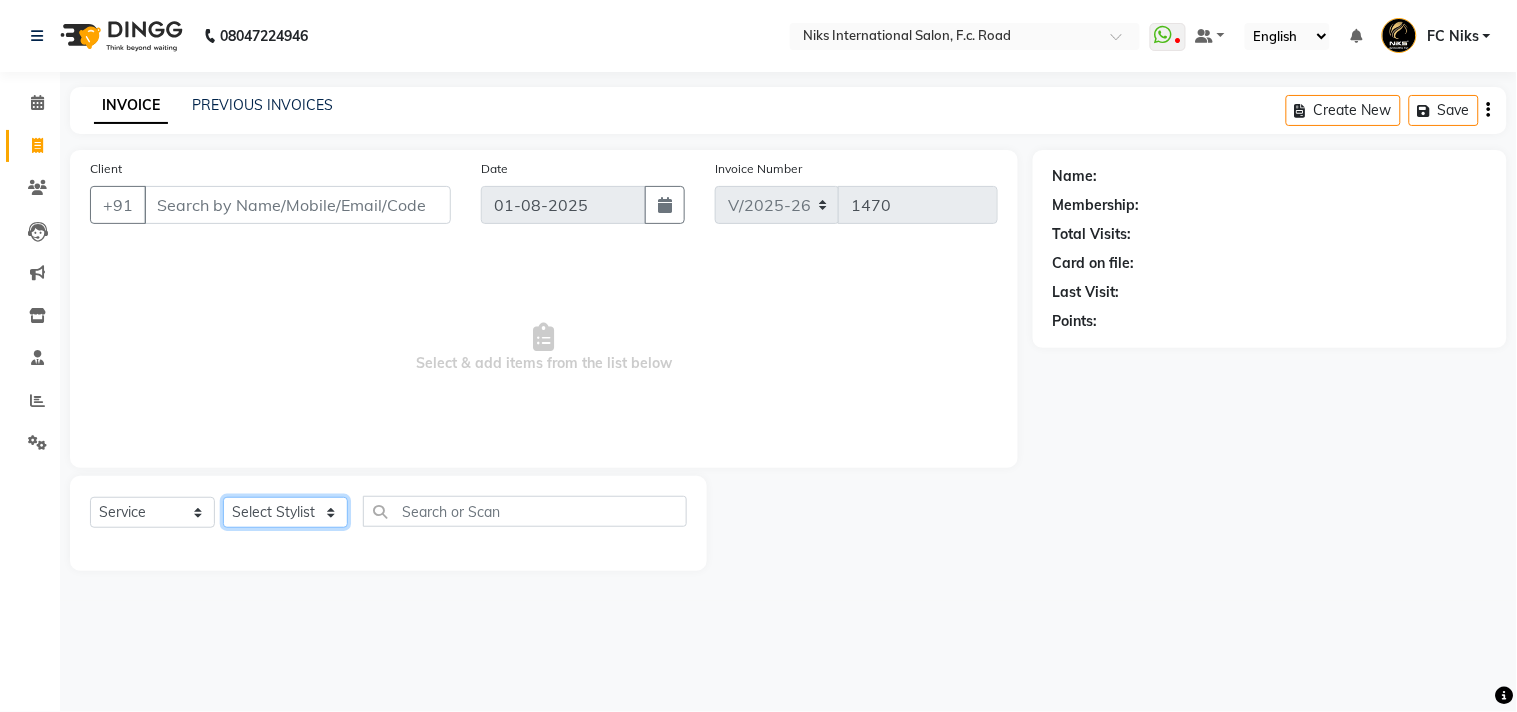 click on "Select Stylist Abhishek Amruta Bhagyashree CA Devkar FC Niks Ishika Kirti Komal Krishi Mahhi Nakshatra Nikhil Rajesh Savita Shabana Shrikant Gaikwad Soham" 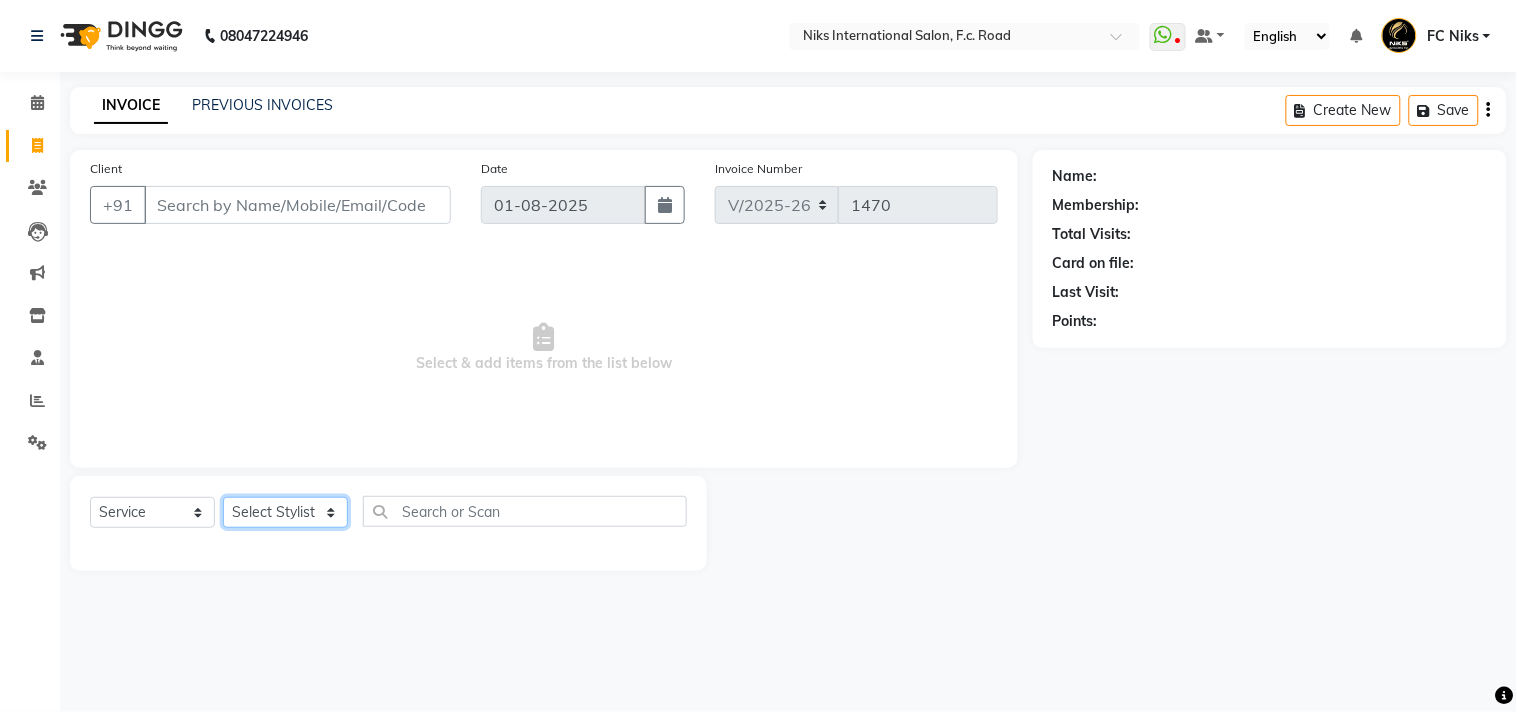select on "19394" 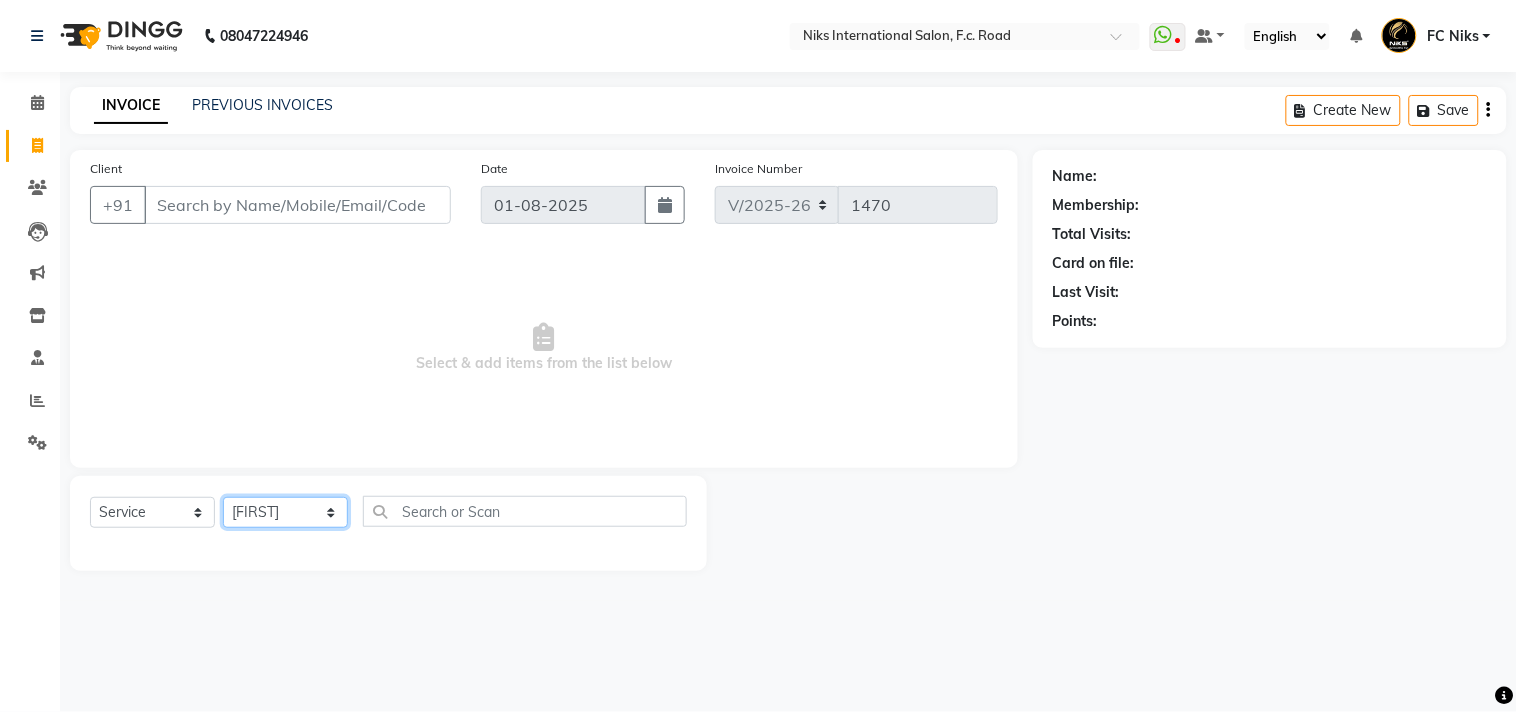 click on "Select Stylist Abhishek Amruta Bhagyashree CA Devkar FC Niks Ishika Kirti Komal Krishi Mahhi Nakshatra Nikhil Rajesh Savita Shabana Shrikant Gaikwad Soham" 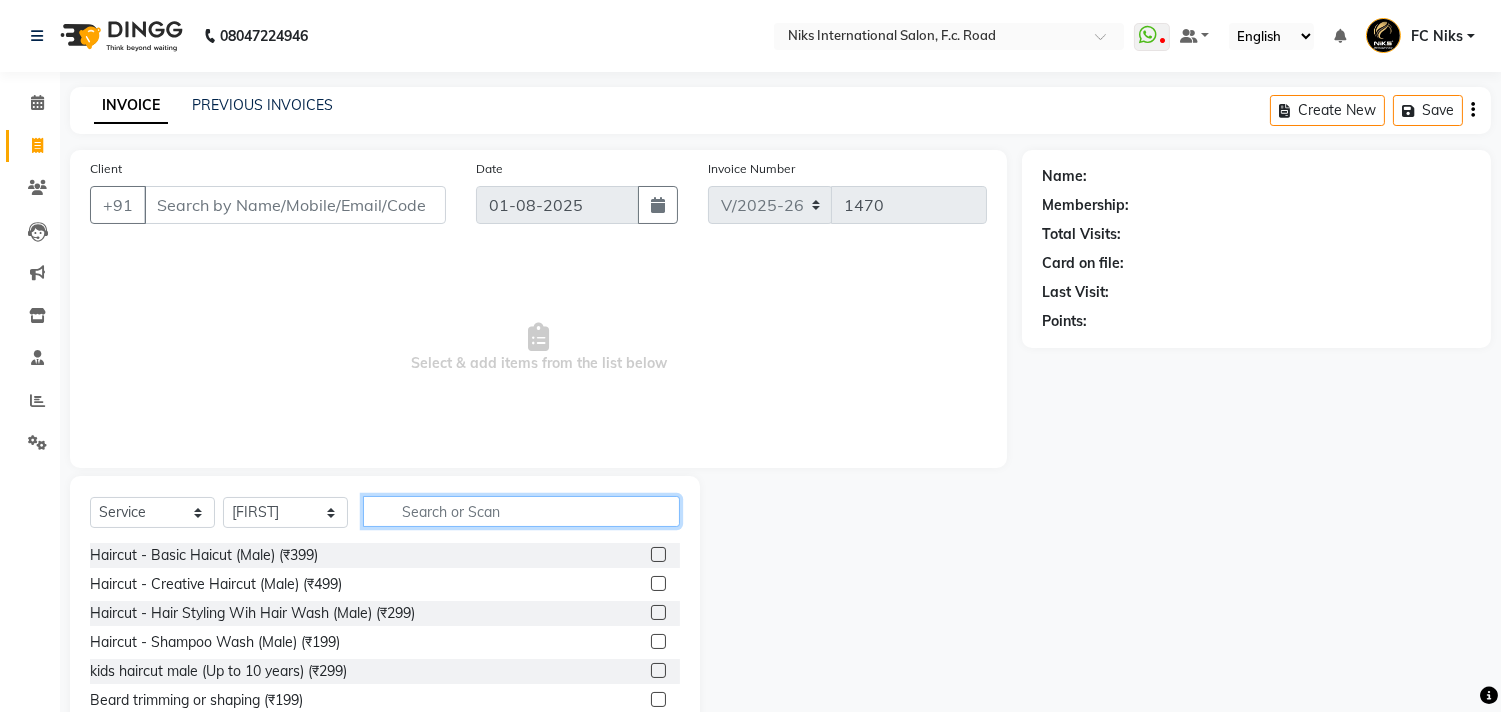click 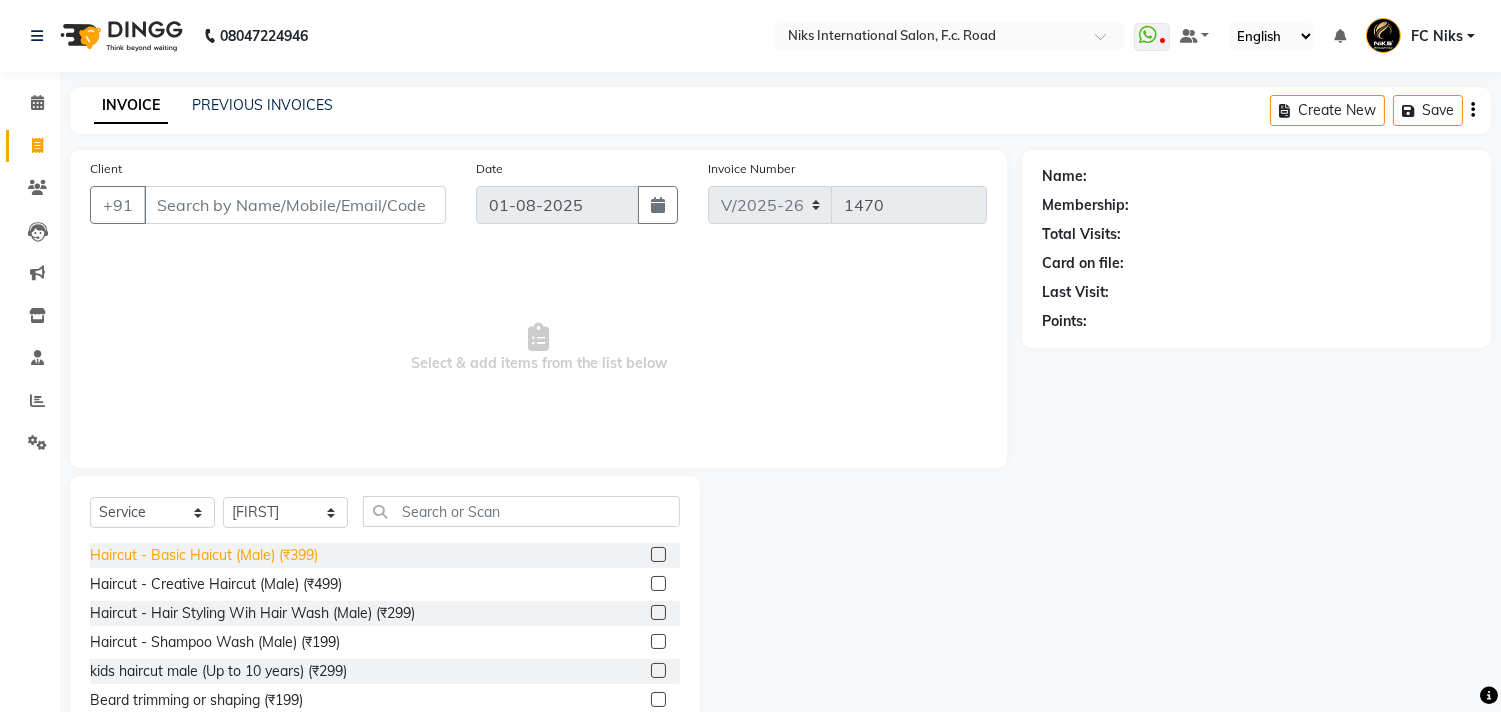 click on "Haircut - Basic Haicut (Male) (₹399)" 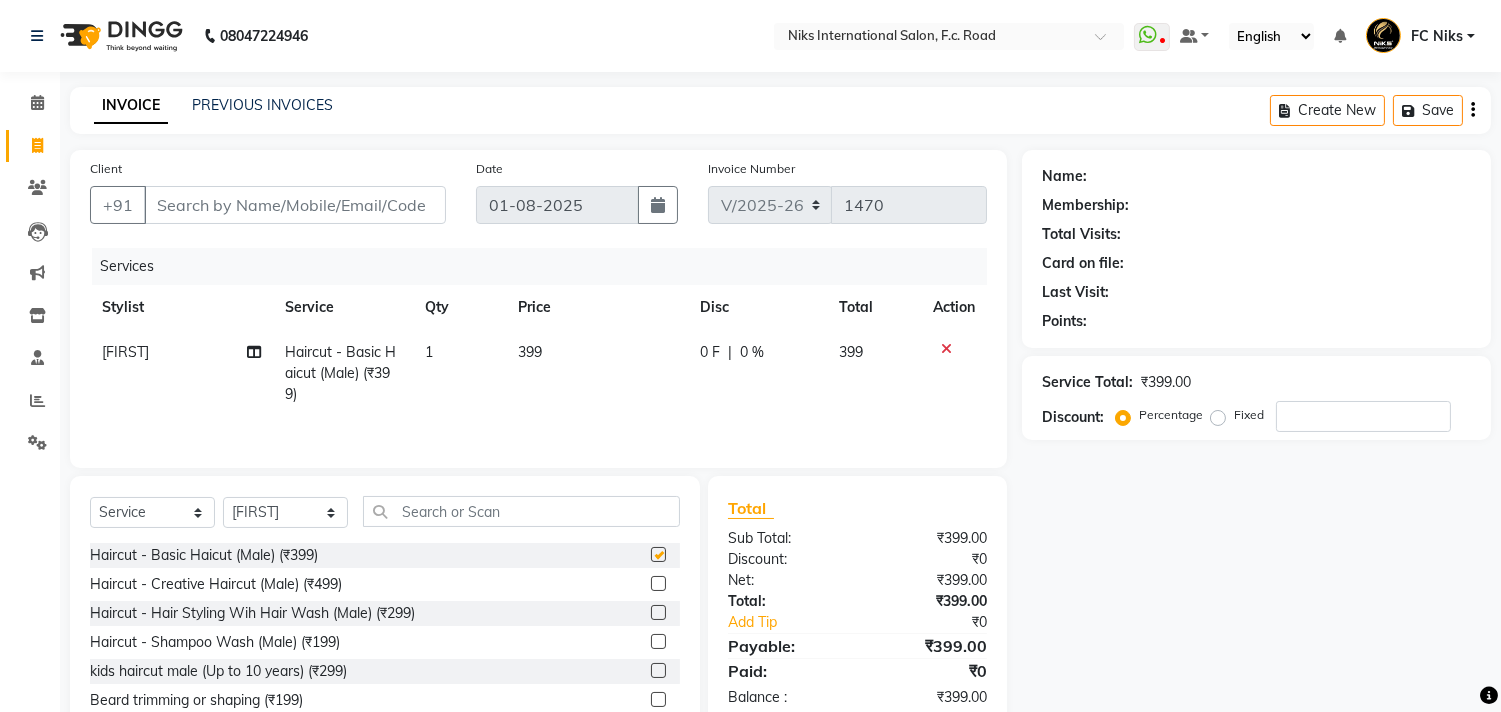 checkbox on "false" 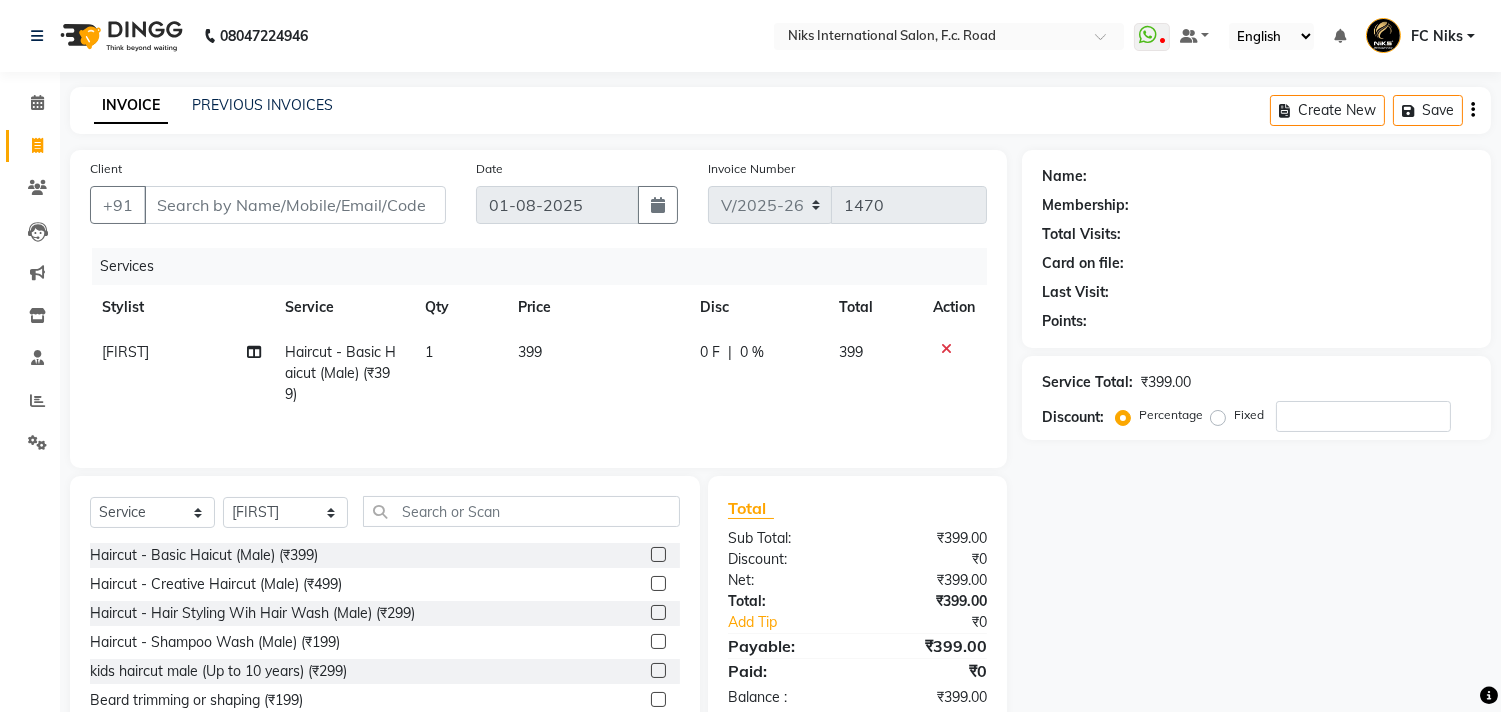 click on "399" 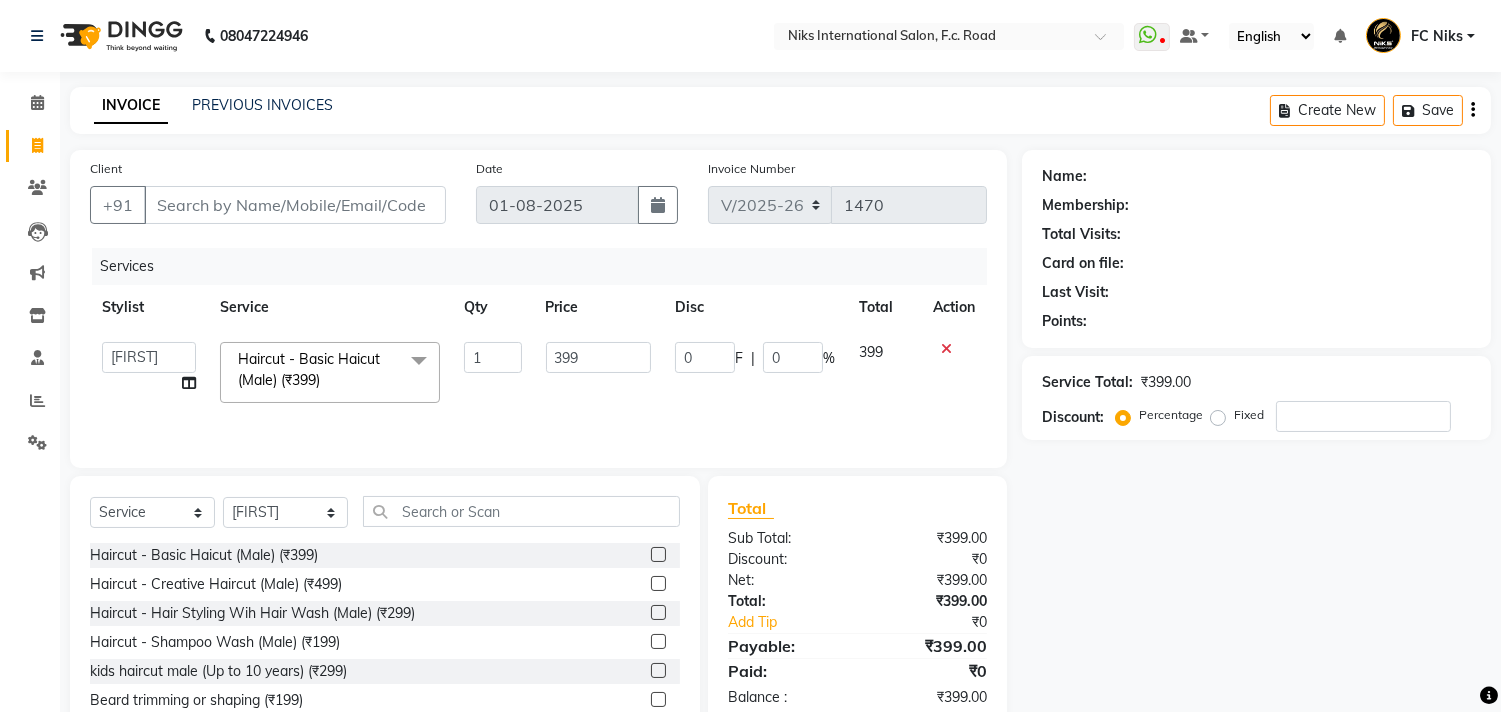 click on "399" 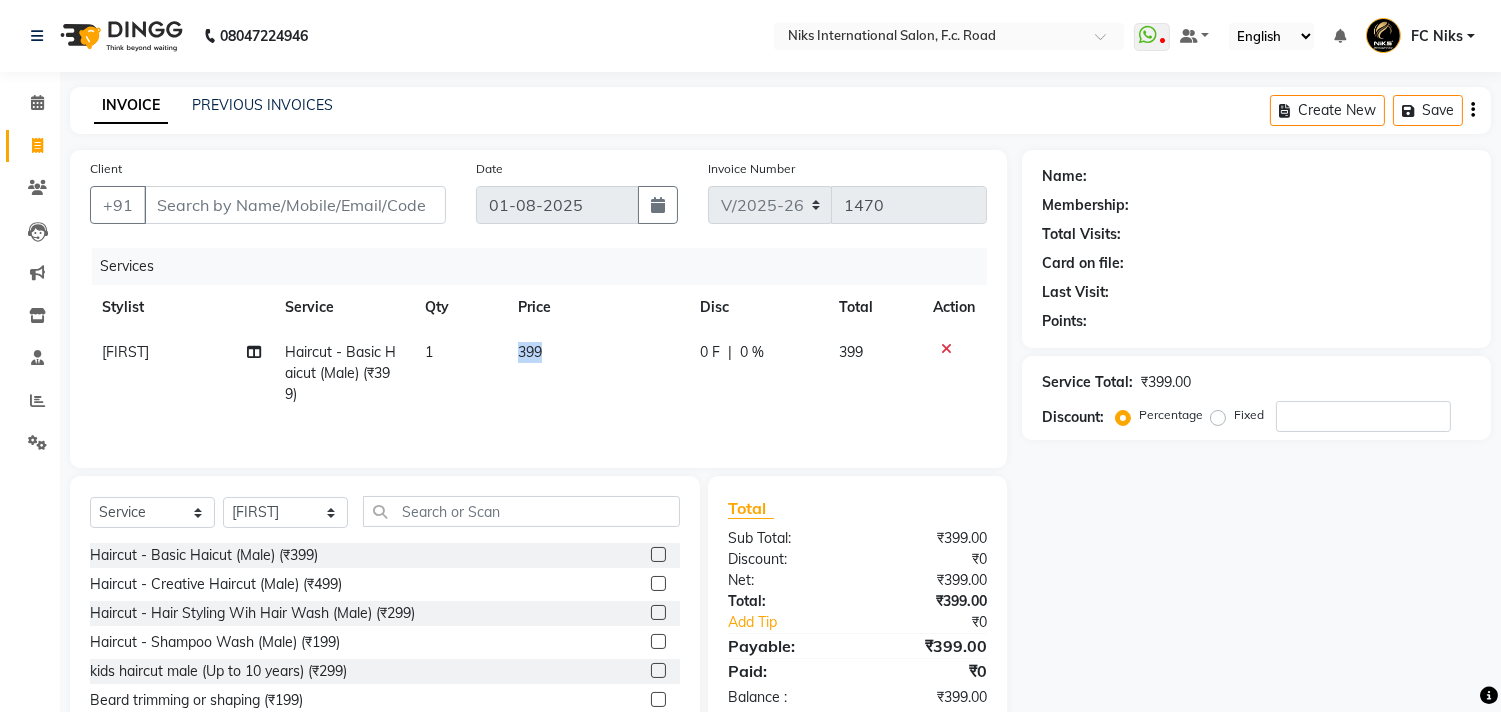 click on "399" 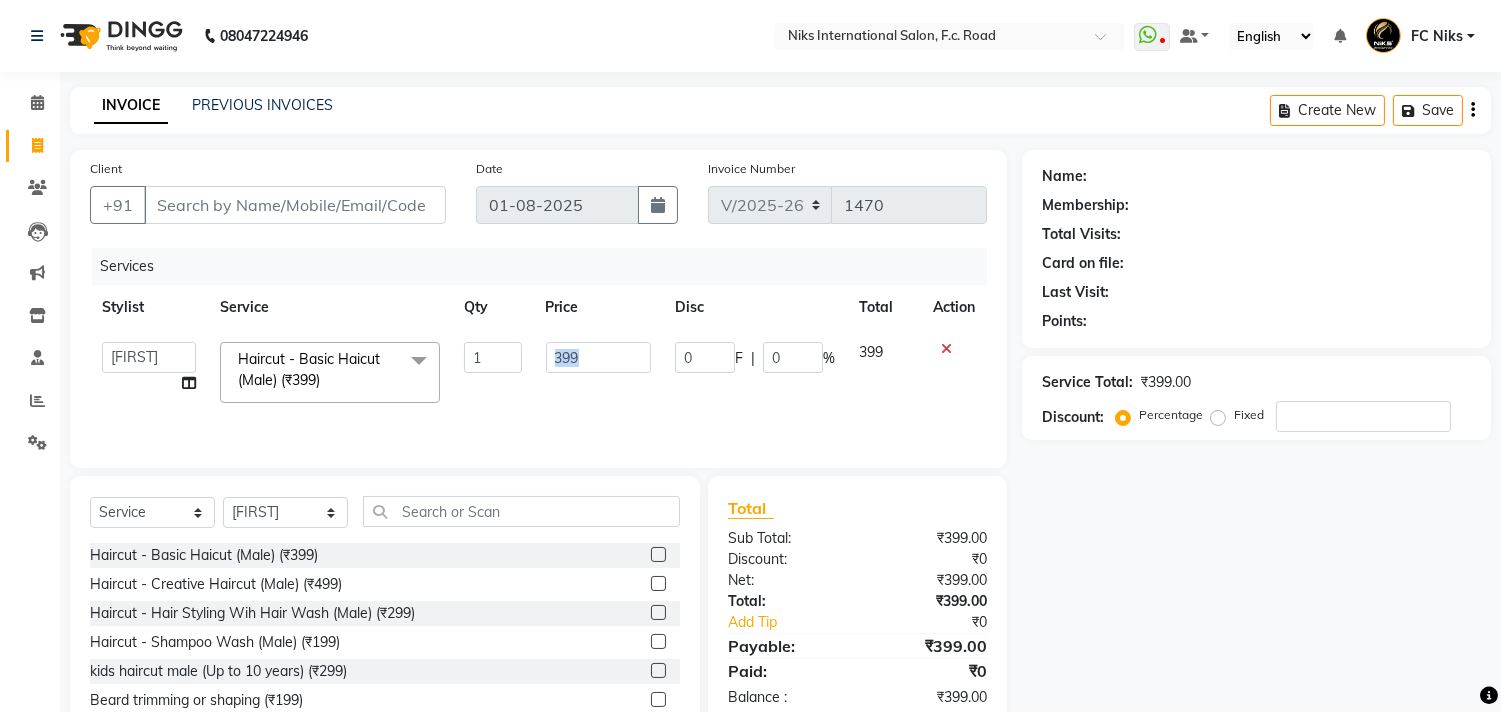 click on "399" 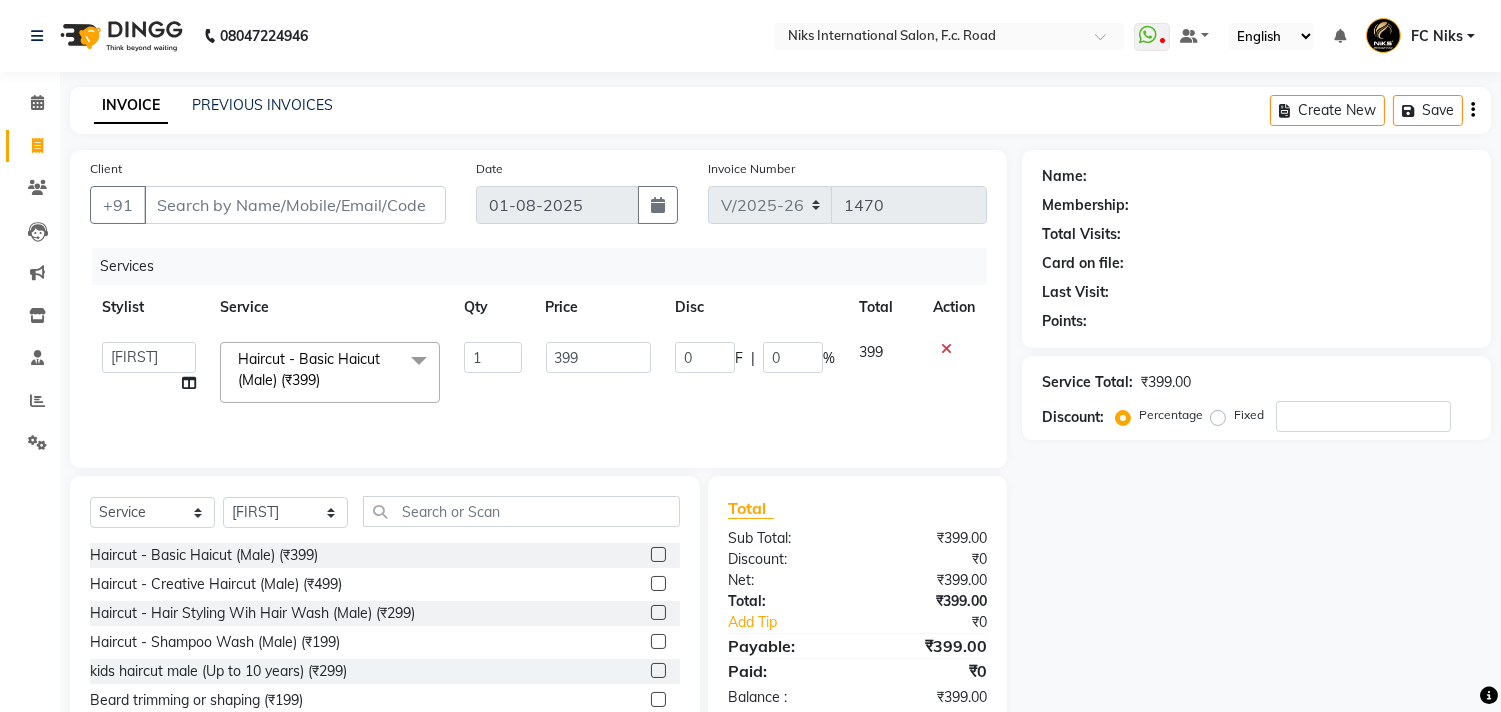 click on "399" 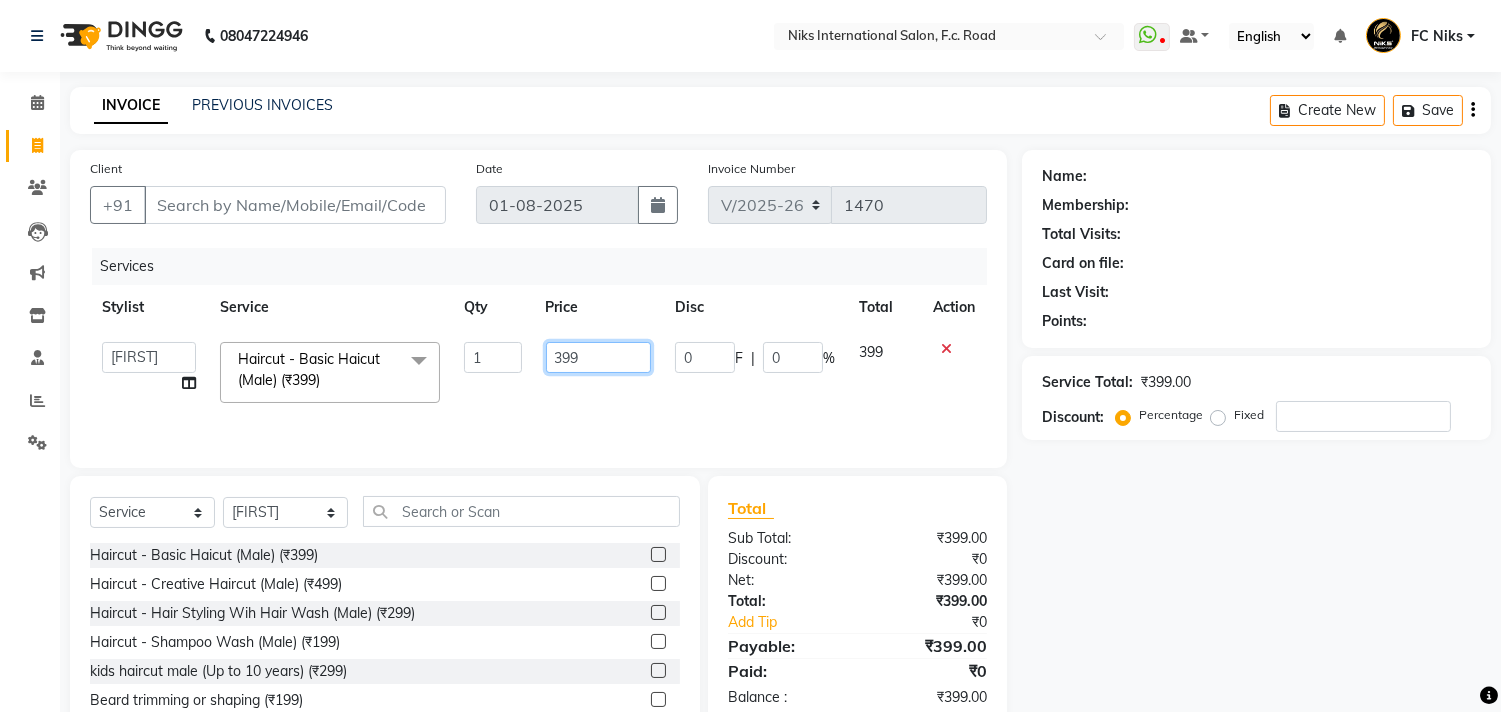click on "399" 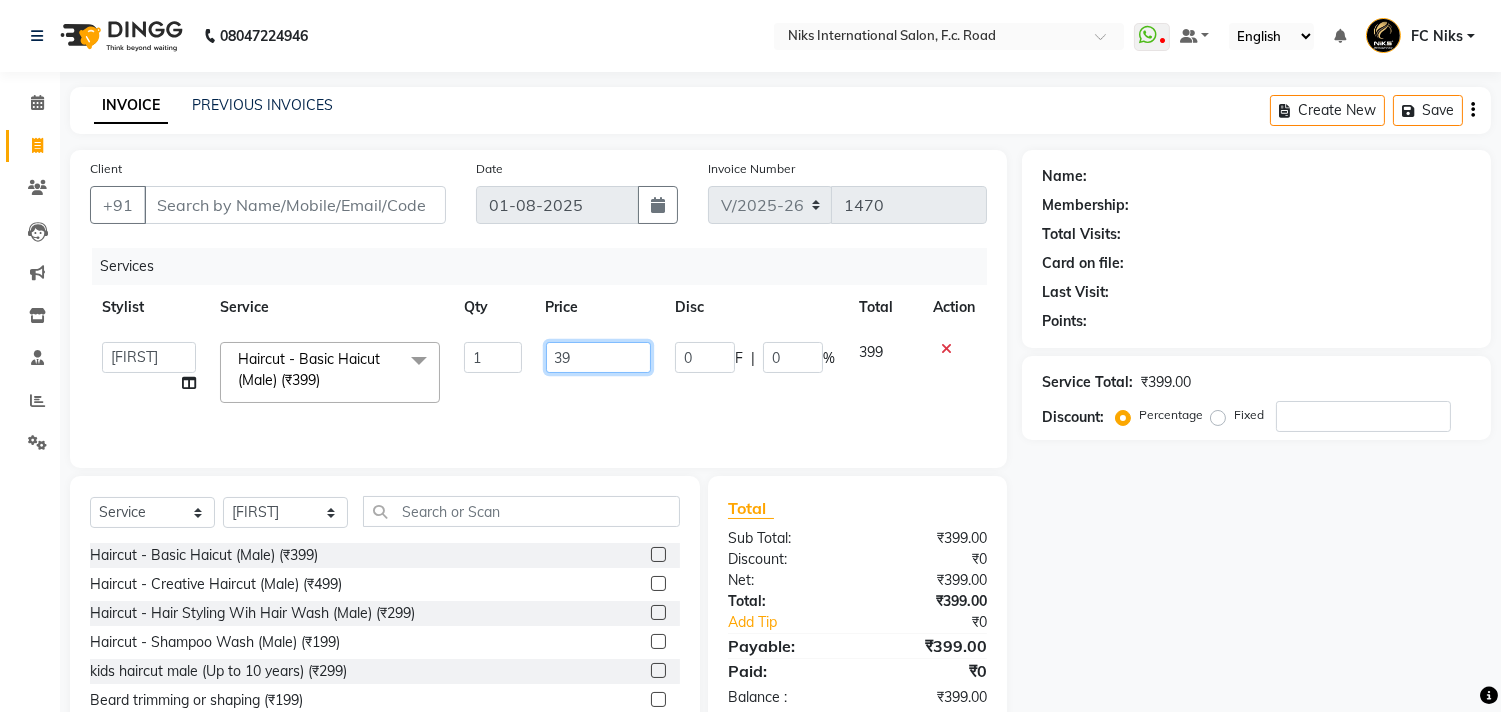 type on "3" 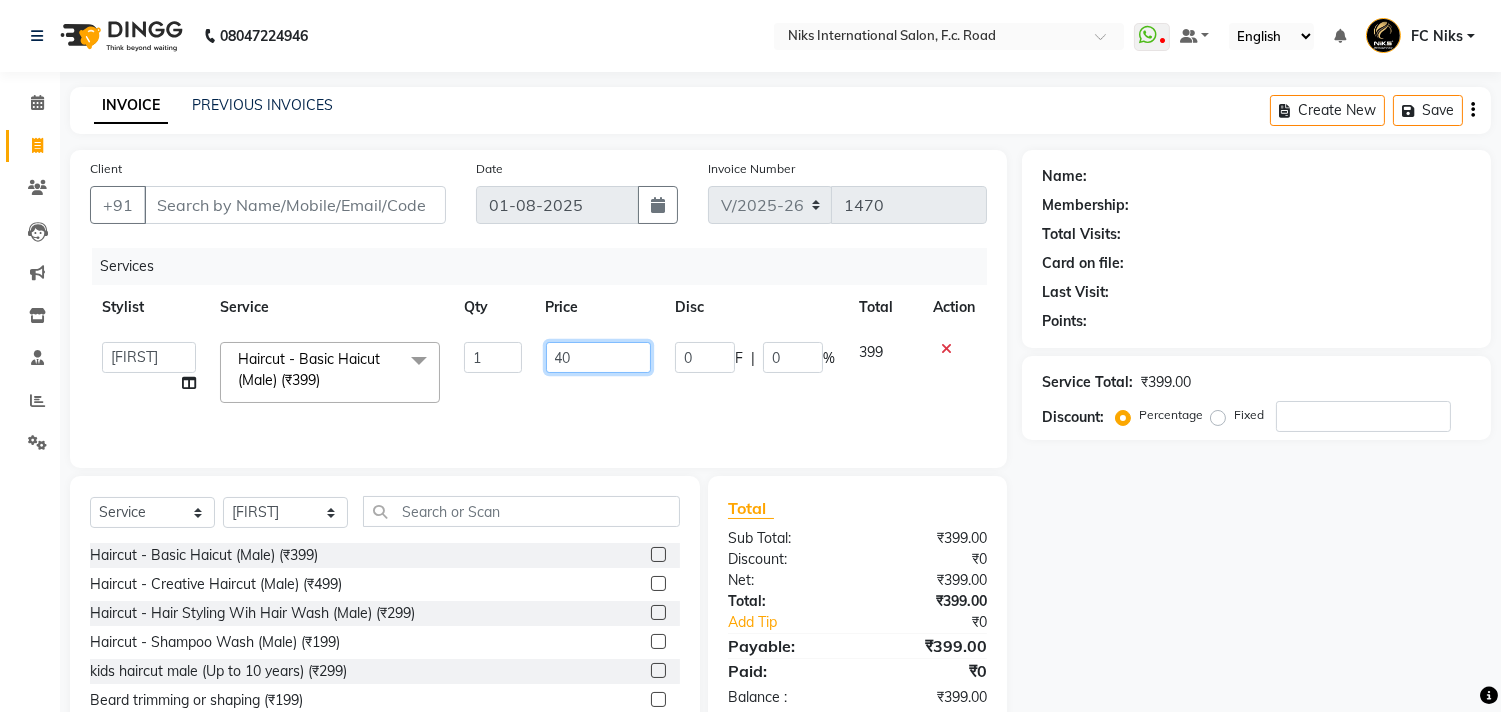 type on "400" 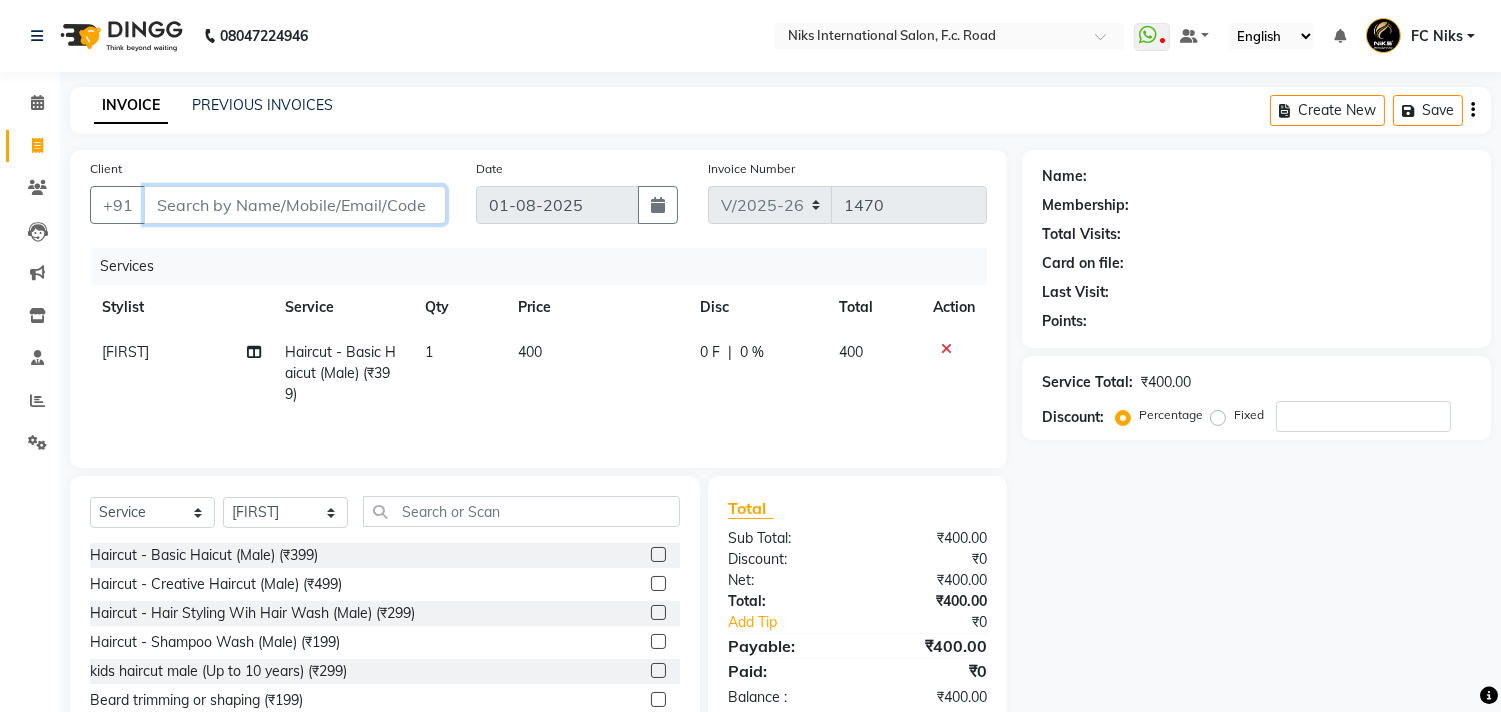 click on "Client" at bounding box center (295, 205) 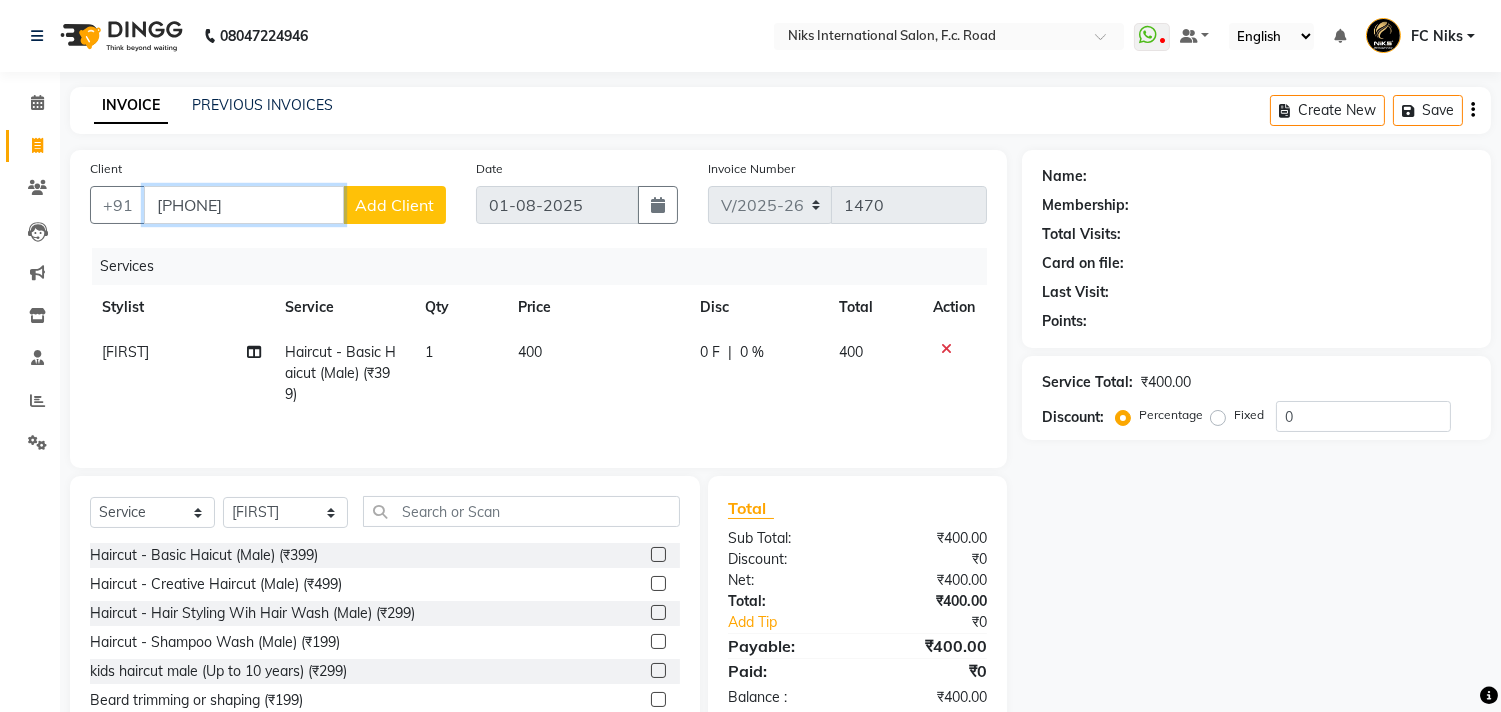 type on "[PHONE]" 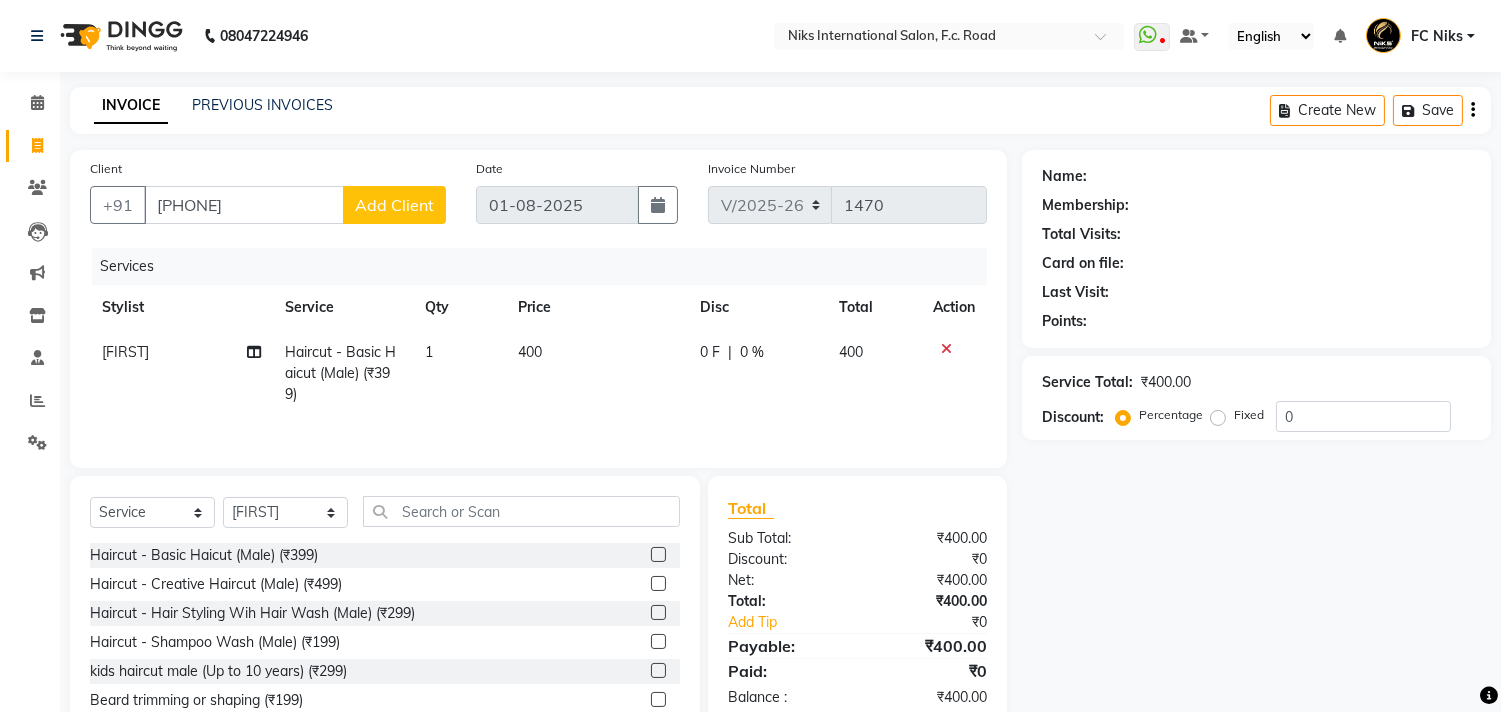 click on "Add Client" 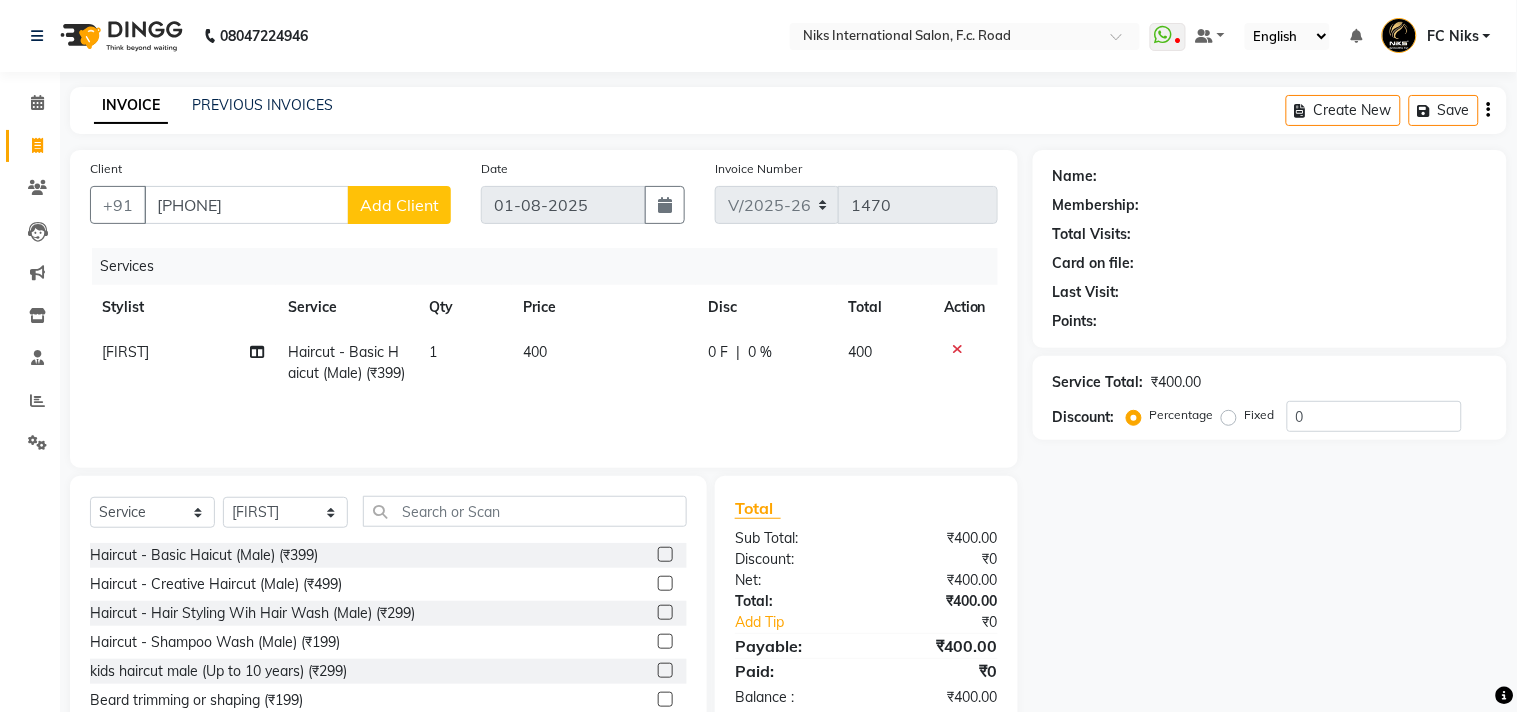 select on "22" 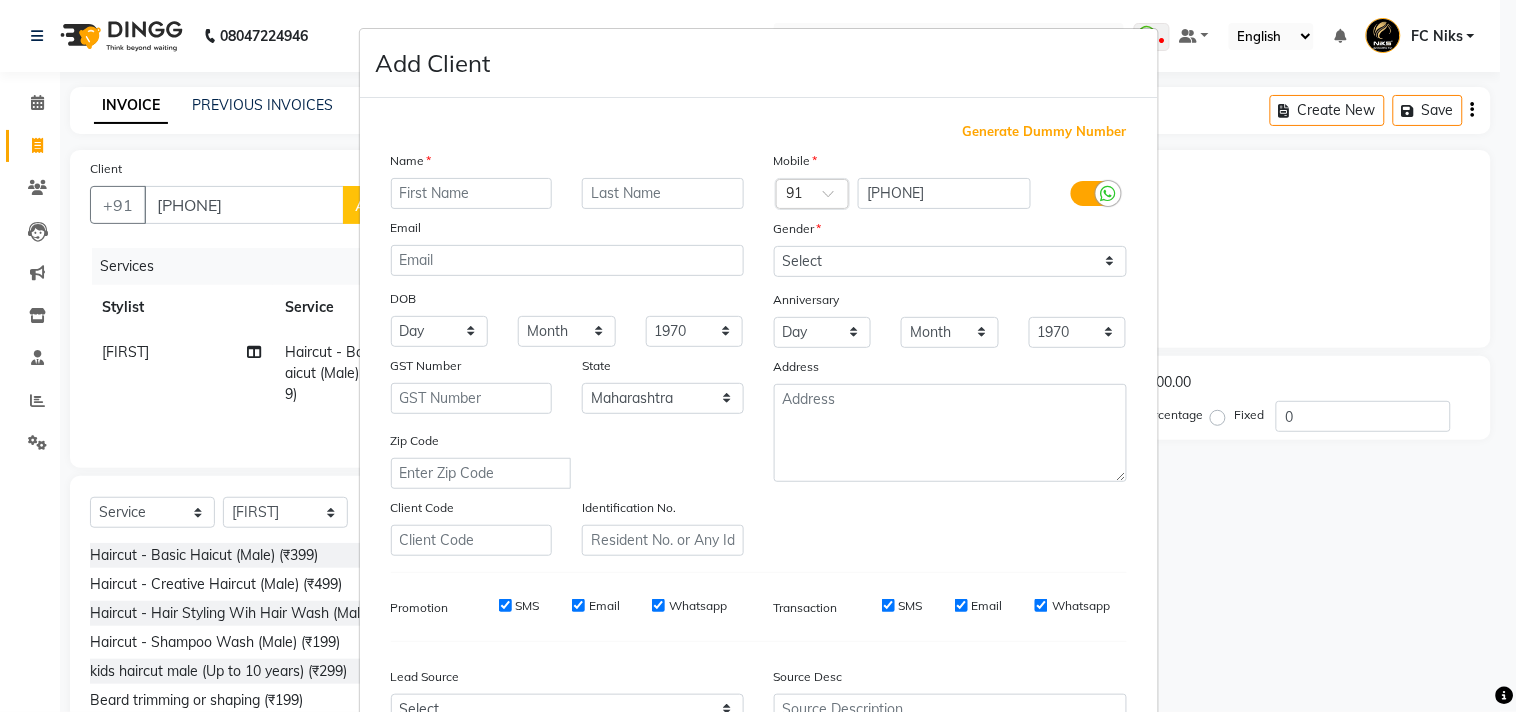 click at bounding box center (472, 193) 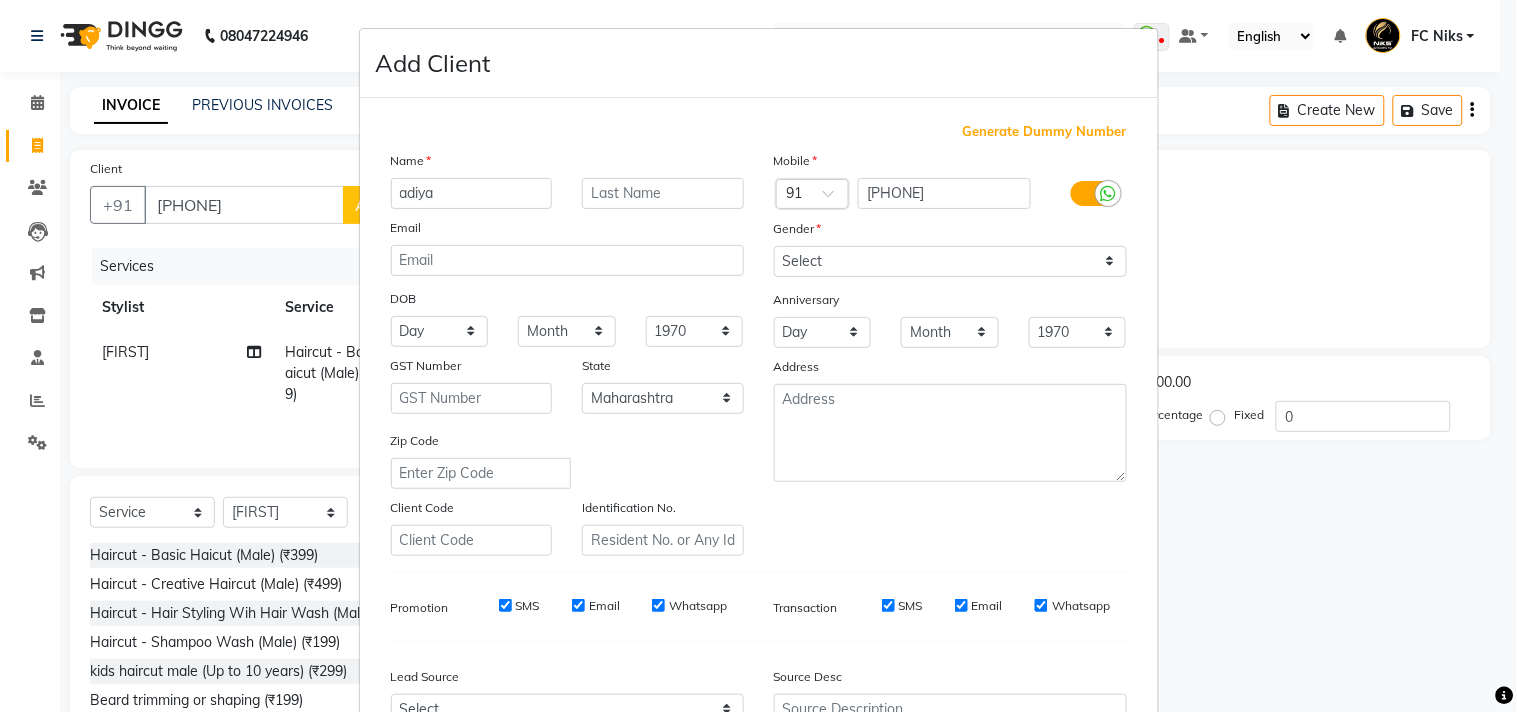 type on "adiya" 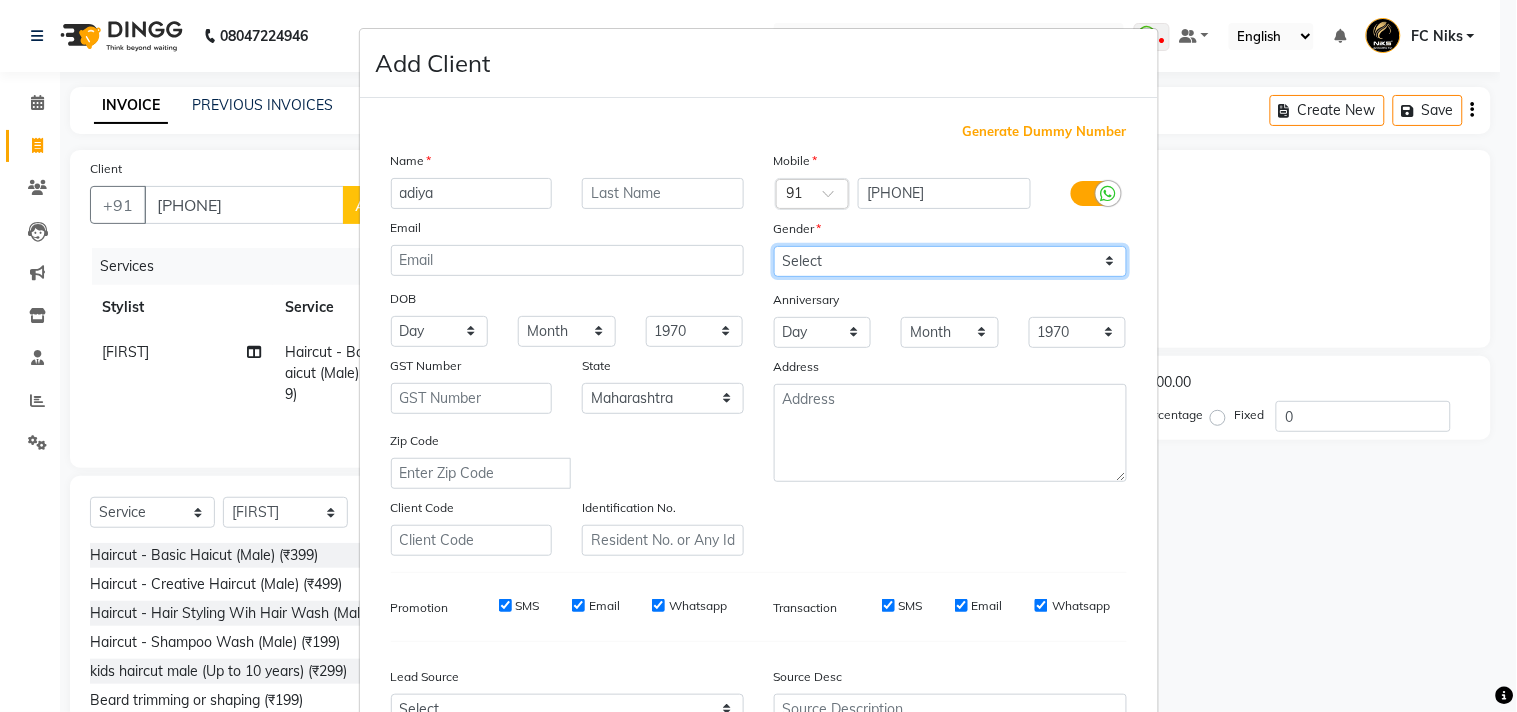 click on "Select Male Female Other Prefer Not To Say" at bounding box center [950, 261] 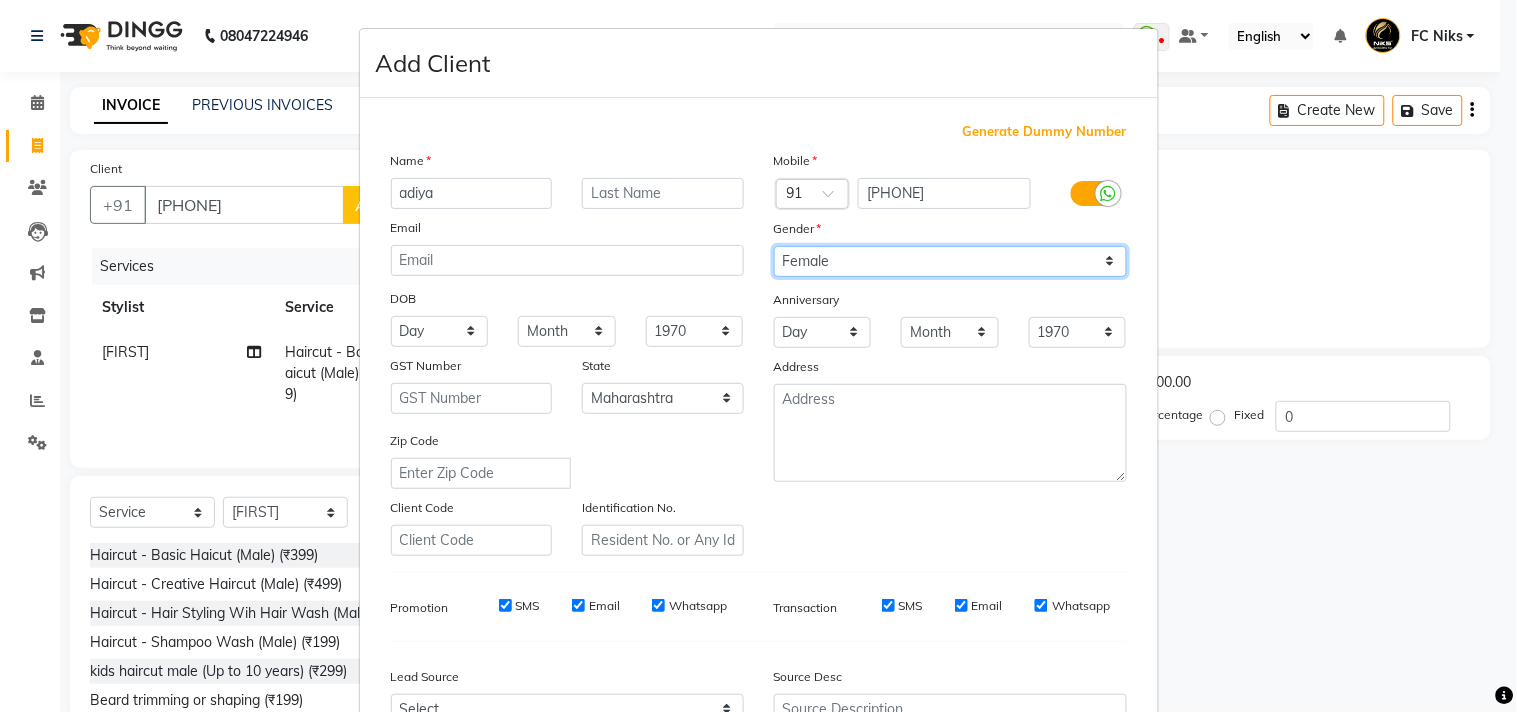 click on "Select Male Female Other Prefer Not To Say" at bounding box center (950, 261) 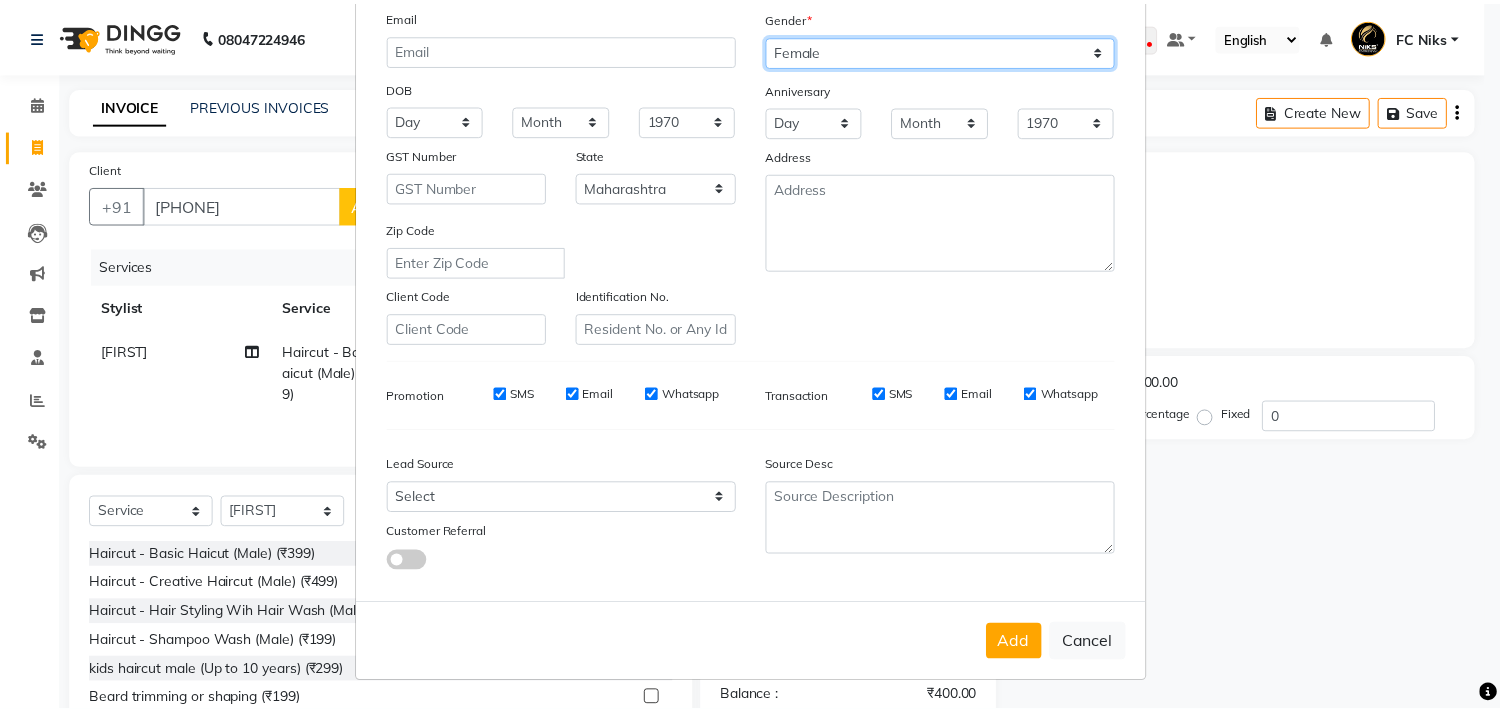 scroll, scrollTop: 212, scrollLeft: 0, axis: vertical 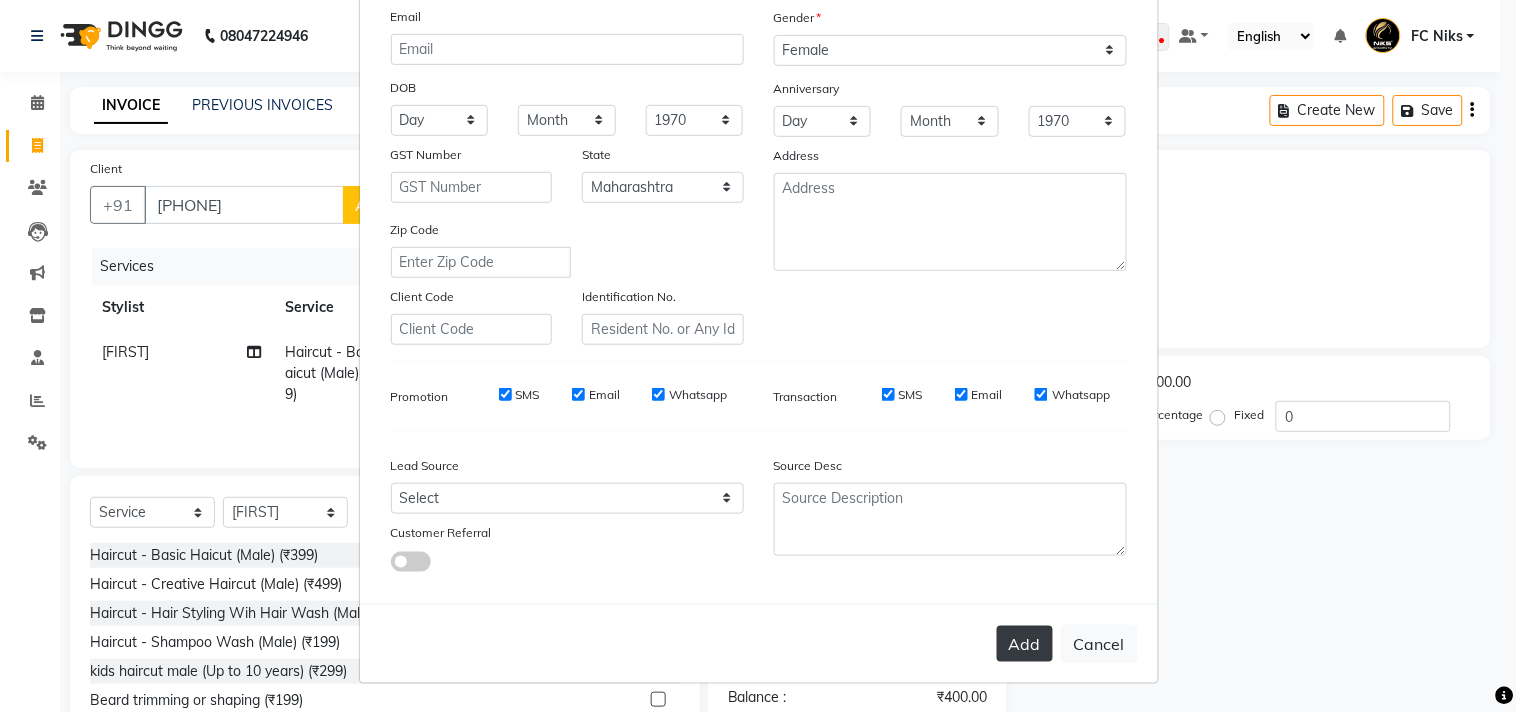 click on "Add" at bounding box center (1025, 644) 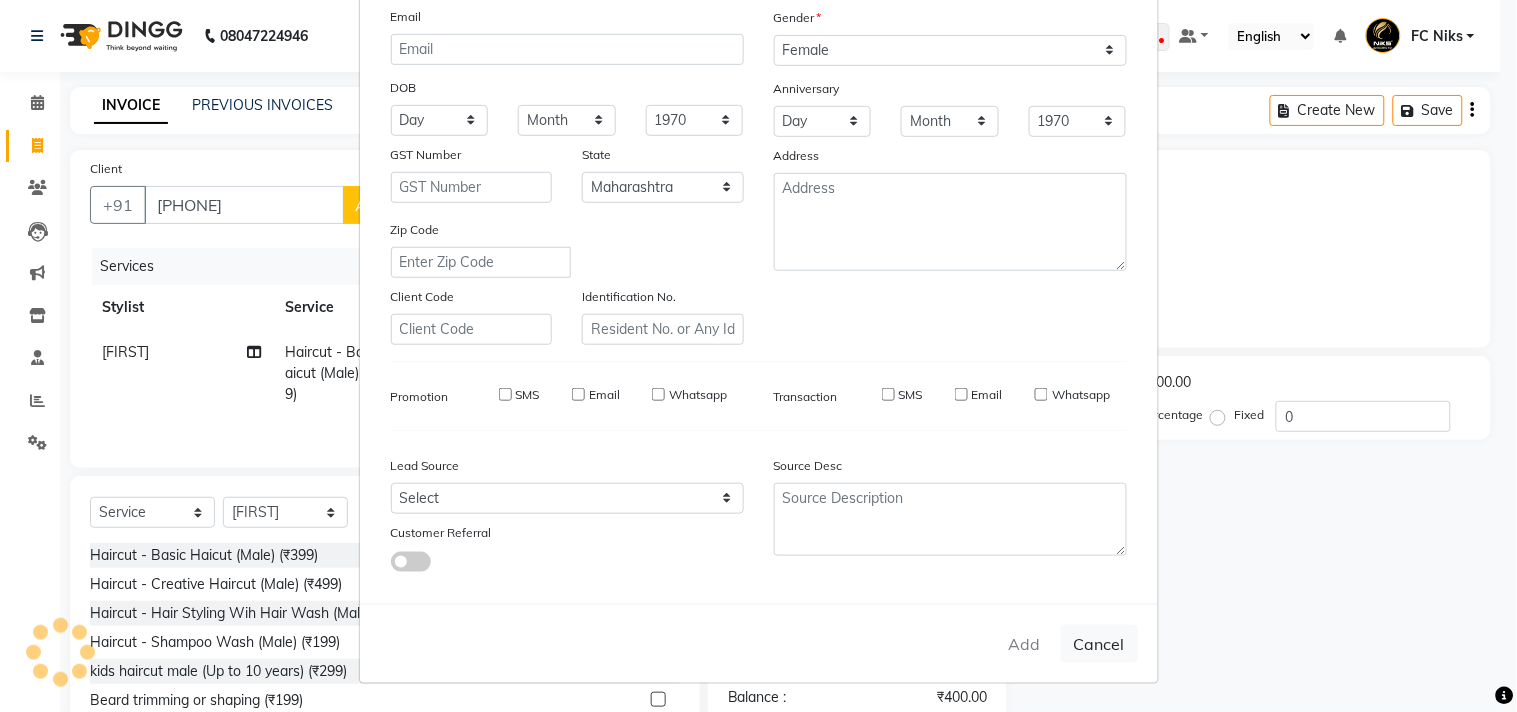 type on "91******62" 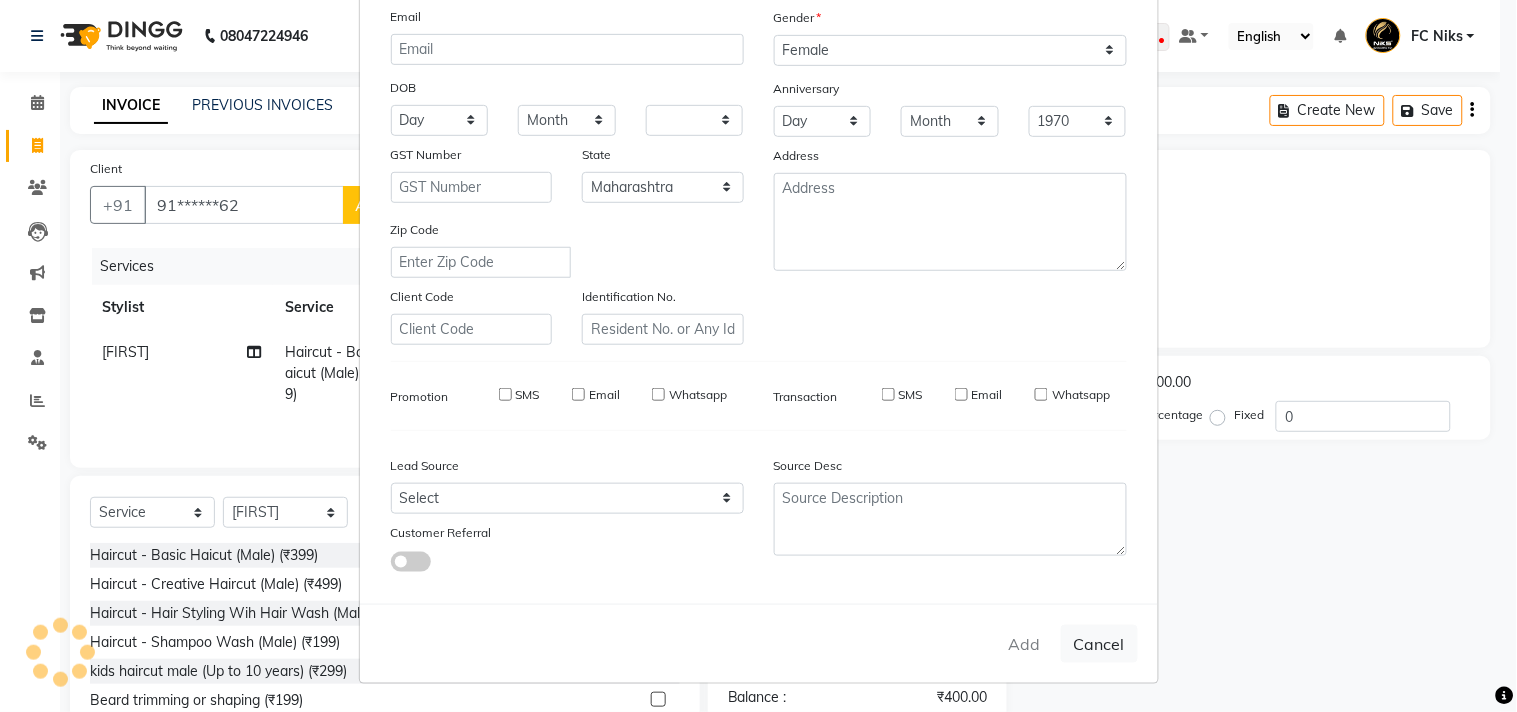 select on "null" 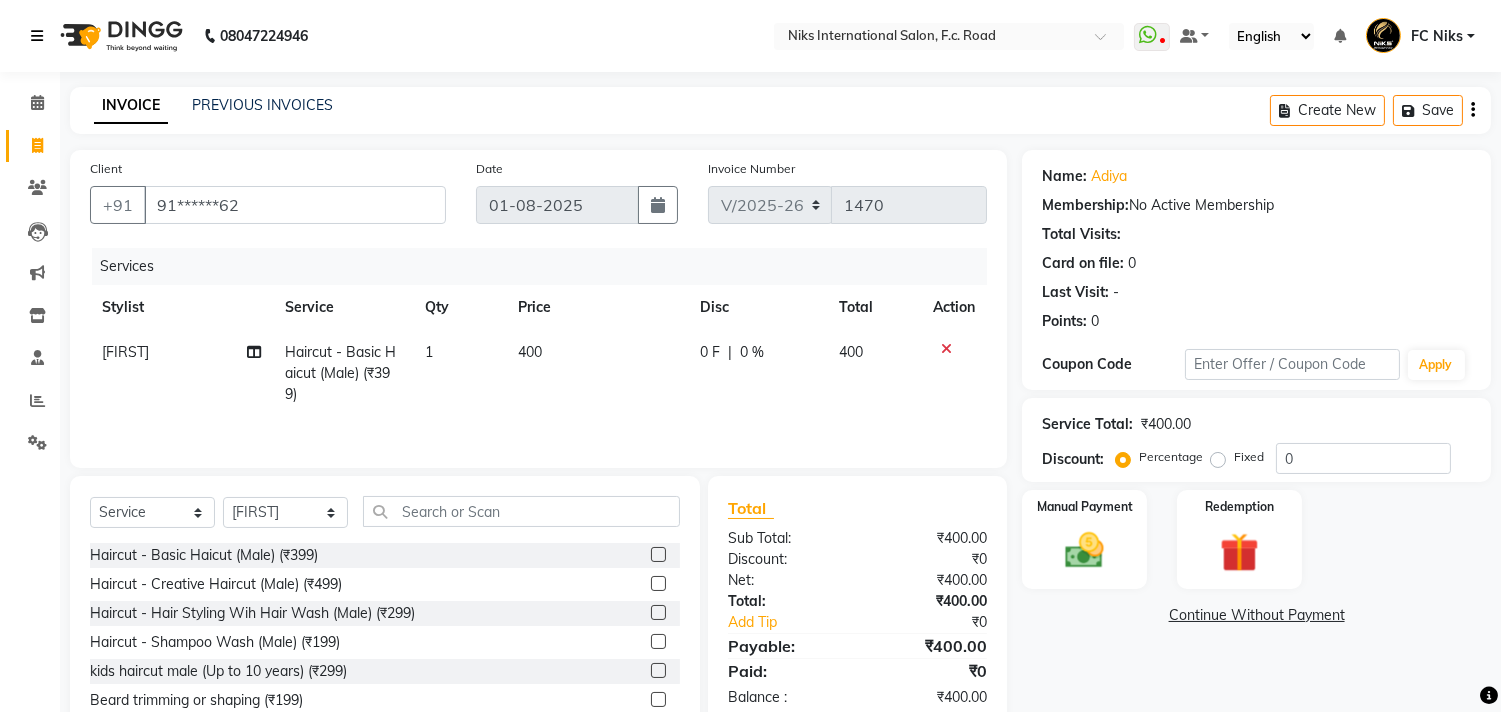 click at bounding box center [41, 36] 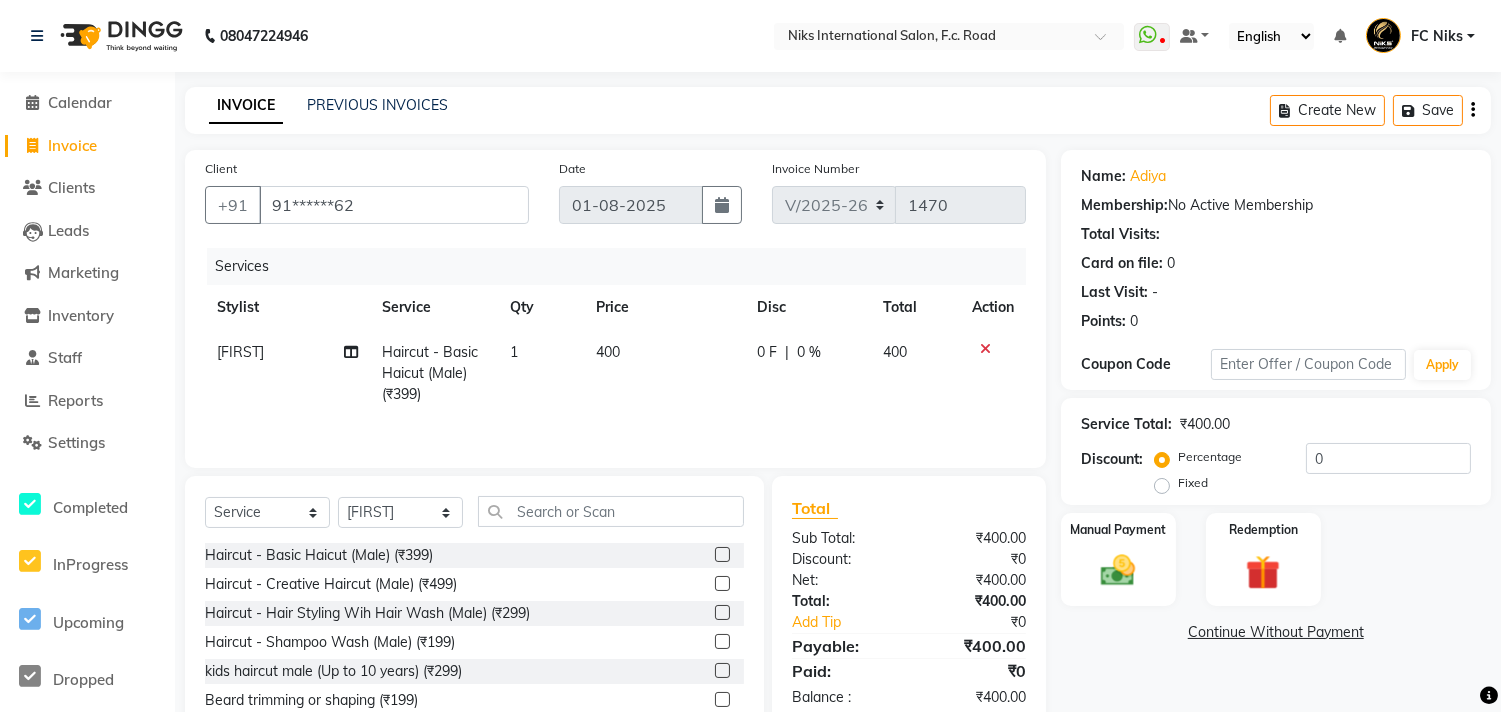 click 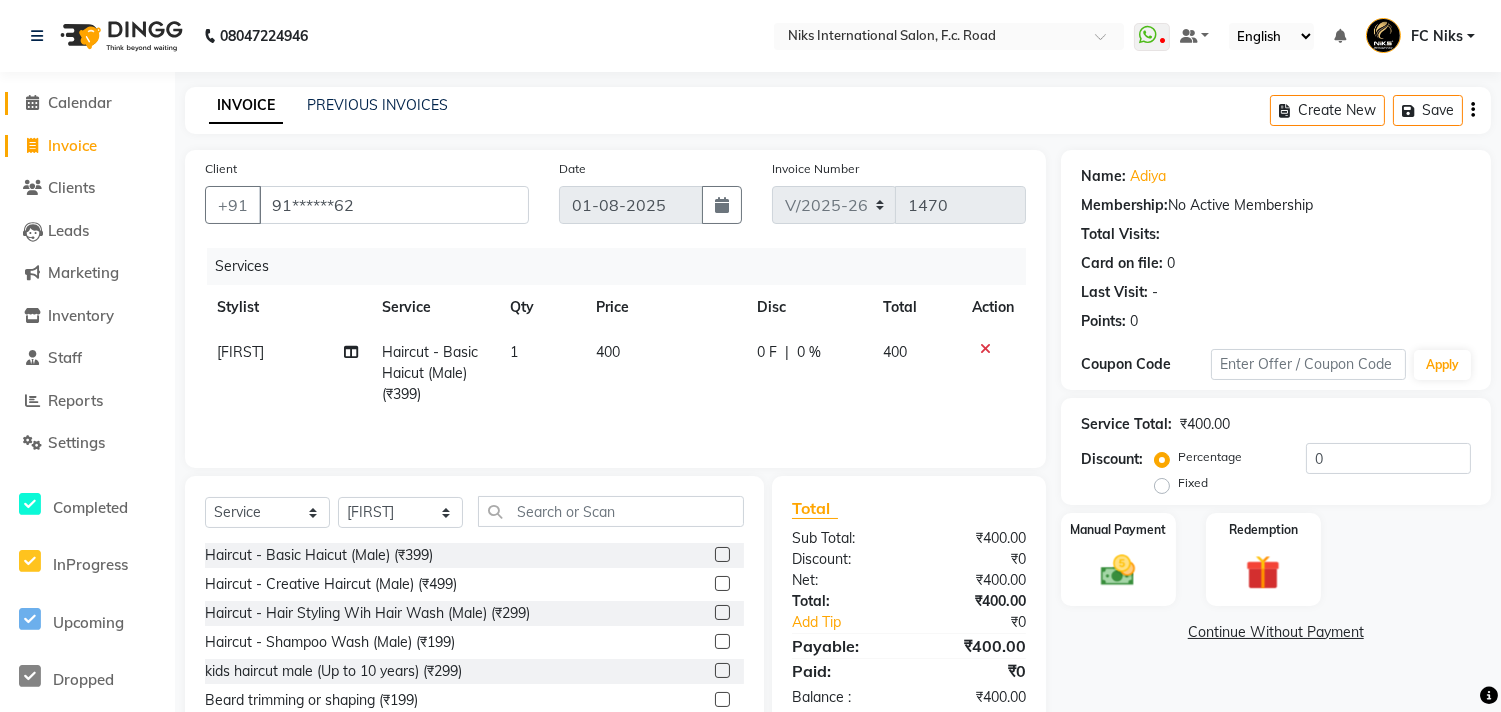 click on "Calendar" 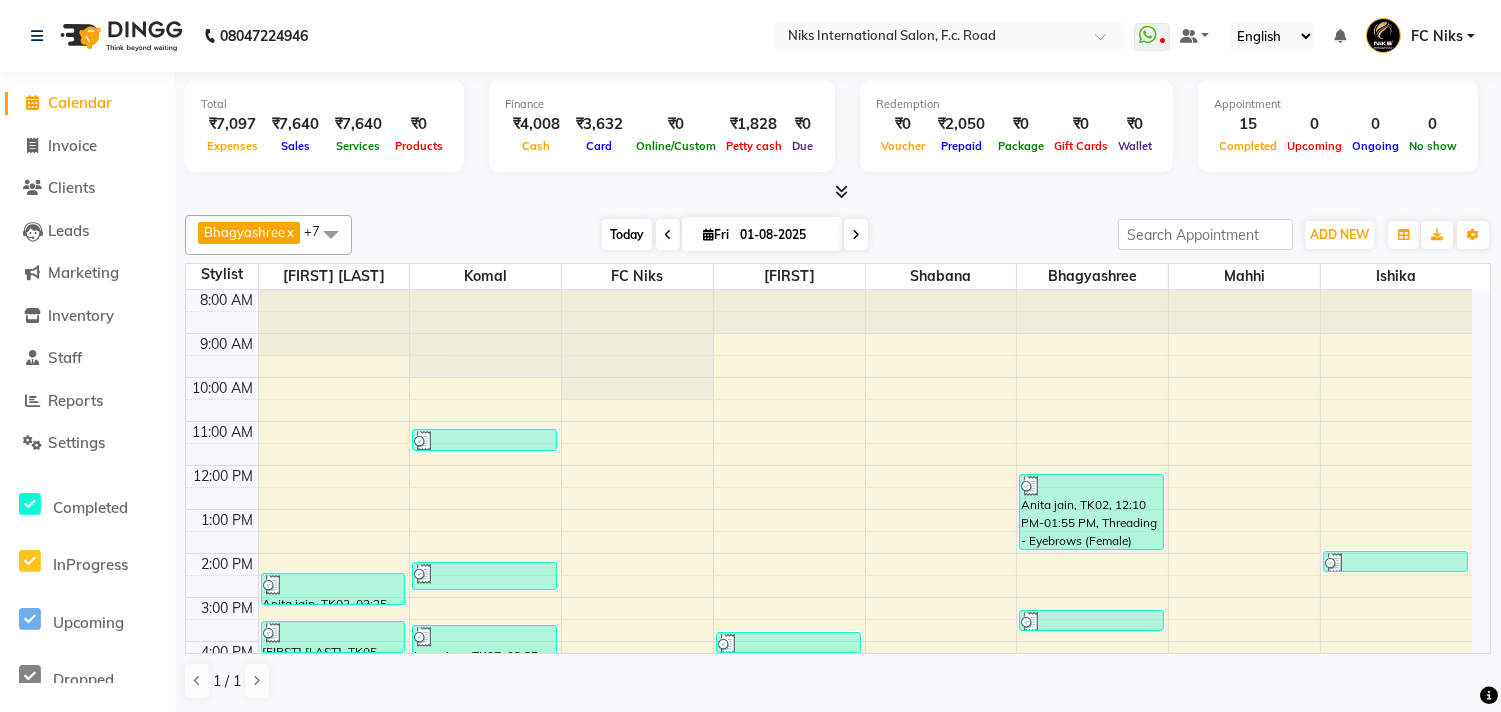 click on "Today" at bounding box center [627, 234] 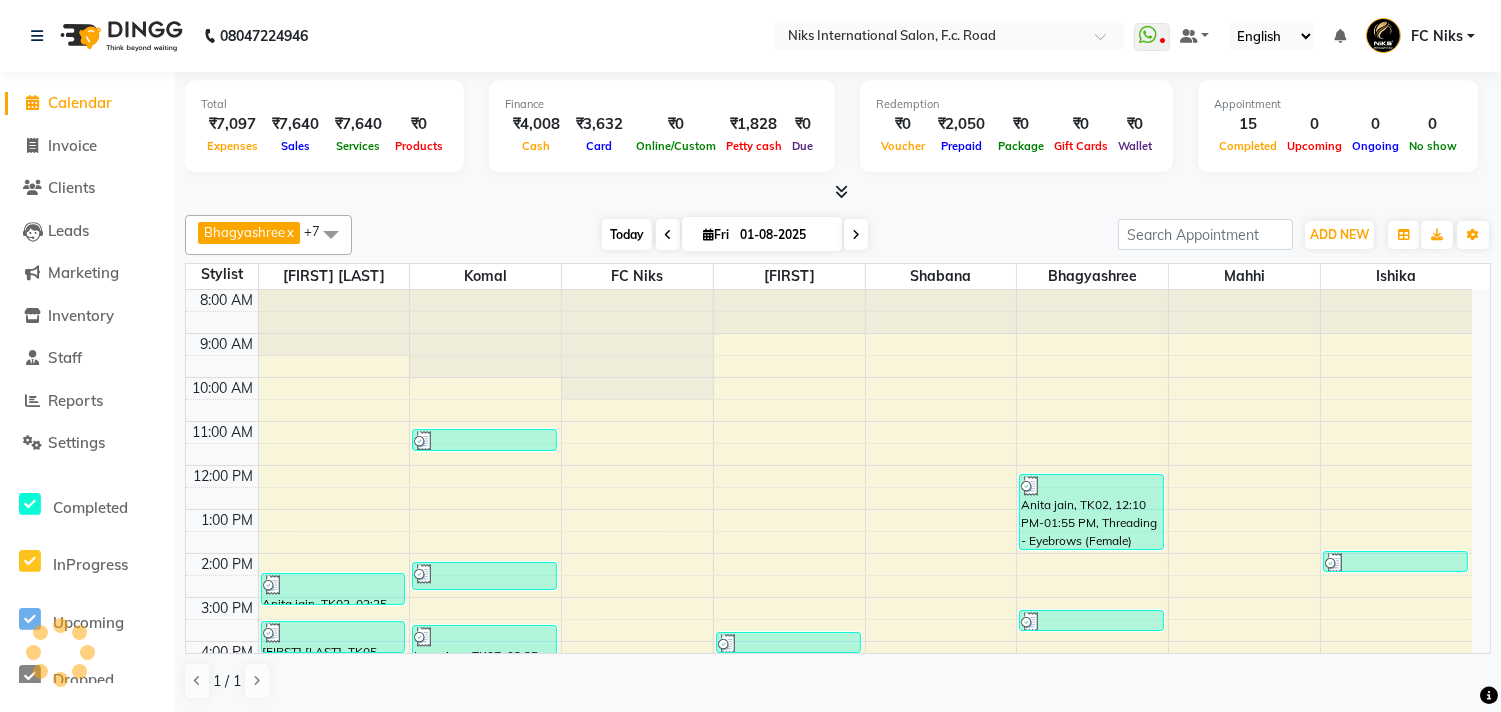 scroll, scrollTop: 298, scrollLeft: 0, axis: vertical 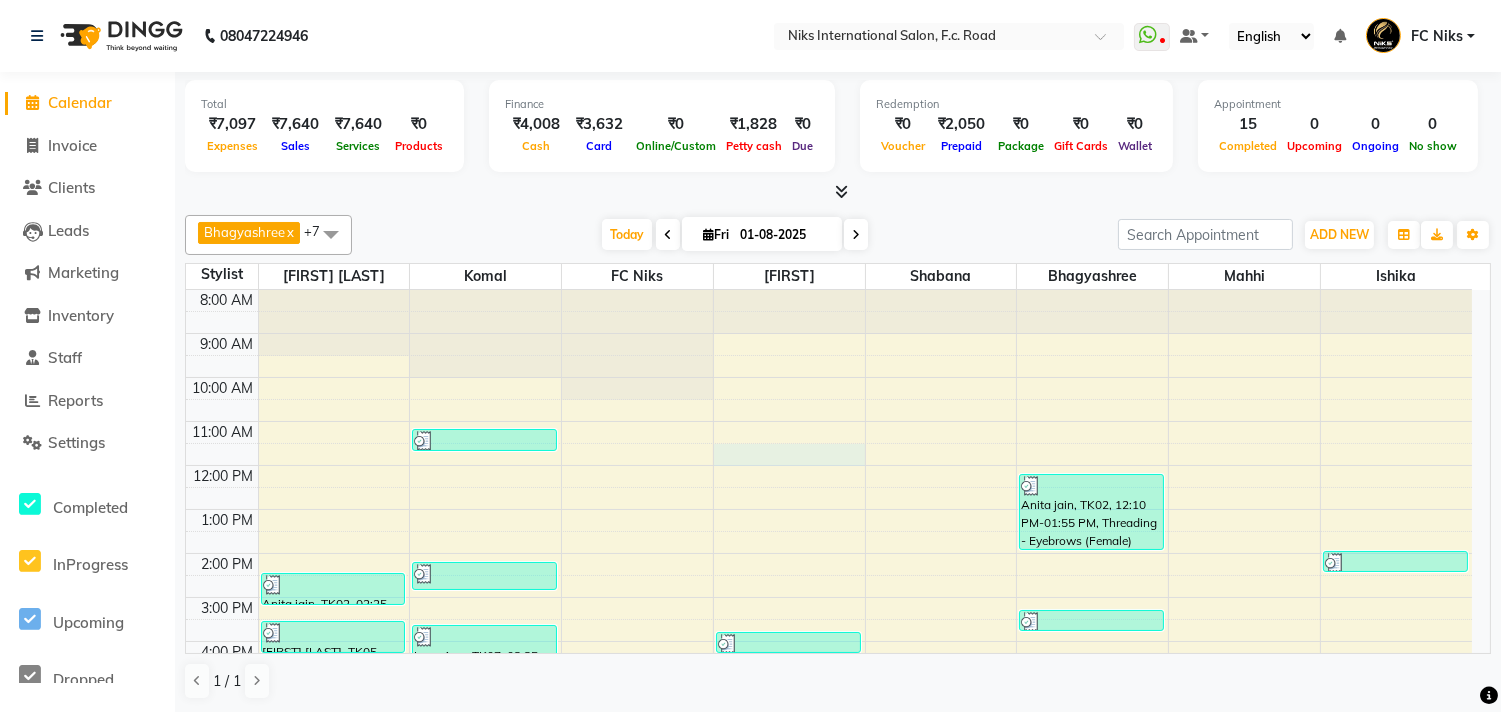 click on "8:00 AM 9:00 AM 10:00 AM 11:00 AM 12:00 PM 1:00 PM 2:00 PM 3:00 PM 4:00 PM 5:00 PM 6:00 PM 7:00 PM 8:00 PM 9:00 PM 10:00 PM     [FIRST] [LAST], TK09, 06:20 PM-07:20 PM, Styling - Blow Dry With Wash (Short) (Female) (₹499),Styling - Blow Dry With Wash (Short) (Female) (₹499)     [FIRST] [LAST], TK10, 07:05 PM-07:50 PM, Haircut - Creative Haircut (Wash & Blowdry Complimentary) (Female) (₹999)     [FIRST] [LAST], TK02, 02:25 PM-03:10 PM, Haircut - Creative Haircut (Wash & Blowdry Complimentary) (Female) (₹999)     [FIRST] [LAST], TK05, 03:30 PM-04:15 PM, Haircut - Creative Haircut (Wash & Blowdry Complimentary) (Female) (₹999)     [FIRST], TK01, 11:10 AM-11:40 AM, Threading - Eyebrows (Female) (₹60),Threading - Upper Lips/Chin/ Nose/ (Female) (₹40)     [FIRST] [LAST], TK03, 02:10 PM-02:50 PM, Threading - Eyebrows (Female) (₹60),Threading - Upper Lips/Chin/ Nose/ (Female) (₹40),Threading - Lower Lip / Forehead (Female) (₹40)" at bounding box center [829, 619] 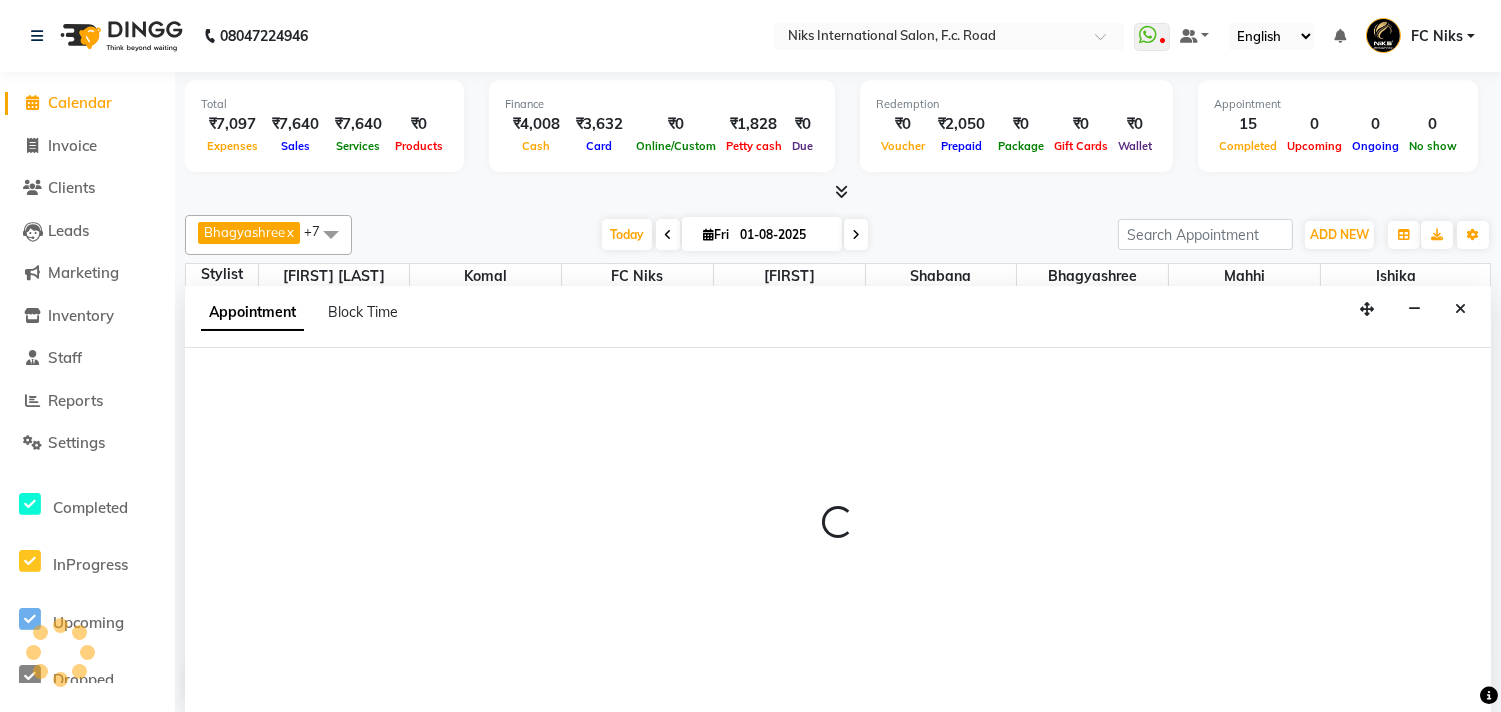 scroll, scrollTop: 1, scrollLeft: 0, axis: vertical 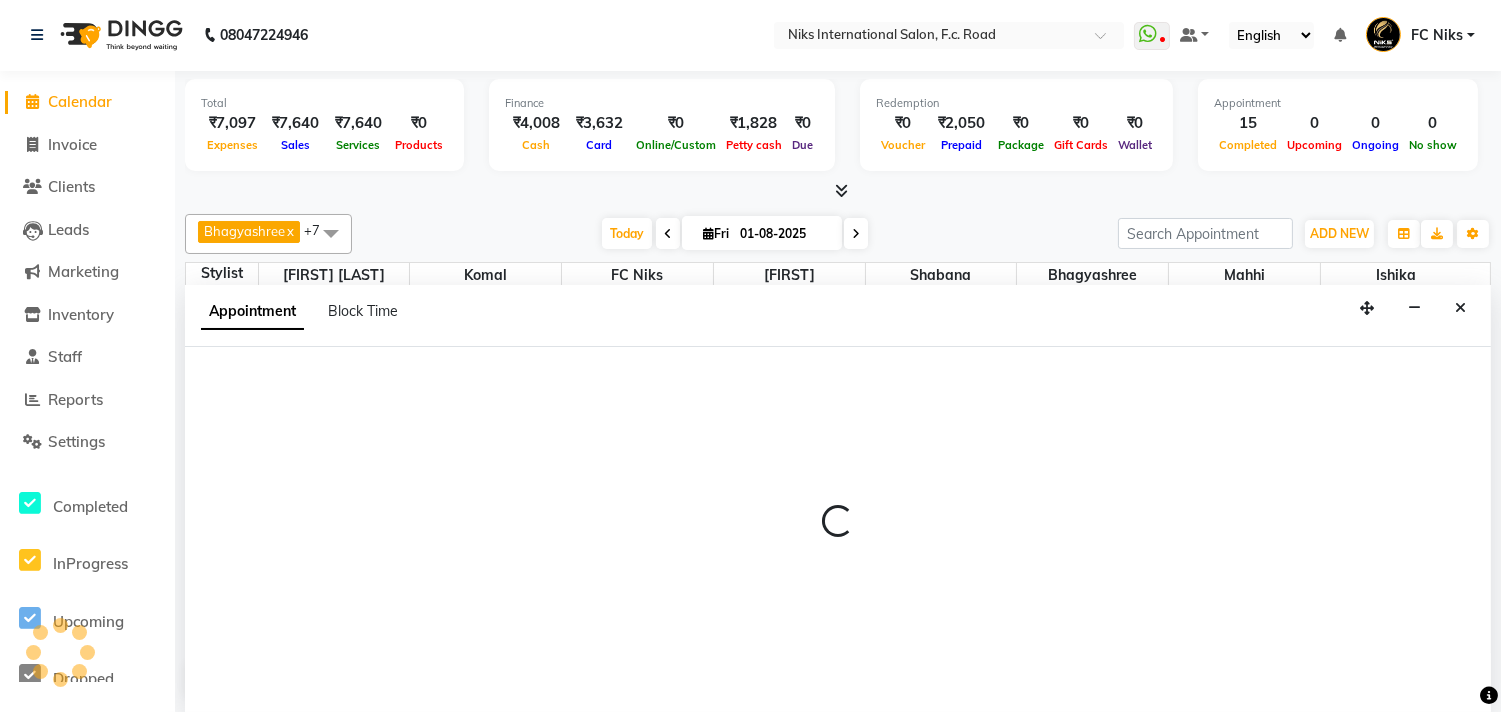 select on "19394" 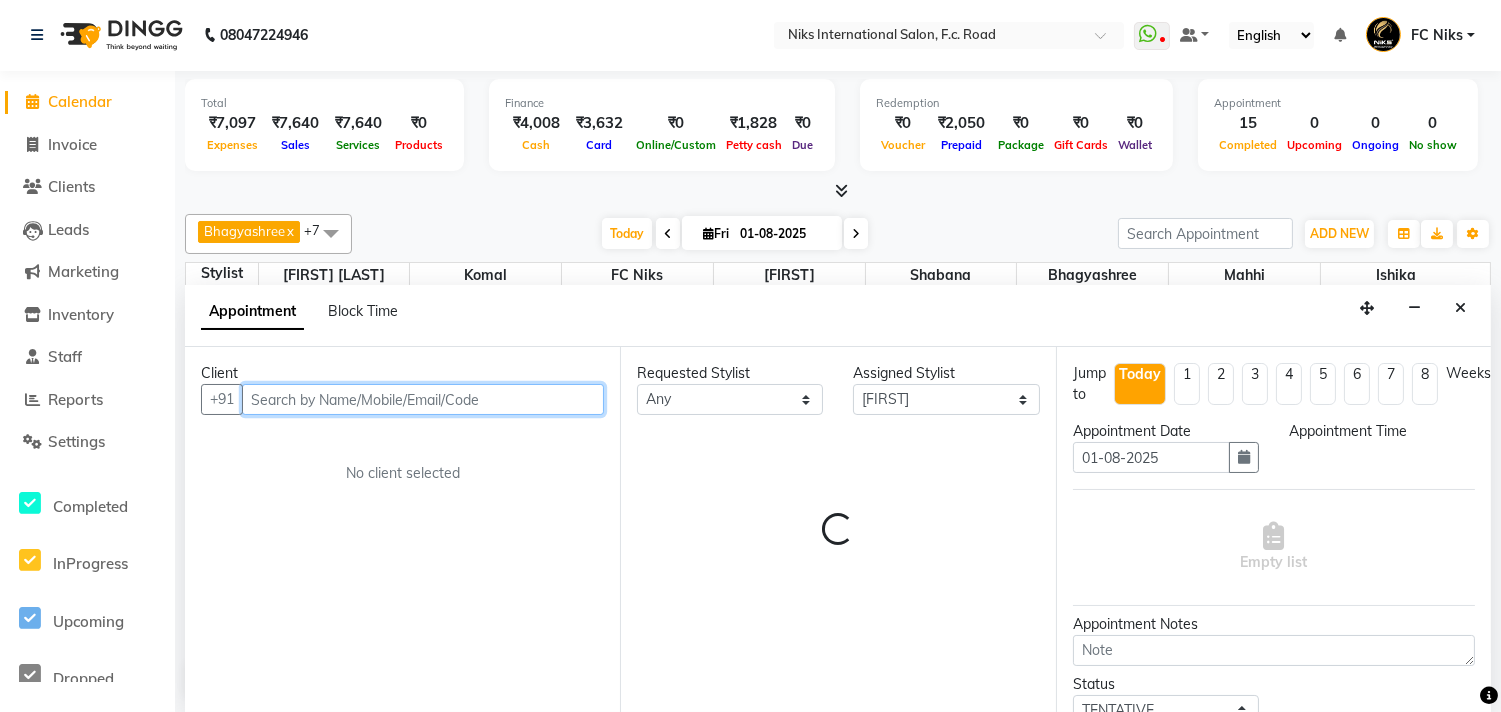 select on "690" 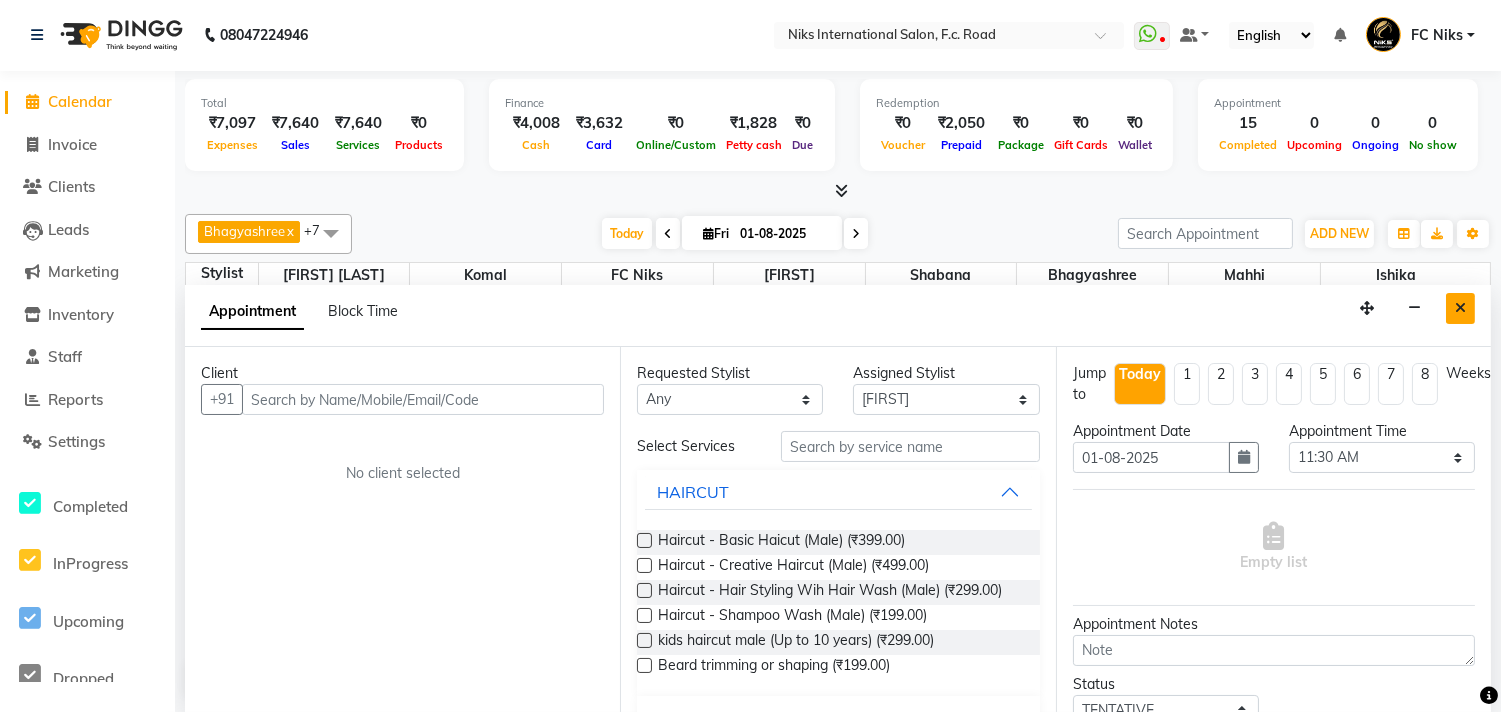 click at bounding box center (1460, 308) 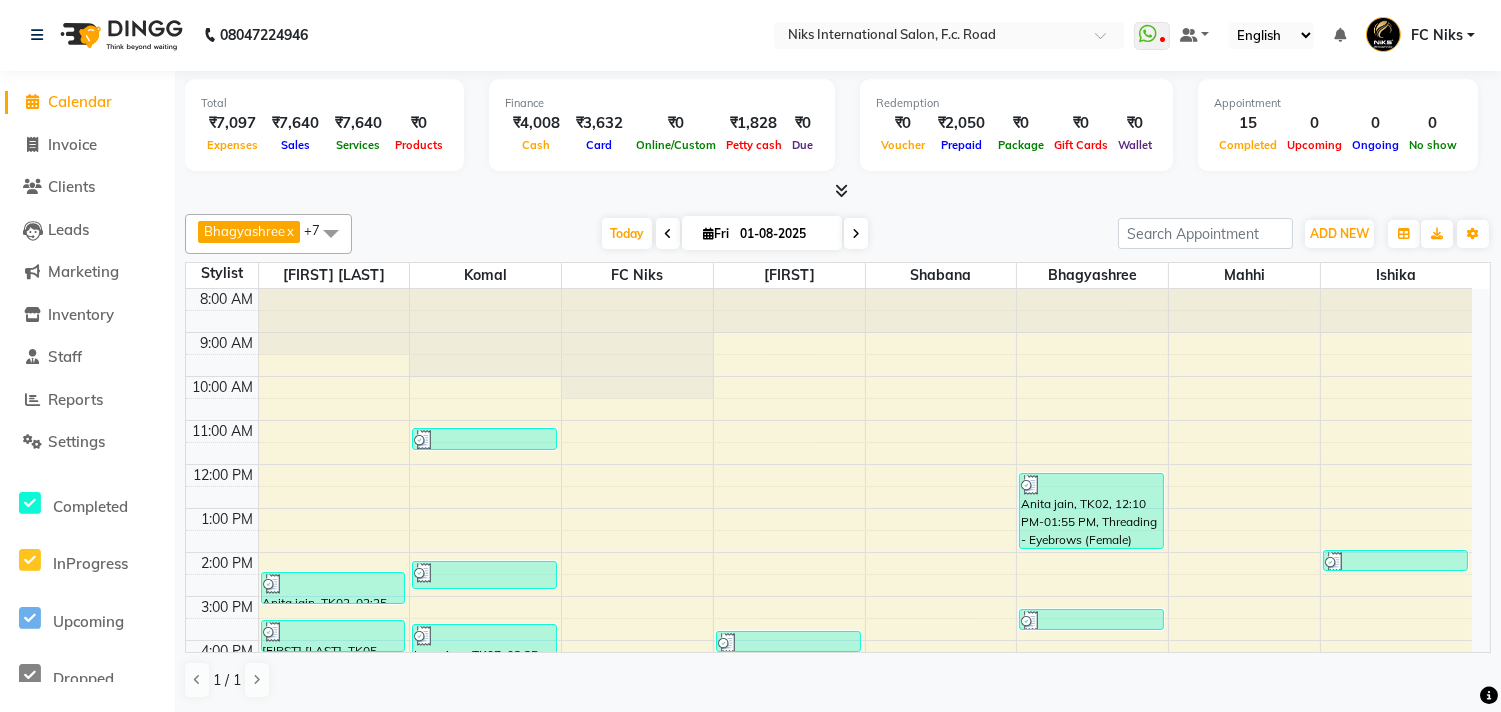 scroll, scrollTop: 0, scrollLeft: 0, axis: both 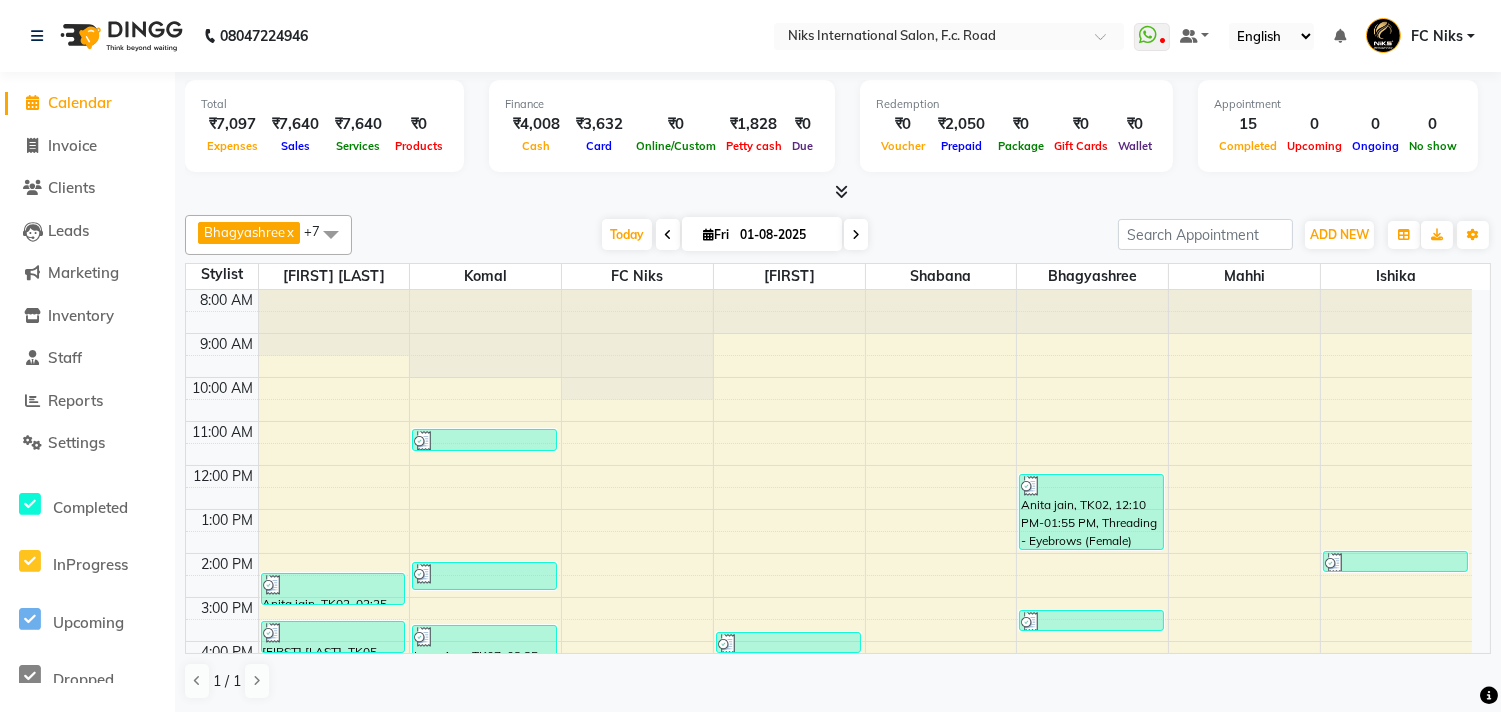 click at bounding box center (856, 235) 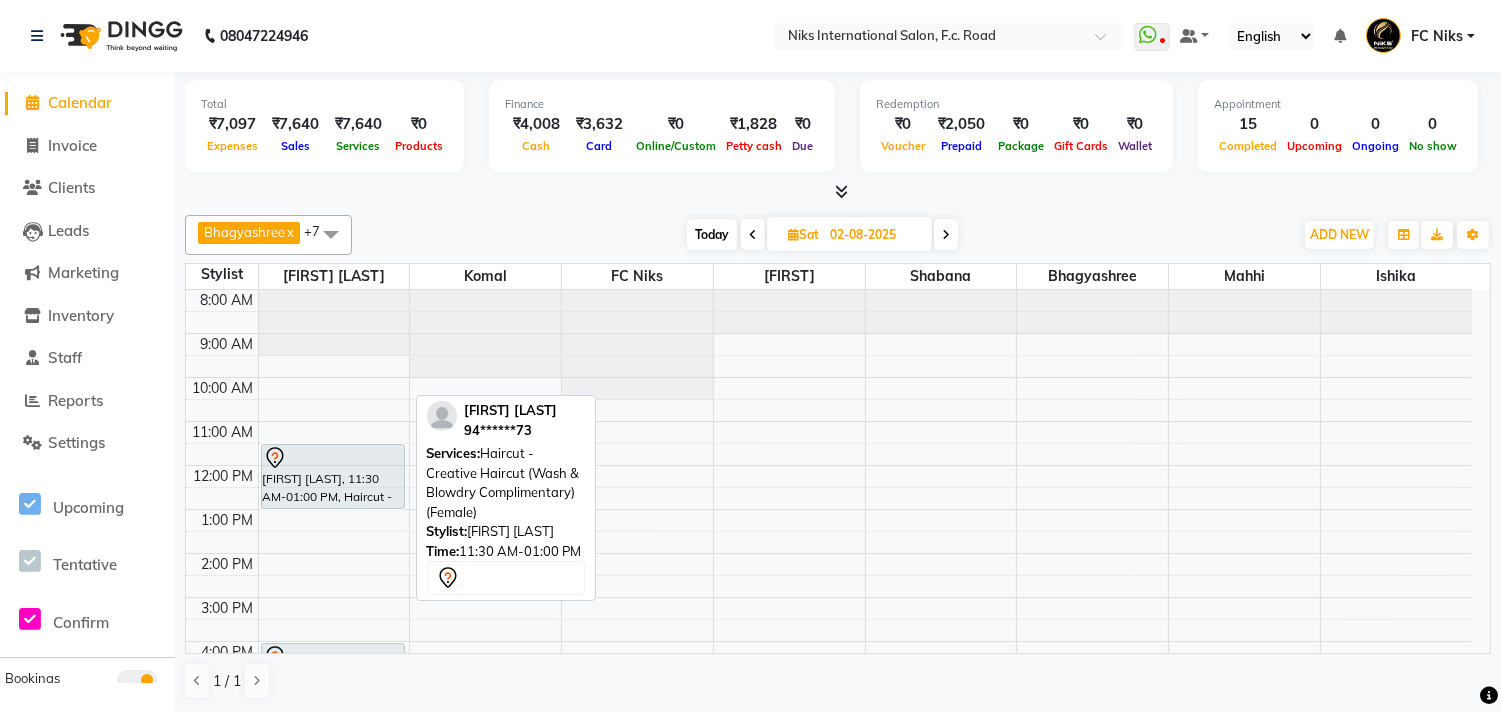 scroll, scrollTop: 298, scrollLeft: 0, axis: vertical 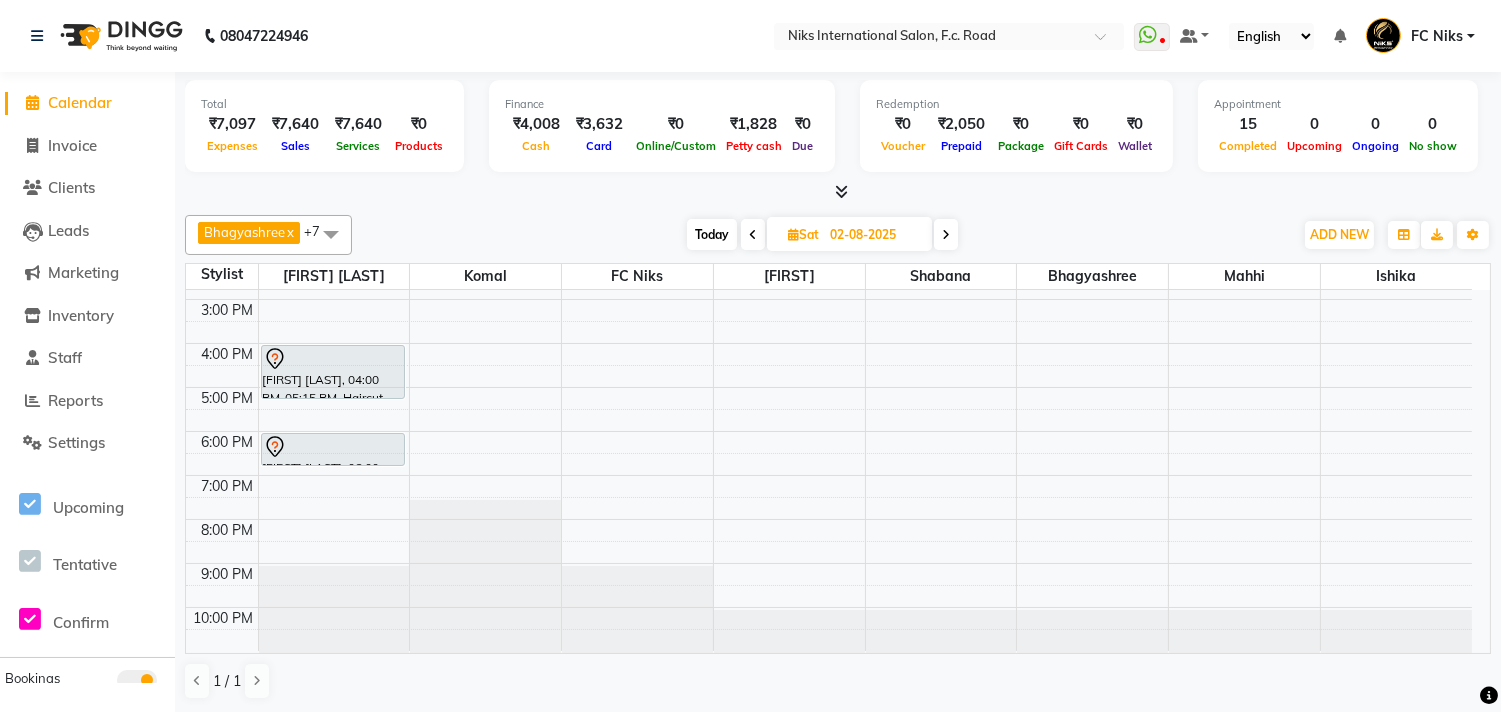click on "Today" at bounding box center [712, 234] 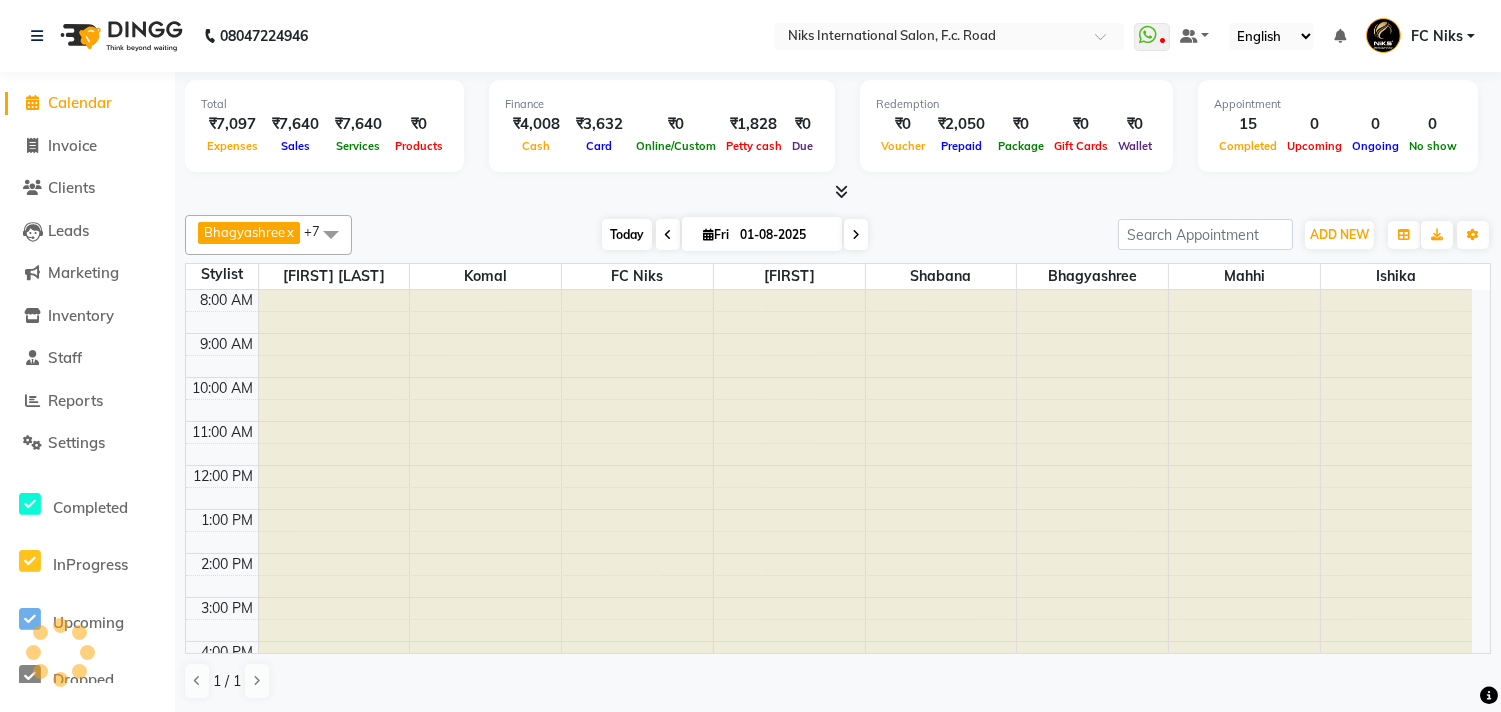 scroll, scrollTop: 298, scrollLeft: 0, axis: vertical 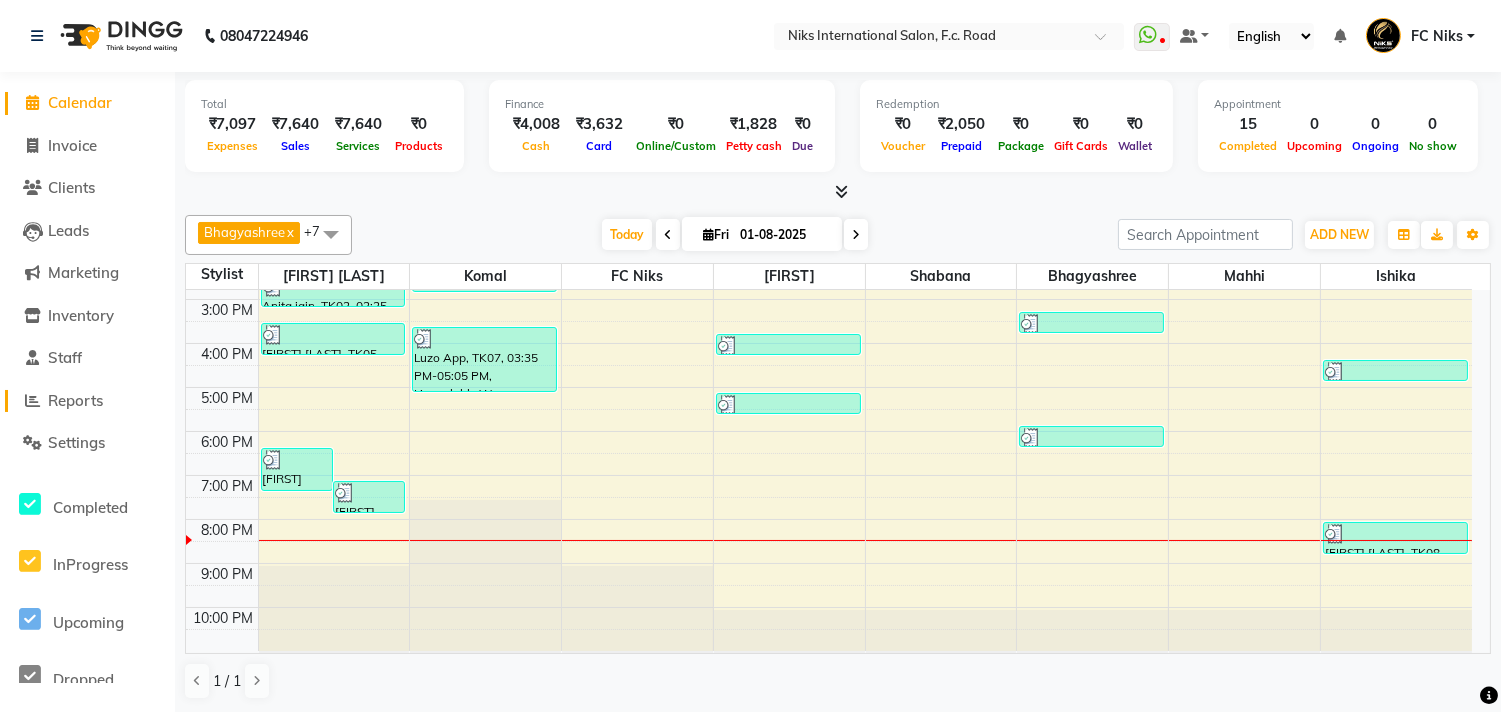 click on "Reports" 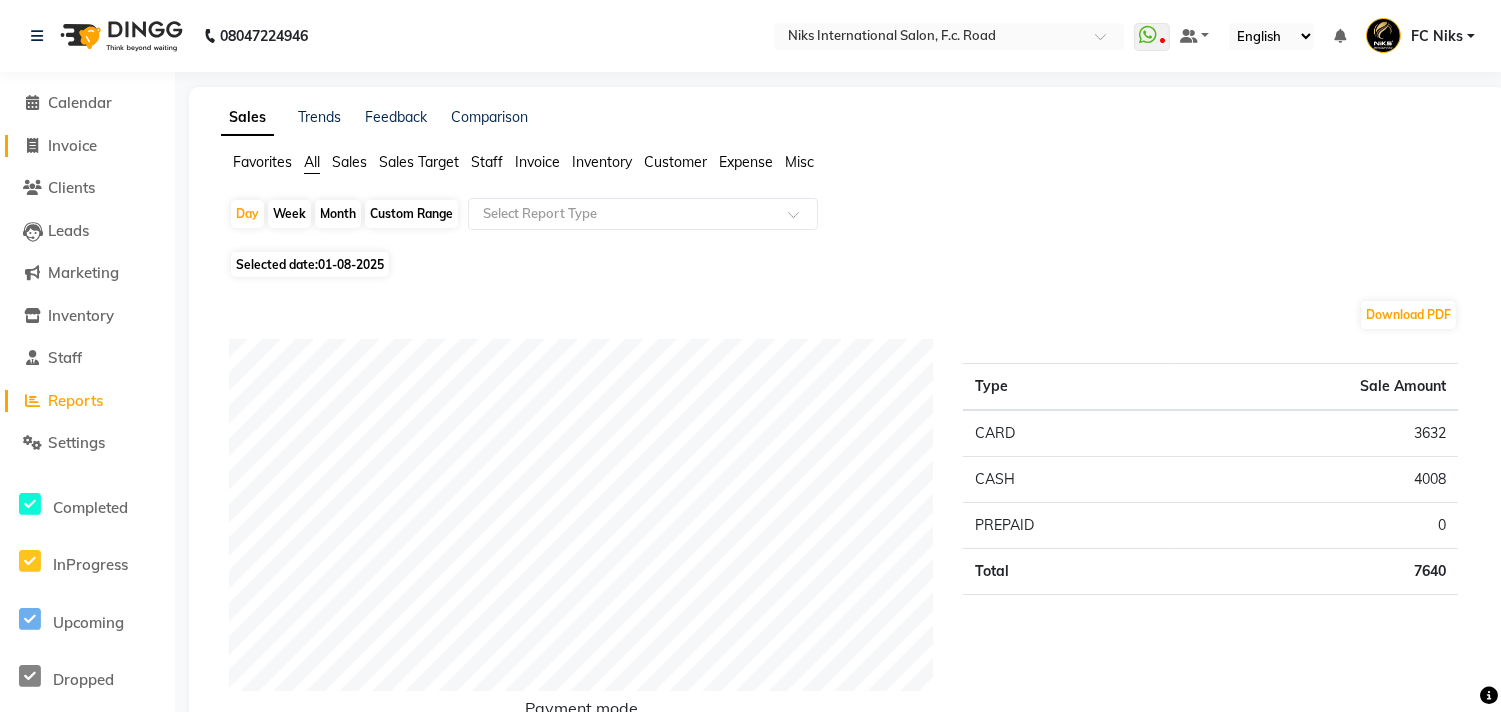 click on "Invoice" 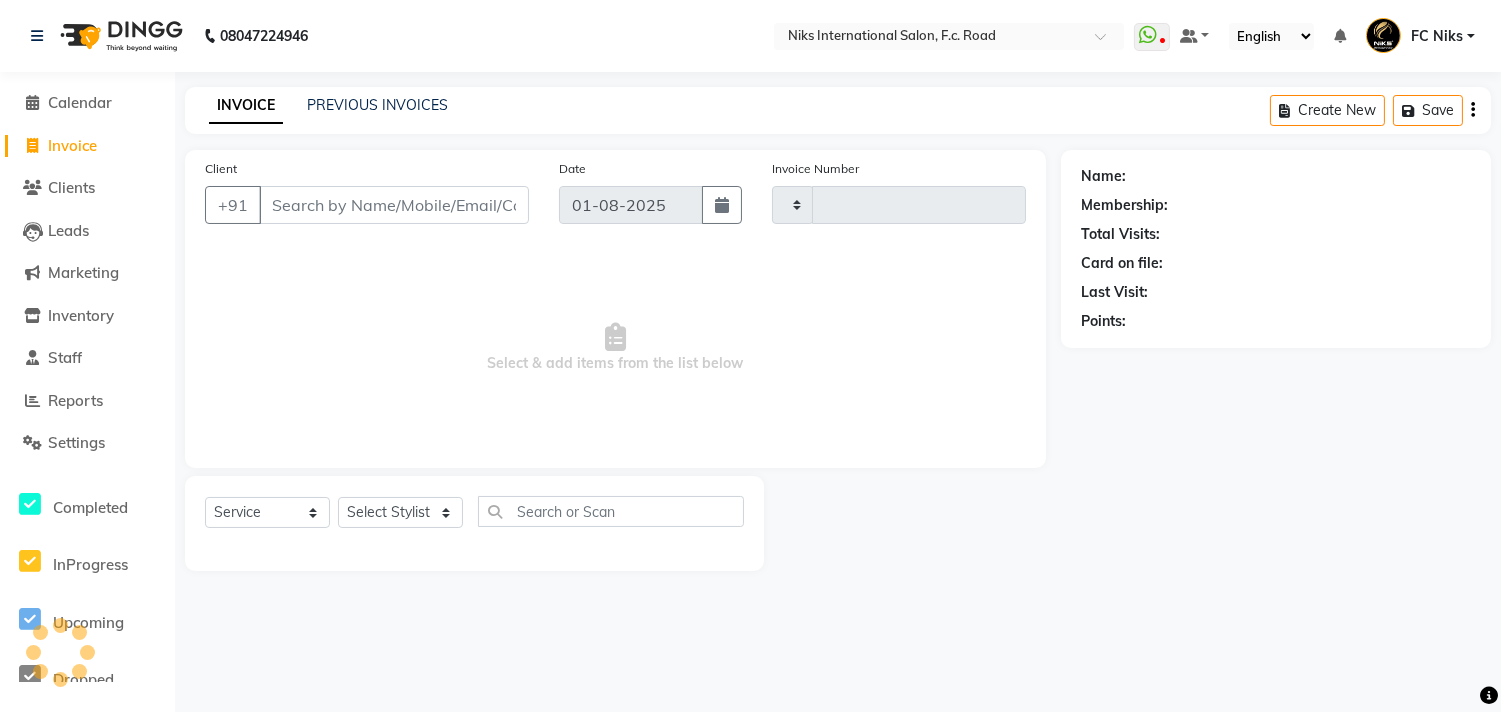 type on "1471" 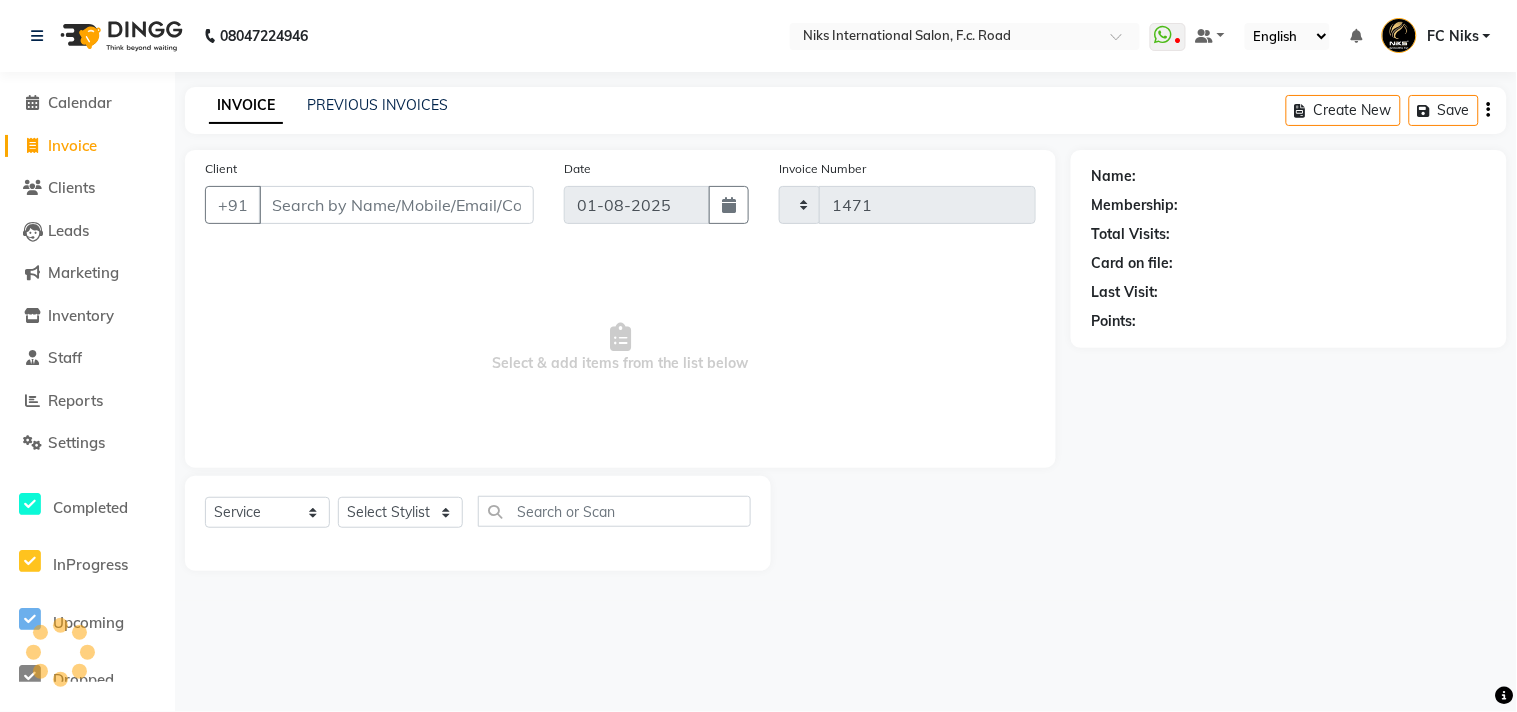 select on "7" 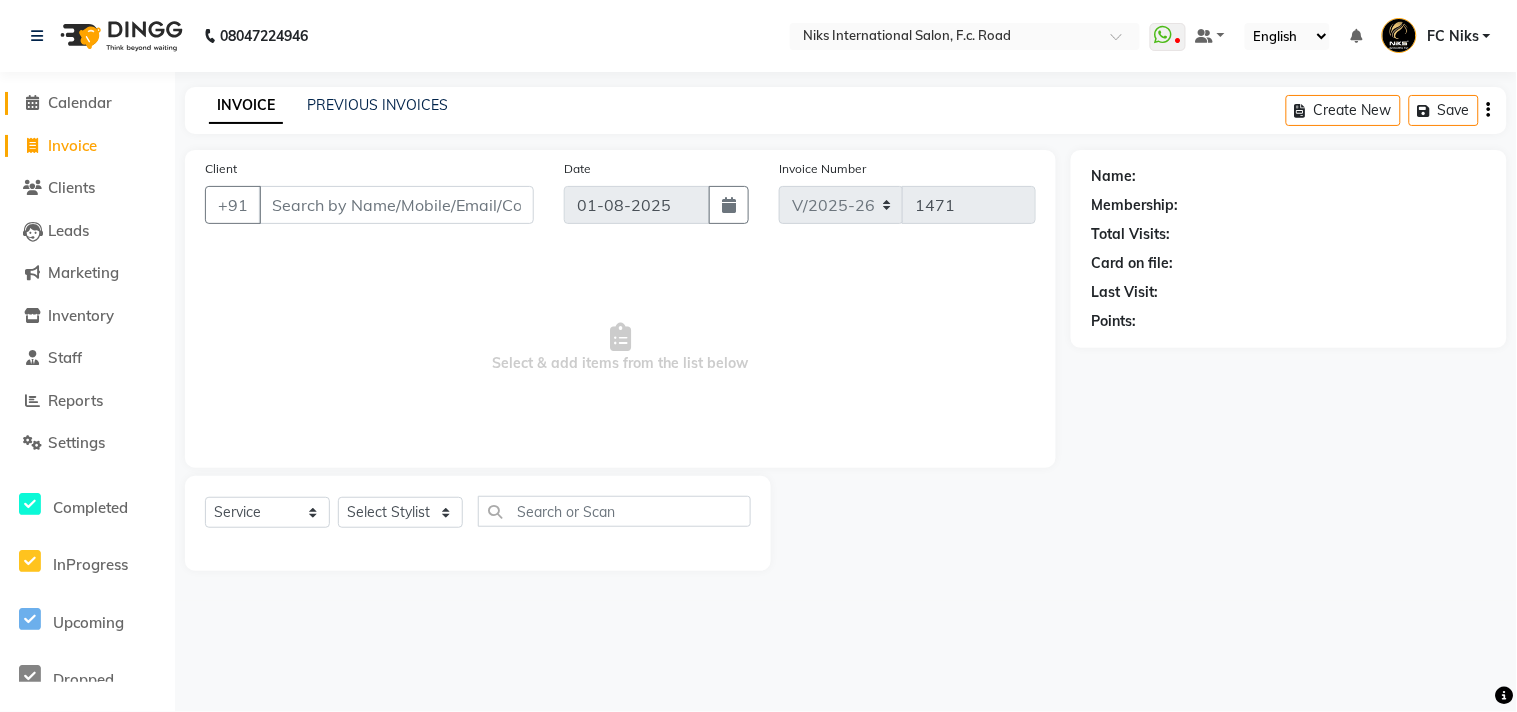 click on "Calendar" 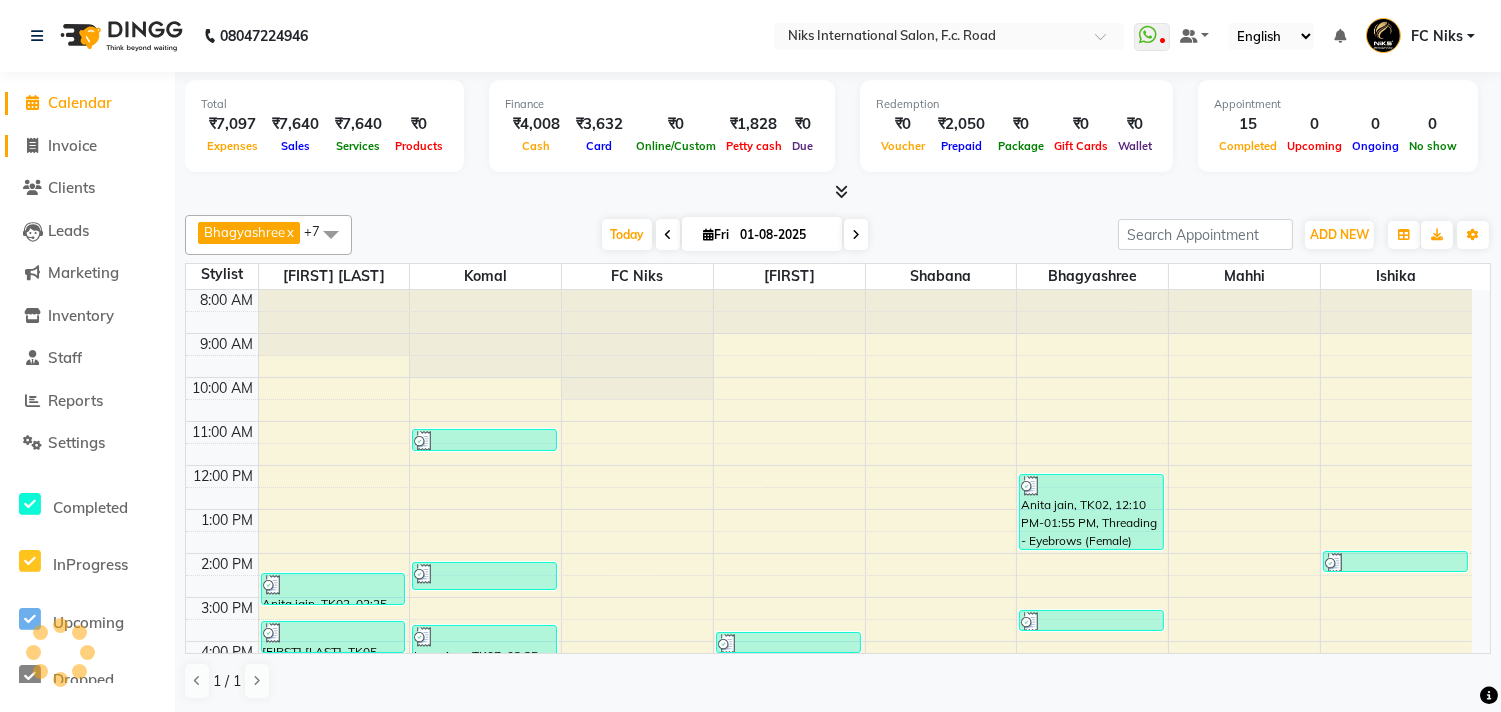 scroll, scrollTop: 0, scrollLeft: 0, axis: both 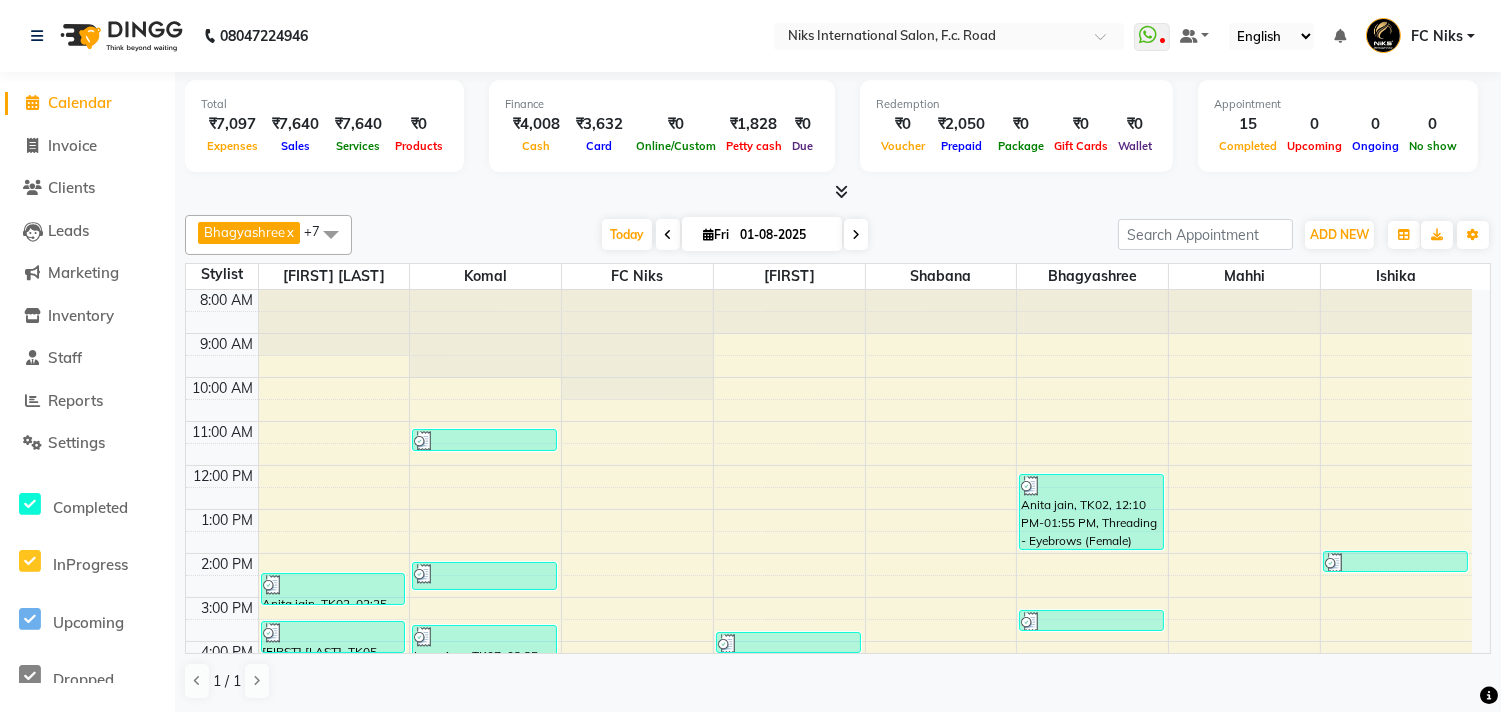 click at bounding box center (856, 235) 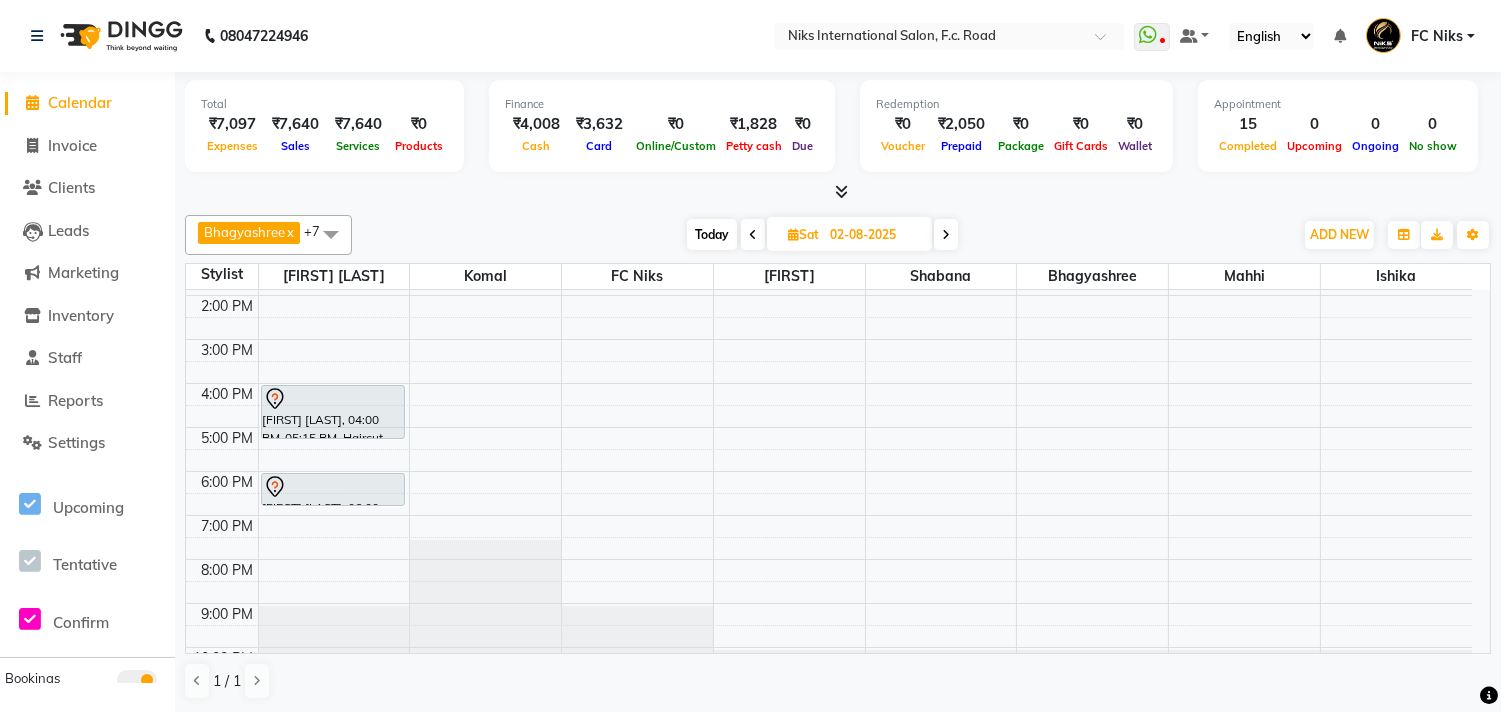 scroll, scrollTop: 298, scrollLeft: 0, axis: vertical 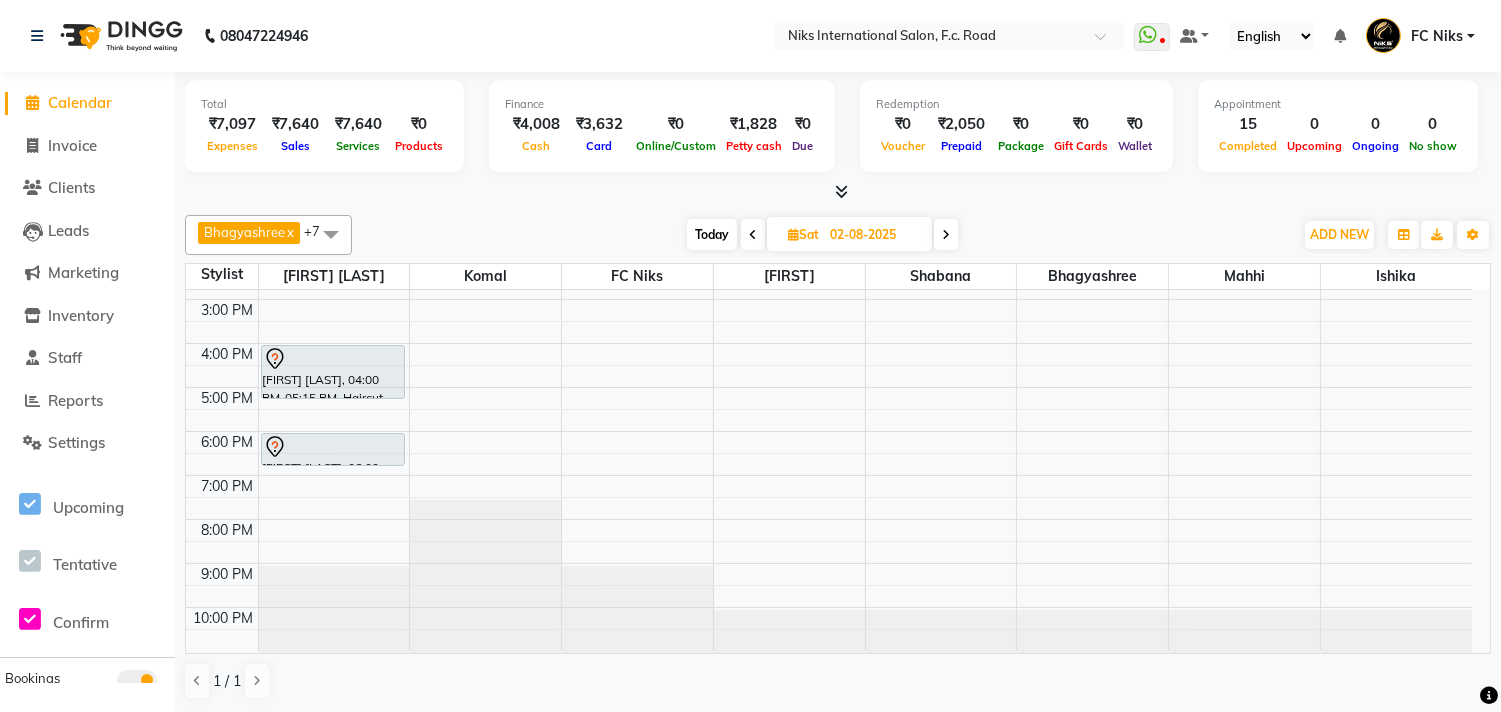 click at bounding box center (753, 235) 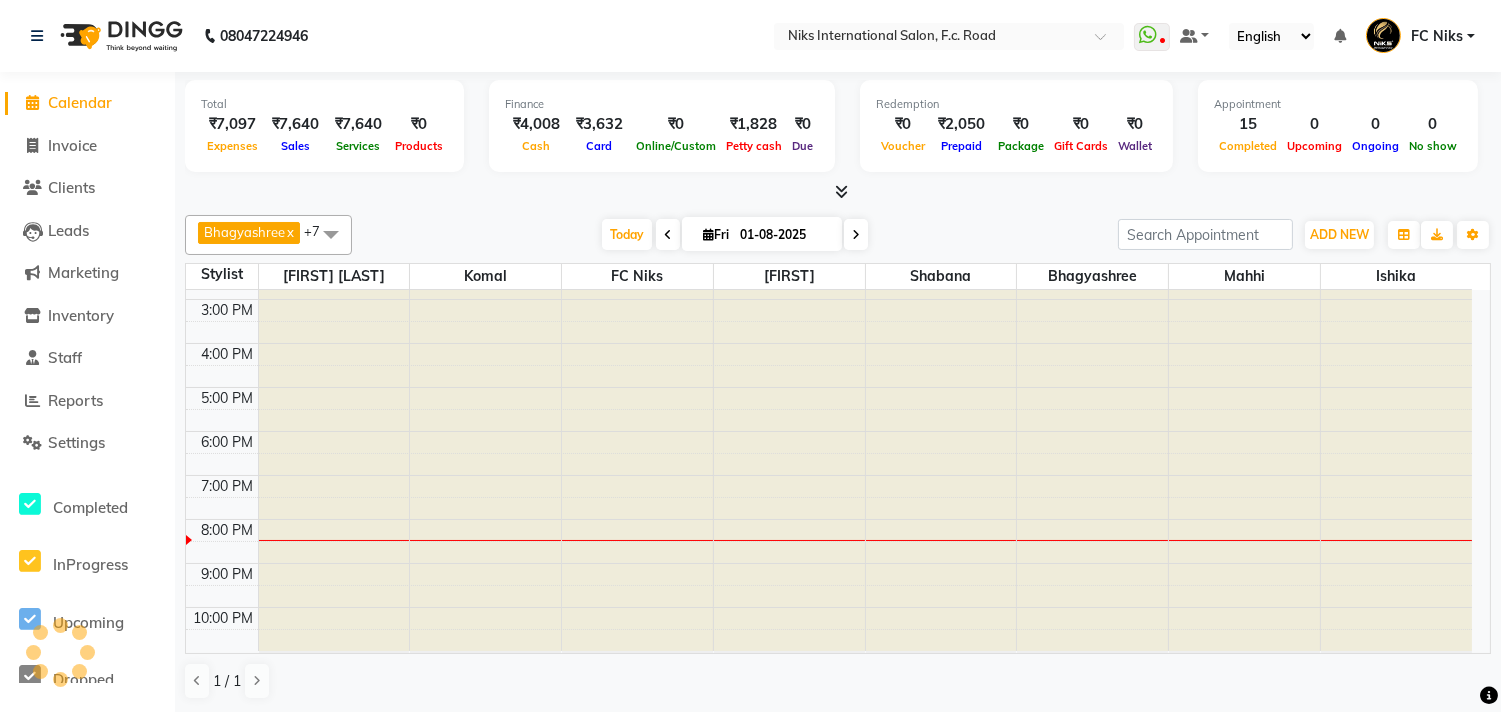 scroll, scrollTop: 298, scrollLeft: 0, axis: vertical 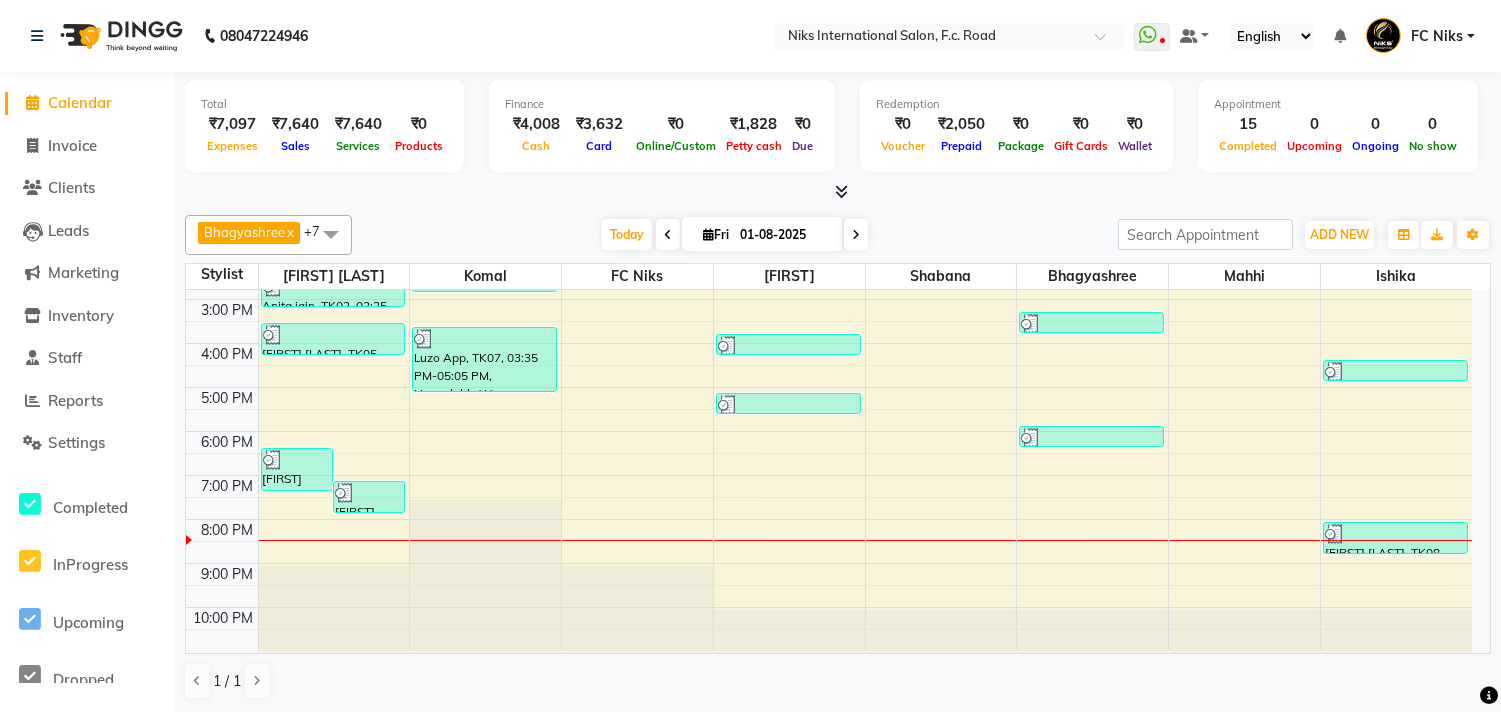 click at bounding box center [668, 234] 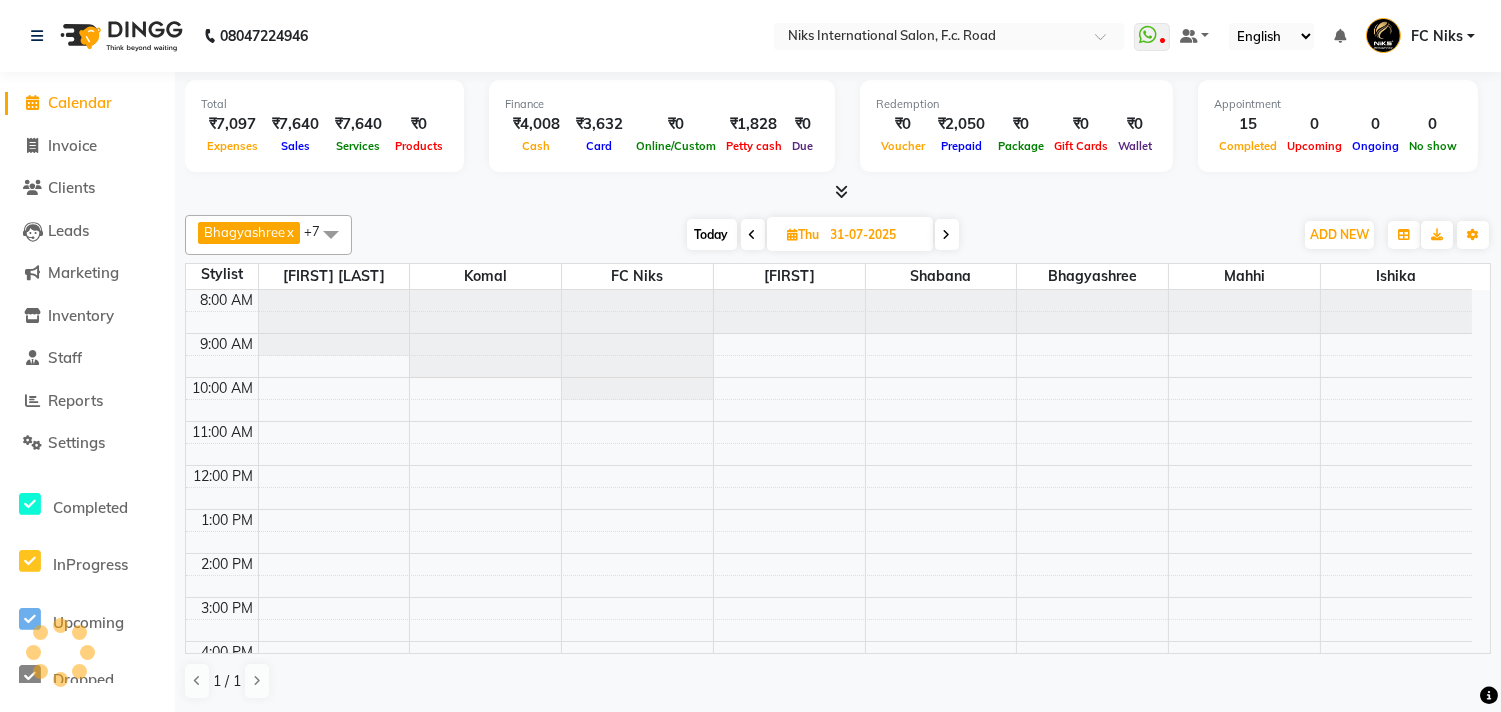scroll, scrollTop: 298, scrollLeft: 0, axis: vertical 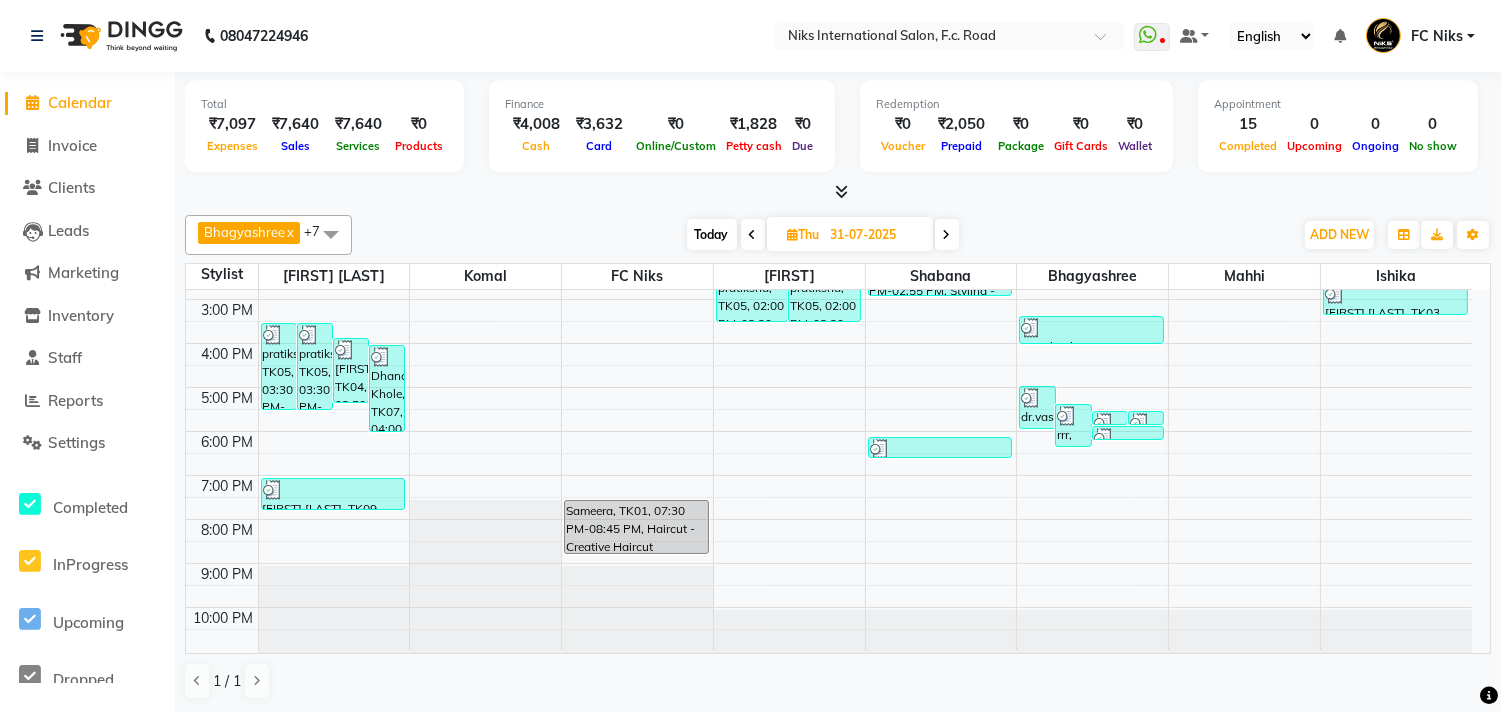 click on "Today" at bounding box center [712, 234] 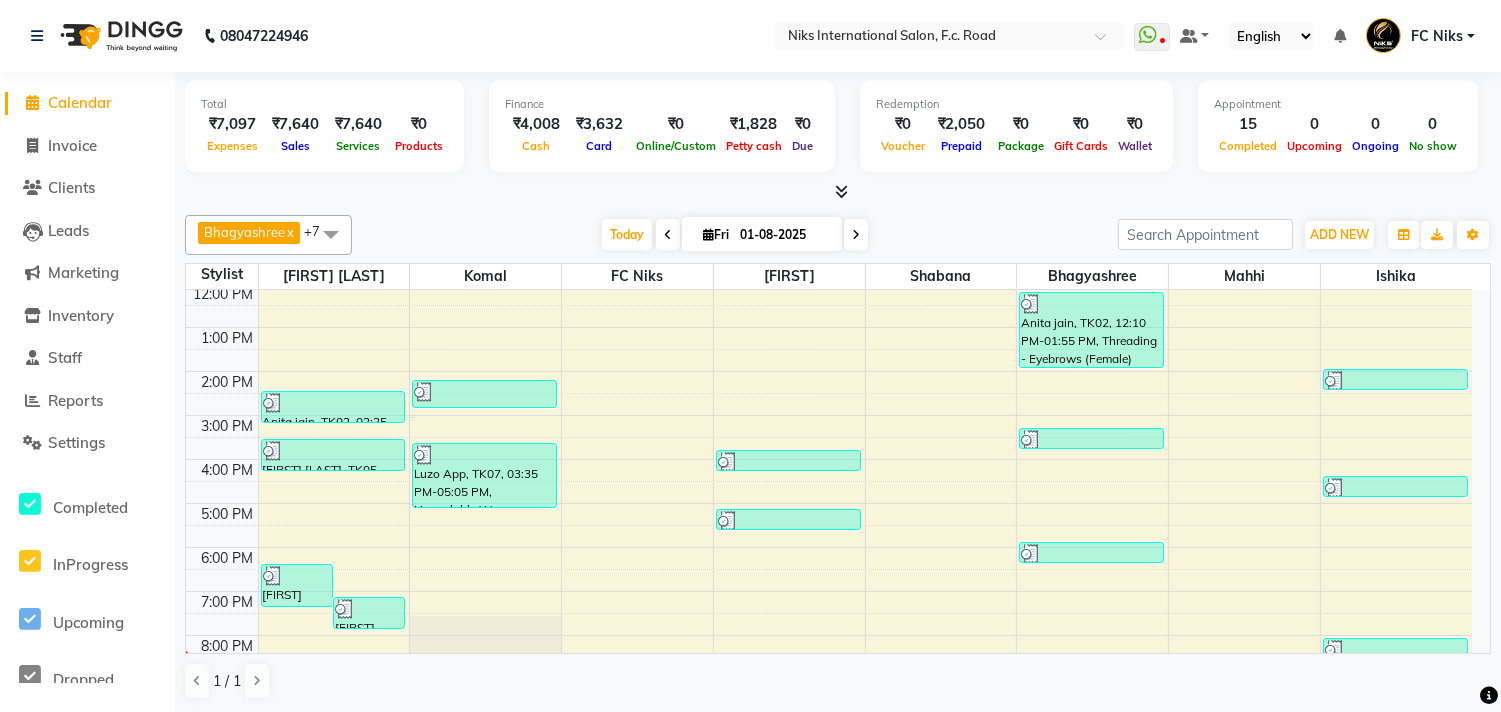 scroll, scrollTop: 298, scrollLeft: 0, axis: vertical 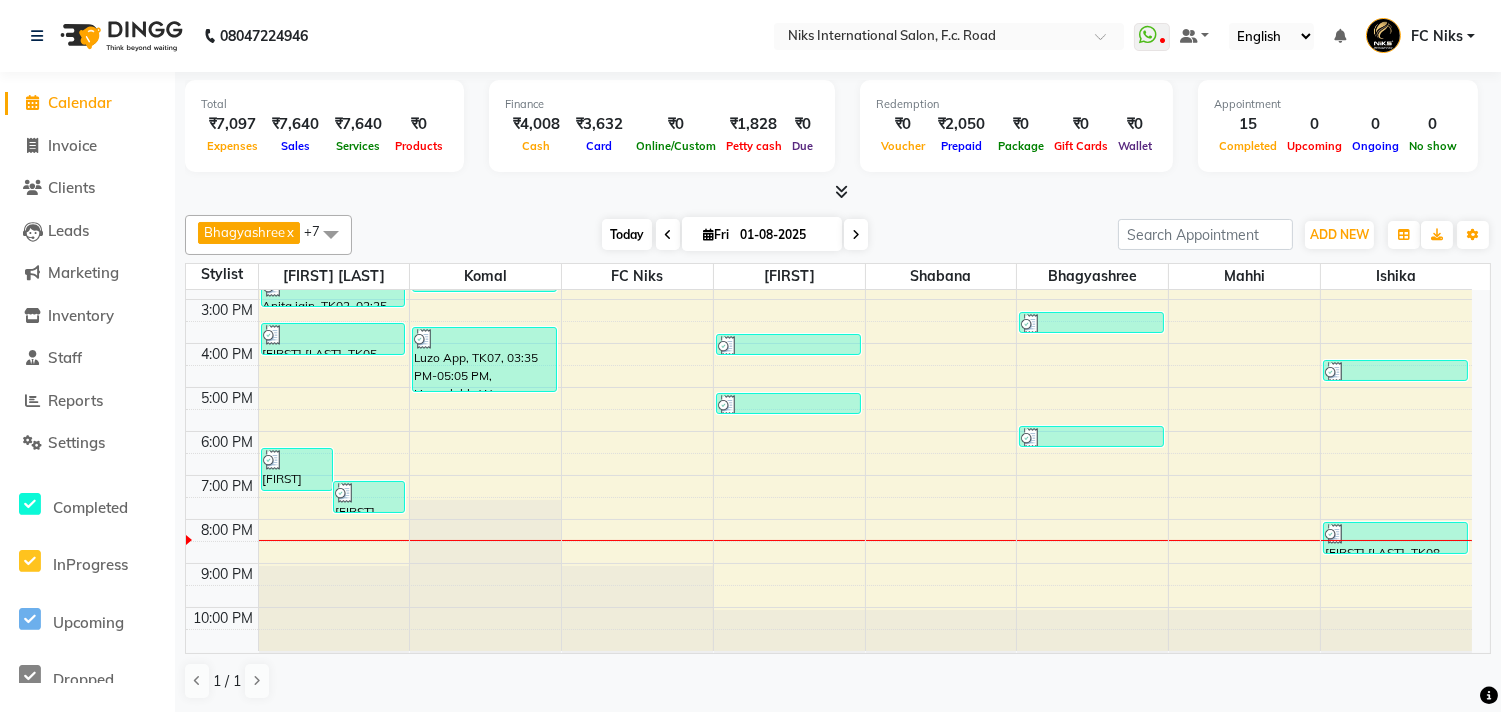 click on "Today" at bounding box center [627, 234] 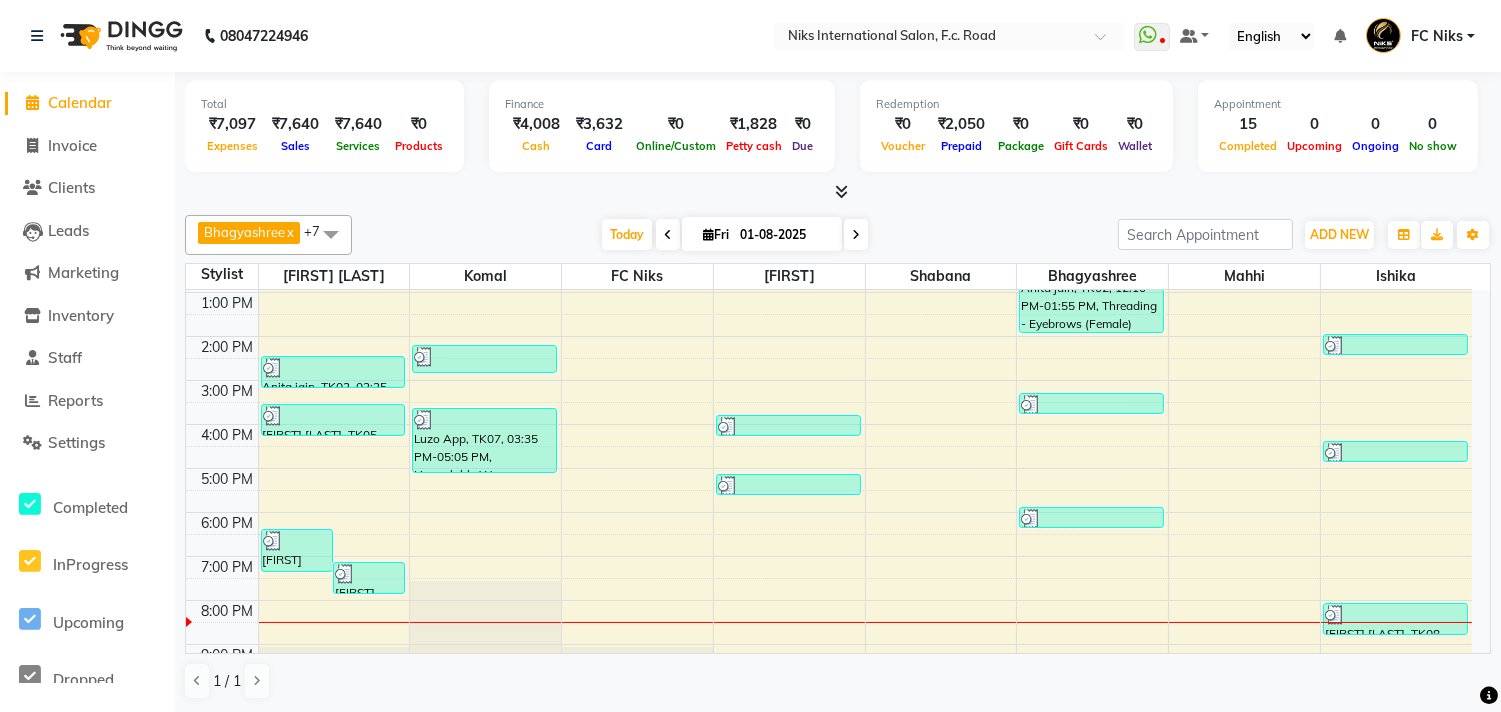 scroll, scrollTop: 298, scrollLeft: 0, axis: vertical 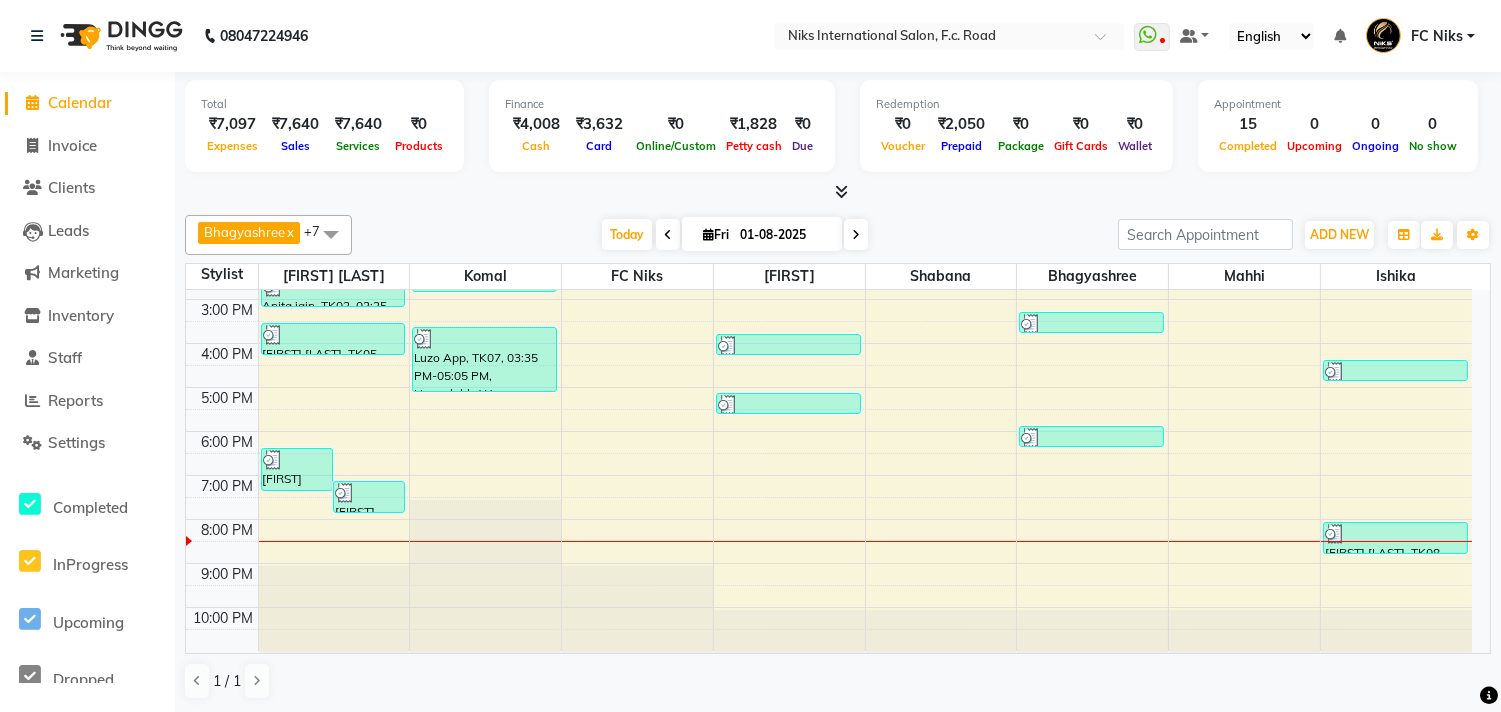 click on "[FIRST] x FC Niks x [FIRST] x [FIRST] x [FIRST] x [FIRST] x [FIRST] x [FIRST] x +7 Select All [FIRST] [FIRST] [FIRST] FC Niks [FIRST] [FIRST] [FIRST] [FIRST] [FIRST] [FIRST] [FIRST] [FIRST] [FIRST] [FIRST] Today Fri 01-08-2025 Toggle Dropdown Add Appointment Add Invoice Add Expense Add Attendance Add Client Toggle Dropdown Add Appointment Add Invoice Add Expense Add Attendance Add Client ADD NEW Toggle Dropdown Add Appointment Add Invoice Add Expense Add Attendance Add Client [FIRST] x FC Niks x [FIRST] x [FIRST] x [FIRST] x [FIRST] x [FIRST] x [FIRST] x +7 Select All [FIRST] [FIRST] [FIRST] FC Niks [FIRST] [FIRST] [FIRST] [FIRST] [FIRST] [FIRST] [FIRST] [FIRST] [FIRST] [FIRST] Group By Staff View Room View View as Vertical Vertical - Week View Horizontal Horizontal - Week View List Toggle Dropdown Calendar Settings Manage Tags Arrange Stylists Reset Stylists Full Screen Show Available Stylist Appointment Form Zoom 50% Staff/Room Display Count 13" at bounding box center [838, 235] 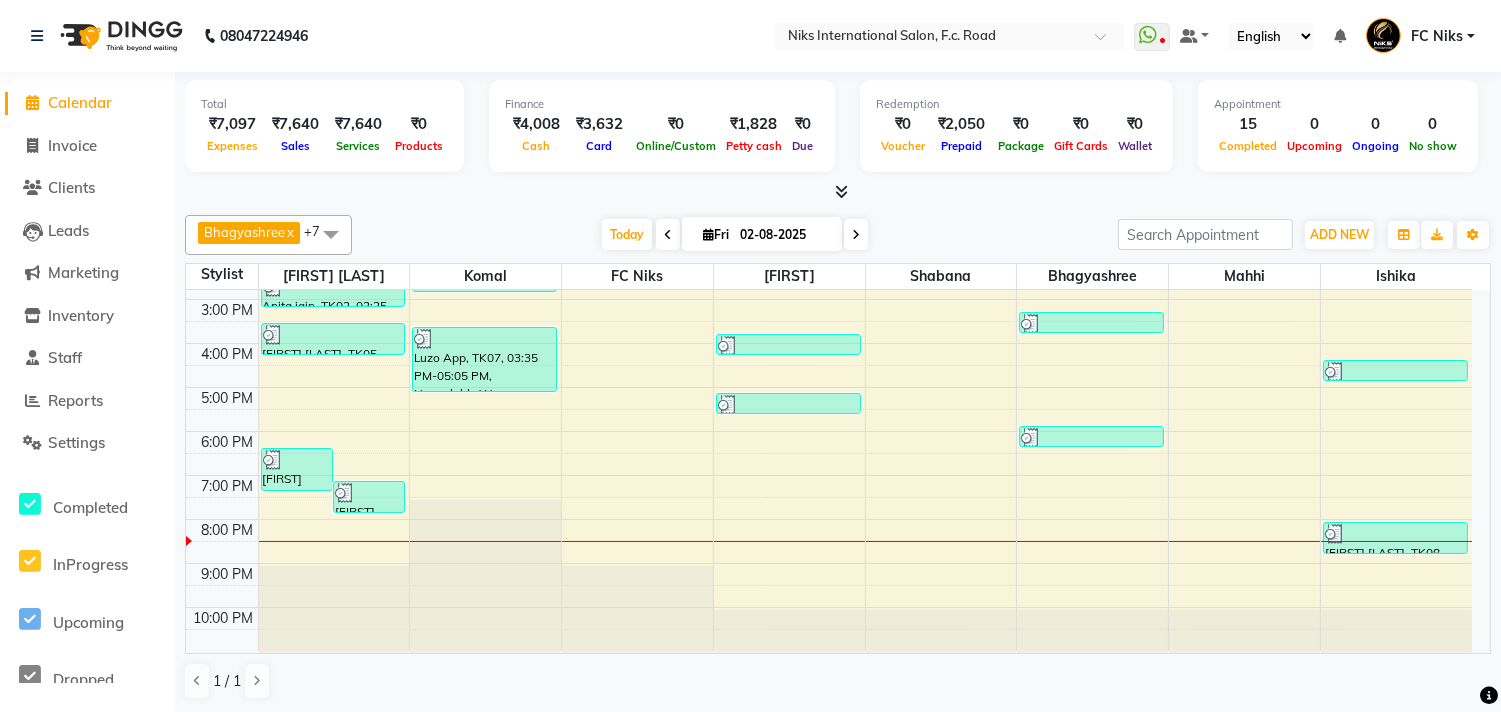 scroll, scrollTop: 298, scrollLeft: 0, axis: vertical 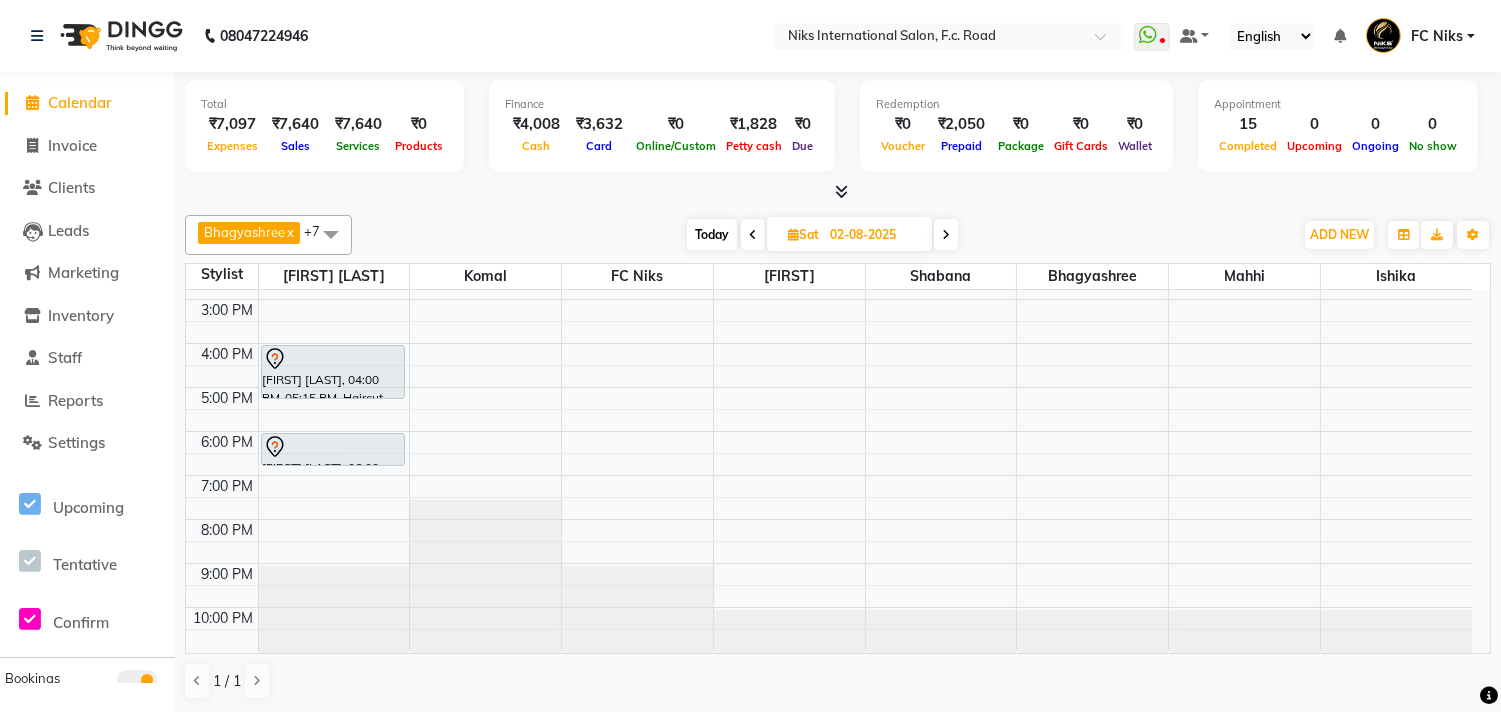 click on "02-08-2025" at bounding box center (874, 235) 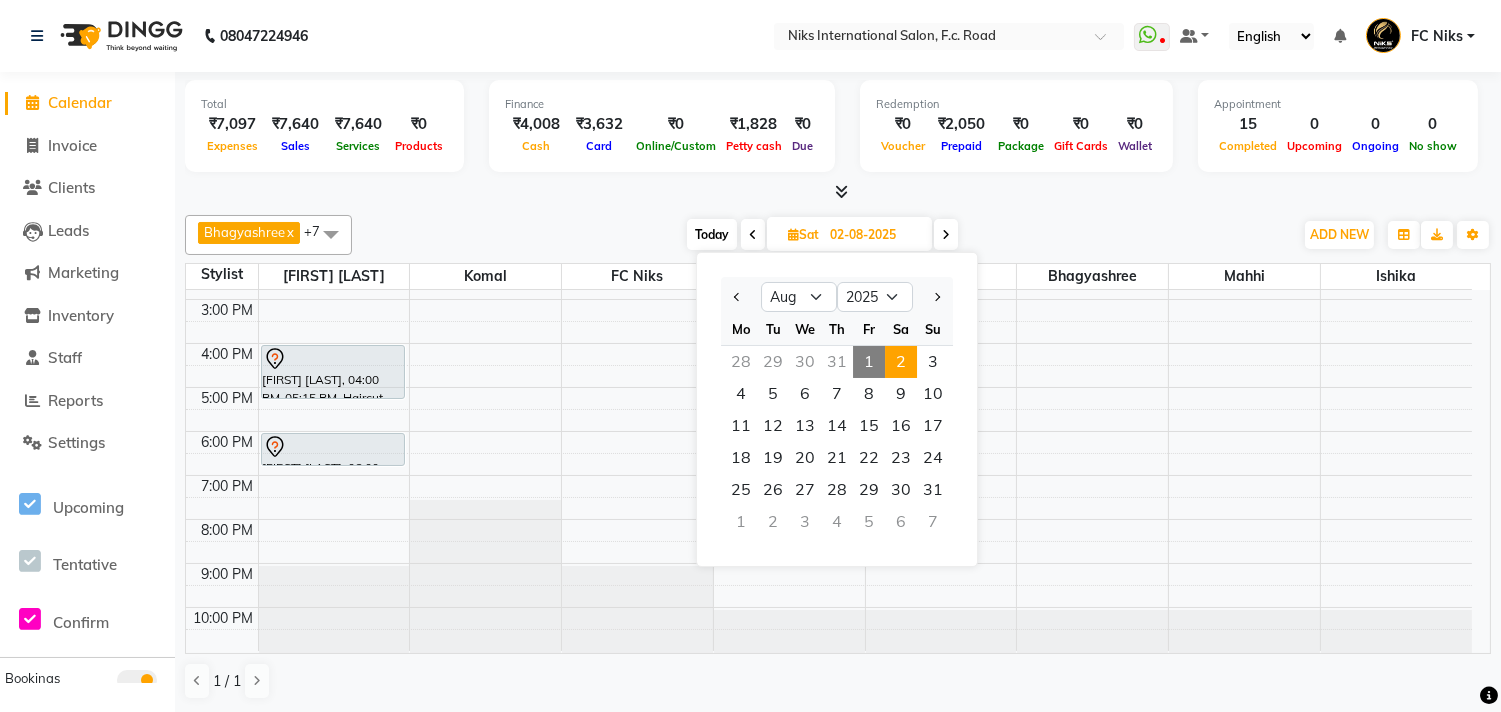 click on "Today  Sat 02-08-2025 Jan Feb Mar Apr May Jun Jul Aug Sep Oct Nov Dec 2015 2016 2017 2018 2019 2020 2021 2022 2023 2024 2025 2026 2027 2028 2029 2030 2031 2032 2033 2034 2035 Mo Tu We Th Fr Sa Su  28   29   30   31   1   2   3   4   5   6   7   8   9   10   11   12   13   14   15   16   17   18   19   20   21   22   23   24   25   26   27   28   29   30   31   1   2   3   4   5   6   7" at bounding box center [822, 235] 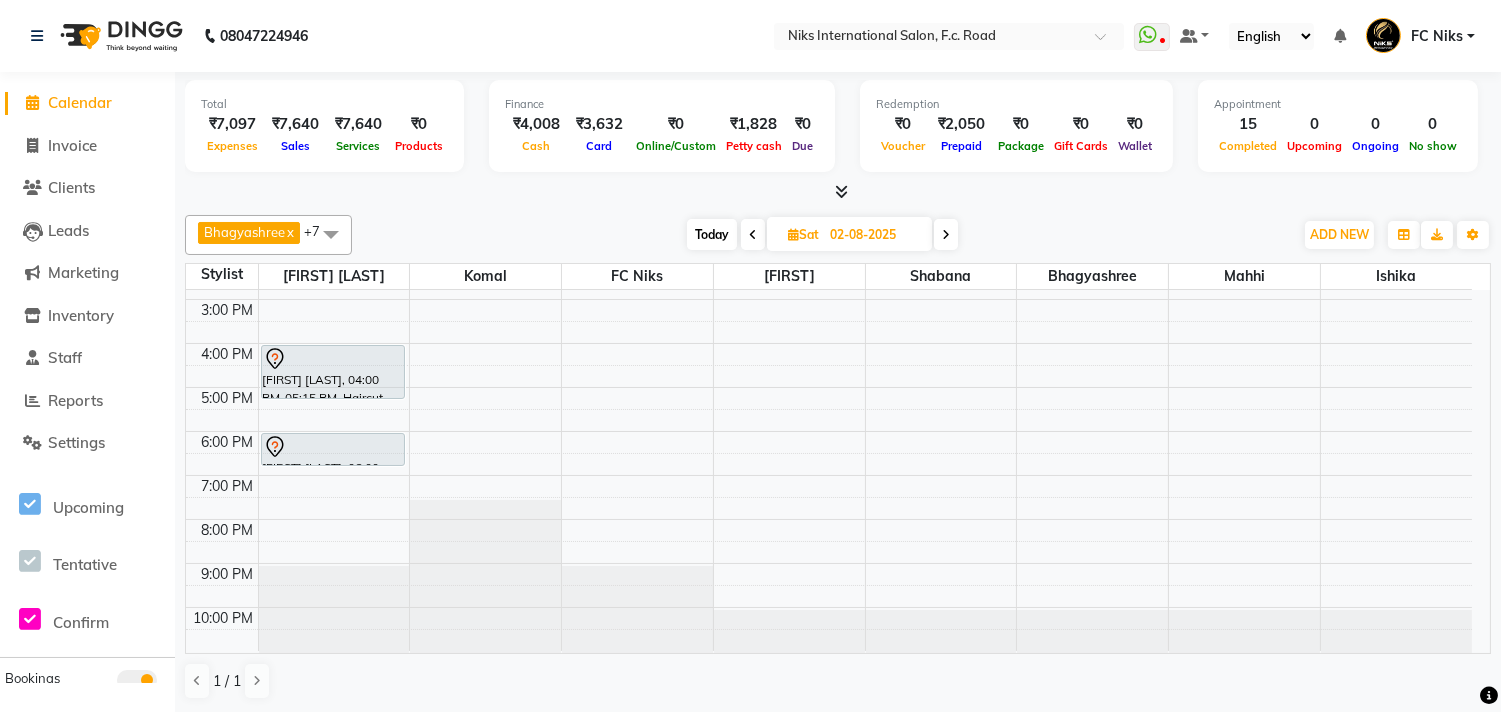 click at bounding box center [946, 235] 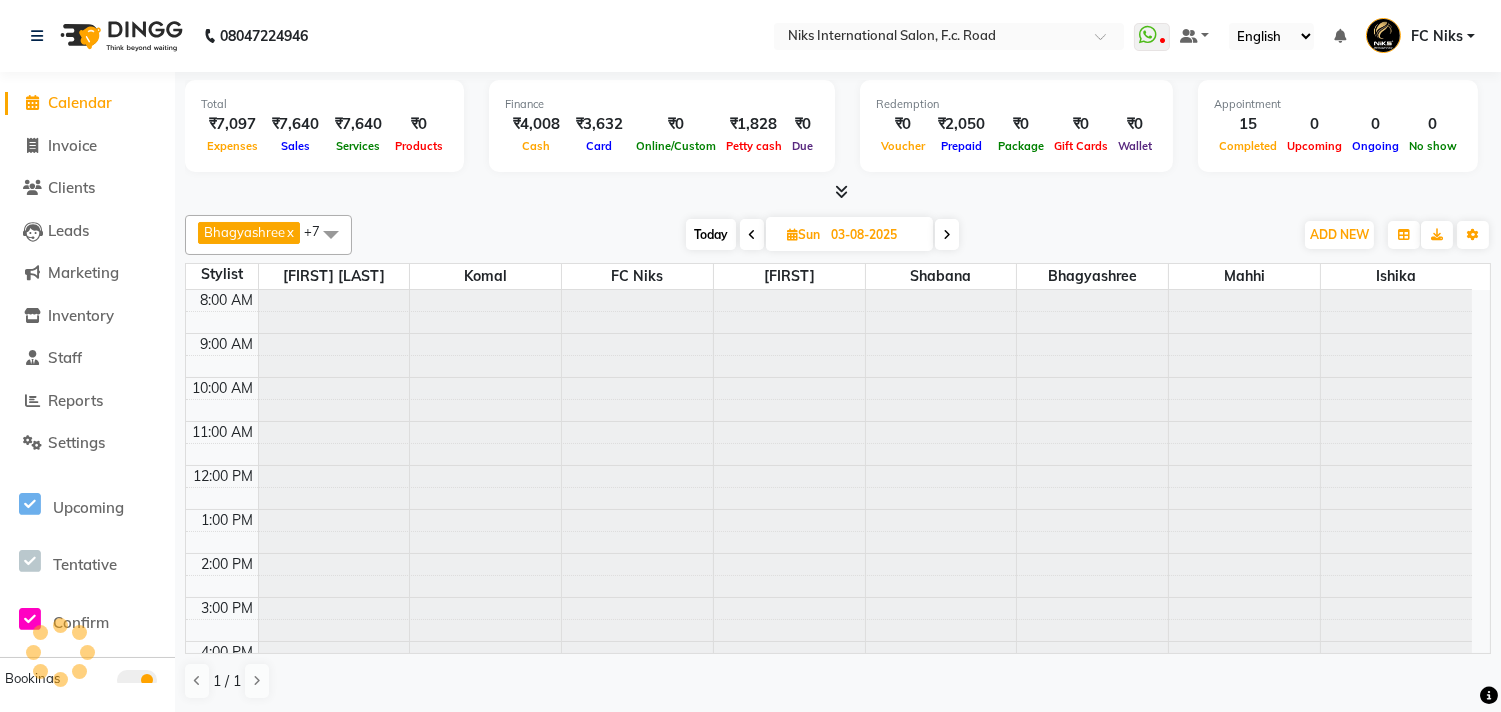 scroll, scrollTop: 298, scrollLeft: 0, axis: vertical 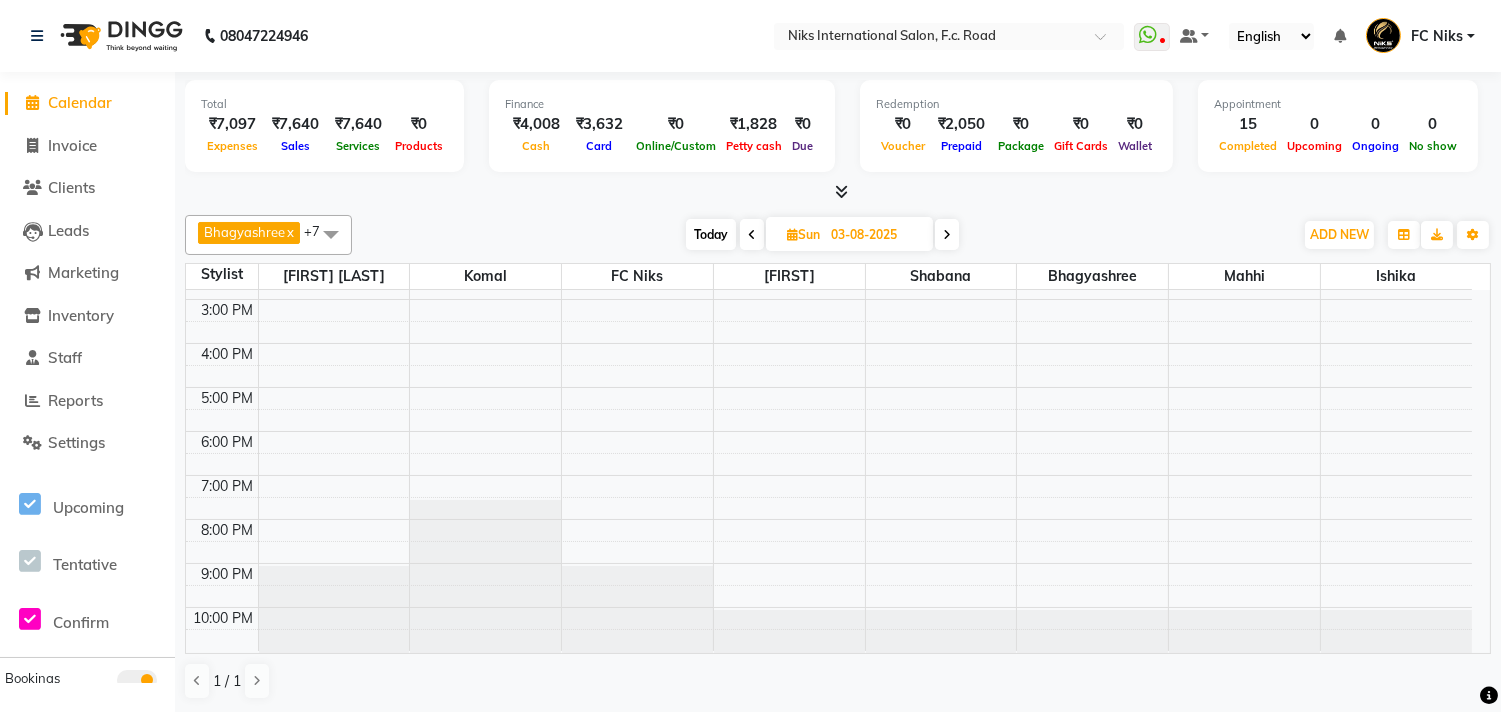 click on "Today" at bounding box center [711, 234] 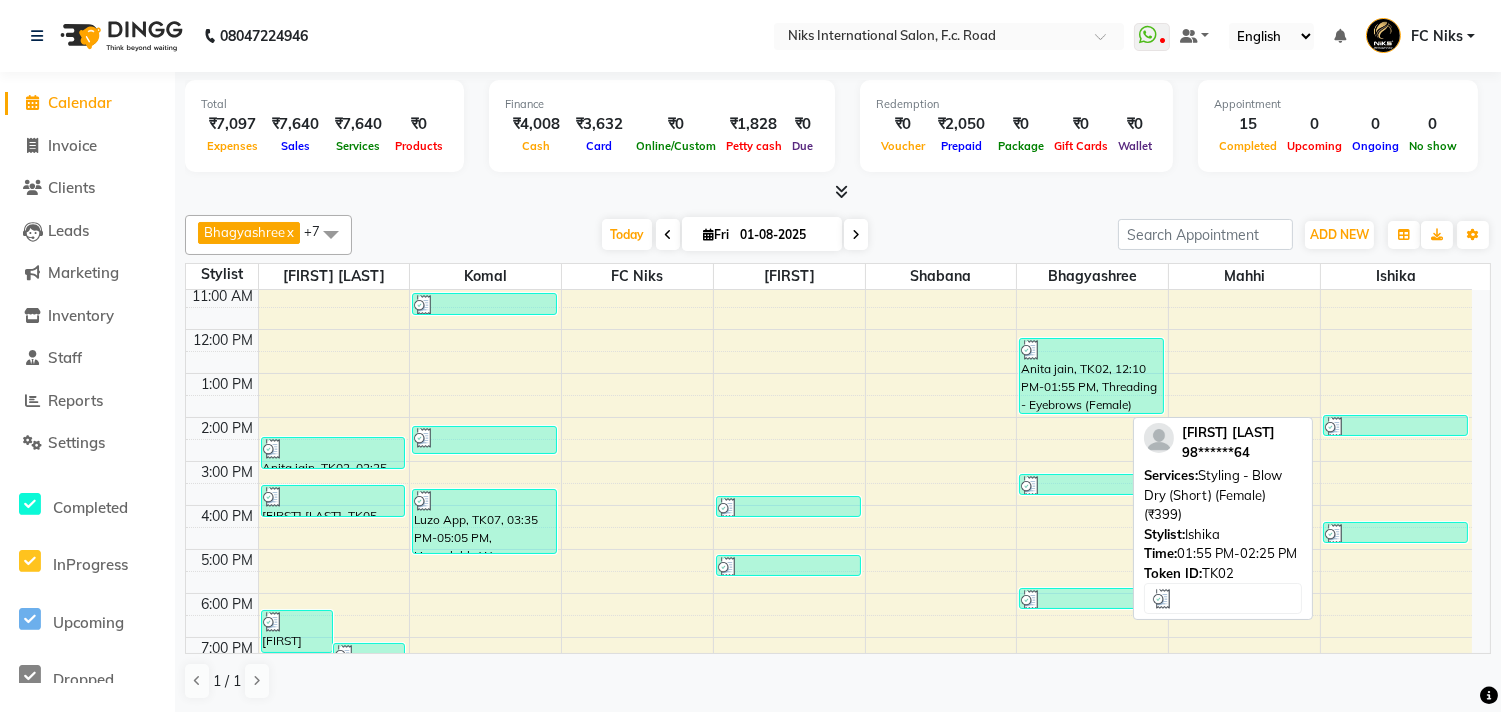 scroll, scrollTop: 298, scrollLeft: 0, axis: vertical 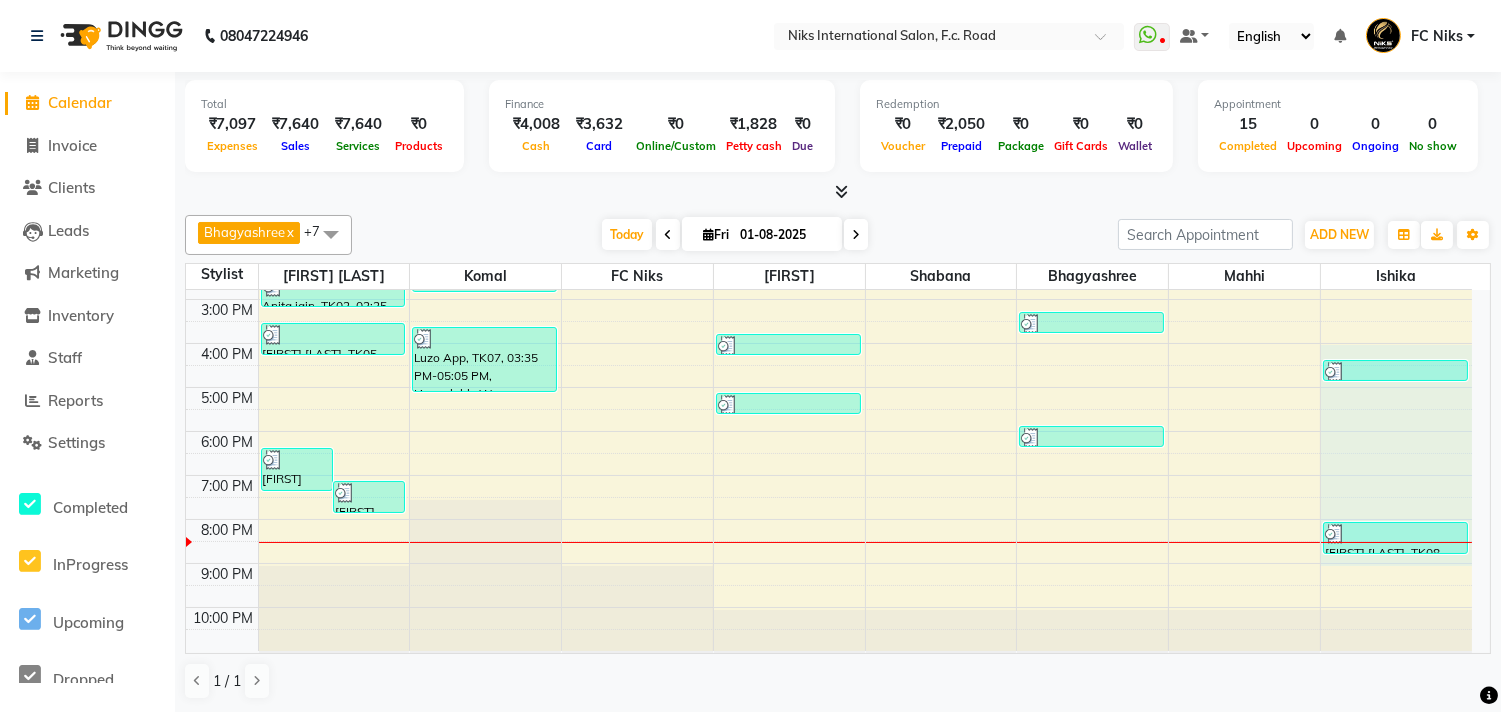 drag, startPoint x: 1356, startPoint y: 558, endPoint x: 1376, endPoint y: 347, distance: 211.94576 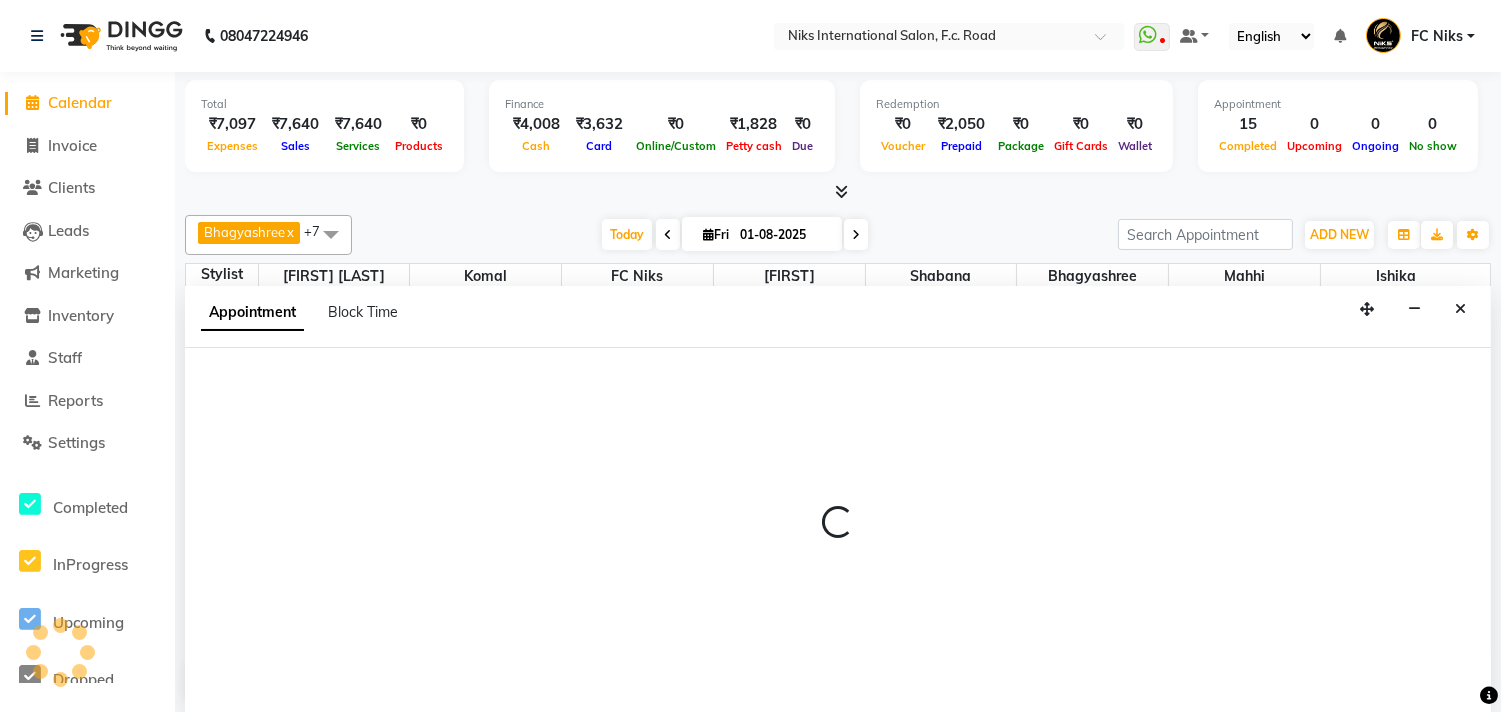 scroll, scrollTop: 1, scrollLeft: 0, axis: vertical 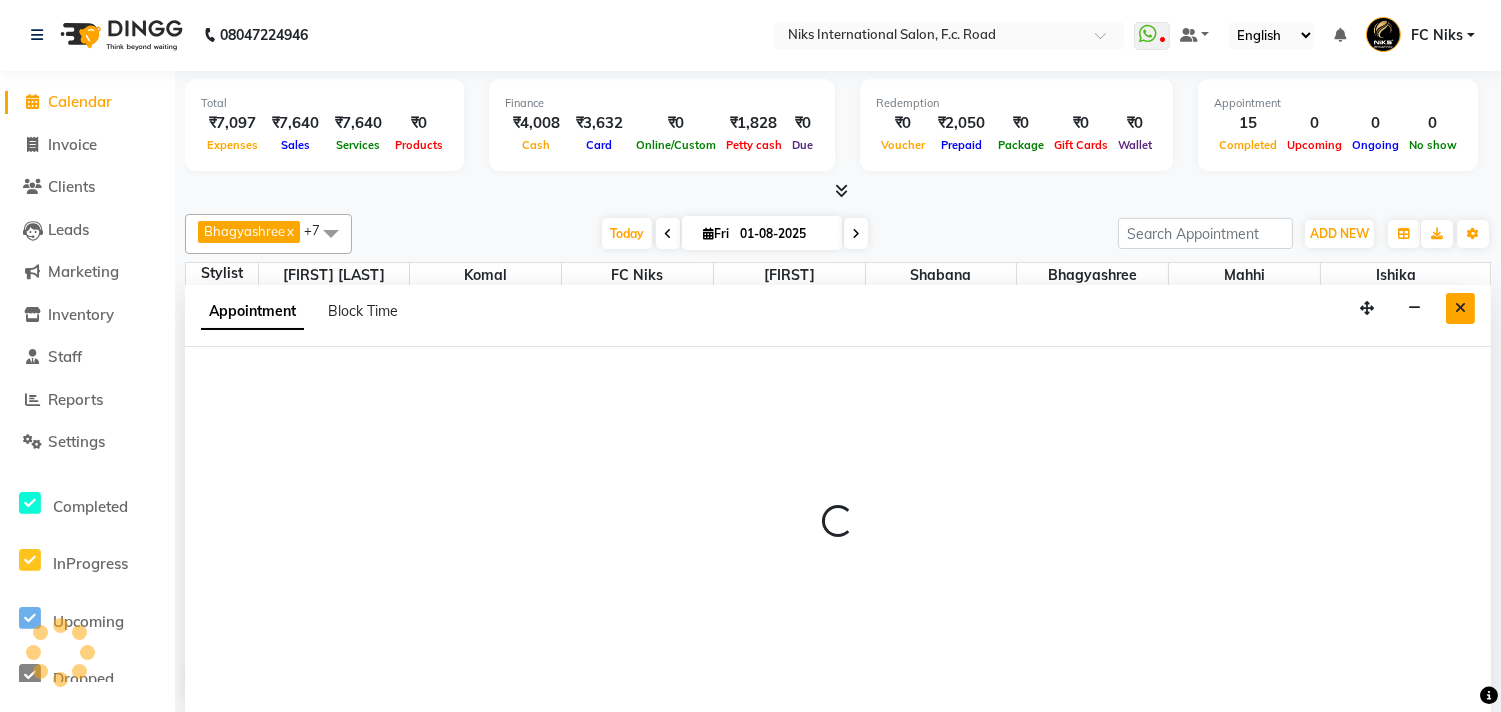 select on "82852" 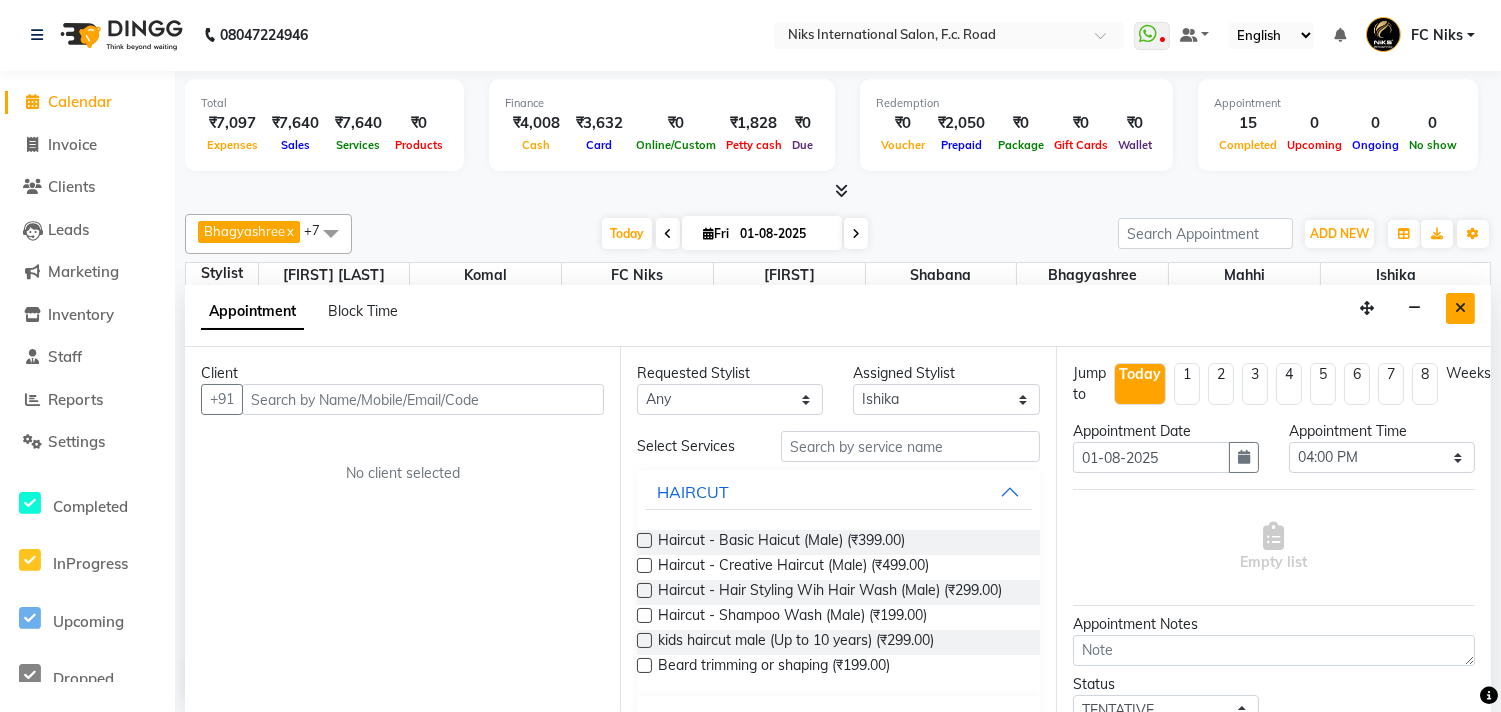 click at bounding box center (1460, 308) 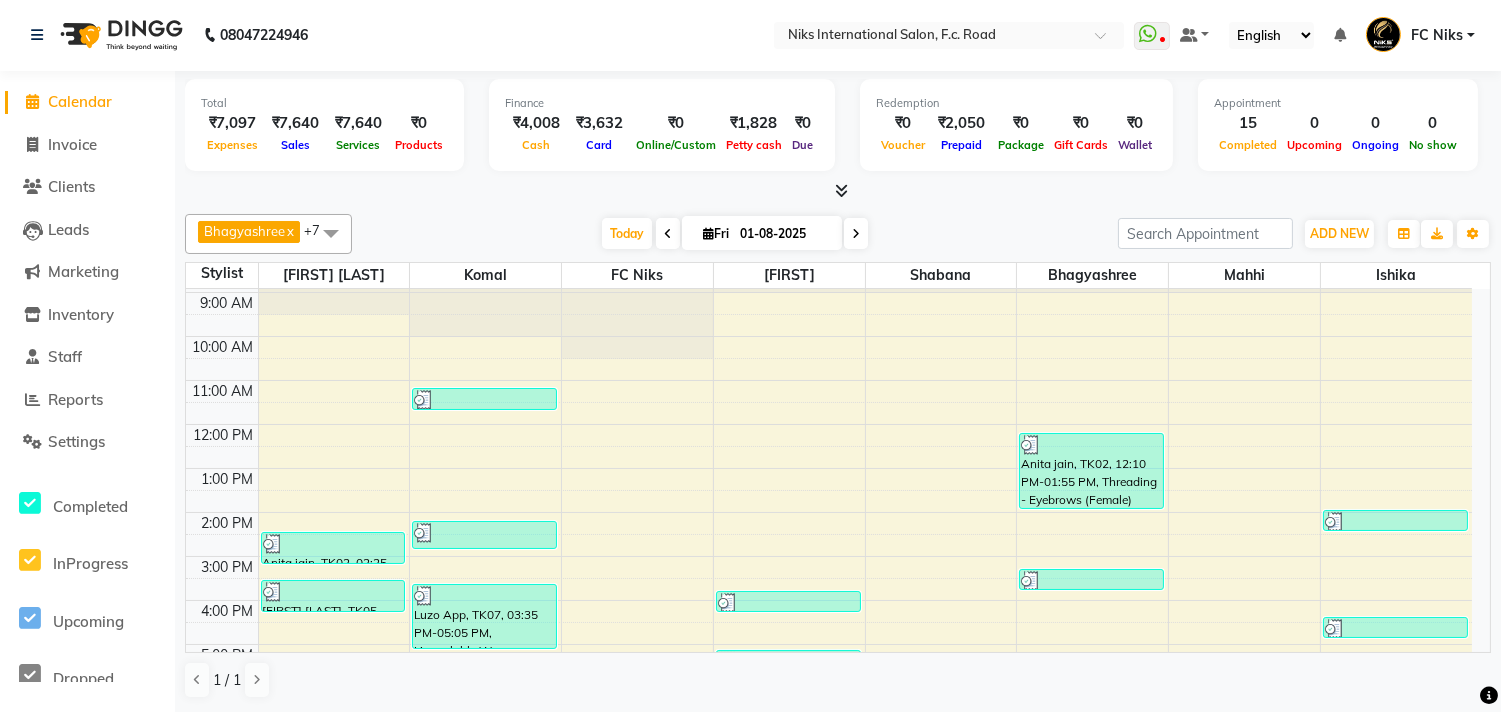 scroll, scrollTop: 0, scrollLeft: 0, axis: both 